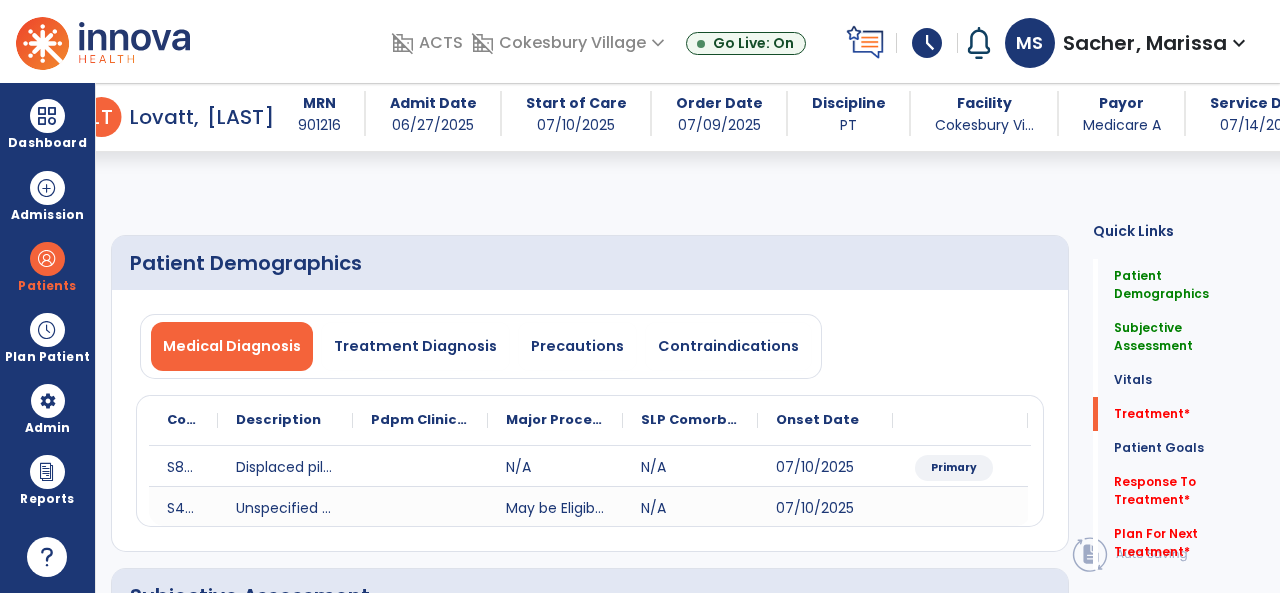 select on "*" 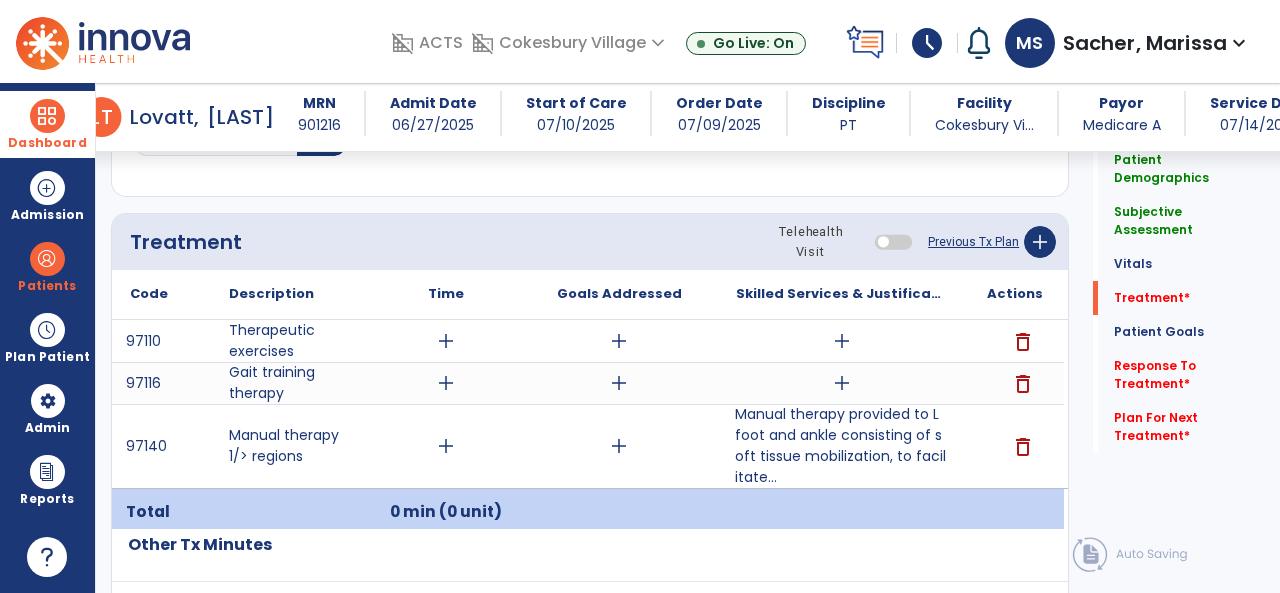 click at bounding box center (47, 116) 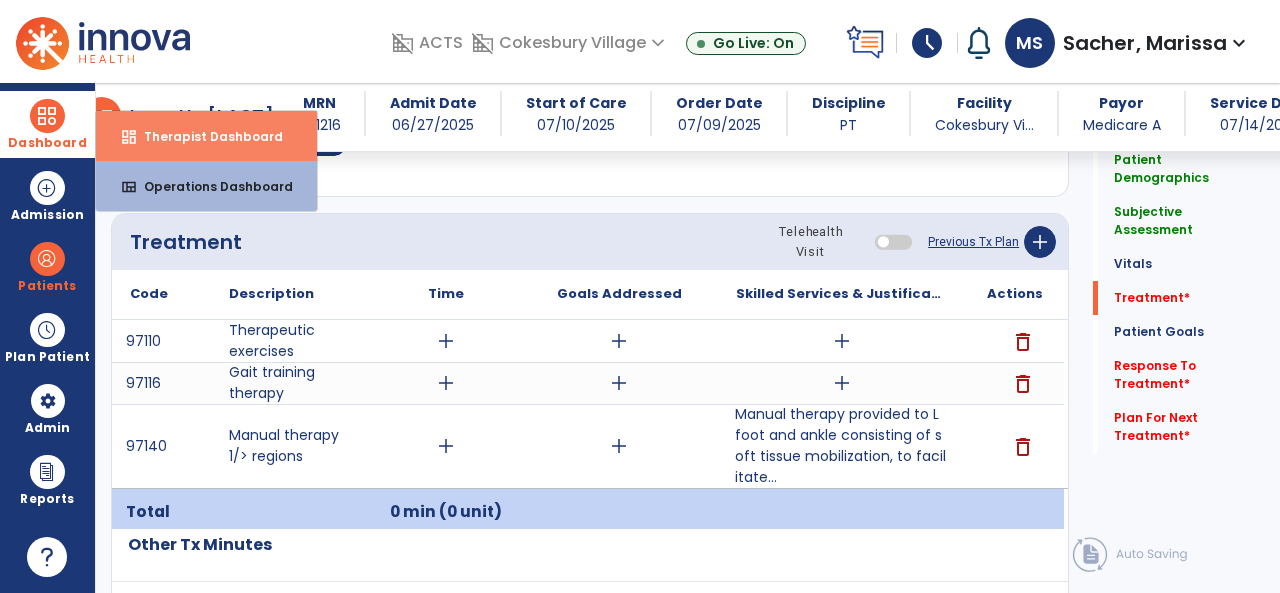 click on "Therapist Dashboard" at bounding box center (205, 136) 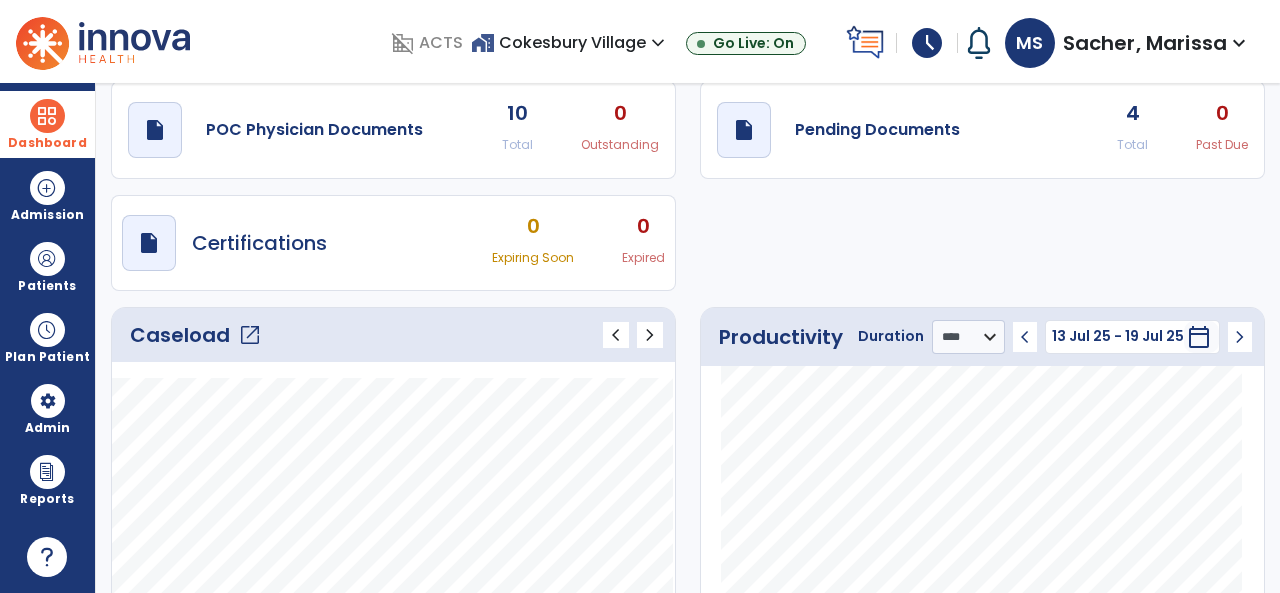 scroll, scrollTop: 0, scrollLeft: 0, axis: both 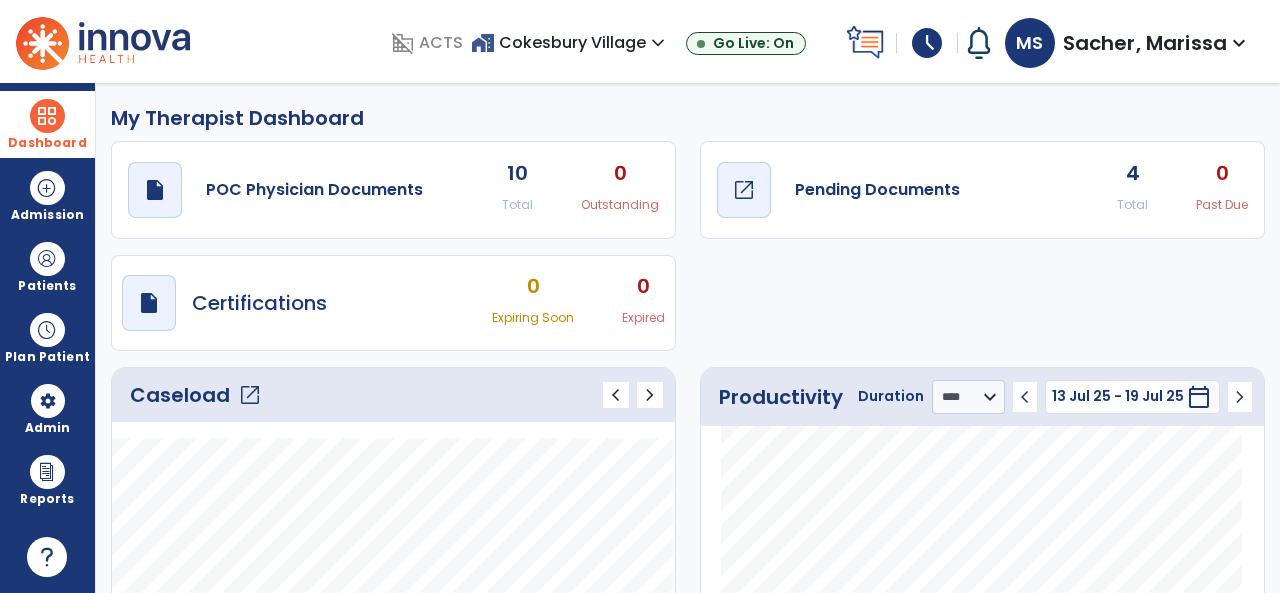 click on "Pending Documents" 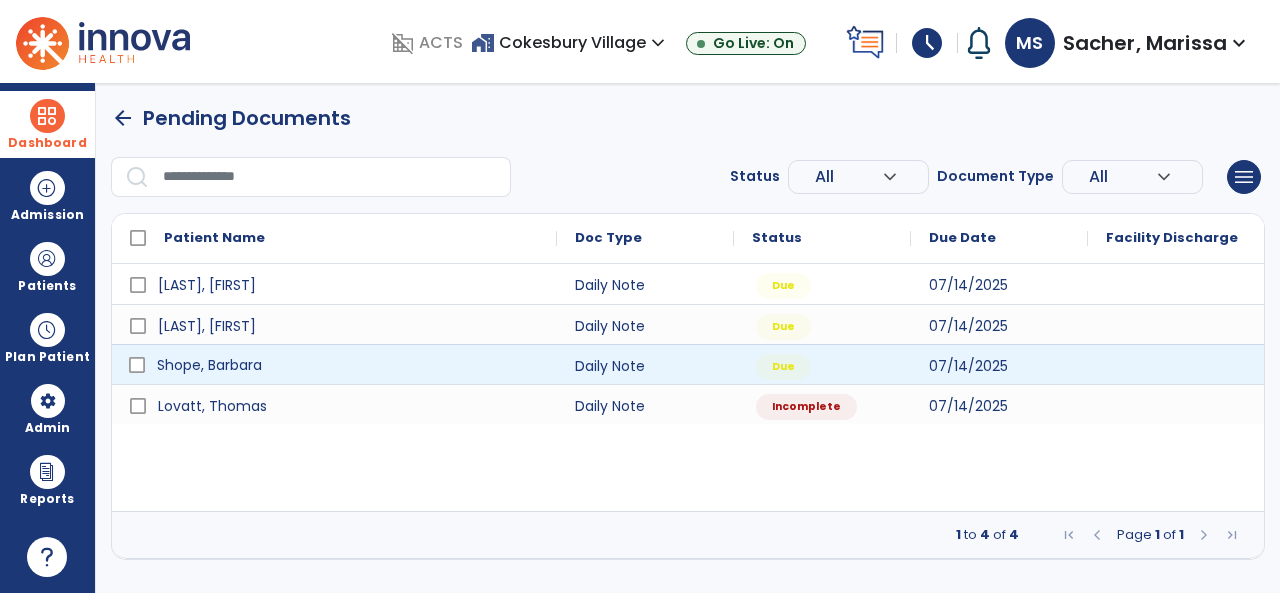 click on "Shope, Barbara" at bounding box center (209, 365) 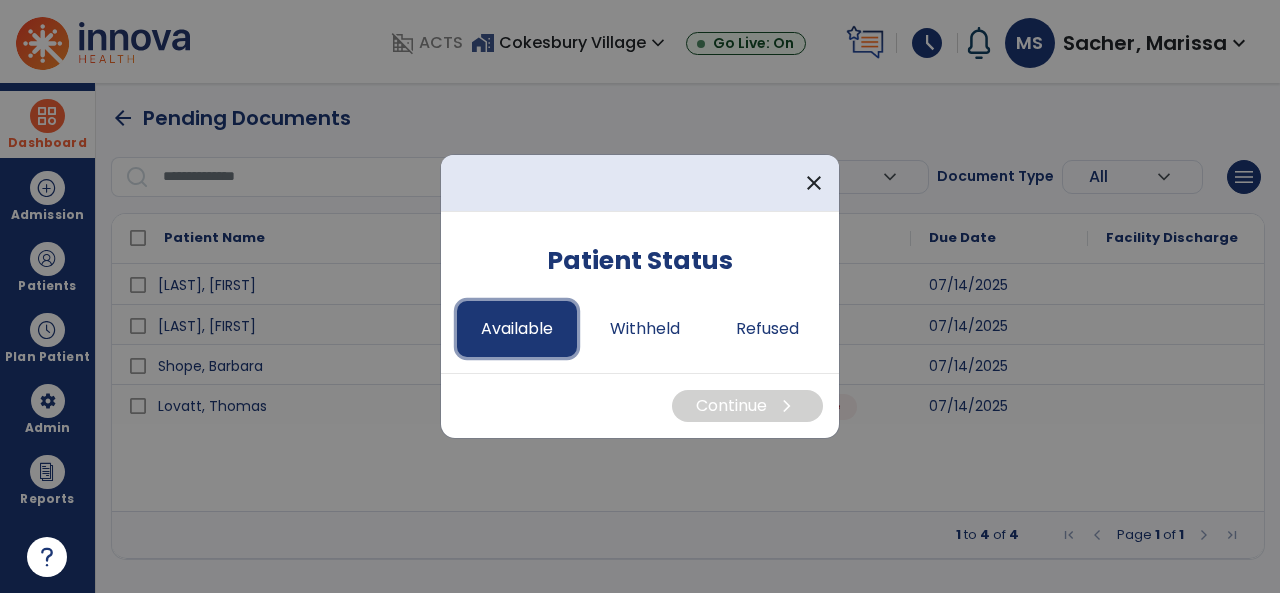 click on "Available" at bounding box center (517, 329) 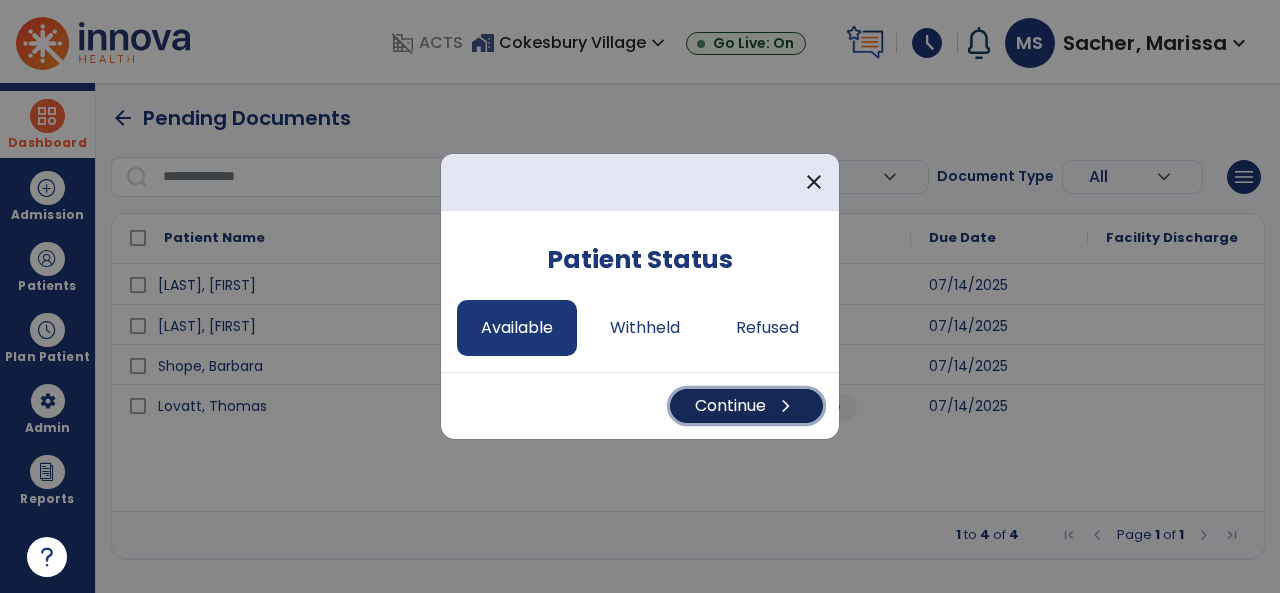 click on "Continue   chevron_right" at bounding box center (746, 406) 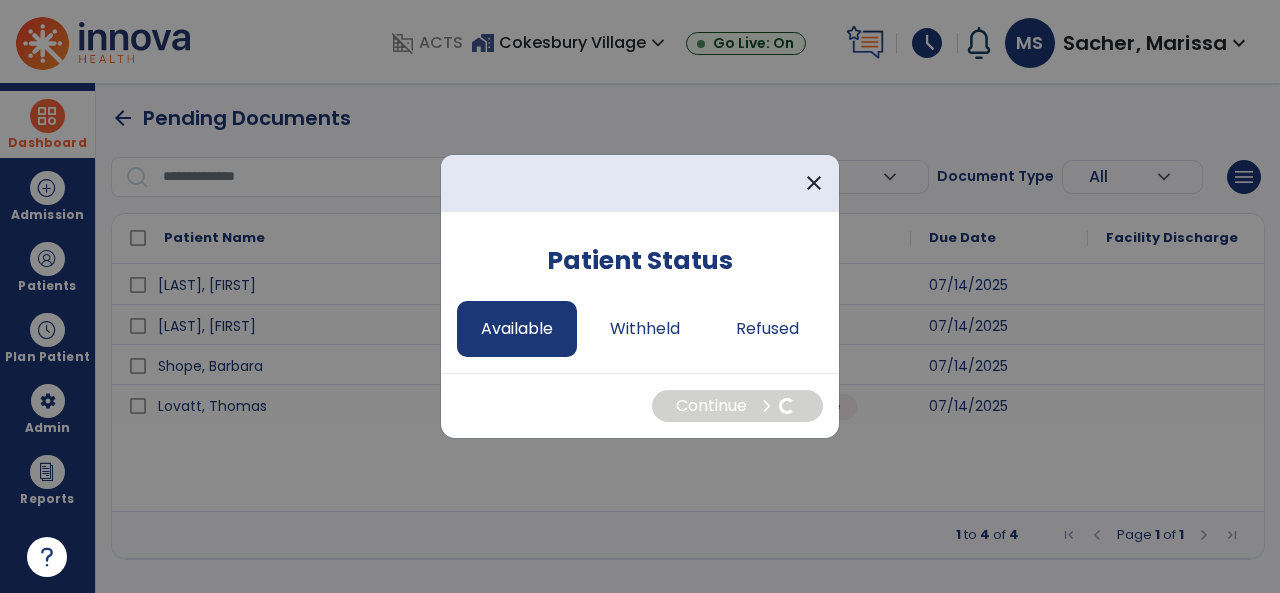 select on "*" 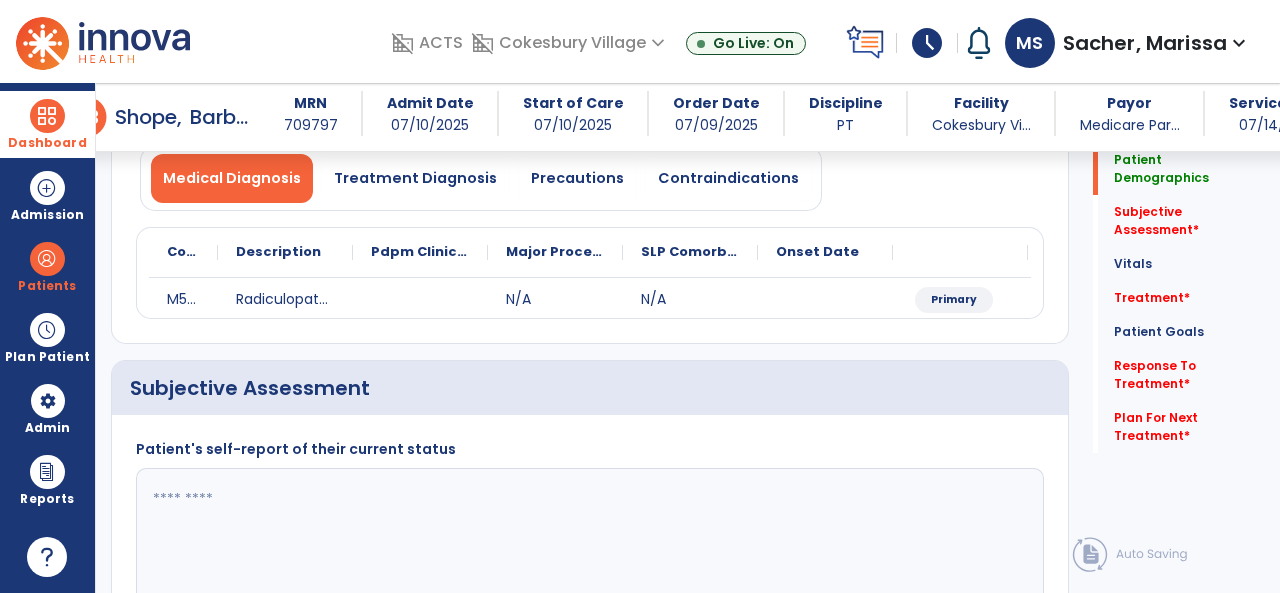 scroll, scrollTop: 200, scrollLeft: 0, axis: vertical 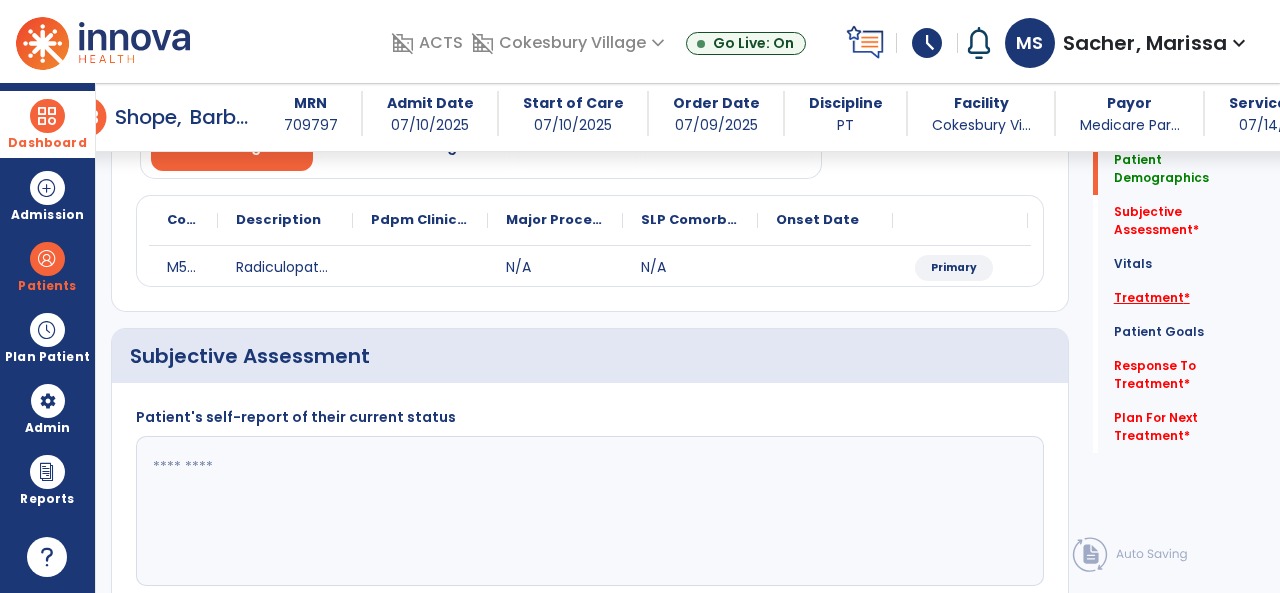 click on "Treatment   *" 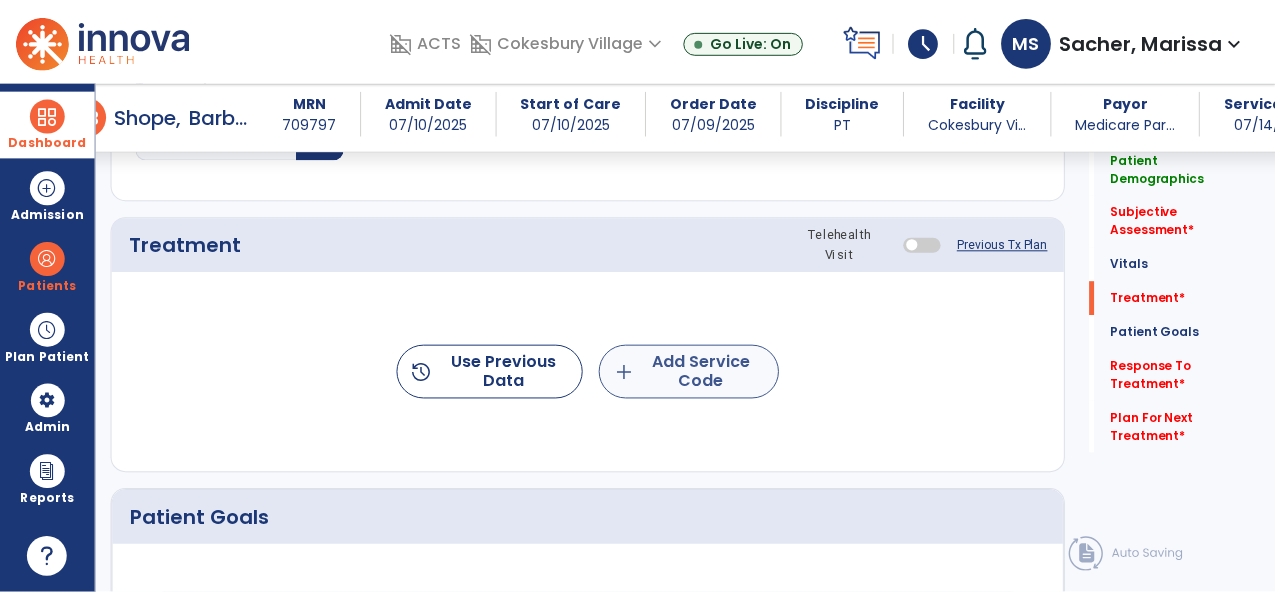 scroll, scrollTop: 1036, scrollLeft: 0, axis: vertical 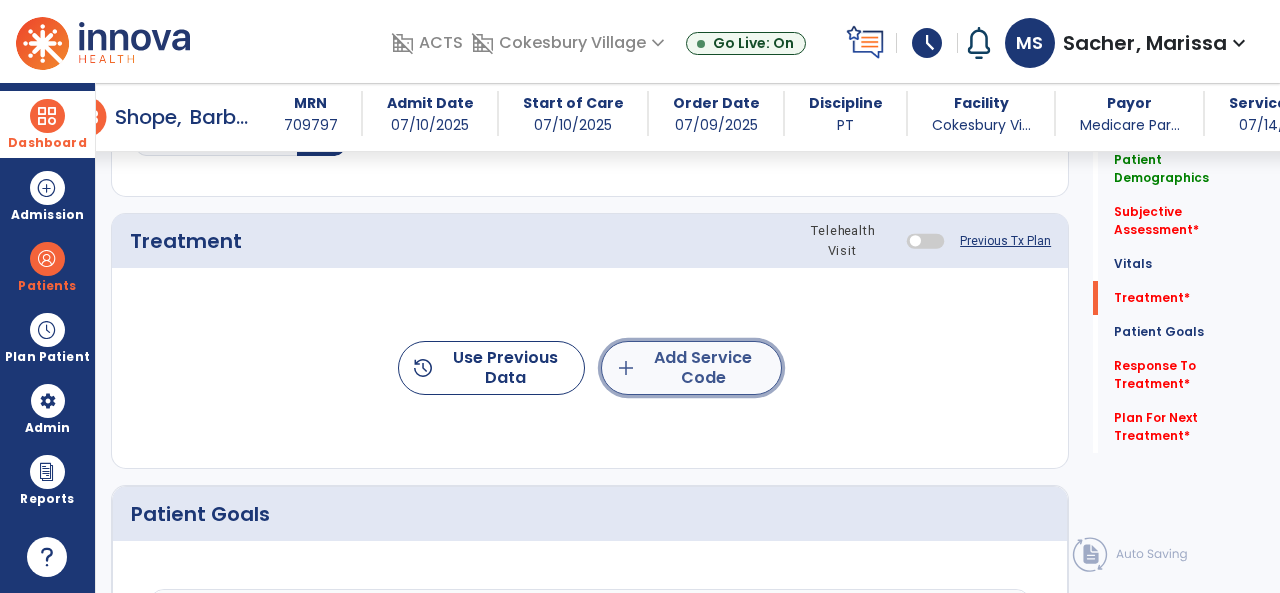 click on "add  Add Service Code" 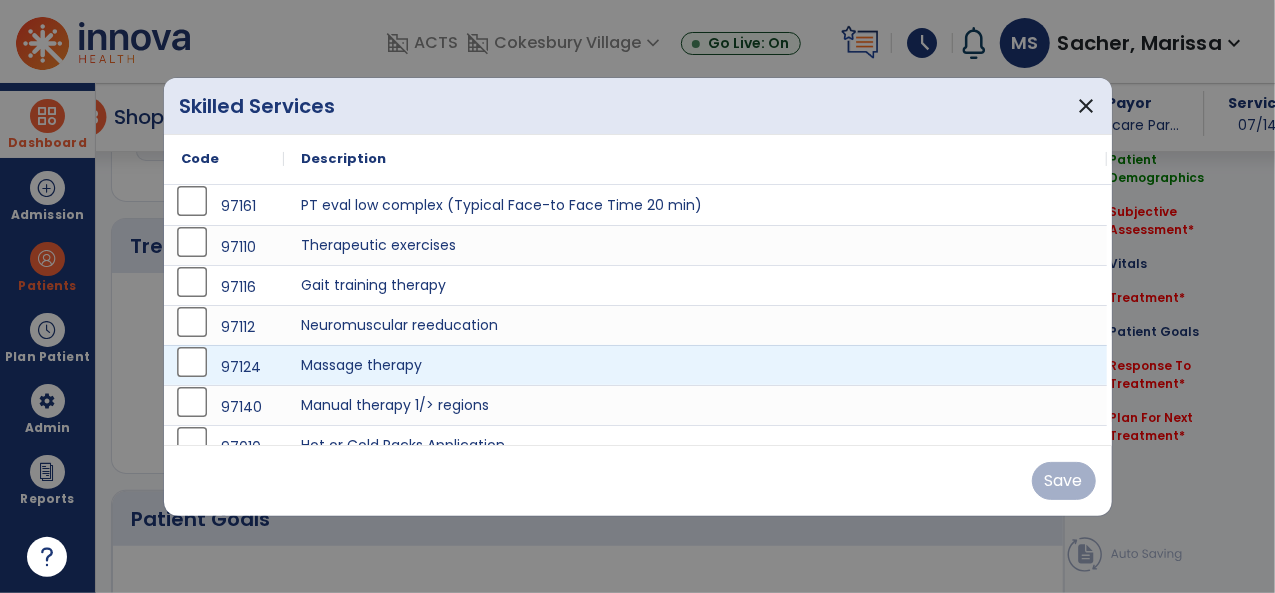 scroll, scrollTop: 1036, scrollLeft: 0, axis: vertical 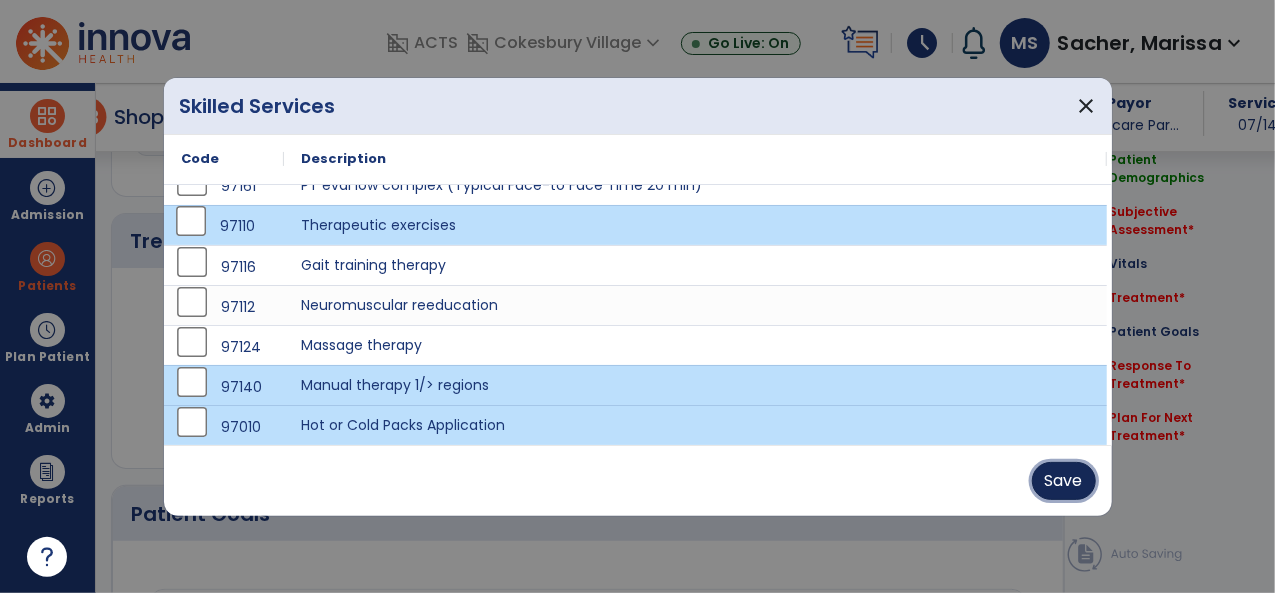 click on "Save" at bounding box center [1064, 481] 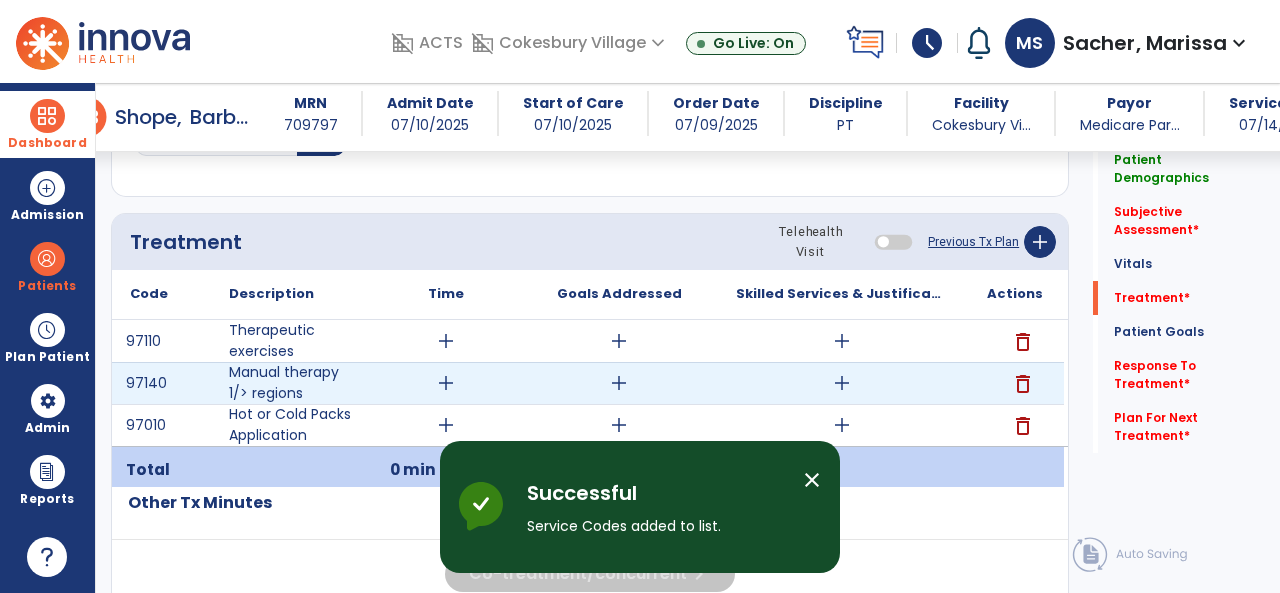click on "add" at bounding box center [842, 383] 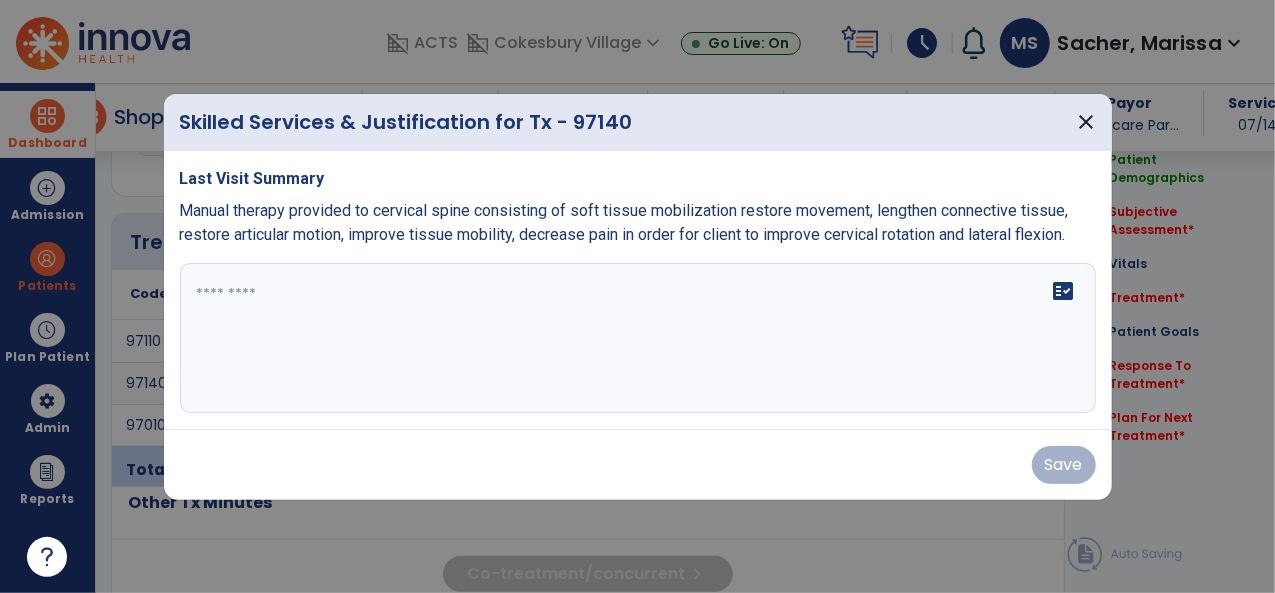 scroll, scrollTop: 1036, scrollLeft: 0, axis: vertical 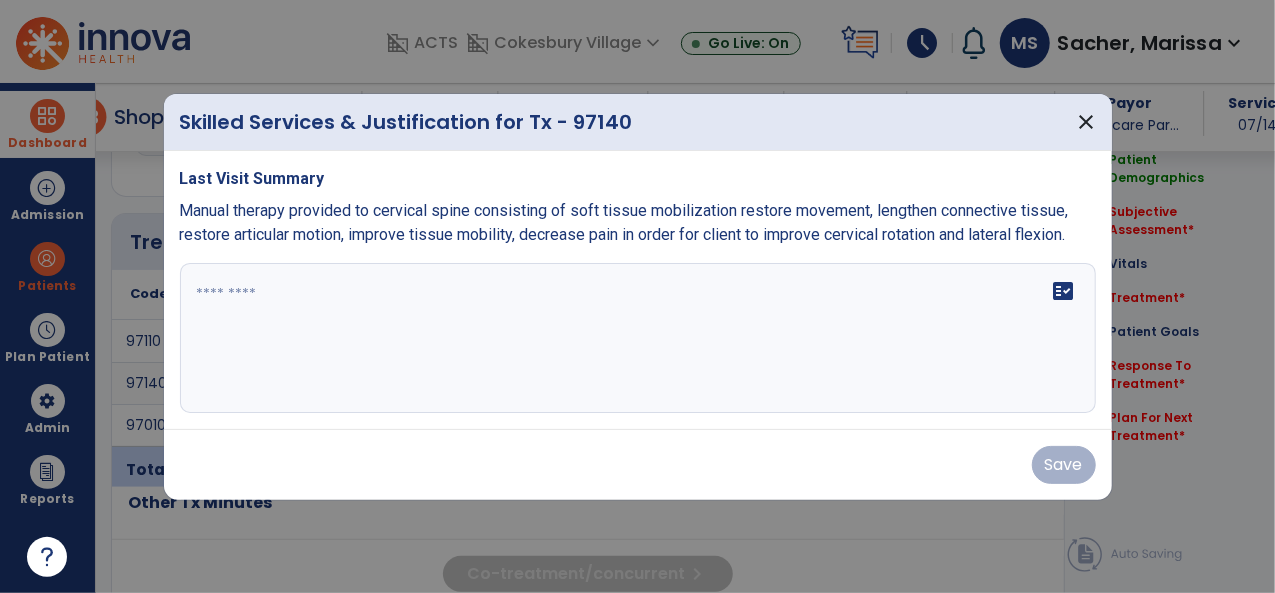 click at bounding box center [638, 338] 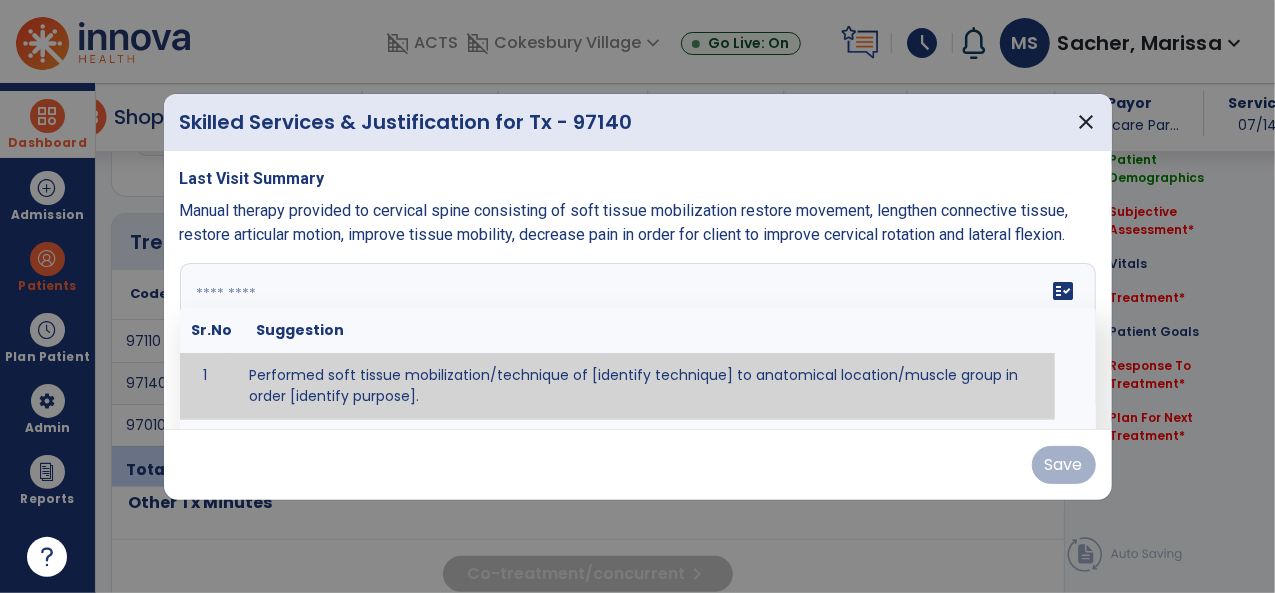 paste on "**********" 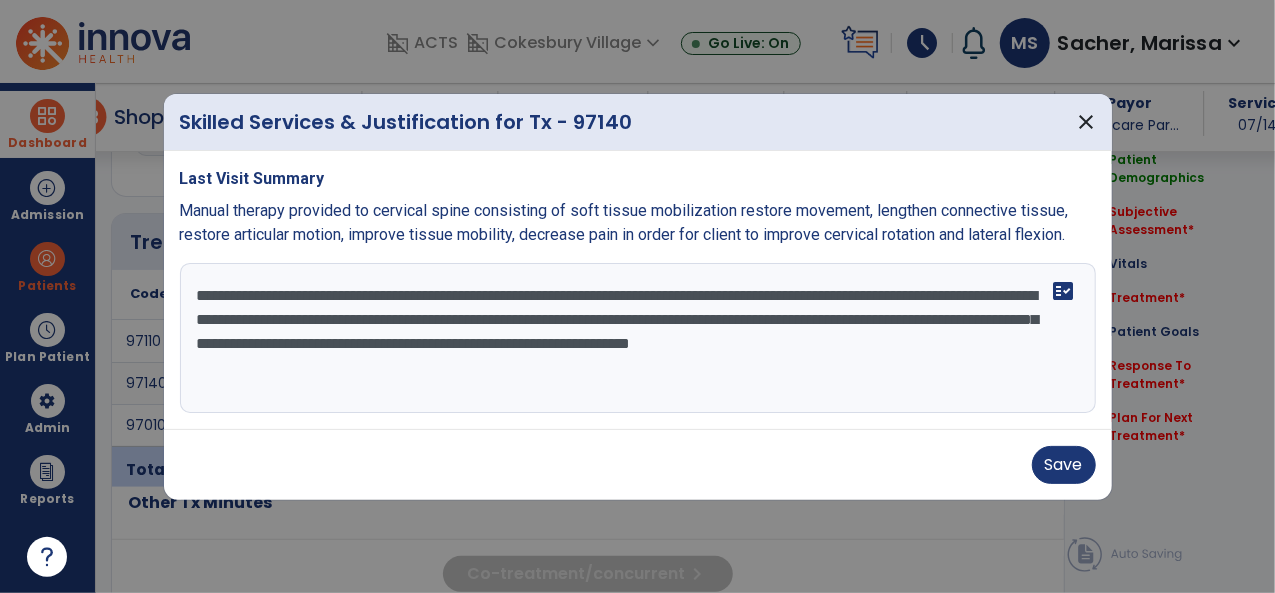 click on "**********" at bounding box center (638, 338) 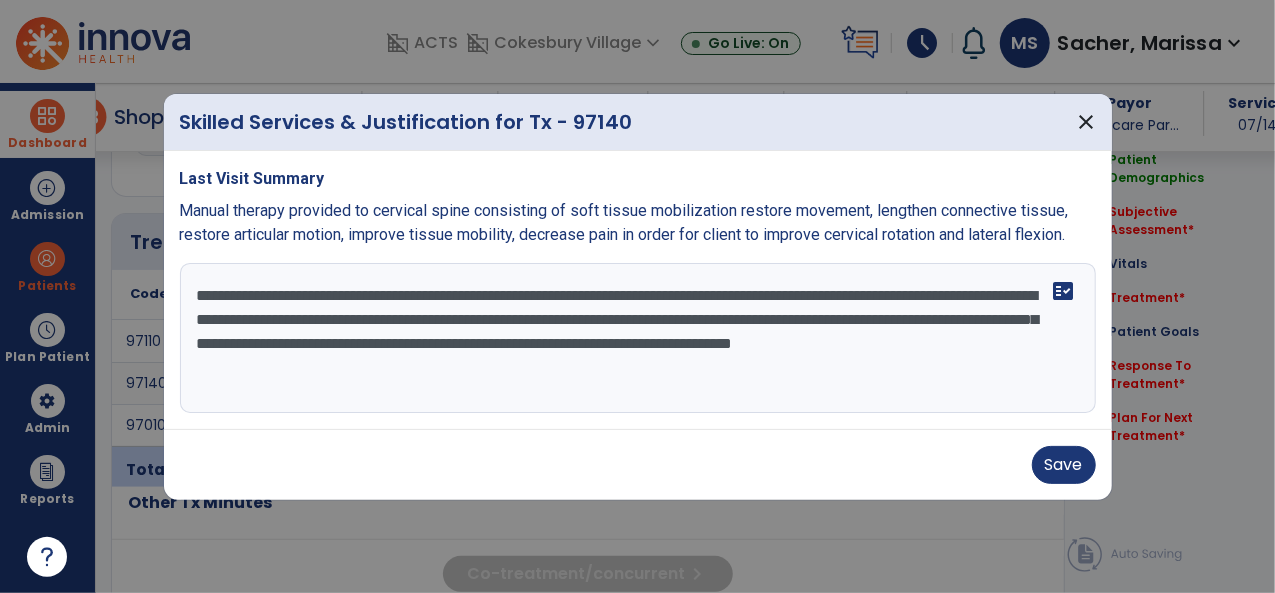 click on "**********" at bounding box center [638, 338] 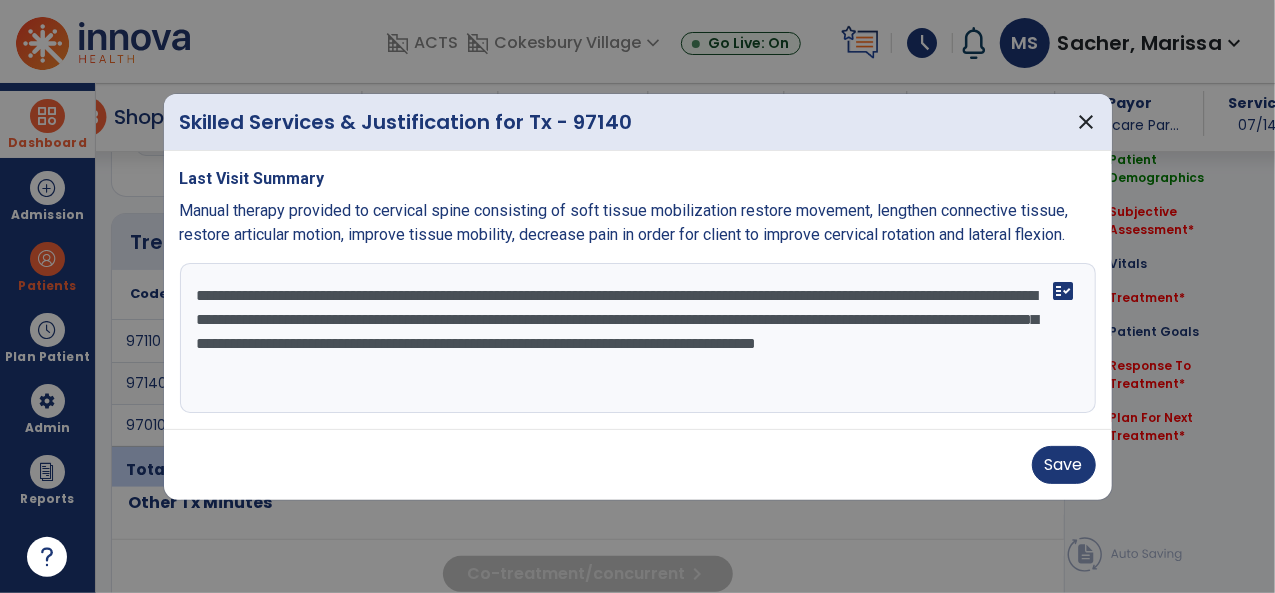 click on "**********" at bounding box center [638, 338] 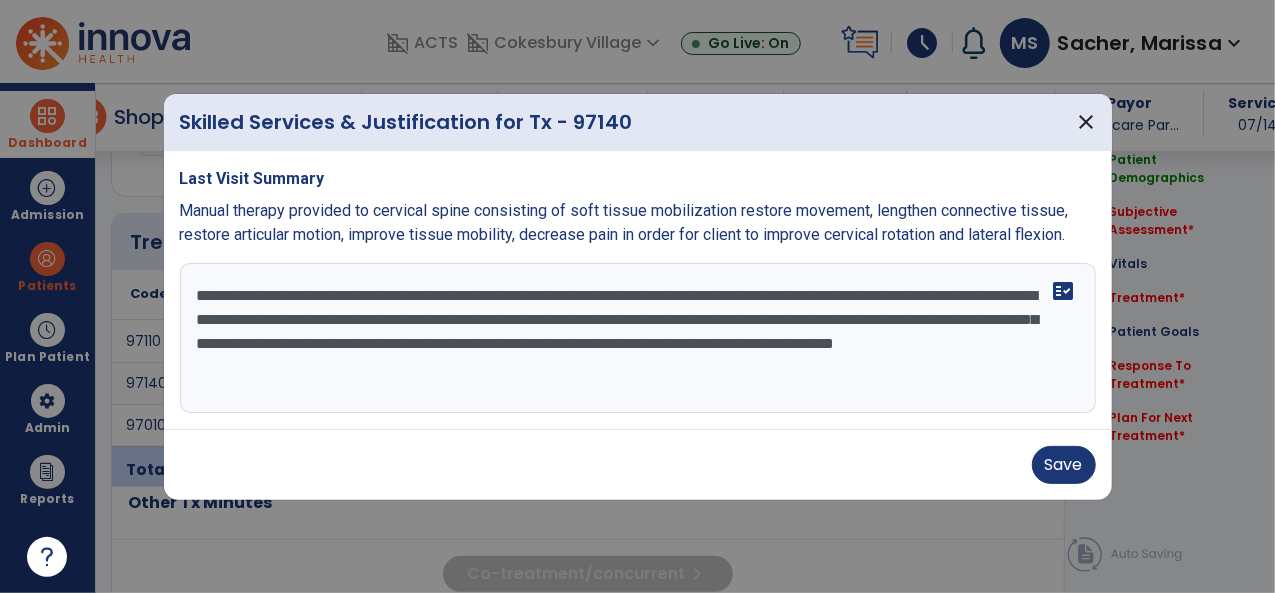 click on "**********" at bounding box center [638, 338] 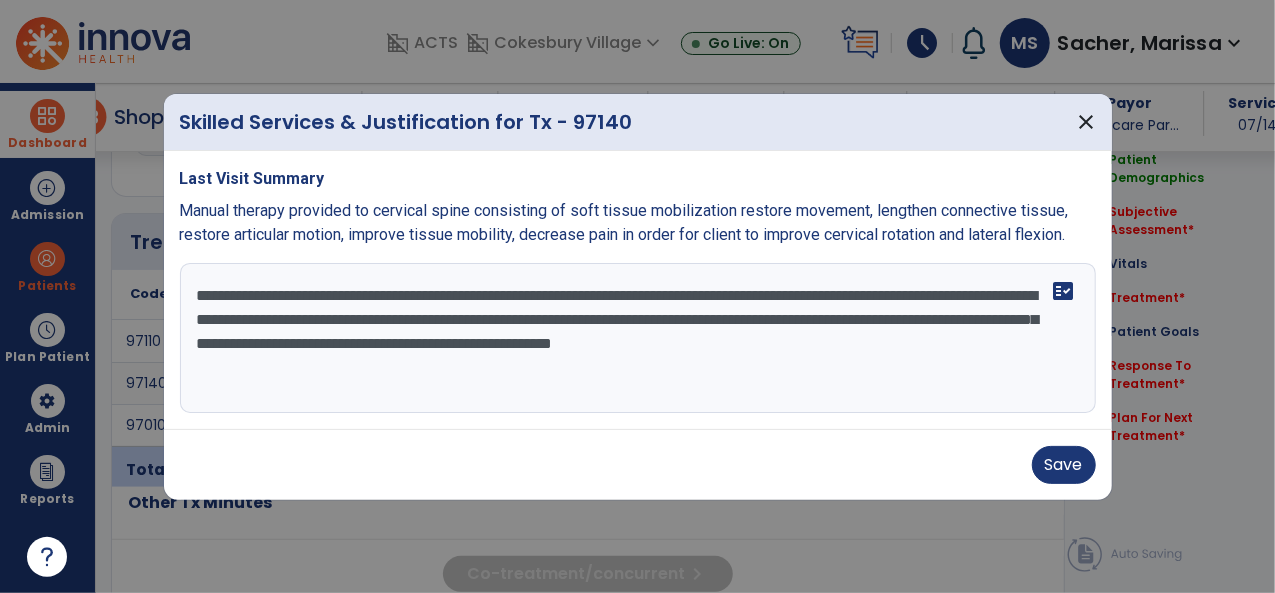 click on "**********" at bounding box center [638, 338] 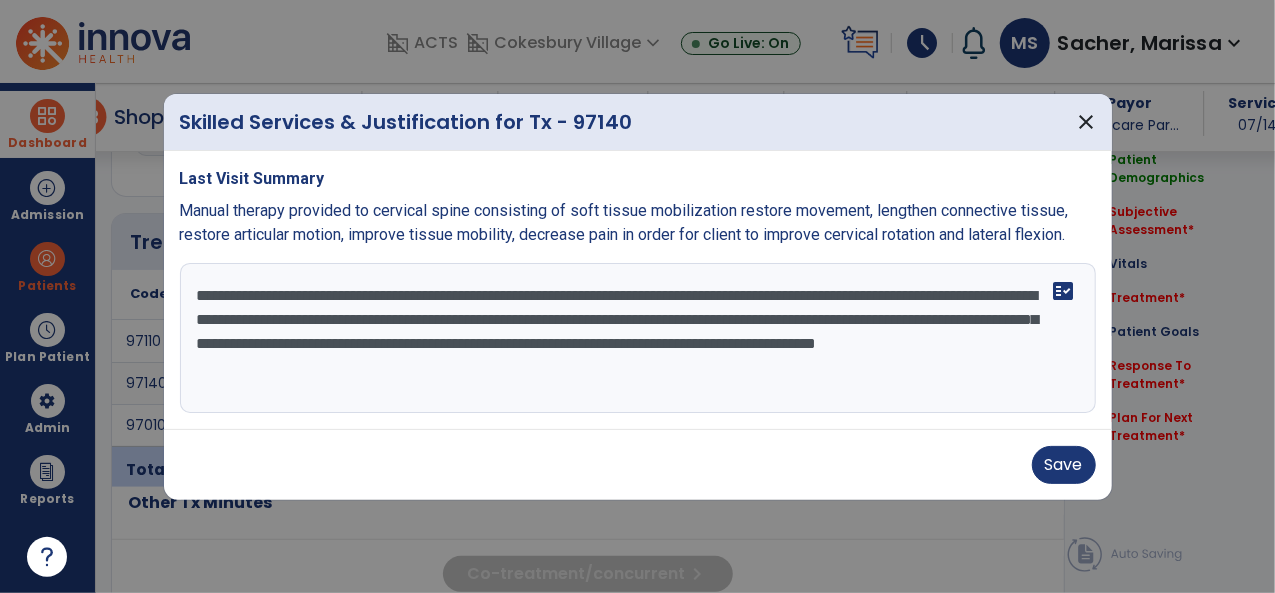 click on "**********" at bounding box center [638, 338] 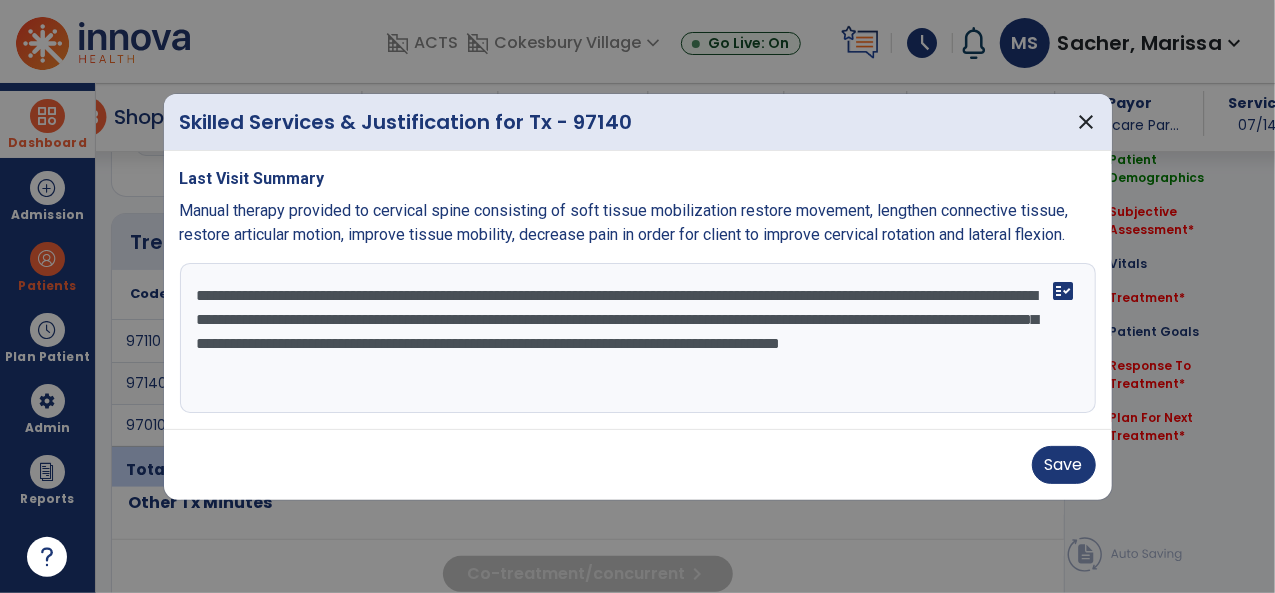 click on "**********" at bounding box center (638, 338) 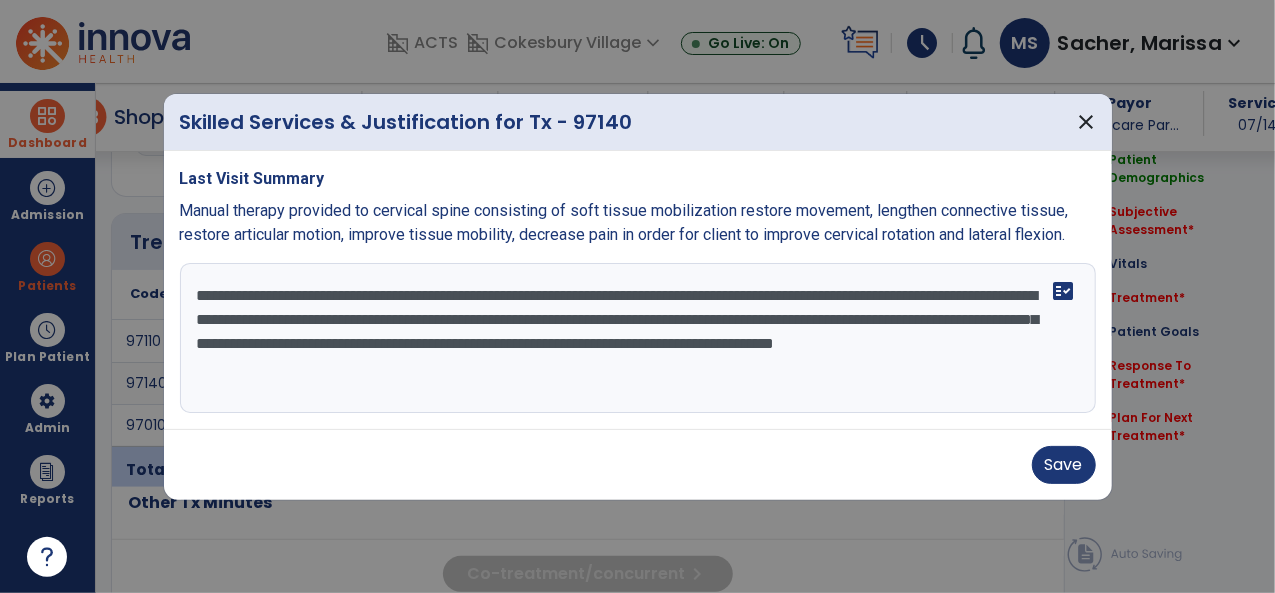click on "**********" at bounding box center [638, 338] 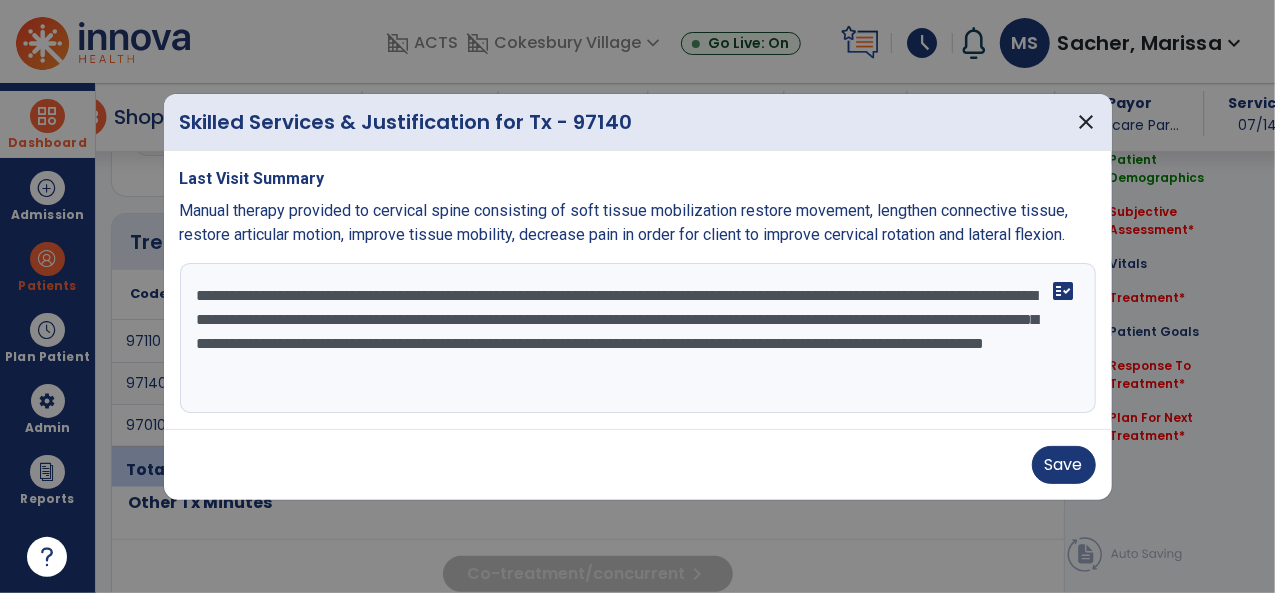 type on "**********" 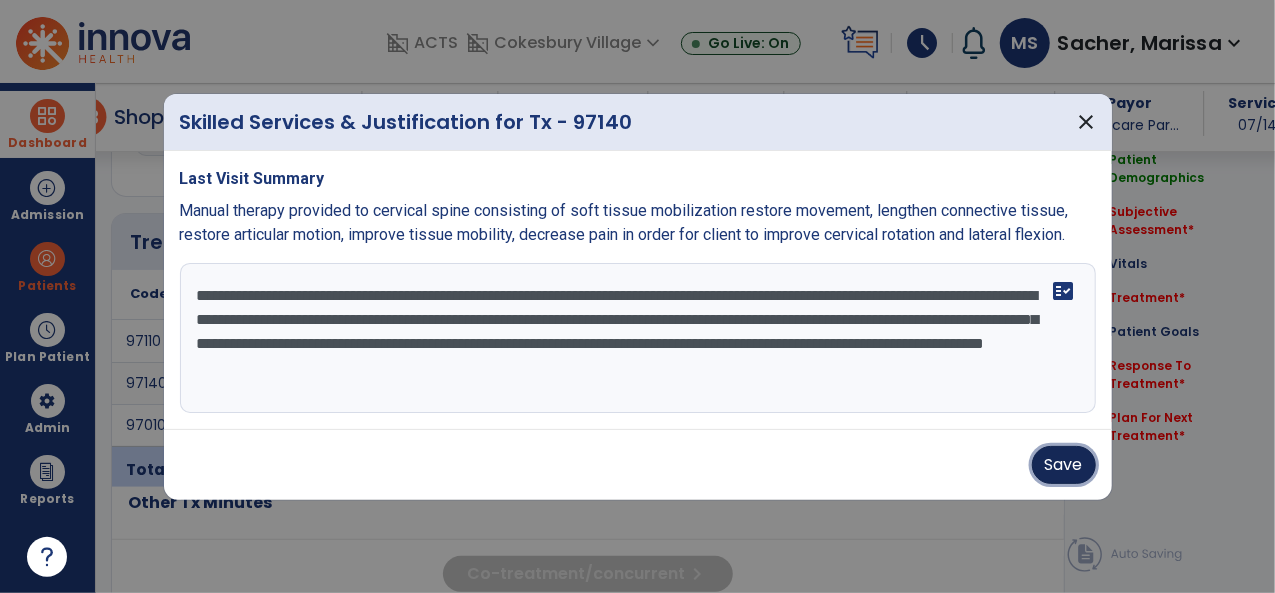 click on "Save" at bounding box center [1064, 465] 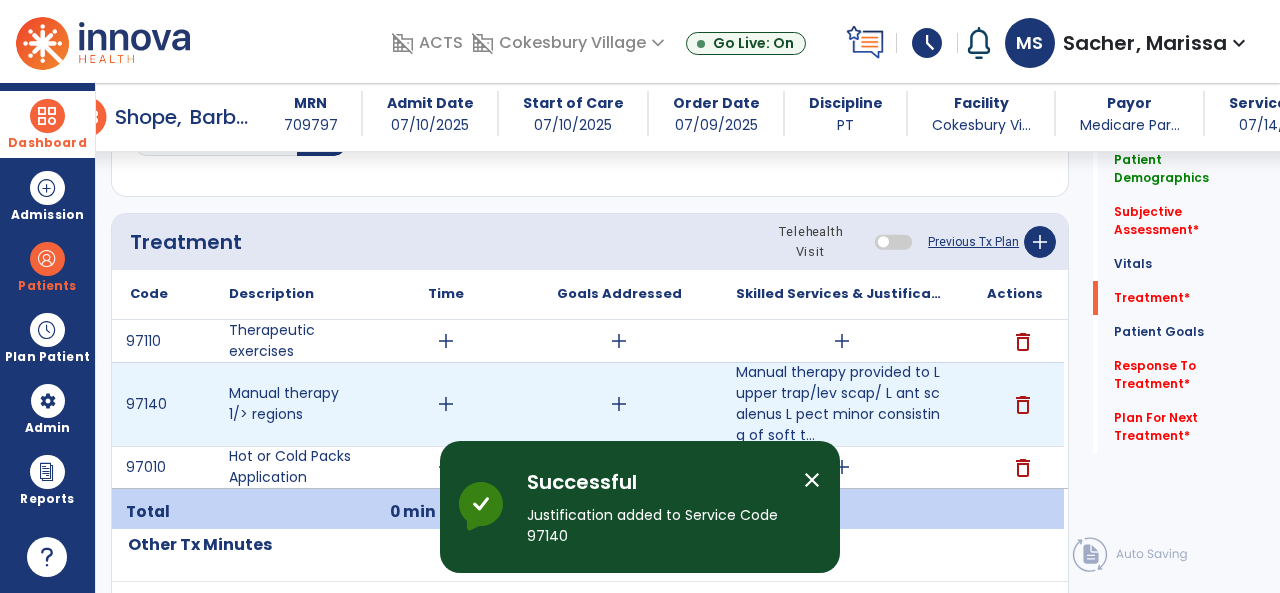 click on "add" at bounding box center (619, 404) 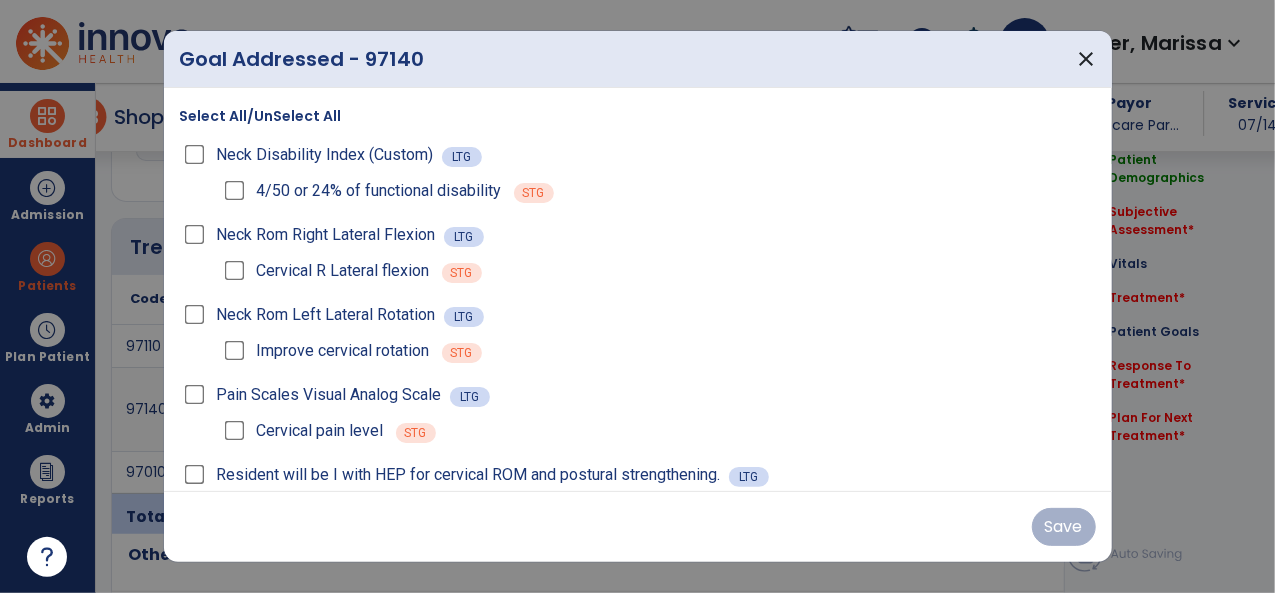 scroll, scrollTop: 1036, scrollLeft: 0, axis: vertical 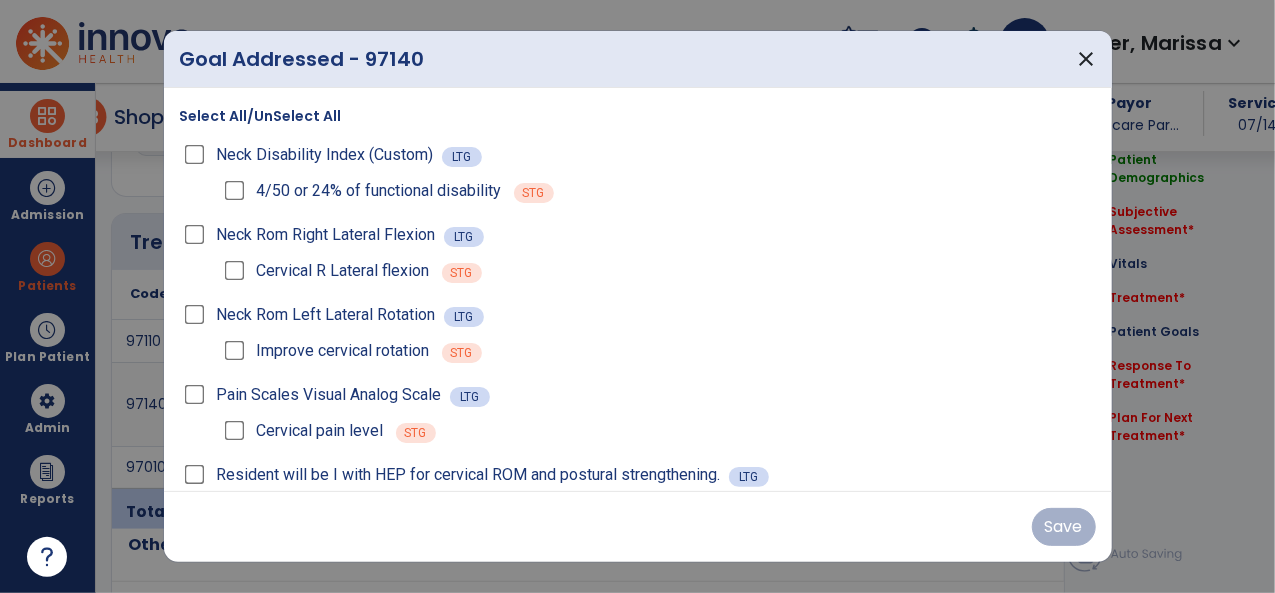 click on "Cervical R Lateral flexion" at bounding box center (325, 271) 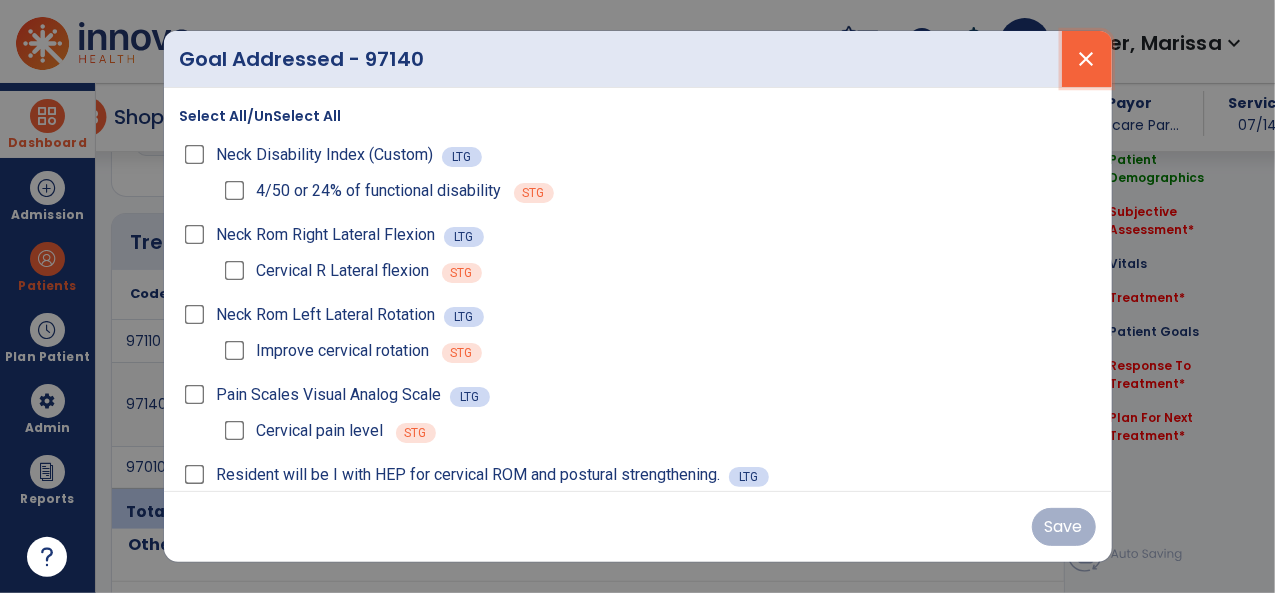 click on "close" at bounding box center [1087, 59] 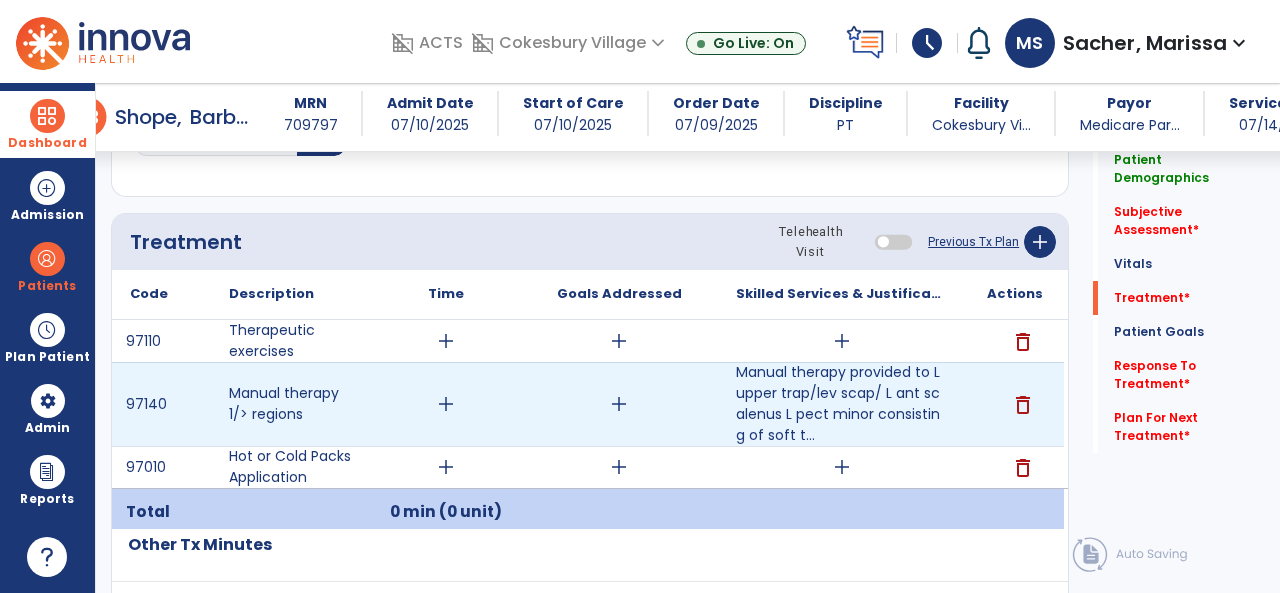 click on "add" at bounding box center [446, 404] 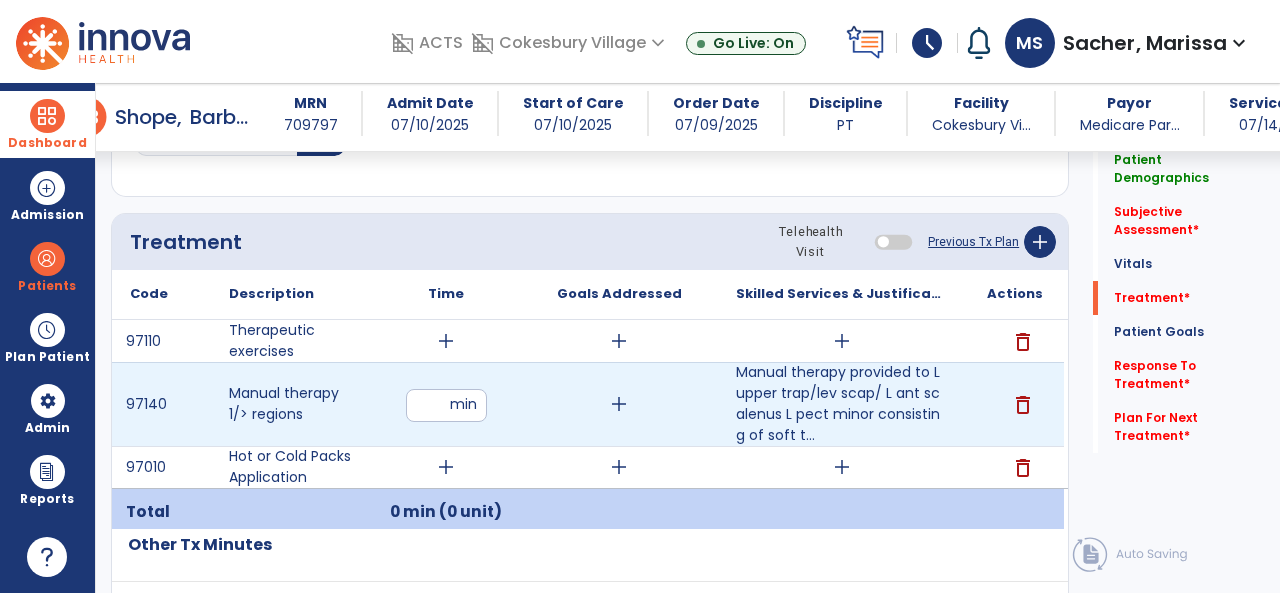 type on "**" 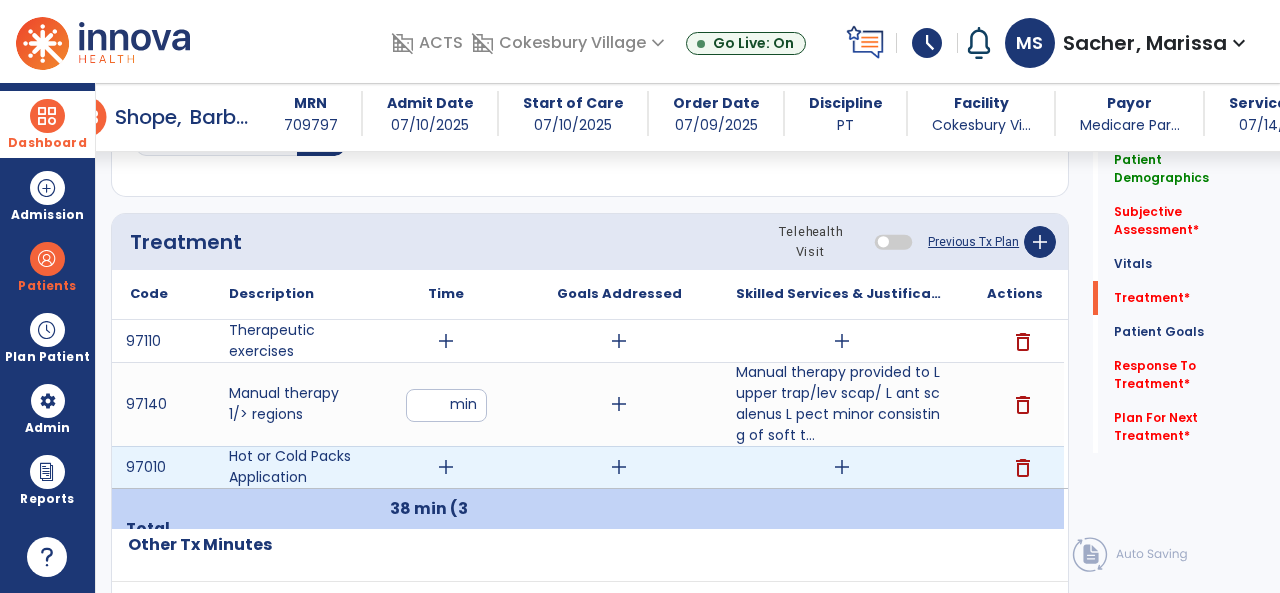 click on "add" at bounding box center [446, 467] 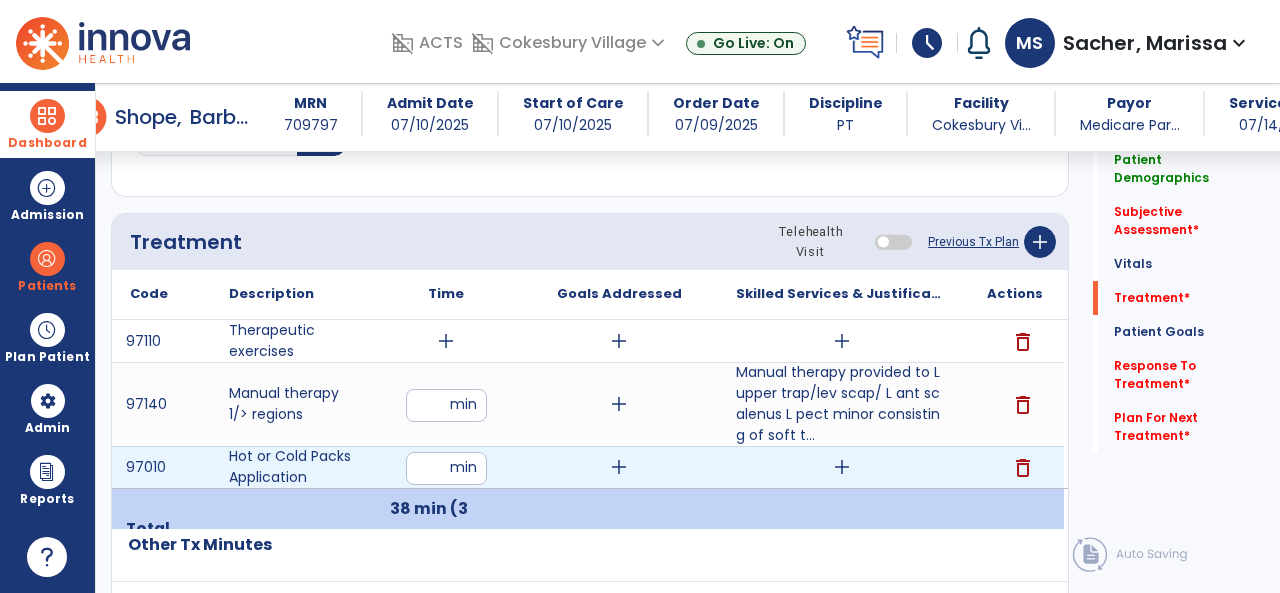 type on "*" 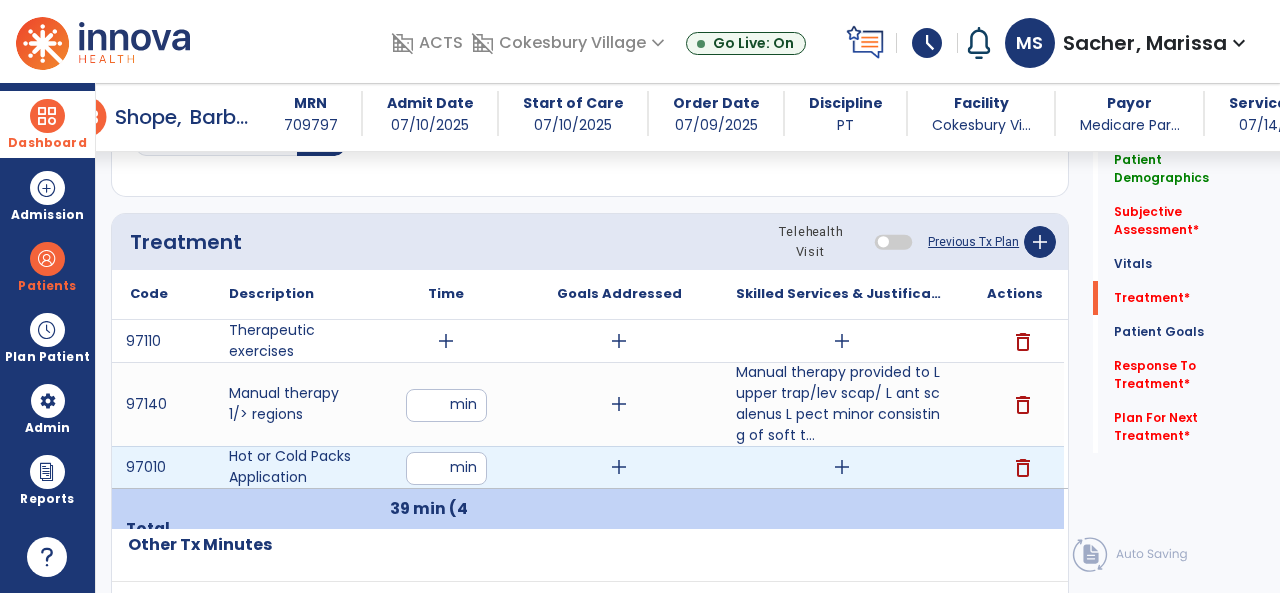 click on "add" at bounding box center [842, 467] 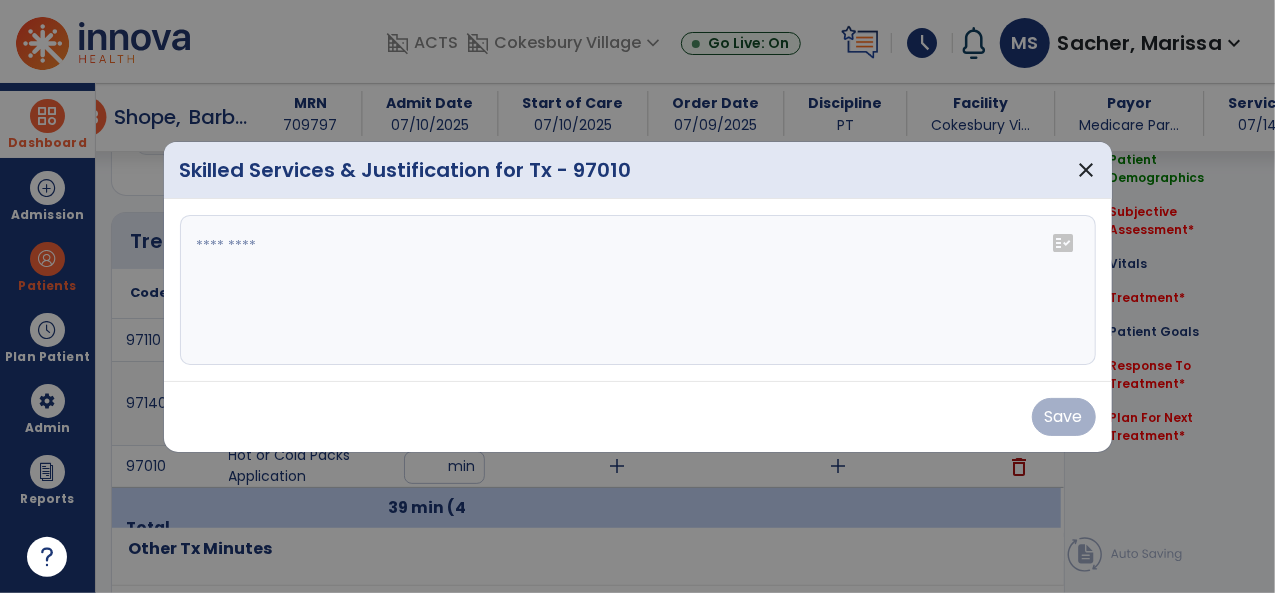 scroll, scrollTop: 1036, scrollLeft: 0, axis: vertical 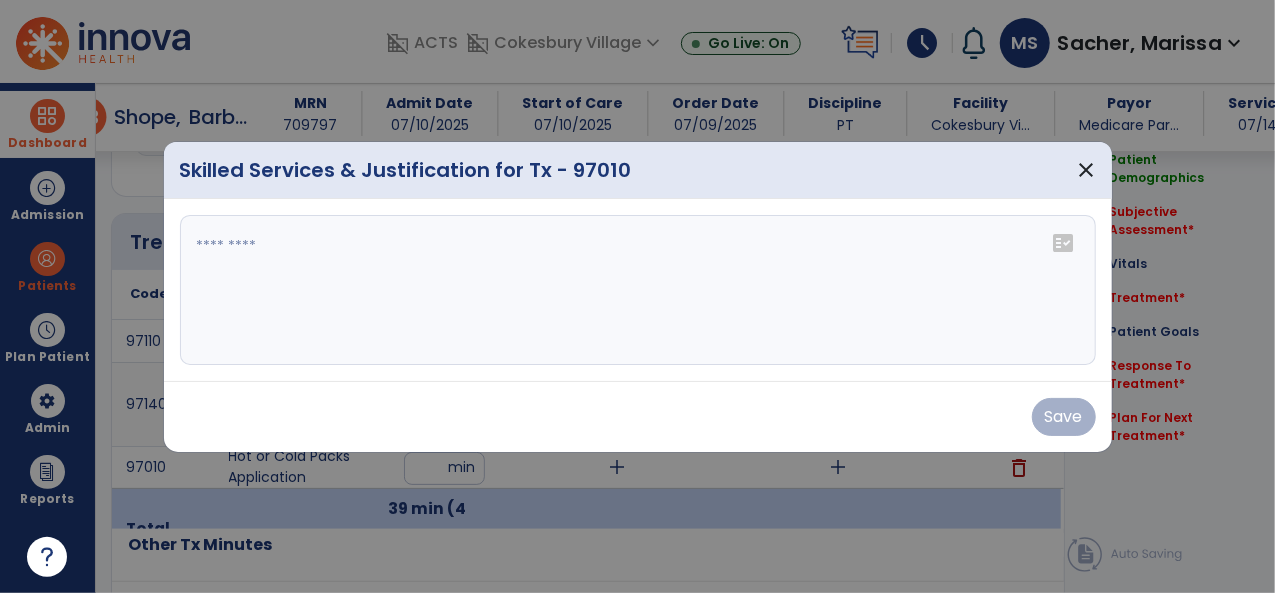 click at bounding box center (638, 290) 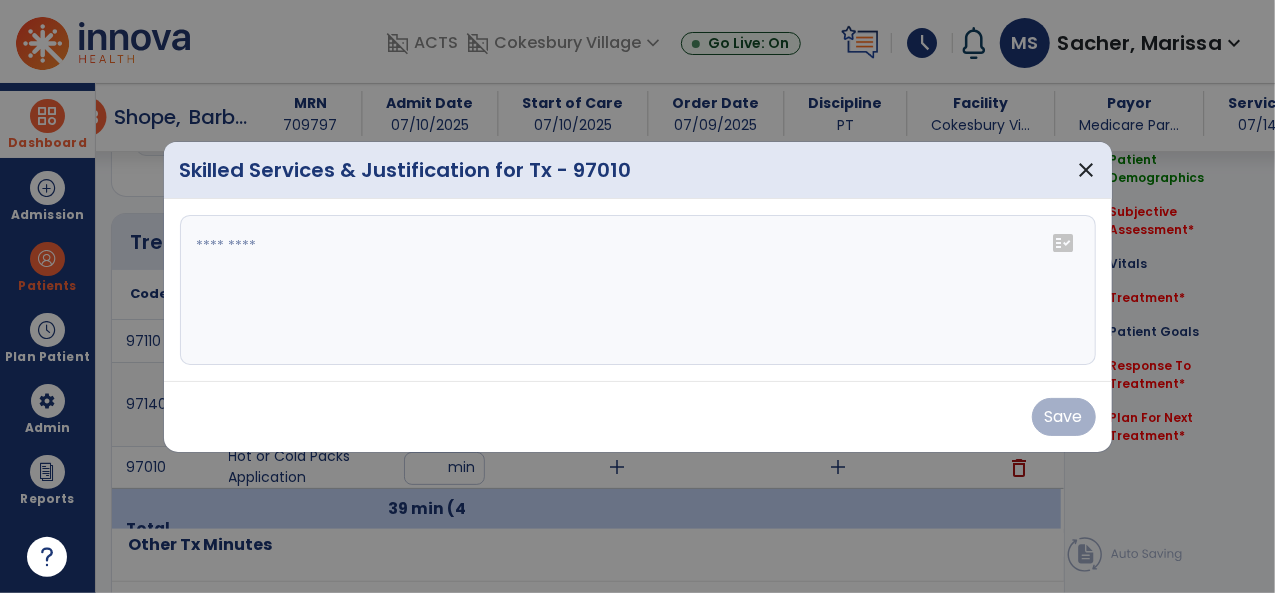 paste on "**********" 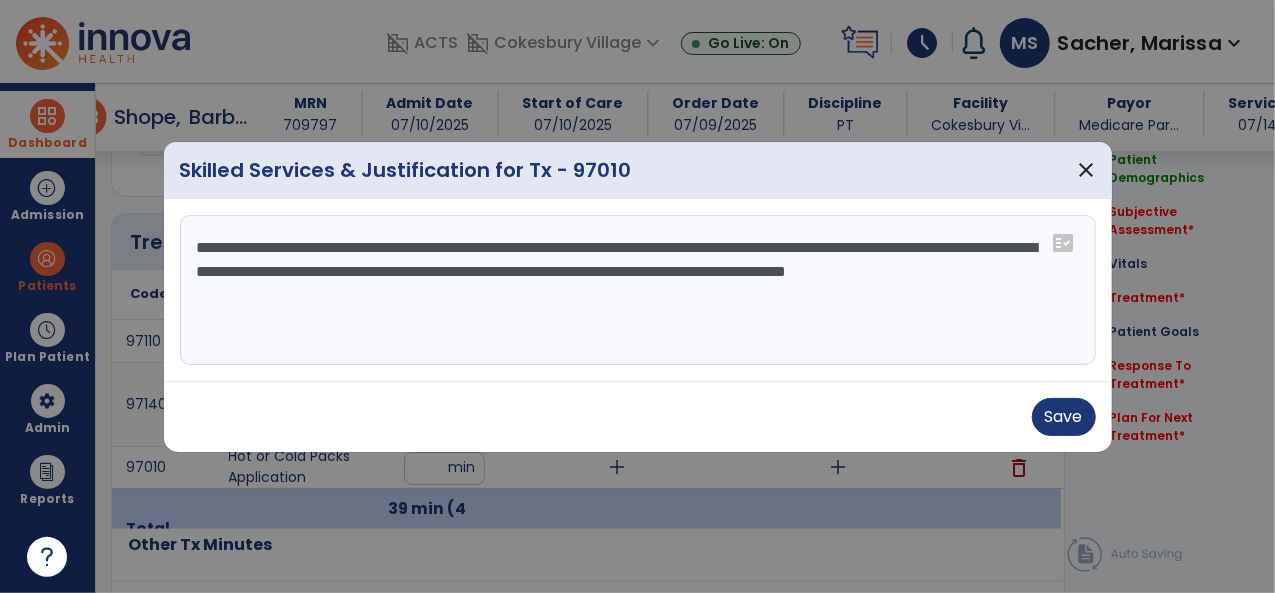 click on "**********" at bounding box center (638, 290) 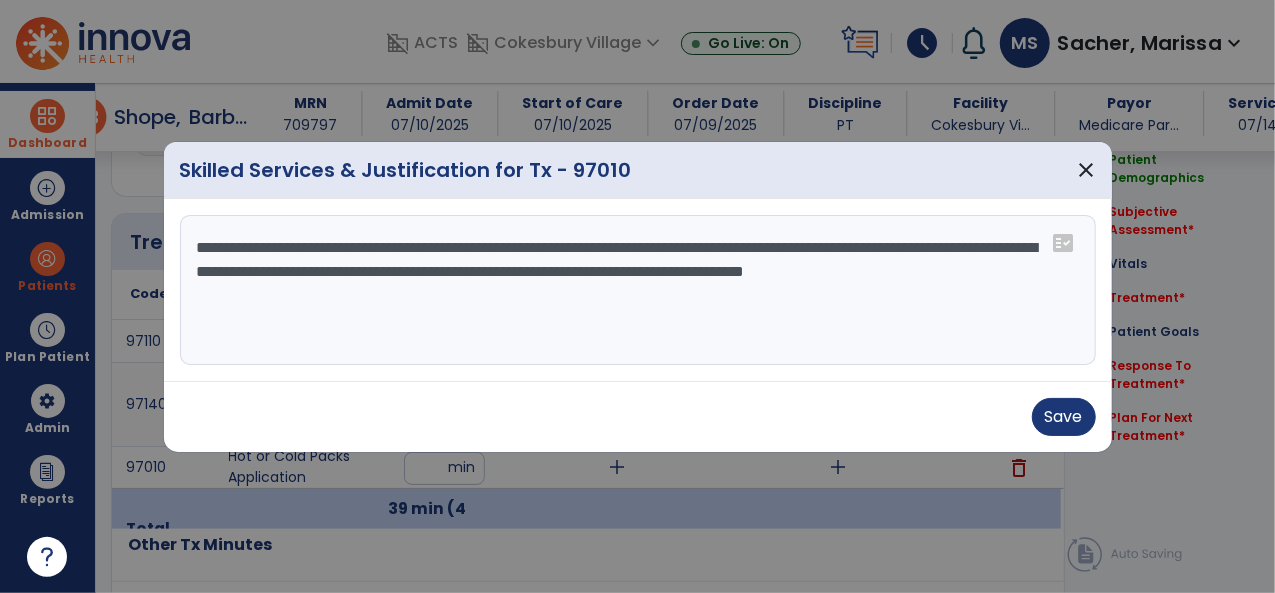 click on "**********" at bounding box center (638, 290) 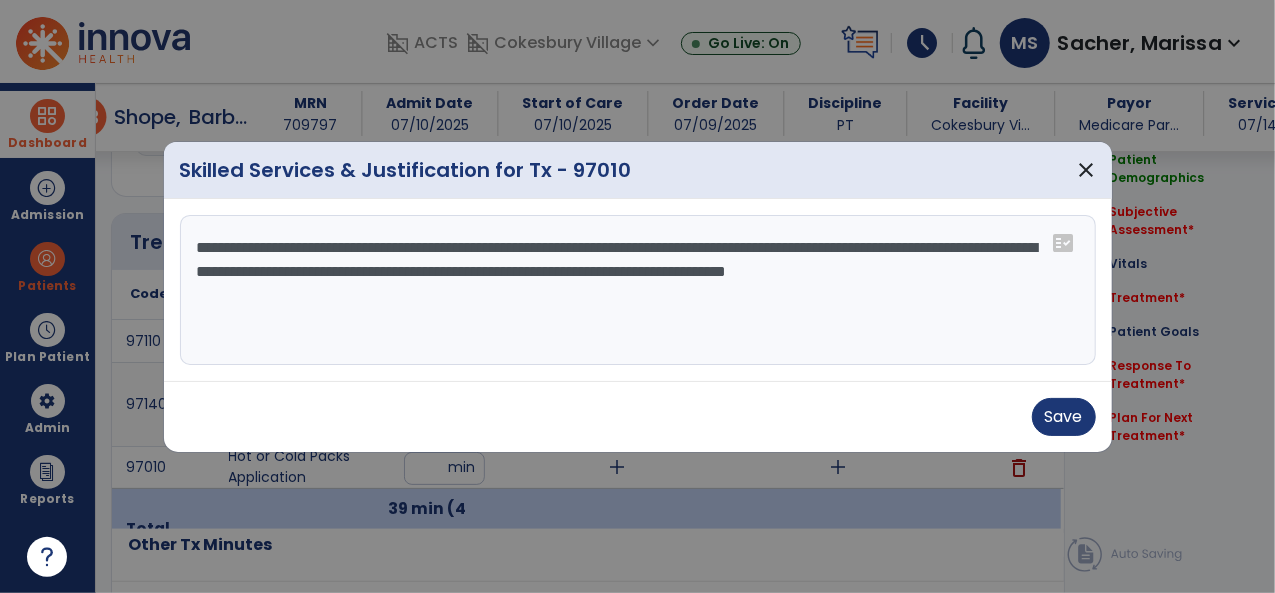 drag, startPoint x: 726, startPoint y: 245, endPoint x: 716, endPoint y: 274, distance: 30.675724 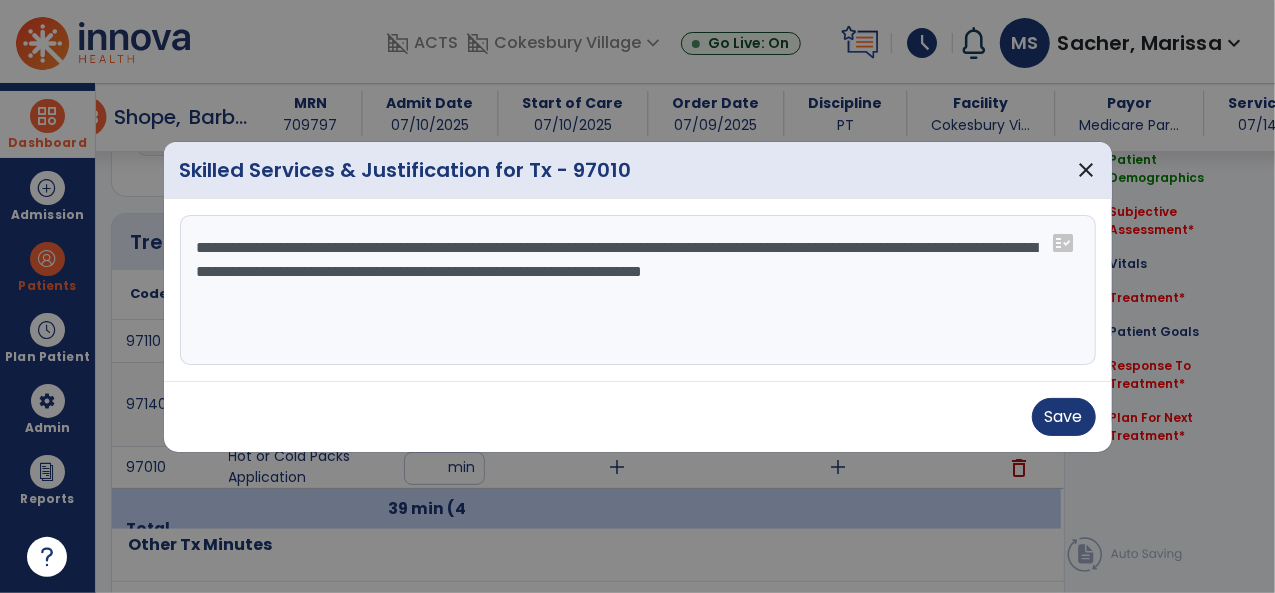 click on "**********" at bounding box center [638, 290] 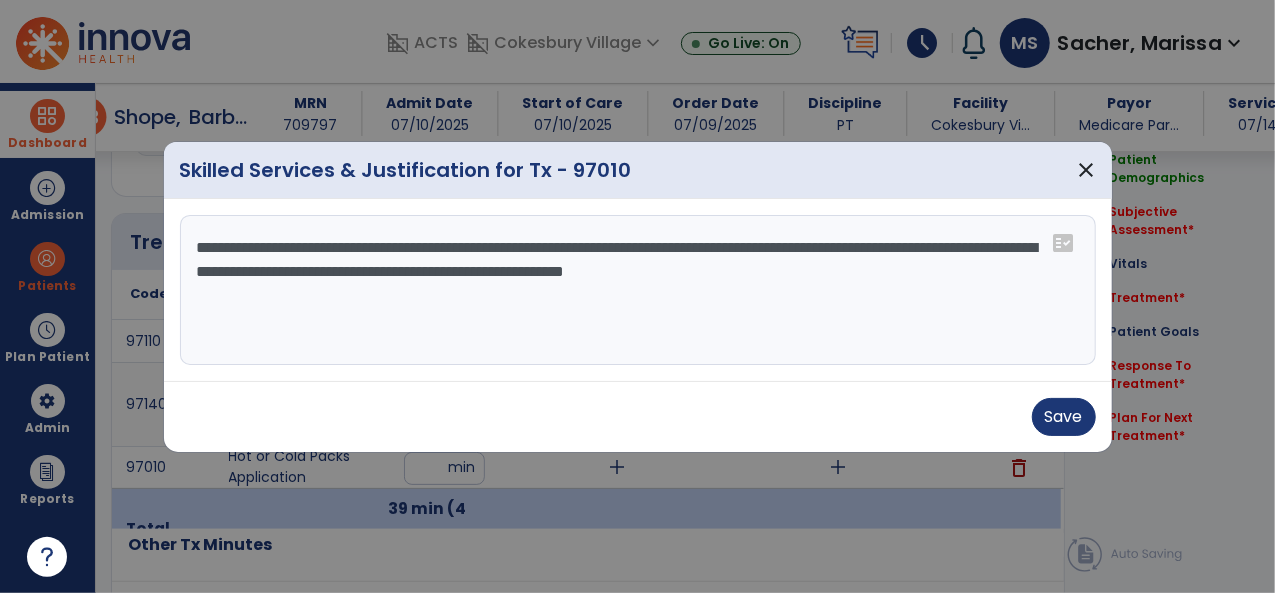 drag, startPoint x: 953, startPoint y: 271, endPoint x: 949, endPoint y: 303, distance: 32.24903 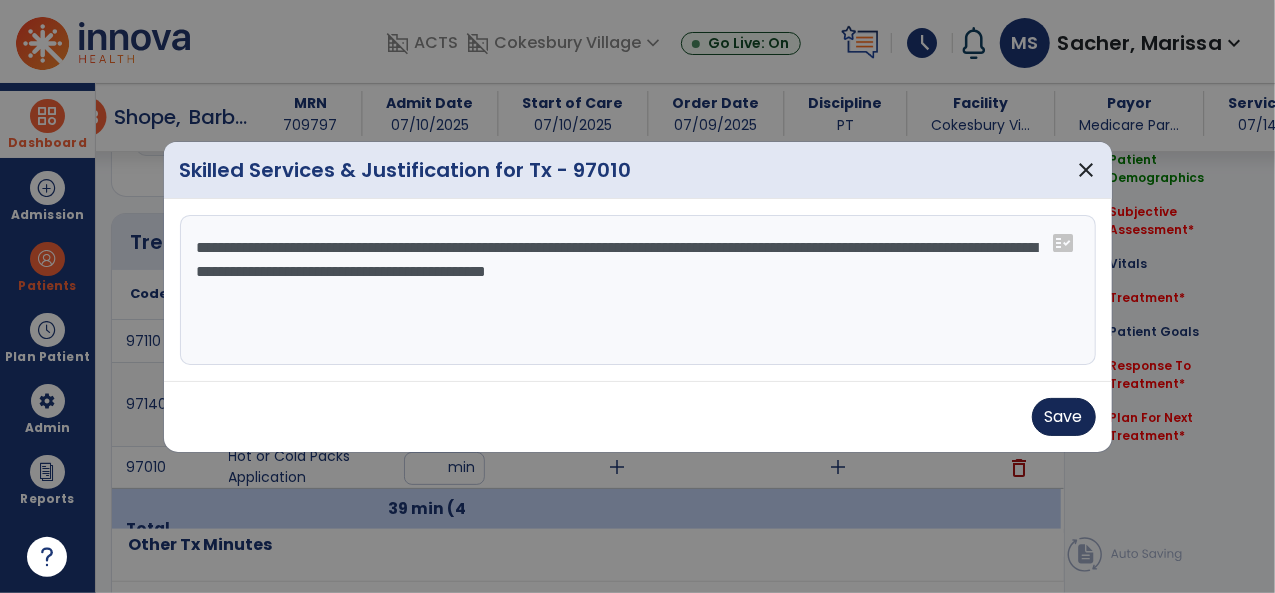 type on "**********" 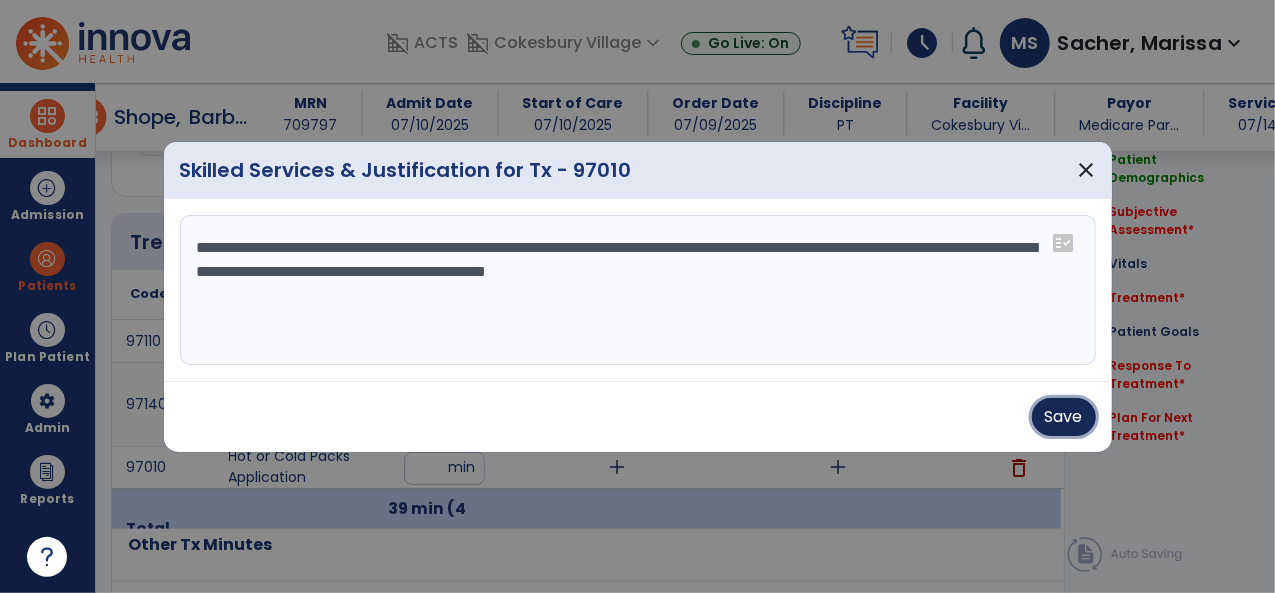 click on "Save" at bounding box center (1064, 417) 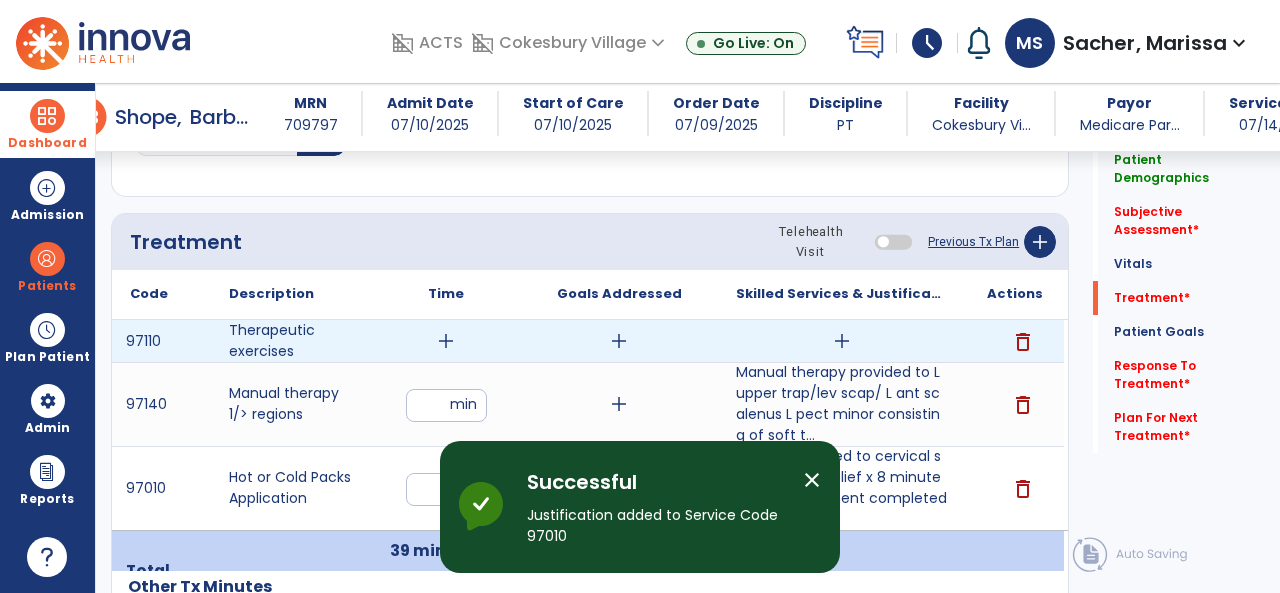 click on "add" at bounding box center [842, 341] 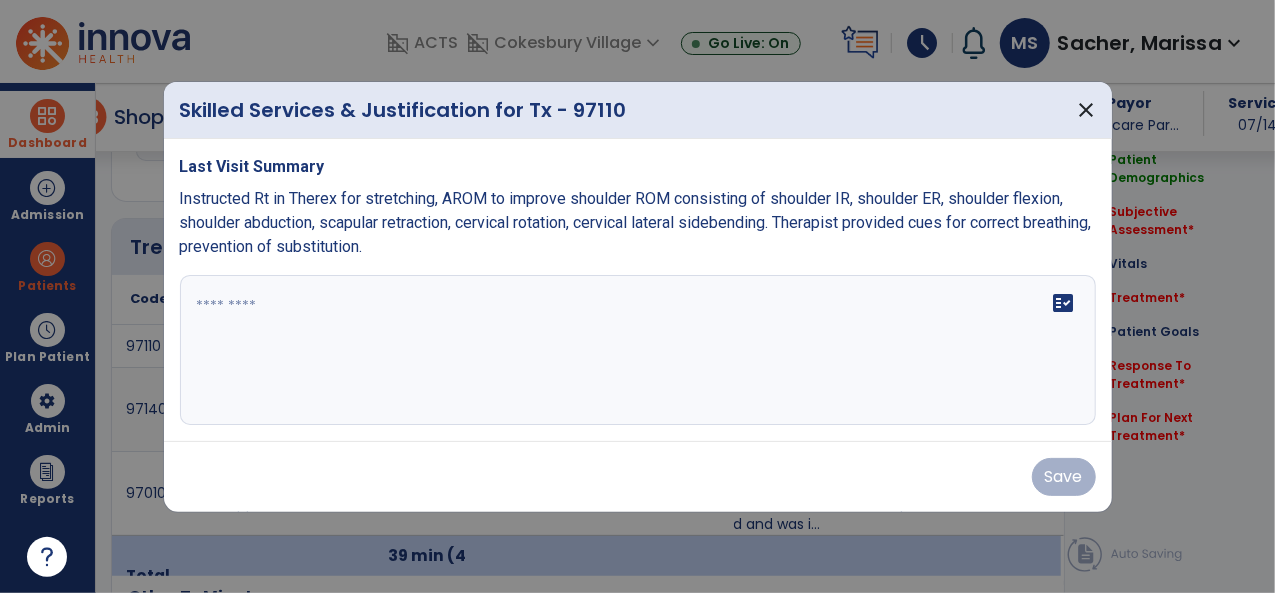 scroll, scrollTop: 1036, scrollLeft: 0, axis: vertical 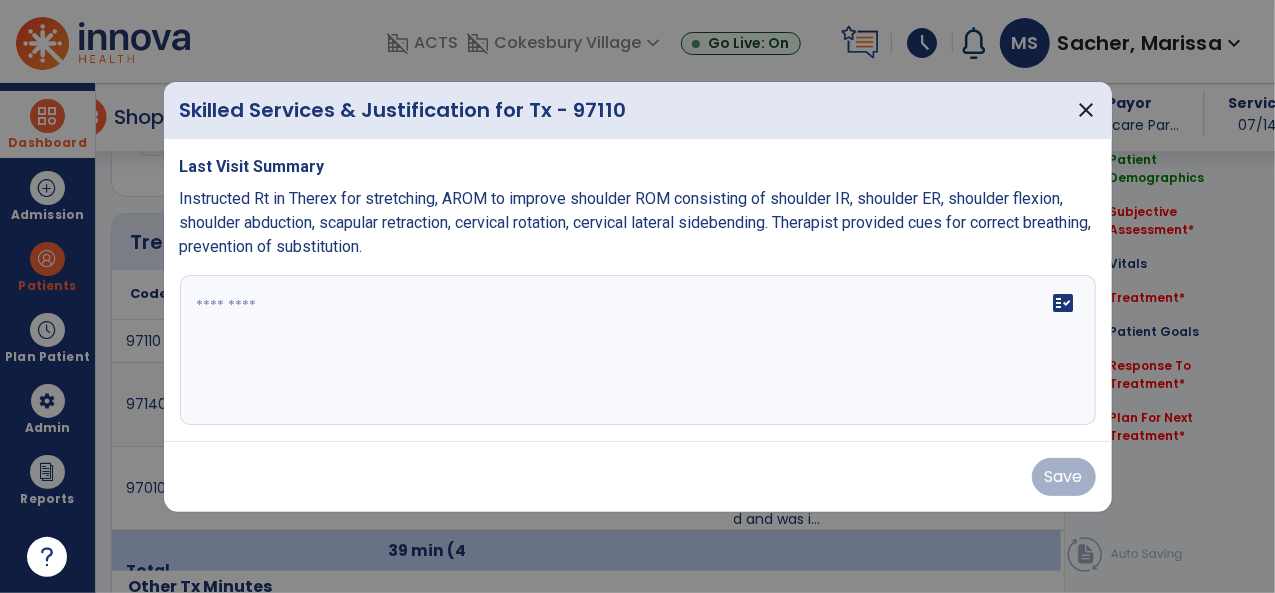 click on "Last Visit Summary Instructed Rt in Therex for stretching, AROM to improve shoulder ROM consisting of shoulder IR, shoulder ER, shoulder flexion, shoulder abduction, scapular retraction, cervical rotation, cervical lateral sidebending. Therapist provided cues for correct breathing, prevention of substitution.    fact_check" at bounding box center [638, 290] 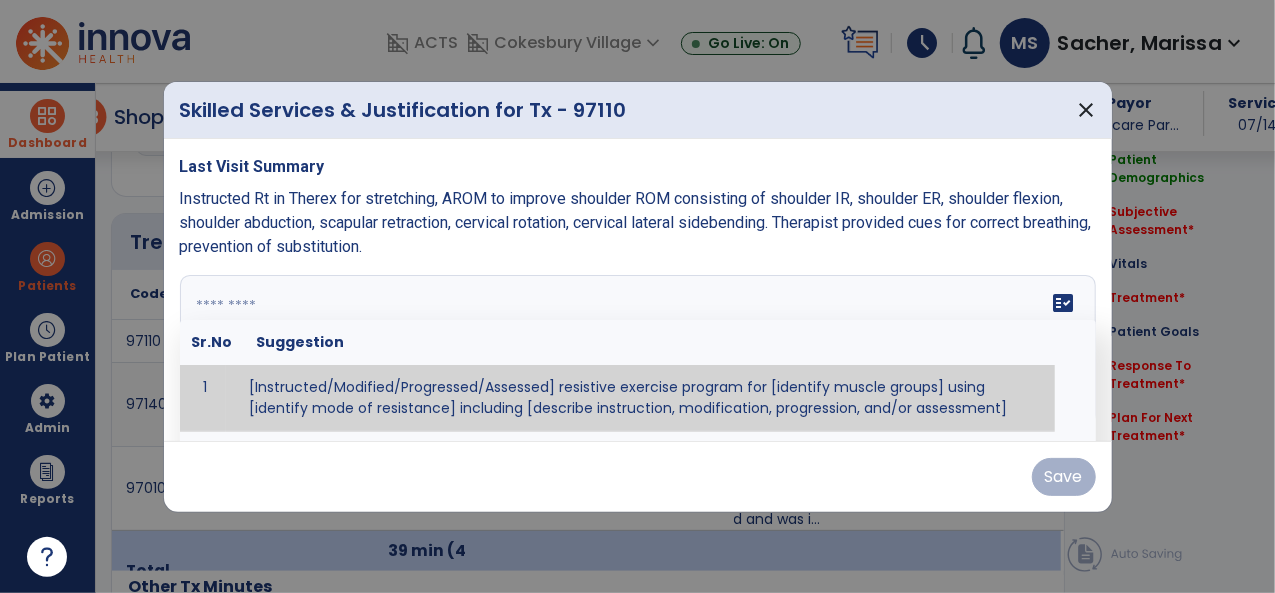 click at bounding box center (636, 350) 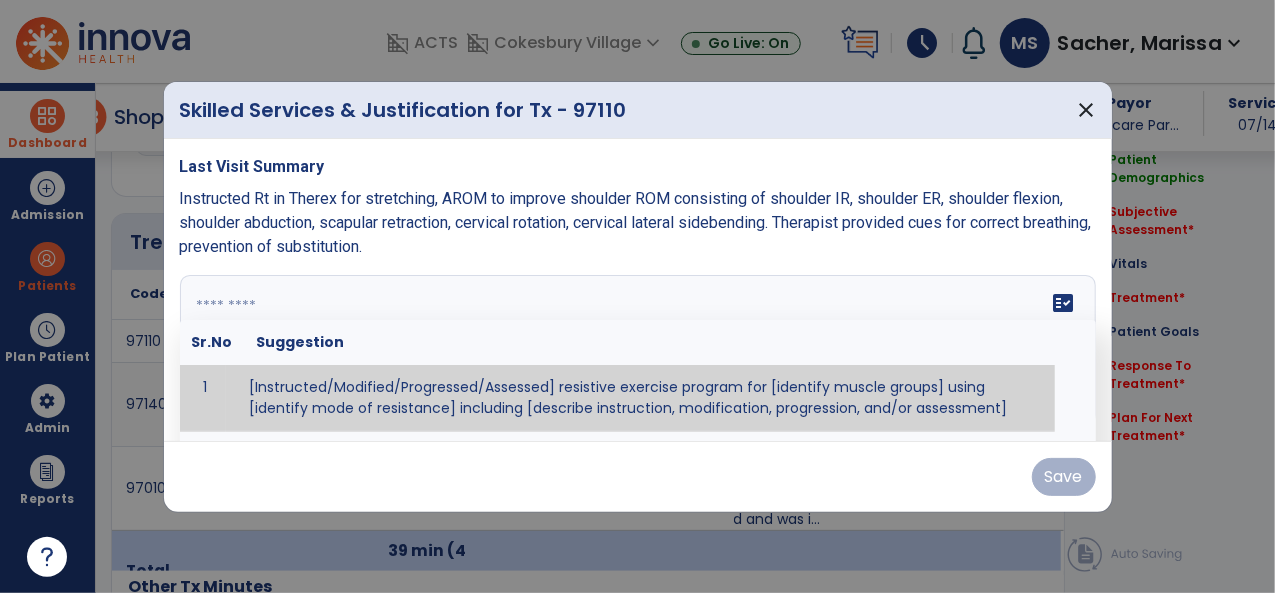paste on "**********" 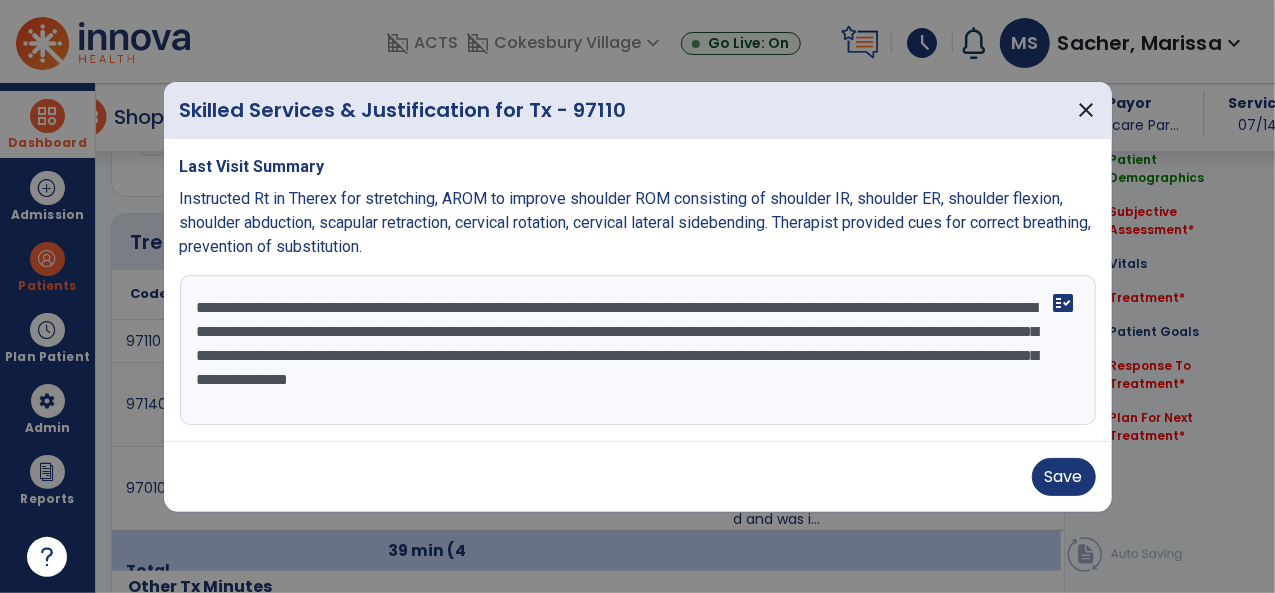drag, startPoint x: 848, startPoint y: 310, endPoint x: 862, endPoint y: 337, distance: 30.413813 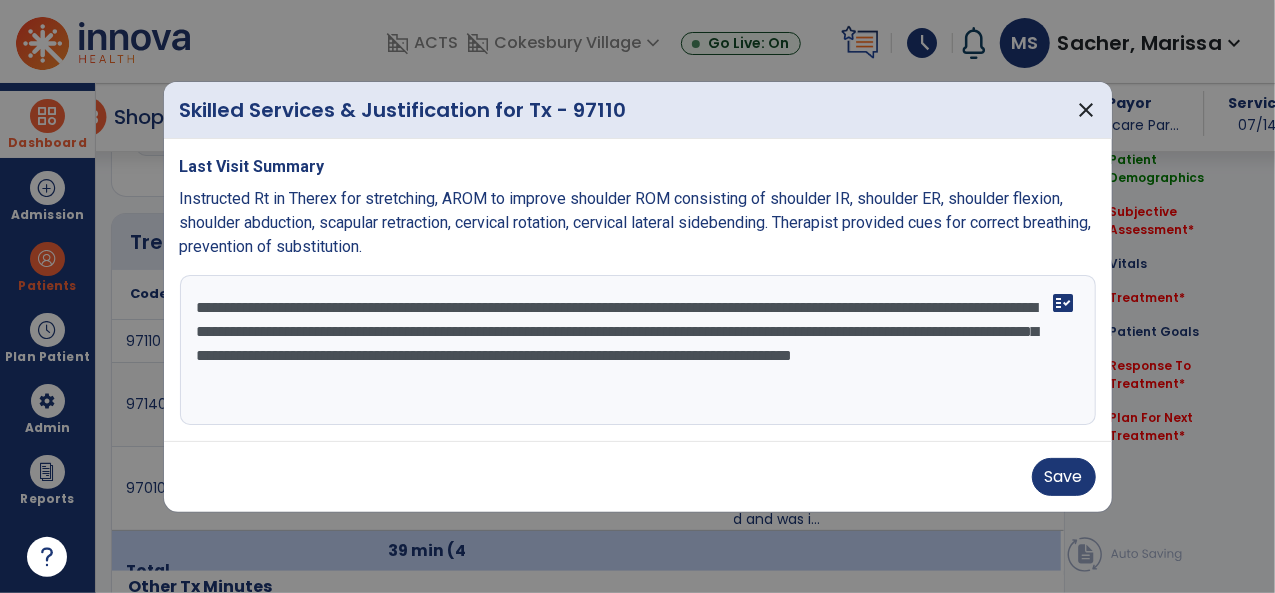 click on "**********" at bounding box center (638, 350) 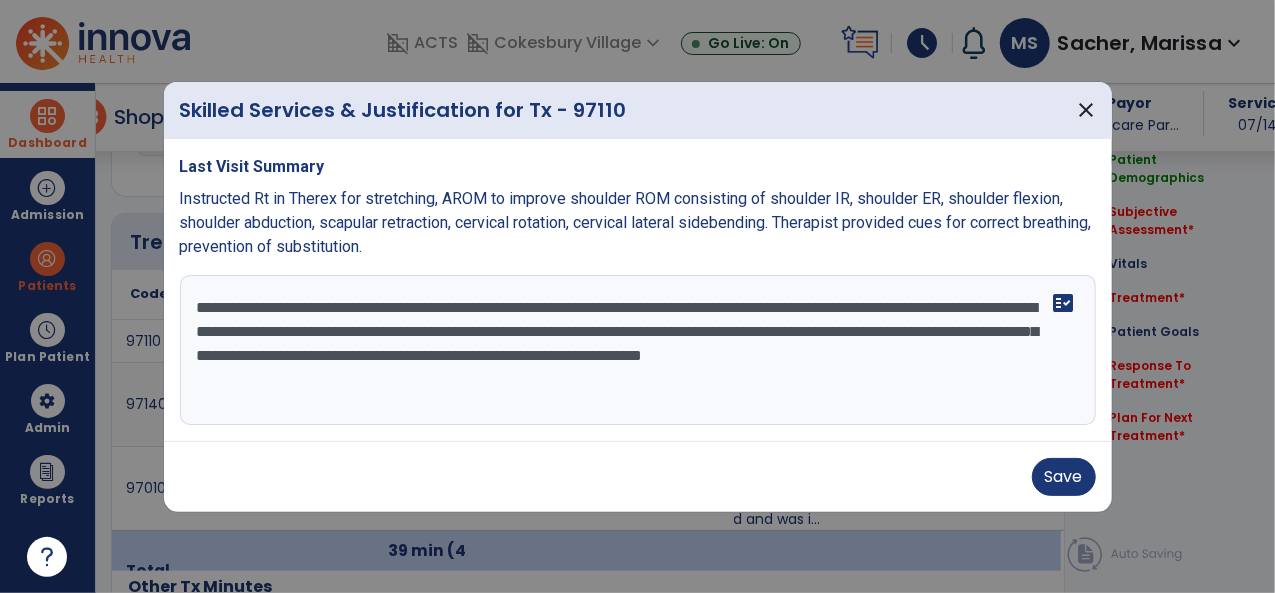 click on "**********" at bounding box center (638, 350) 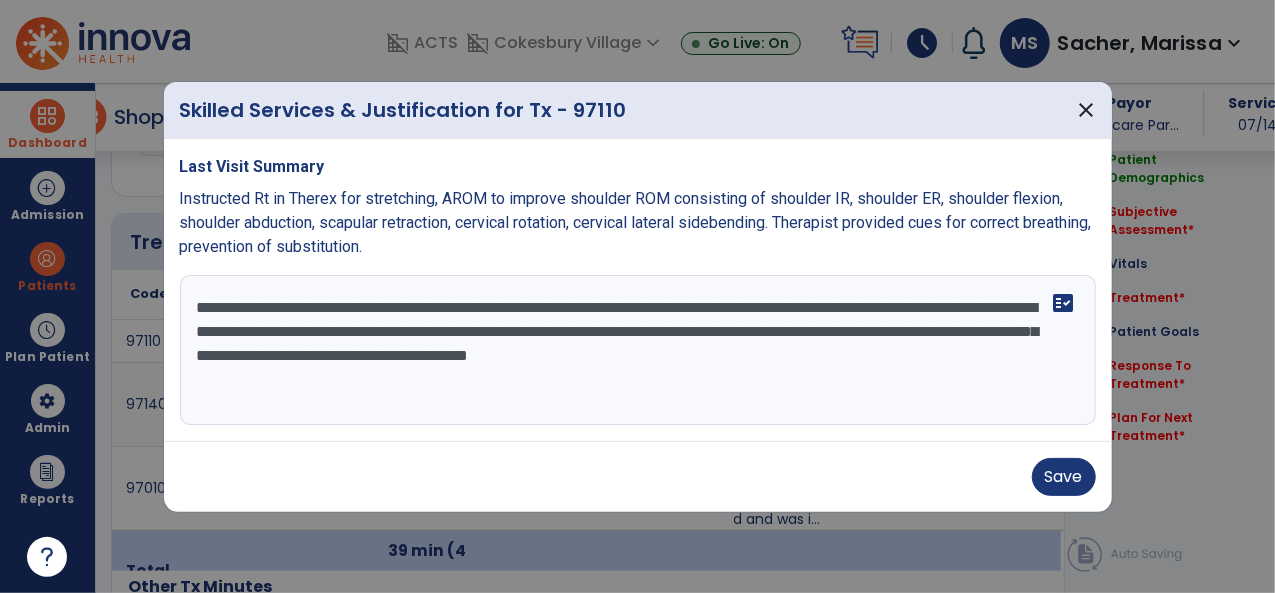 click on "**********" at bounding box center [638, 350] 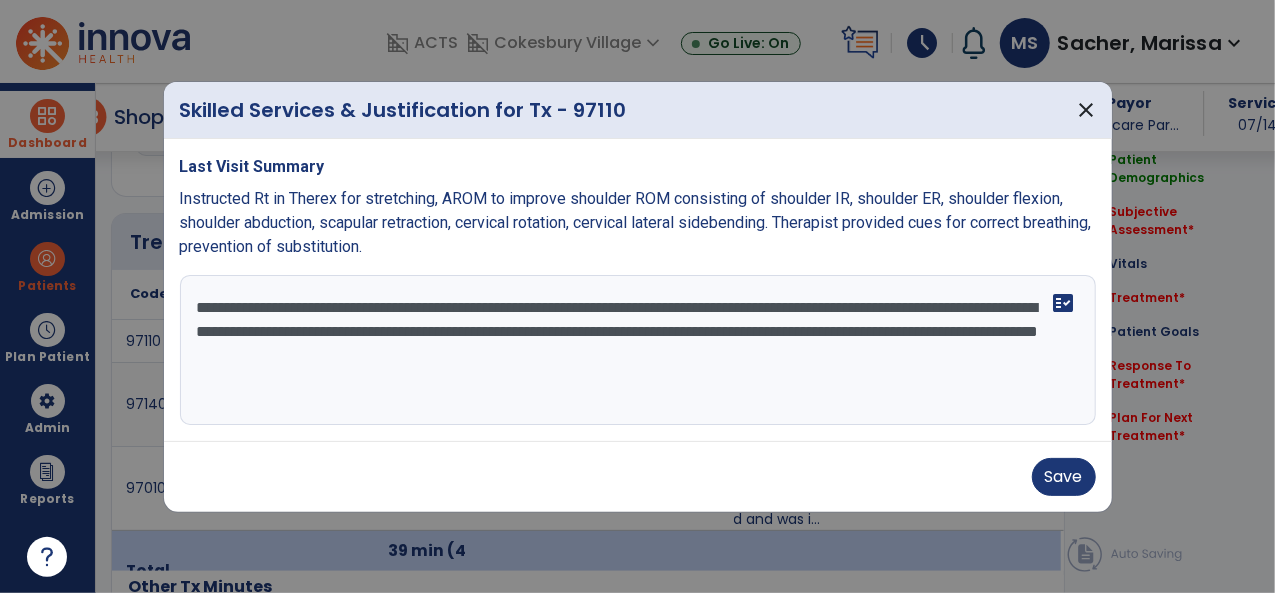 click on "**********" at bounding box center (638, 350) 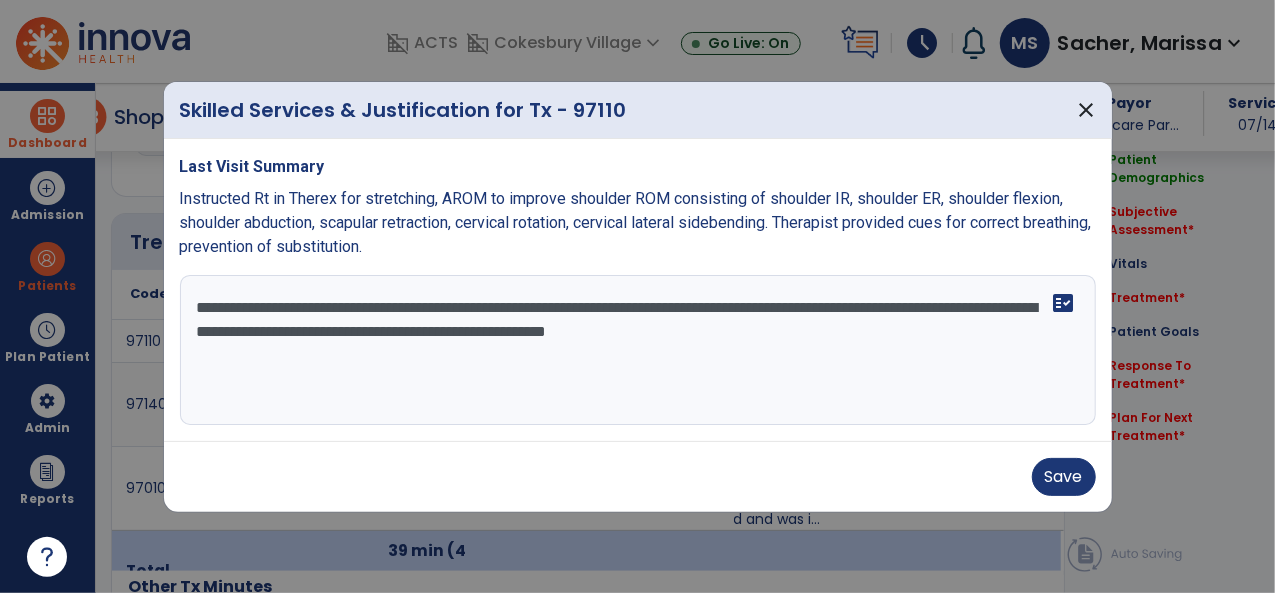 click on "**********" at bounding box center [638, 350] 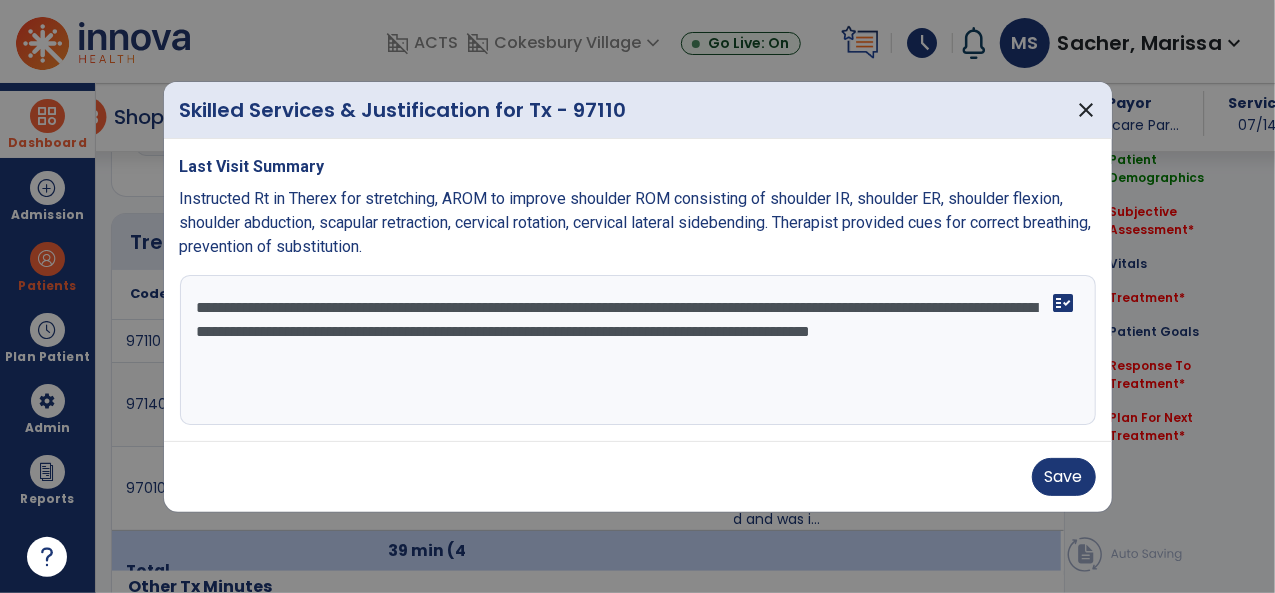 click on "**********" at bounding box center (638, 350) 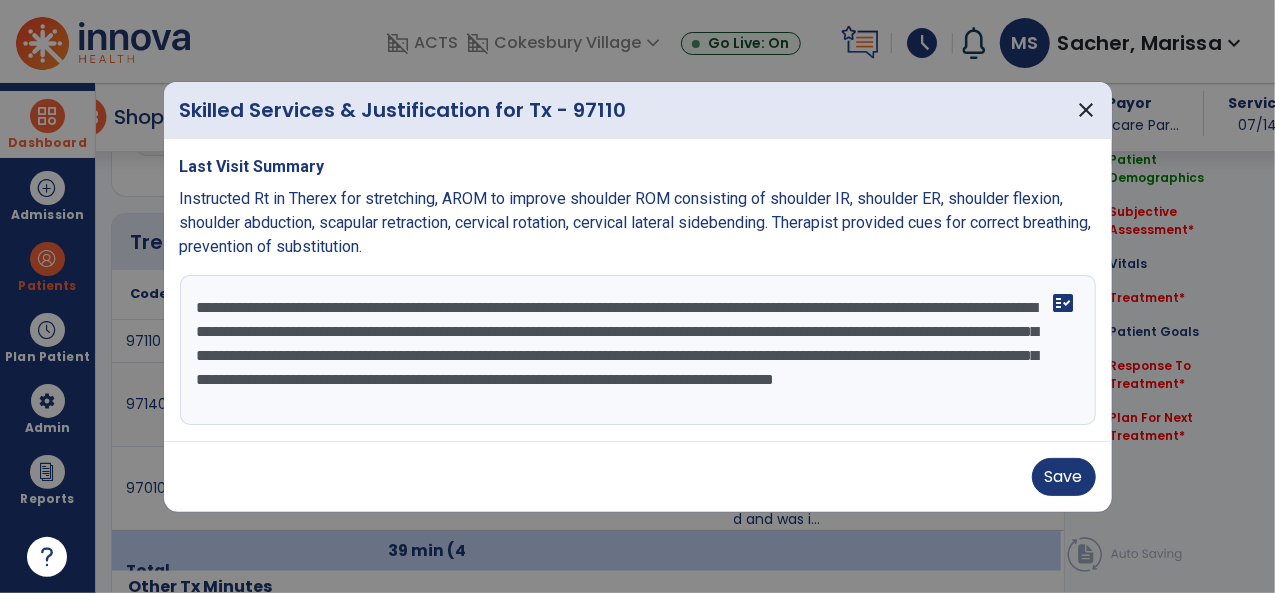 click on "**********" at bounding box center [638, 350] 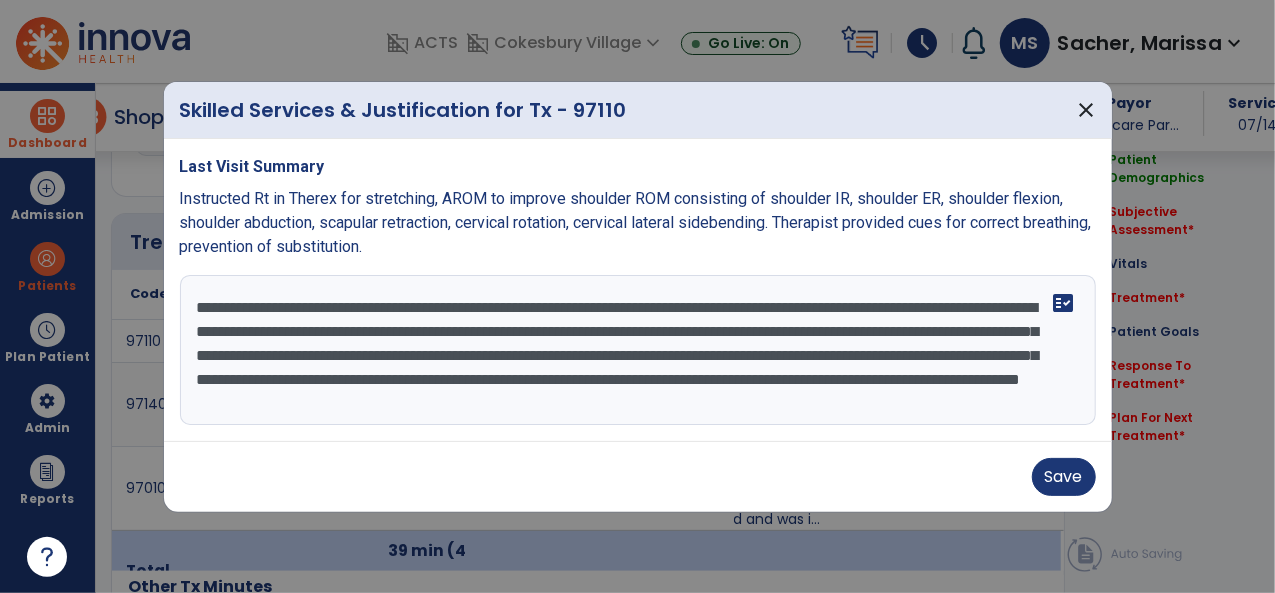 drag, startPoint x: 798, startPoint y: 350, endPoint x: 186, endPoint y: 361, distance: 612.0989 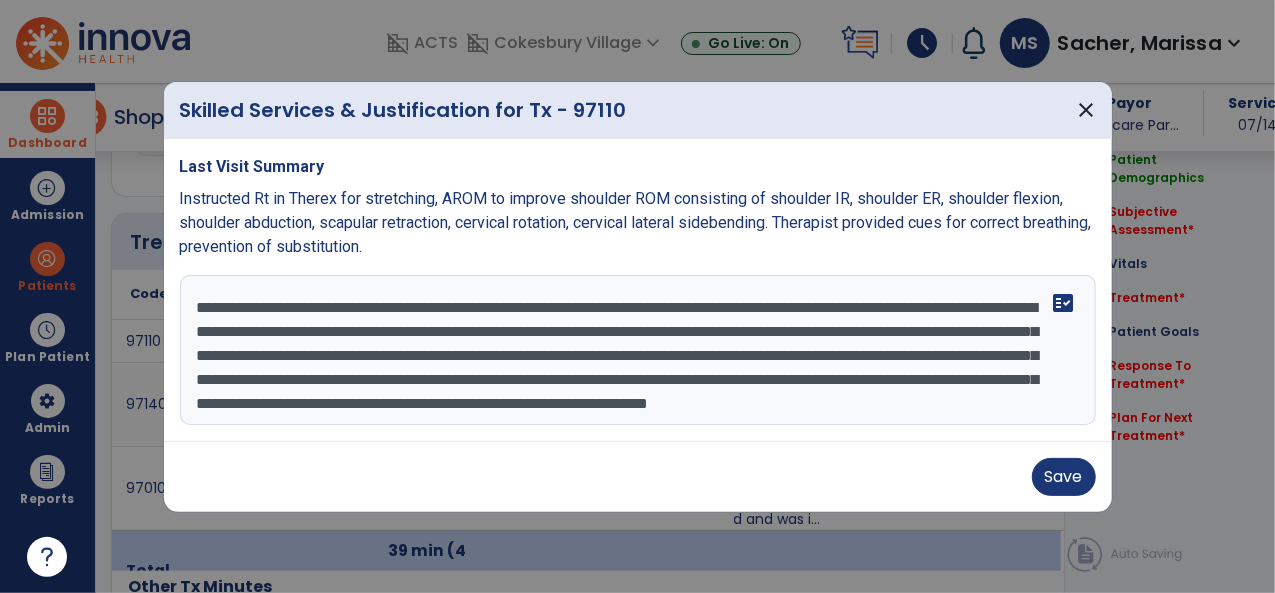 scroll, scrollTop: 40, scrollLeft: 0, axis: vertical 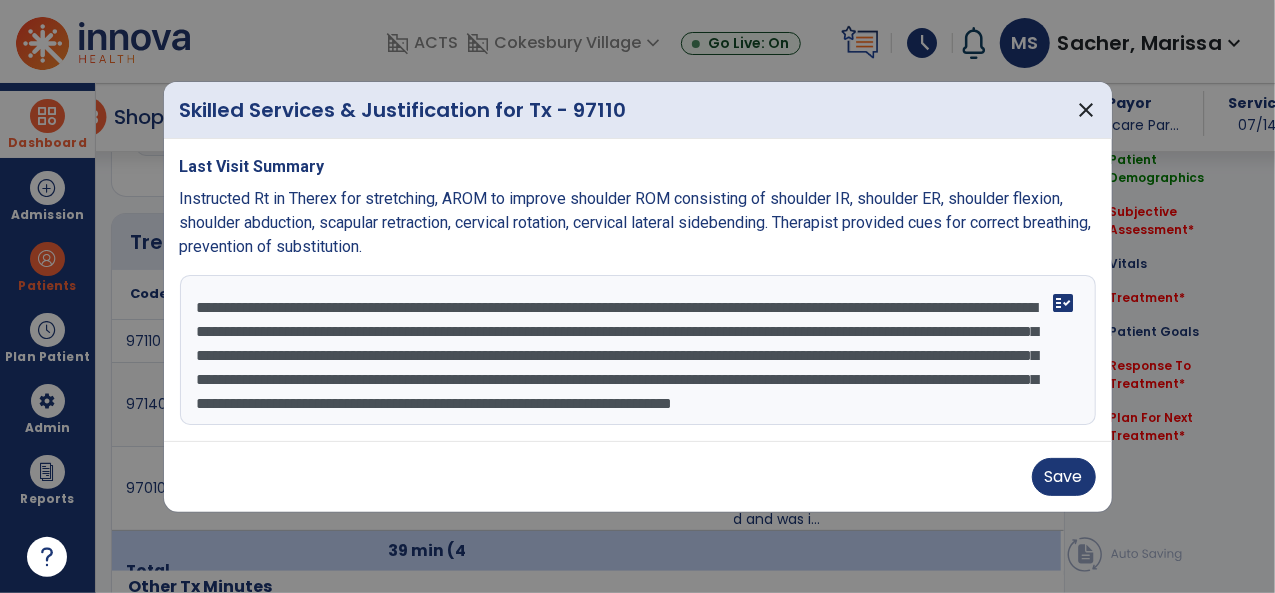 click on "**********" at bounding box center [638, 350] 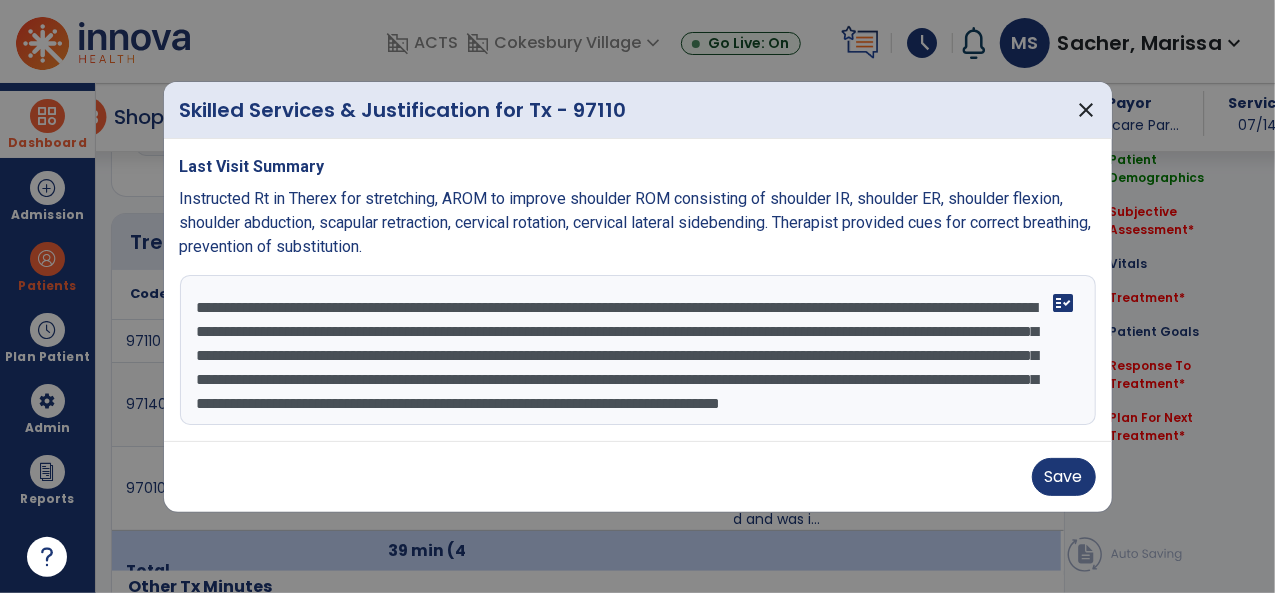 click on "**********" at bounding box center (638, 350) 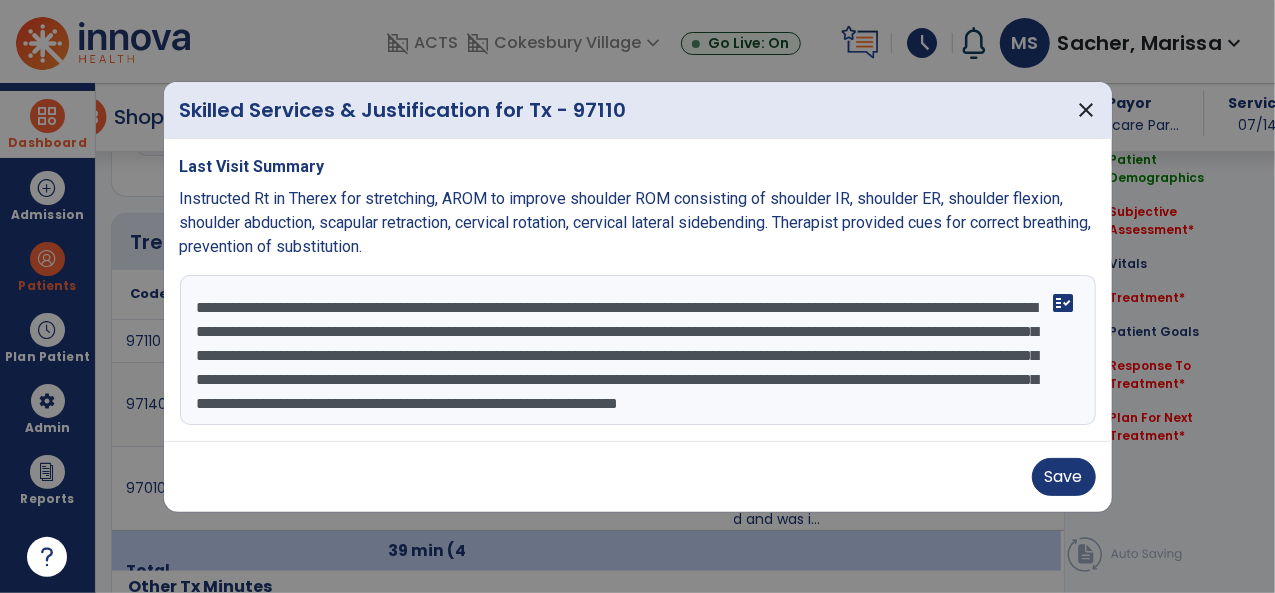 scroll, scrollTop: 24, scrollLeft: 0, axis: vertical 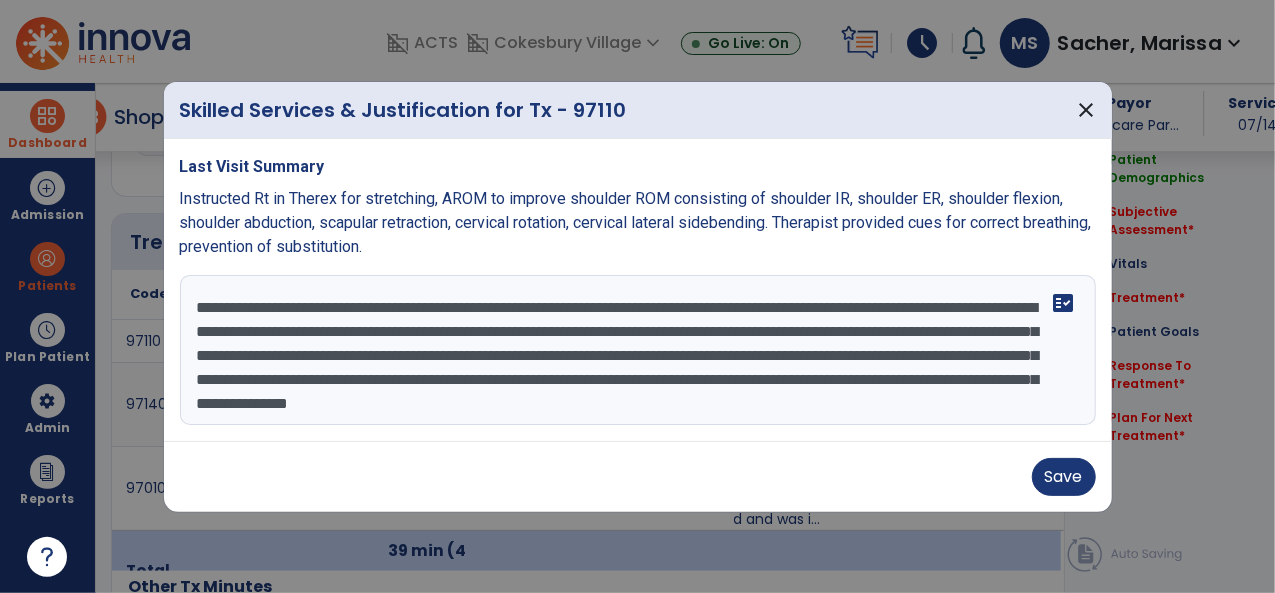 drag, startPoint x: 346, startPoint y: 332, endPoint x: 344, endPoint y: 343, distance: 11.18034 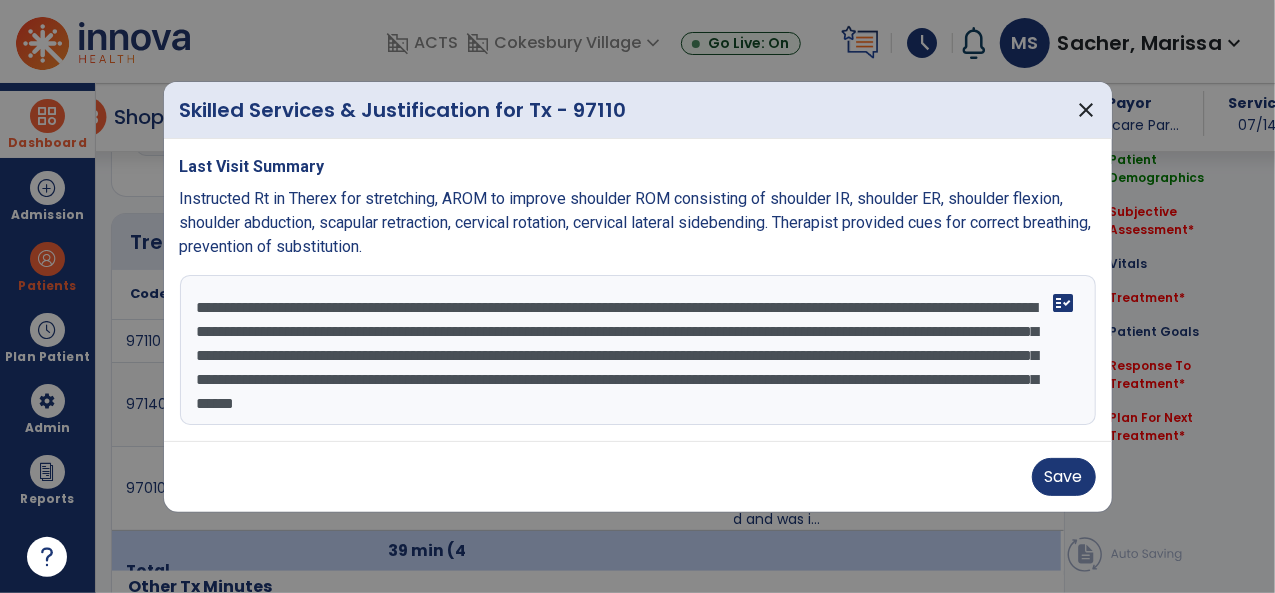 click on "**********" at bounding box center (638, 350) 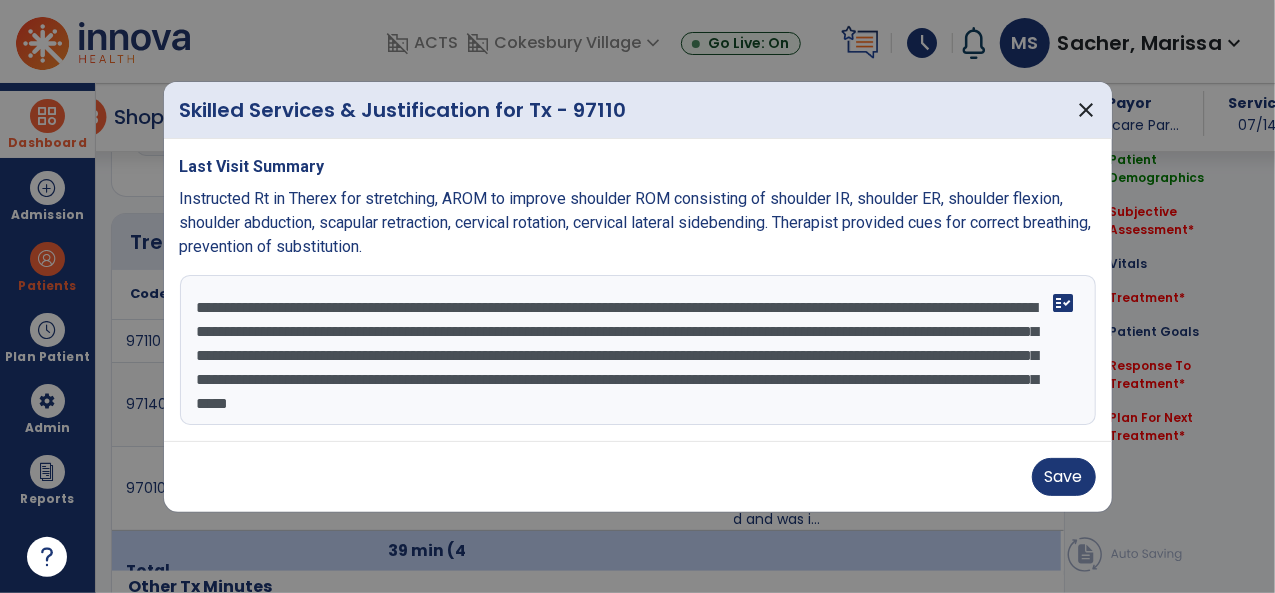 click on "**********" at bounding box center (638, 350) 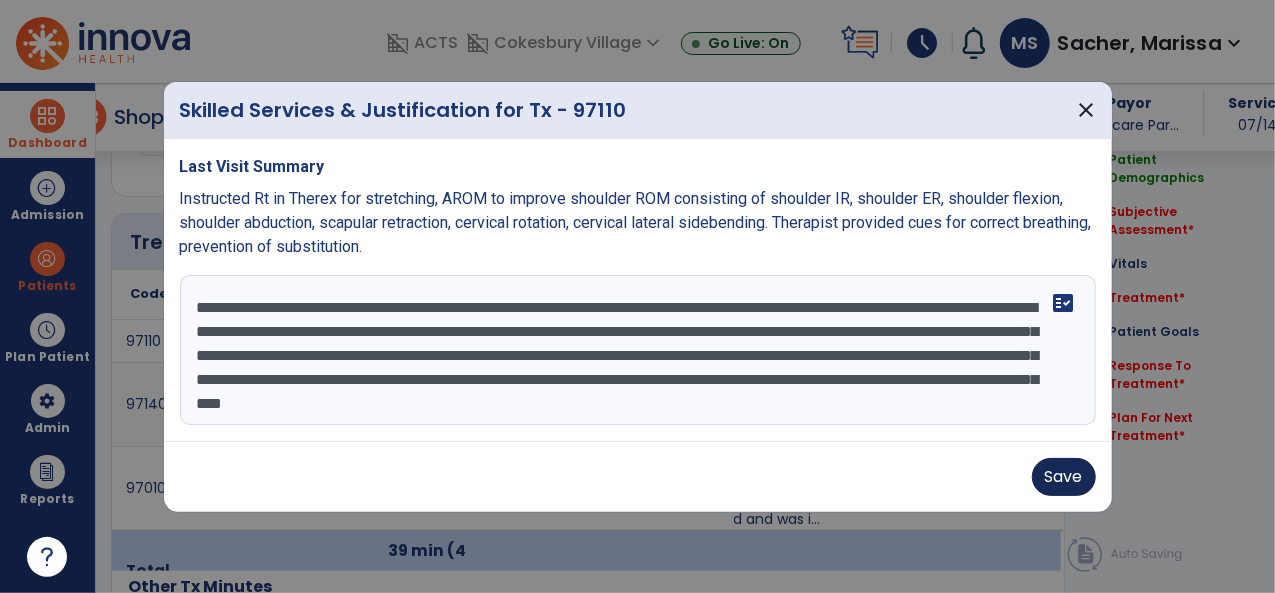 type on "**********" 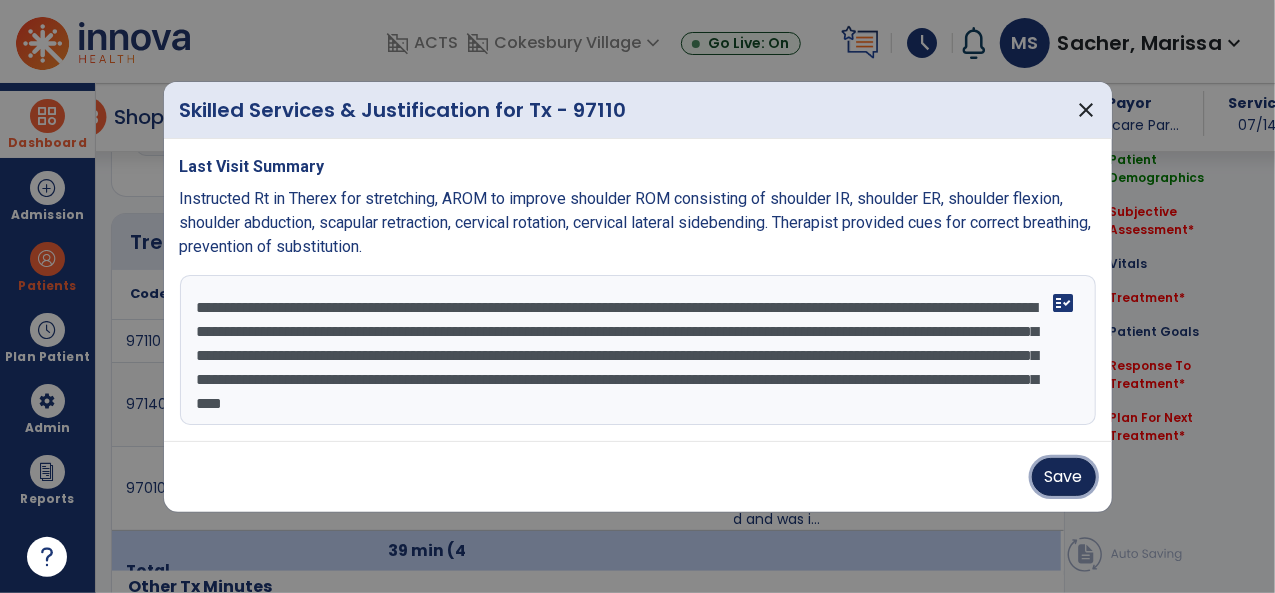 click on "Save" at bounding box center (1064, 477) 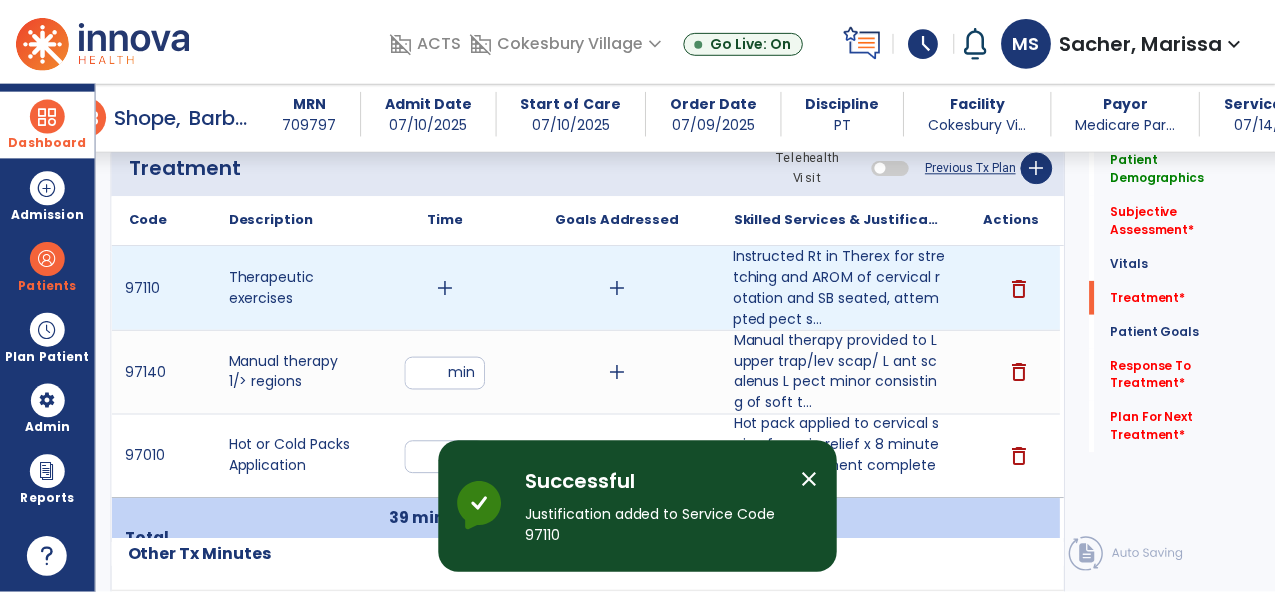scroll, scrollTop: 1136, scrollLeft: 0, axis: vertical 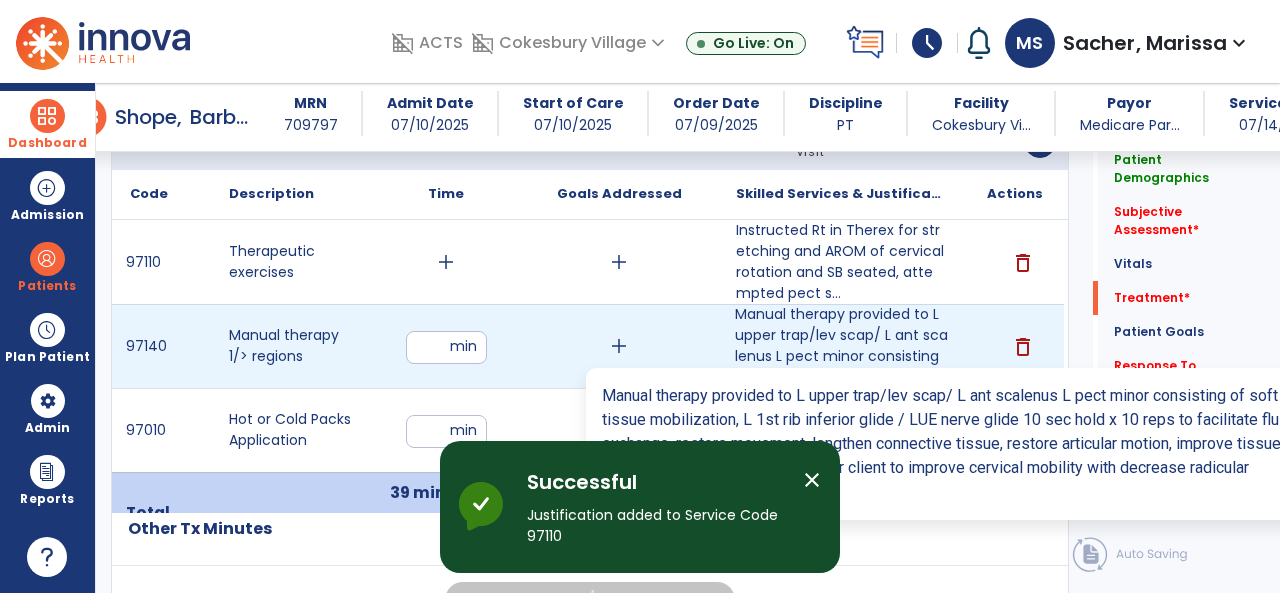 click on "Manual therapy provided to L upper trap/lev scap/ L ant scalenus L pect minor consisting of soft t..." at bounding box center (841, 346) 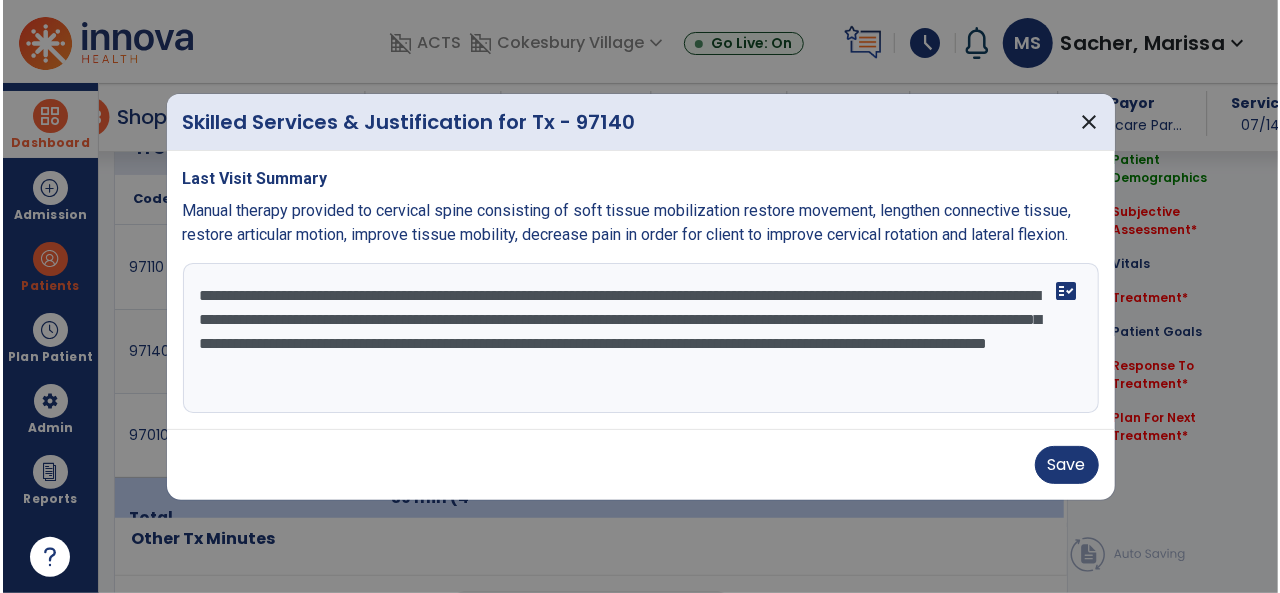 scroll, scrollTop: 1136, scrollLeft: 0, axis: vertical 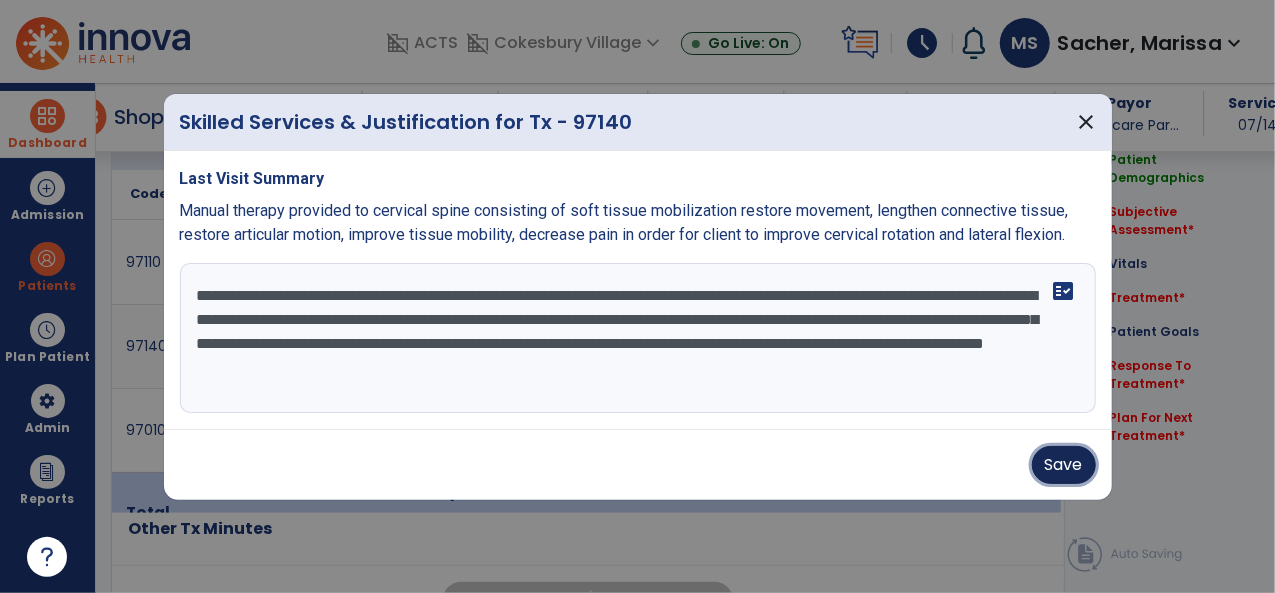 click on "Save" at bounding box center (1064, 465) 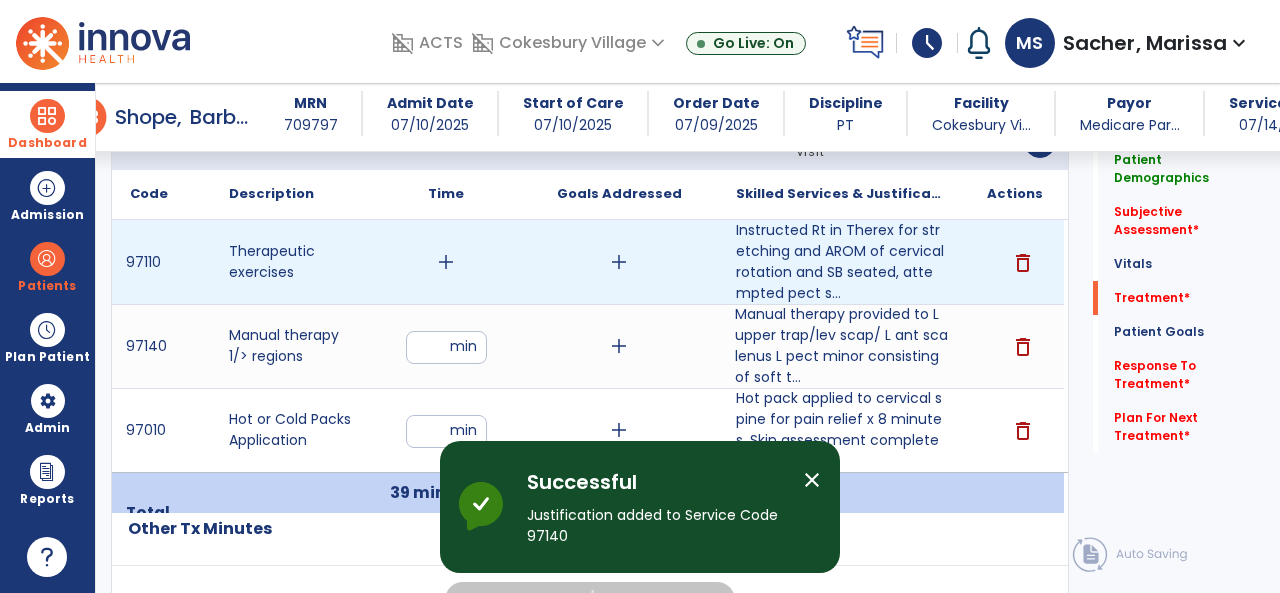 click on "add" at bounding box center [446, 262] 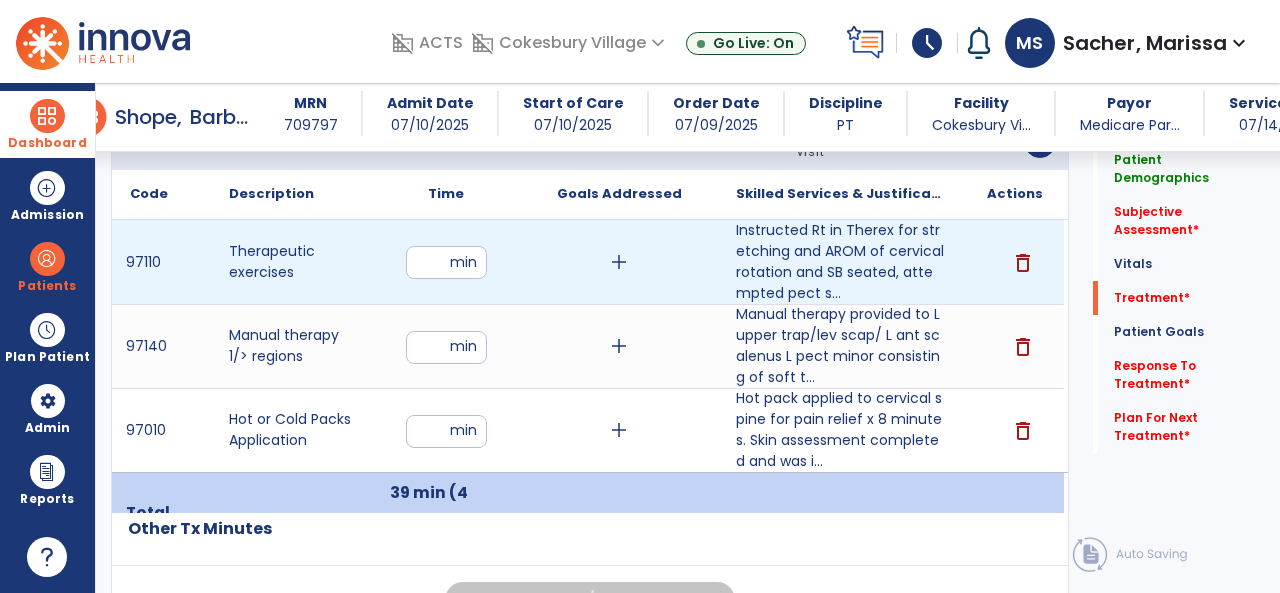 type on "**" 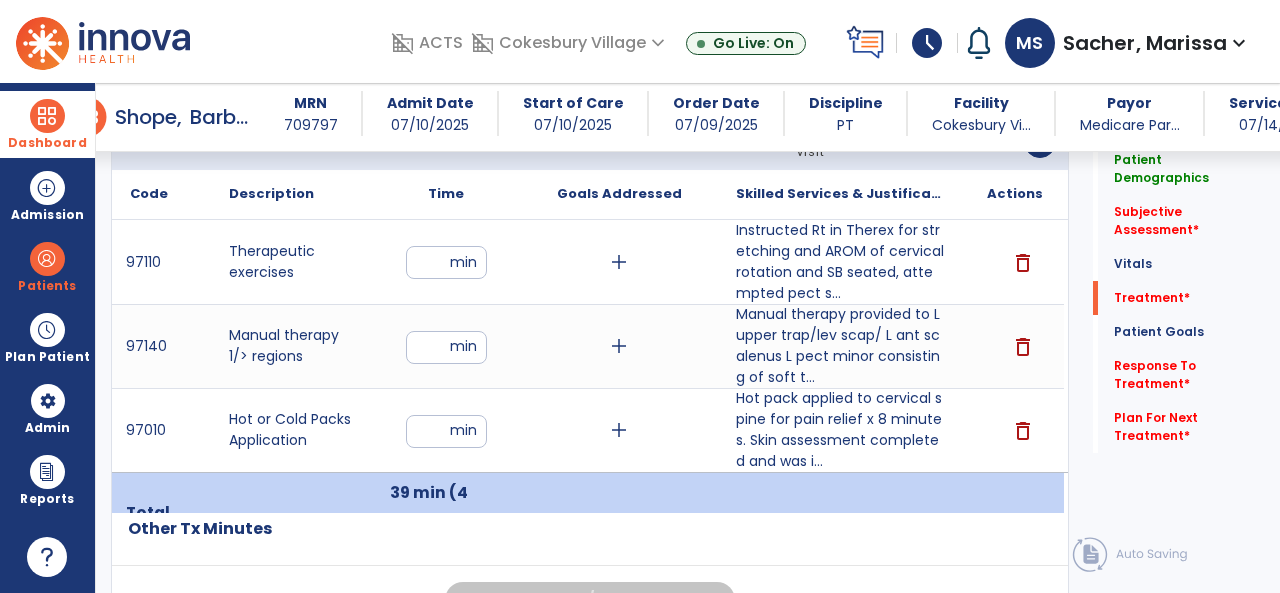 click on "Quick Links  Patient Demographics   Patient Demographics   Subjective Assessment   *  Subjective Assessment   *  Vitals   Vitals   Treatment   *  Treatment   *  Patient Goals   Patient Goals   Response To Treatment   *  Response To Treatment   *  Plan For Next Treatment   *  Plan For Next Treatment   *" 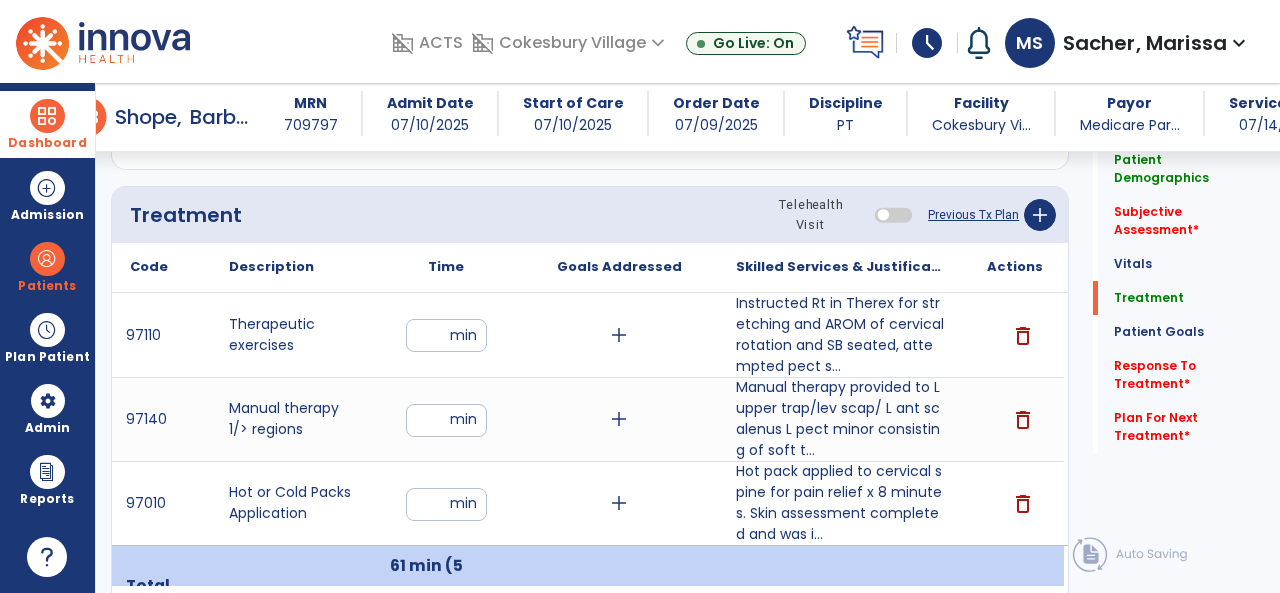 scroll, scrollTop: 1036, scrollLeft: 0, axis: vertical 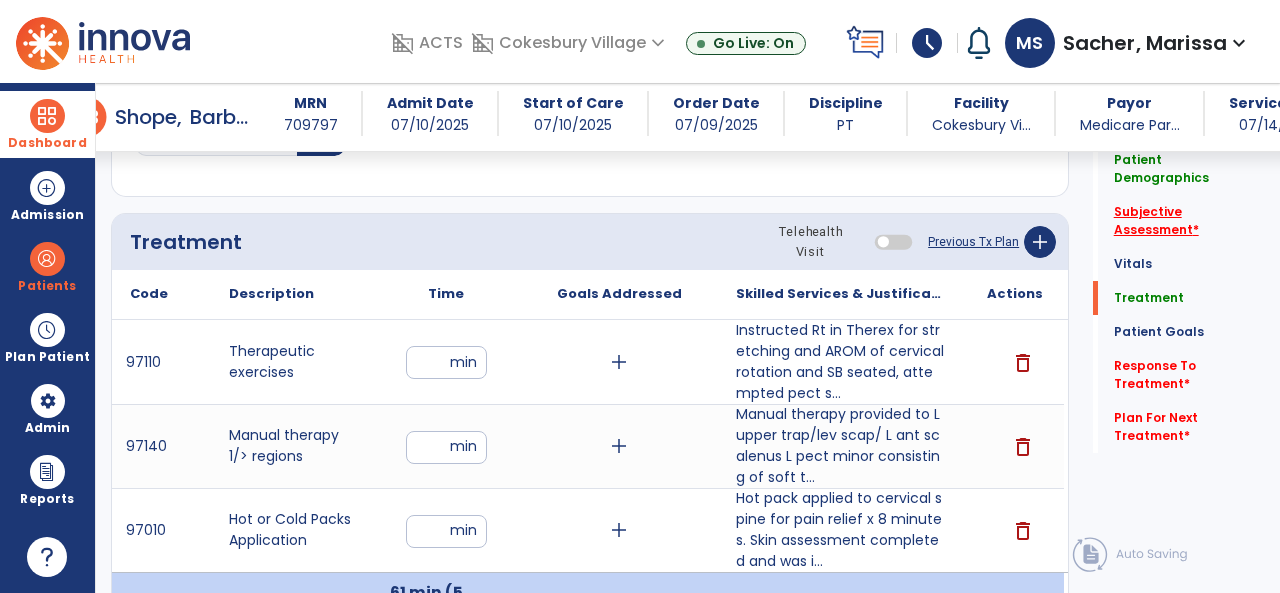 click on "Subjective Assessment   *" 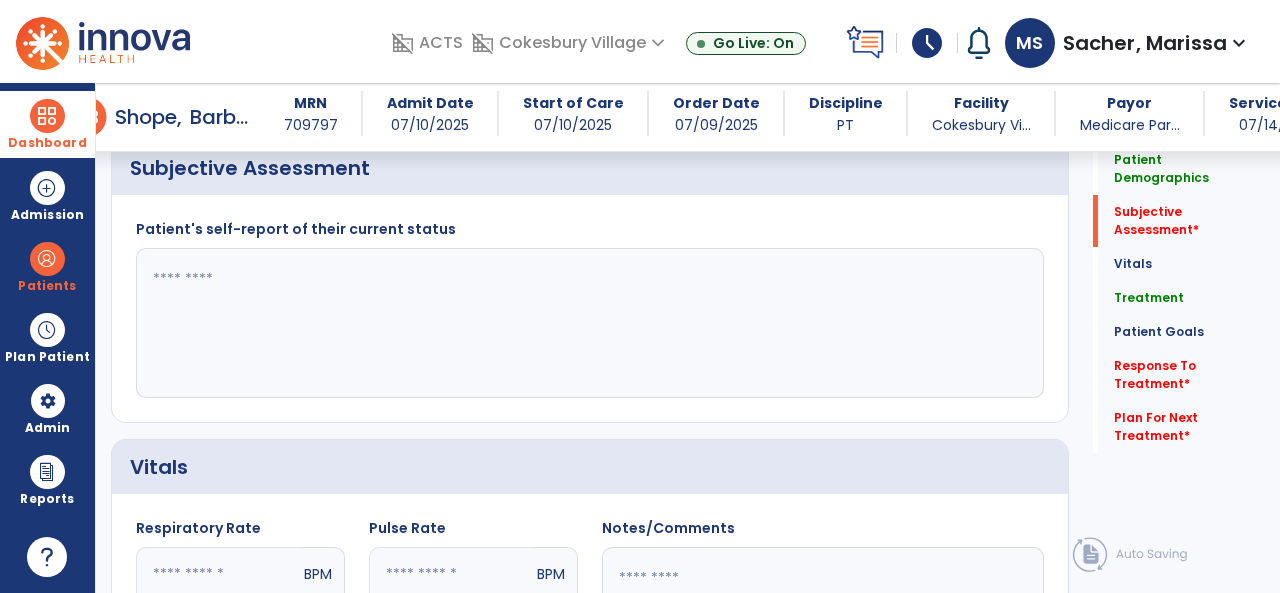 scroll, scrollTop: 329, scrollLeft: 0, axis: vertical 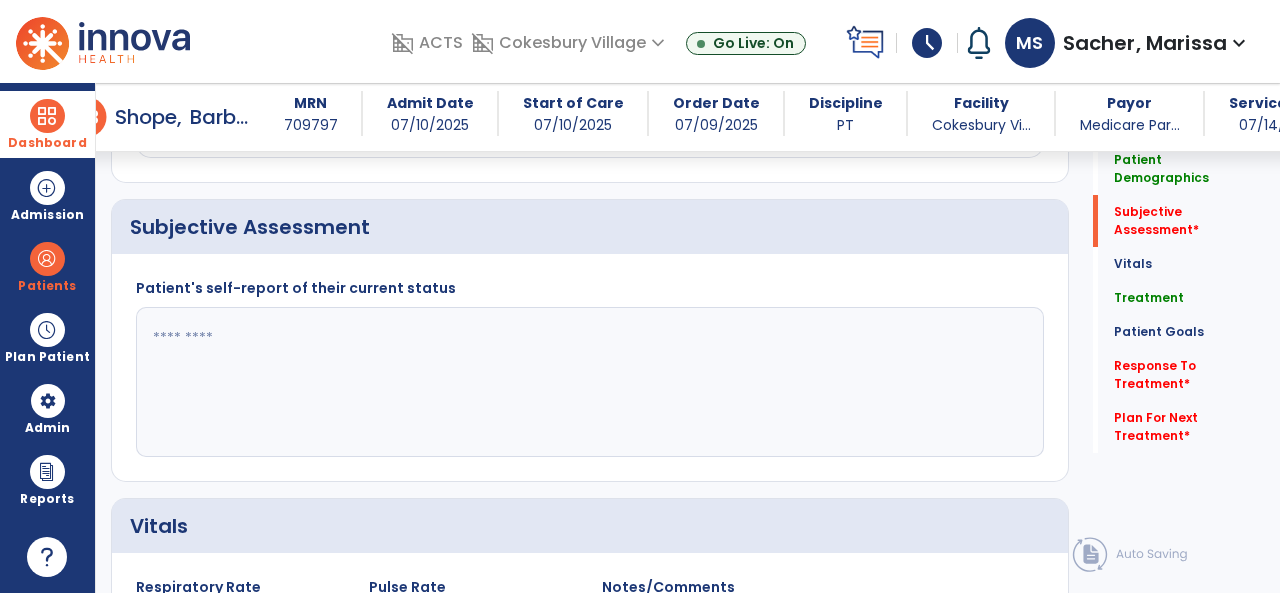 click 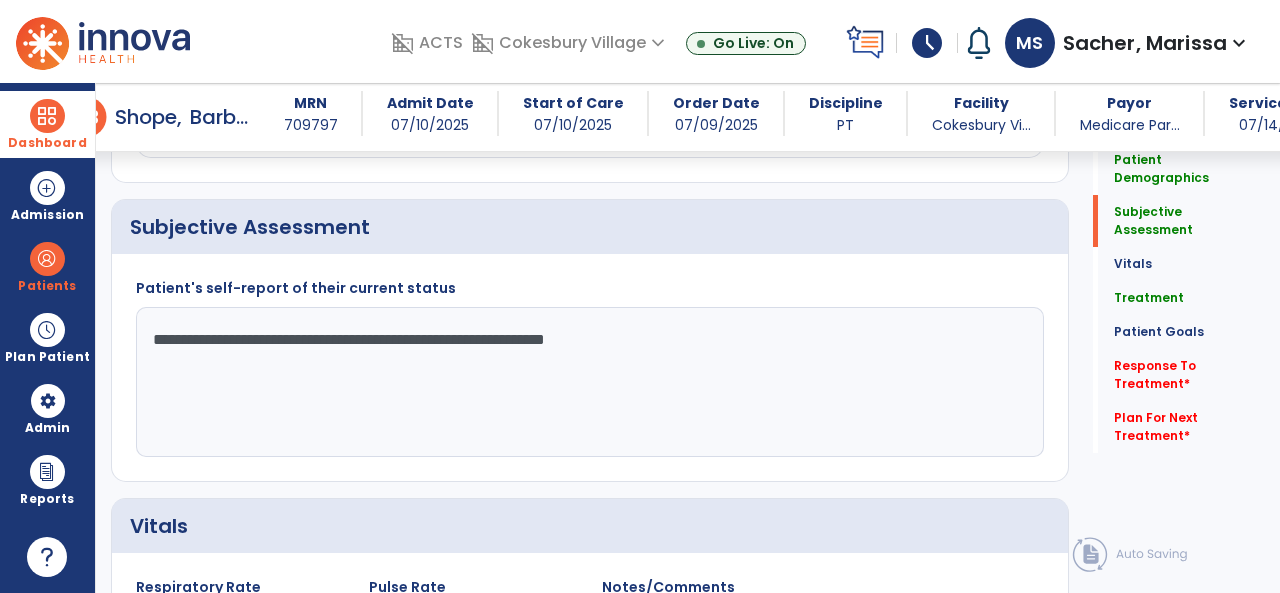 click on "**********" 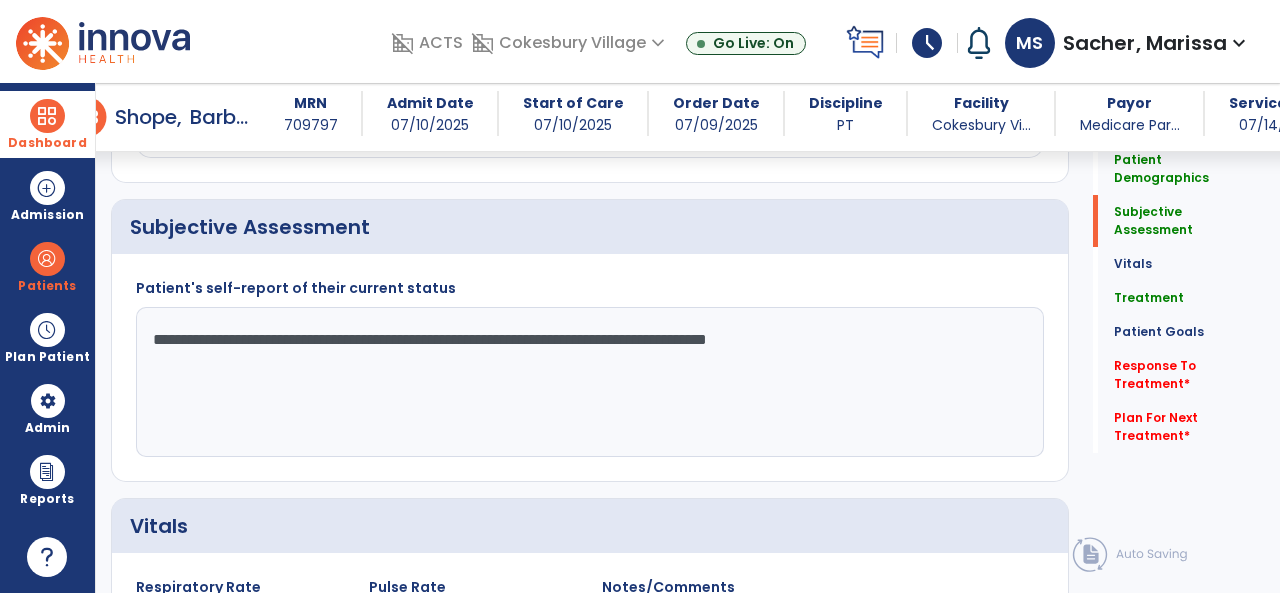 drag, startPoint x: 826, startPoint y: 340, endPoint x: 826, endPoint y: 373, distance: 33 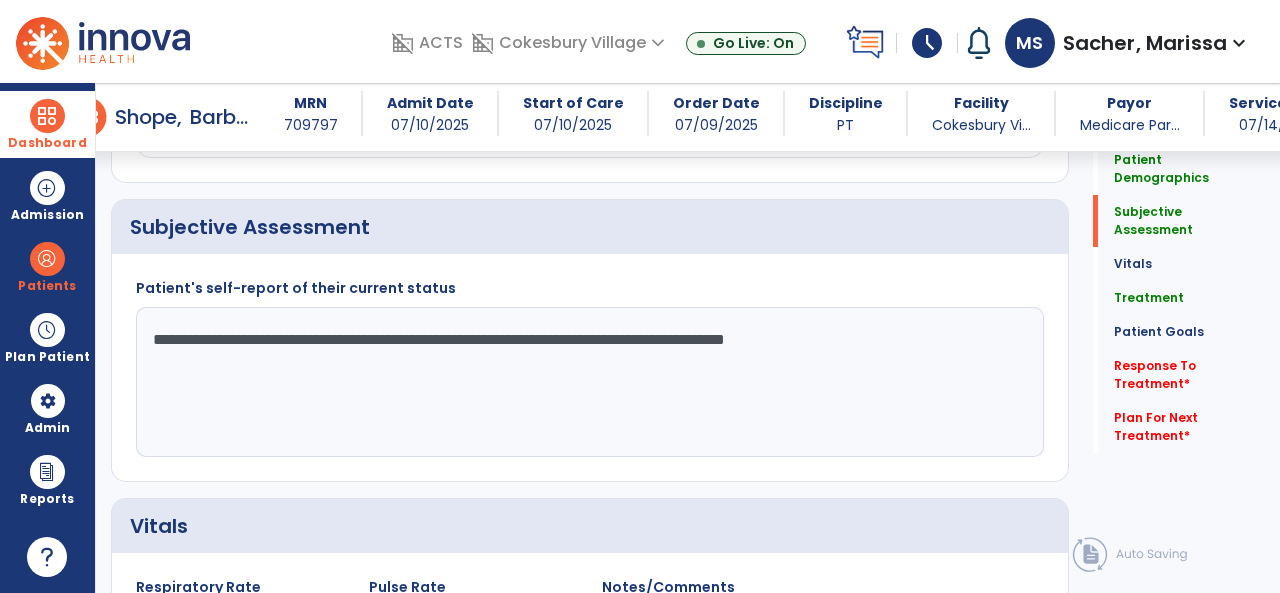 click on "**********" 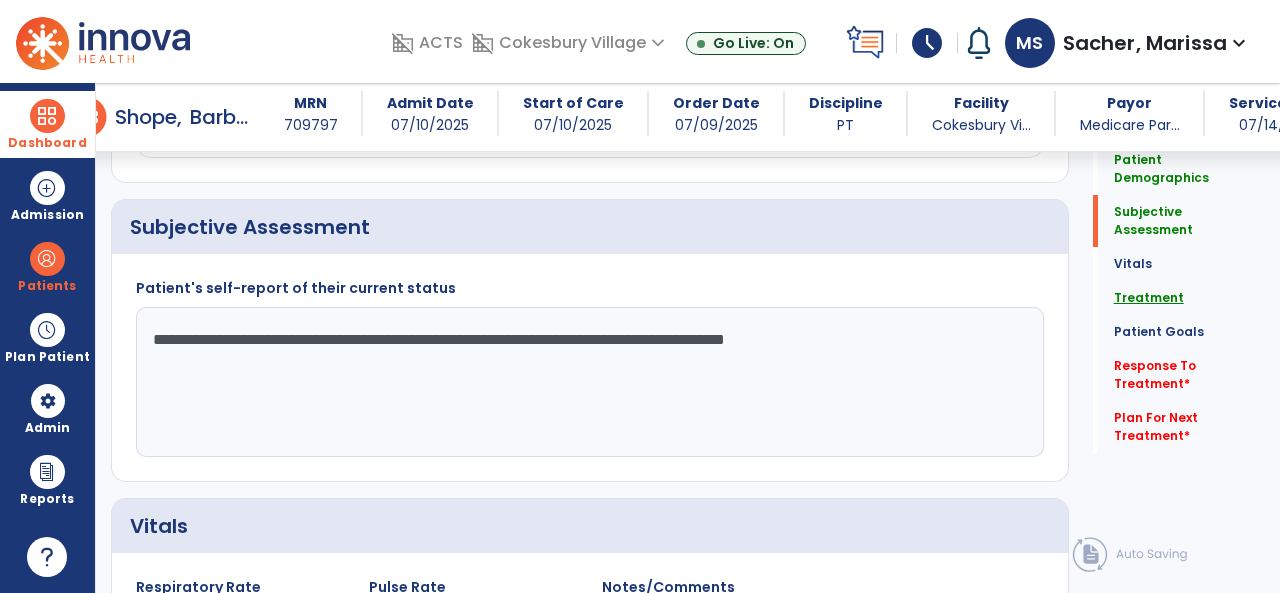 type on "**********" 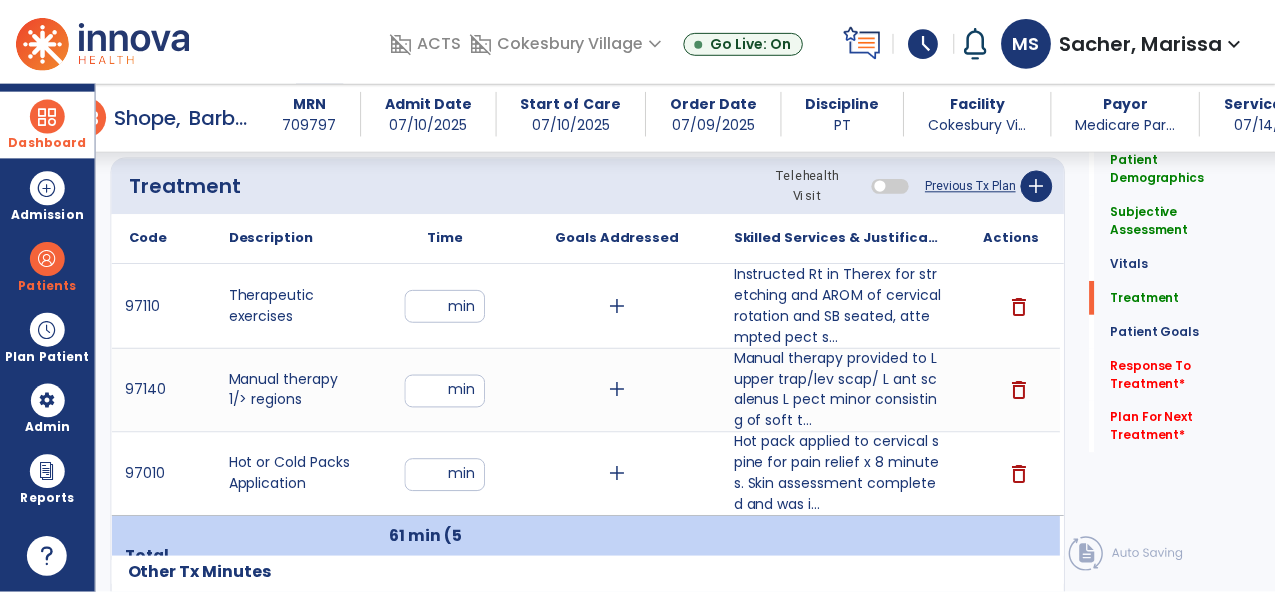scroll, scrollTop: 1169, scrollLeft: 0, axis: vertical 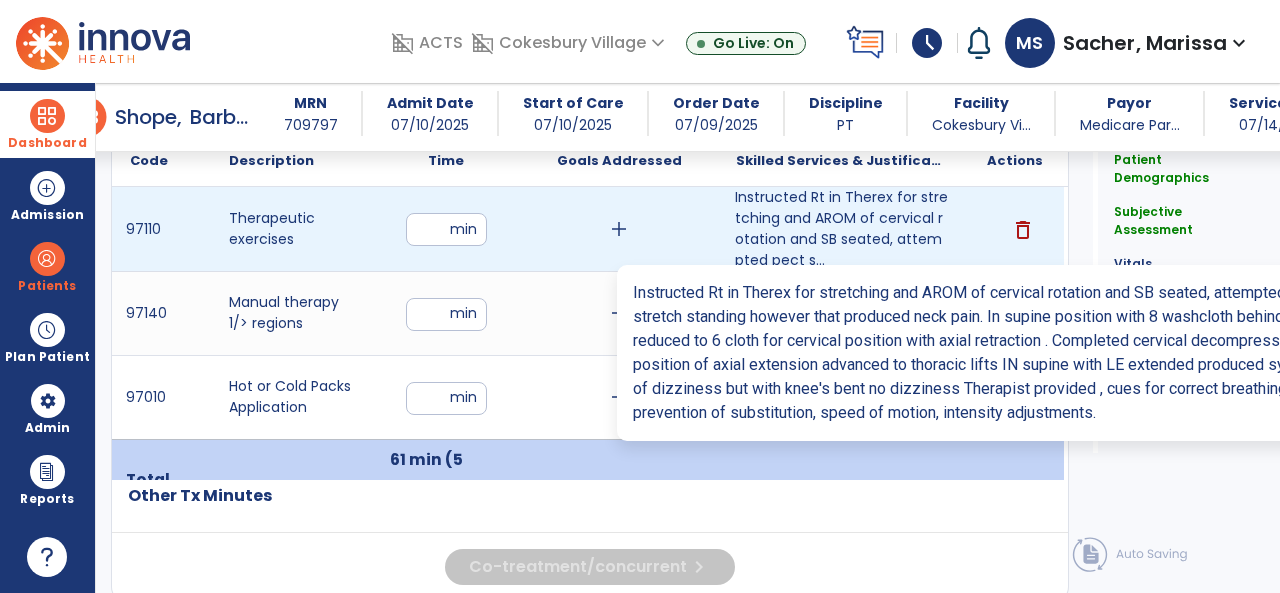 click on "Instructed Rt in Therex for stretching and AROM of cervical rotation and SB seated, attempted pect s..." at bounding box center [841, 229] 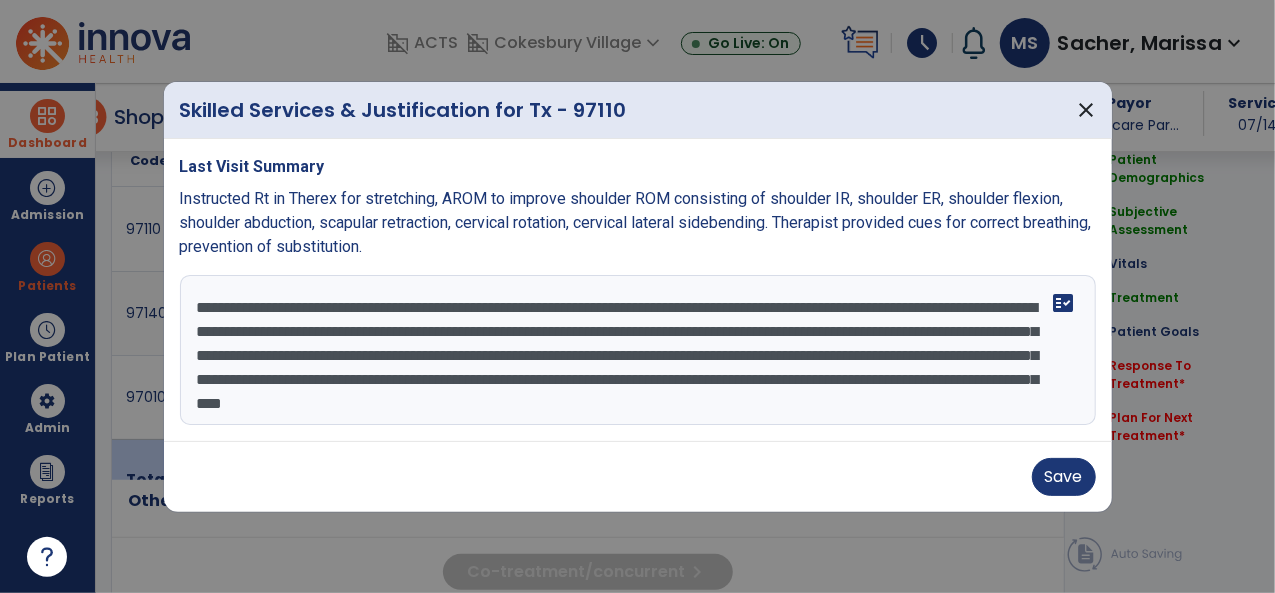 scroll, scrollTop: 1169, scrollLeft: 0, axis: vertical 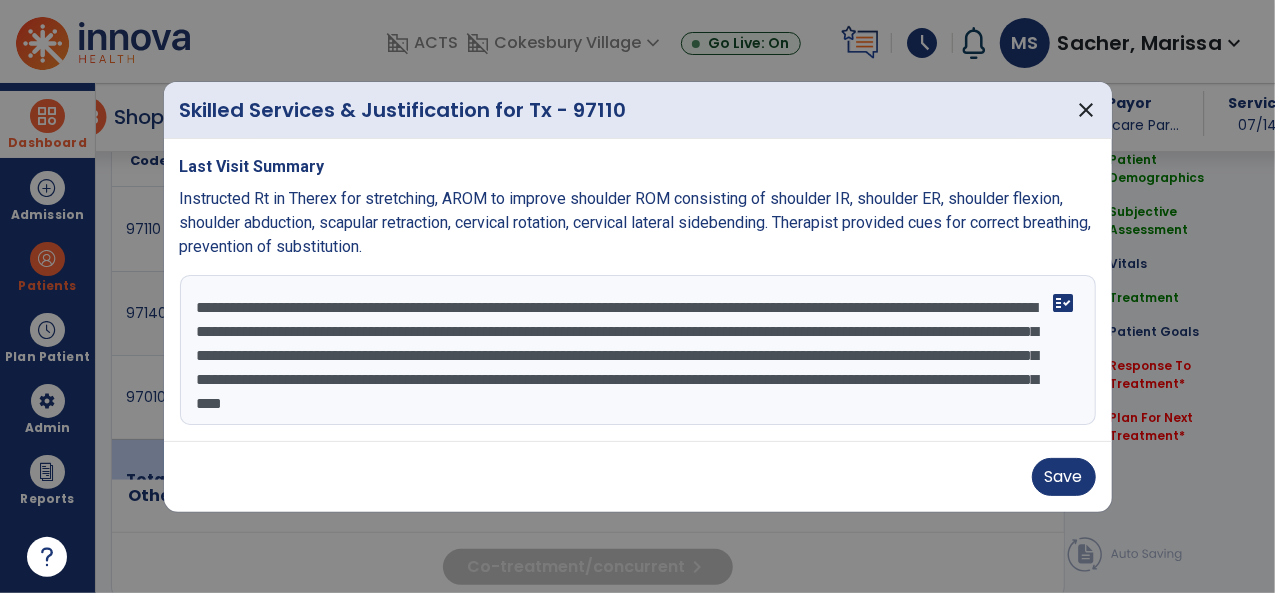 click on "**********" at bounding box center (638, 350) 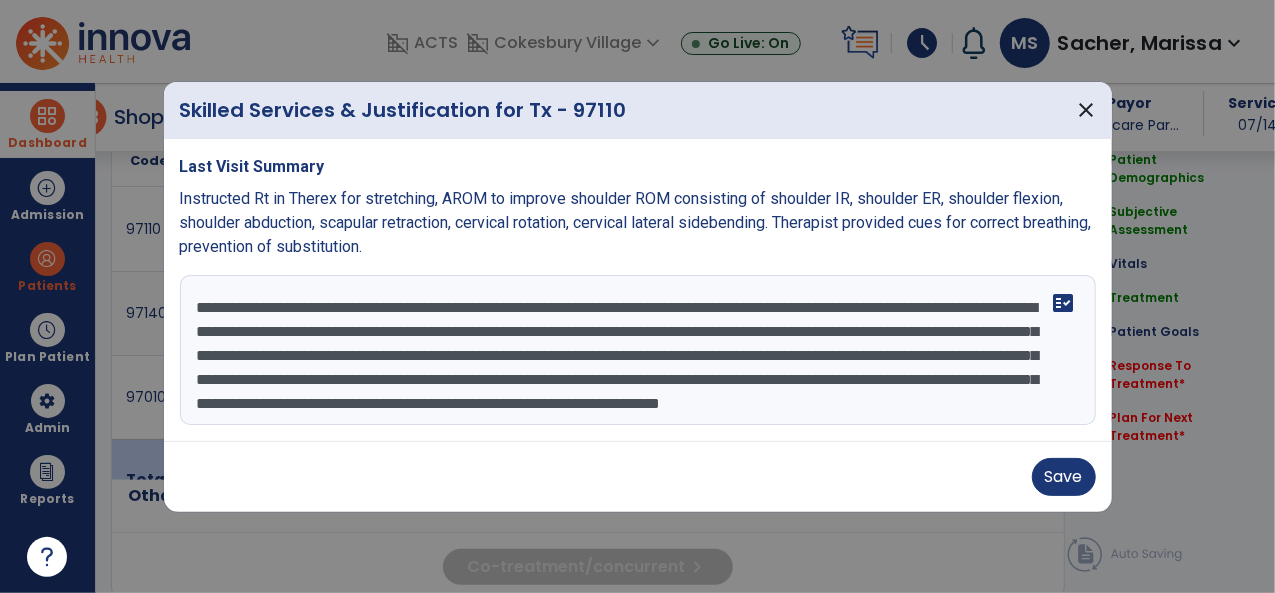 scroll, scrollTop: 39, scrollLeft: 0, axis: vertical 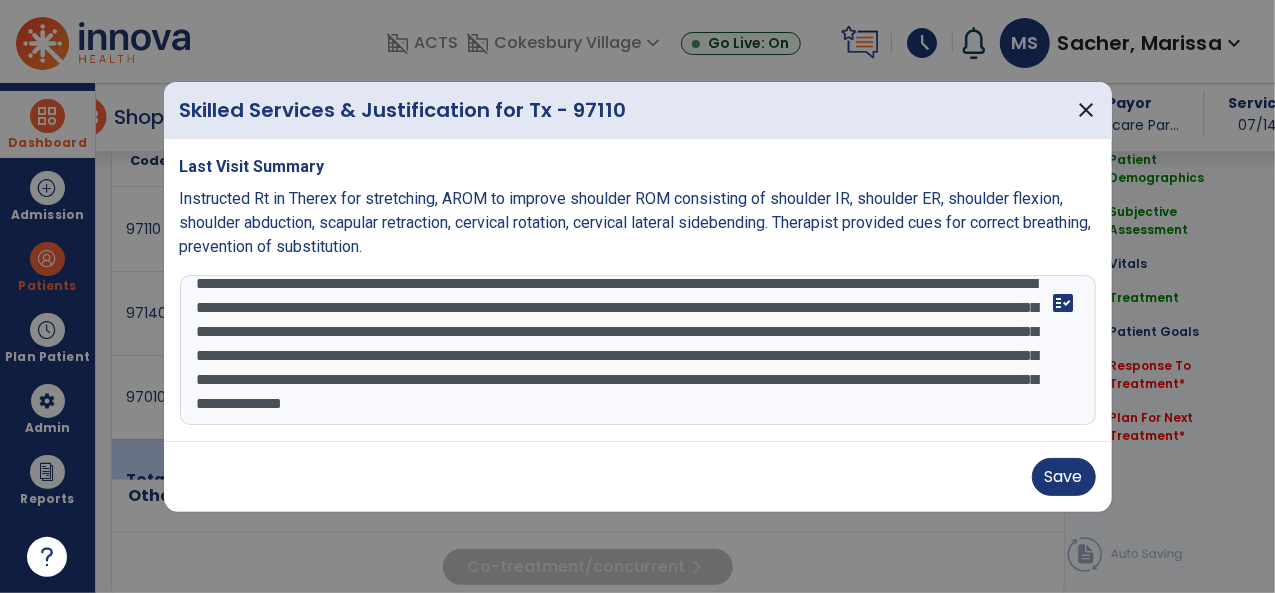 click on "**********" at bounding box center [638, 350] 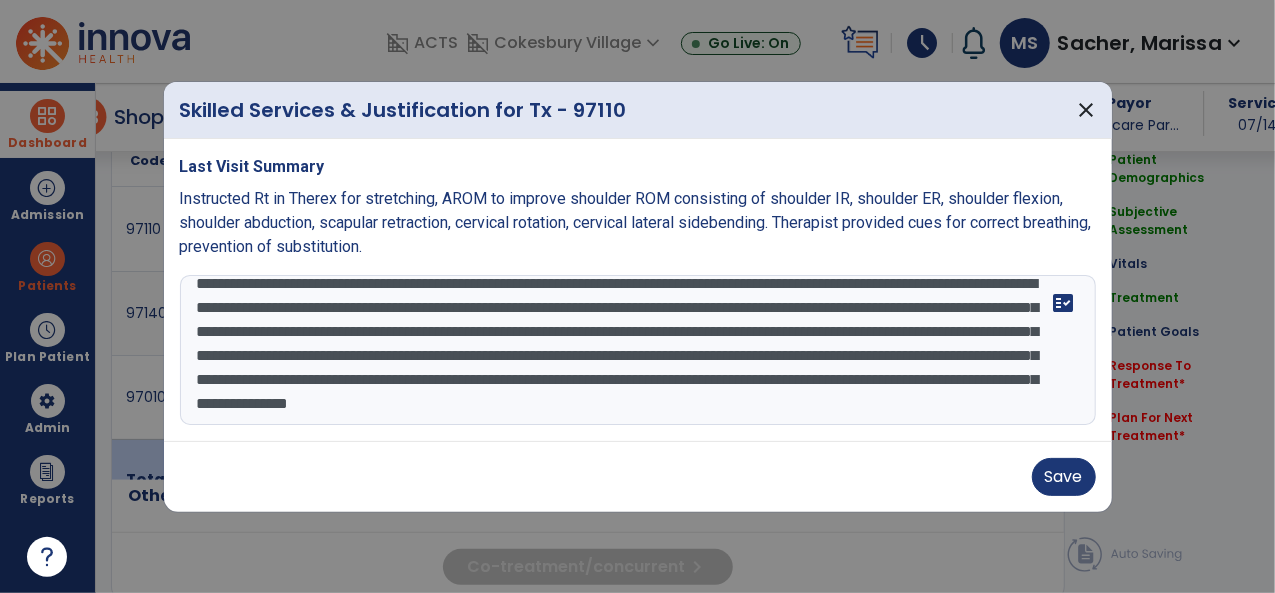 click on "**********" at bounding box center [638, 350] 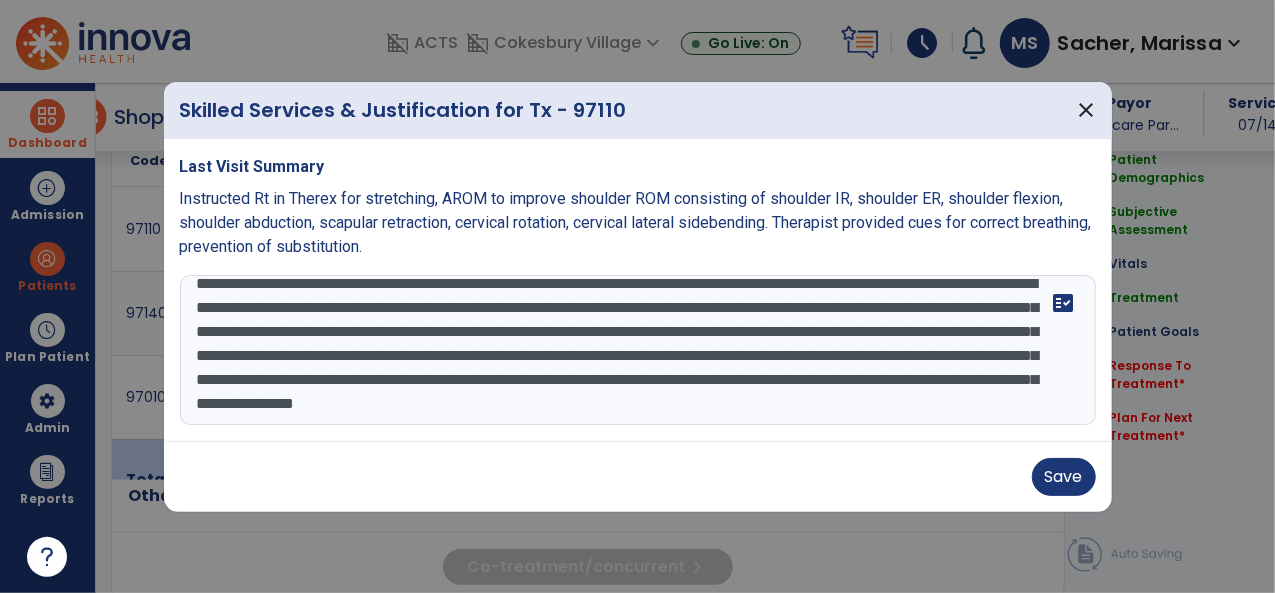 scroll, scrollTop: 0, scrollLeft: 0, axis: both 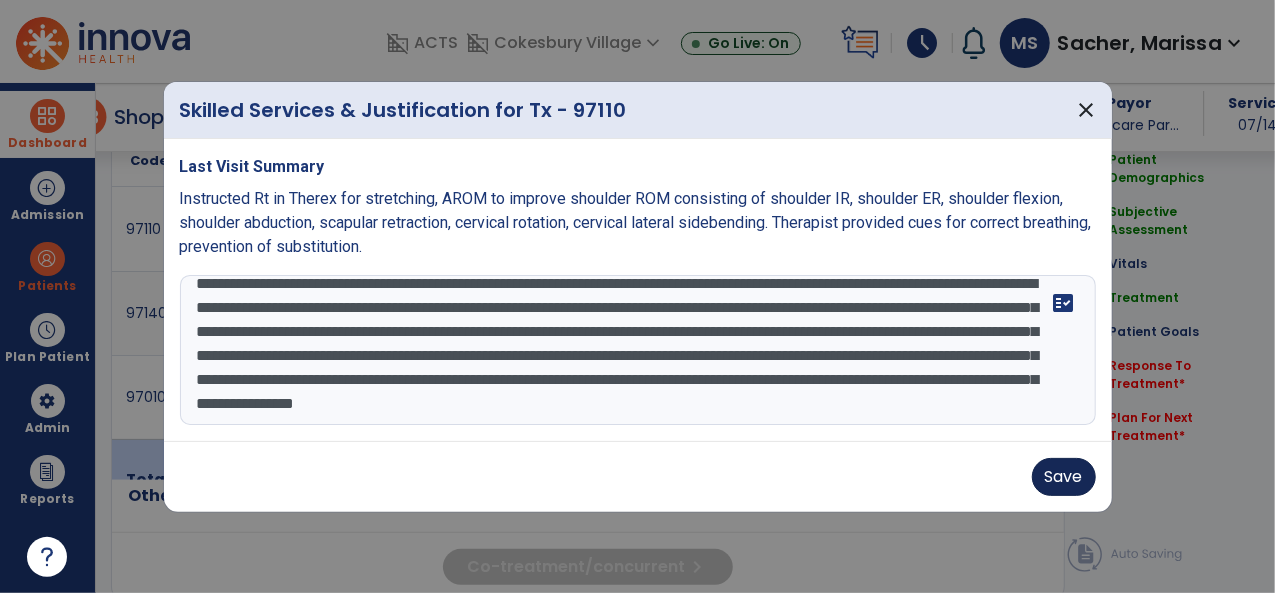 type on "**********" 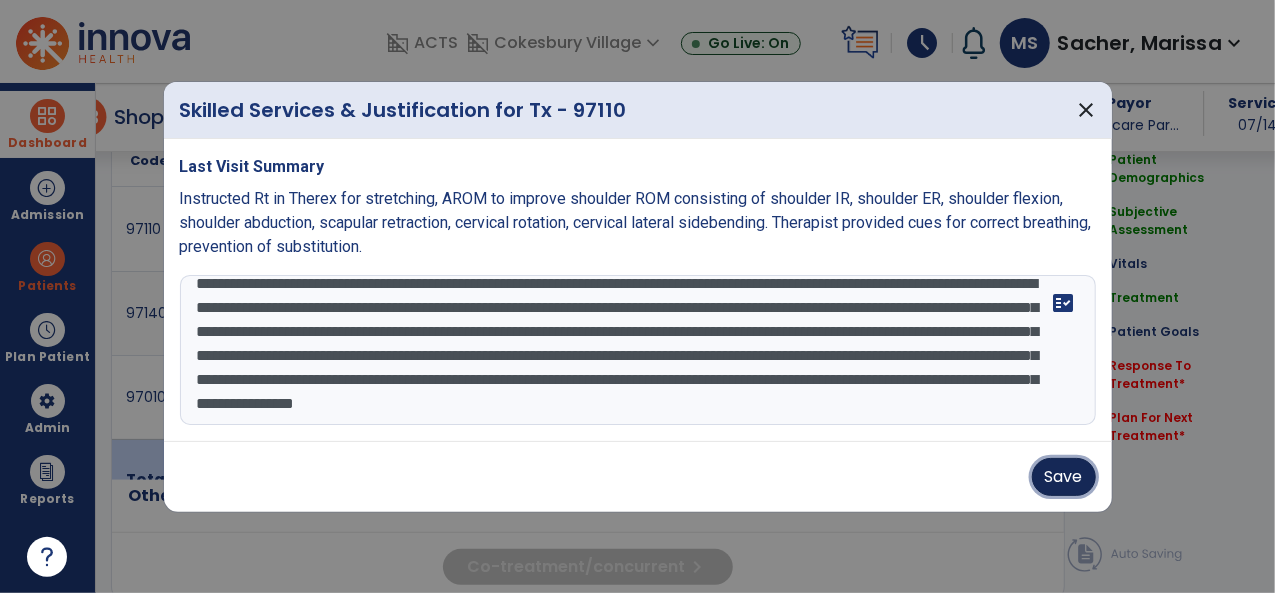 click on "Save" at bounding box center [1064, 477] 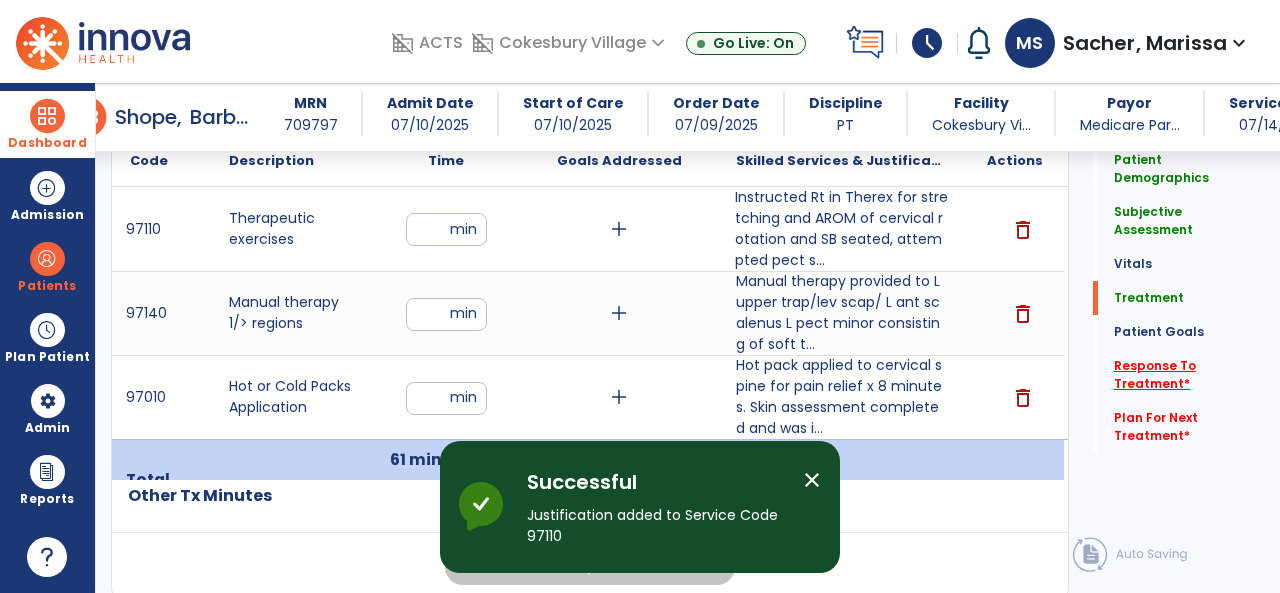 click on "Response To Treatment   *" 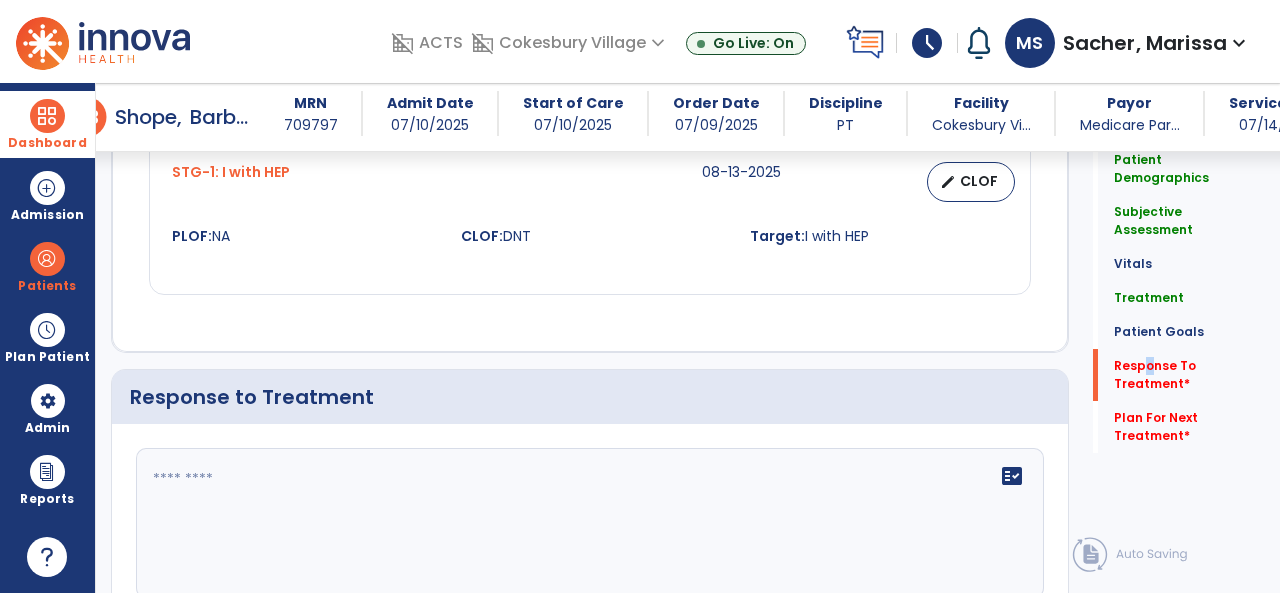 scroll, scrollTop: 3181, scrollLeft: 0, axis: vertical 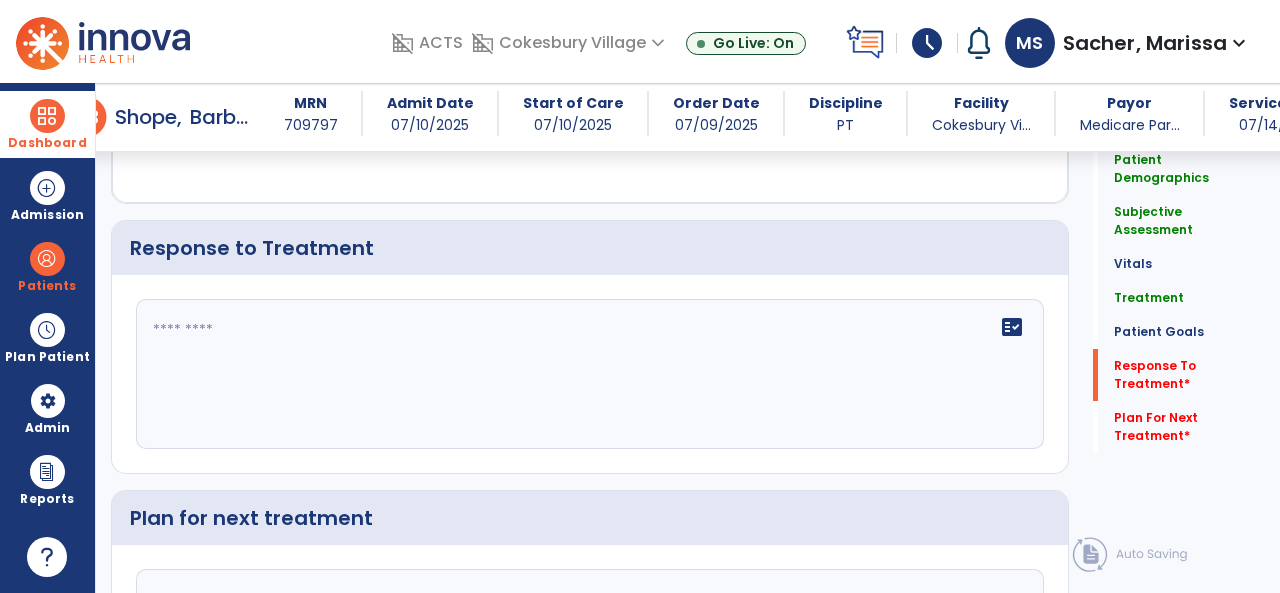 click 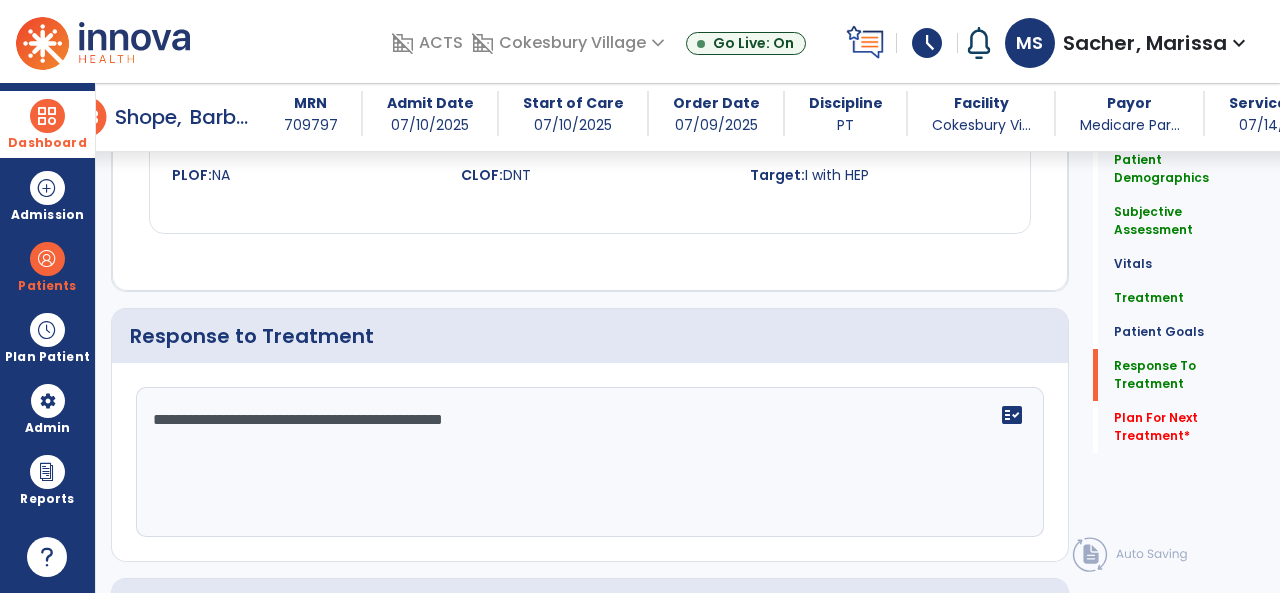 scroll, scrollTop: 3181, scrollLeft: 0, axis: vertical 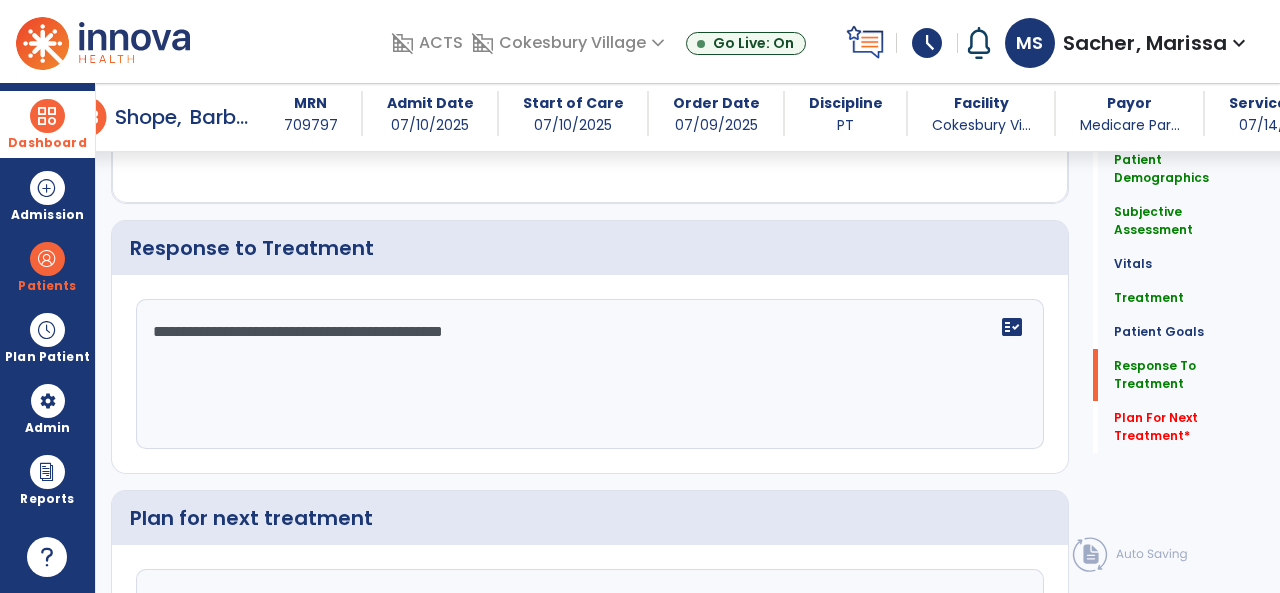 click on "**********" 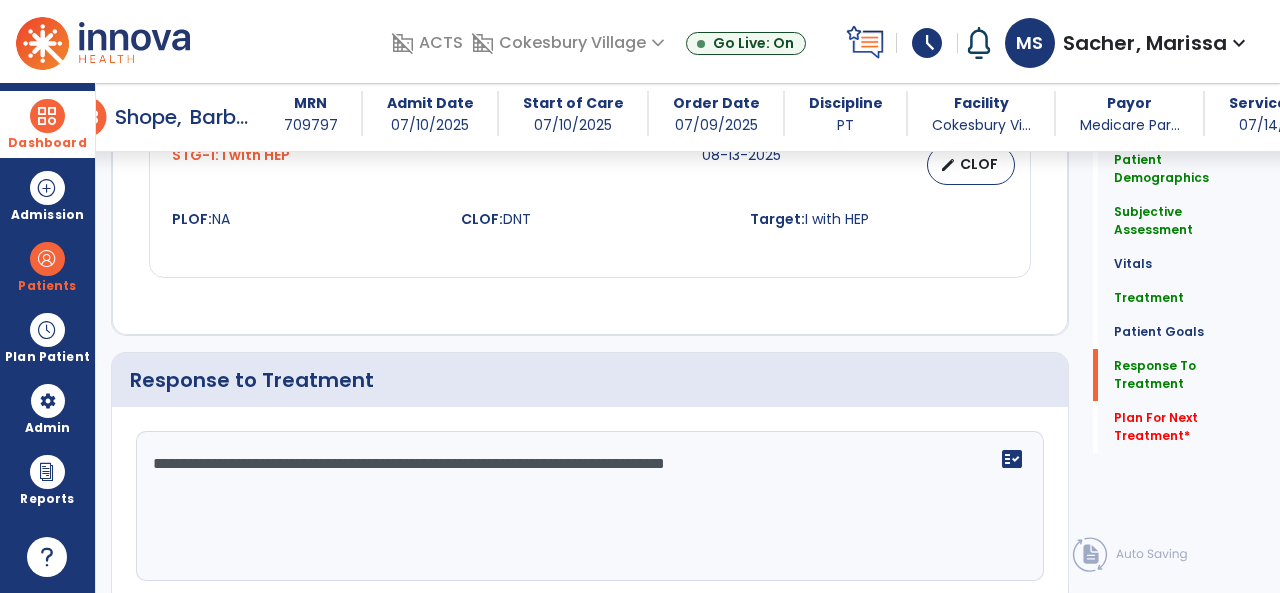 scroll, scrollTop: 3181, scrollLeft: 0, axis: vertical 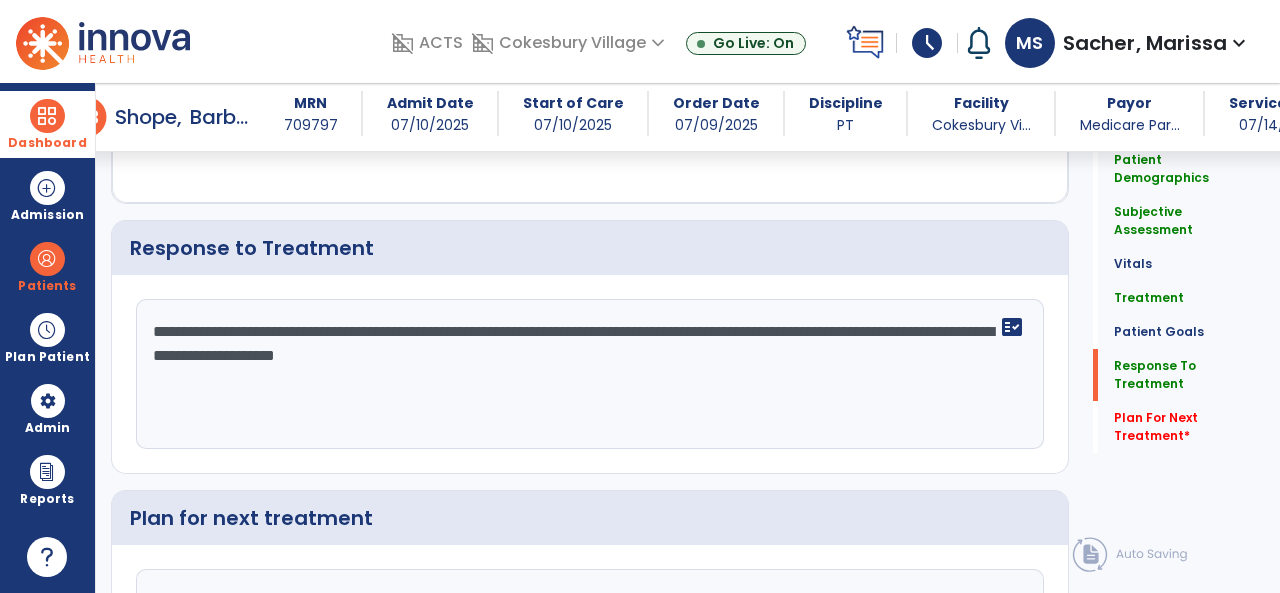 click on "**********" 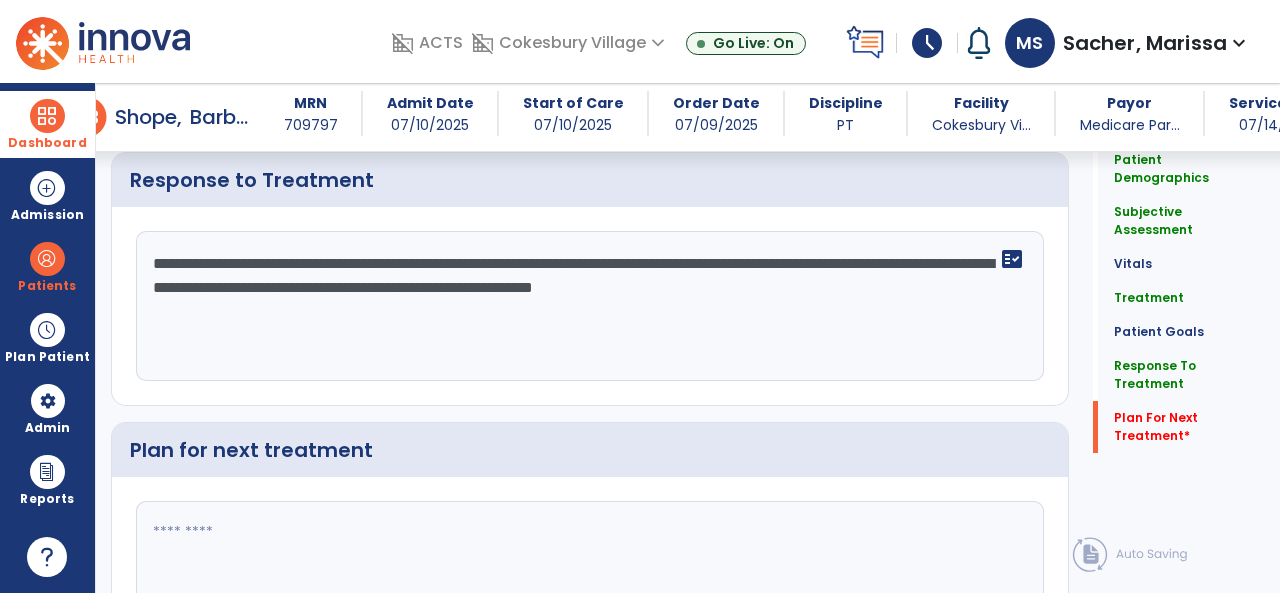 type on "**********" 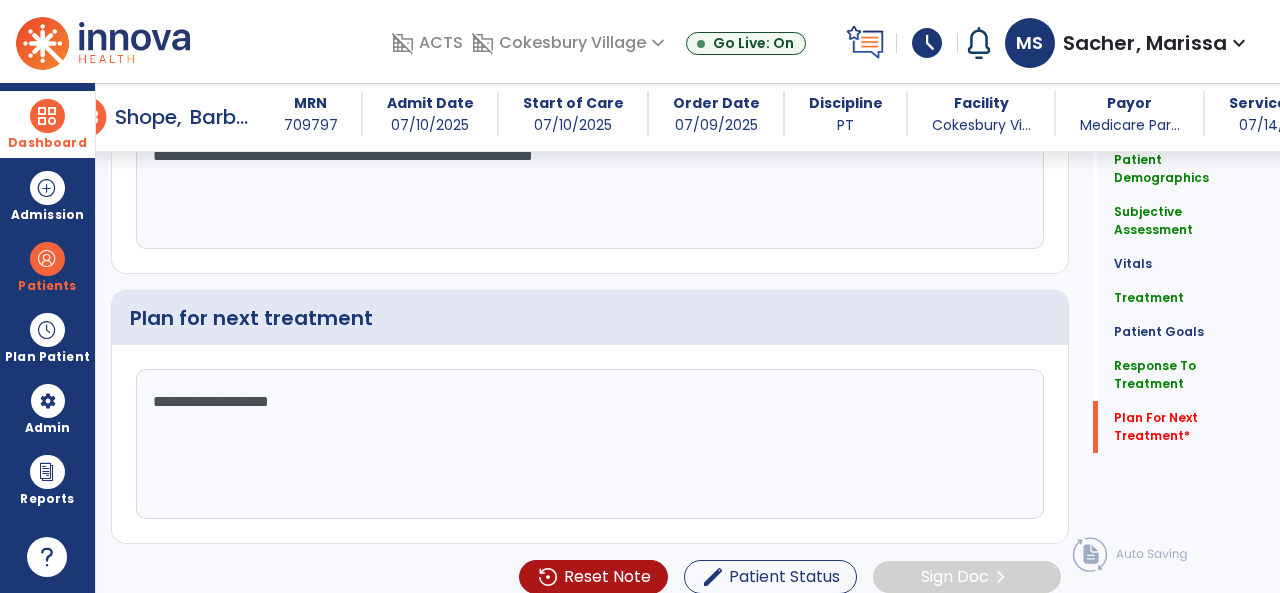 click on "**********" 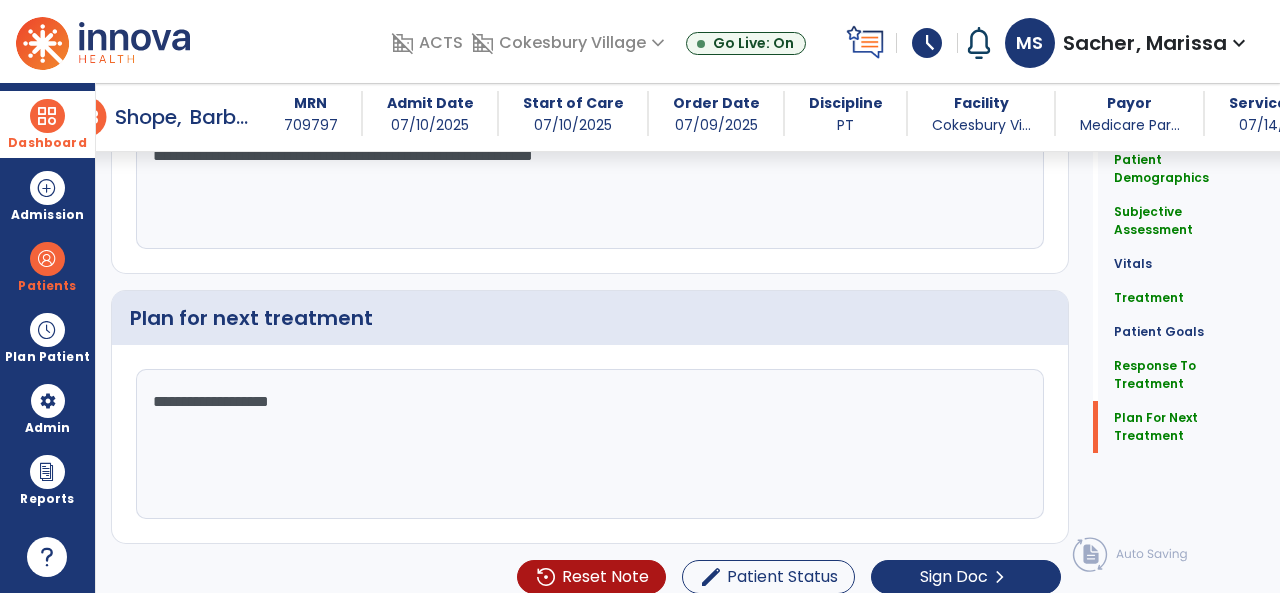 scroll, scrollTop: 3386, scrollLeft: 0, axis: vertical 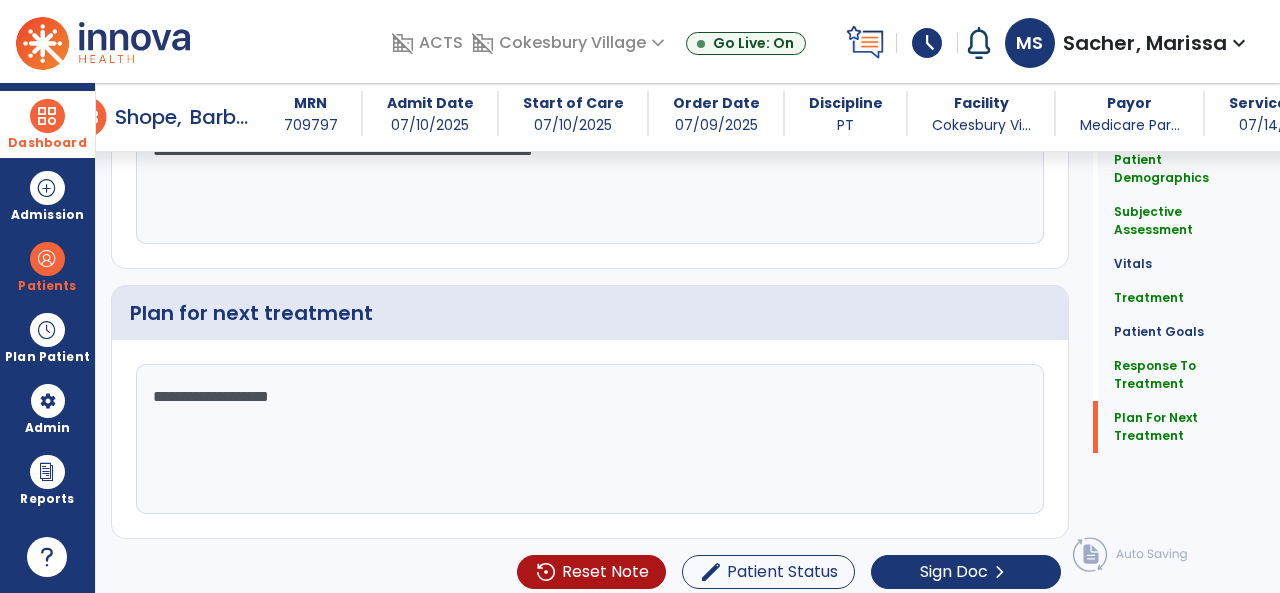 click on "**********" 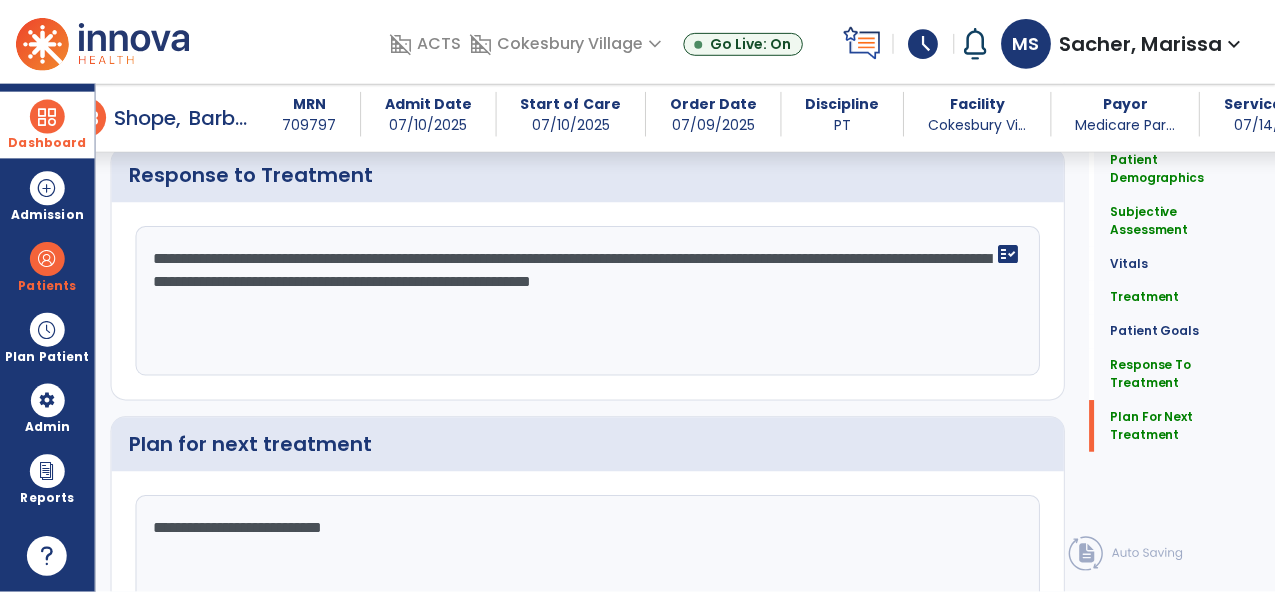 scroll, scrollTop: 3386, scrollLeft: 0, axis: vertical 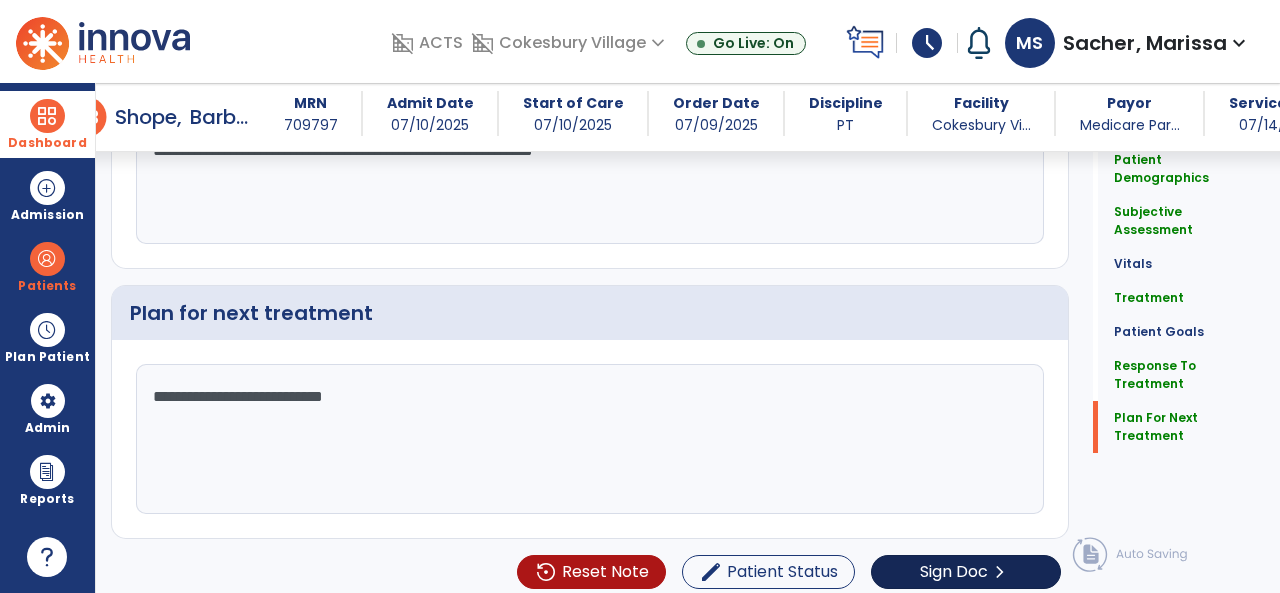 type on "**********" 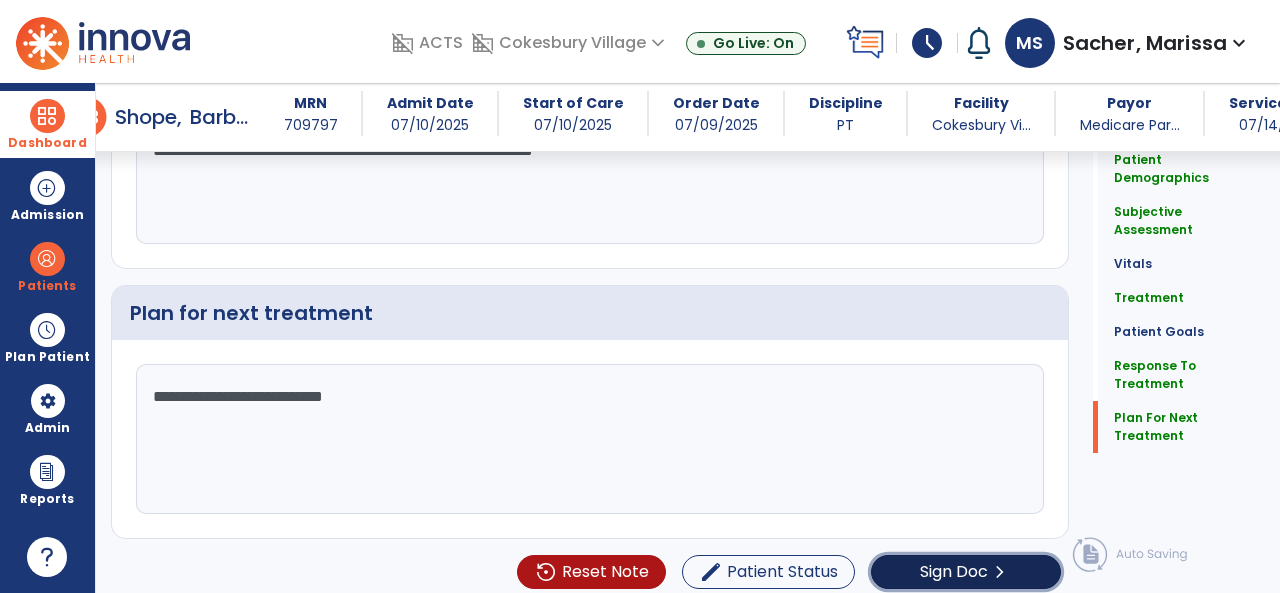 click on "Sign Doc" 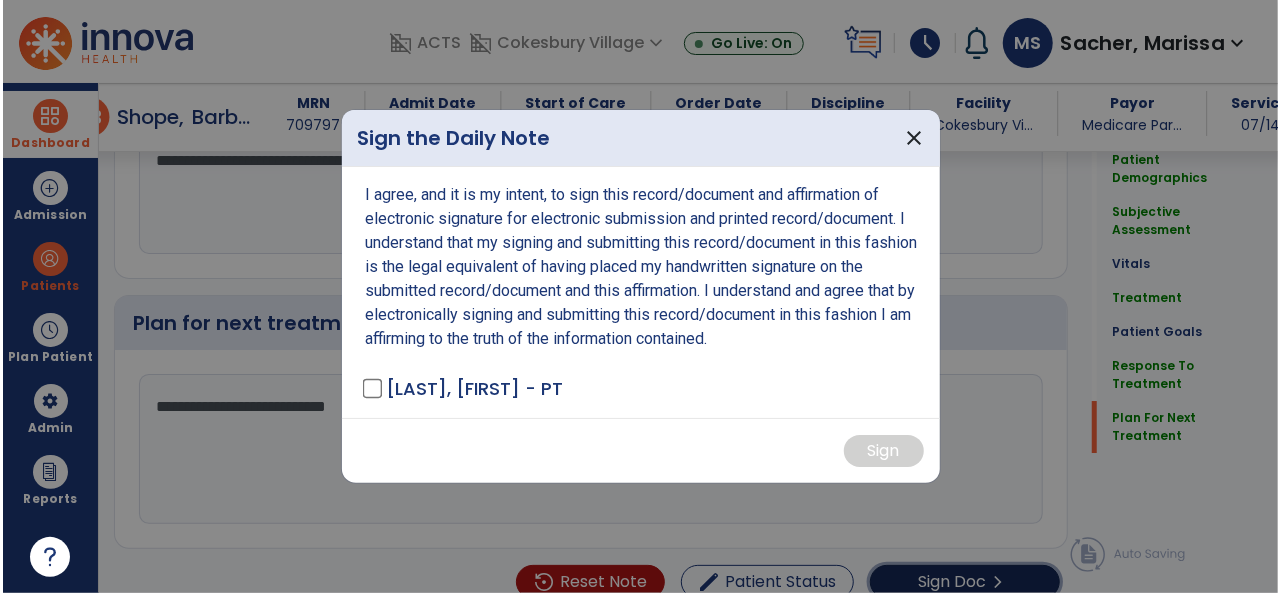 scroll, scrollTop: 3386, scrollLeft: 0, axis: vertical 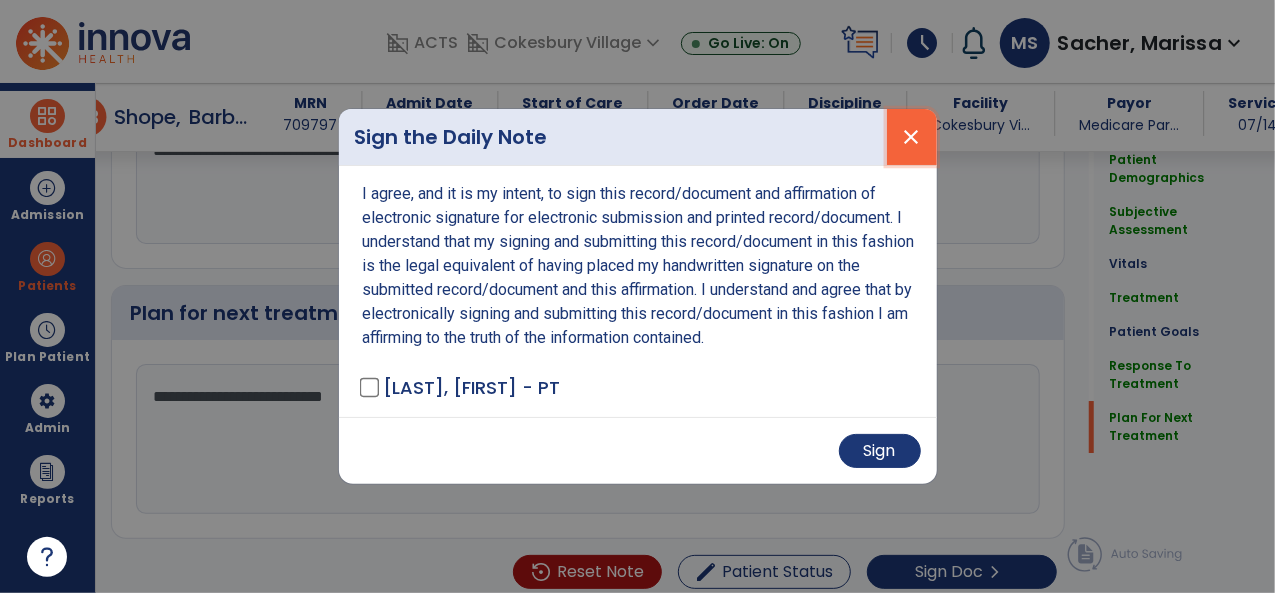 click on "close" at bounding box center (912, 137) 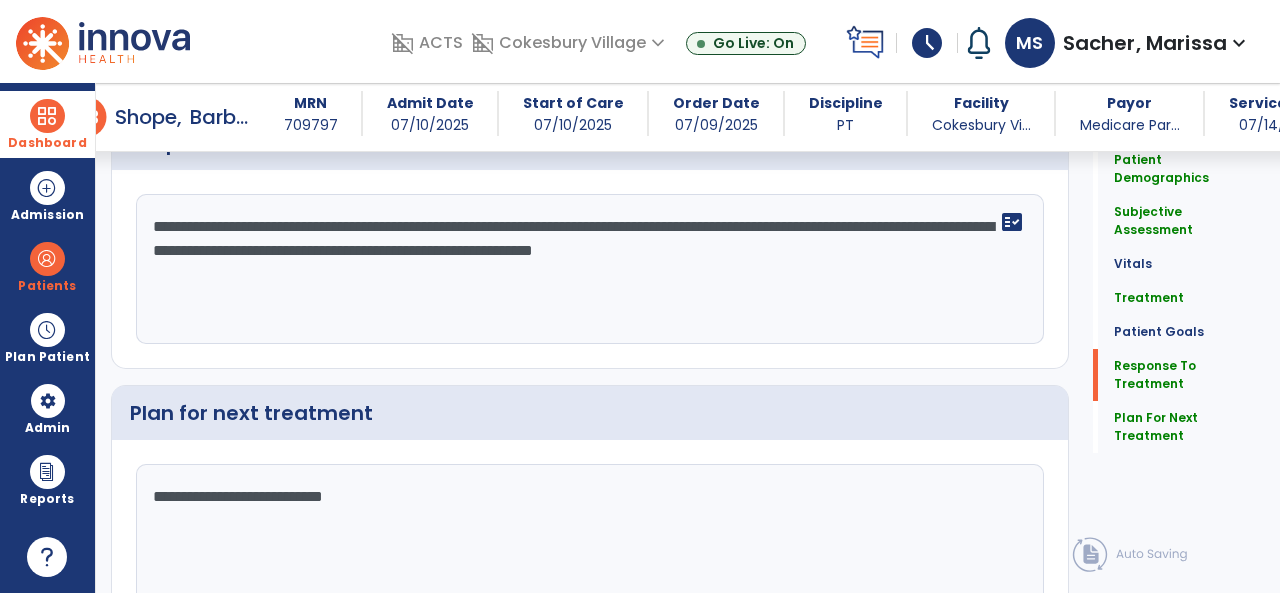scroll, scrollTop: 3186, scrollLeft: 0, axis: vertical 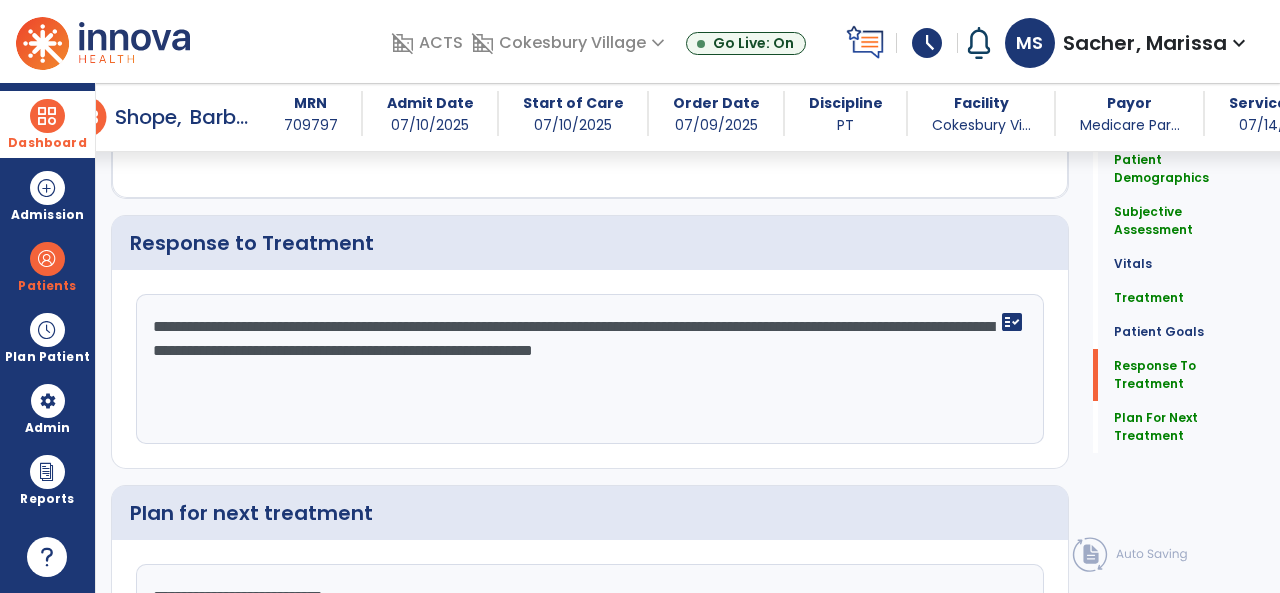 click on "**********" 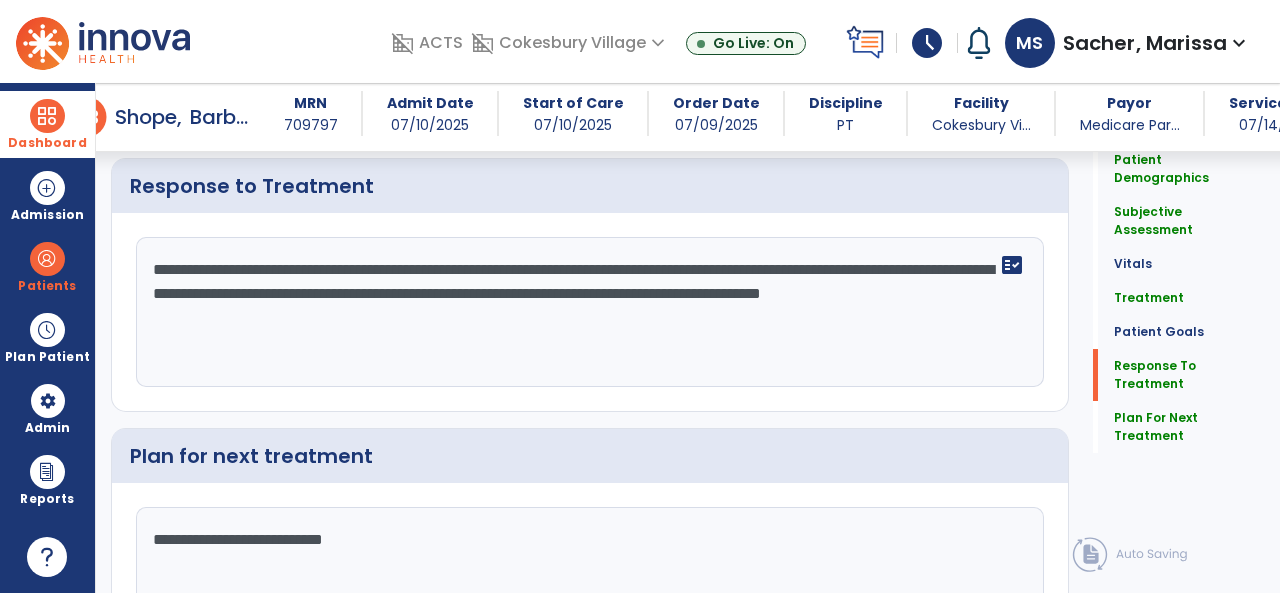 scroll, scrollTop: 3386, scrollLeft: 0, axis: vertical 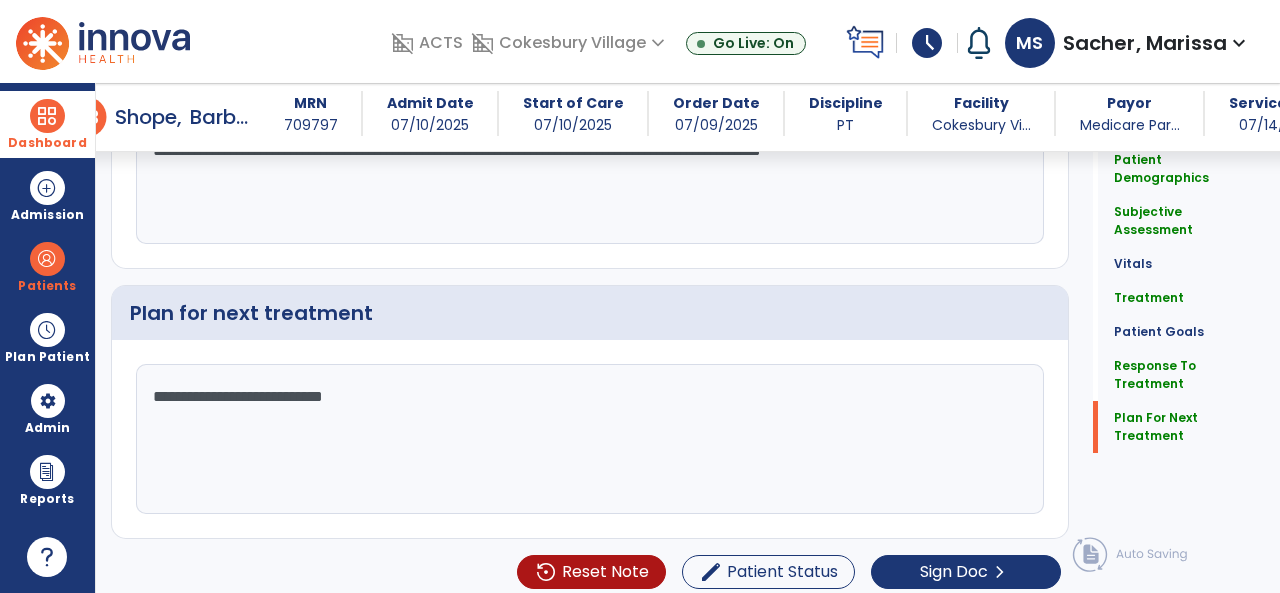 type on "**********" 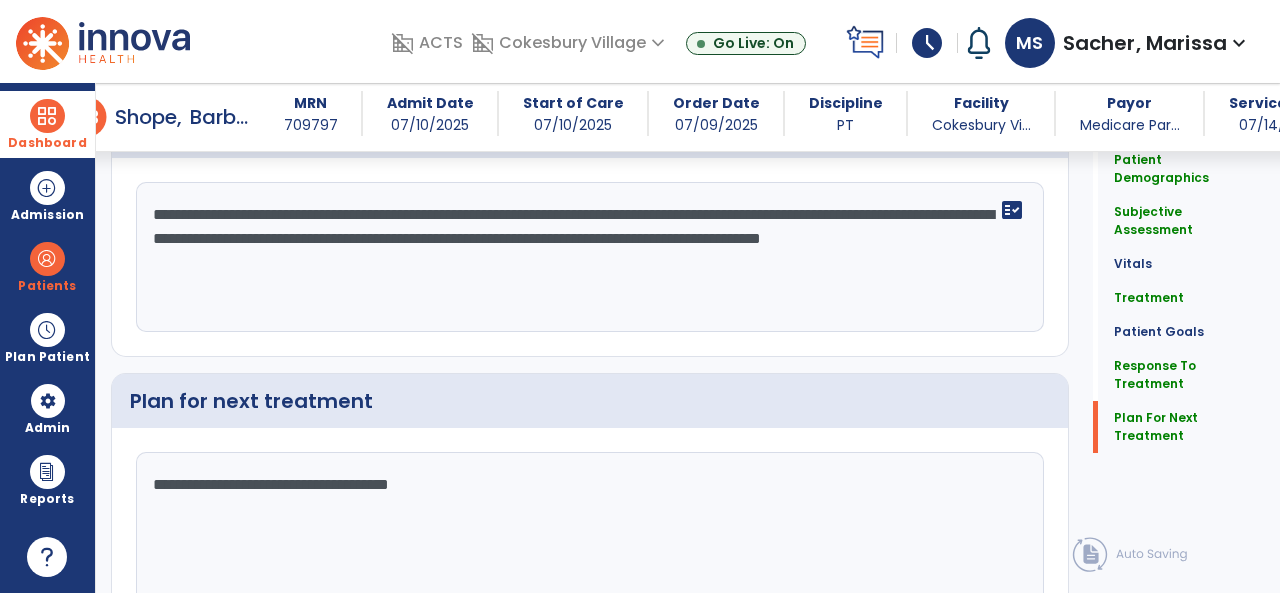 scroll, scrollTop: 3386, scrollLeft: 0, axis: vertical 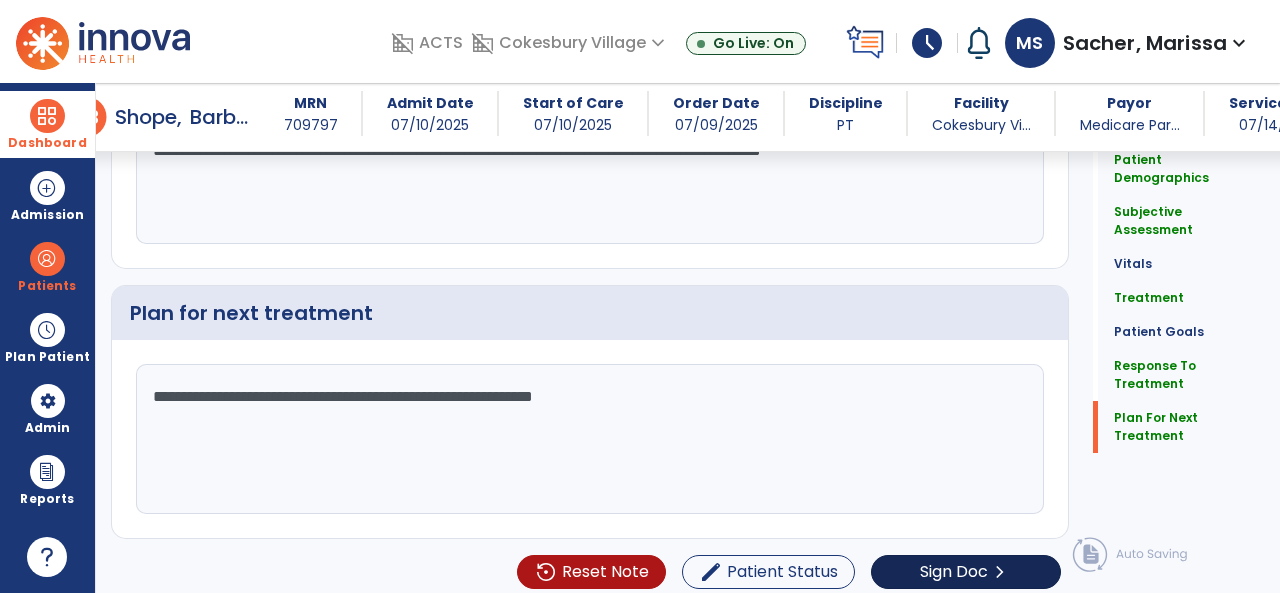 type on "**********" 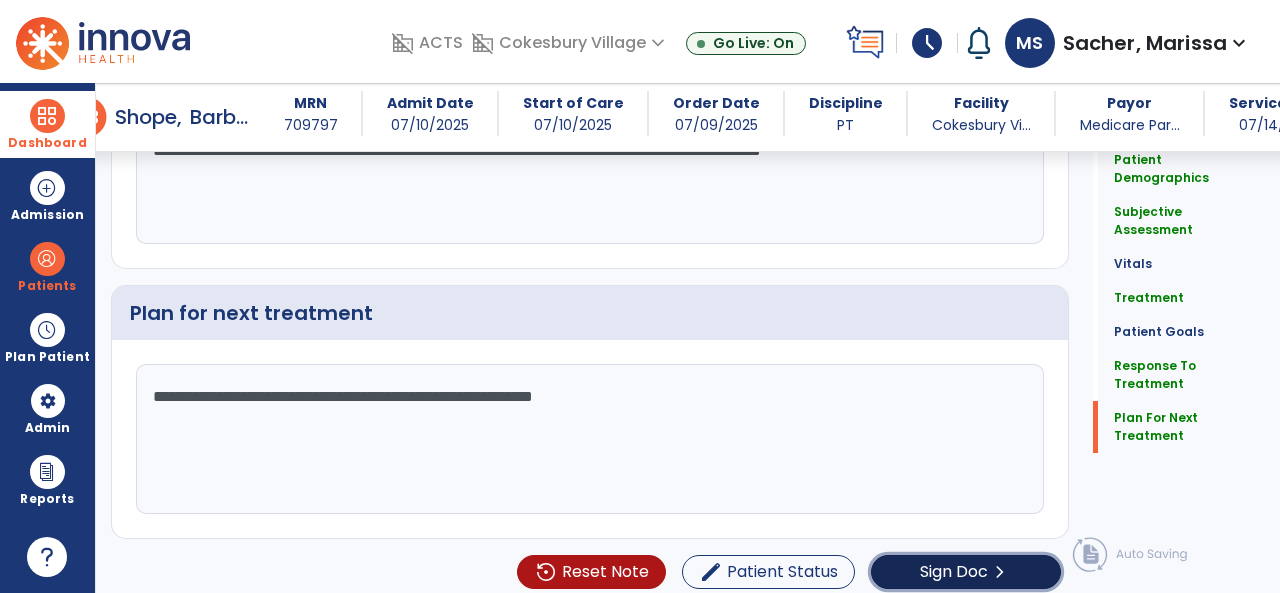click on "Sign Doc" 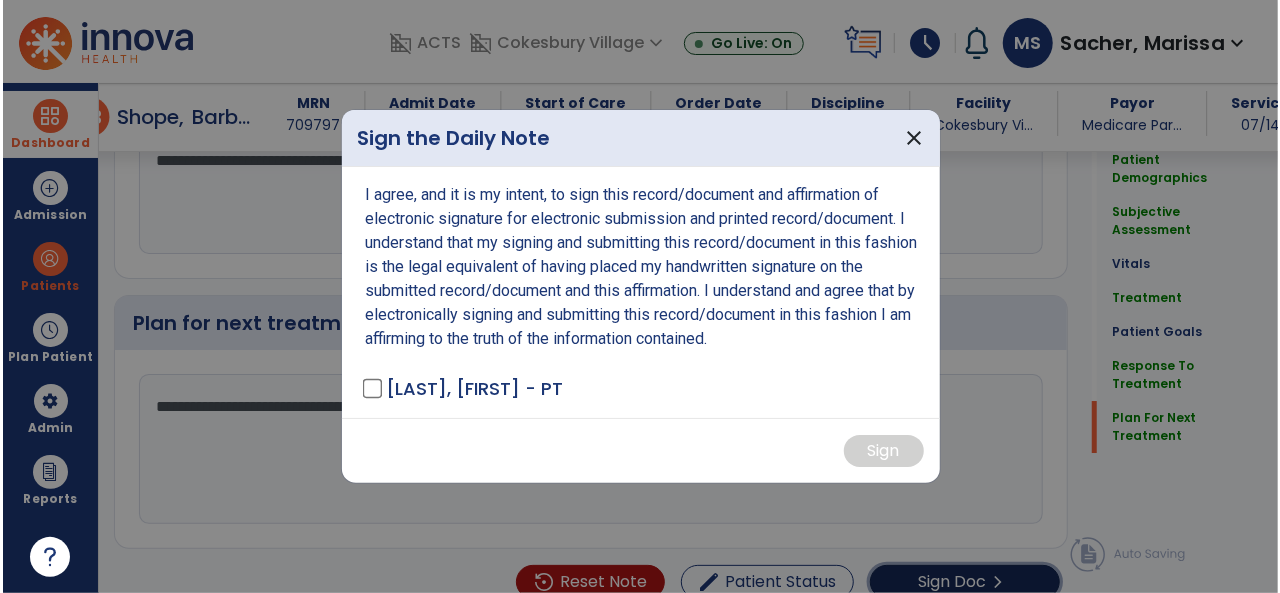 scroll, scrollTop: 3386, scrollLeft: 0, axis: vertical 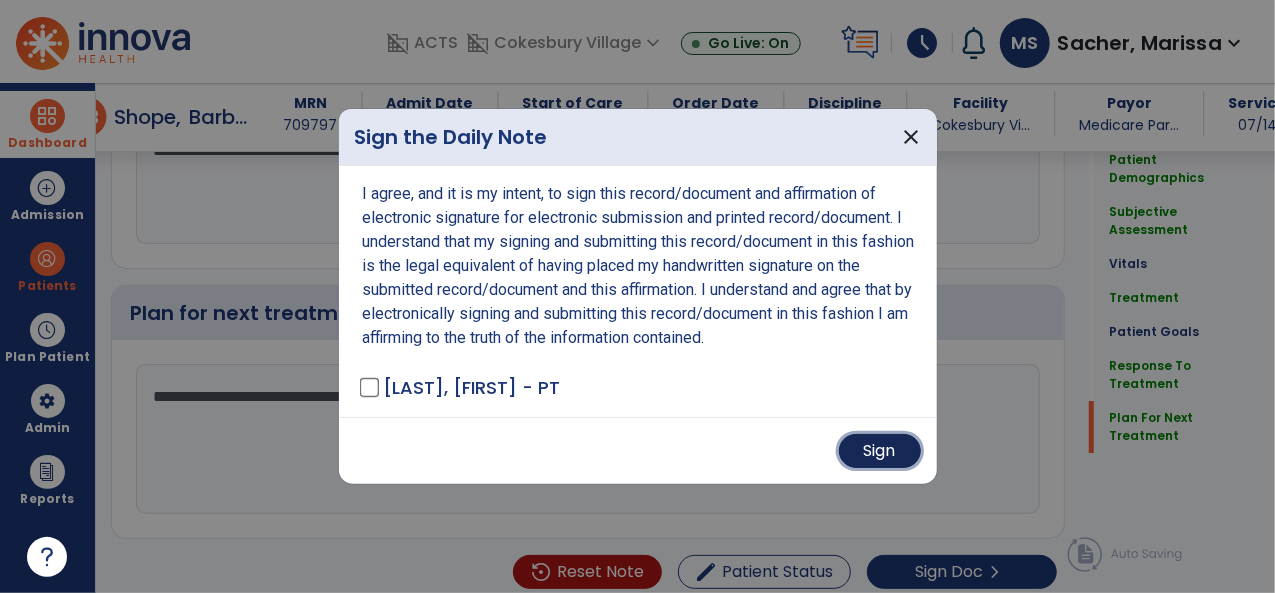 click on "Sign" at bounding box center (880, 451) 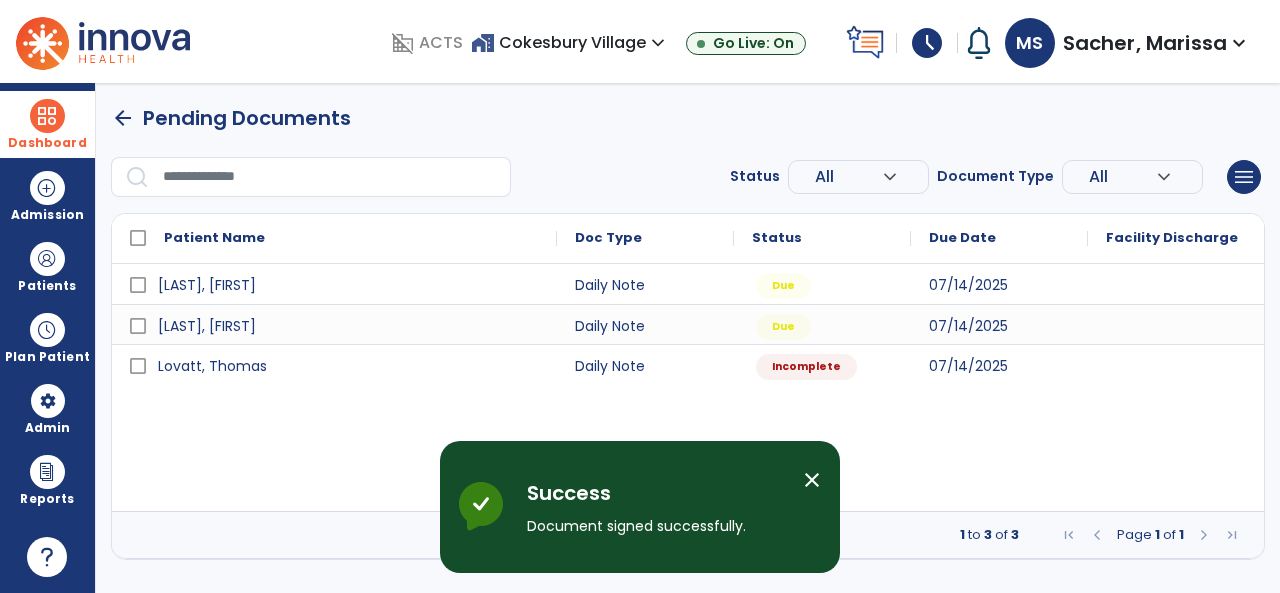 scroll, scrollTop: 0, scrollLeft: 0, axis: both 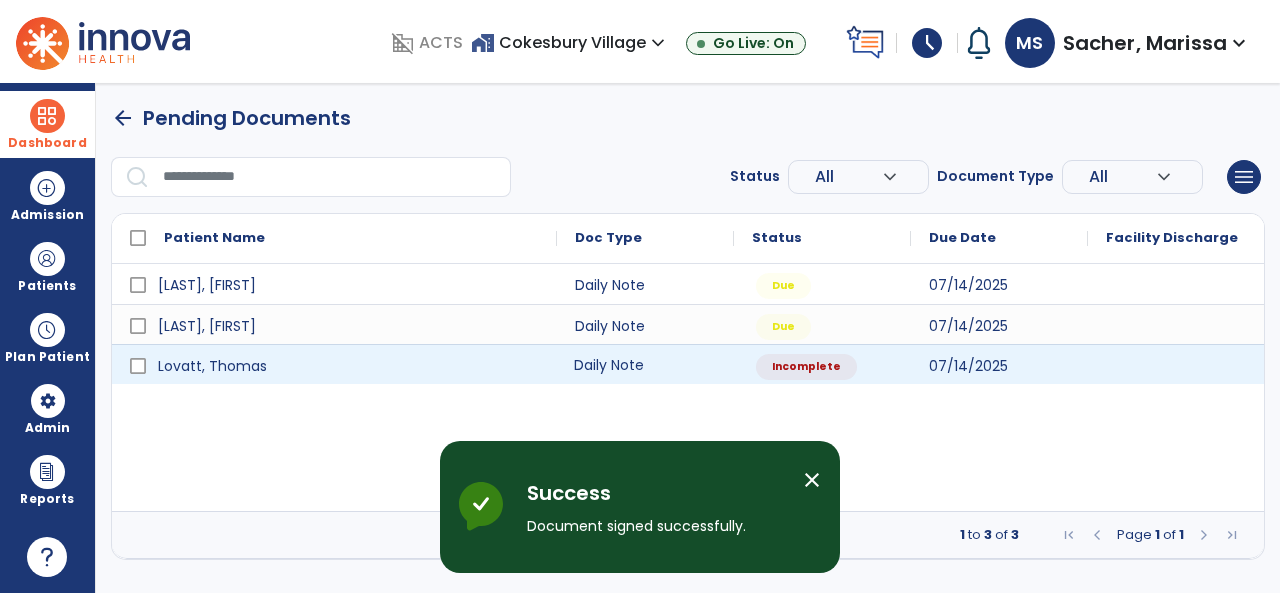click on "Daily Note" at bounding box center [645, 364] 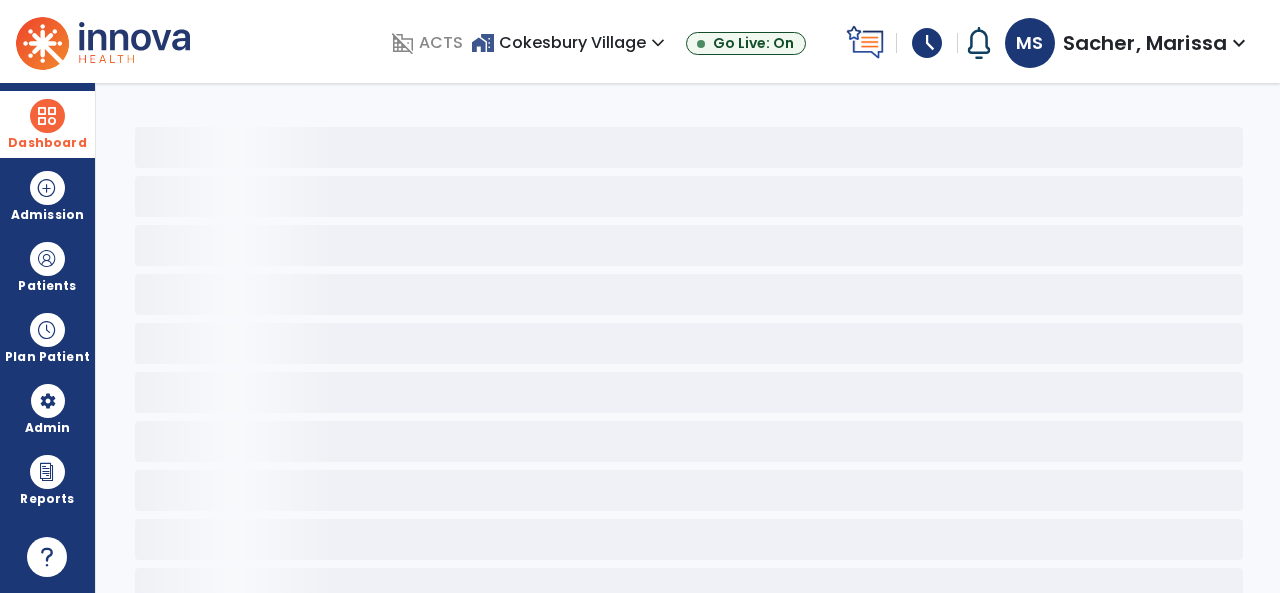 select on "*" 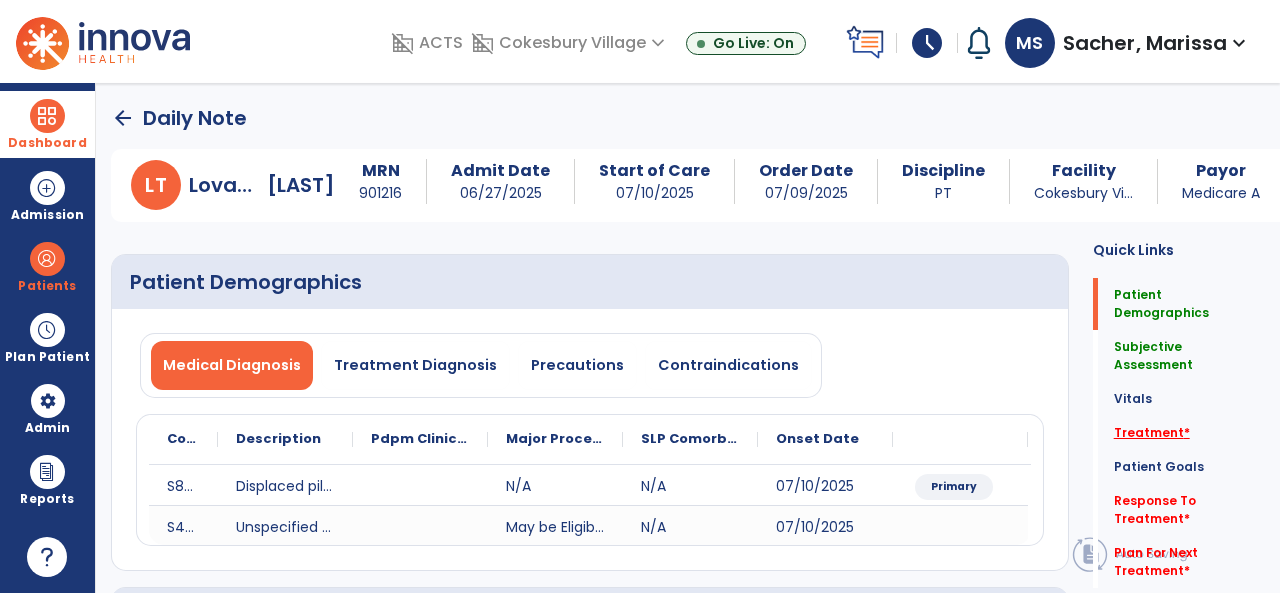 click on "Treatment   *" 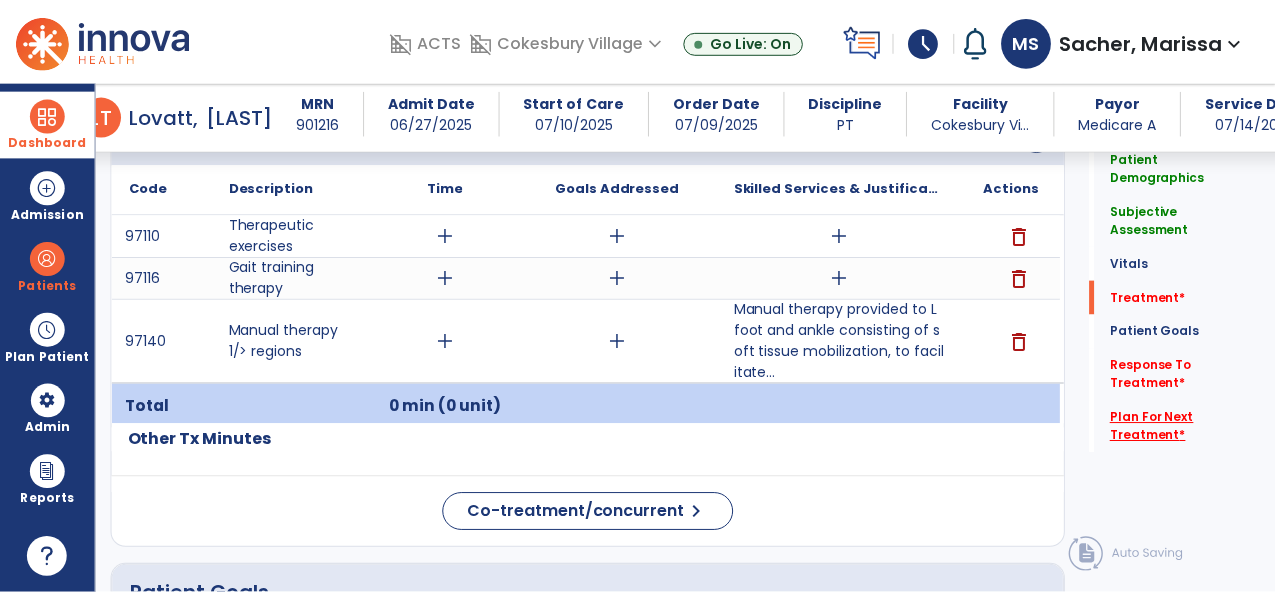 scroll, scrollTop: 1186, scrollLeft: 0, axis: vertical 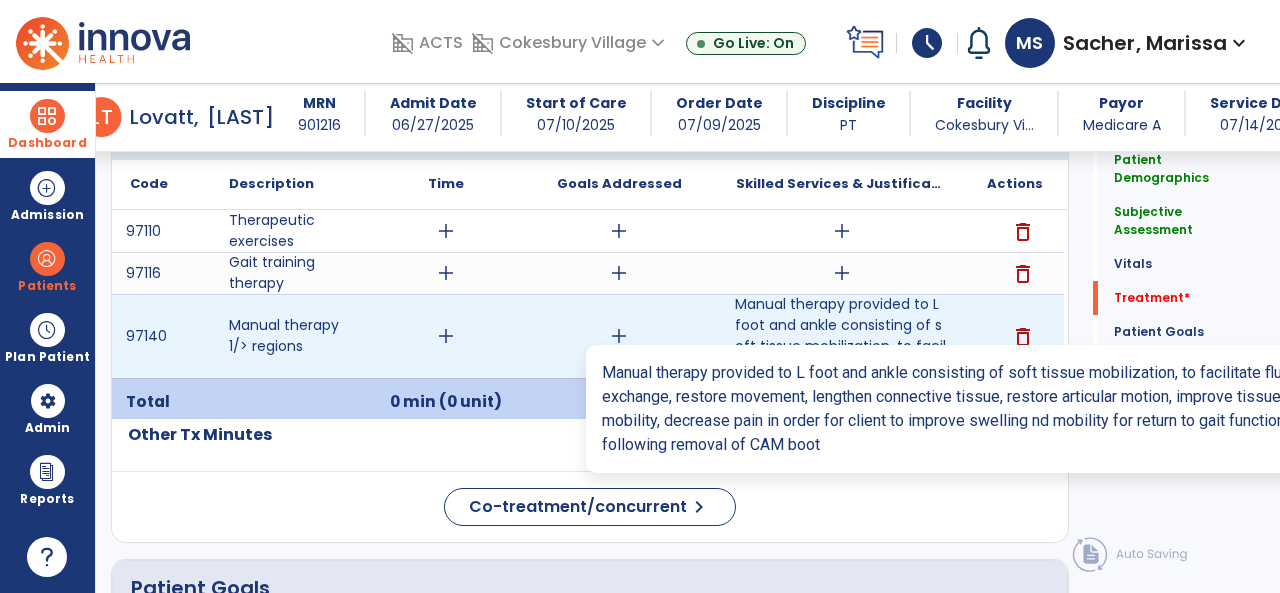 click on "Manual therapy provided to L foot and ankle  consisting of  soft tissue mobilization,  to facilitate..." at bounding box center [841, 336] 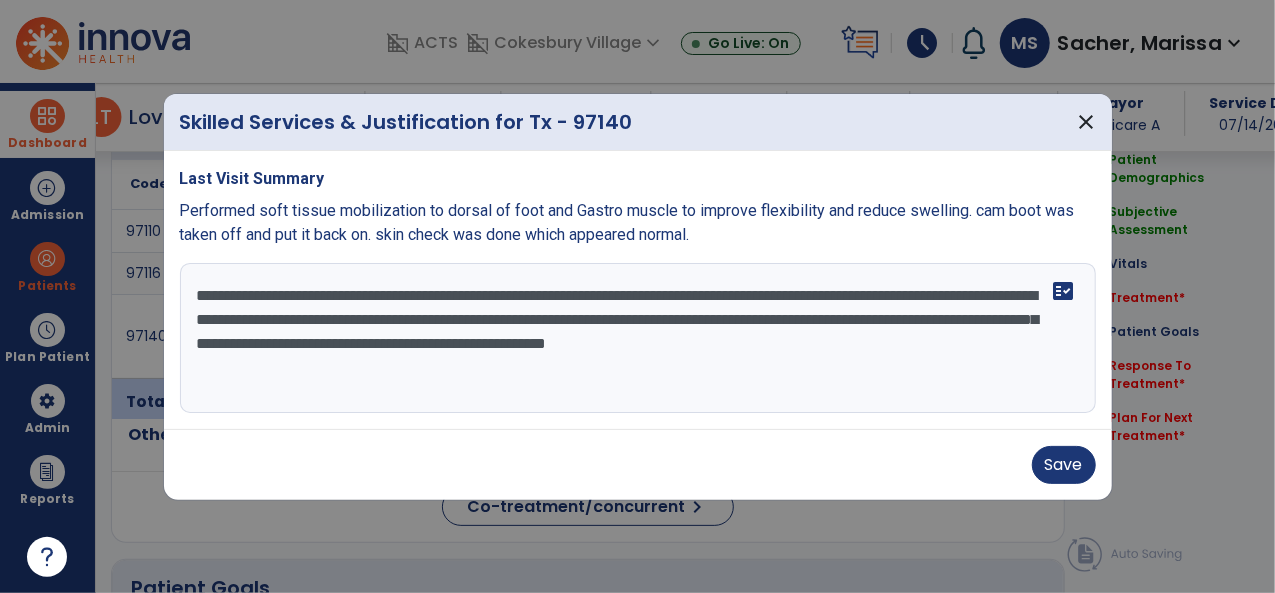 scroll, scrollTop: 1186, scrollLeft: 0, axis: vertical 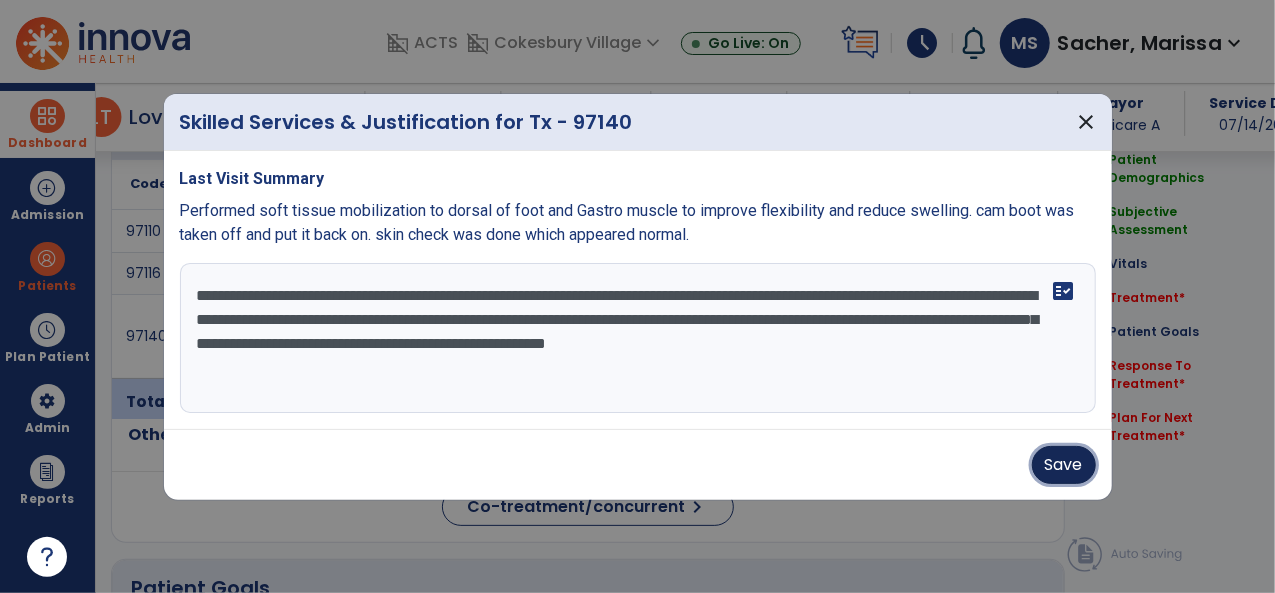 click on "Save" at bounding box center (1064, 465) 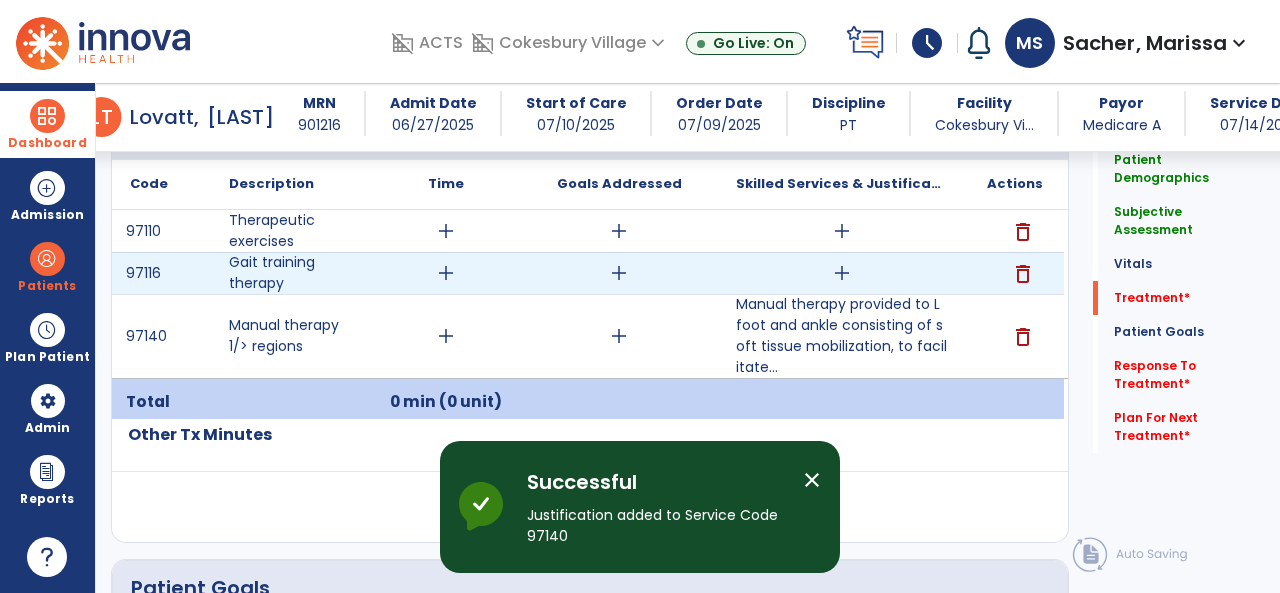 click on "add" at bounding box center [842, 273] 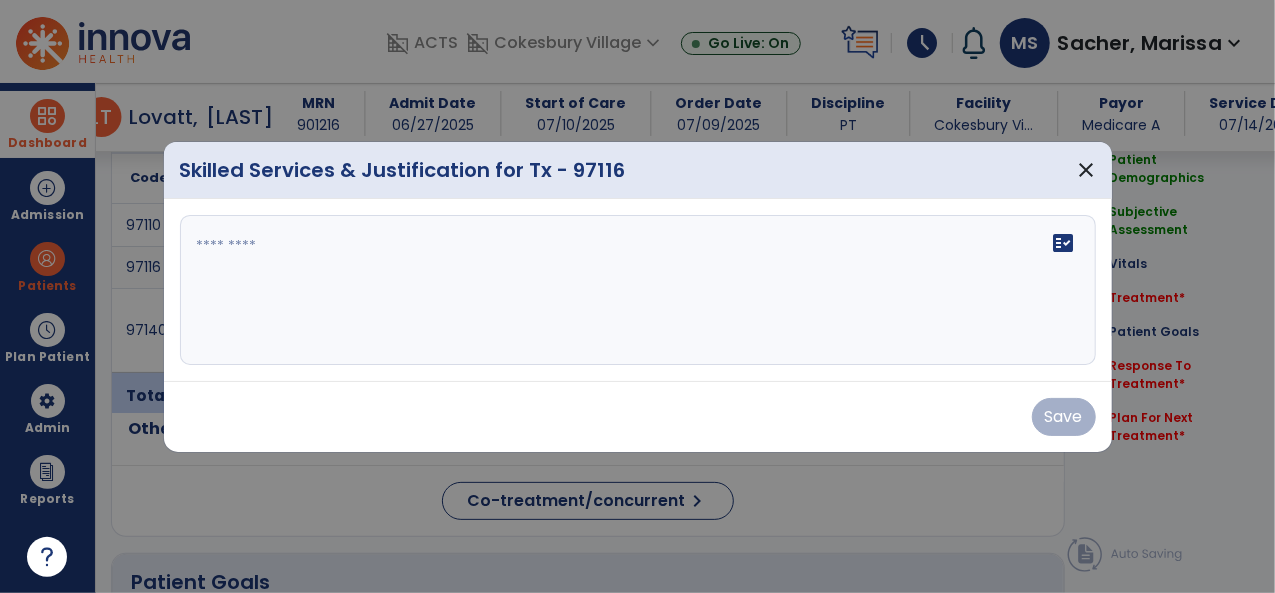 scroll, scrollTop: 1186, scrollLeft: 0, axis: vertical 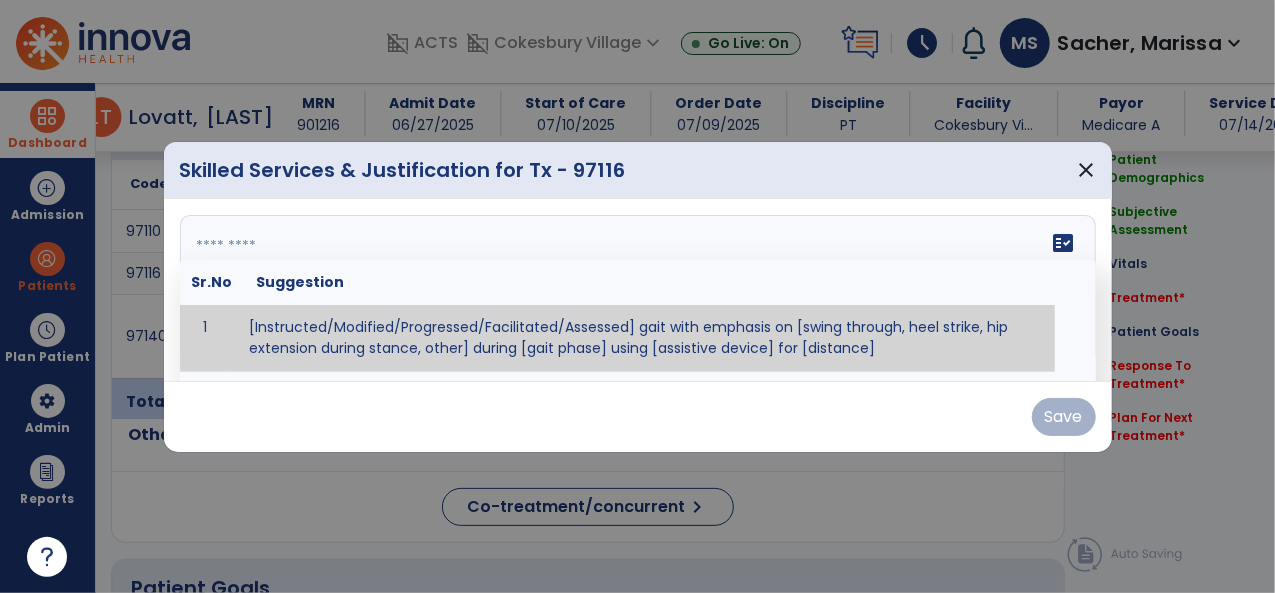 click at bounding box center (638, 290) 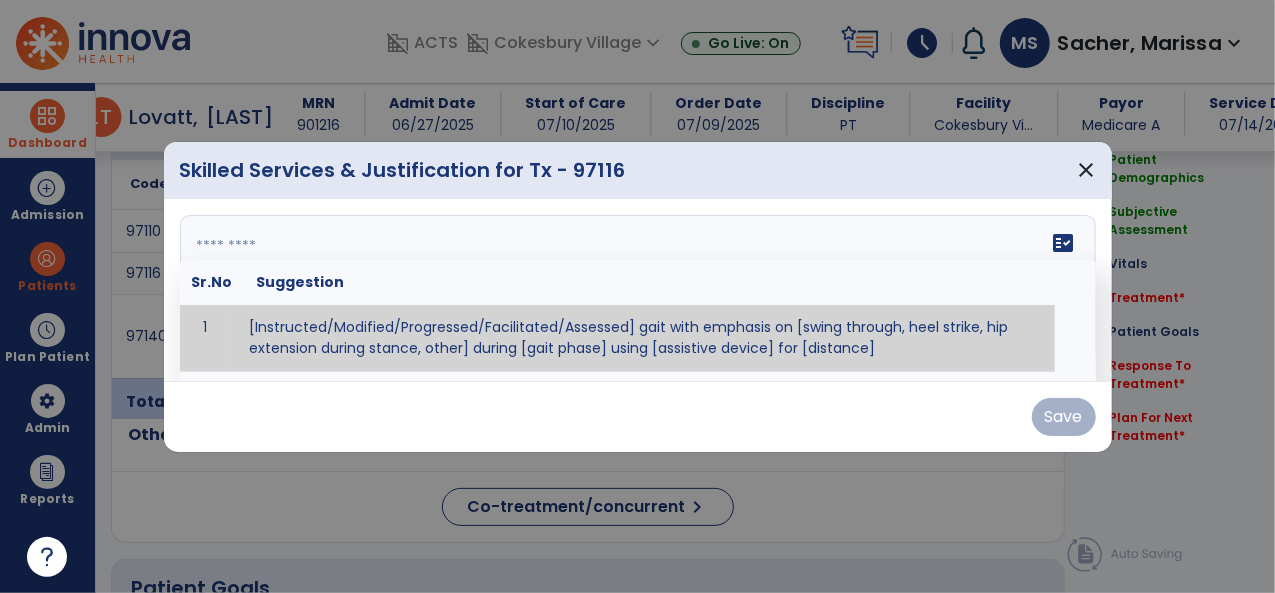 paste on "**********" 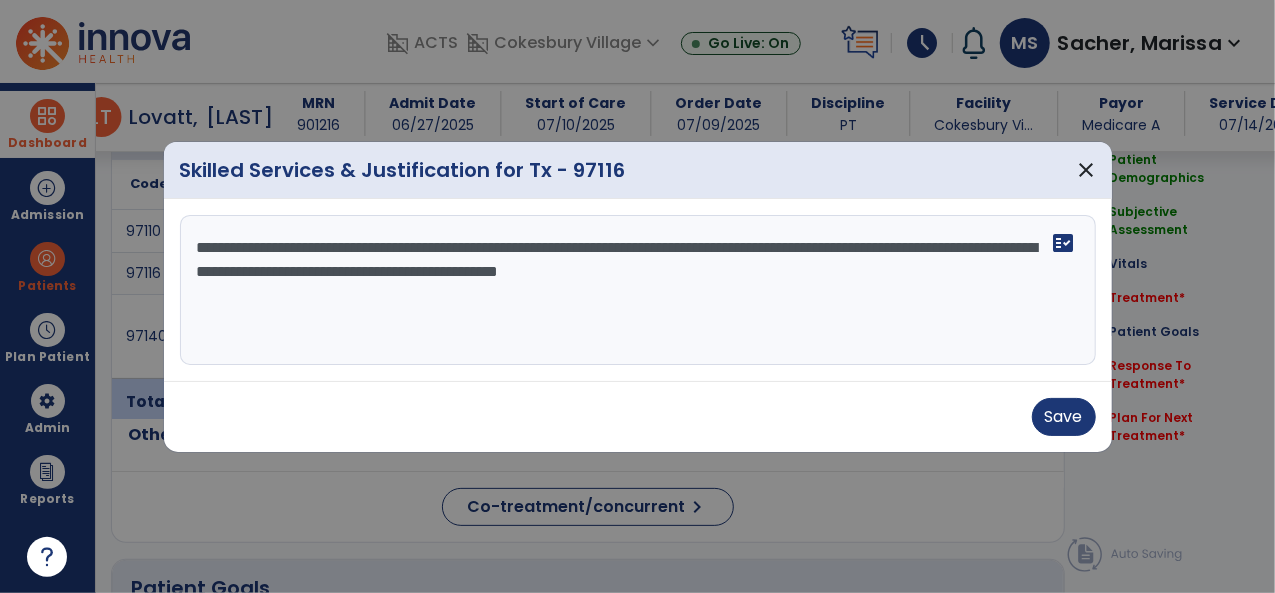 drag, startPoint x: 444, startPoint y: 249, endPoint x: 441, endPoint y: 261, distance: 12.369317 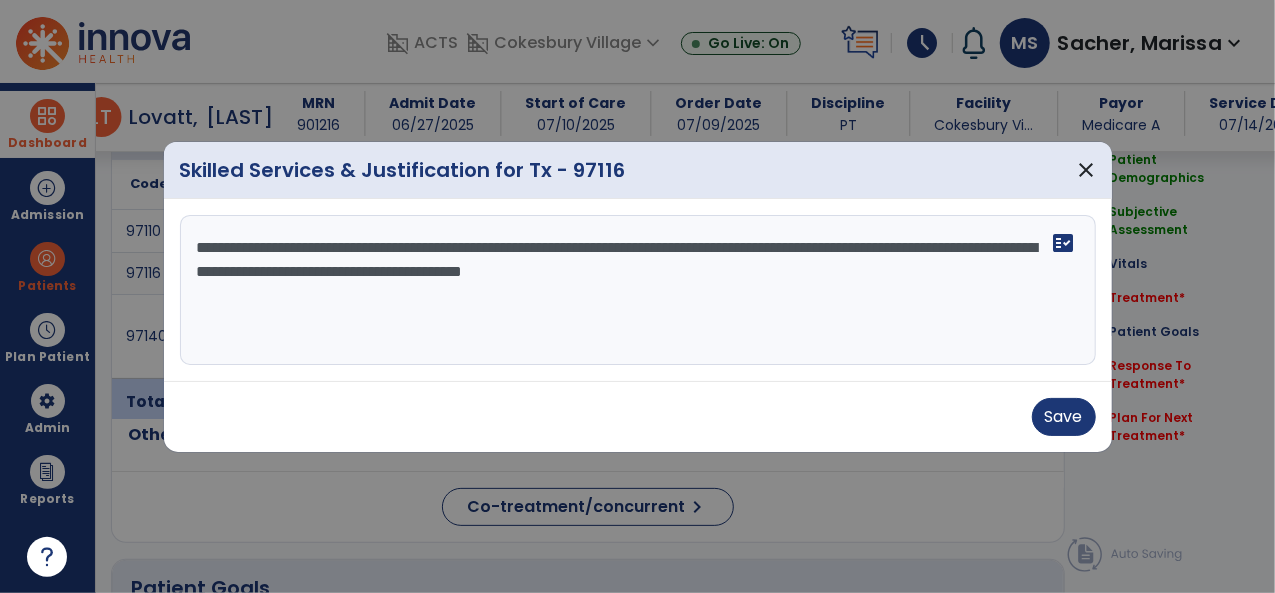 drag, startPoint x: 1022, startPoint y: 247, endPoint x: 1015, endPoint y: 260, distance: 14.764823 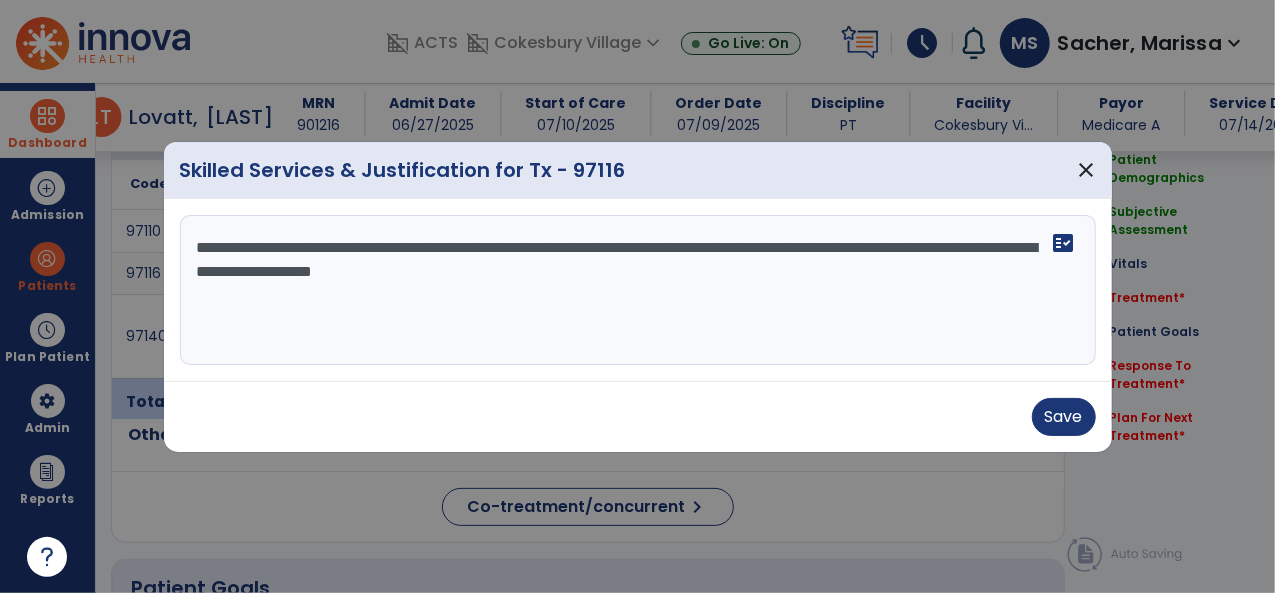 click on "**********" at bounding box center (638, 290) 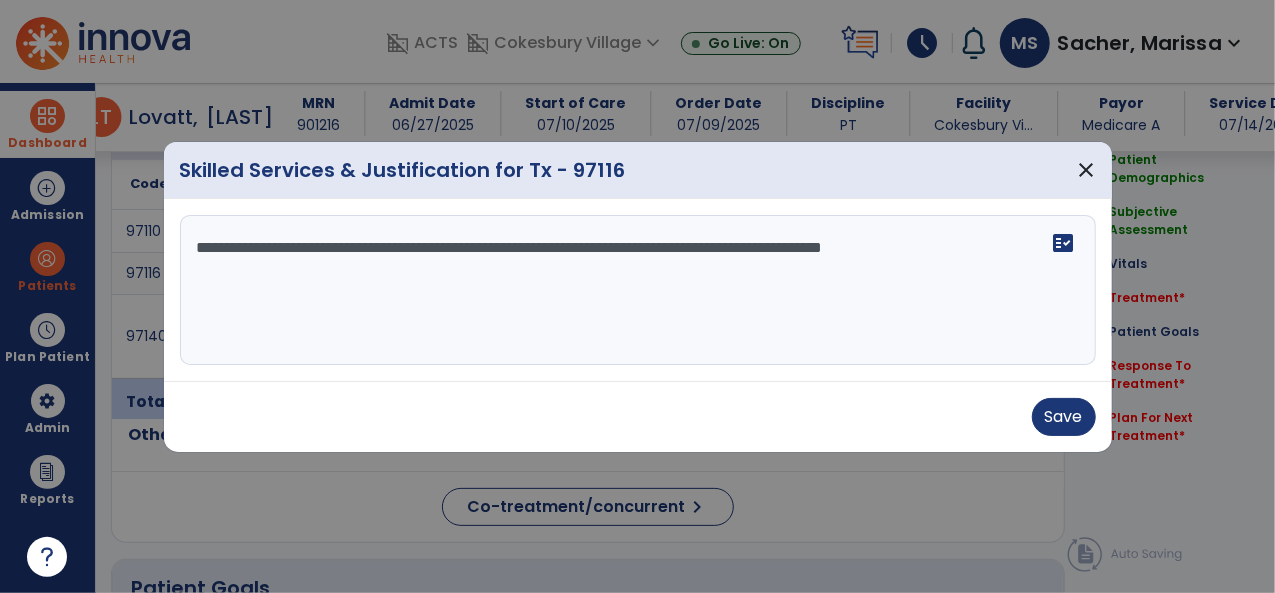 click on "**********" at bounding box center [638, 290] 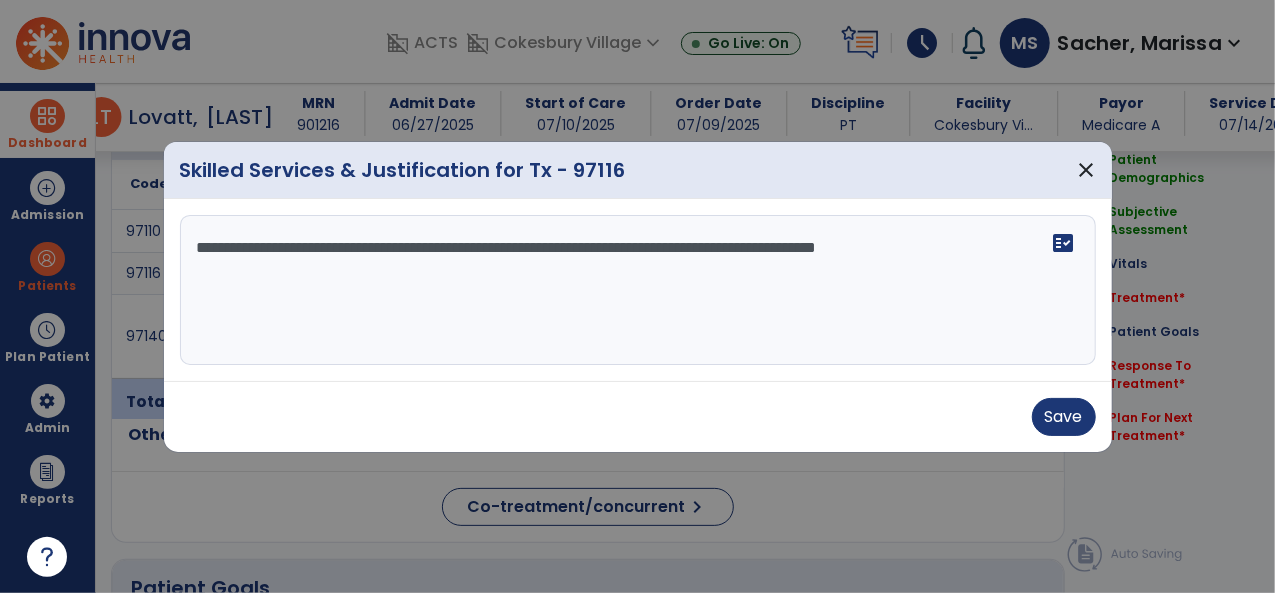 click on "**********" at bounding box center (638, 290) 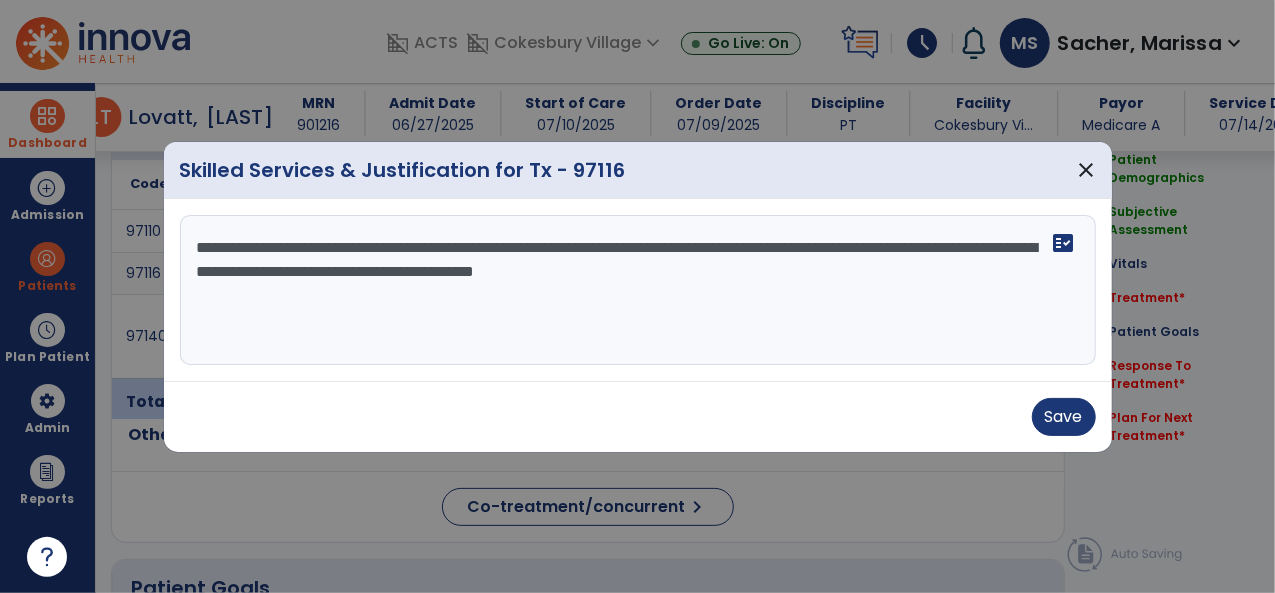 click on "**********" at bounding box center [638, 290] 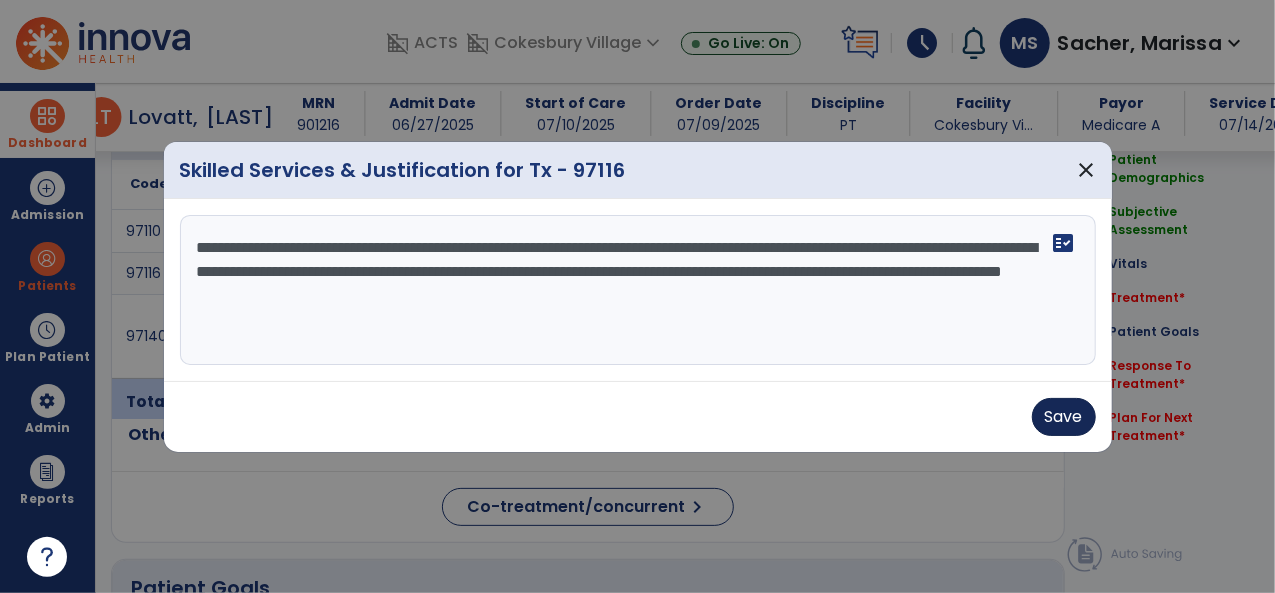 type on "**********" 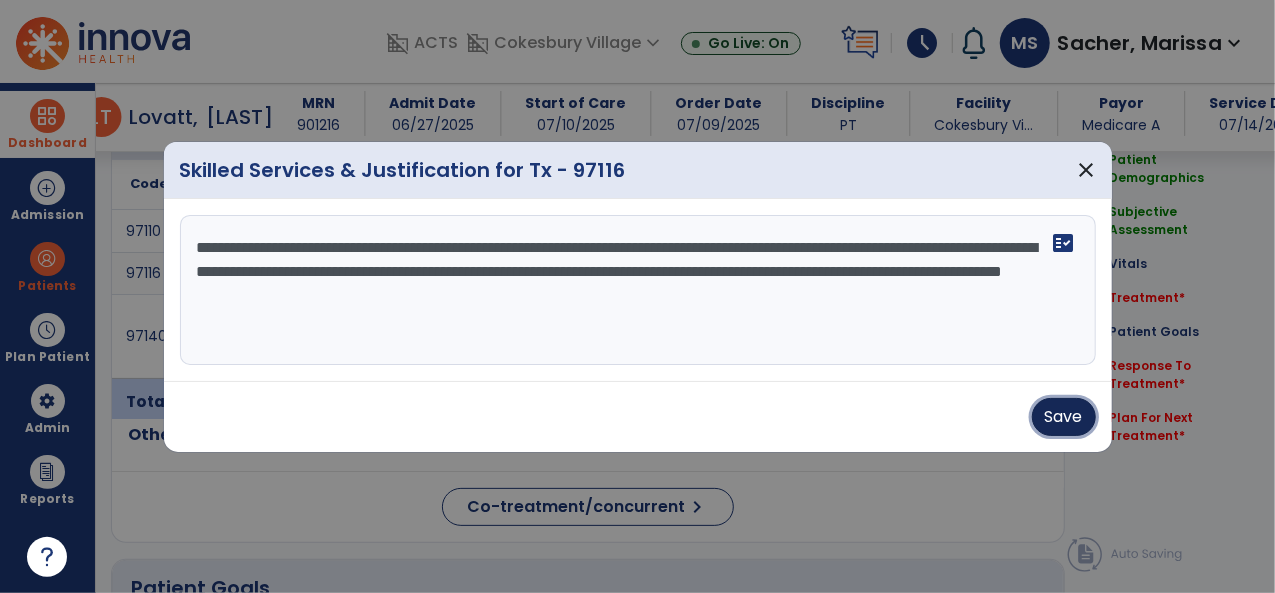 click on "Save" at bounding box center (1064, 417) 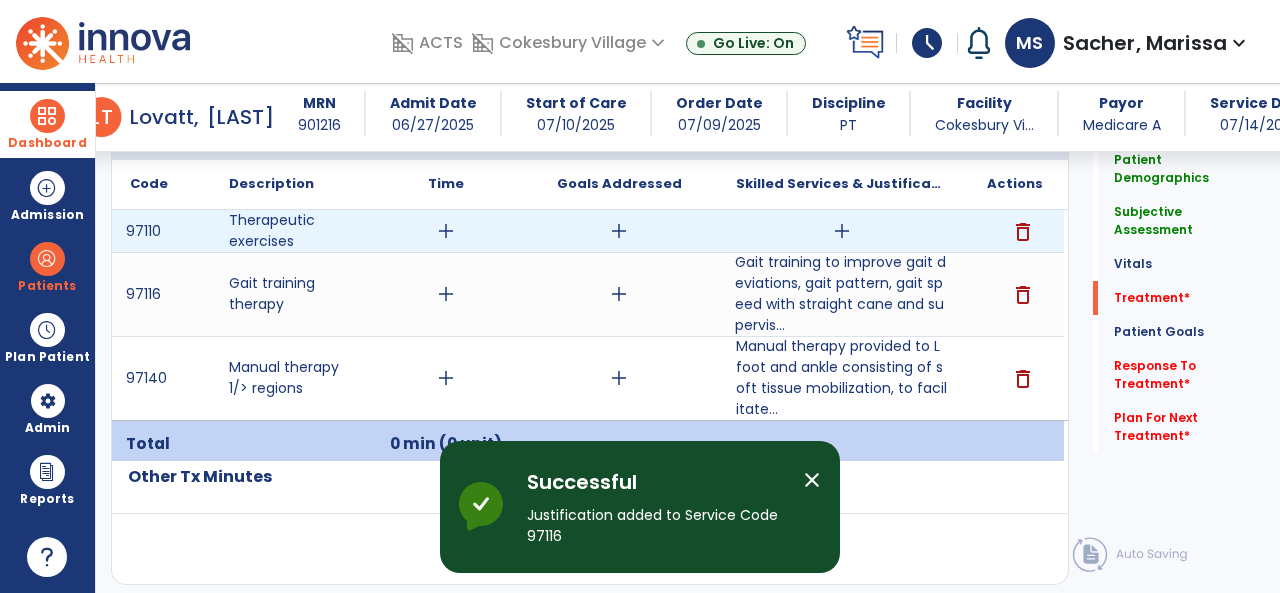 click on "add" at bounding box center [842, 231] 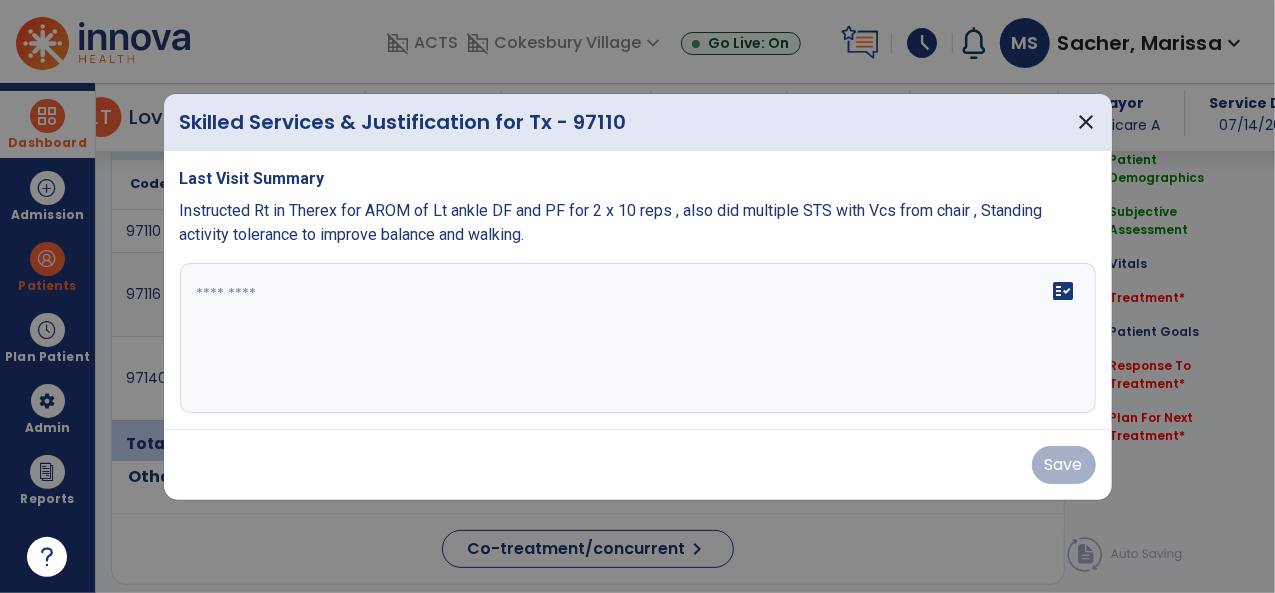 scroll, scrollTop: 1186, scrollLeft: 0, axis: vertical 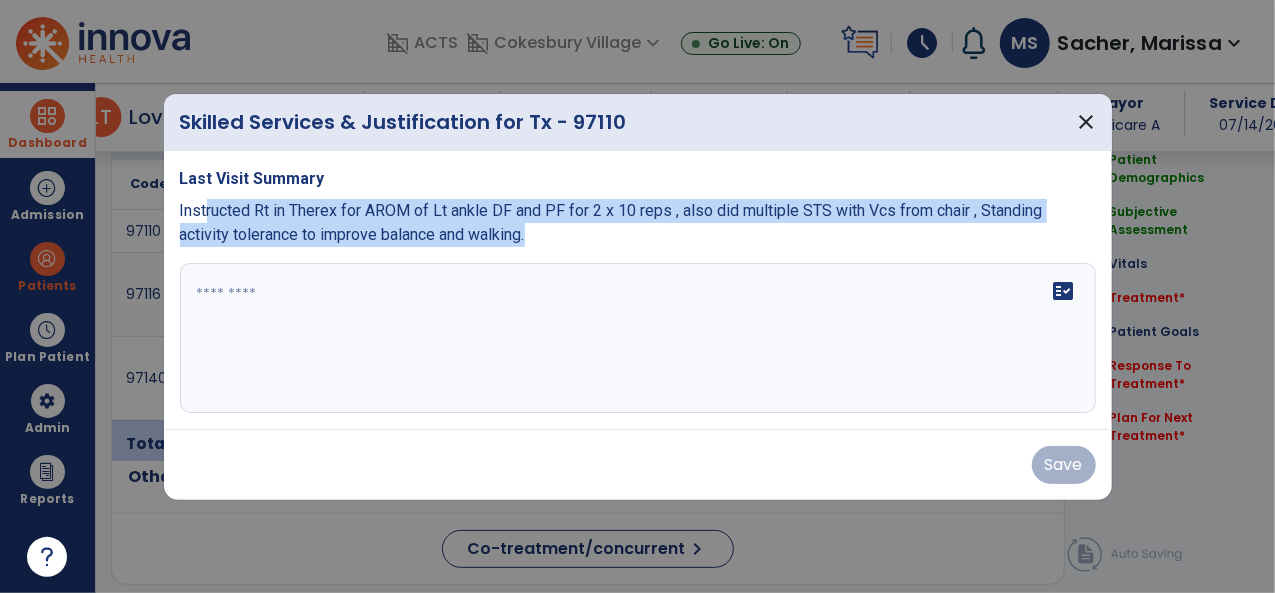 drag, startPoint x: 531, startPoint y: 235, endPoint x: 214, endPoint y: 206, distance: 318.32373 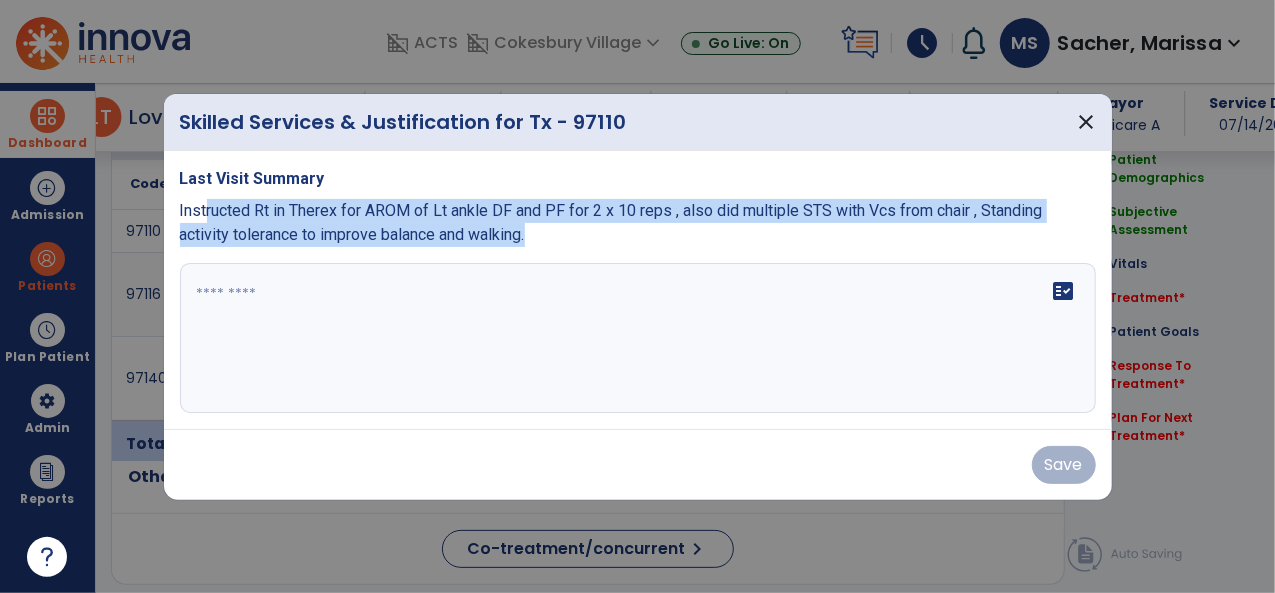 click on "Instructed Rt in Therex for AROM of Lt ankle DF and PF for 2 x 10 reps , also did multiple STS with Vcs from chair , Standing activity tolerance to improve balance and walking." at bounding box center (611, 222) 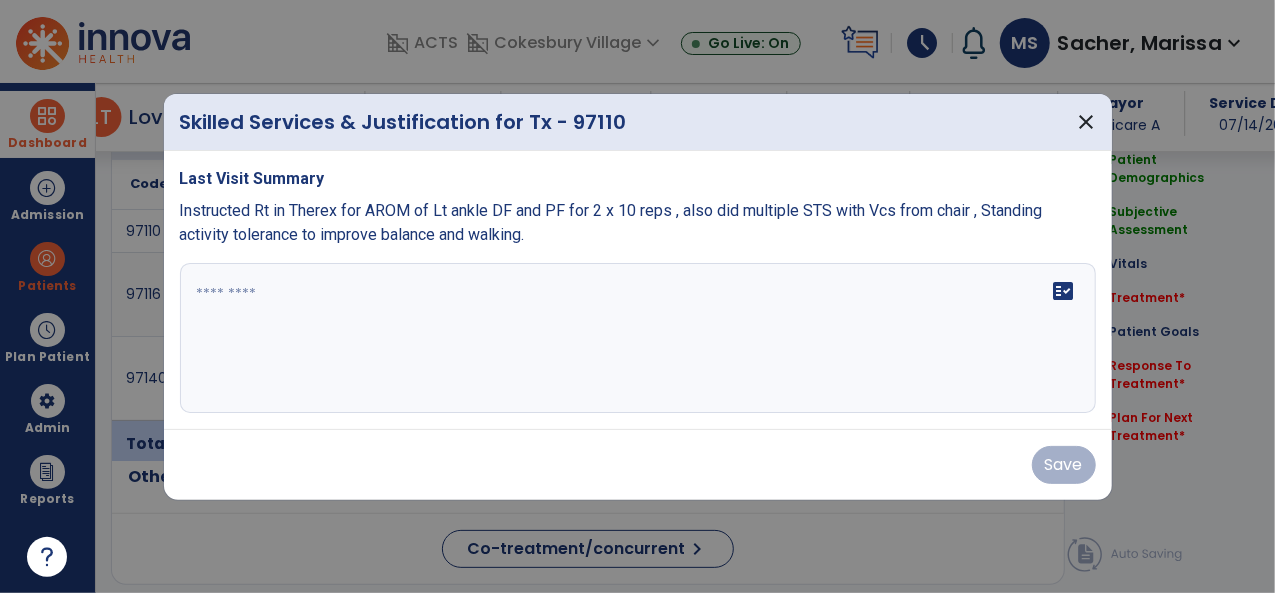 click on "Last Visit Summary Instructed Rt in Therex for AROM of Lt ankle DF and PF for 2 x 10 reps , also did multiple STS with Vcs from chair , Standing activity tolerance to improve balance and walking.    fact_check" at bounding box center (638, 290) 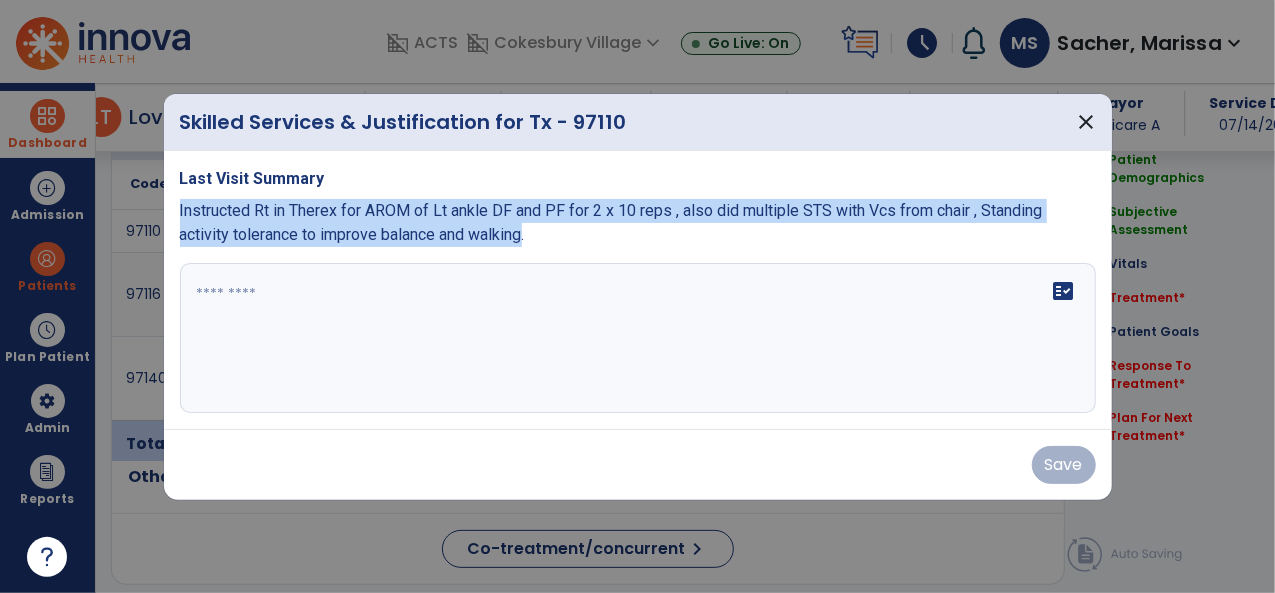 drag, startPoint x: 528, startPoint y: 236, endPoint x: 166, endPoint y: 214, distance: 362.66788 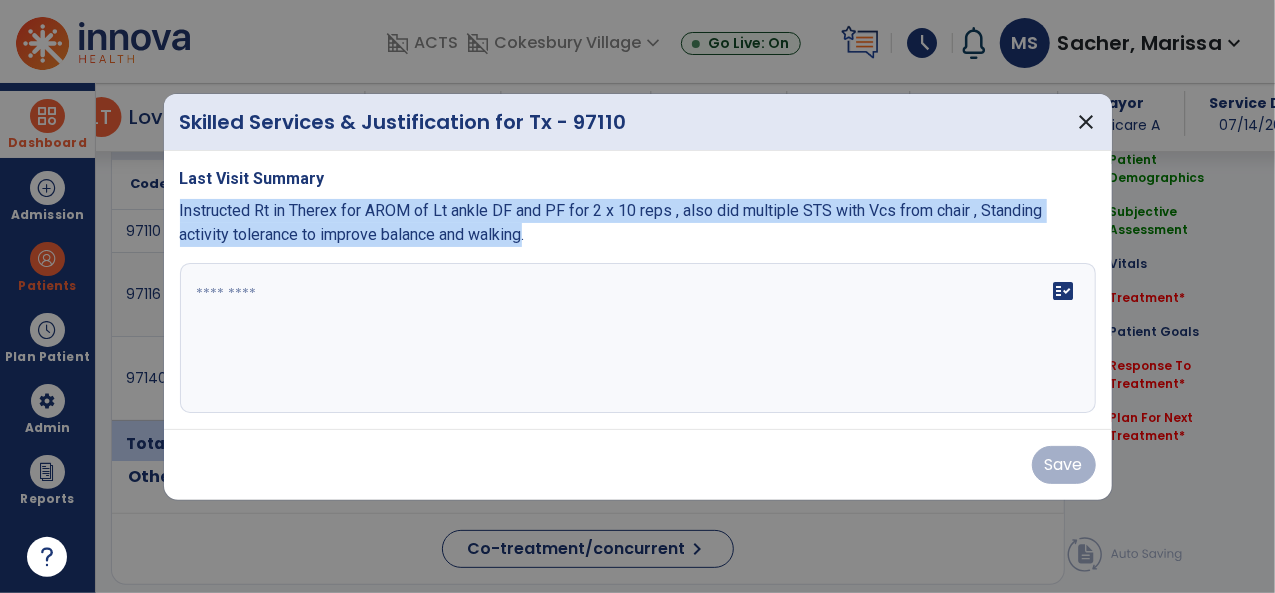 click on "Last Visit Summary Instructed Rt in Therex for AROM of Lt ankle DF and PF for 2 x 10 reps , also did multiple STS with Vcs from chair , Standing activity tolerance to improve balance and walking.    fact_check" at bounding box center [638, 290] 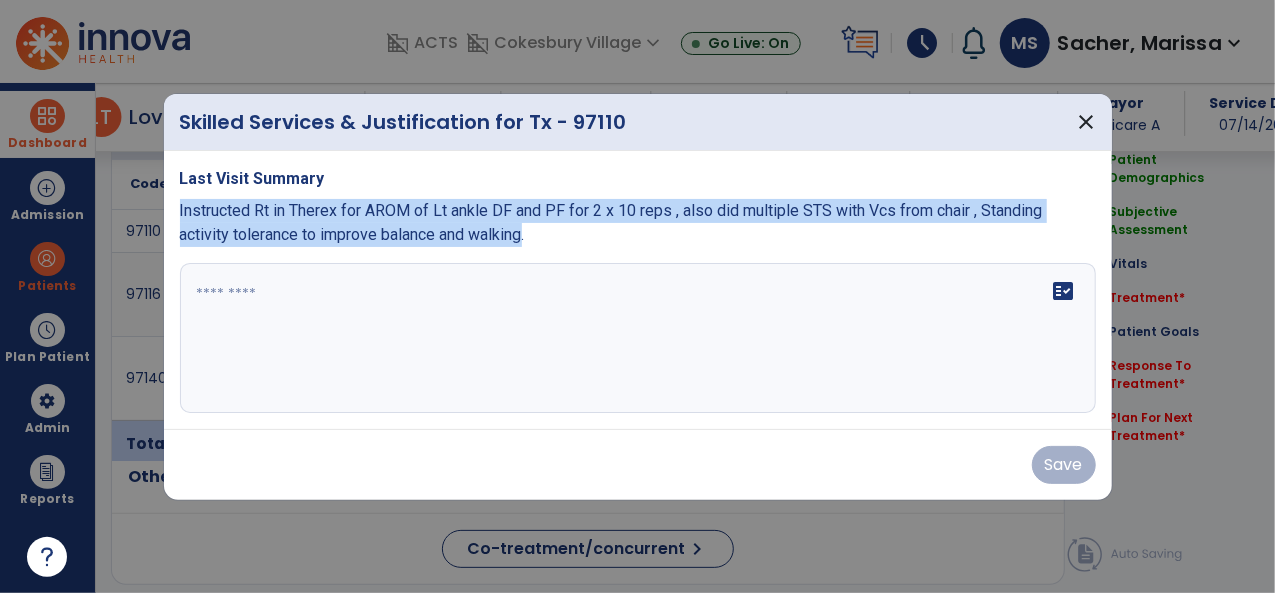 copy on "Instructed Rt in Therex for AROM of Lt ankle DF and PF for 2 x 10 reps , also did multiple STS with Vcs from chair , Standing activity tolerance to improve balance and walking" 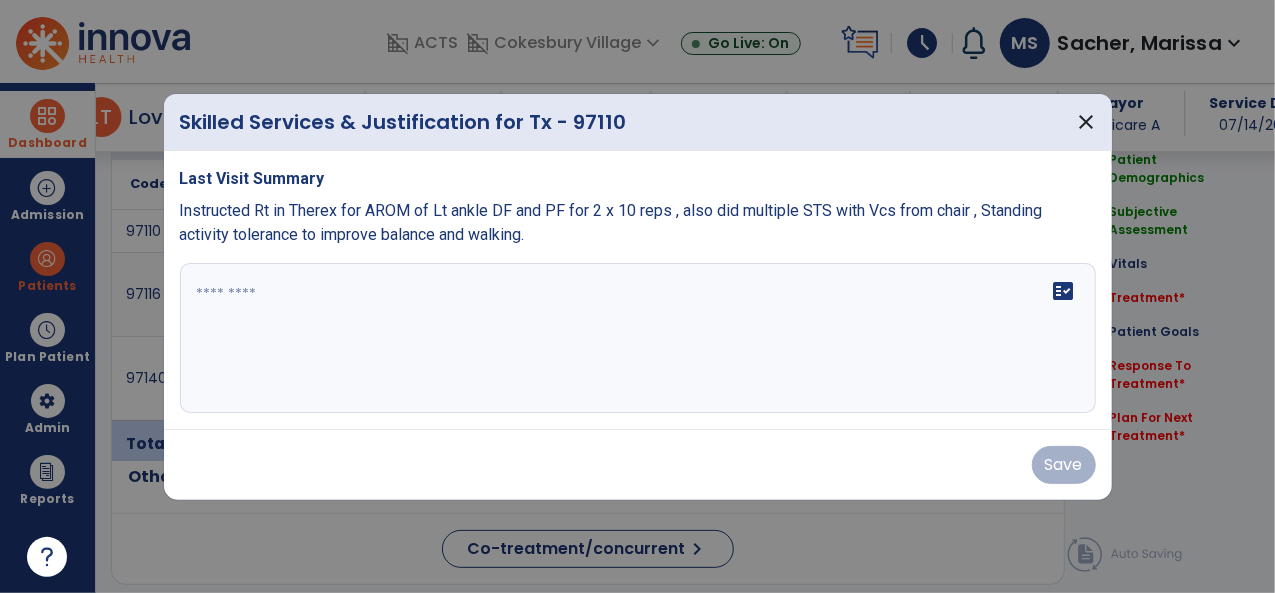 click at bounding box center (638, 338) 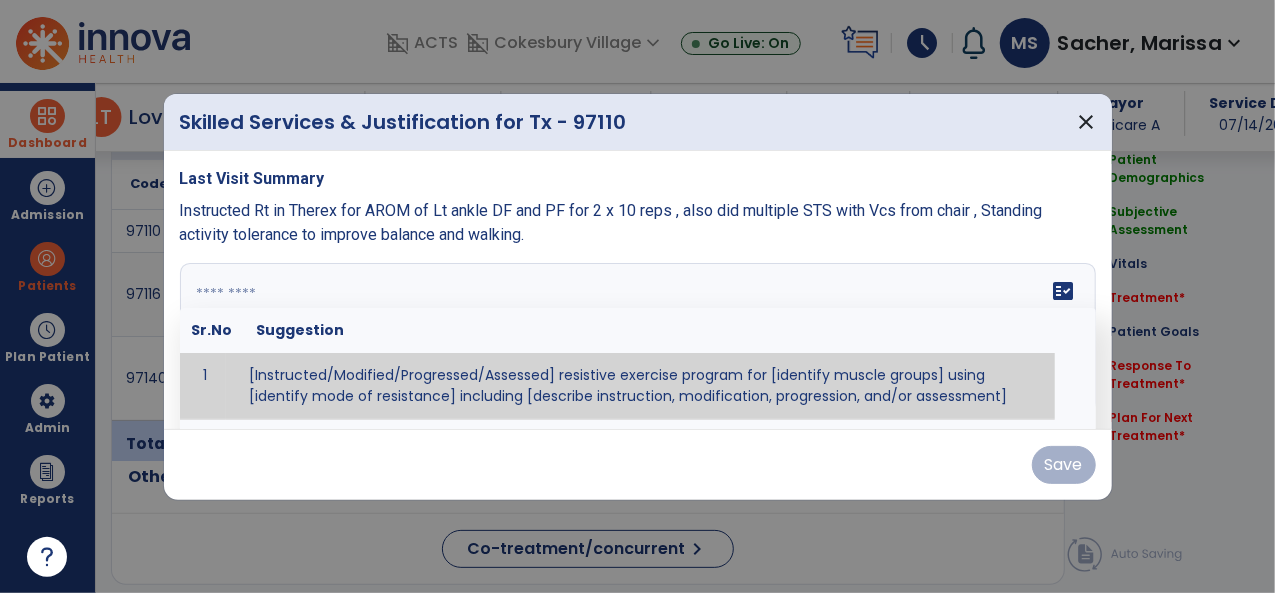 paste on "**********" 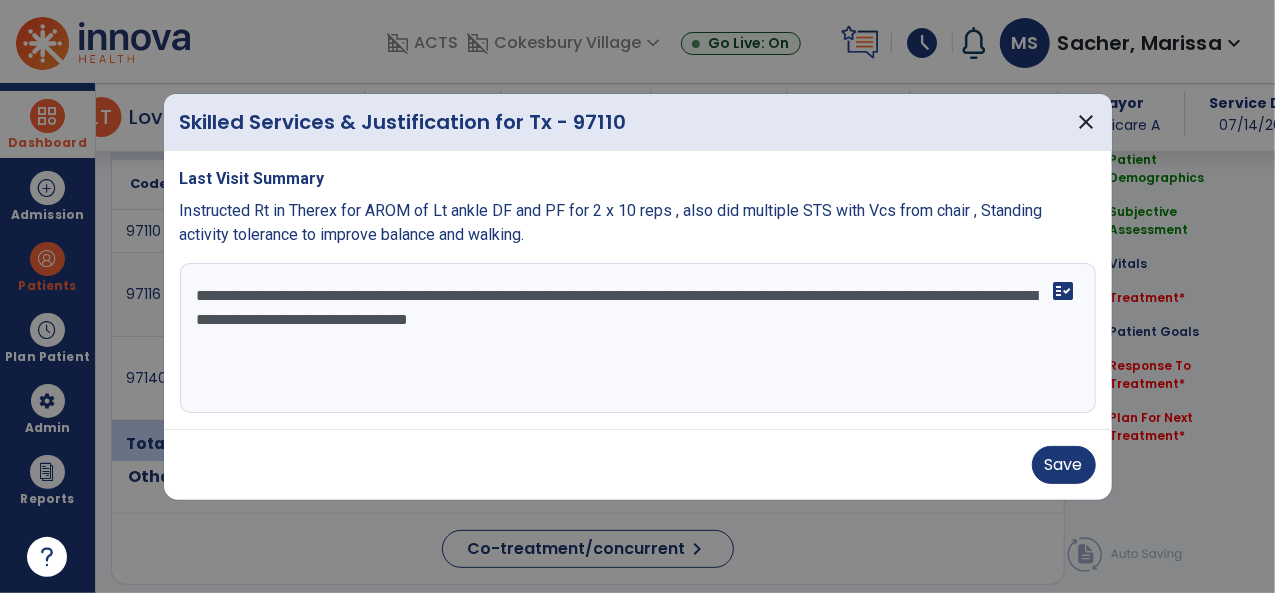 drag, startPoint x: 758, startPoint y: 322, endPoint x: 758, endPoint y: 341, distance: 19 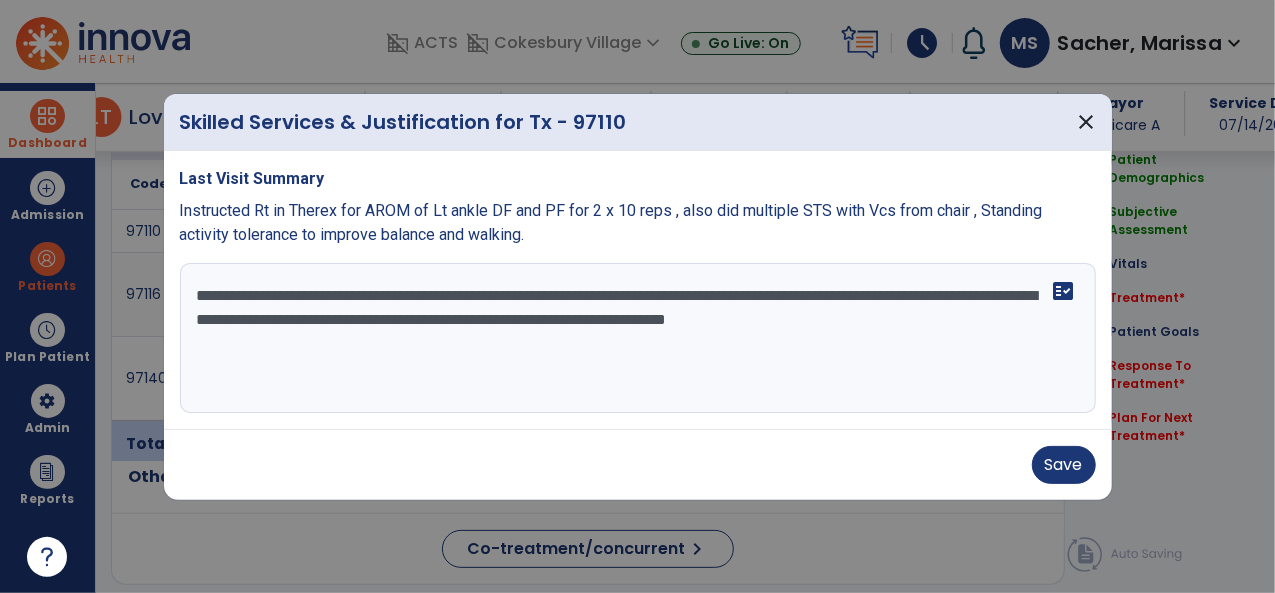 click on "**********" at bounding box center [638, 338] 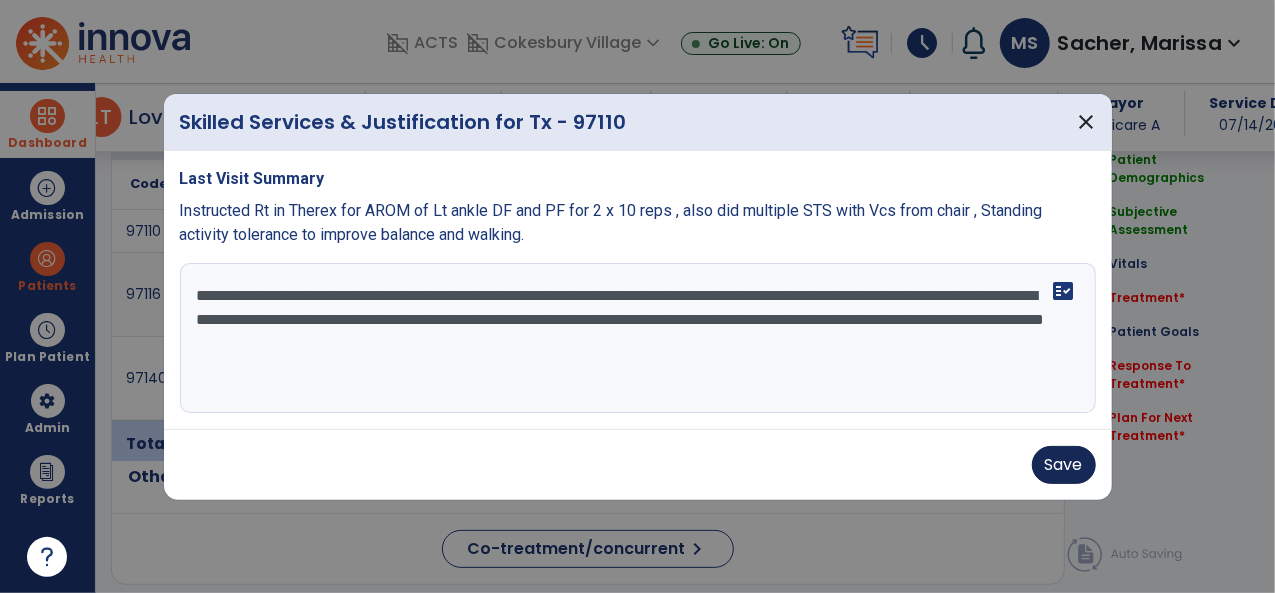 type on "**********" 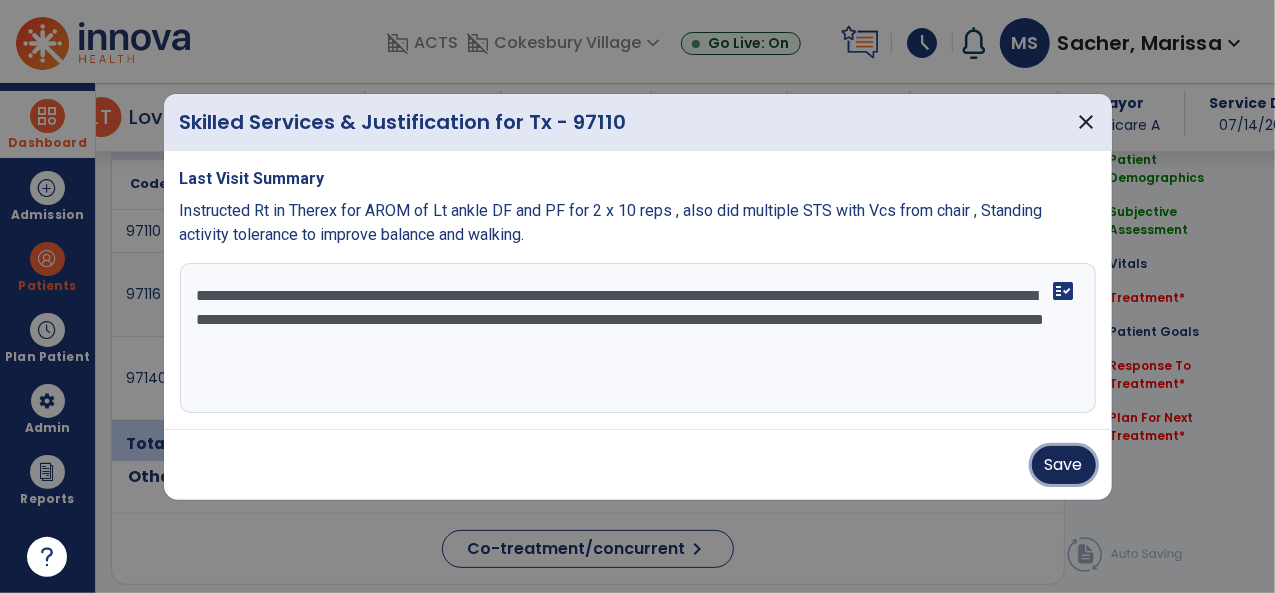 click on "Save" at bounding box center (1064, 465) 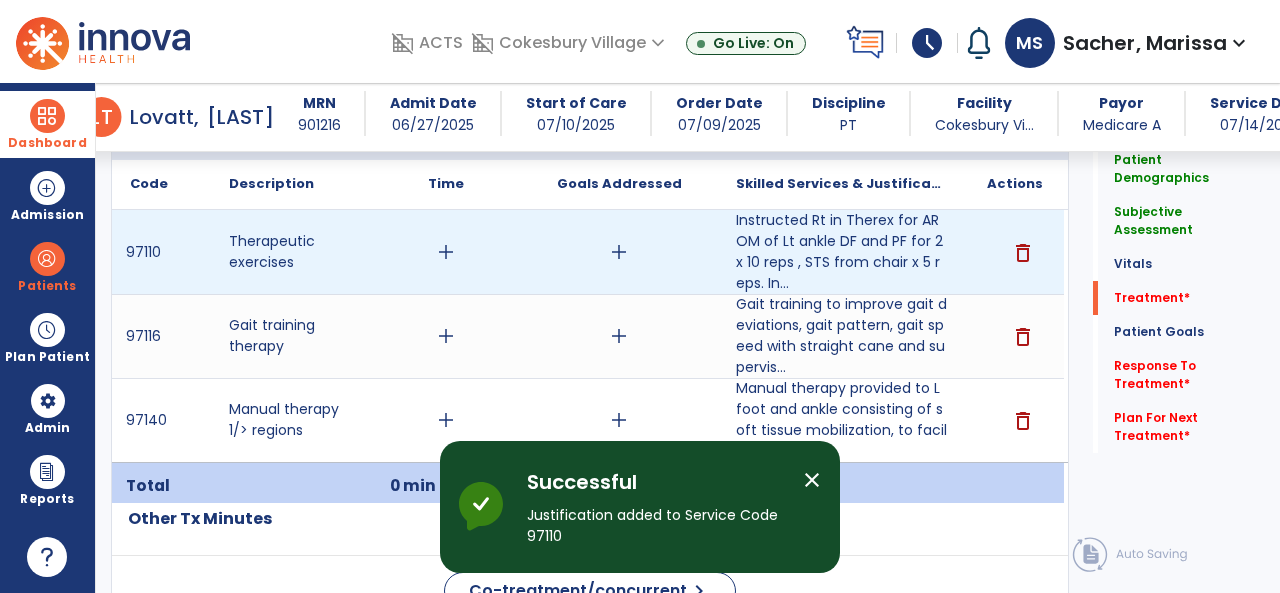 click on "add" at bounding box center (446, 252) 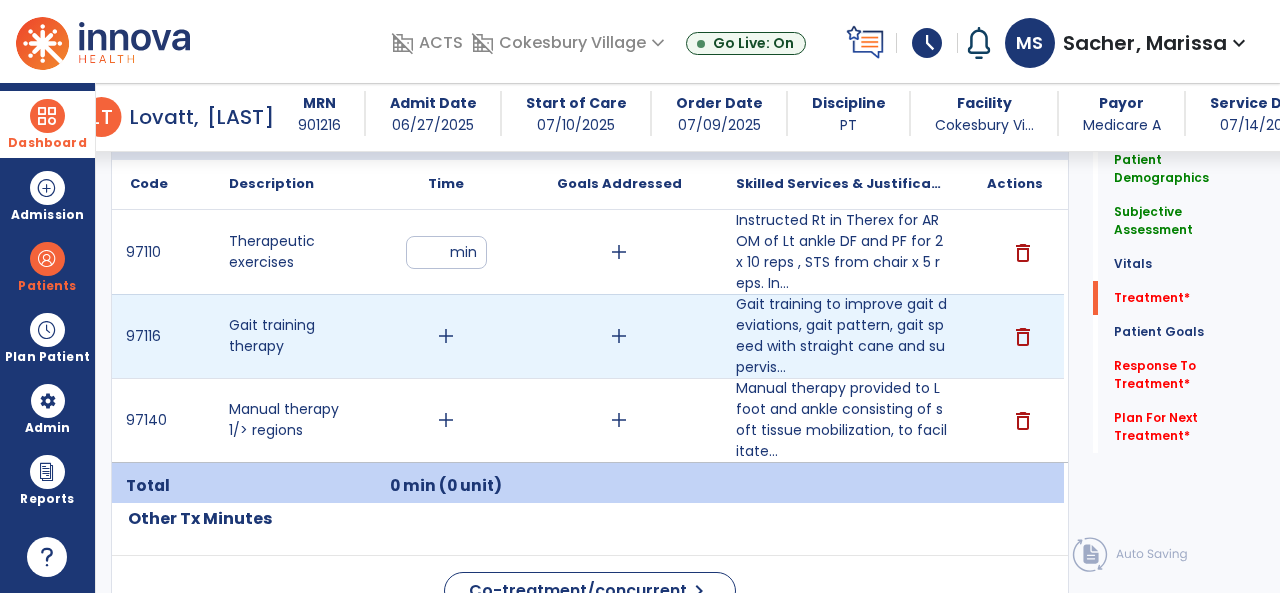 type on "**" 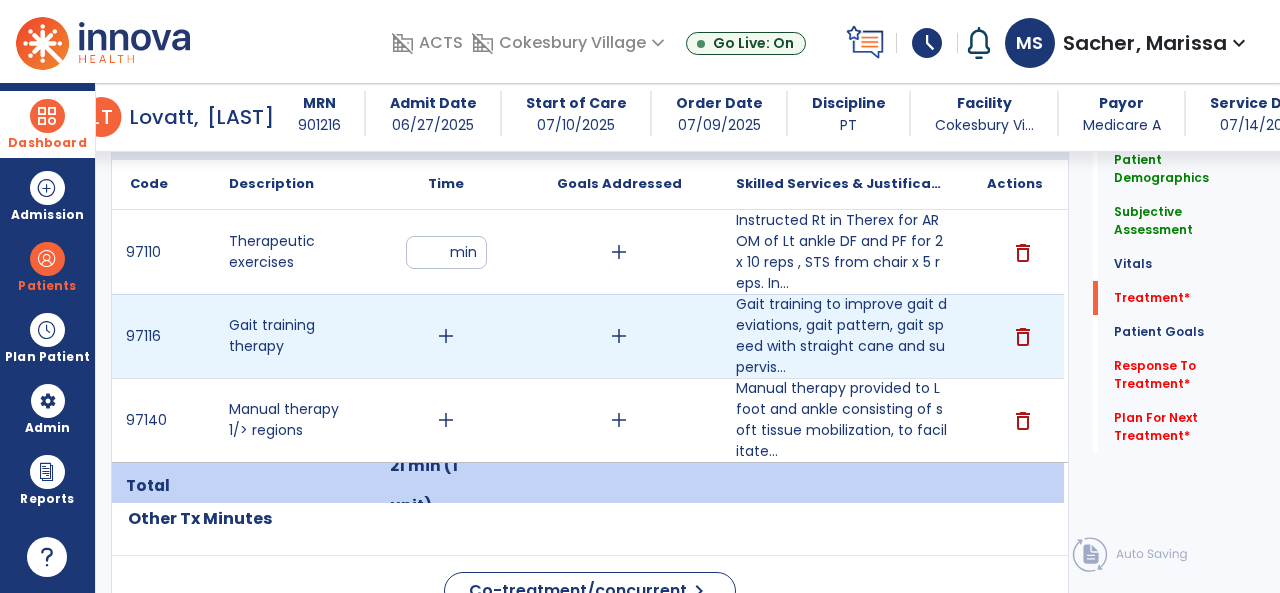 click on "add" at bounding box center [446, 336] 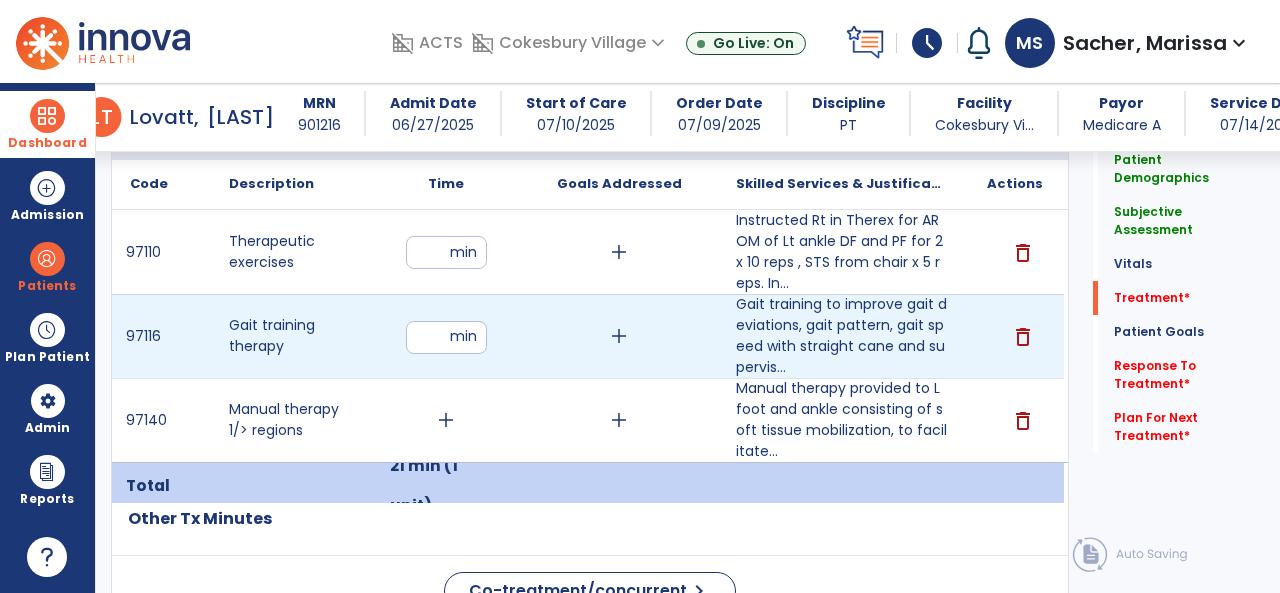 type on "**" 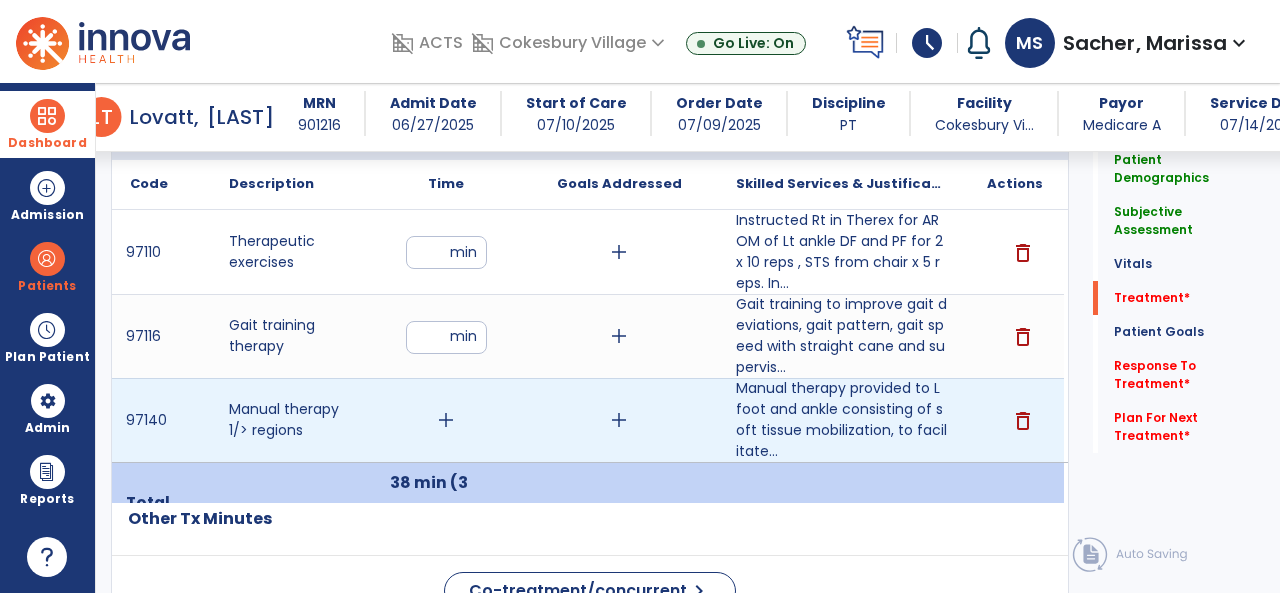 click on "add" at bounding box center [446, 420] 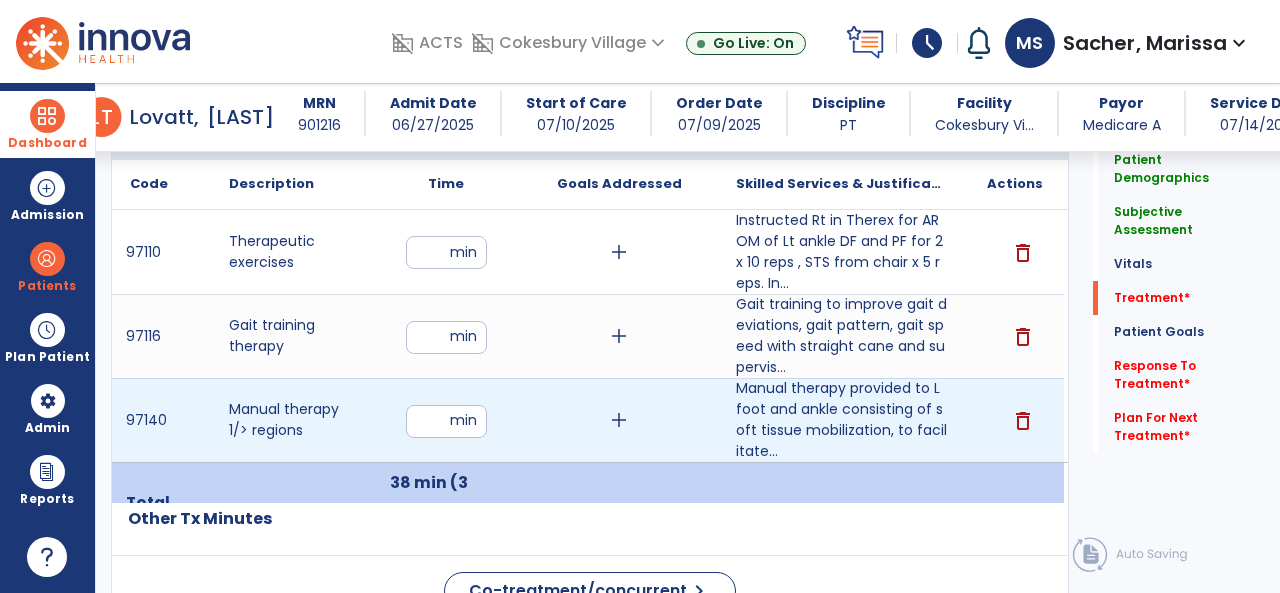 type on "**" 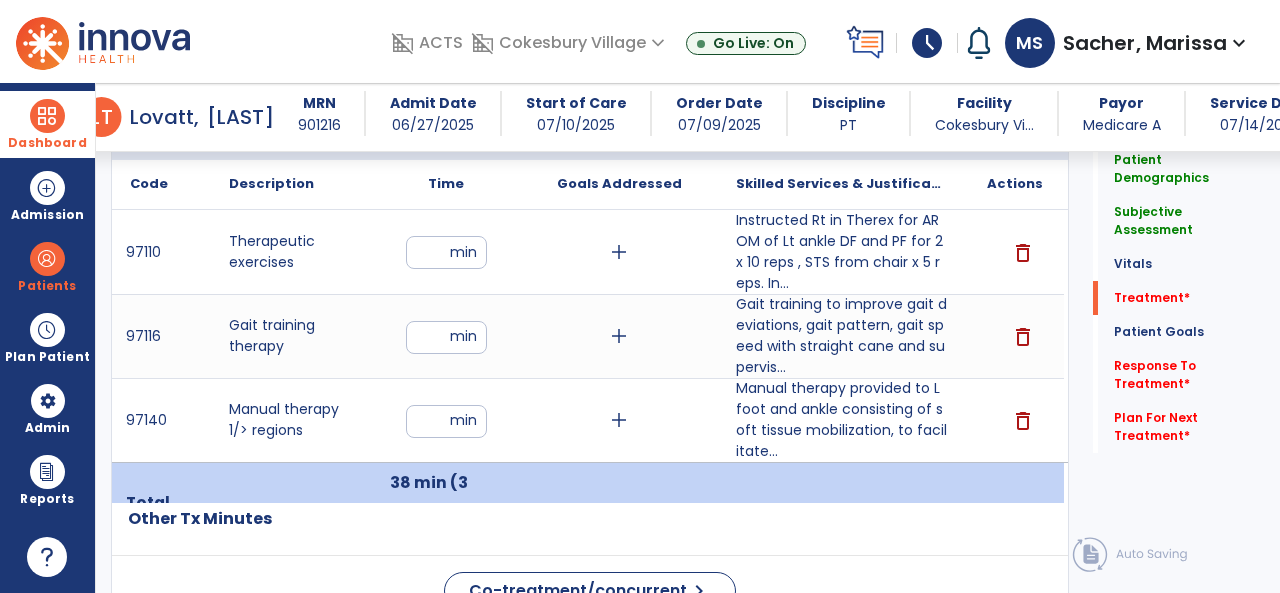 click on "Patient Demographics  Medical Diagnosis   Treatment Diagnosis   Precautions   Contraindications
Code
Description
Pdpm Clinical Category
S82.872D" 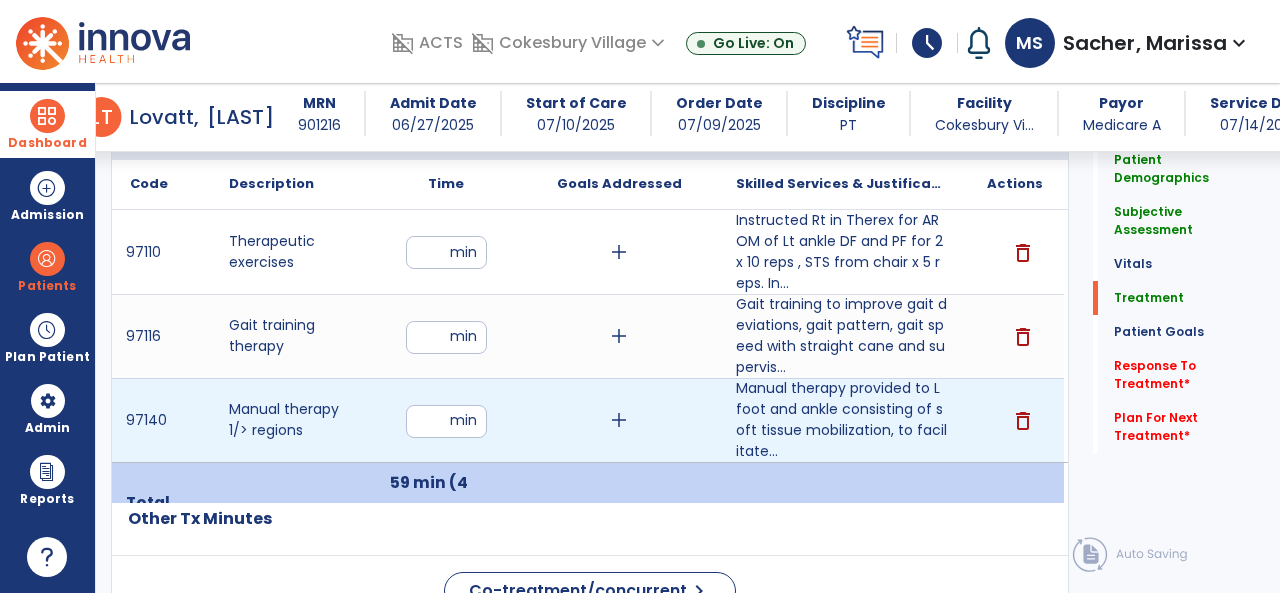 click on "**" at bounding box center [446, 421] 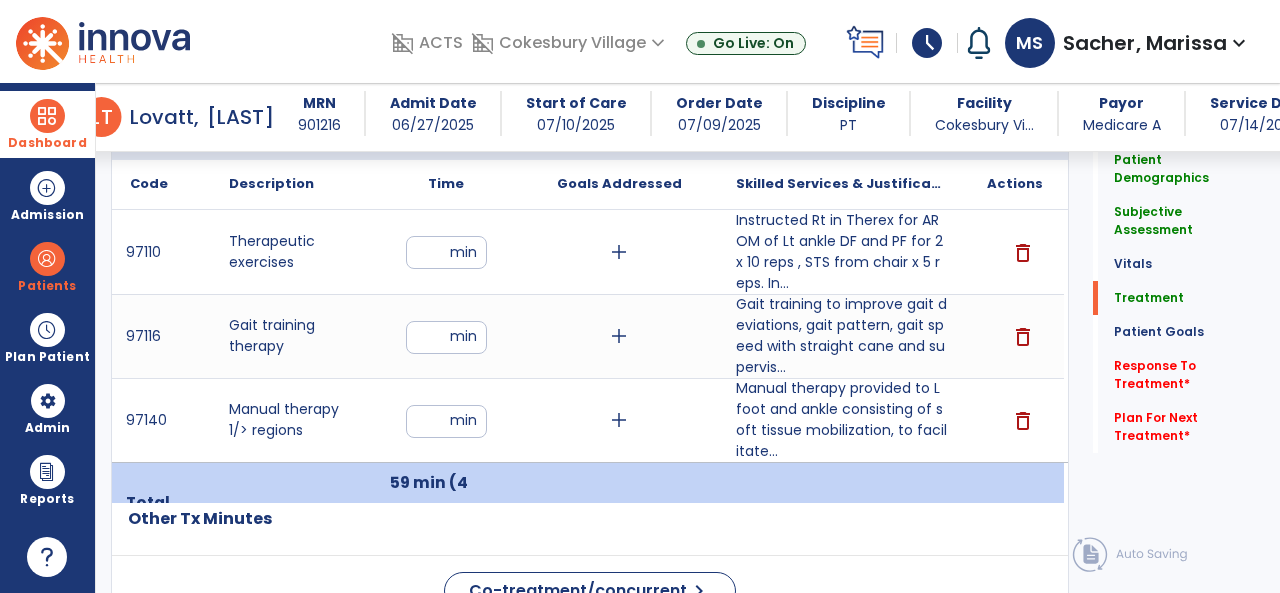 click on "Patient Demographics  Medical Diagnosis   Treatment Diagnosis   Precautions   Contraindications
Code
Description
Pdpm Clinical Category
S82.872D" 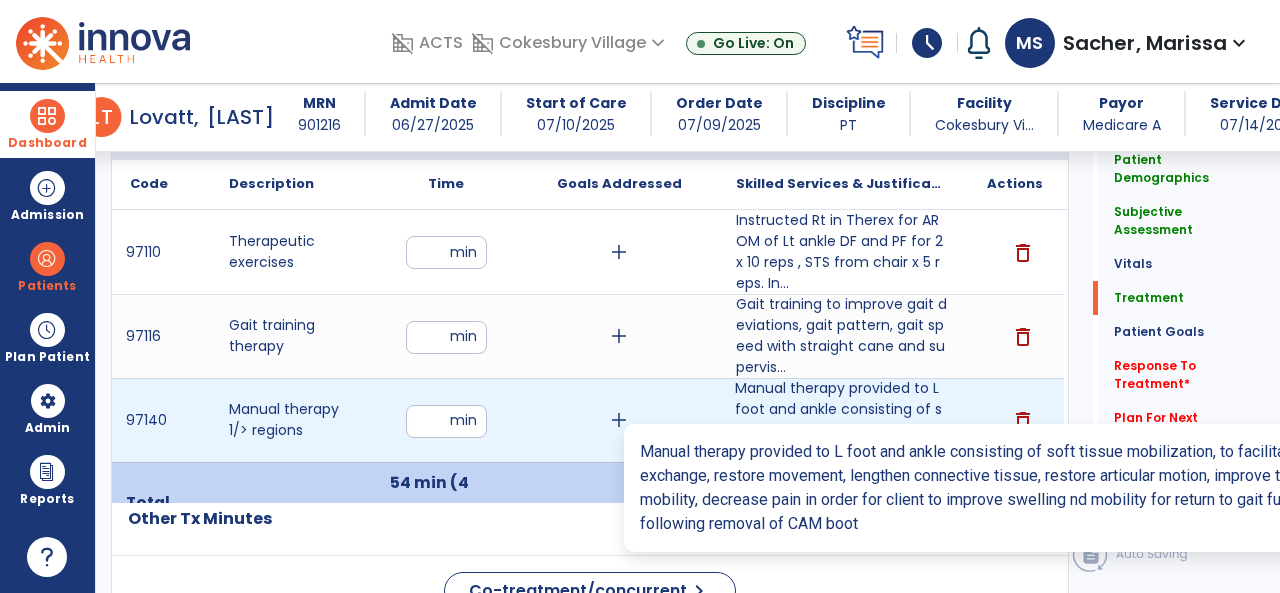 click on "Manual therapy provided to L foot and ankle  consisting of  soft tissue mobilization,  to facilitate..." at bounding box center (841, 420) 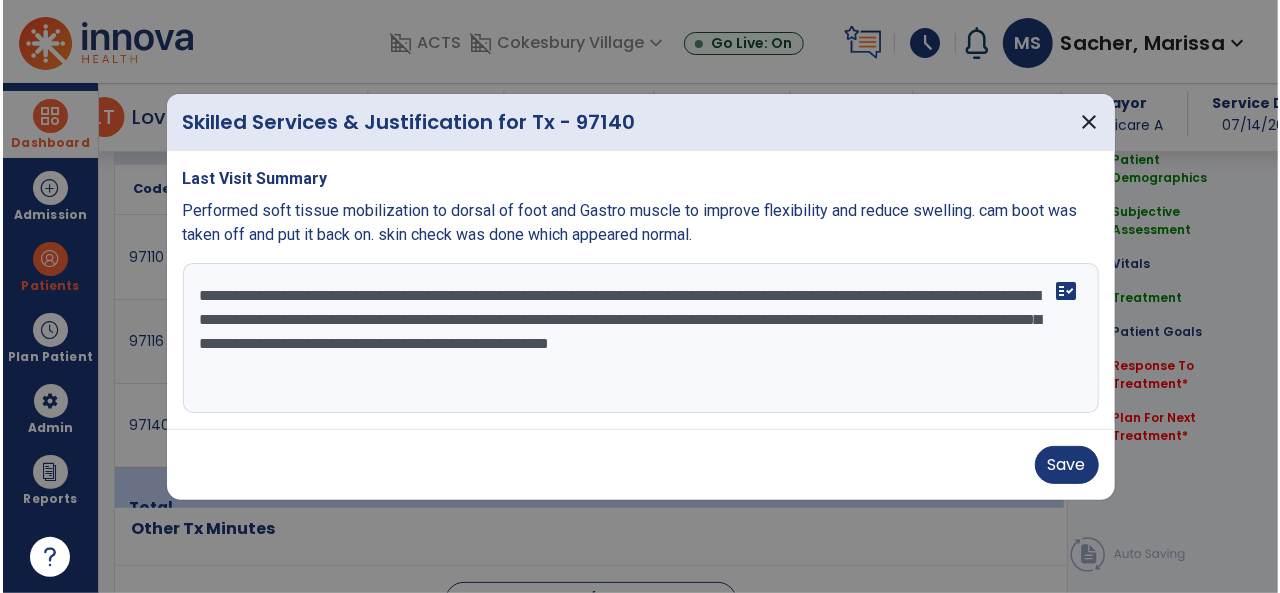 scroll, scrollTop: 1186, scrollLeft: 0, axis: vertical 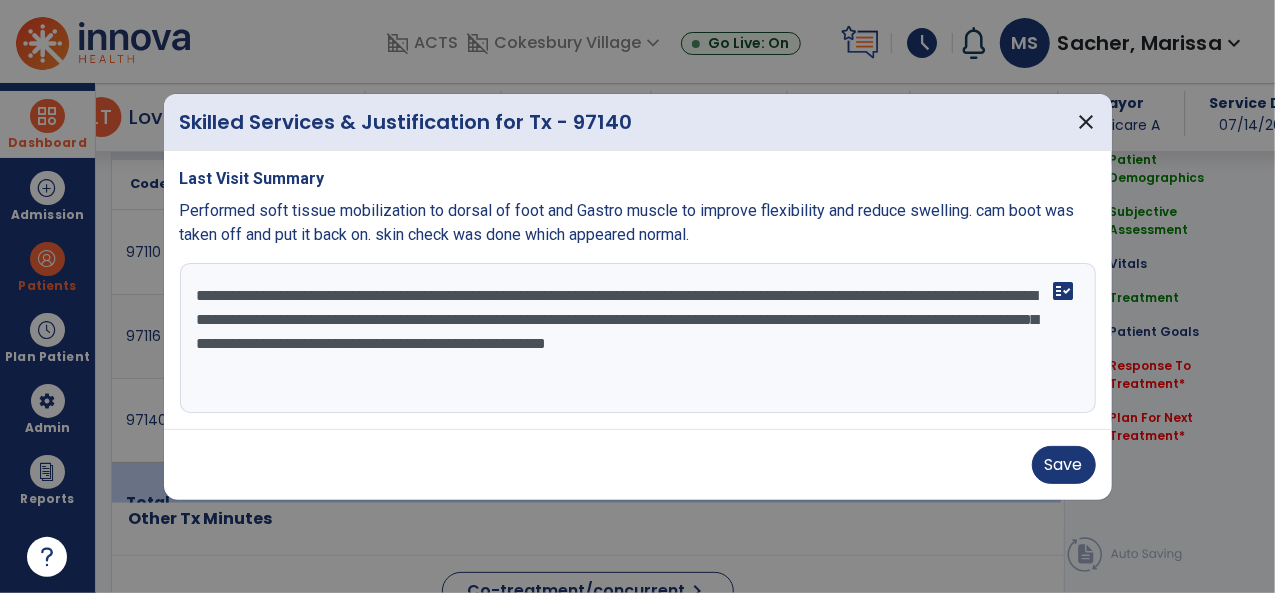 click on "**********" at bounding box center (638, 338) 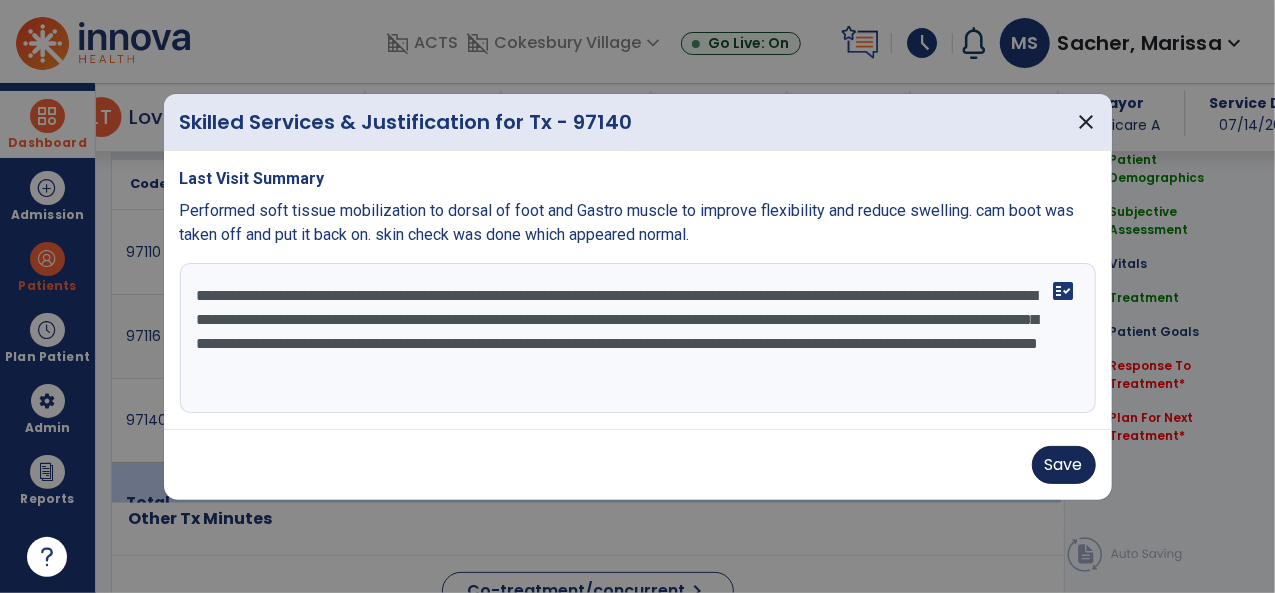 type on "**********" 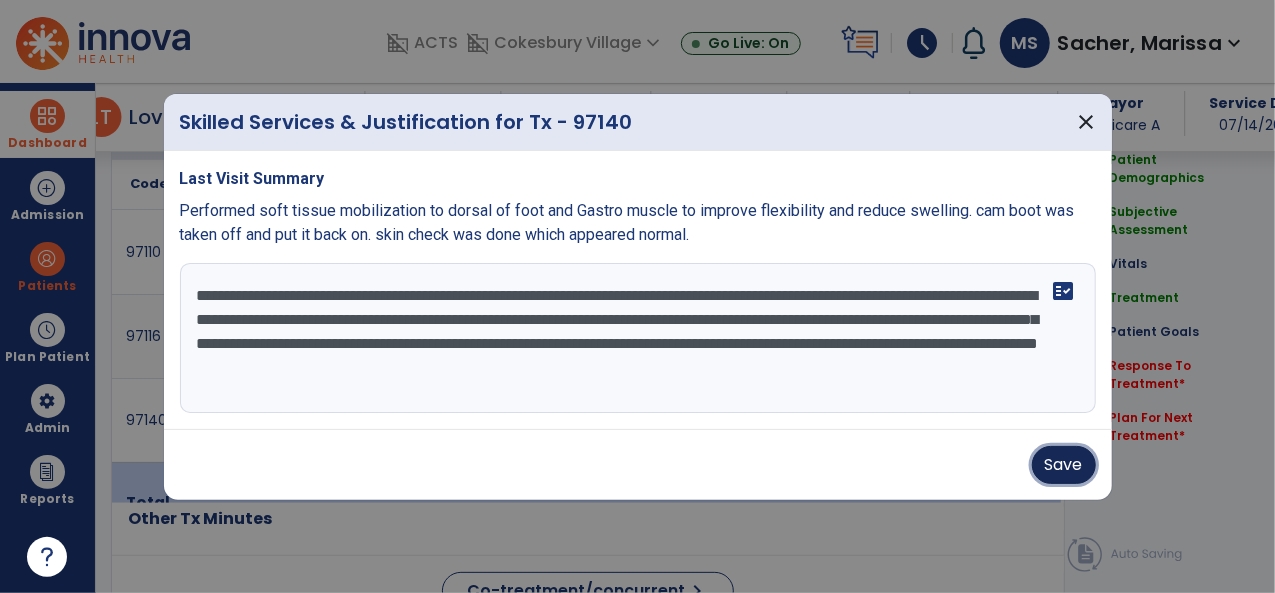 click on "Save" at bounding box center (1064, 465) 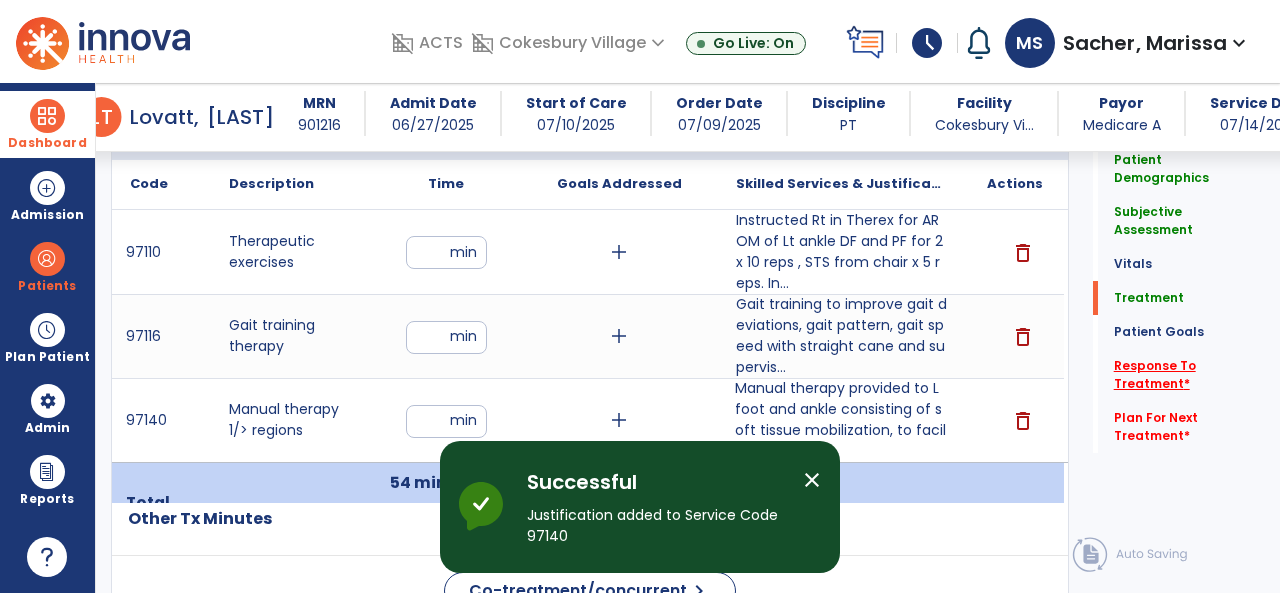 click on "Response To Treatment   *" 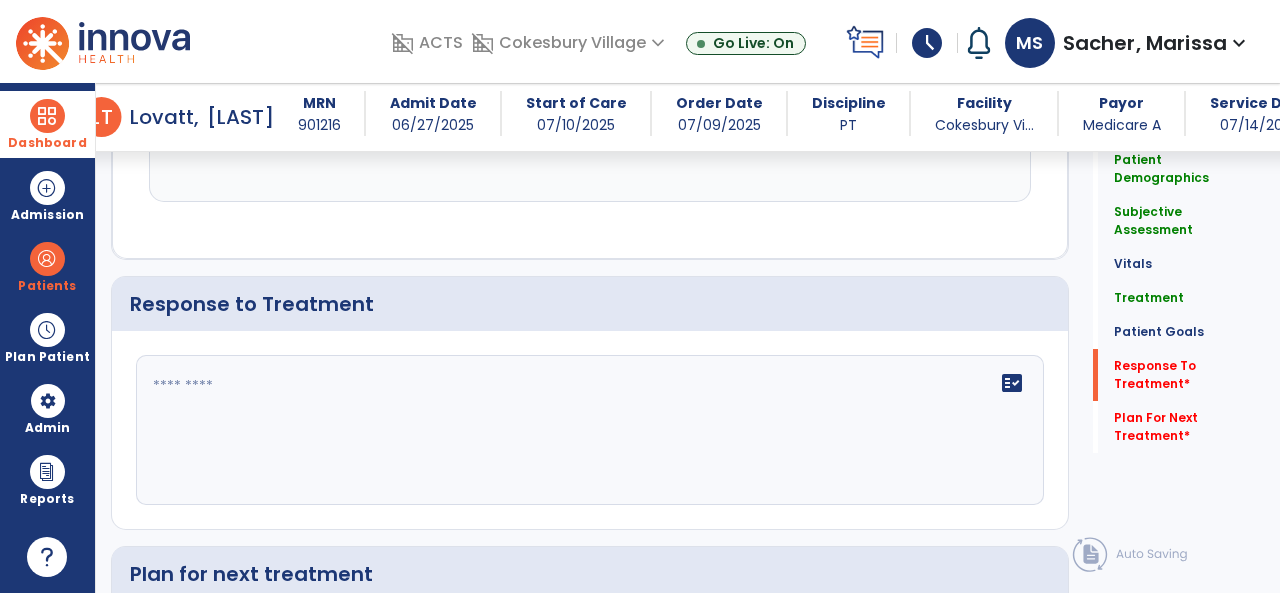 scroll, scrollTop: 2570, scrollLeft: 0, axis: vertical 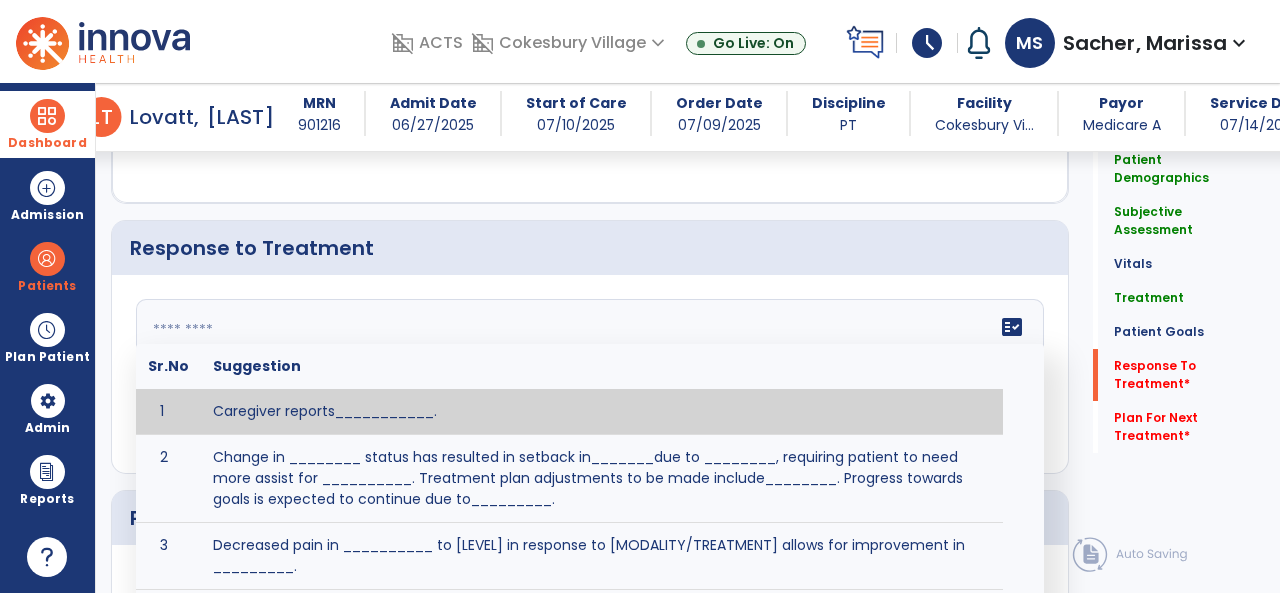 click 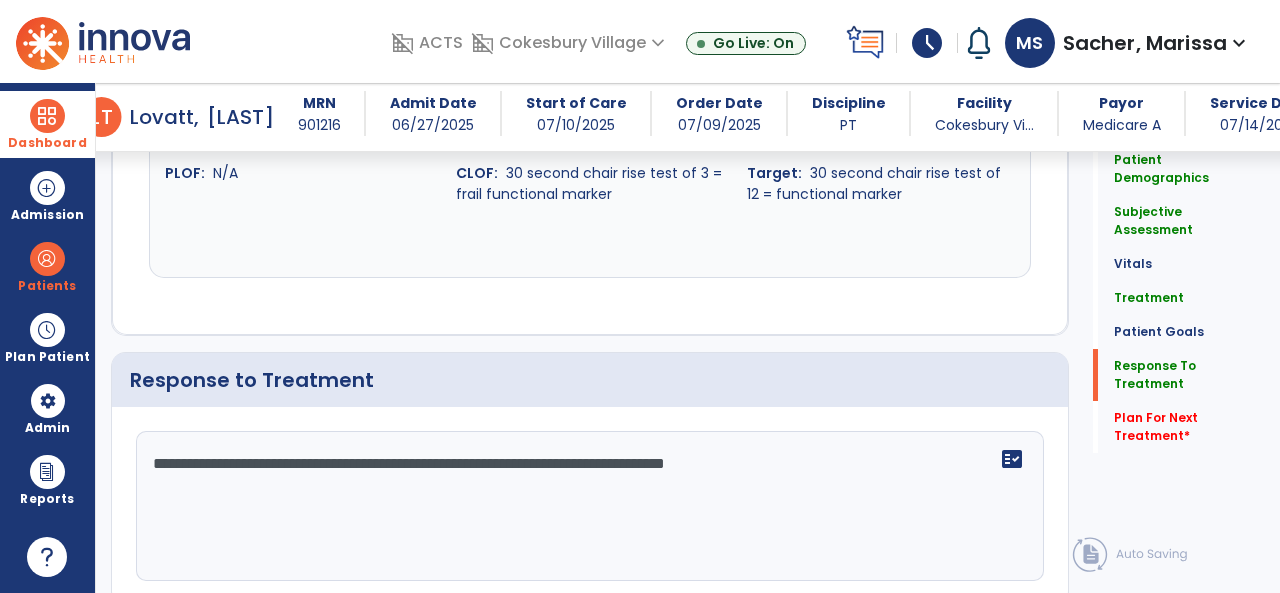 scroll, scrollTop: 2570, scrollLeft: 0, axis: vertical 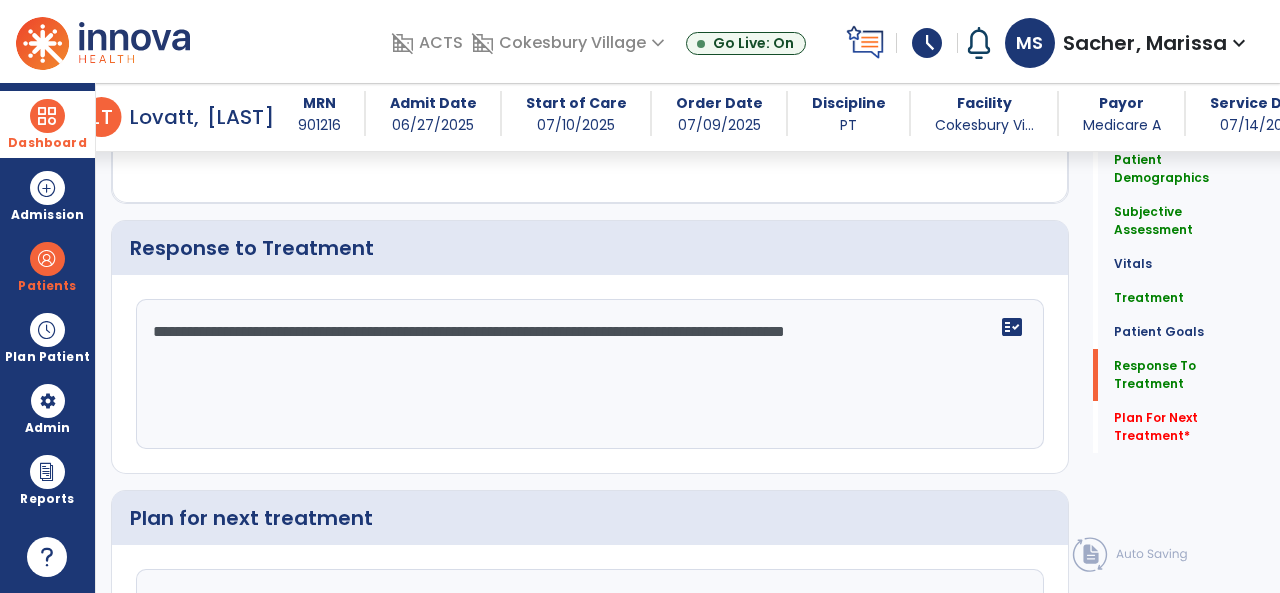click on "**********" 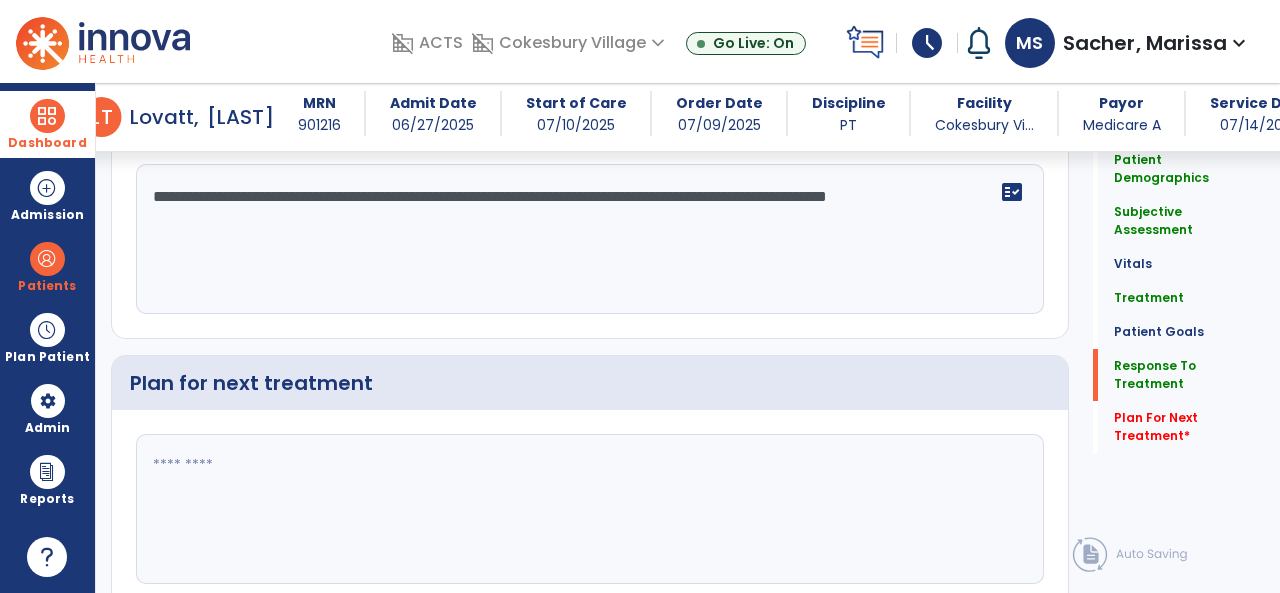scroll, scrollTop: 2775, scrollLeft: 0, axis: vertical 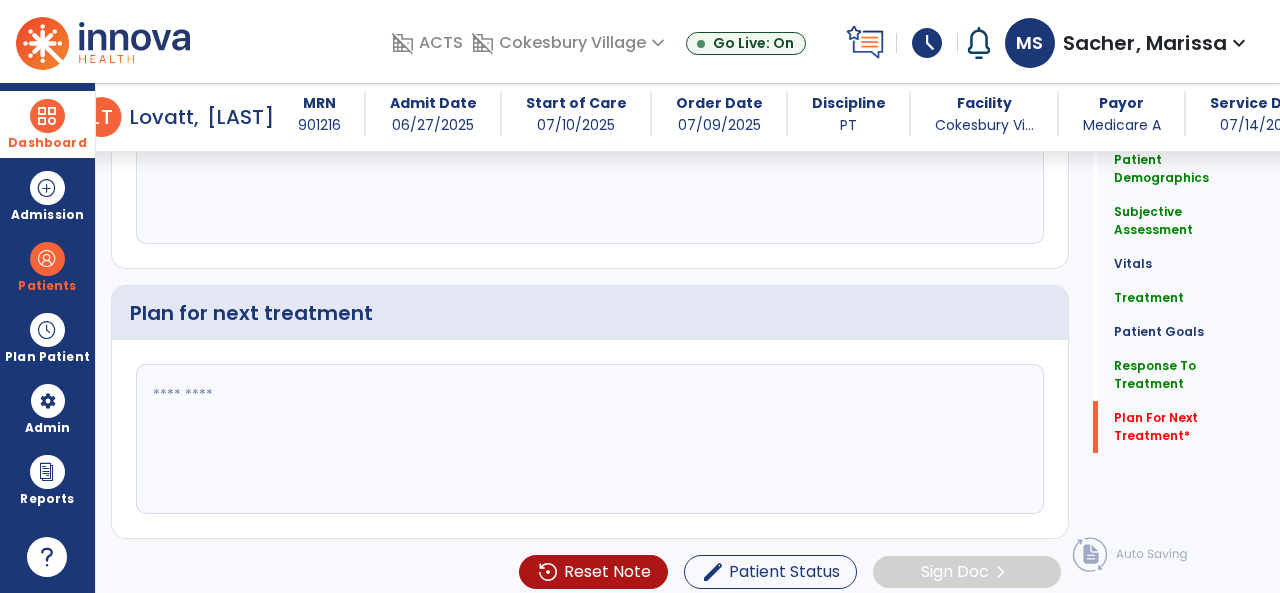 type on "**********" 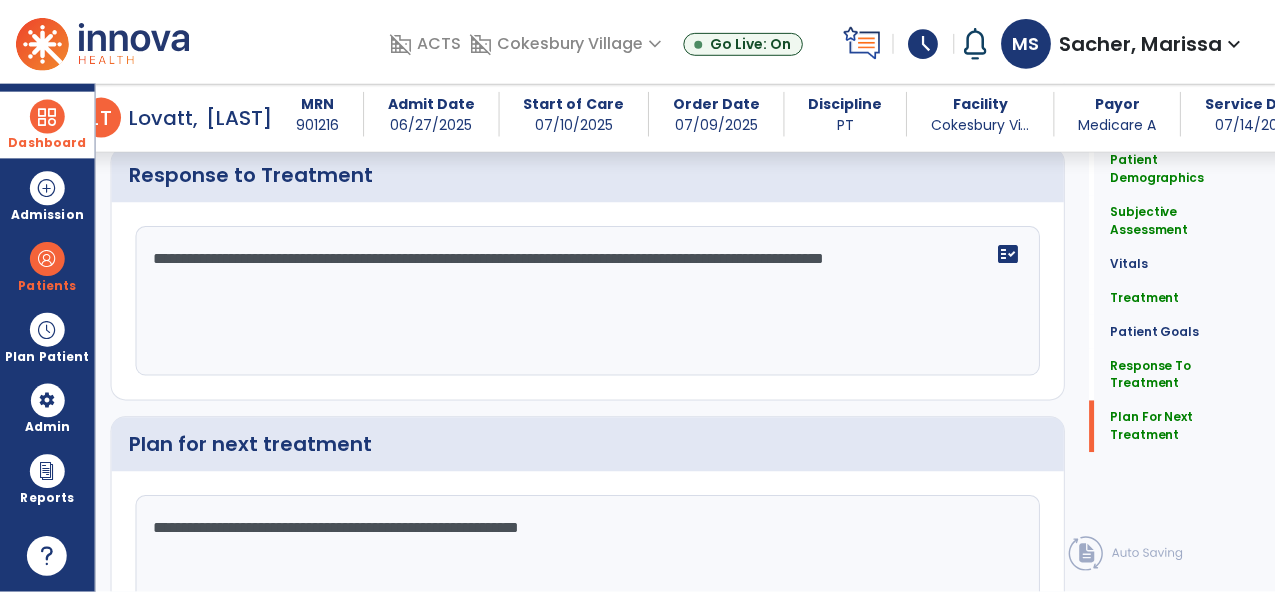 scroll, scrollTop: 2775, scrollLeft: 0, axis: vertical 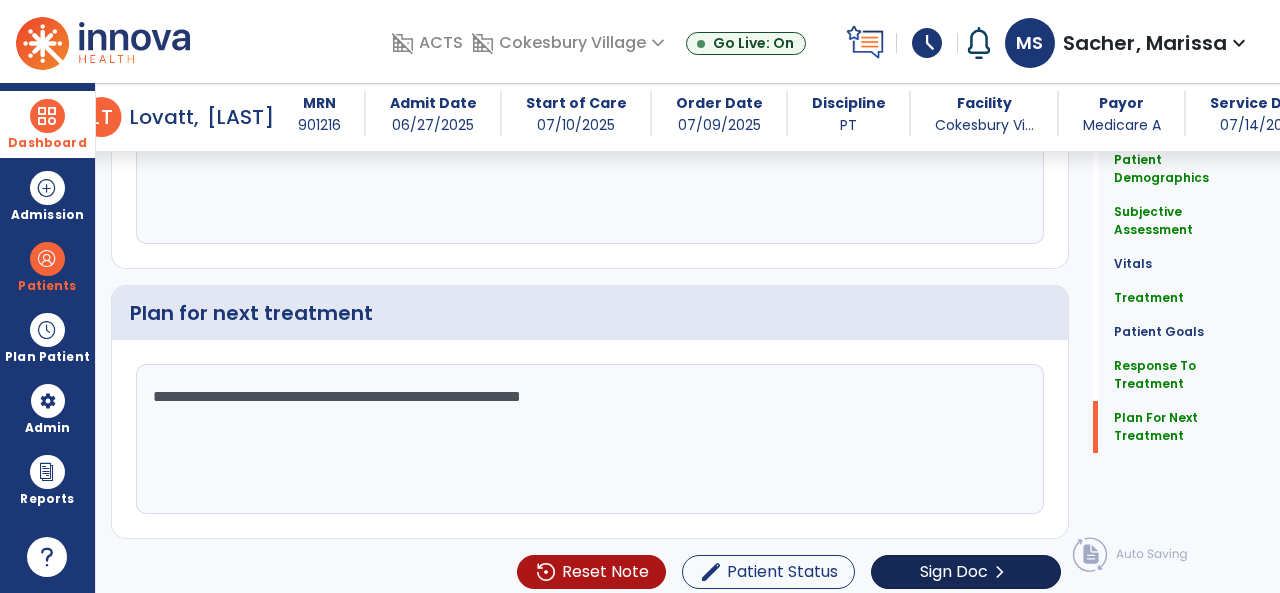 type on "**********" 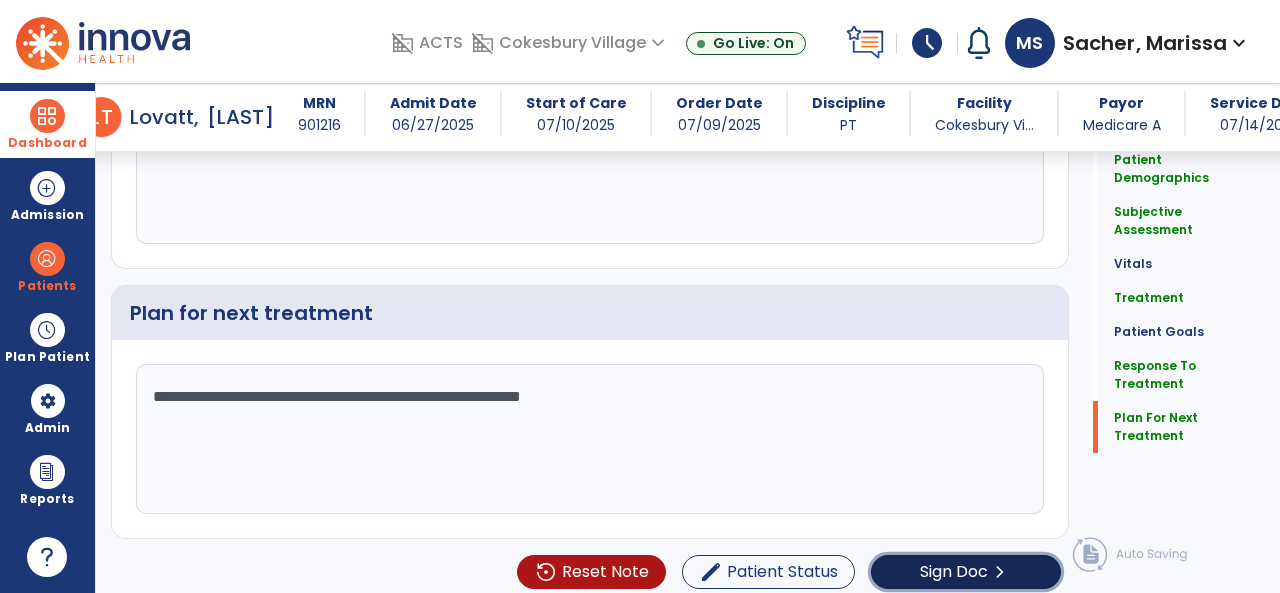 click on "Sign Doc" 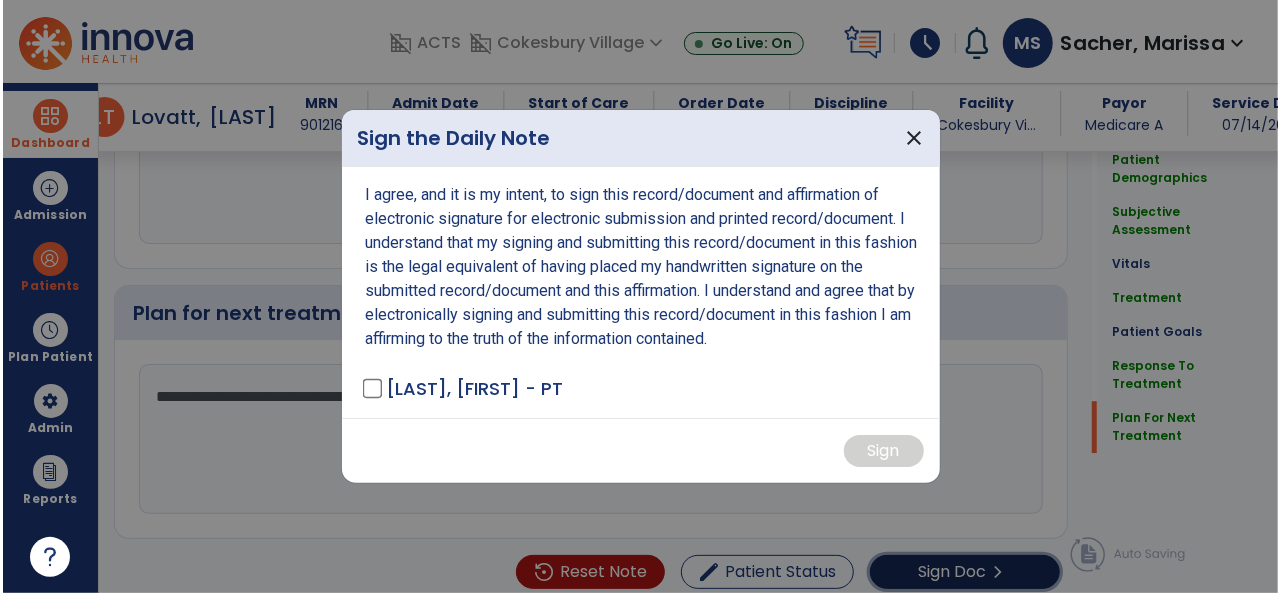 scroll, scrollTop: 2775, scrollLeft: 0, axis: vertical 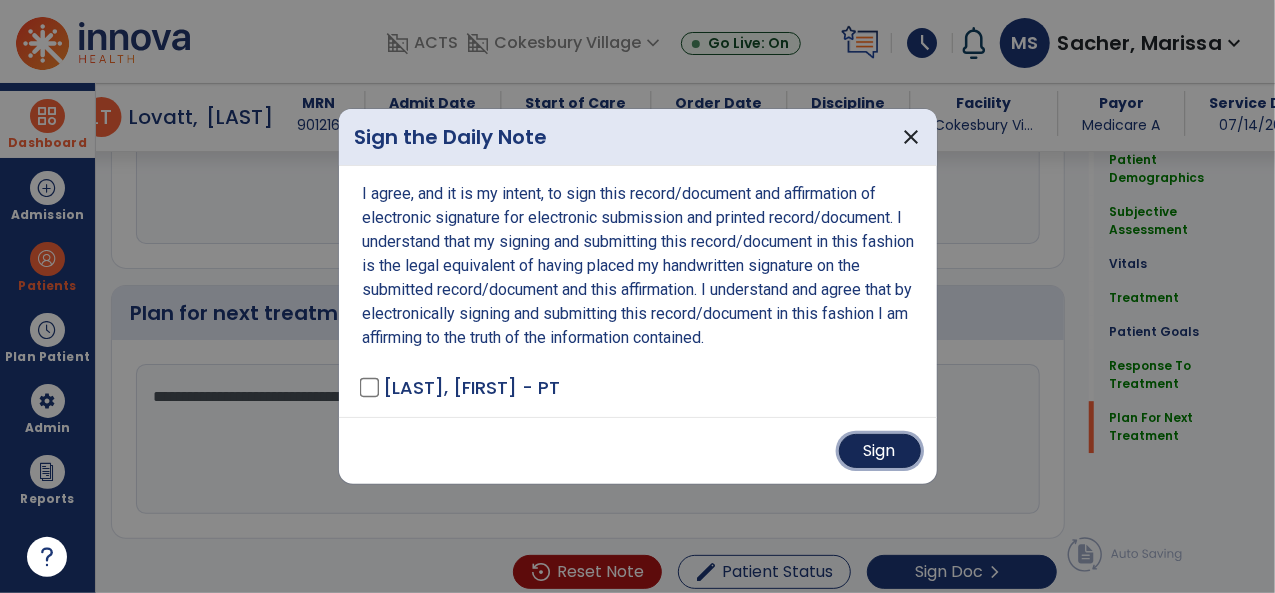 click on "Sign" at bounding box center [880, 451] 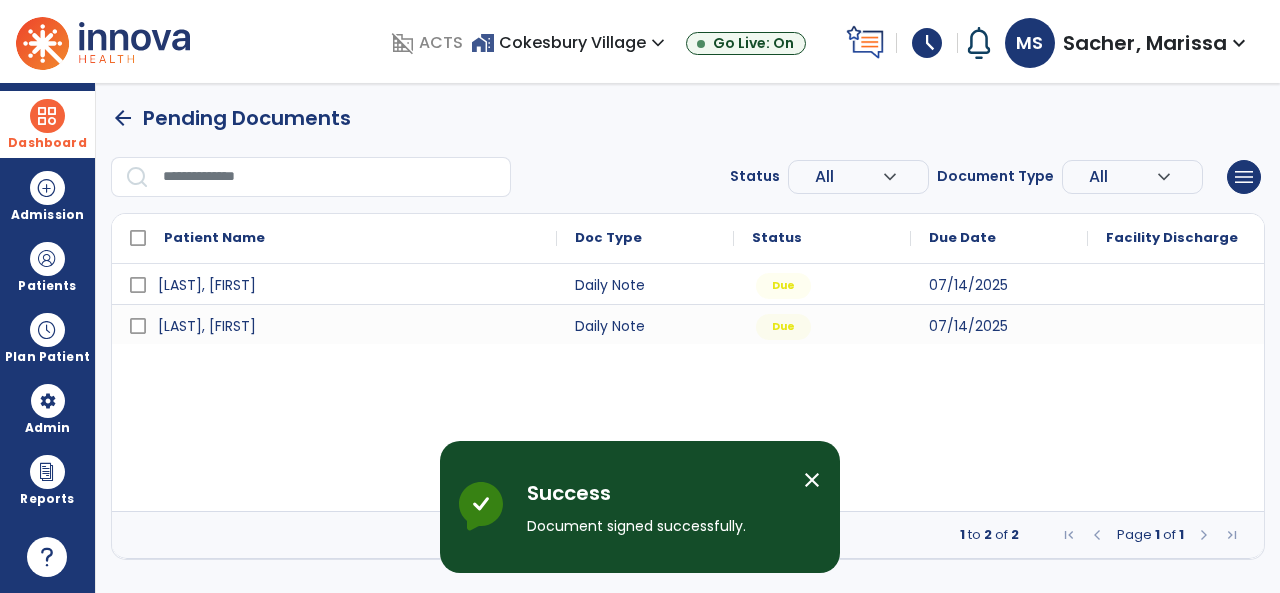 scroll, scrollTop: 0, scrollLeft: 0, axis: both 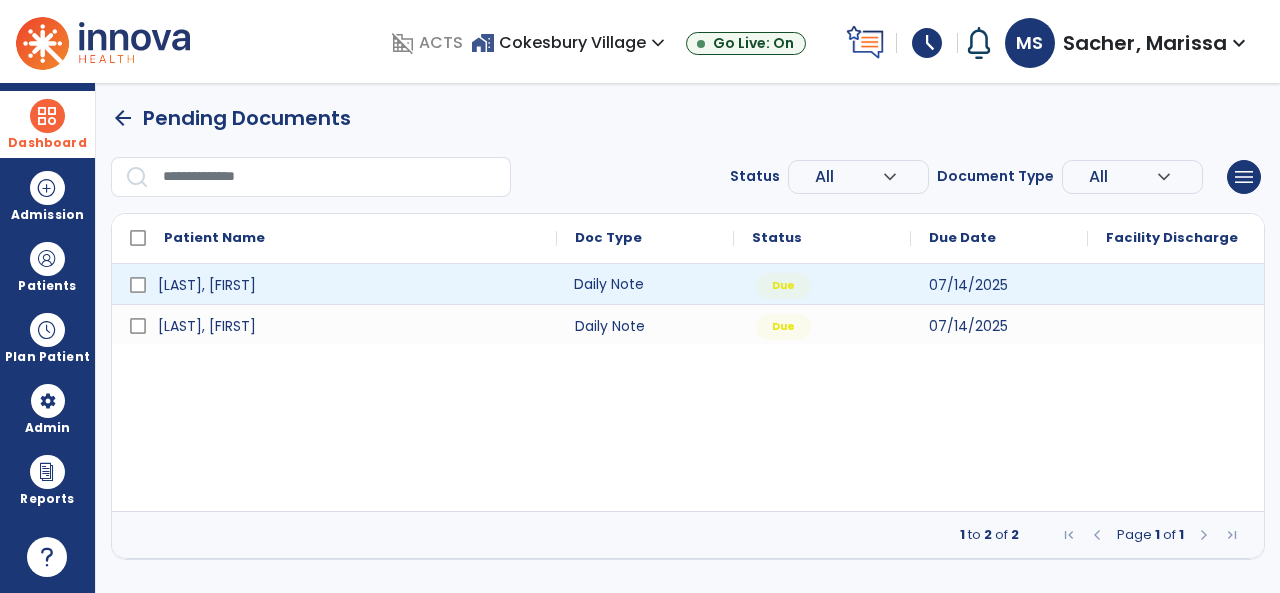 click on "Daily Note" at bounding box center [645, 284] 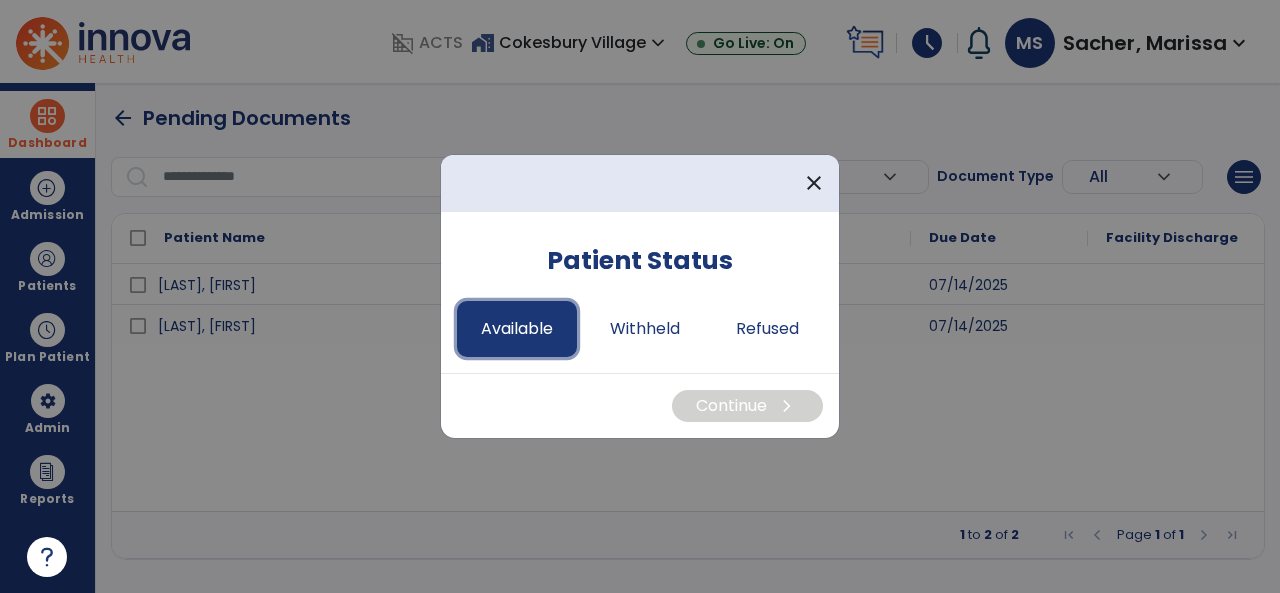 click on "Available" at bounding box center (517, 329) 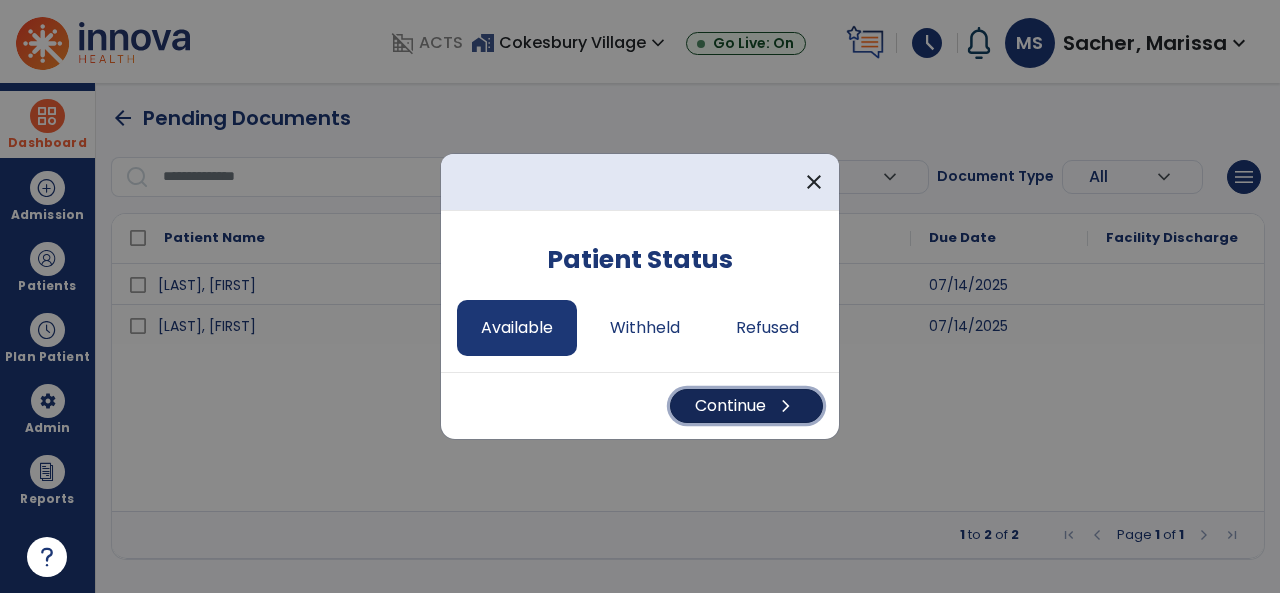 click on "Continue   chevron_right" at bounding box center (746, 406) 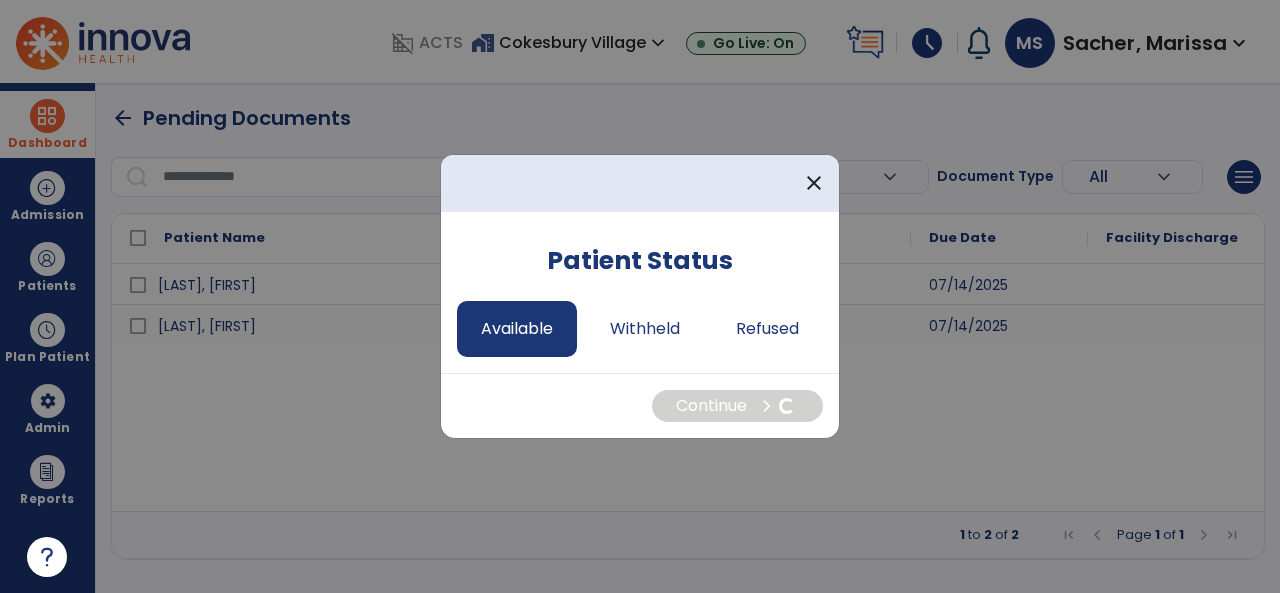 select on "*" 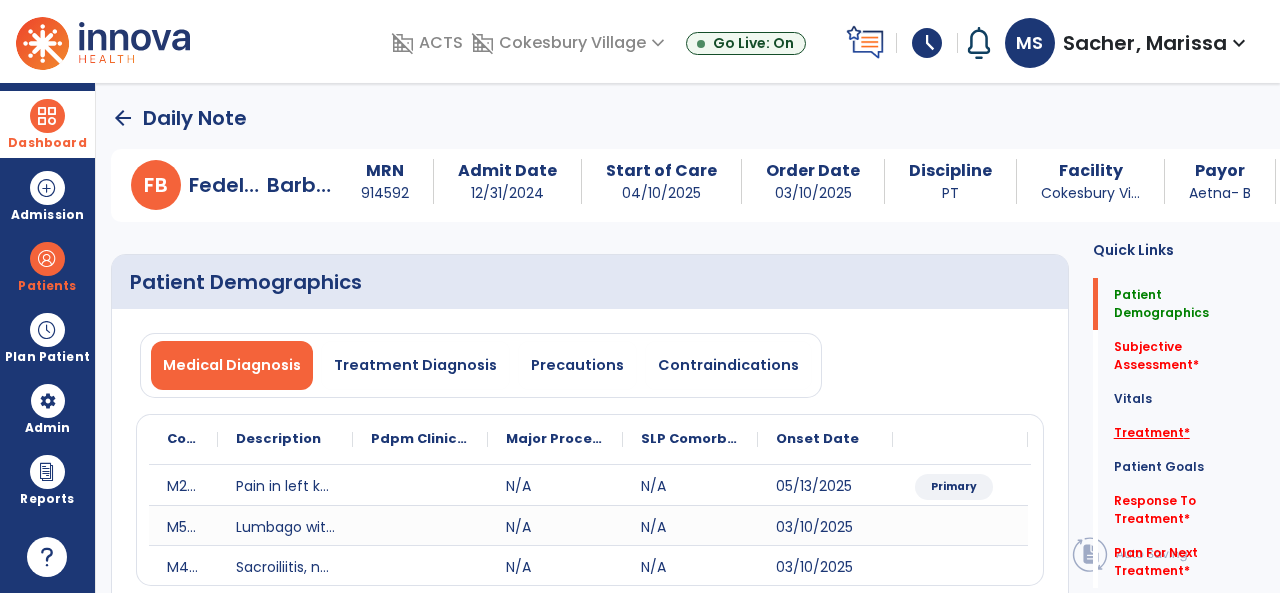 click on "Treatment   *" 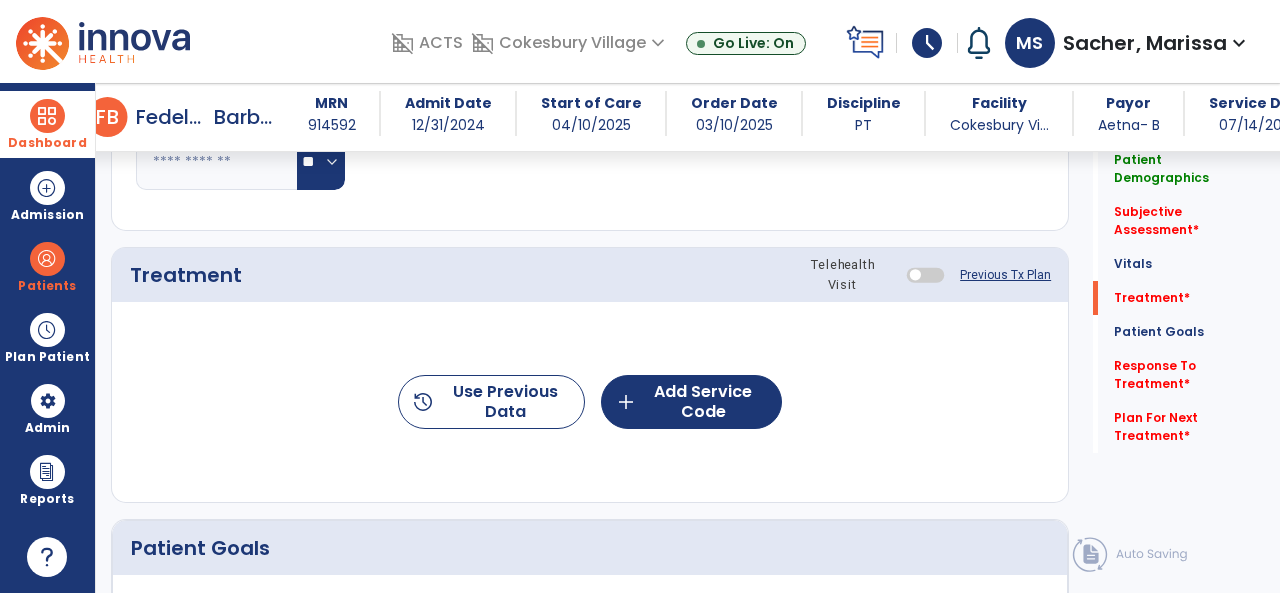scroll, scrollTop: 1135, scrollLeft: 0, axis: vertical 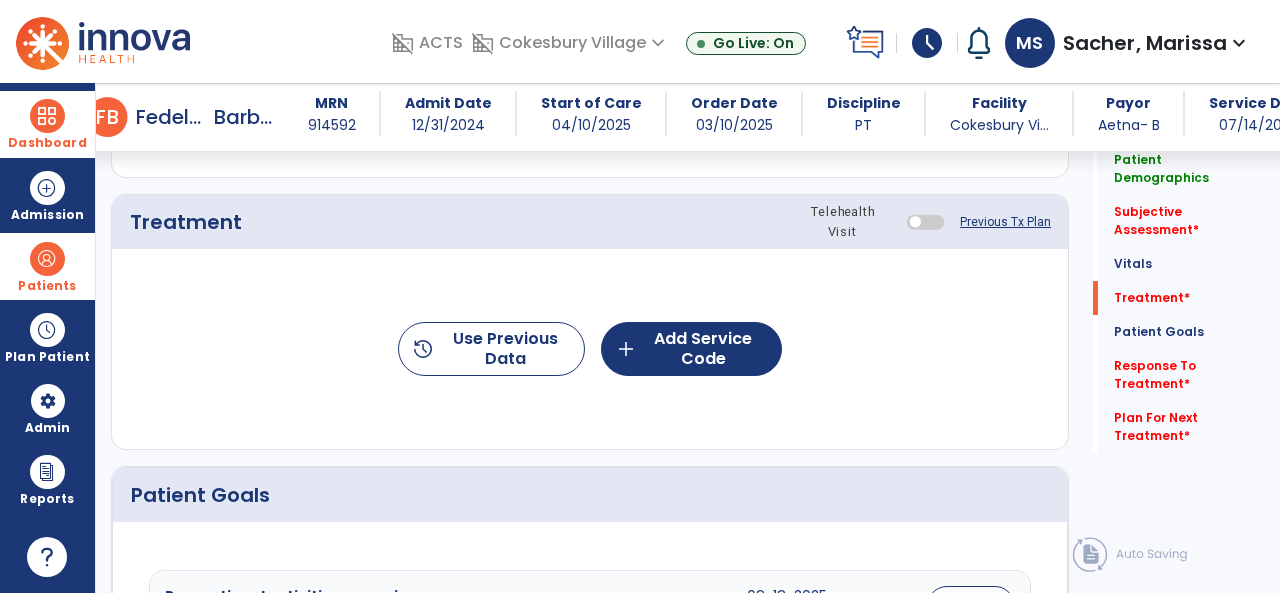 click at bounding box center (47, 259) 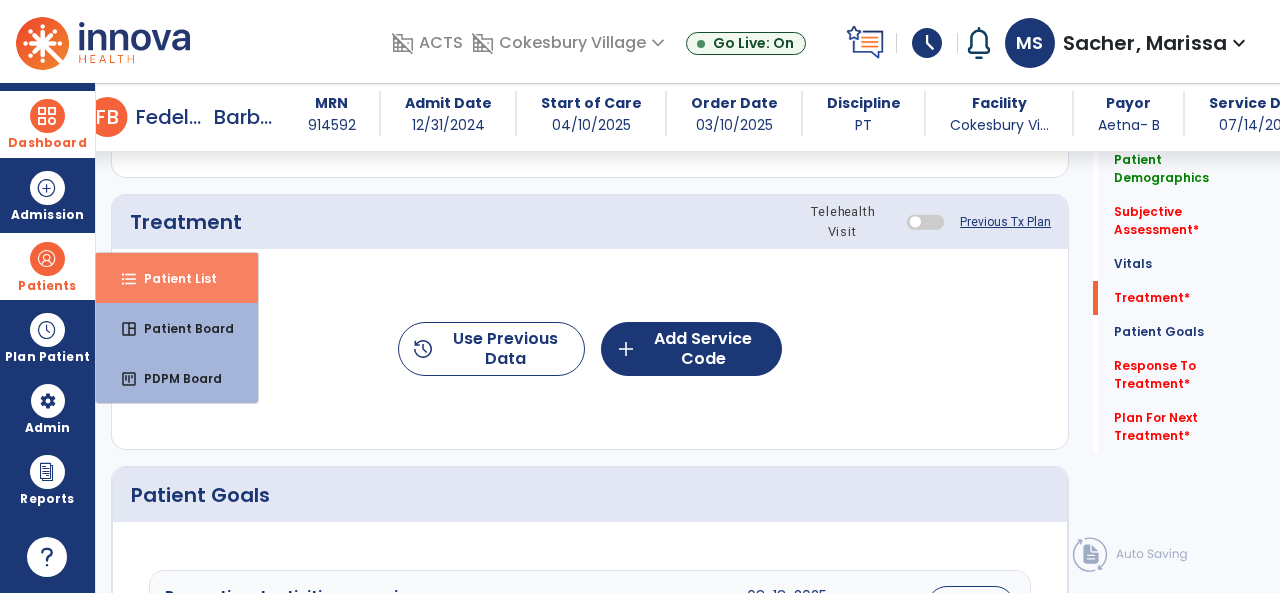 click on "Patient List" at bounding box center (172, 278) 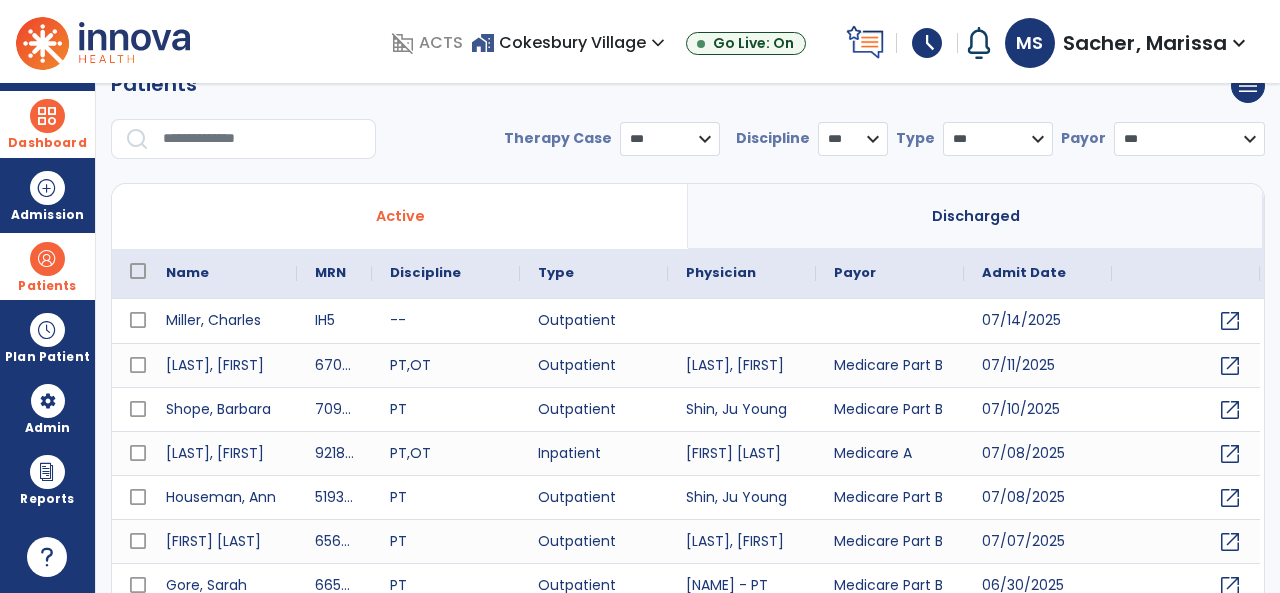 scroll, scrollTop: 0, scrollLeft: 0, axis: both 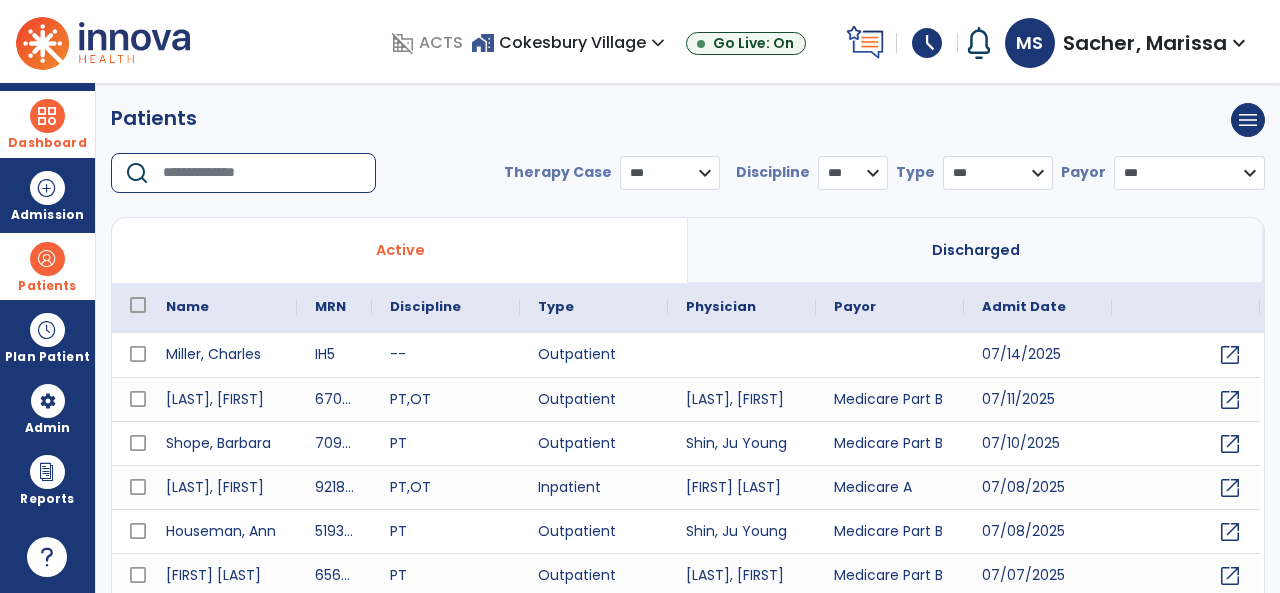 click at bounding box center [262, 173] 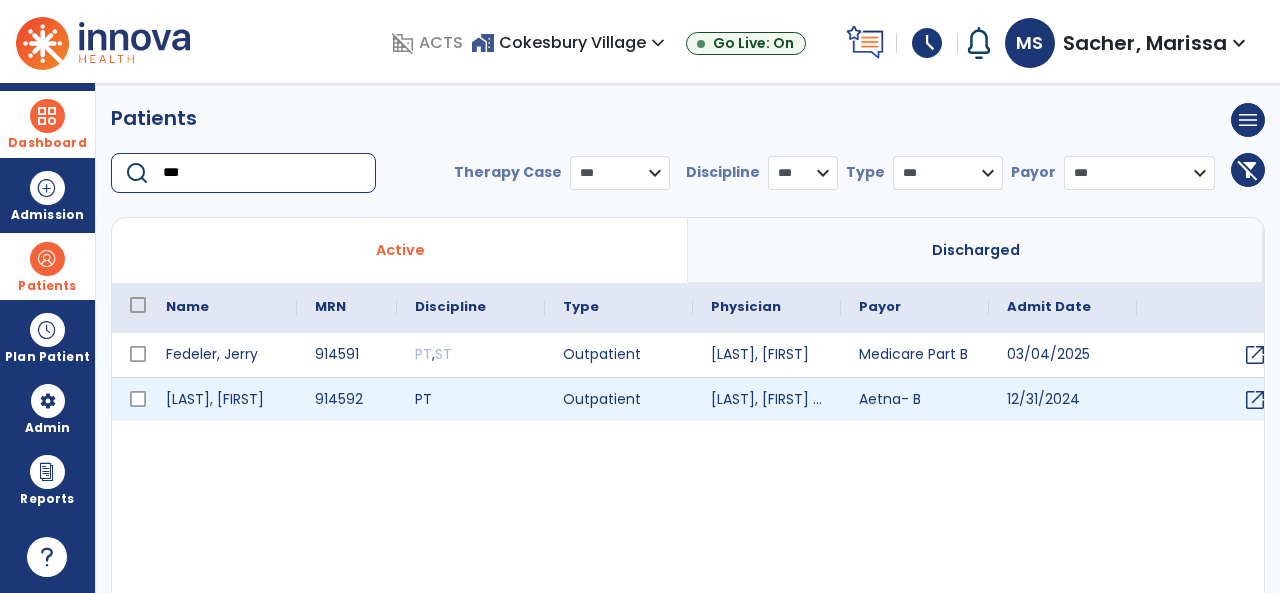 type on "***" 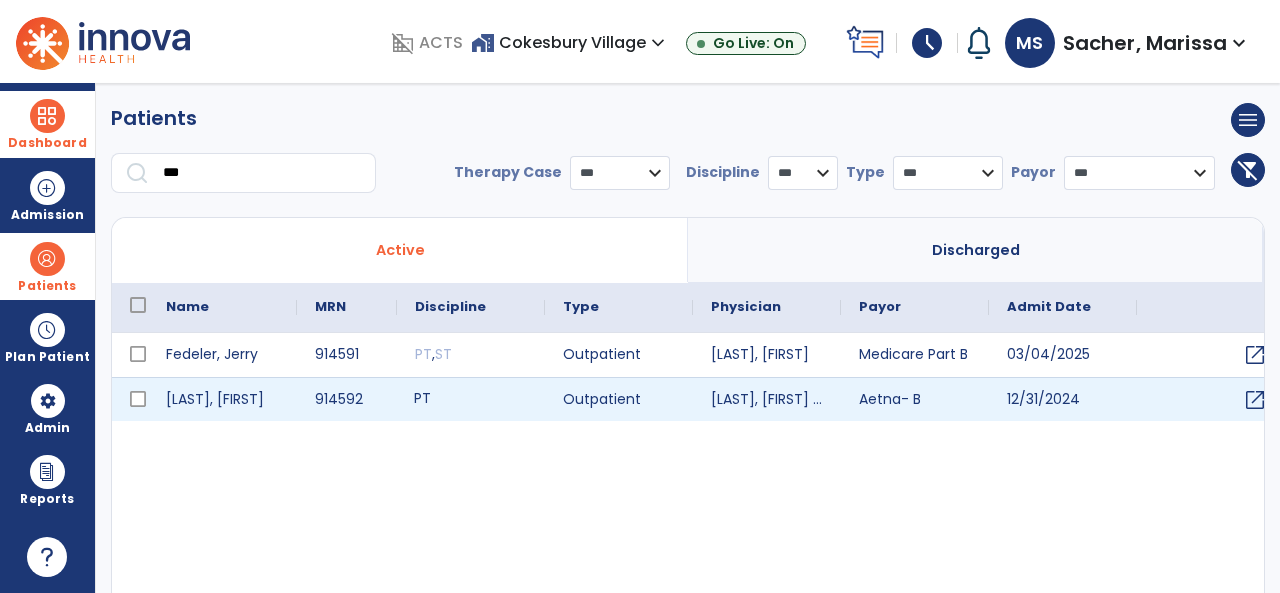 click on "PT" at bounding box center (471, 399) 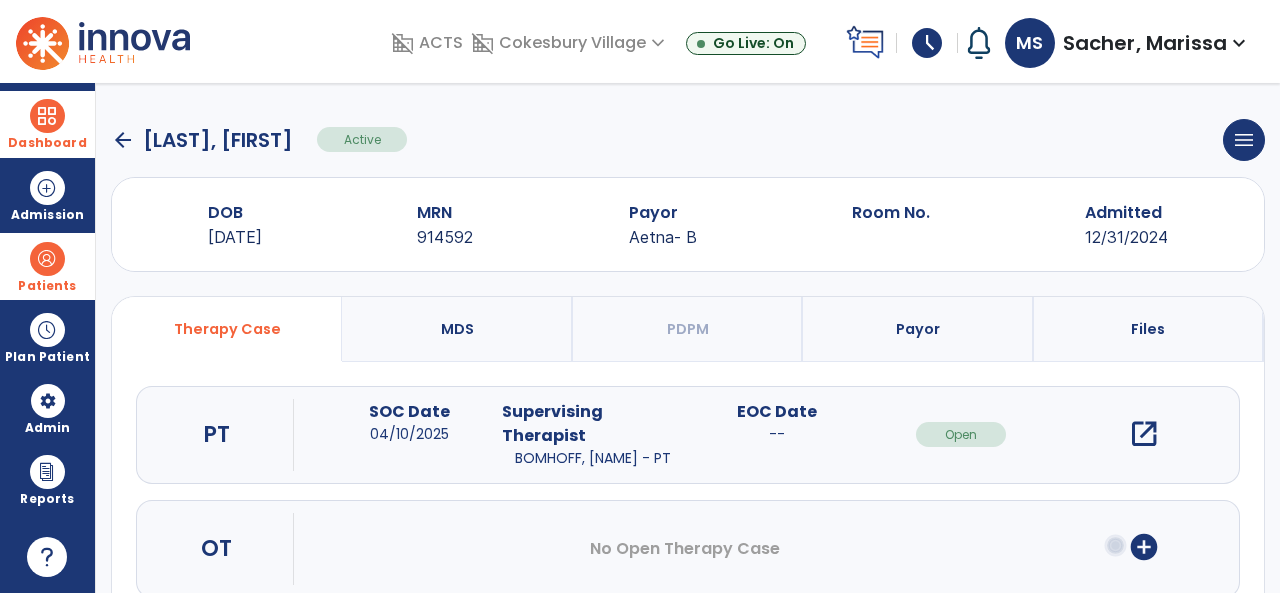 click on "open_in_new" at bounding box center (1144, 434) 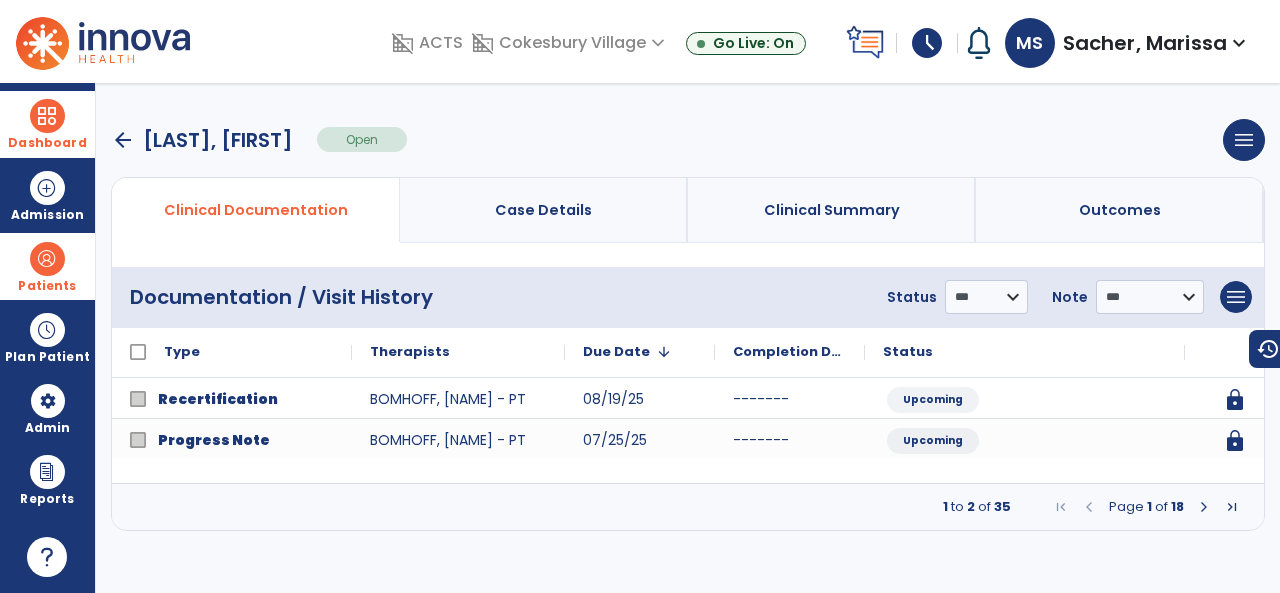 click at bounding box center [1204, 507] 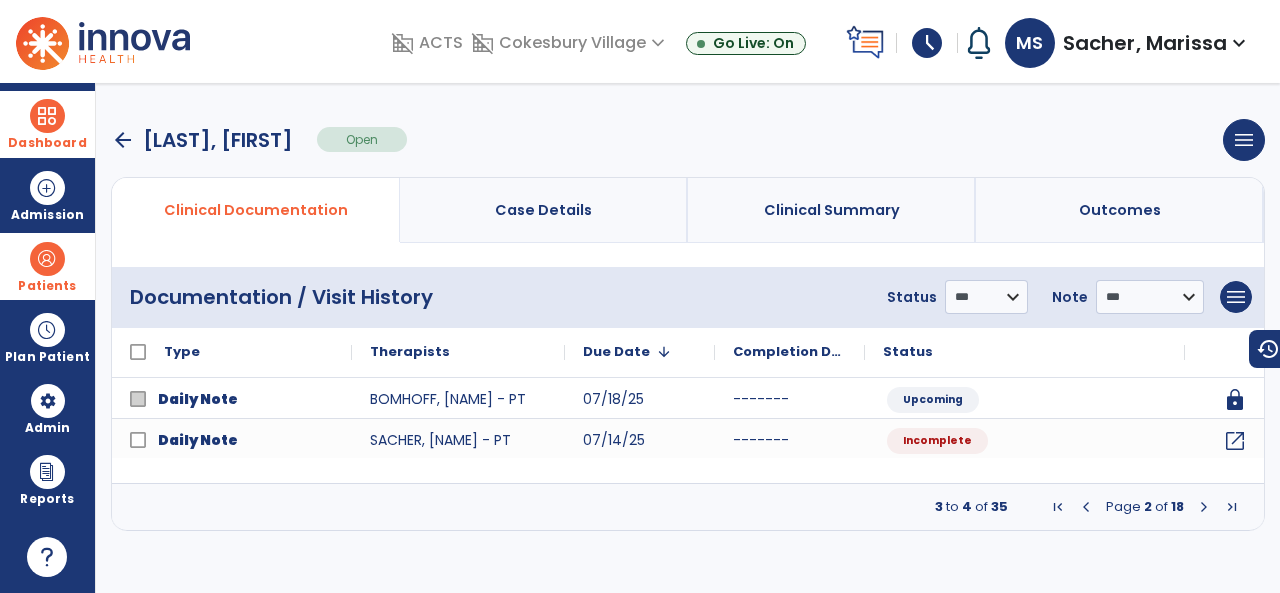 click at bounding box center (1204, 507) 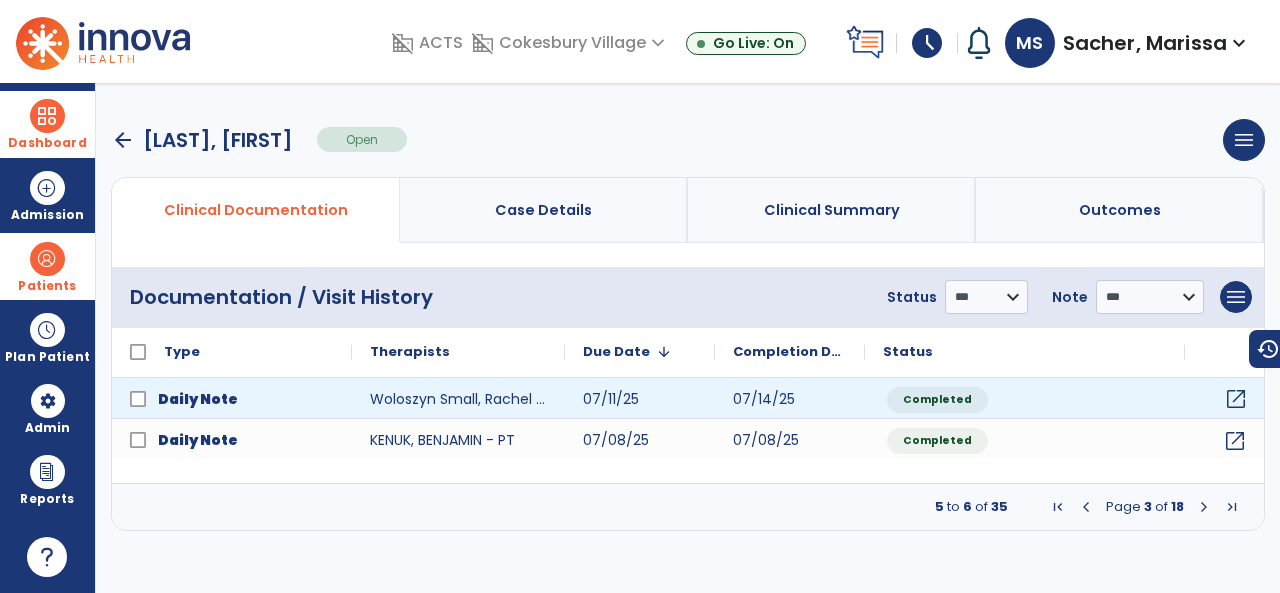 click on "open_in_new" 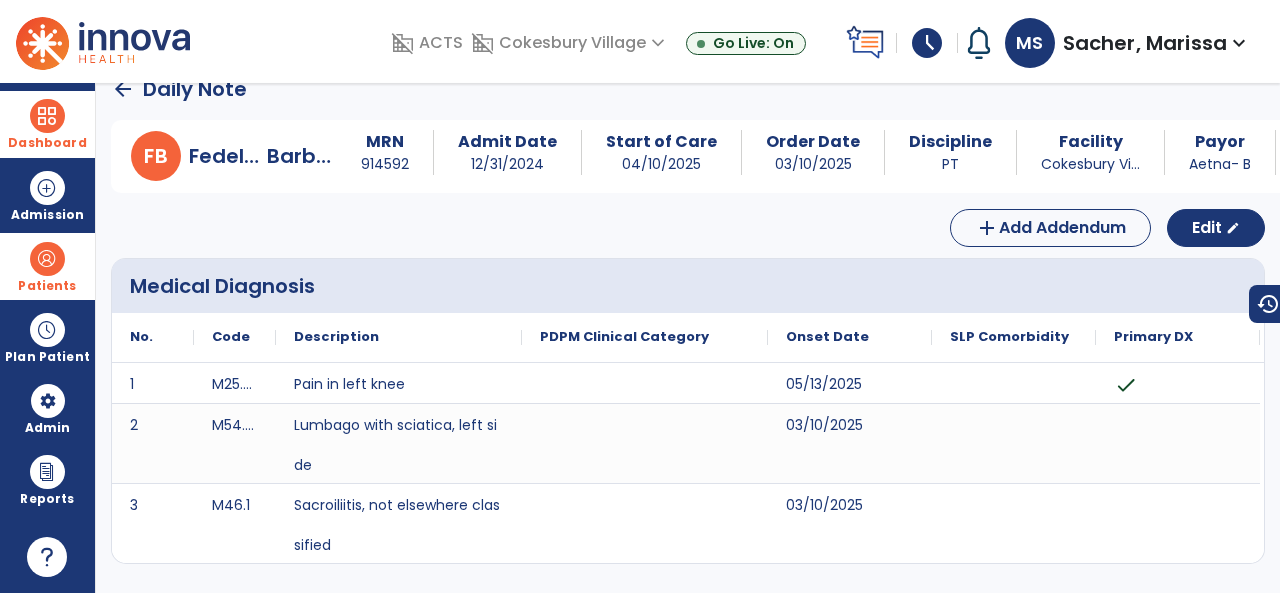scroll, scrollTop: 0, scrollLeft: 0, axis: both 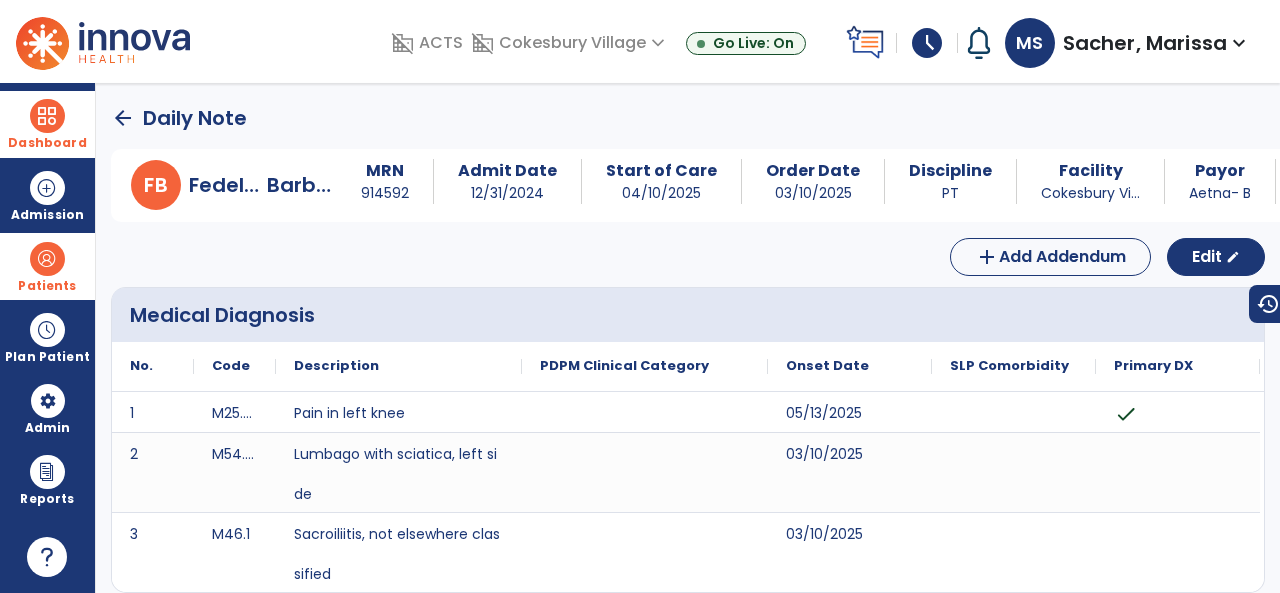 click on "arrow_back" 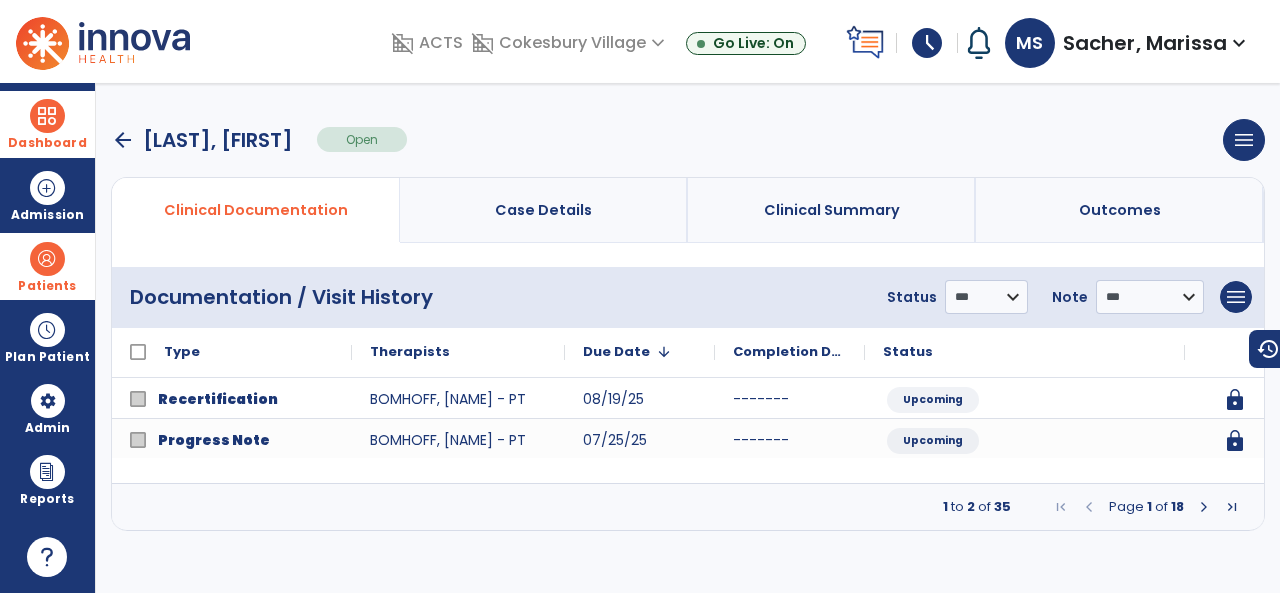 click at bounding box center [1204, 507] 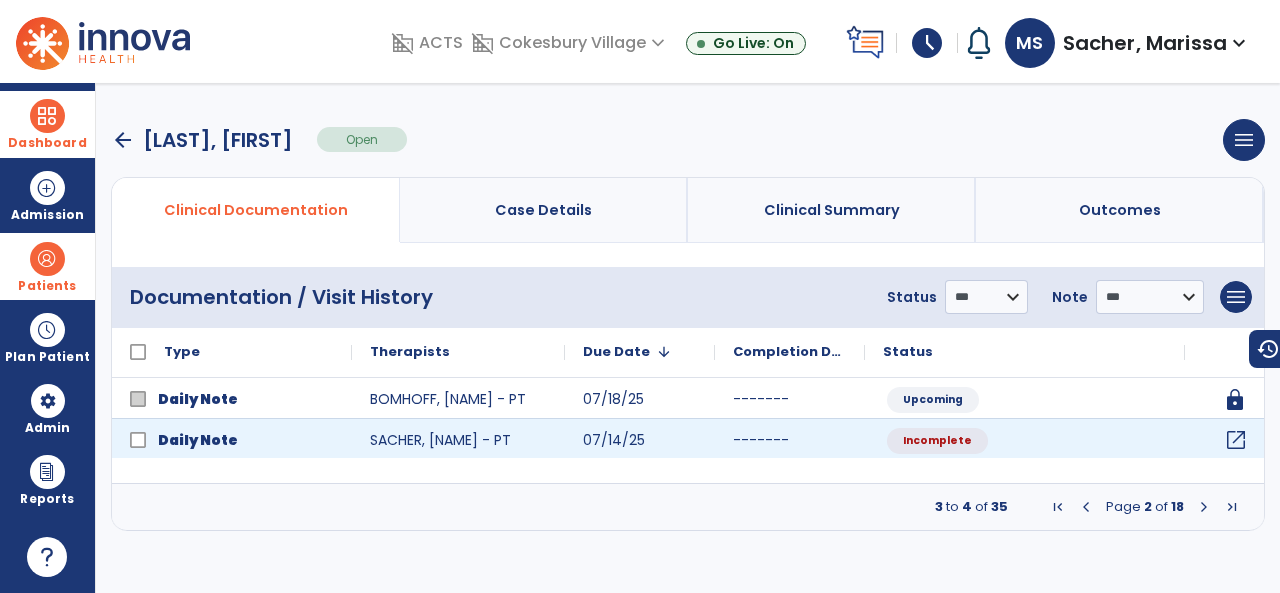 click on "open_in_new" 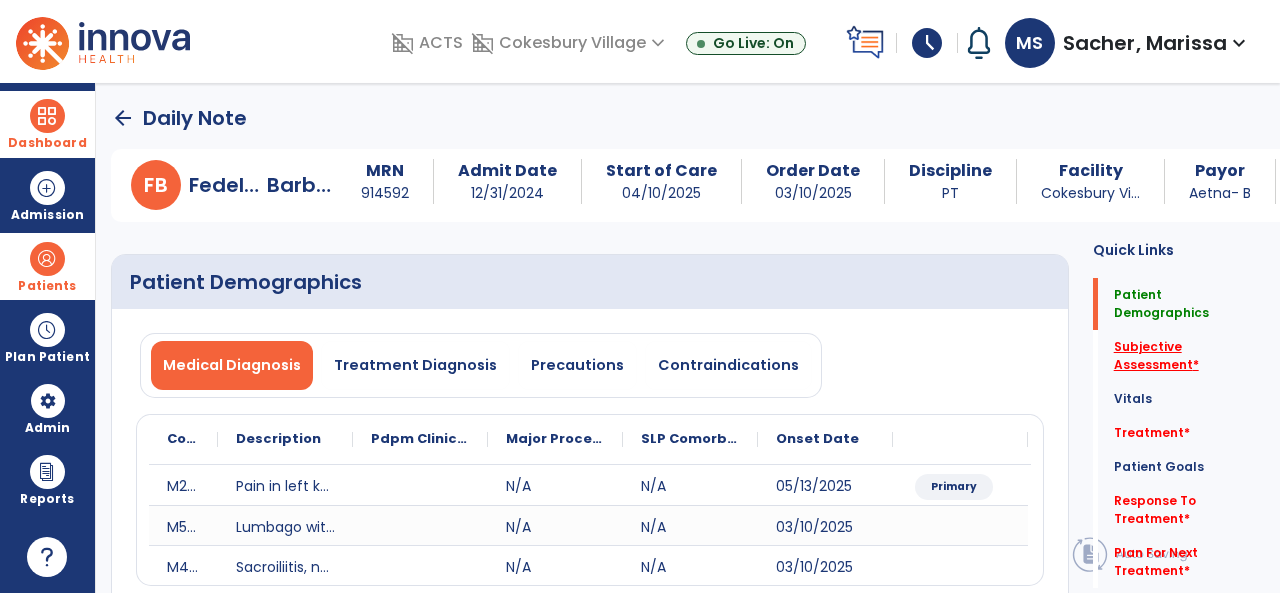 click on "Subjective Assessment   *" 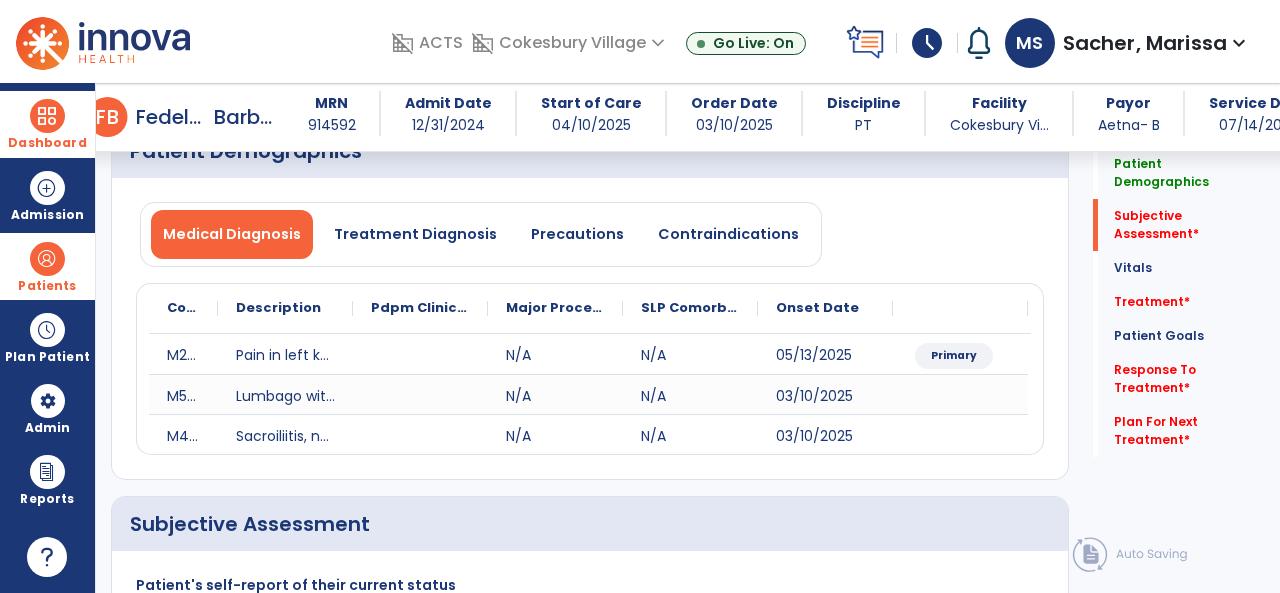 scroll, scrollTop: 428, scrollLeft: 0, axis: vertical 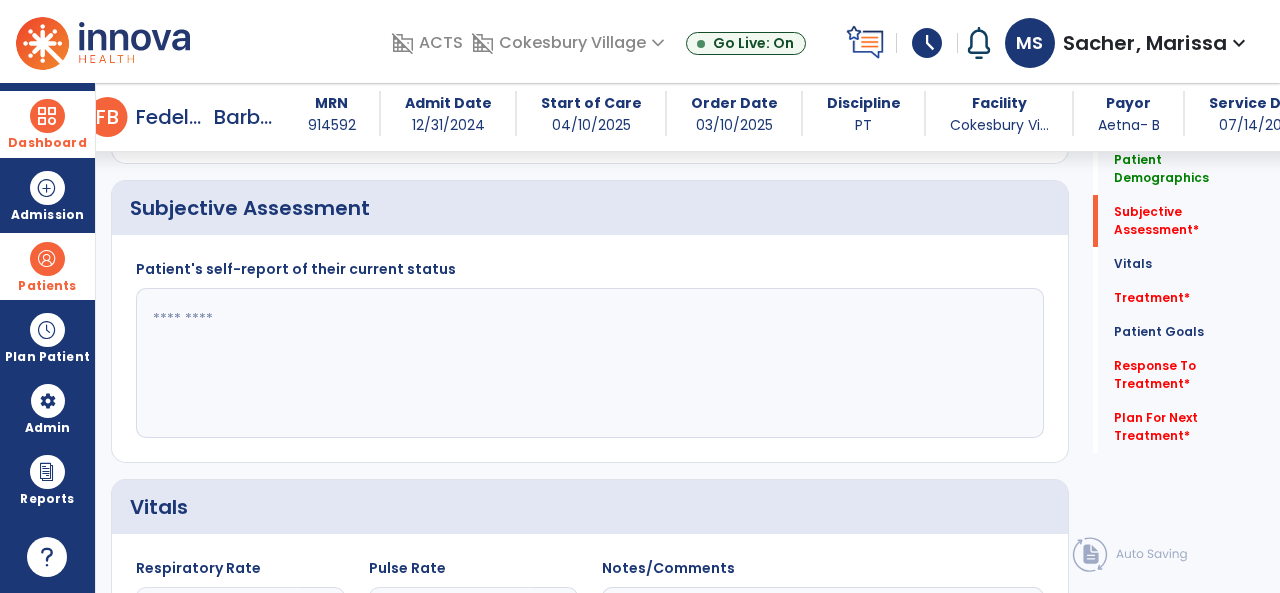 drag, startPoint x: 363, startPoint y: 307, endPoint x: 377, endPoint y: 303, distance: 14.56022 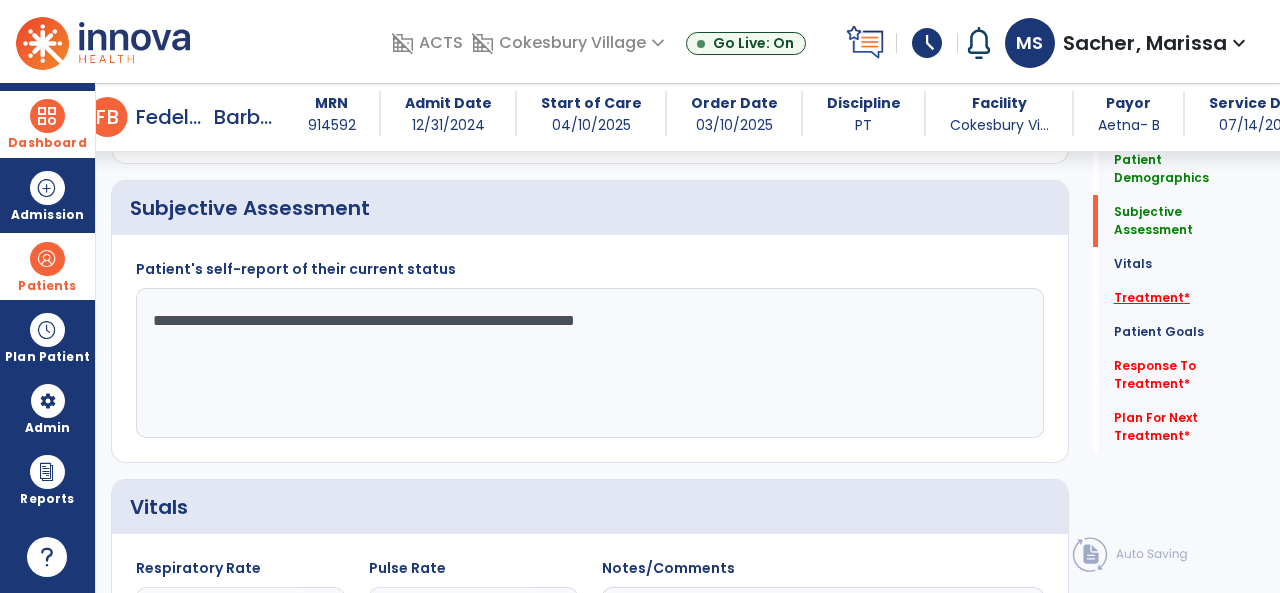 type on "**********" 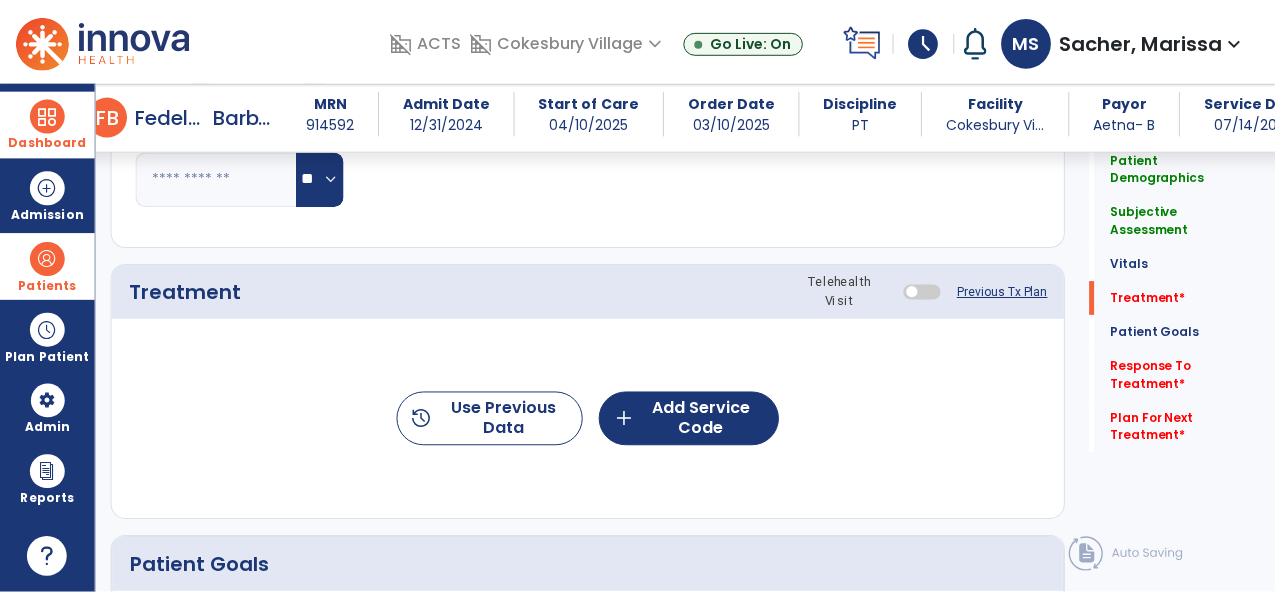 scroll, scrollTop: 1116, scrollLeft: 0, axis: vertical 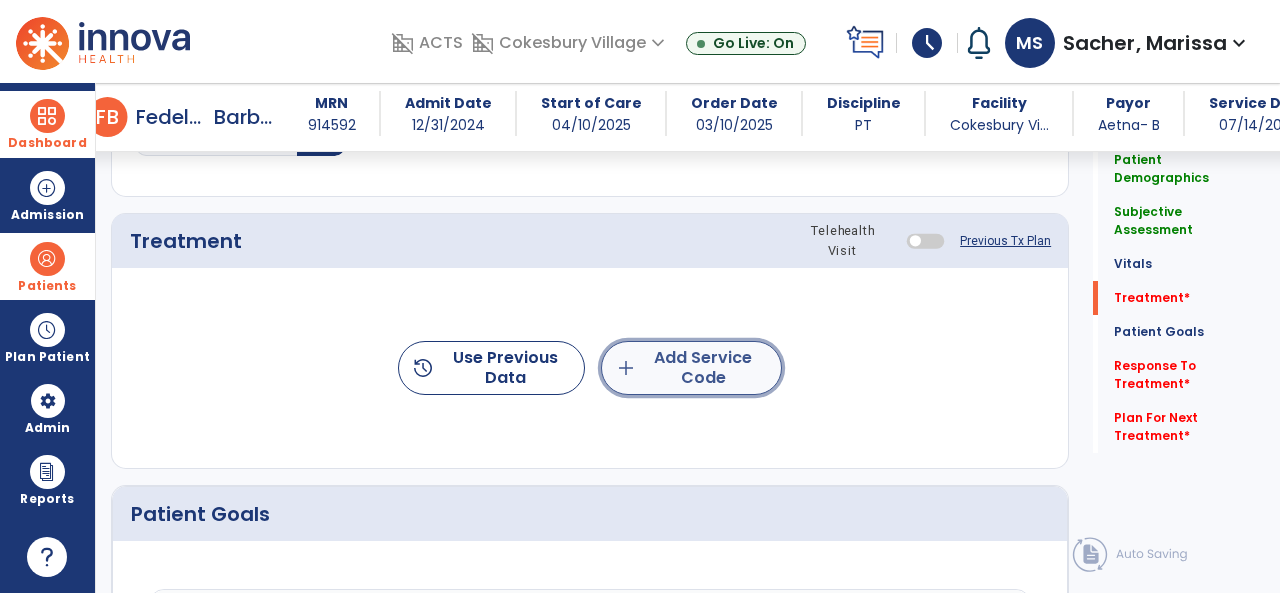 click on "add  Add Service Code" 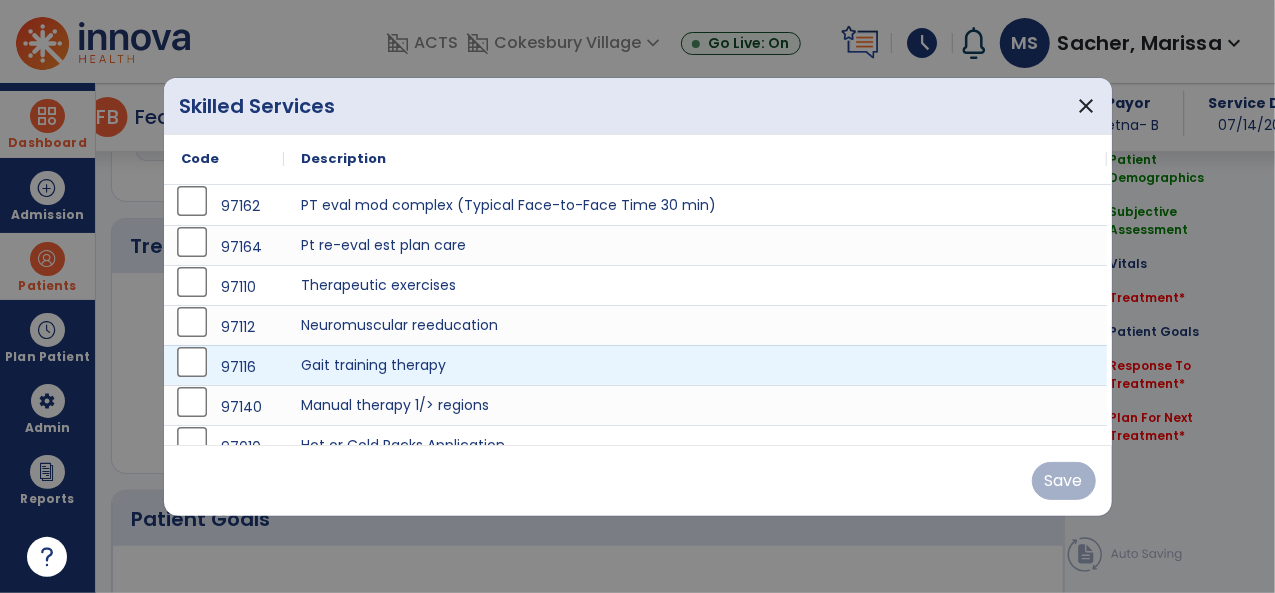 scroll, scrollTop: 1116, scrollLeft: 0, axis: vertical 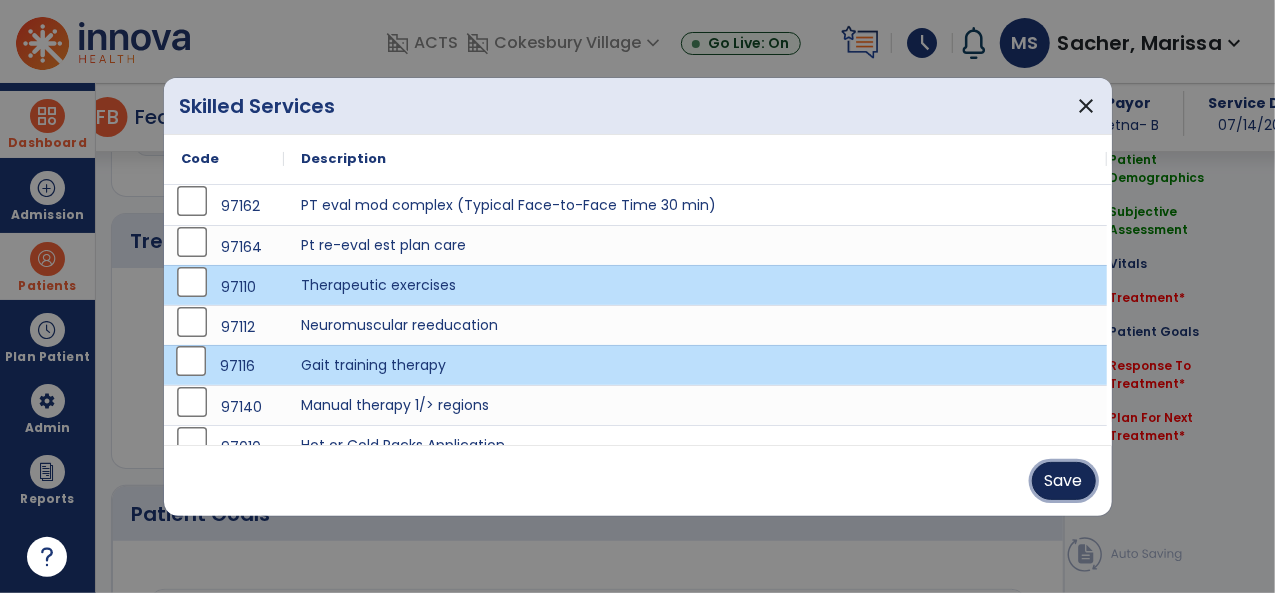 click on "Save" at bounding box center (1064, 481) 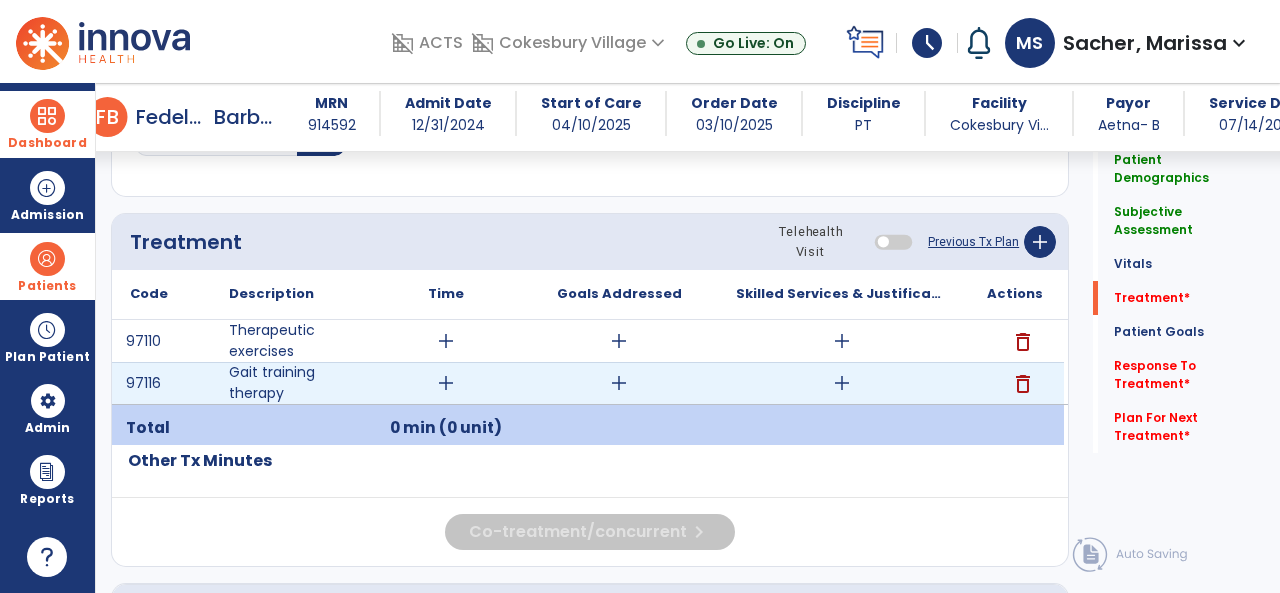 click on "add" at bounding box center (842, 383) 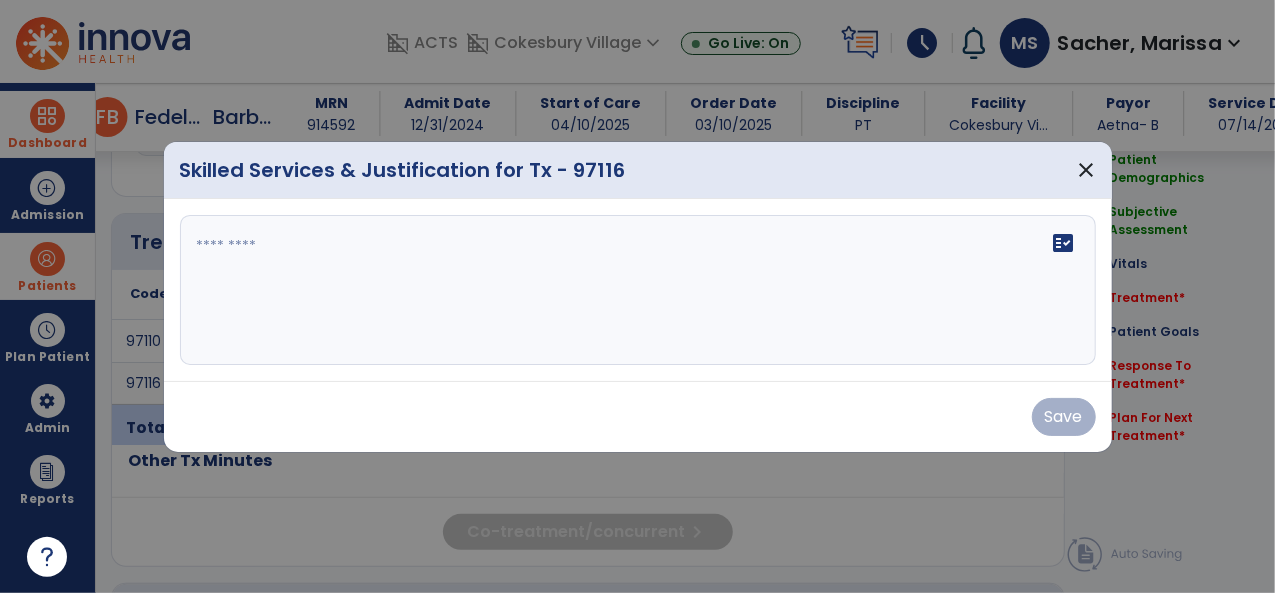 scroll, scrollTop: 1116, scrollLeft: 0, axis: vertical 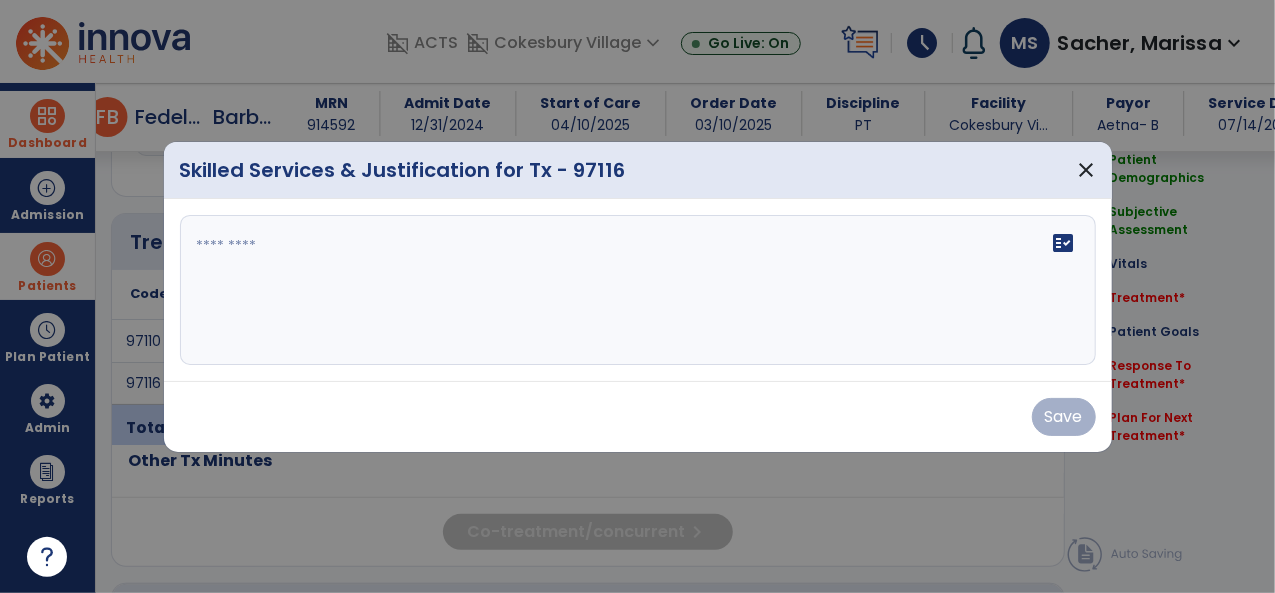 click at bounding box center (638, 290) 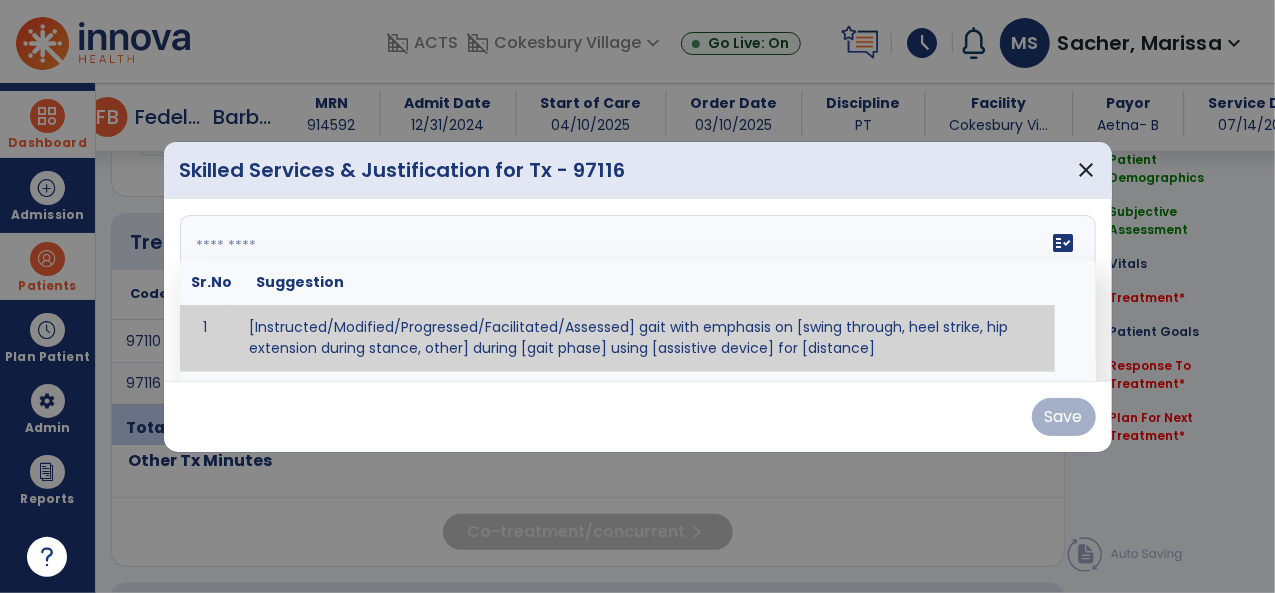 paste on "**********" 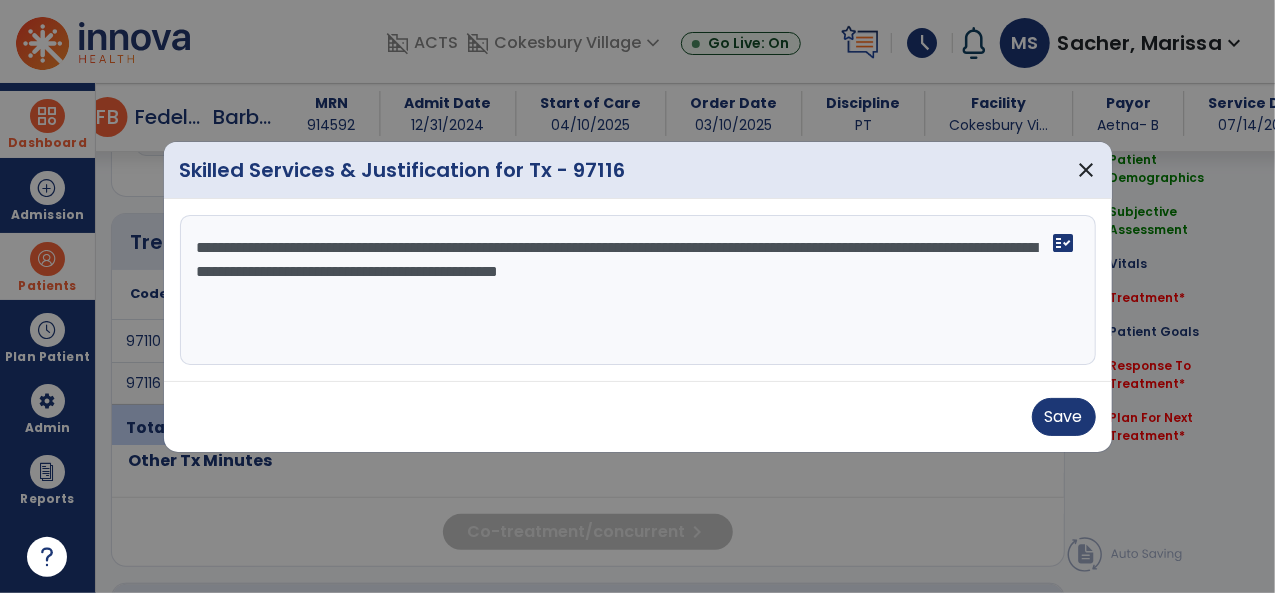 click on "**********" at bounding box center (638, 290) 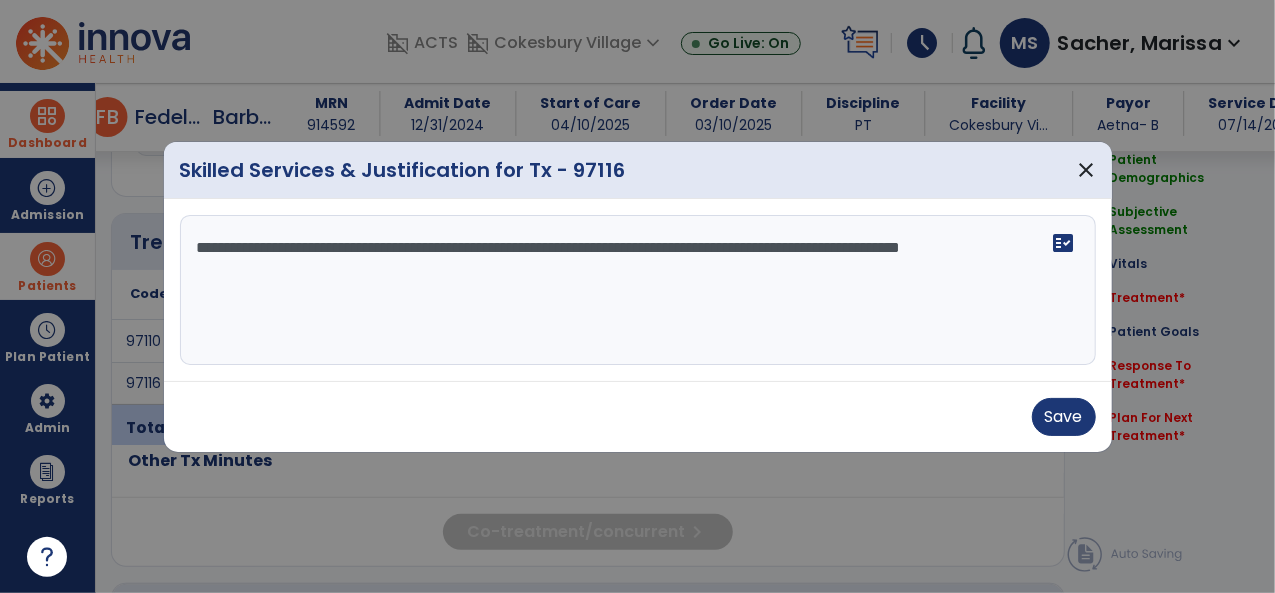 click on "**********" at bounding box center (637, 296) 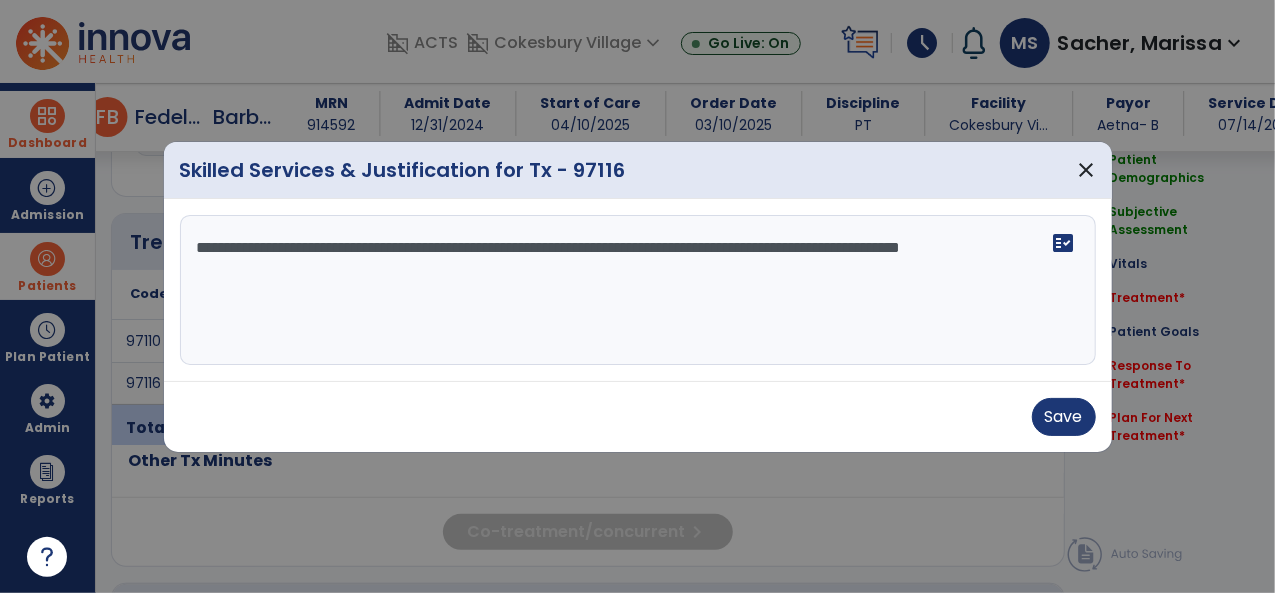 click on "**********" at bounding box center (638, 290) 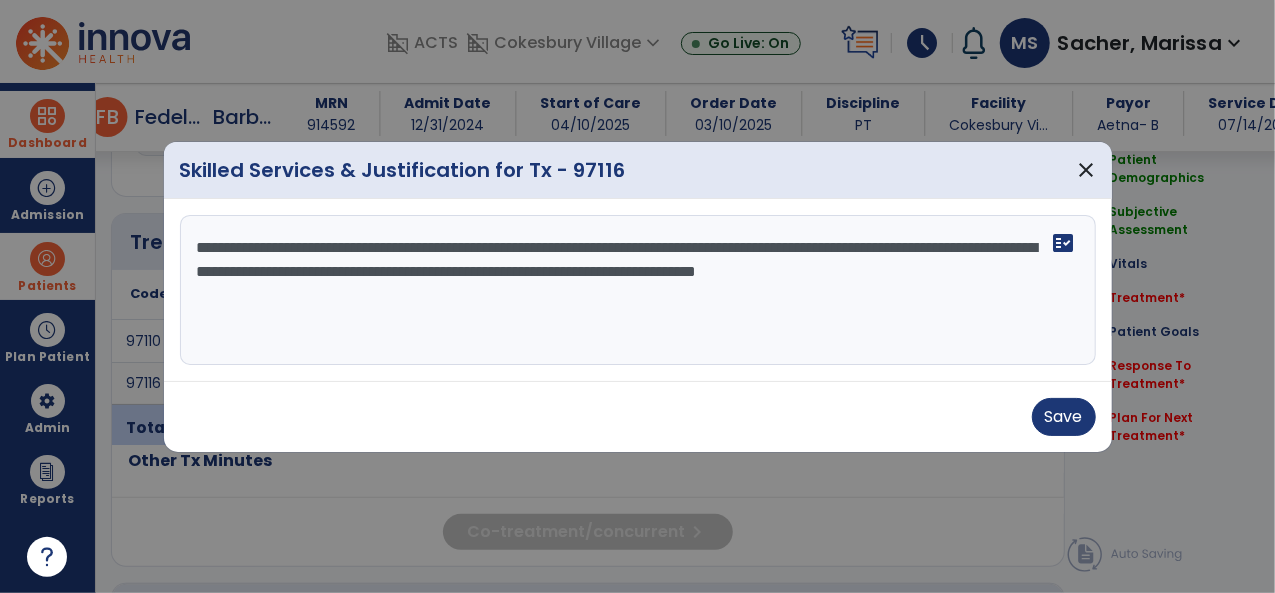 drag, startPoint x: 229, startPoint y: 274, endPoint x: 203, endPoint y: 347, distance: 77.491936 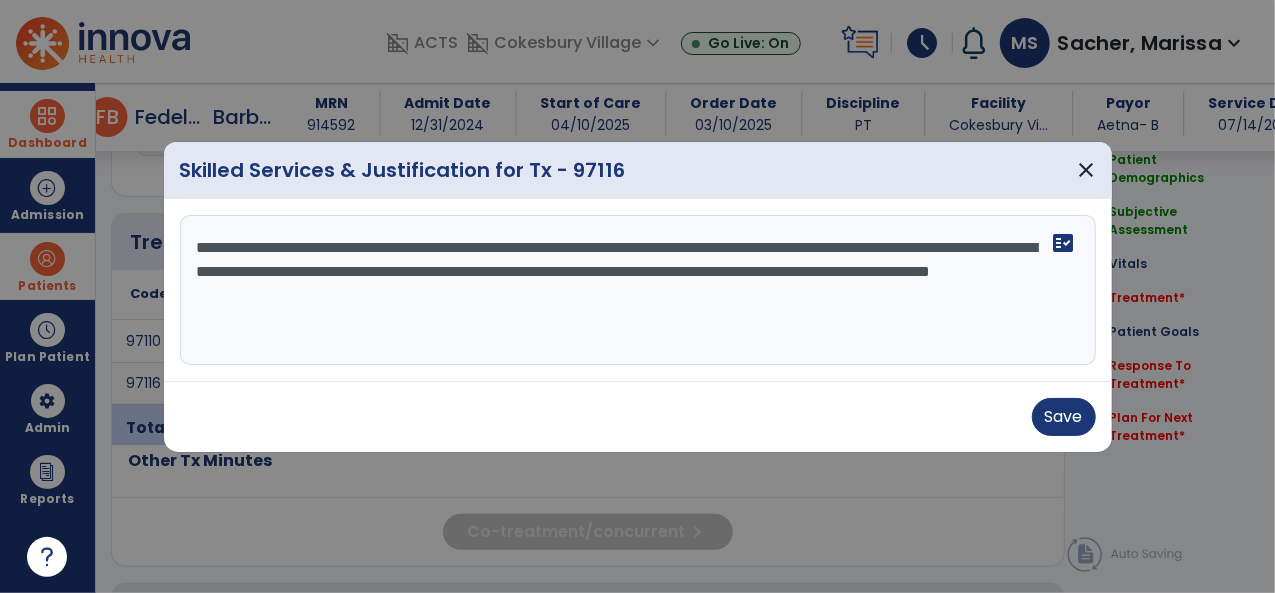 drag, startPoint x: 580, startPoint y: 293, endPoint x: 578, endPoint y: 303, distance: 10.198039 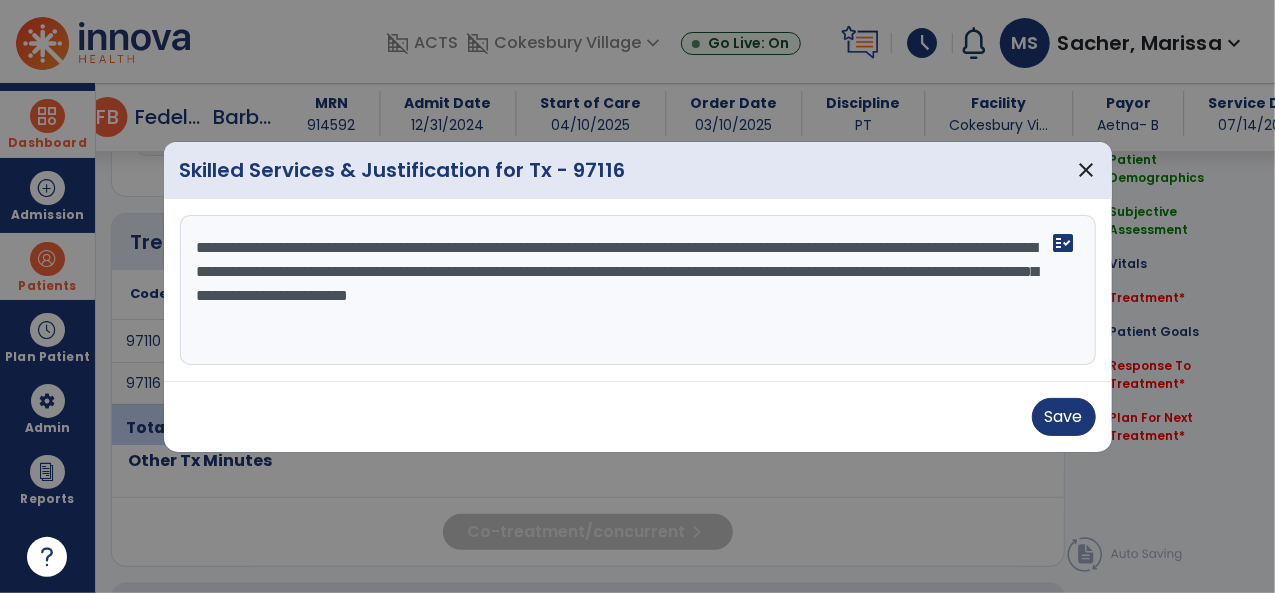 type on "**********" 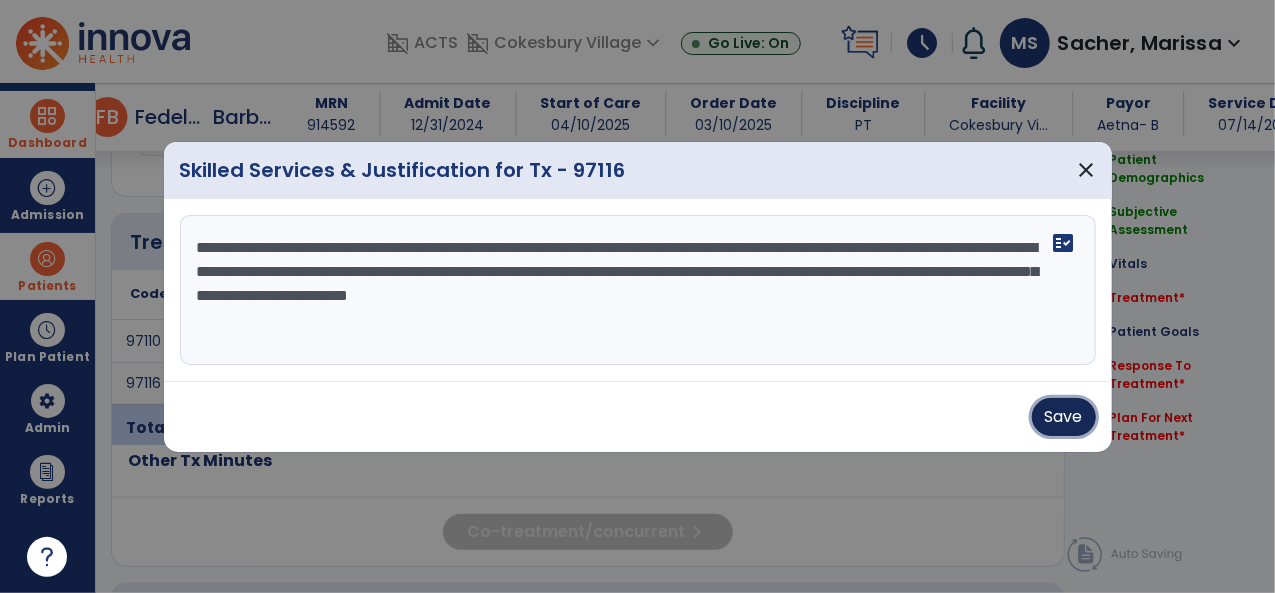 click on "Save" at bounding box center (1064, 417) 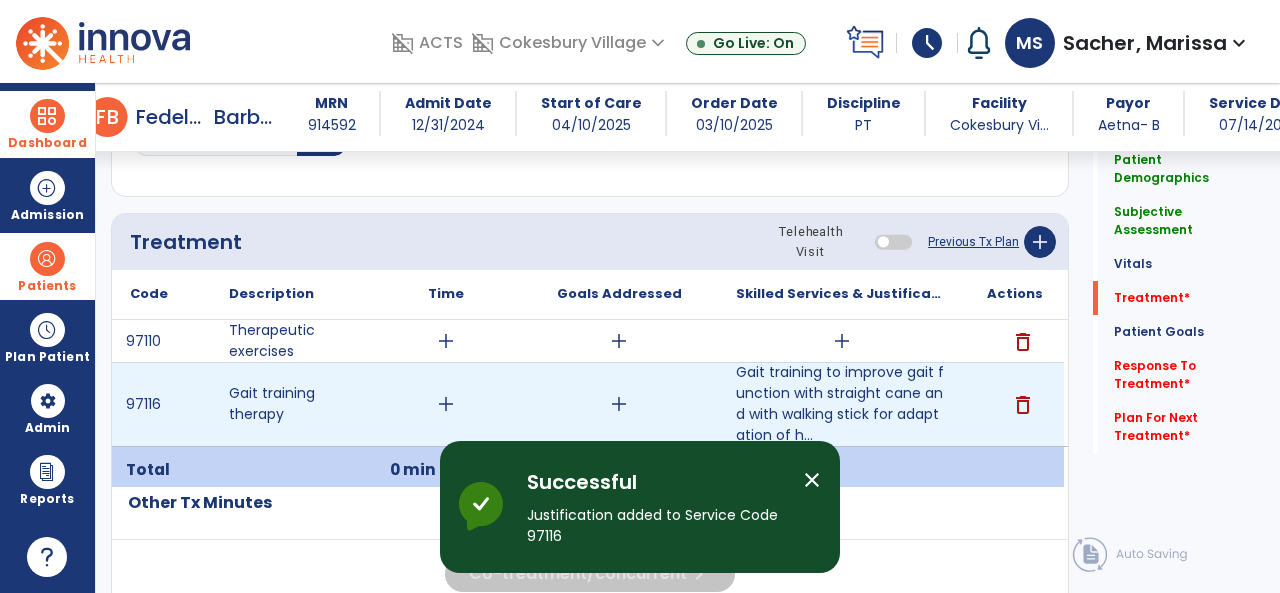 click on "add" at bounding box center [446, 404] 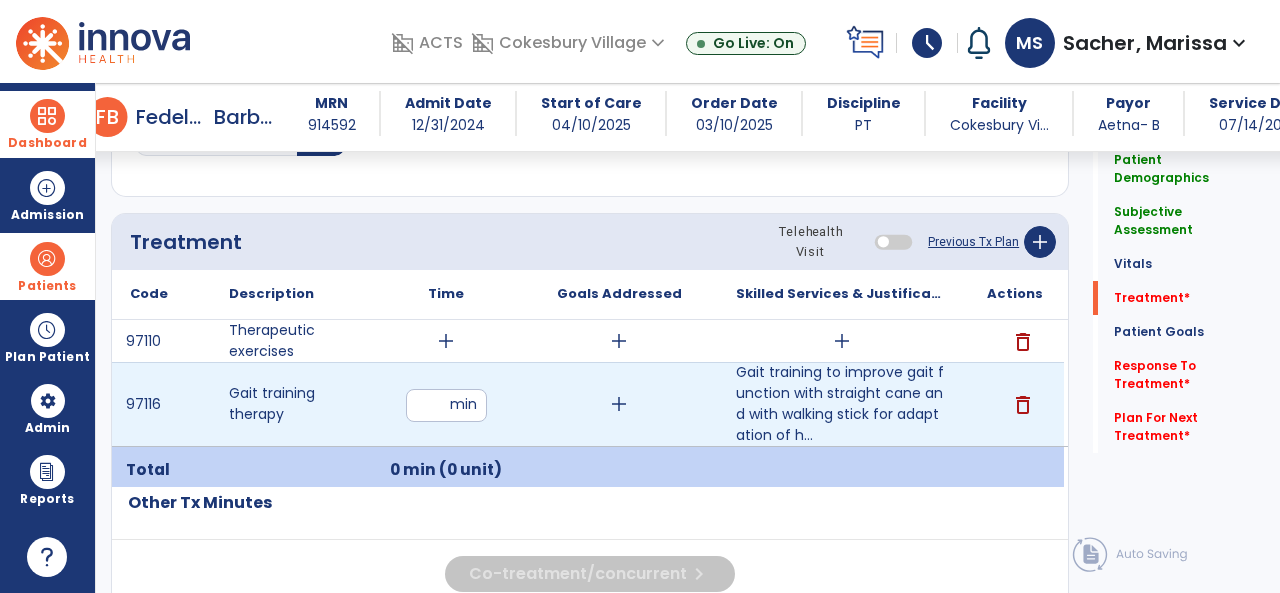 type on "**" 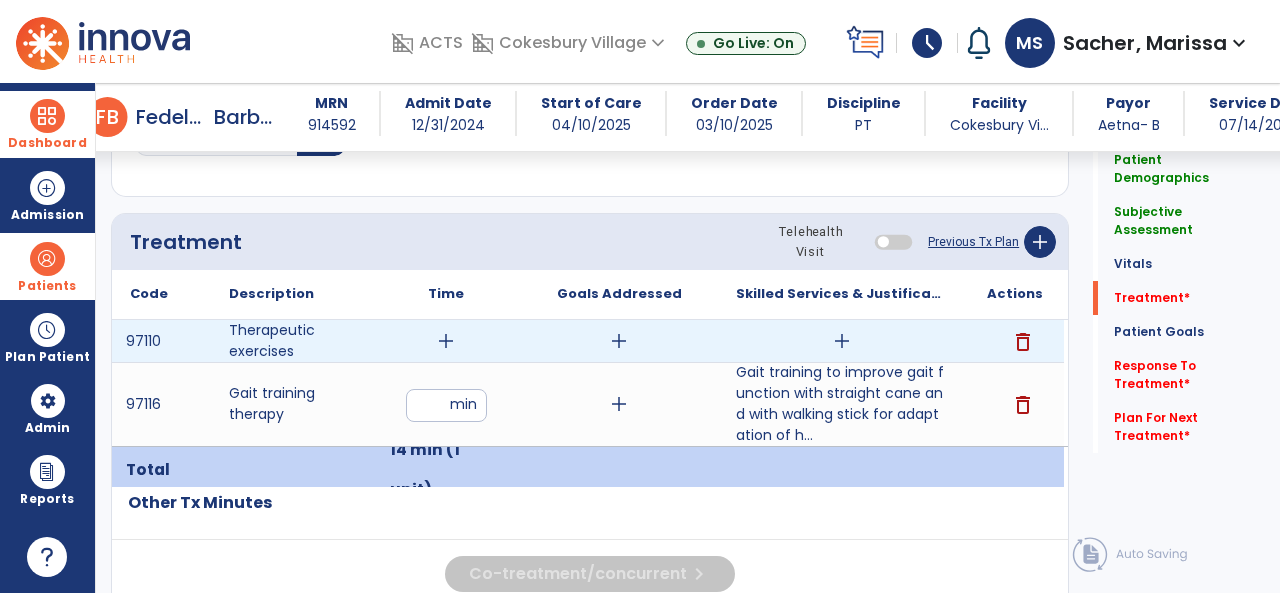 click on "add" at bounding box center (842, 341) 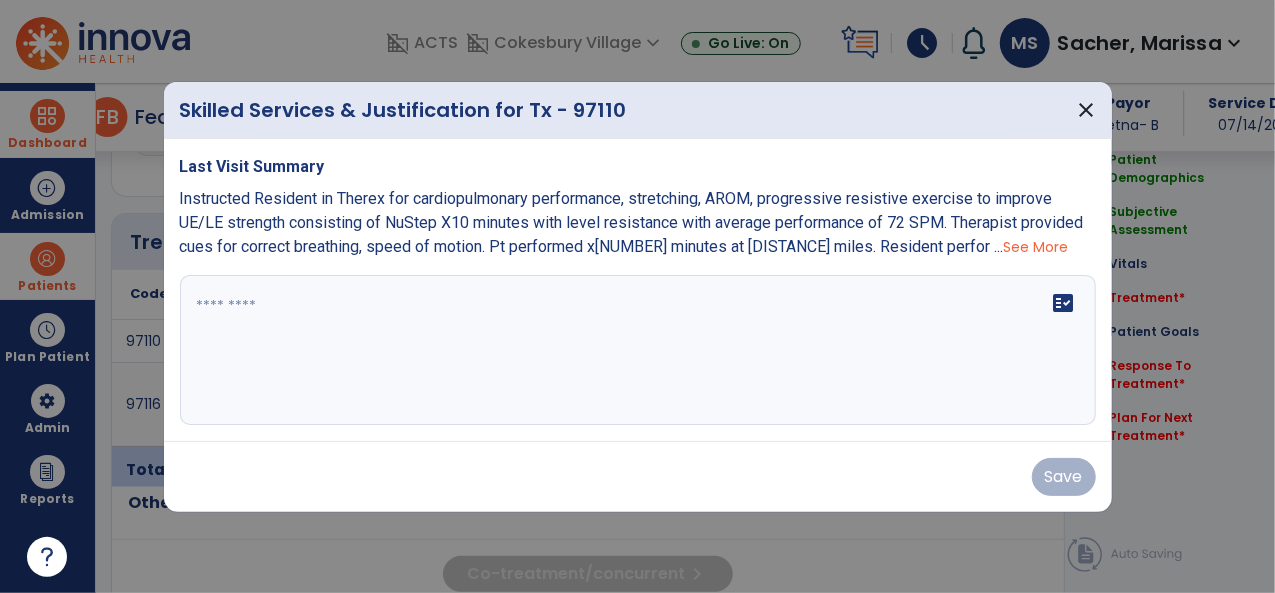 scroll, scrollTop: 1116, scrollLeft: 0, axis: vertical 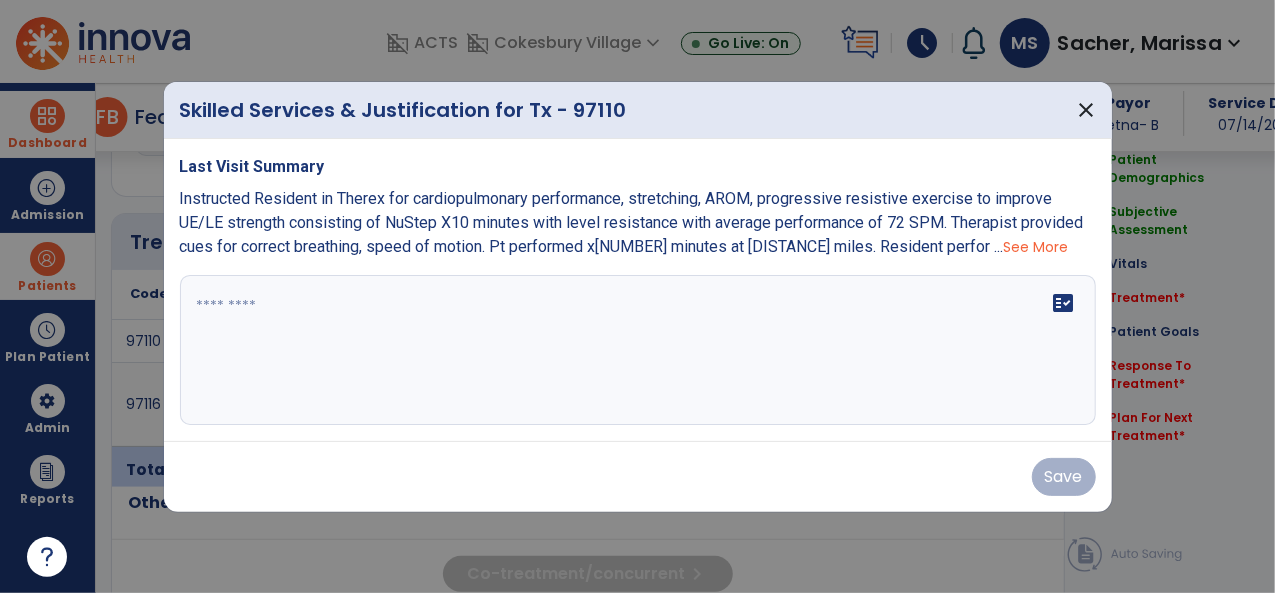 click on "See More" at bounding box center [1036, 247] 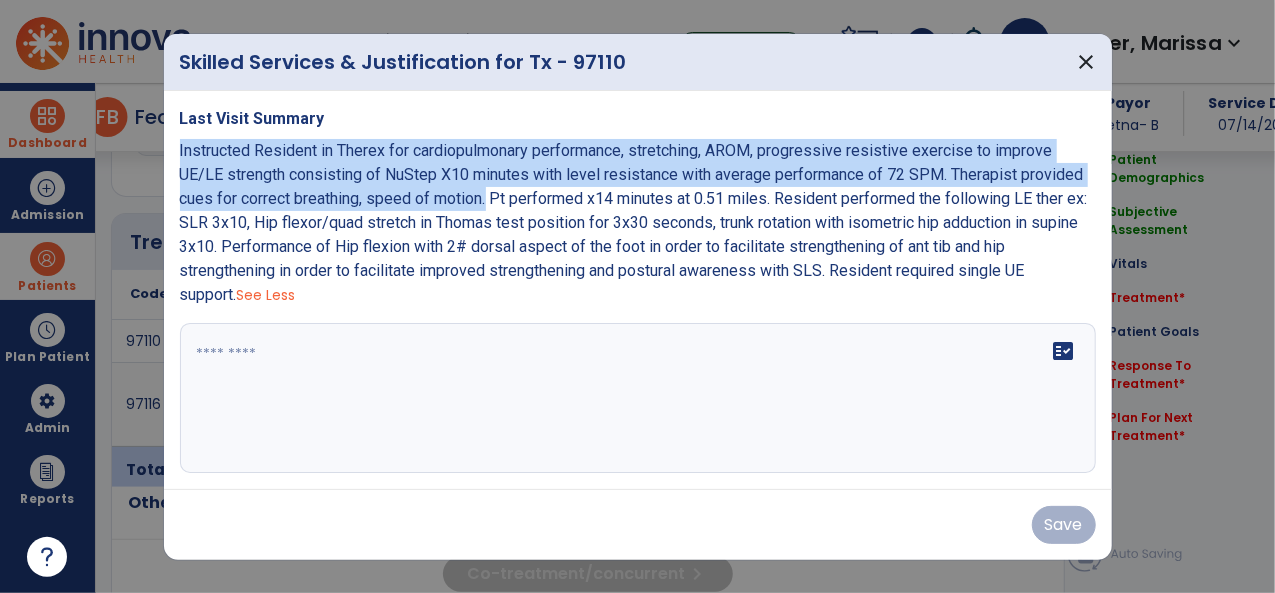 drag, startPoint x: 482, startPoint y: 204, endPoint x: 175, endPoint y: 157, distance: 310.57687 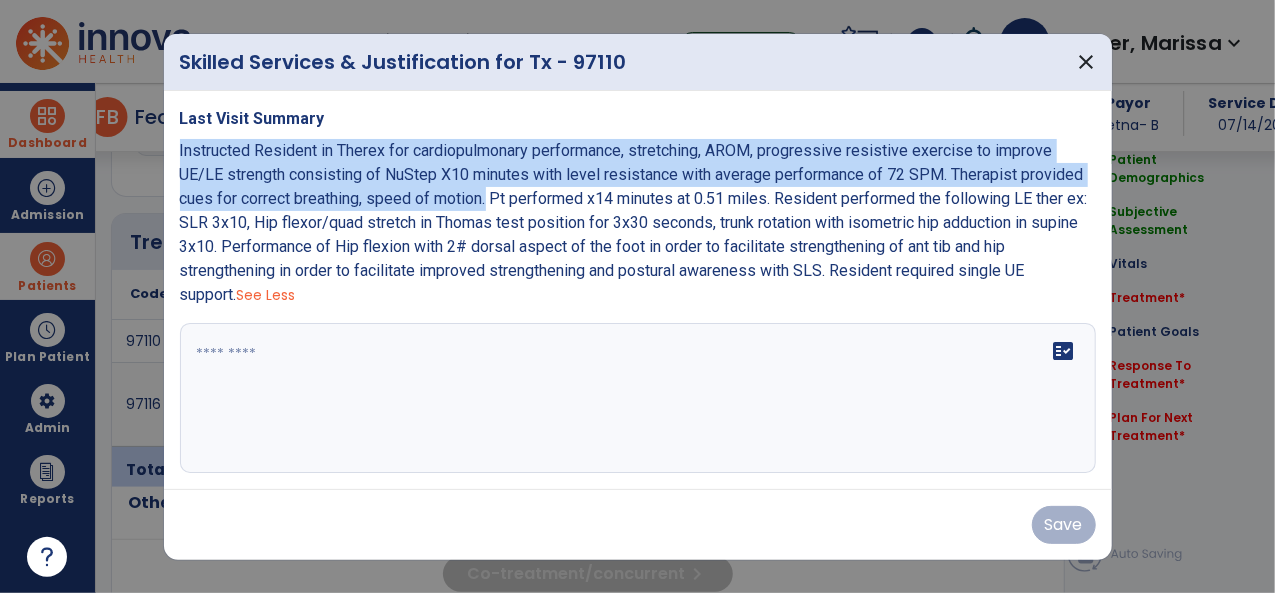 click on "Last Visit Summary Instructed Resident in Therex for cardiopulmonary performance, stretching, AROM, progressive resistive exercise to improve UE/LE strength consisting of NuStep X10 minutes with level resistance with average performance of 72 SPM.  Therapist provided cues for correct breathing, speed of motion. Pt performed x14 minutes at 0.51 miles.
Resident performed the following LE ther ex: SLR 3x10, Hip flexor/quad stretch in Thomas test position for 3x30 seconds, trunk rotation with isometric hip adduction in supine 3x10.
Performance of Hip flexion with 2# dorsal aspect of the foot in order to facilitate strengthening of ant tib and hip strengthening in order to facilitate improved strengthening and postural awareness with SLS. Resident required single UE support.   See Less   fact_check" at bounding box center (638, 290) 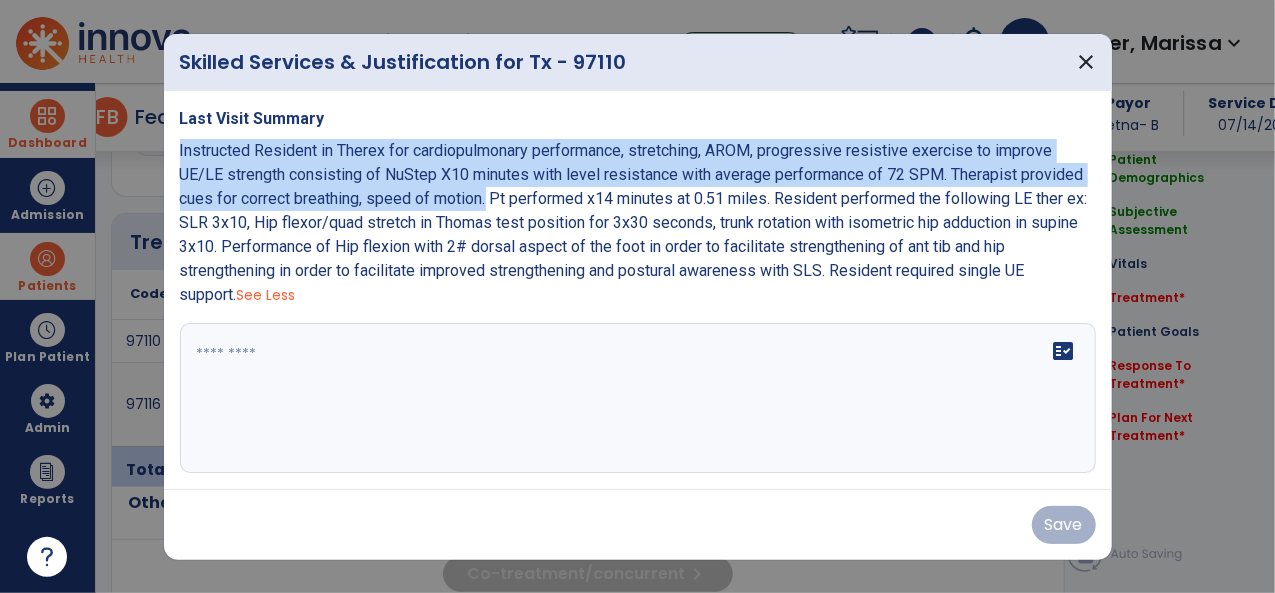copy on "Instructed Resident in Therex for cardiopulmonary performance, stretching, AROM, progressive resistive exercise to improve UE/LE strength consisting of NuStep X10 minutes with level resistance with average performance of 72 SPM. Therapist provided cues for correct breathing, speed of motion" 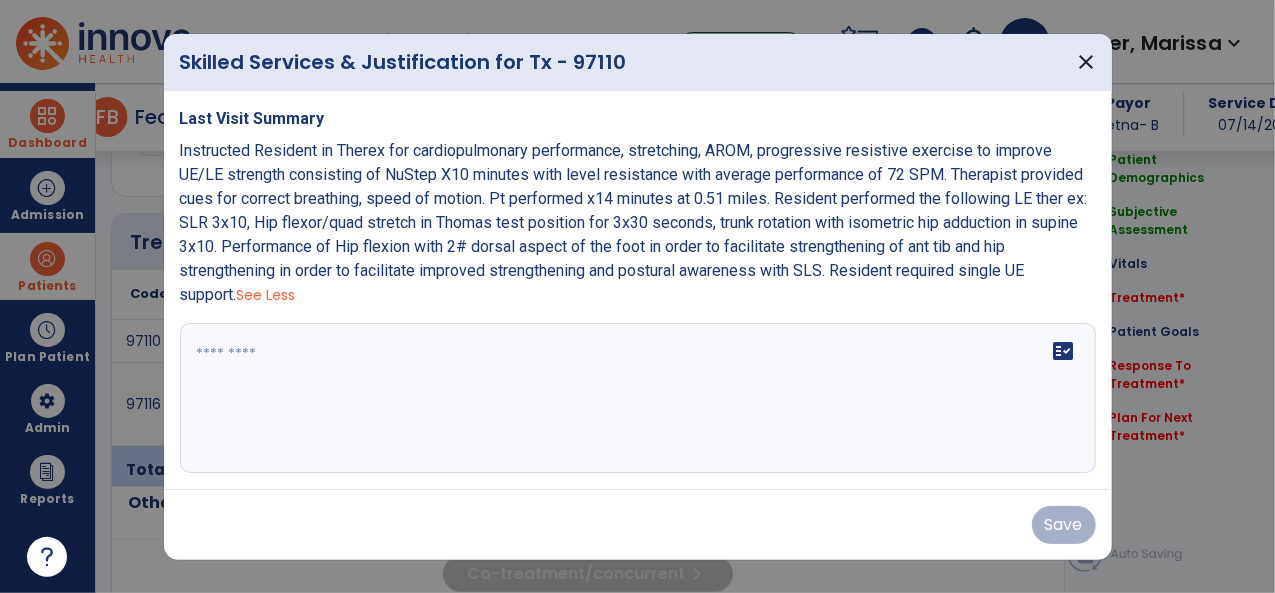 click at bounding box center [638, 398] 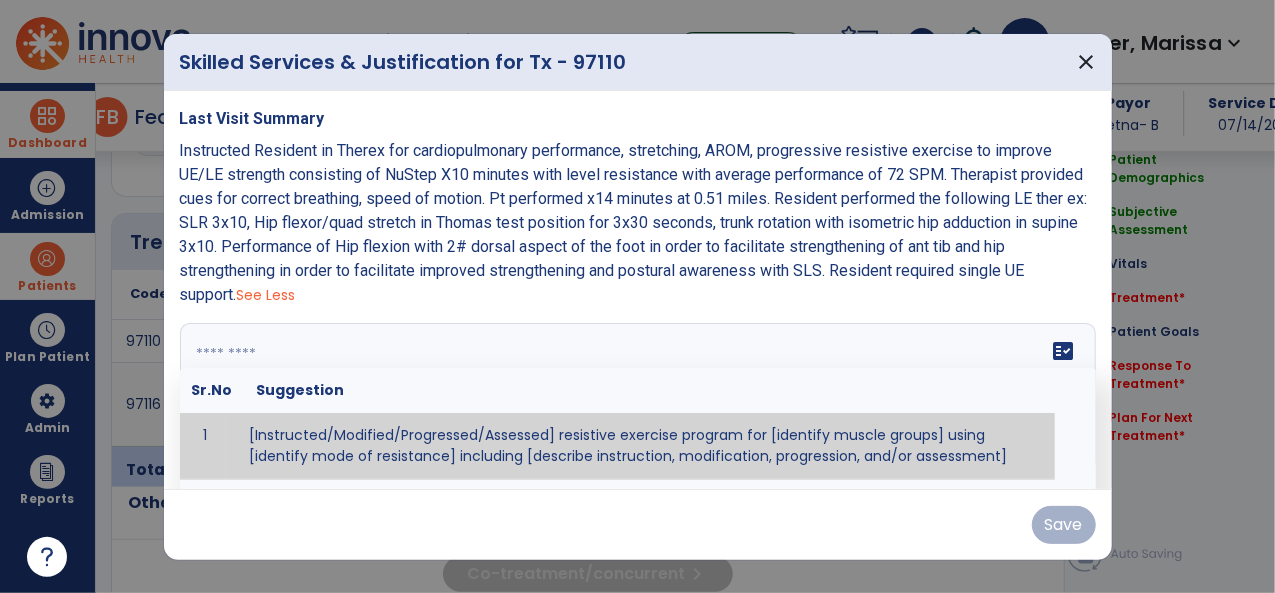paste on "**********" 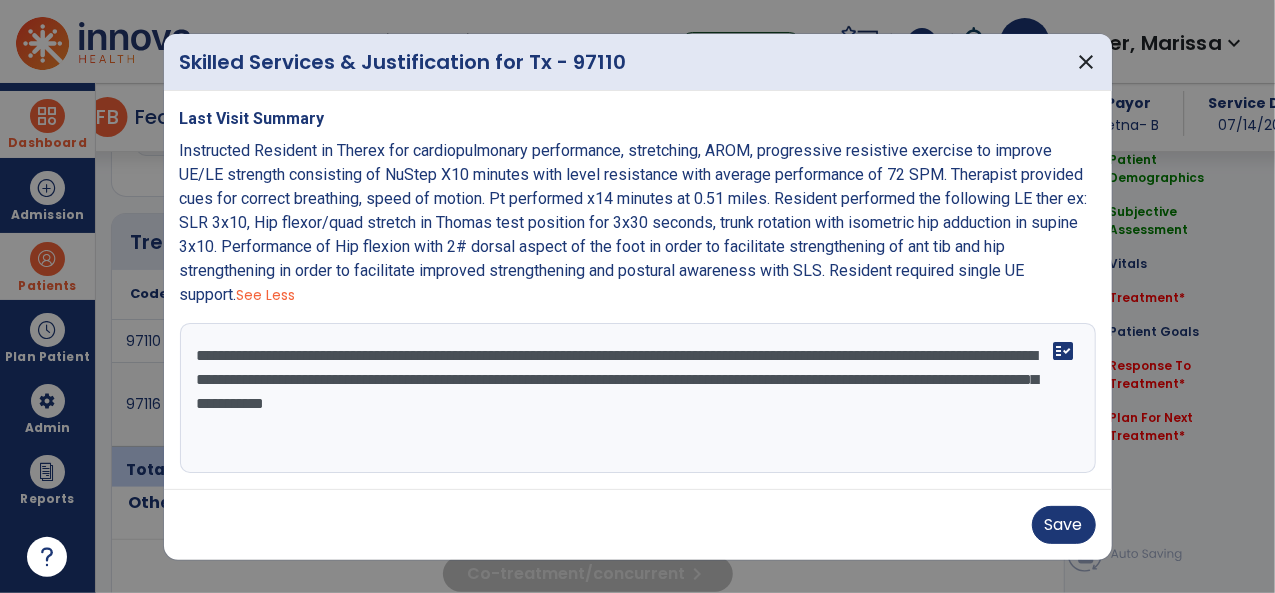 drag, startPoint x: 452, startPoint y: 432, endPoint x: 258, endPoint y: 440, distance: 194.16487 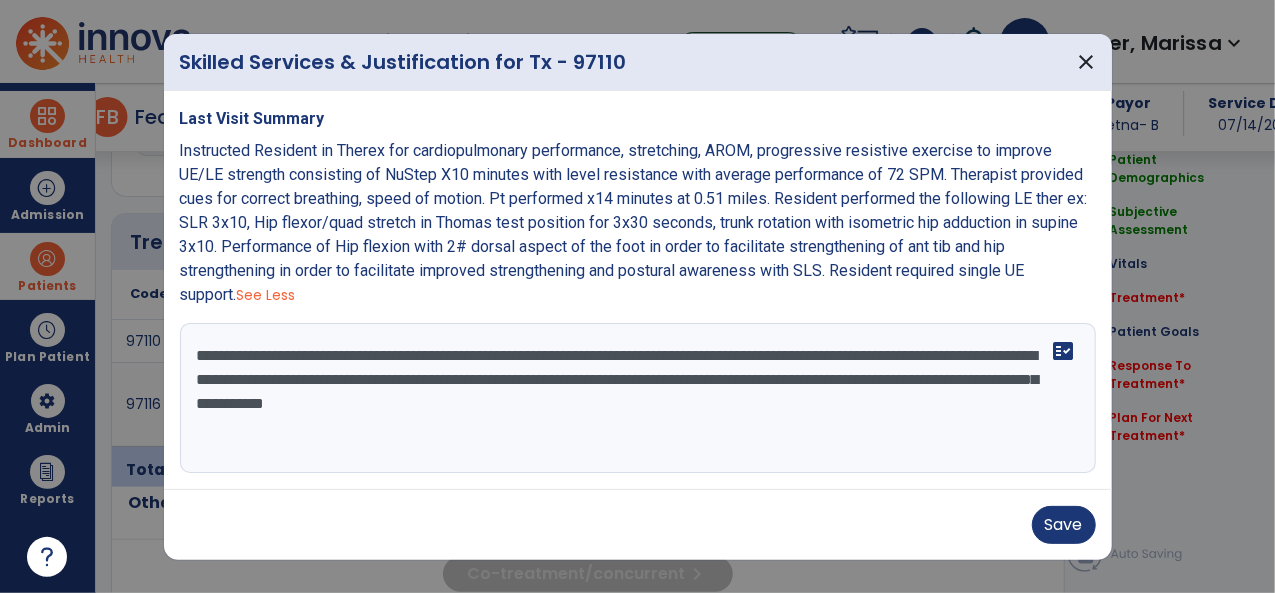 drag, startPoint x: 380, startPoint y: 405, endPoint x: 396, endPoint y: 438, distance: 36.67424 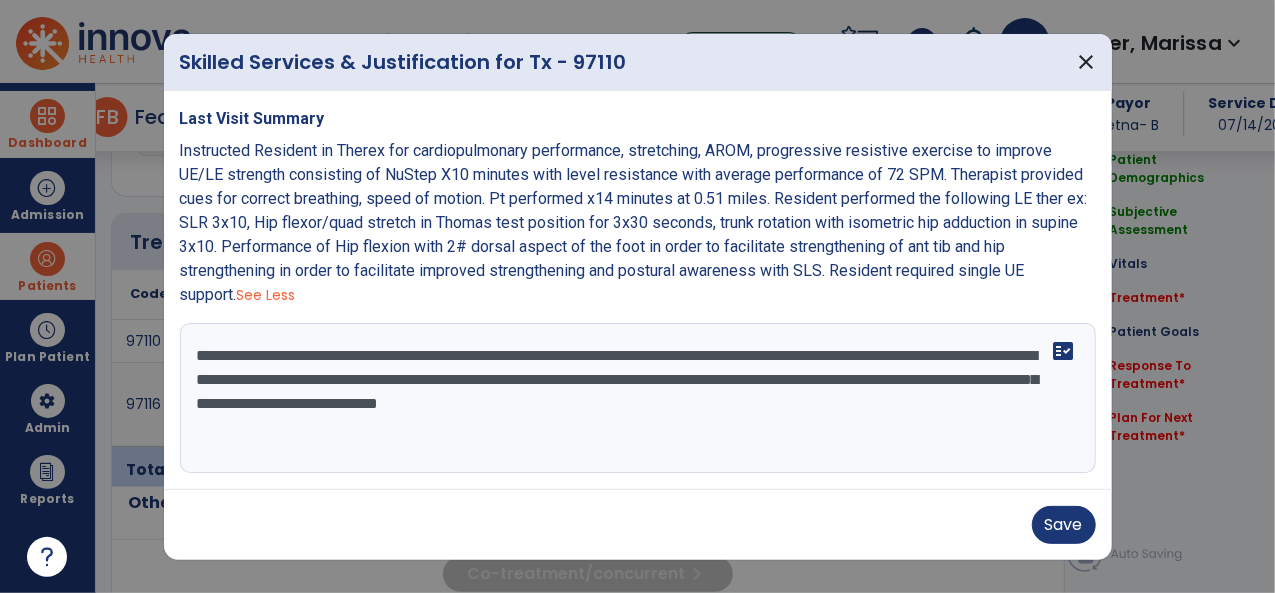 click on "**********" at bounding box center (638, 398) 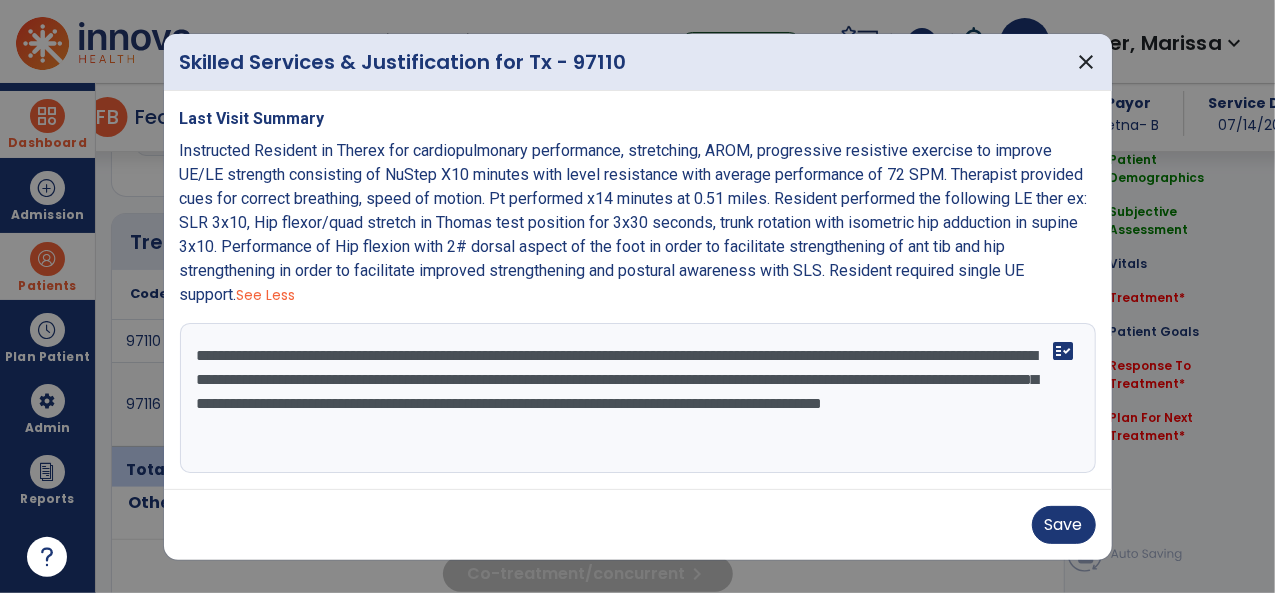 click on "**********" at bounding box center (638, 398) 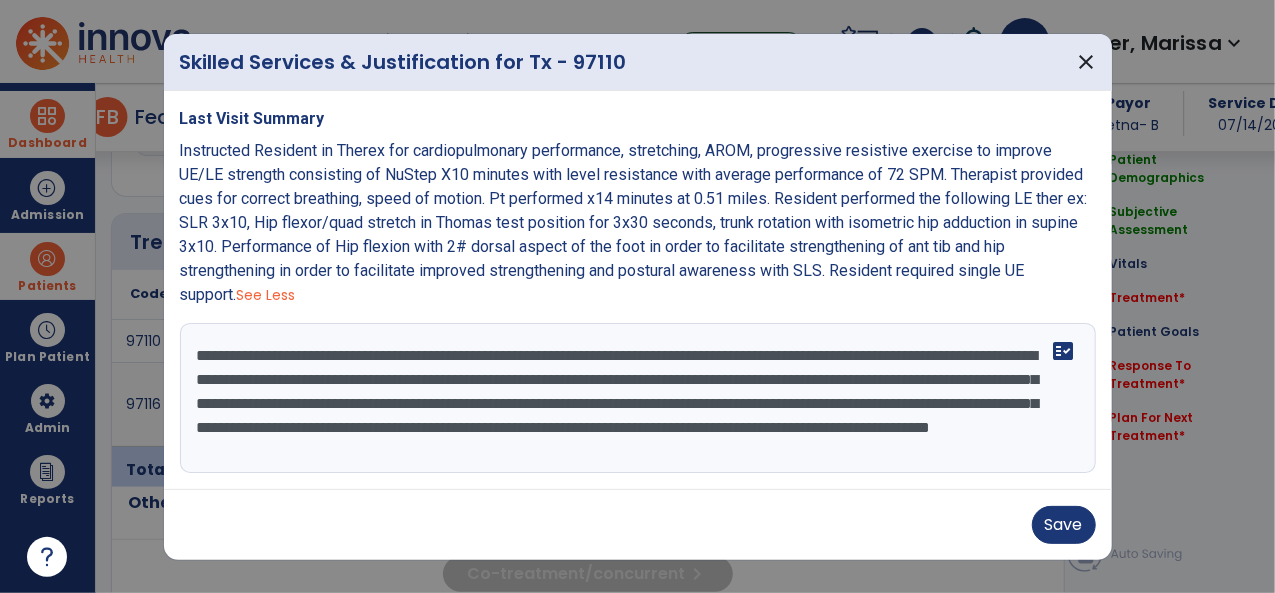 click on "**********" at bounding box center [638, 398] 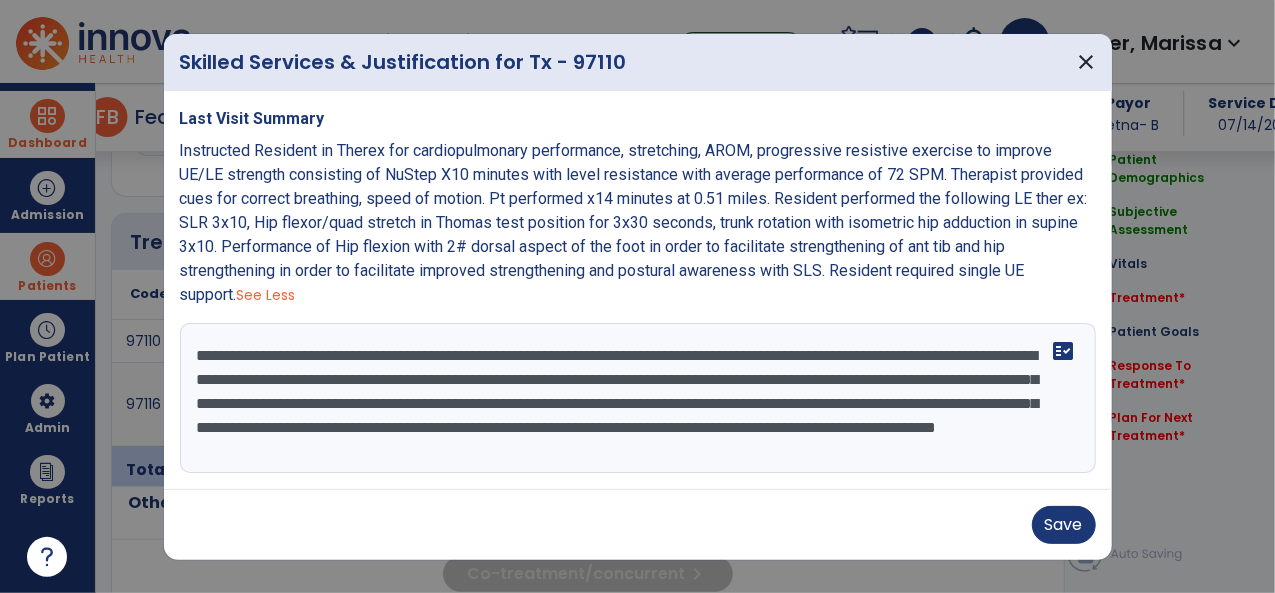 drag, startPoint x: 530, startPoint y: 454, endPoint x: 542, endPoint y: 464, distance: 15.6205 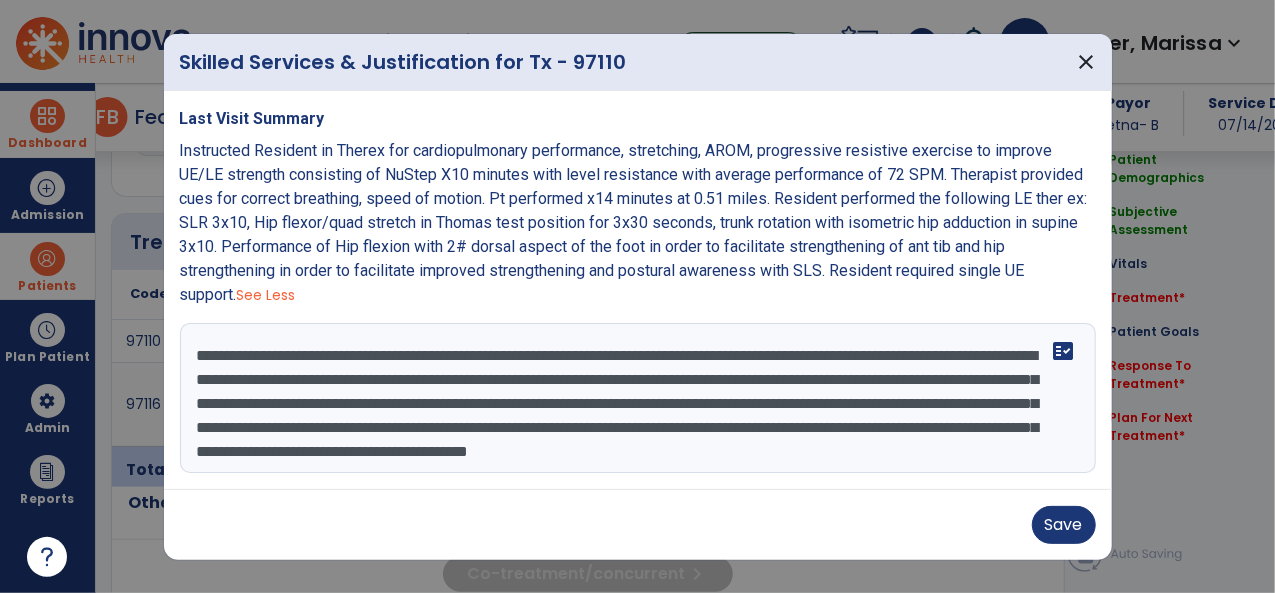 scroll, scrollTop: 15, scrollLeft: 0, axis: vertical 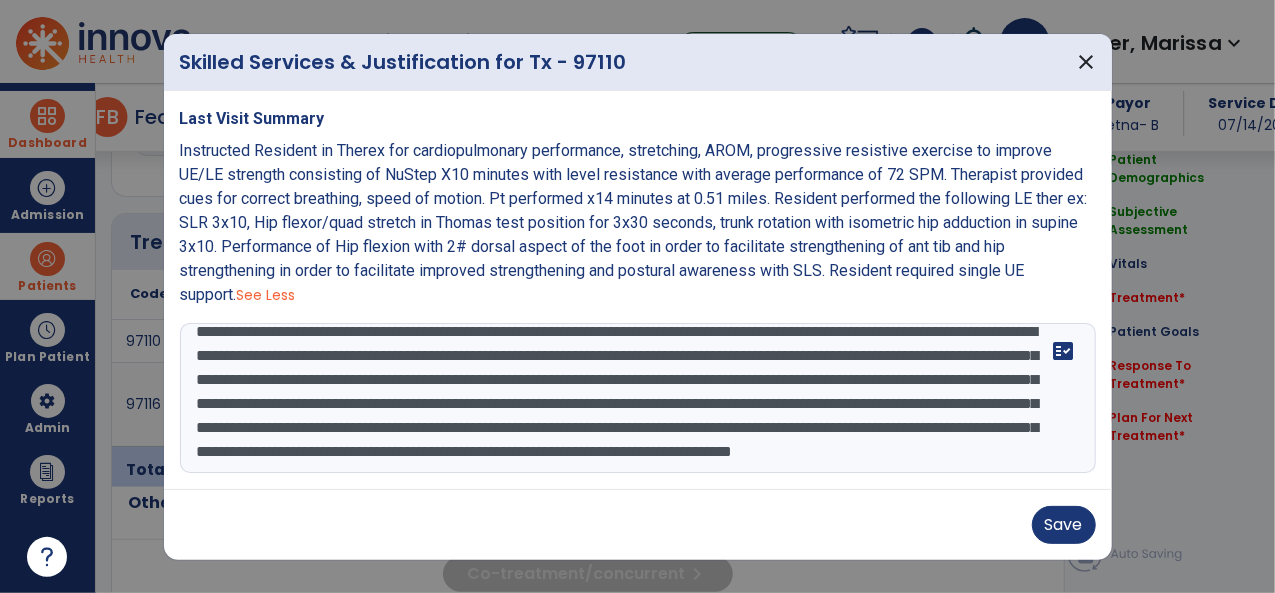 click on "**********" at bounding box center (638, 398) 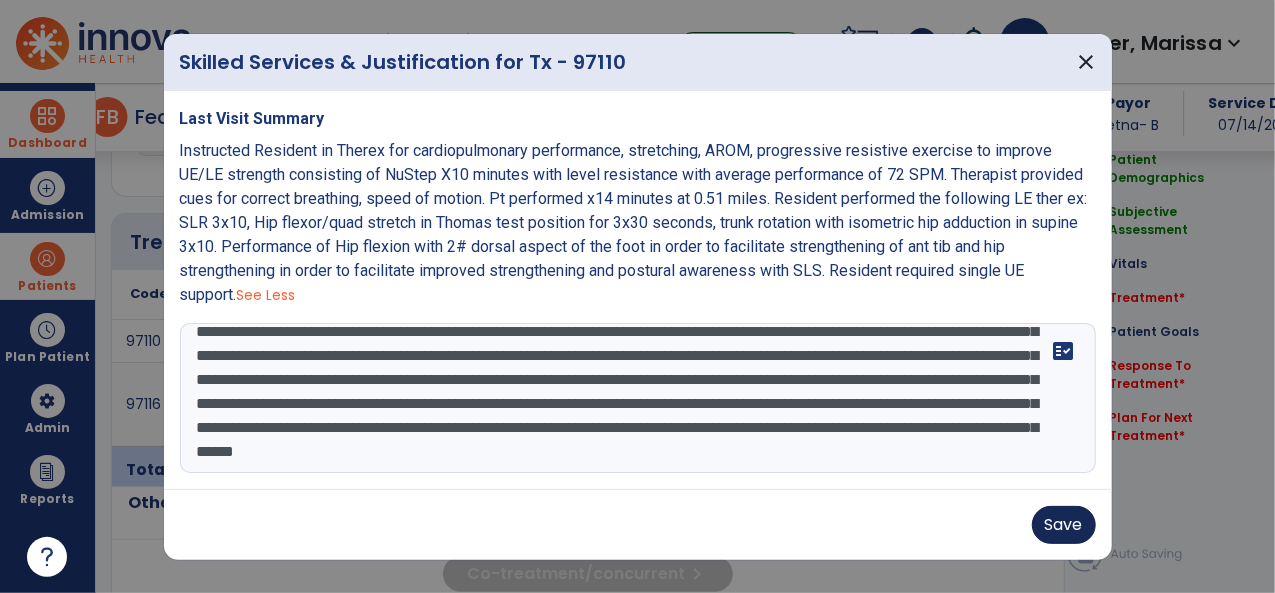 scroll, scrollTop: 87, scrollLeft: 0, axis: vertical 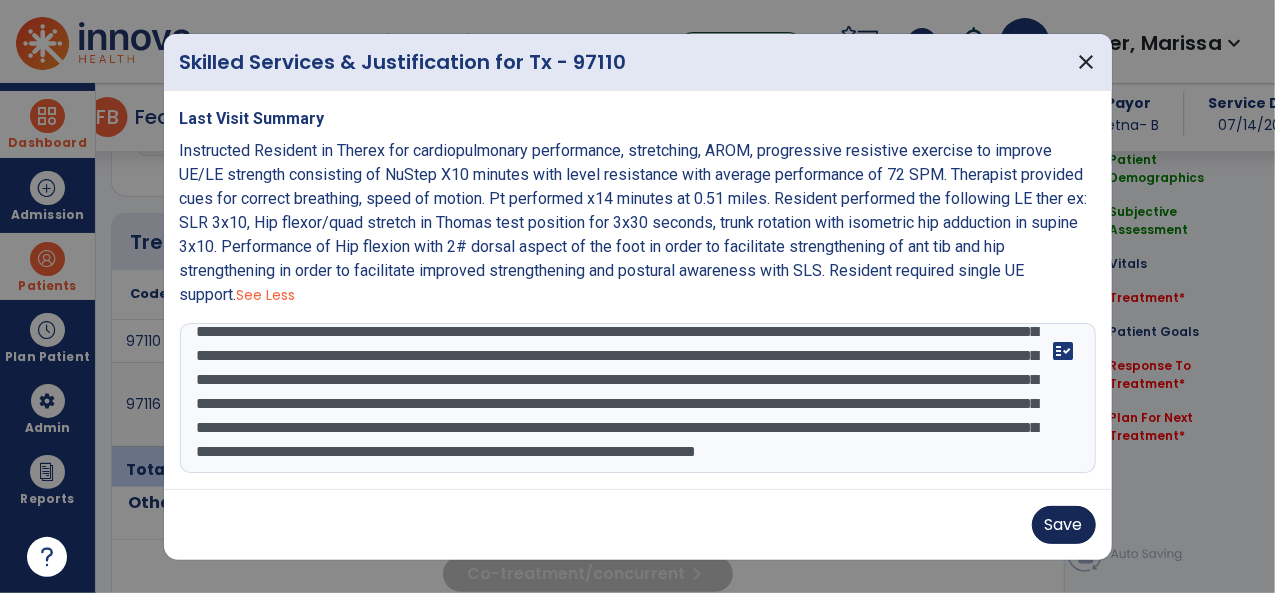 type on "**********" 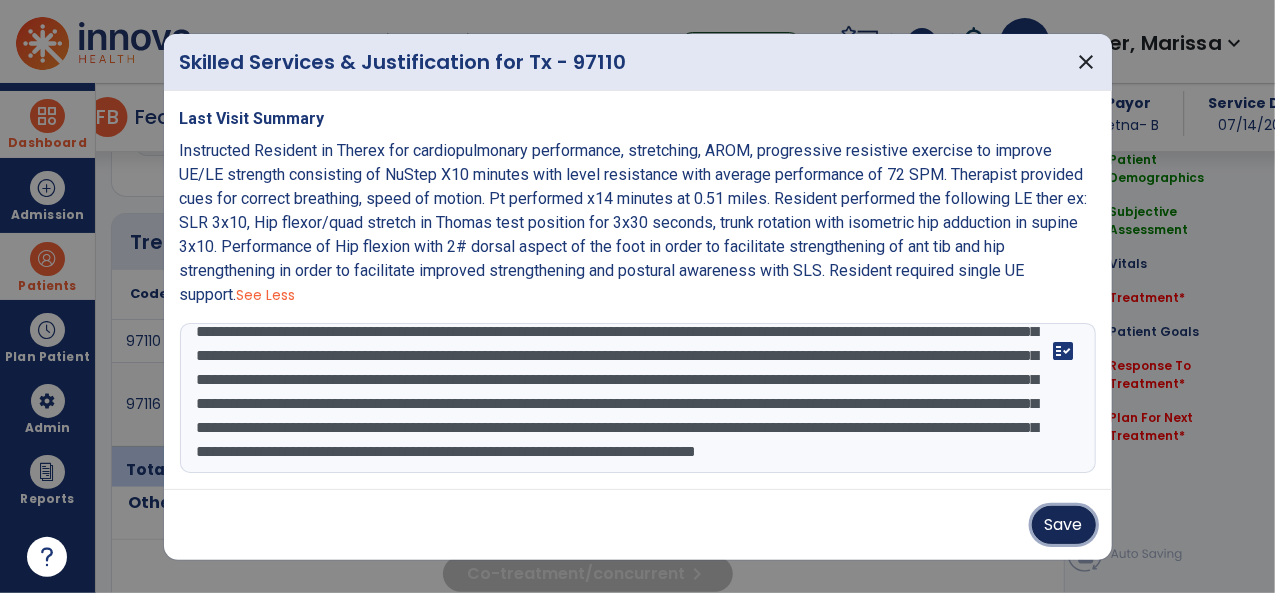 click on "Save" at bounding box center [1064, 525] 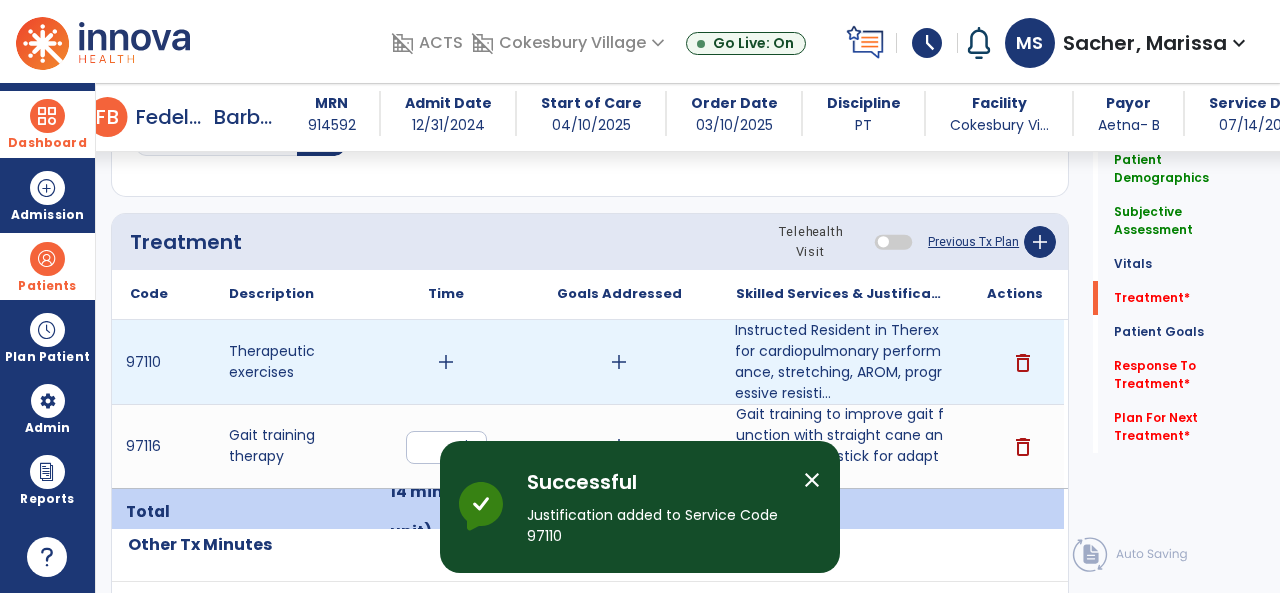 click on "add" at bounding box center (446, 362) 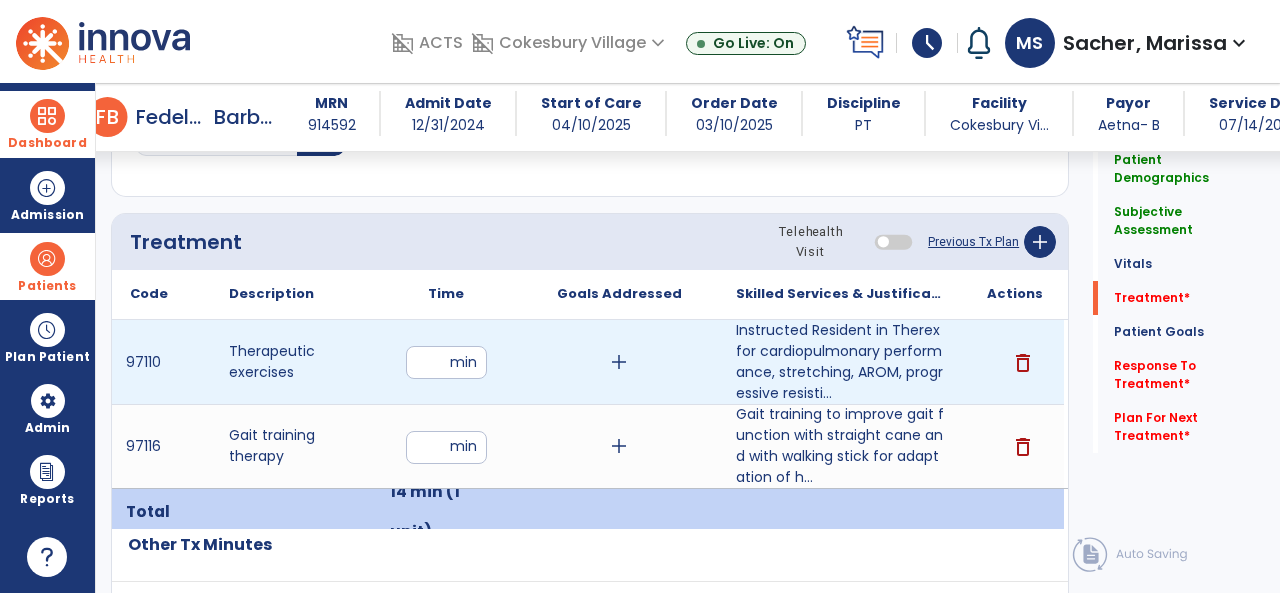 type on "**" 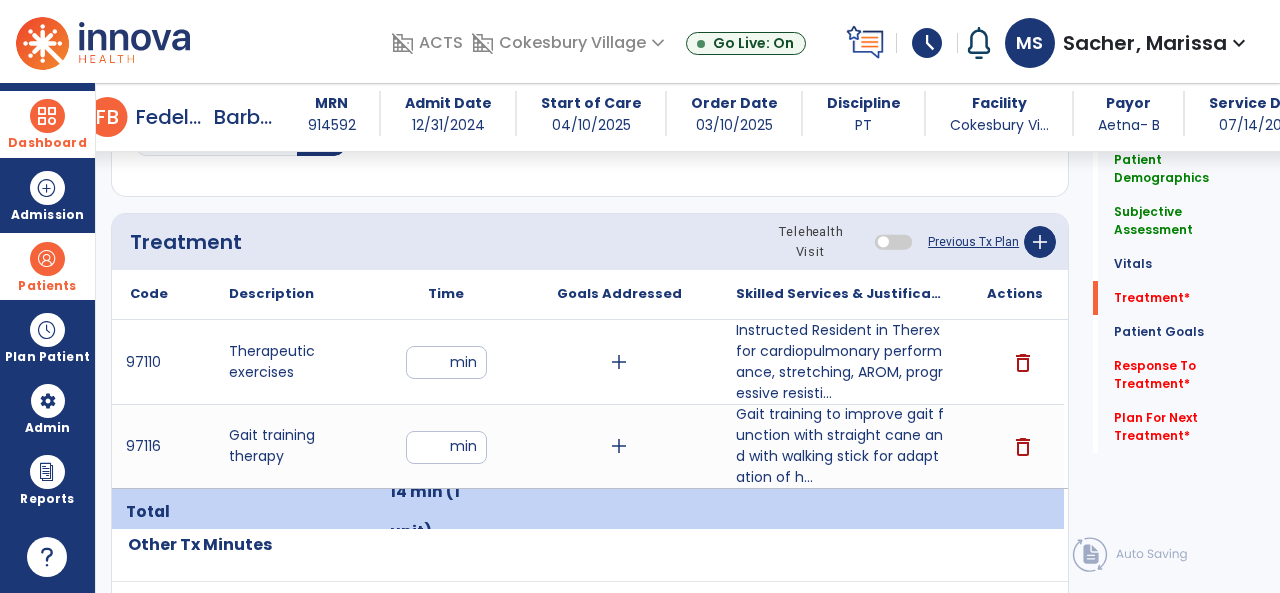 click on "Quick Links  Patient Demographics   Patient Demographics   Subjective Assessment   Subjective Assessment   Vitals   Vitals   Treatment   *  Treatment   *  Patient Goals   Patient Goals   Response To Treatment   *  Response To Treatment   *  Plan For Next Treatment   *  Plan For Next Treatment   *" 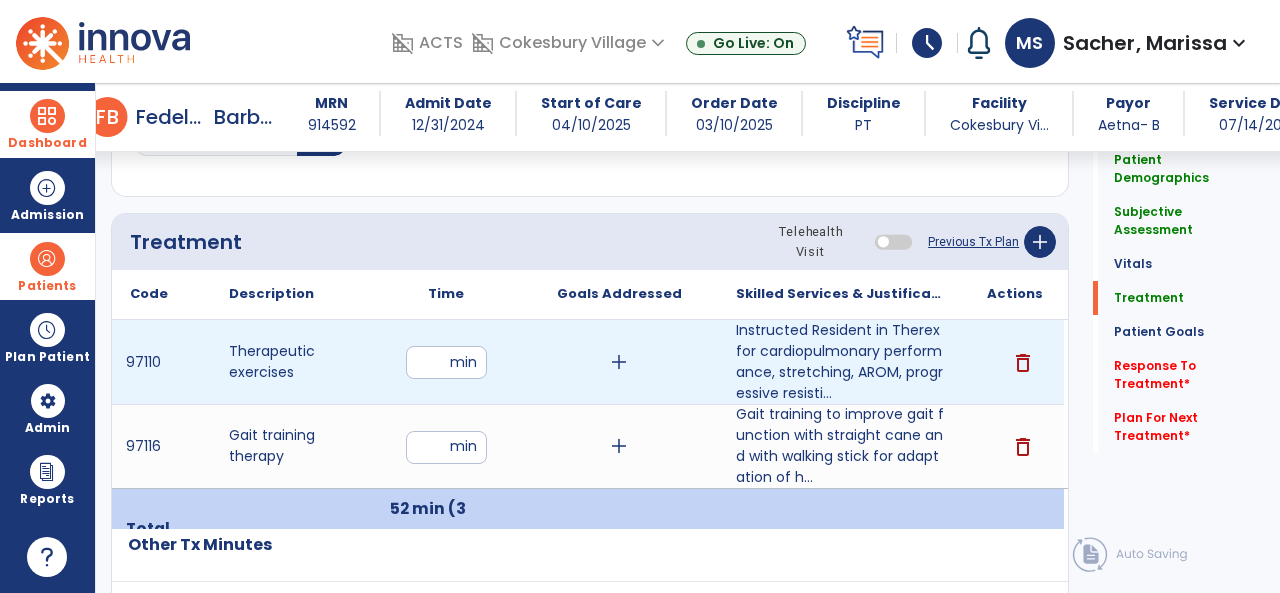 drag, startPoint x: 434, startPoint y: 353, endPoint x: 462, endPoint y: 409, distance: 62.609905 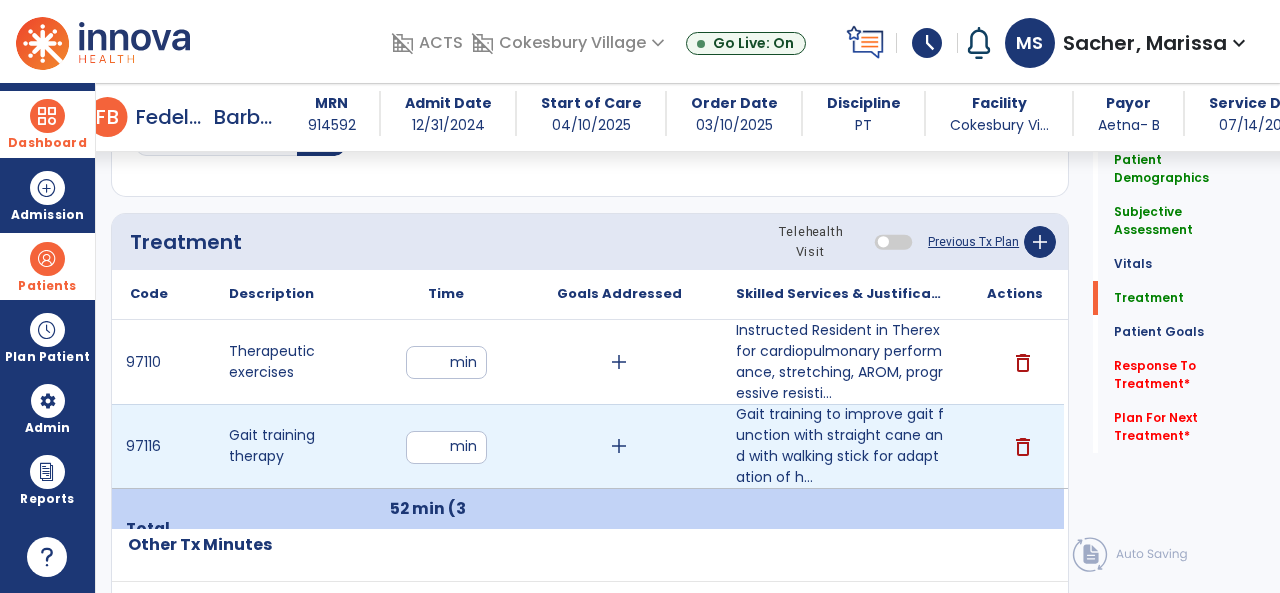 type on "*" 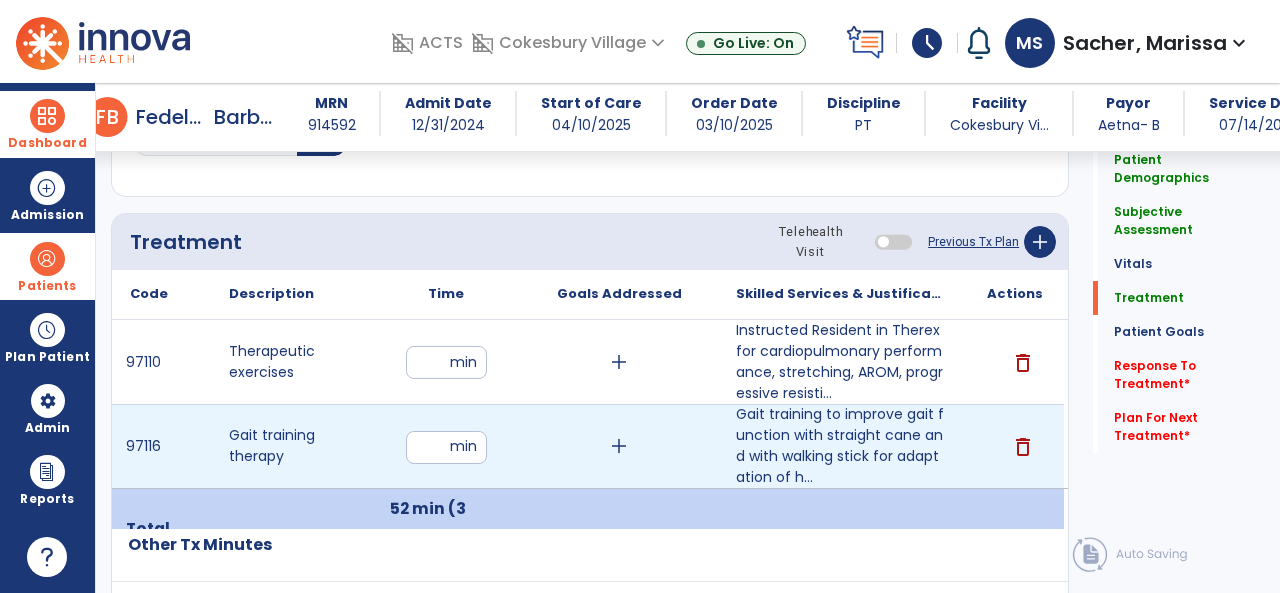 type on "**" 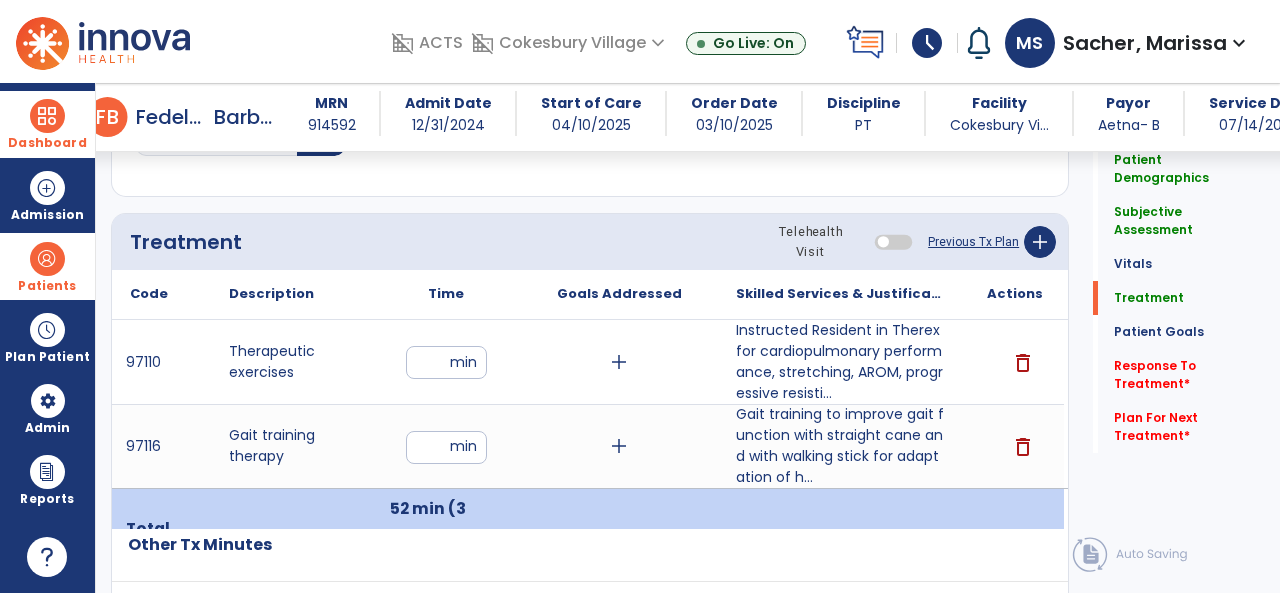 click on "Quick Links  Patient Demographics   Patient Demographics   Subjective Assessment   Subjective Assessment   Vitals   Vitals   Treatment   Treatment   Patient Goals   Patient Goals   Response To Treatment   *  Response To Treatment   *  Plan For Next Treatment   *  Plan For Next Treatment   *" 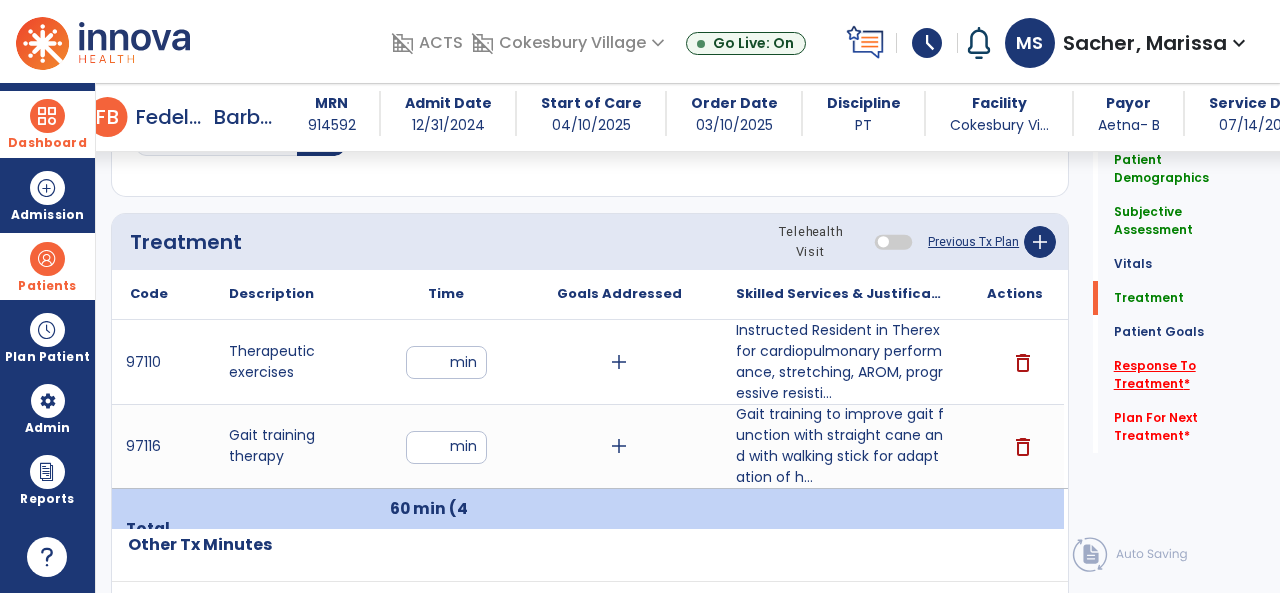 click on "Response To Treatment   *" 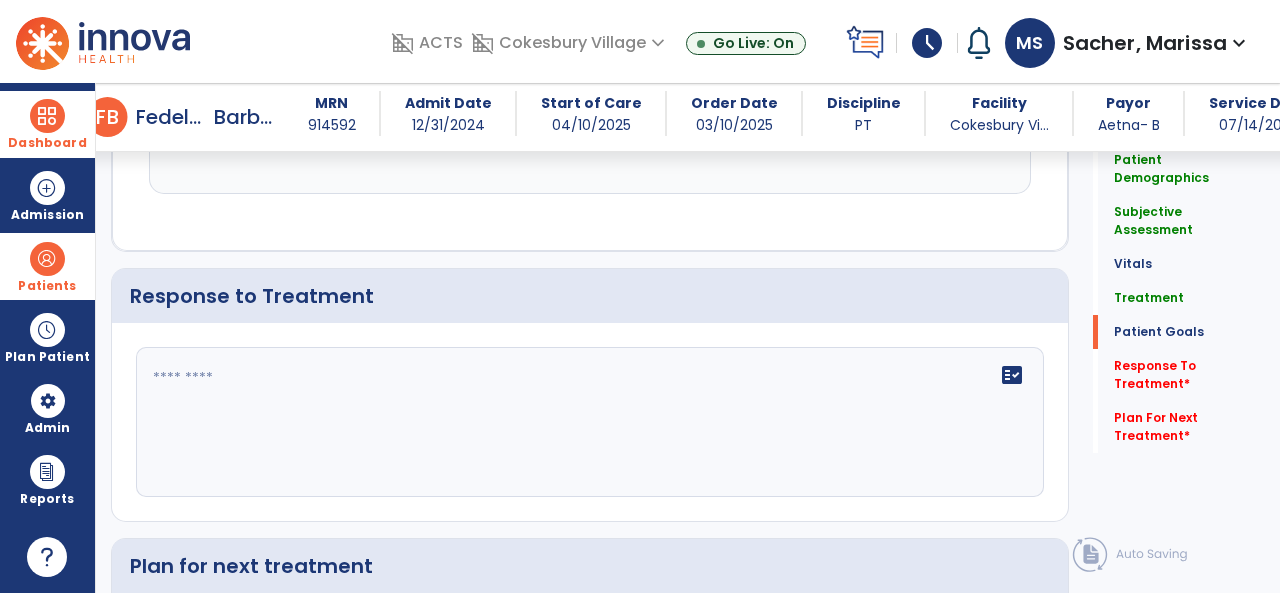 scroll, scrollTop: 4748, scrollLeft: 0, axis: vertical 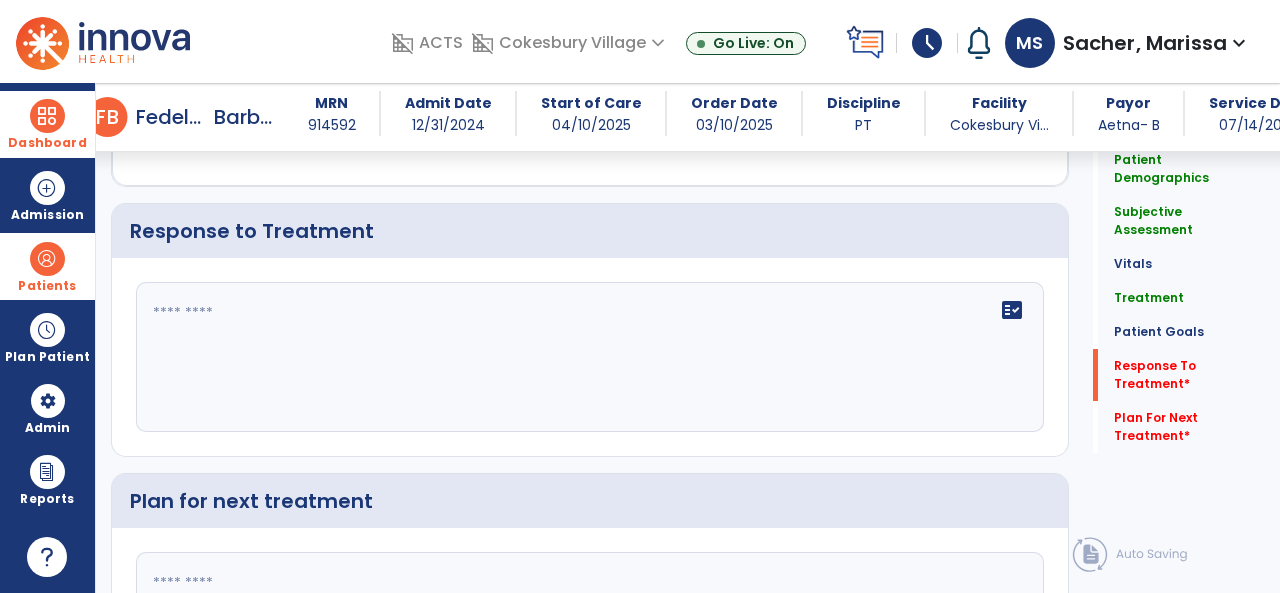 click 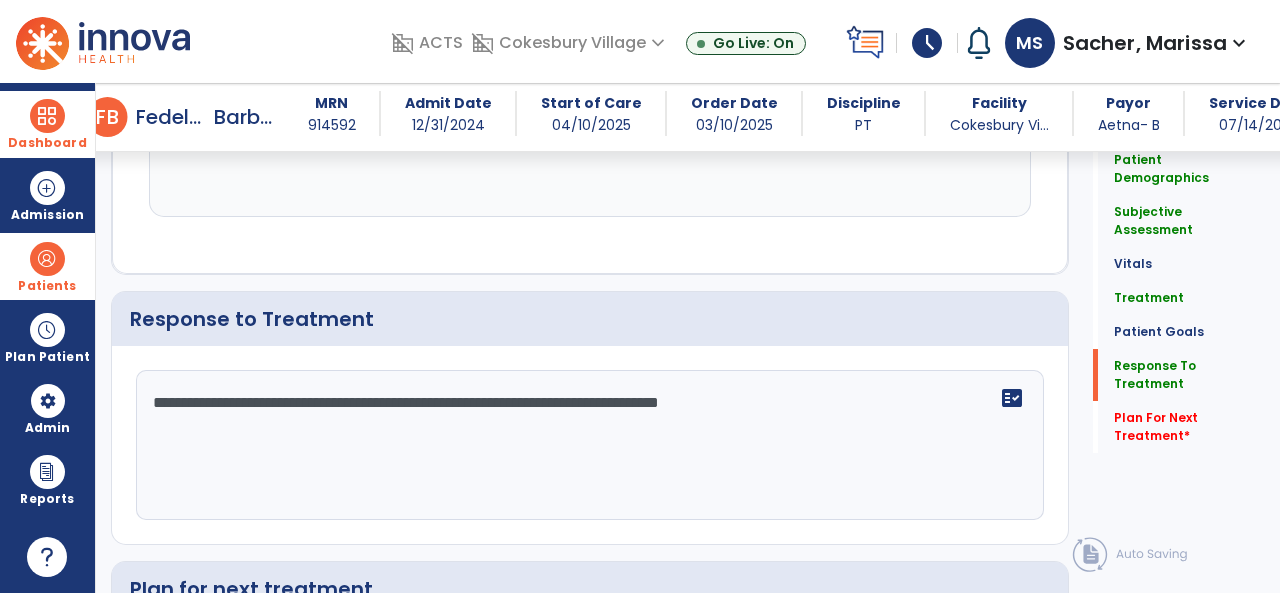 scroll, scrollTop: 4748, scrollLeft: 0, axis: vertical 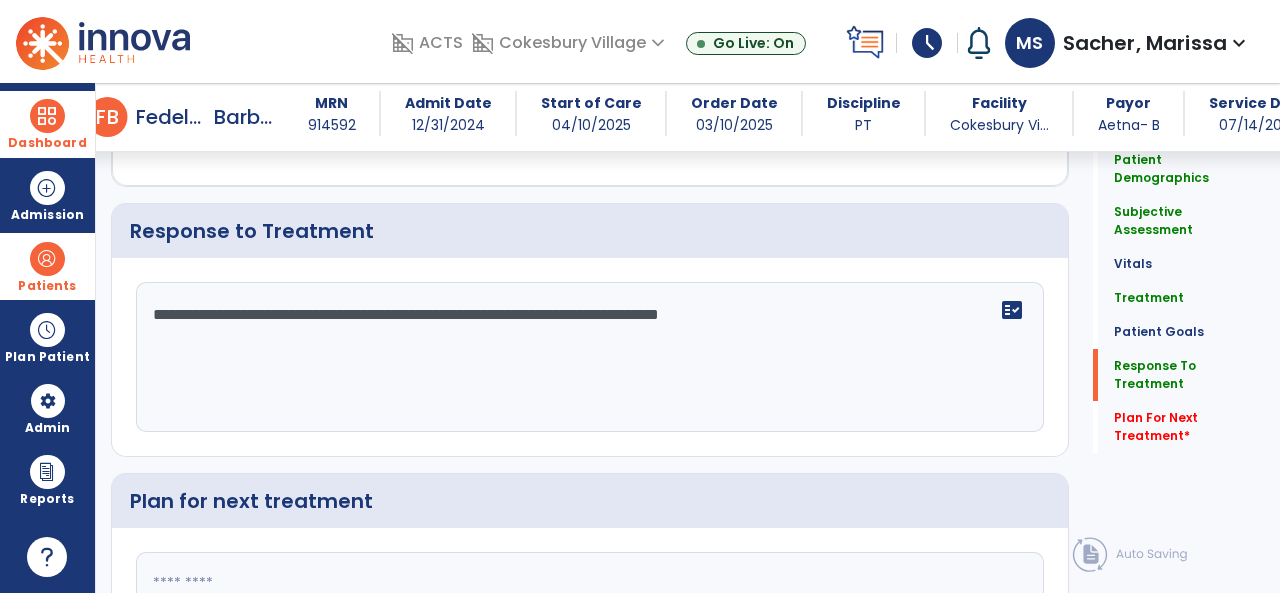 click on "**********" 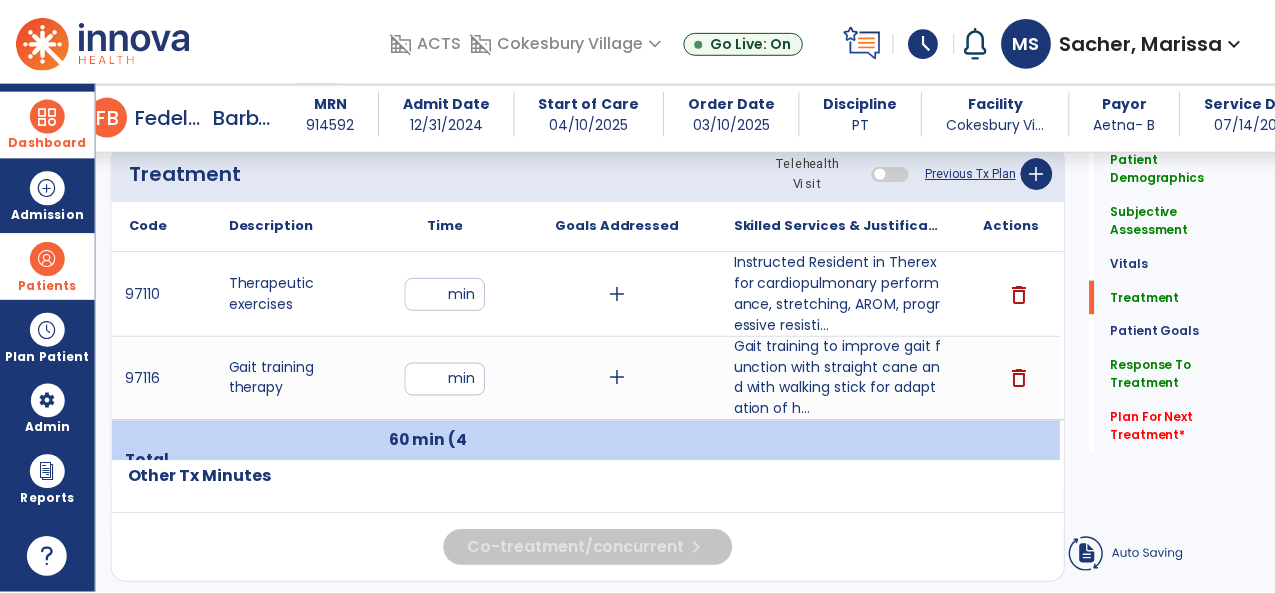scroll, scrollTop: 1148, scrollLeft: 0, axis: vertical 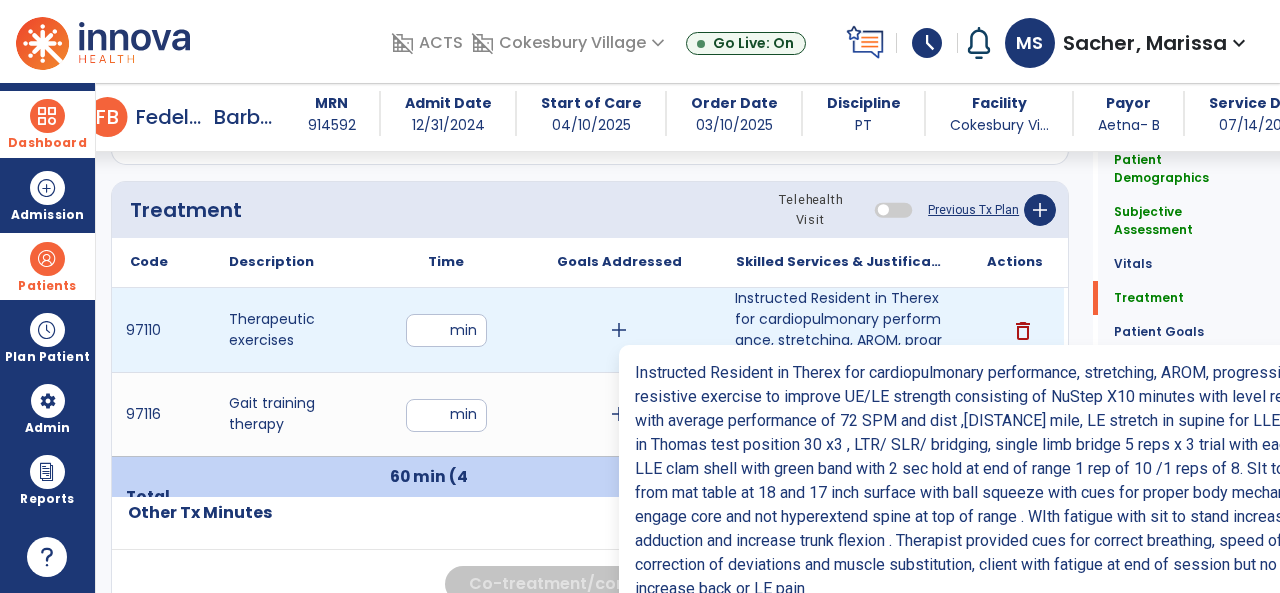 click on "Instructed Resident in Therex for cardiopulmonary performance, stretching, AROM, progressive resisti..." at bounding box center [841, 330] 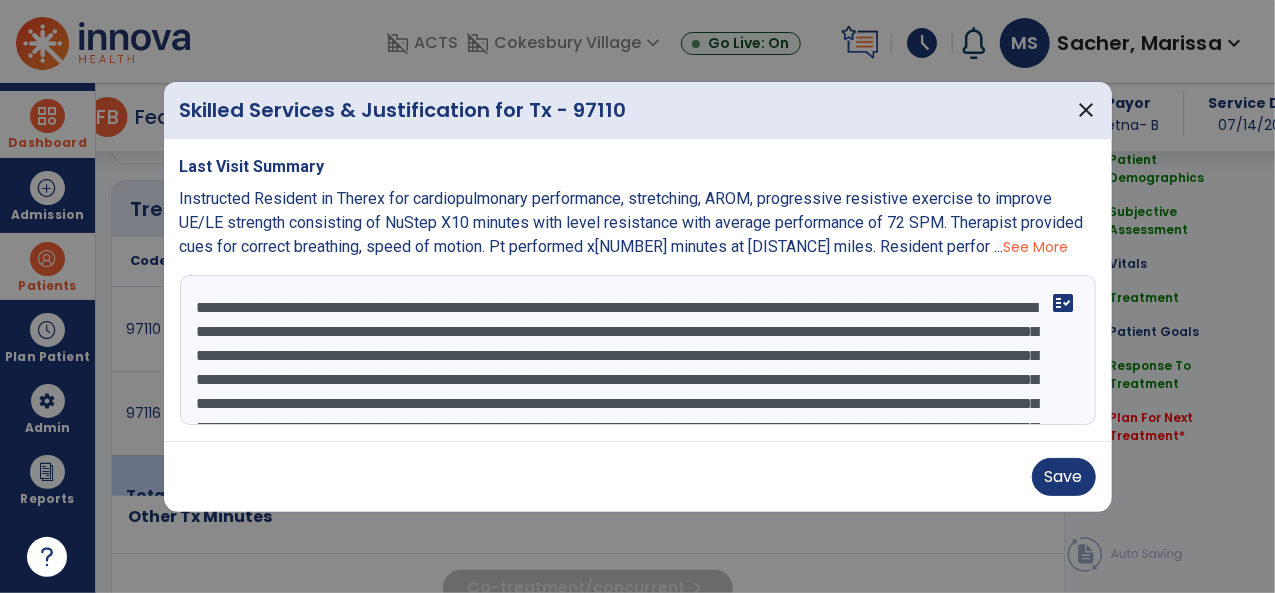 scroll, scrollTop: 1148, scrollLeft: 0, axis: vertical 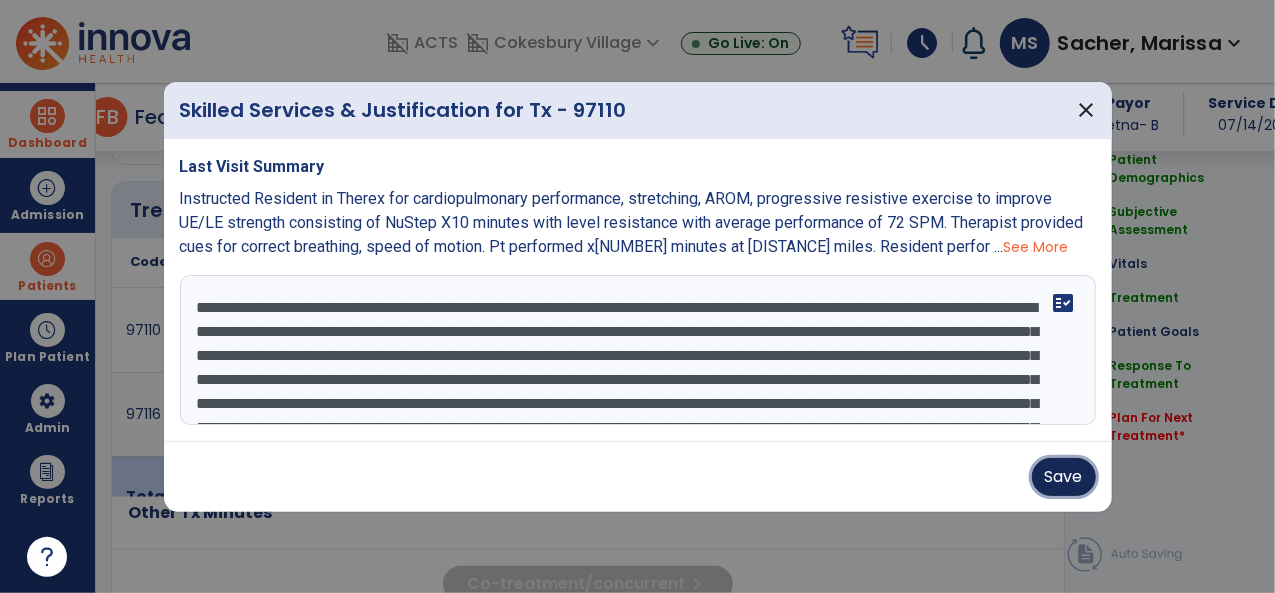 click on "Save" at bounding box center (1064, 477) 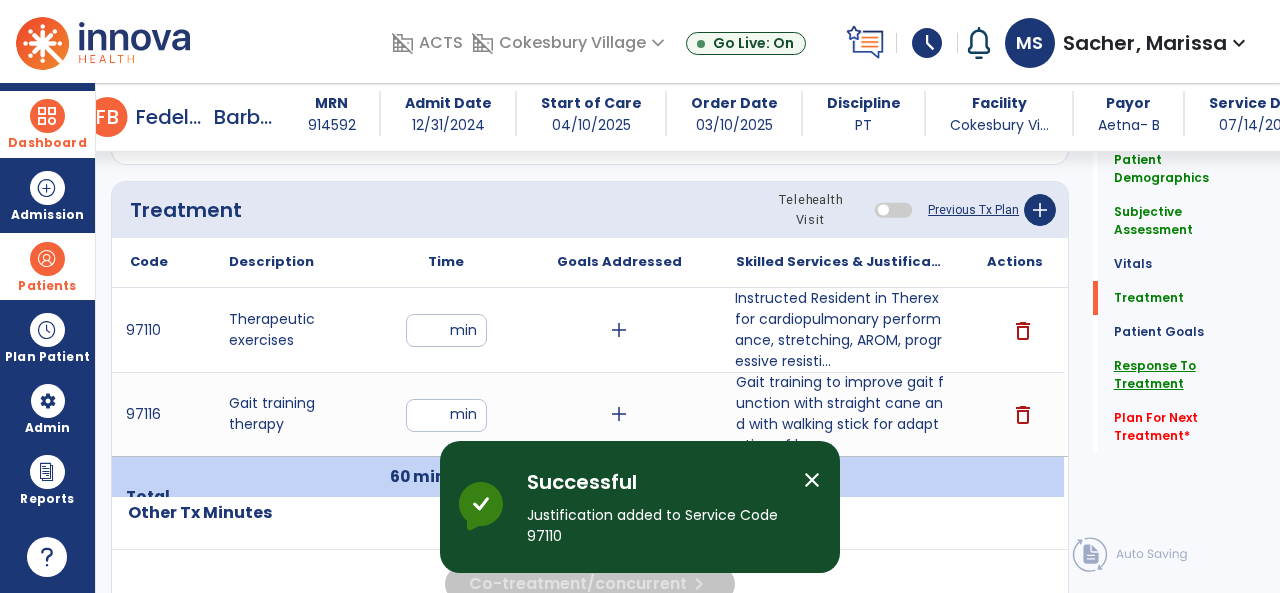 click on "Response To Treatment" 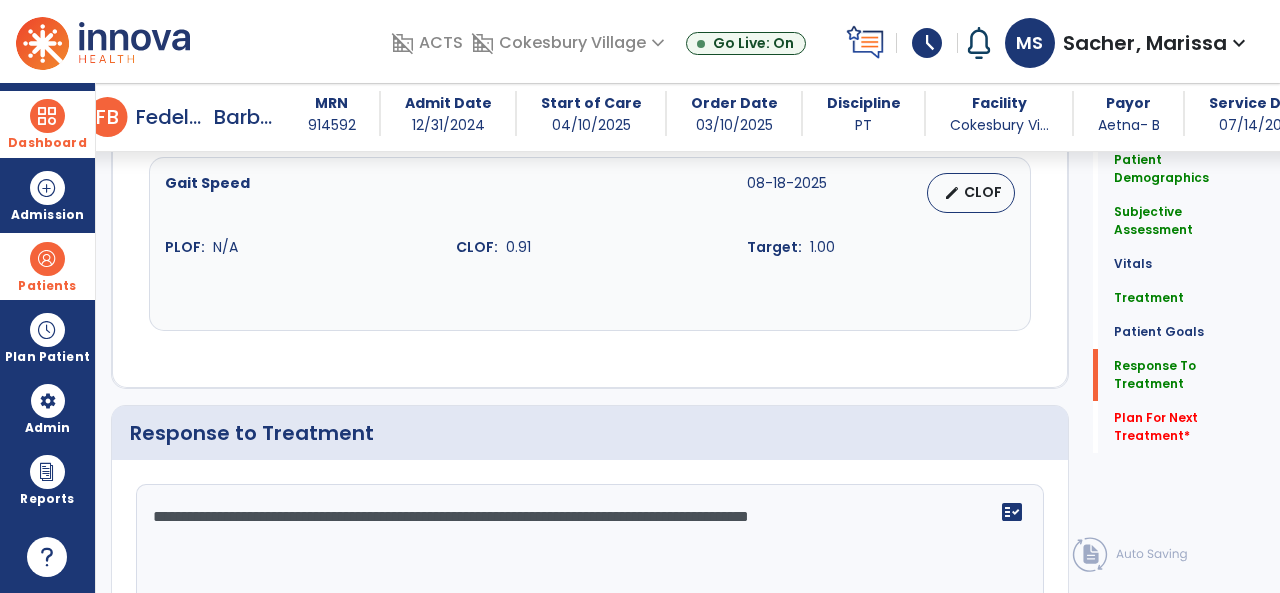 scroll, scrollTop: 4748, scrollLeft: 0, axis: vertical 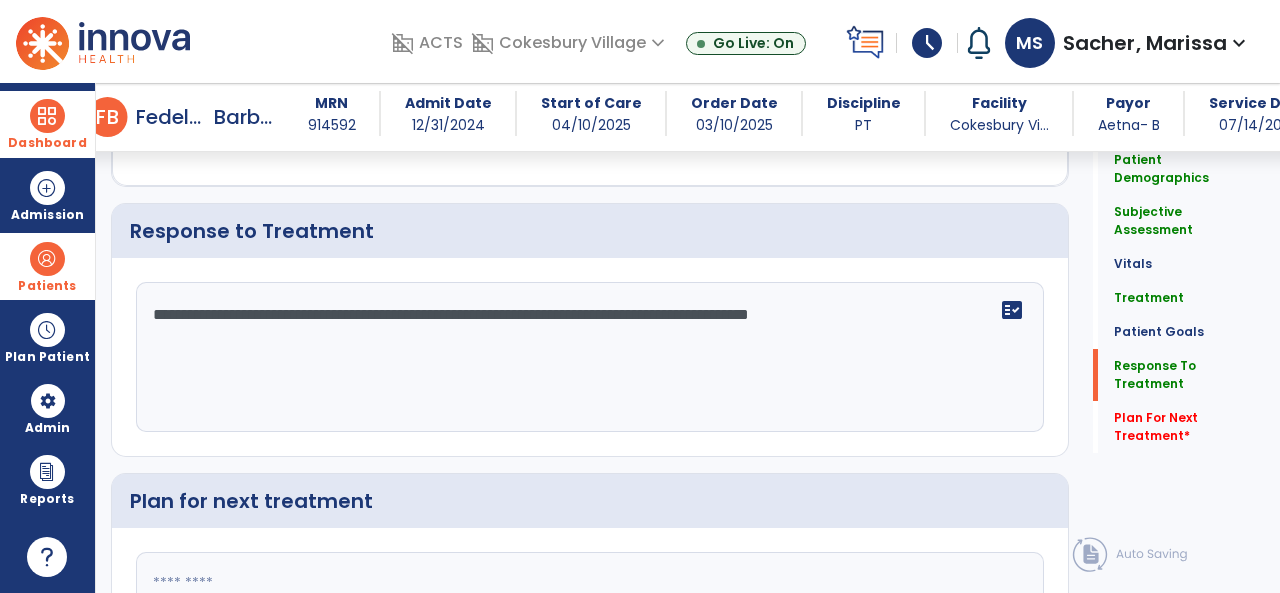 click on "**********" 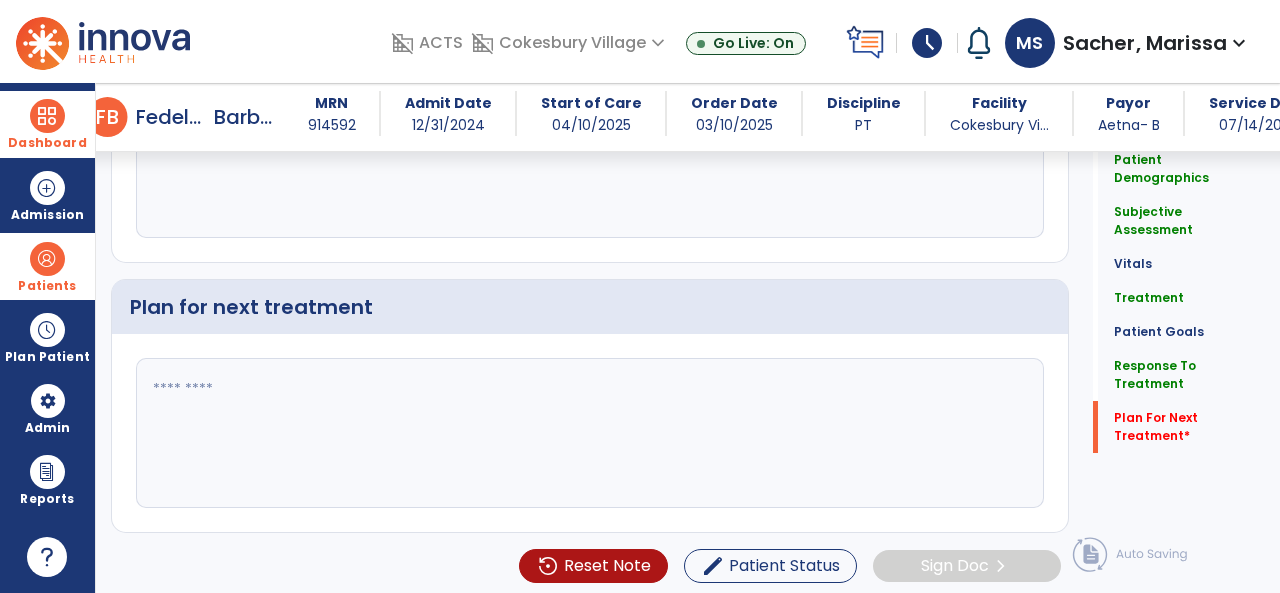 scroll, scrollTop: 4948, scrollLeft: 0, axis: vertical 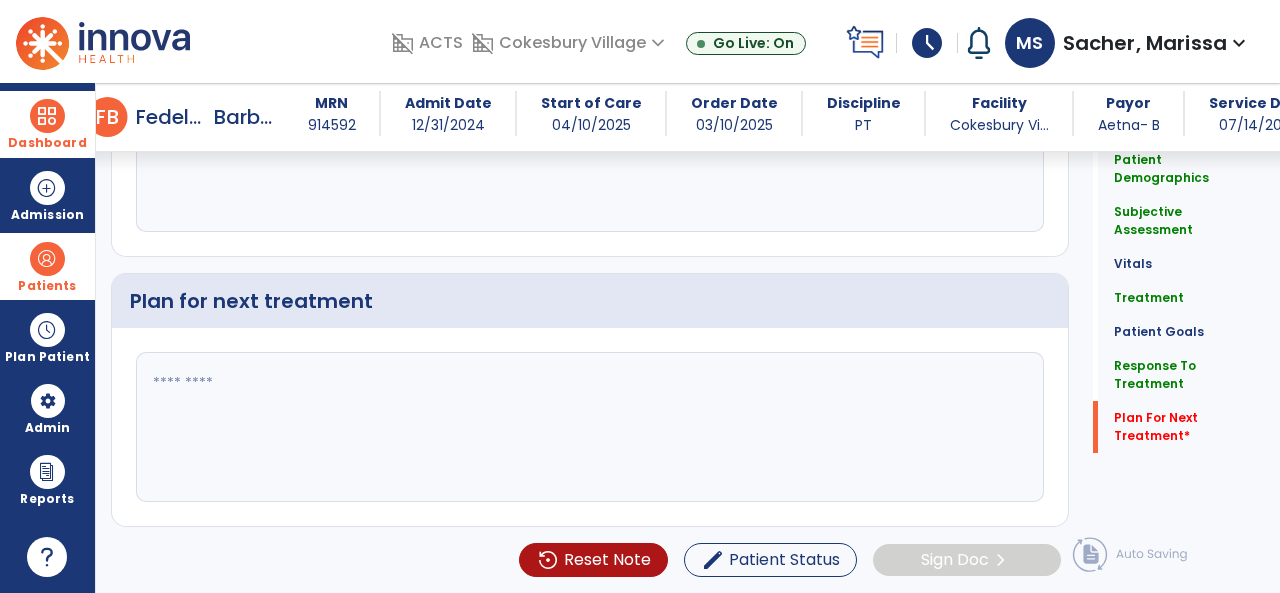 type on "**********" 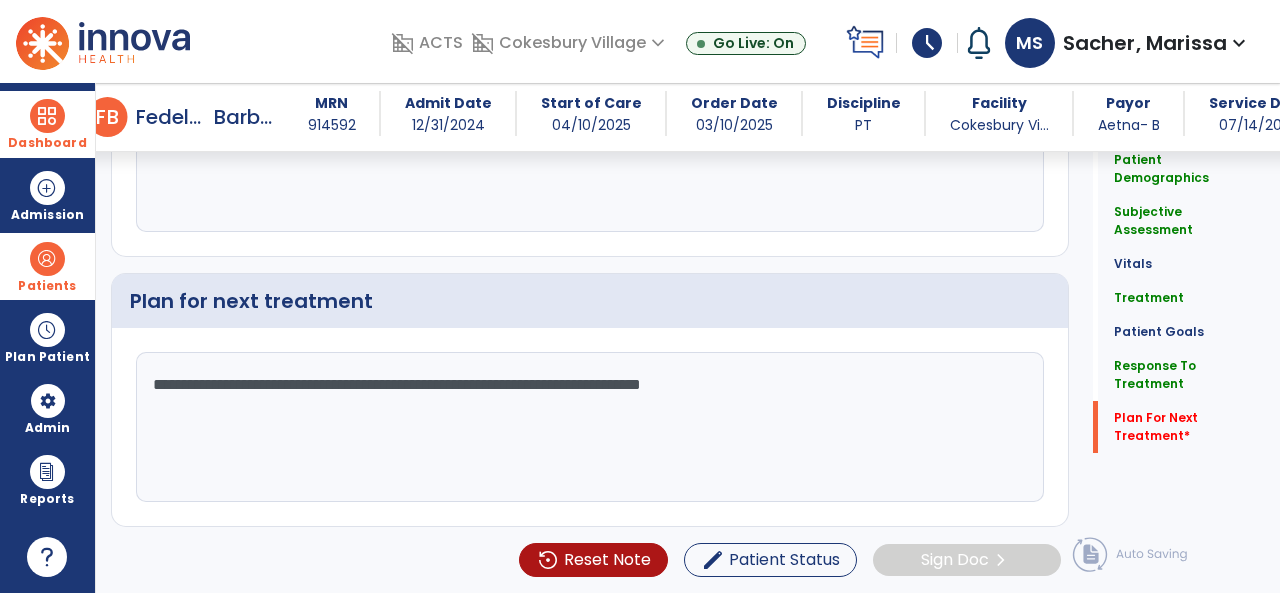 type on "**********" 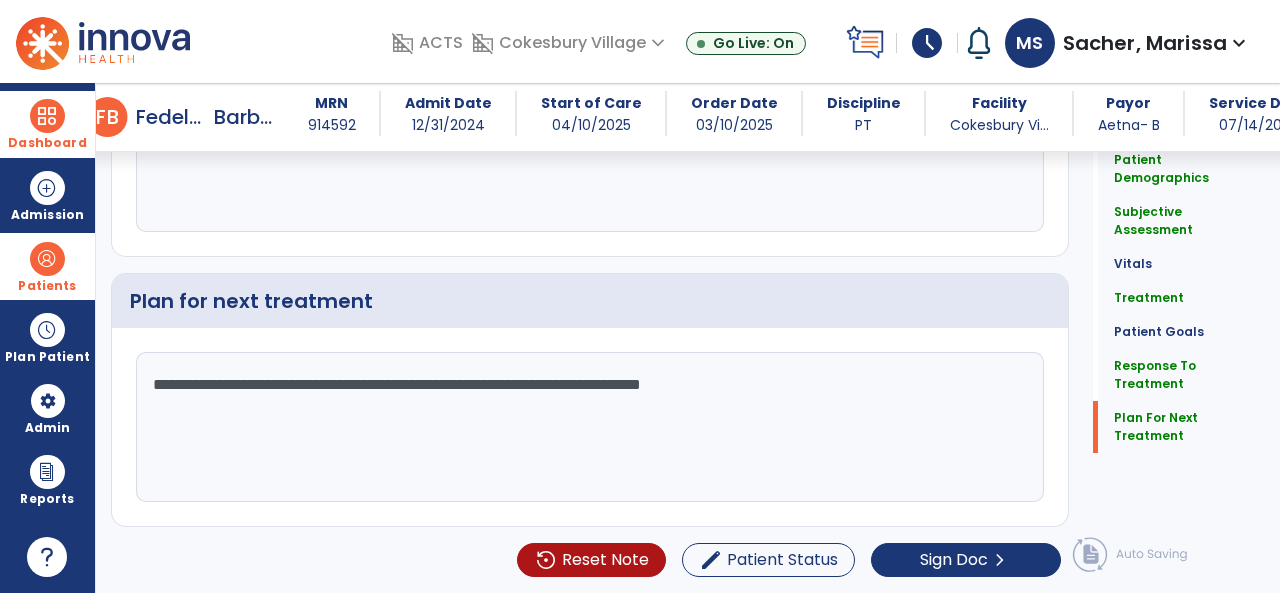 click on "**********" 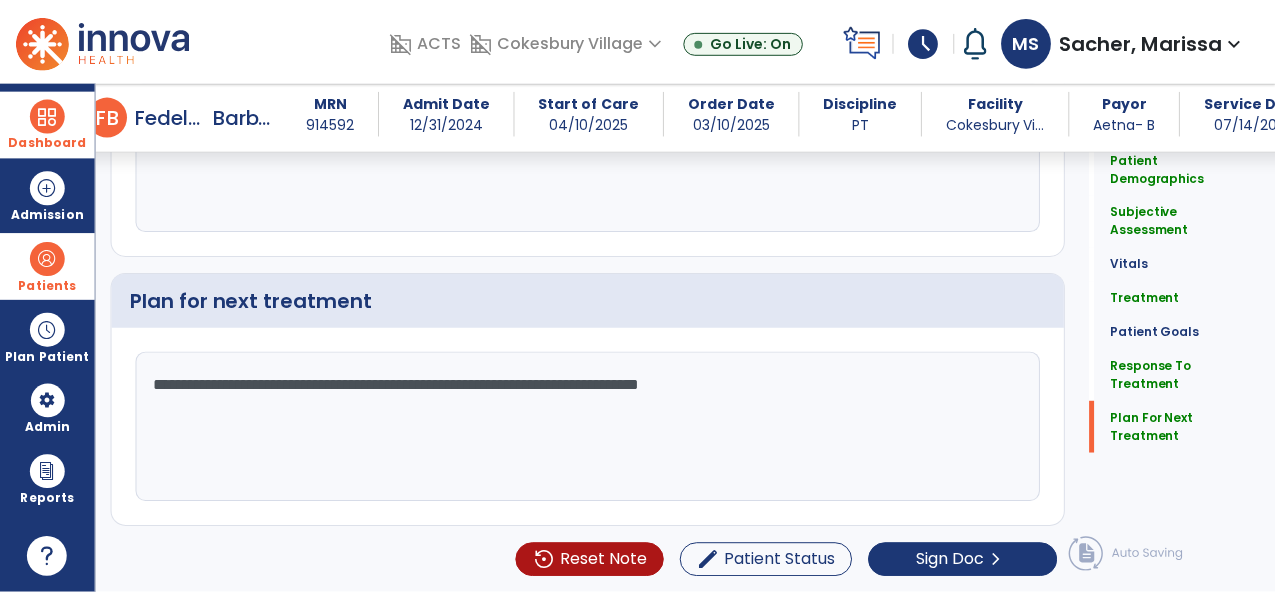 scroll, scrollTop: 4948, scrollLeft: 0, axis: vertical 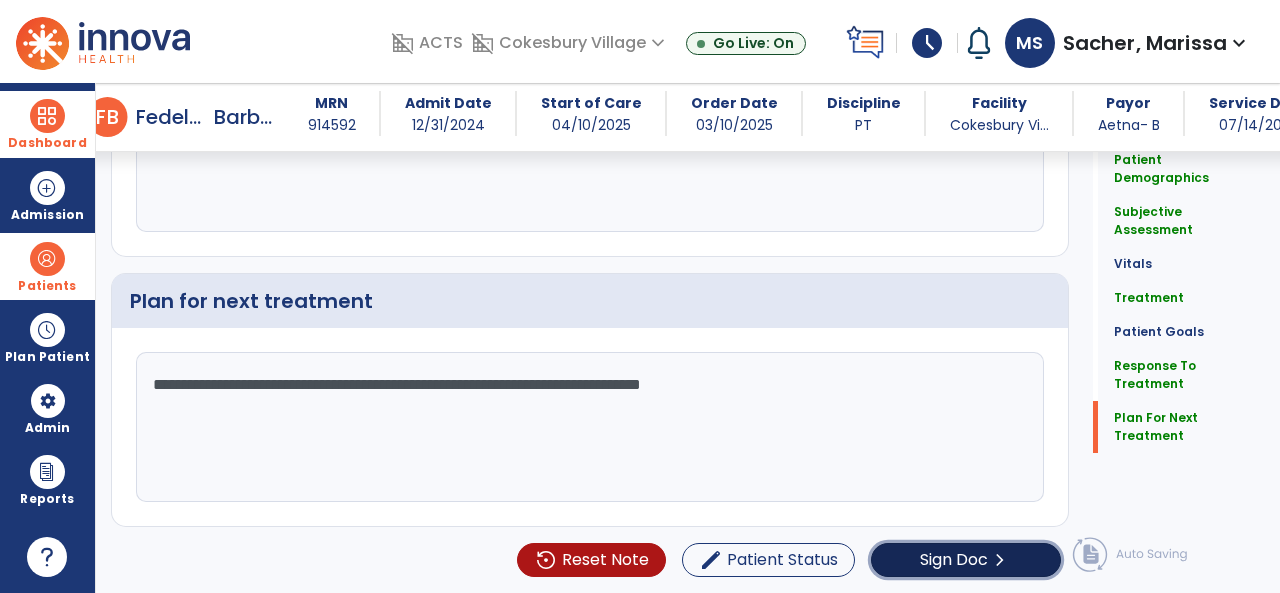 click on "Sign Doc" 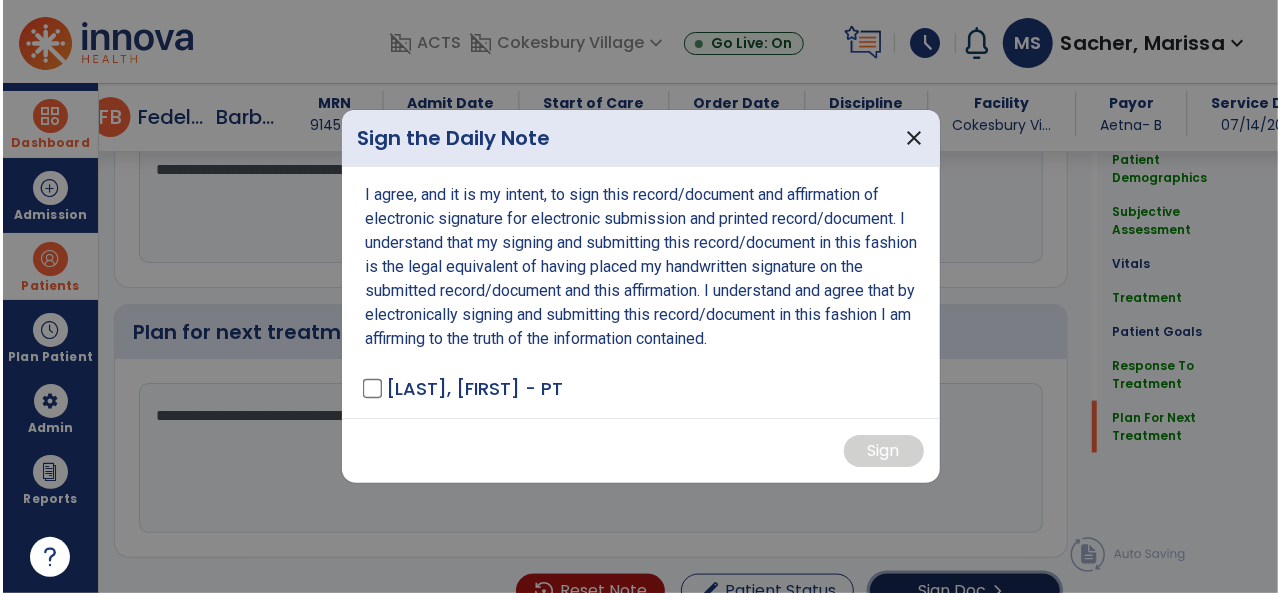 scroll, scrollTop: 4948, scrollLeft: 0, axis: vertical 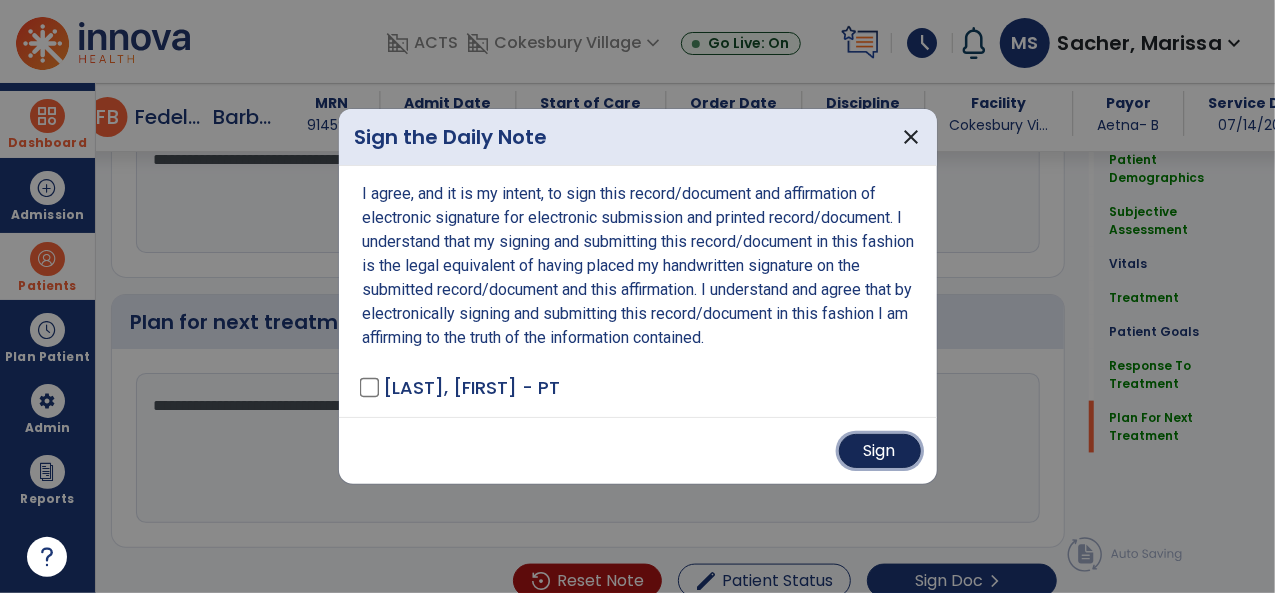 click on "Sign" at bounding box center (880, 451) 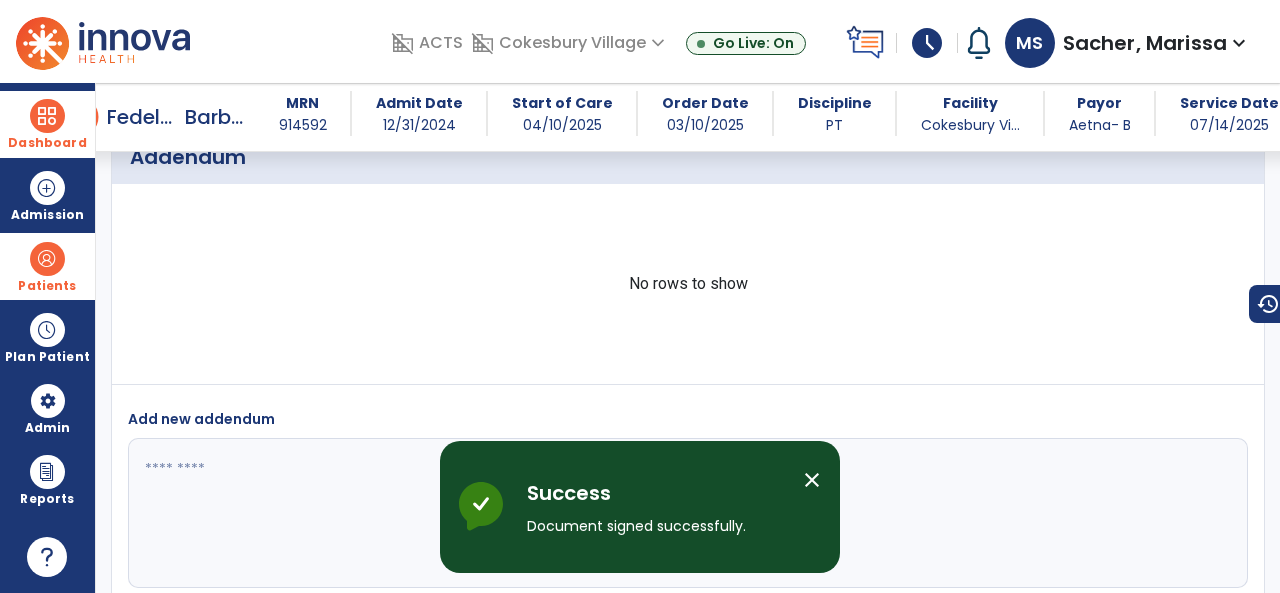 scroll, scrollTop: 8140, scrollLeft: 0, axis: vertical 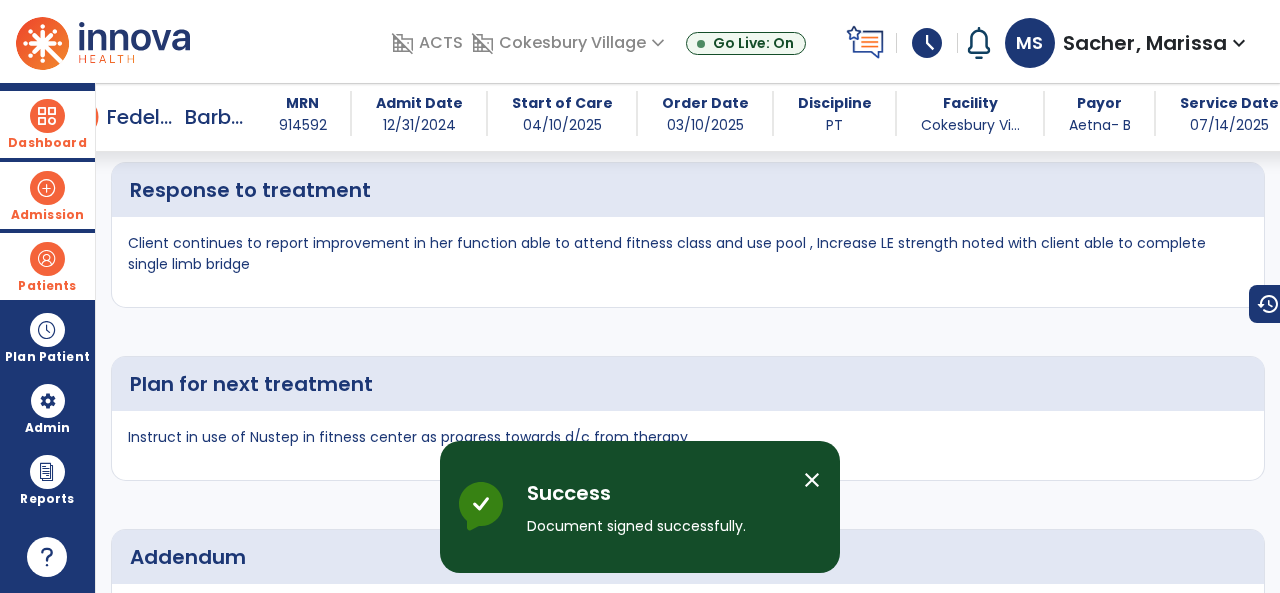 click at bounding box center [47, 188] 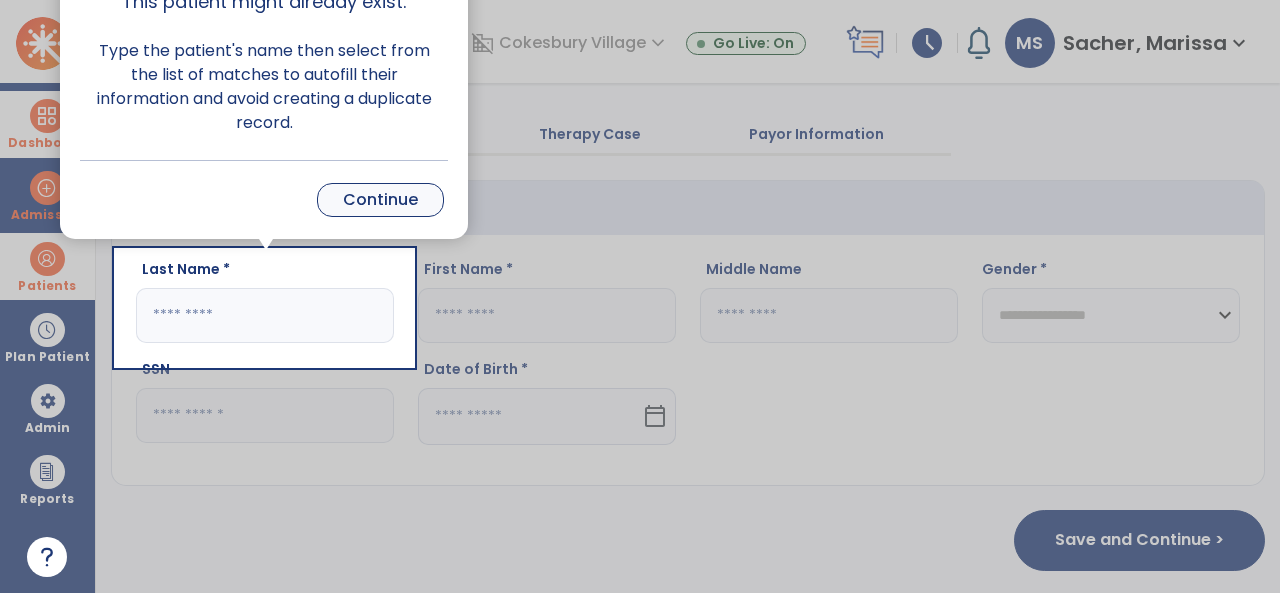 click on "Continue" at bounding box center (380, 200) 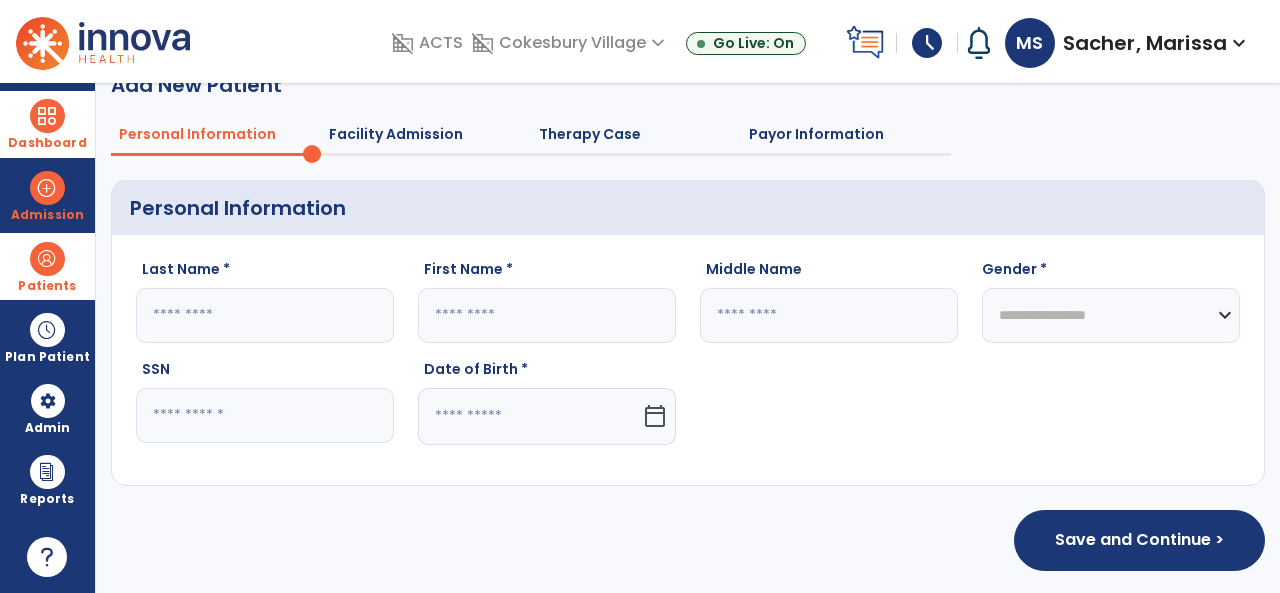 click at bounding box center [47, 259] 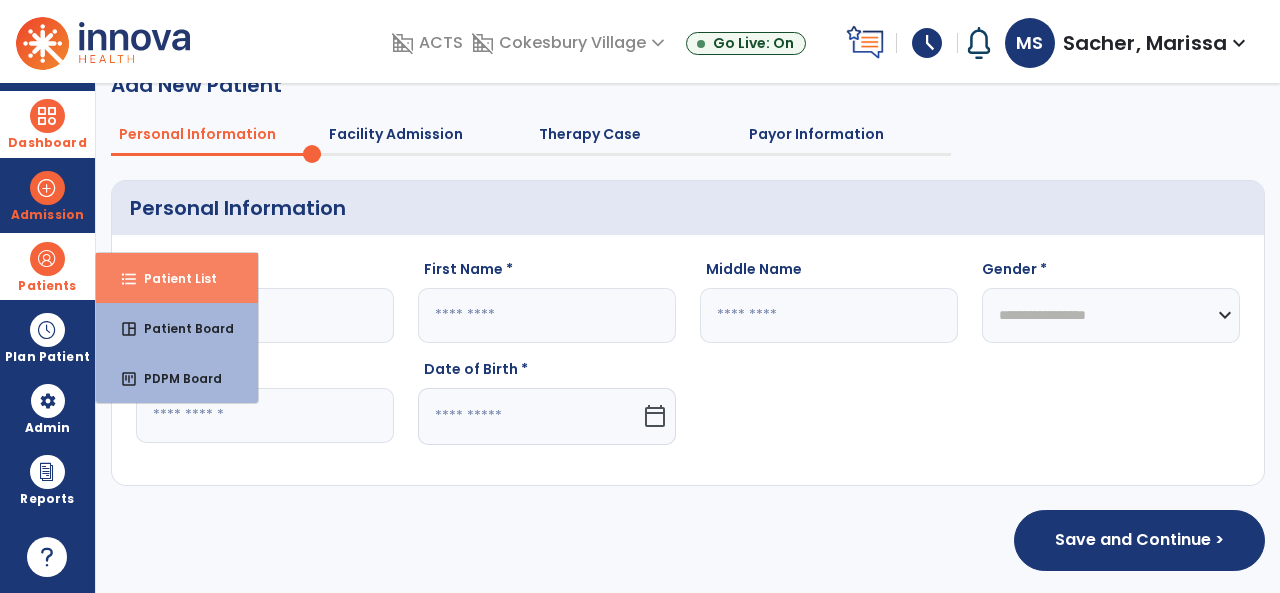 click on "Patient List" at bounding box center [172, 278] 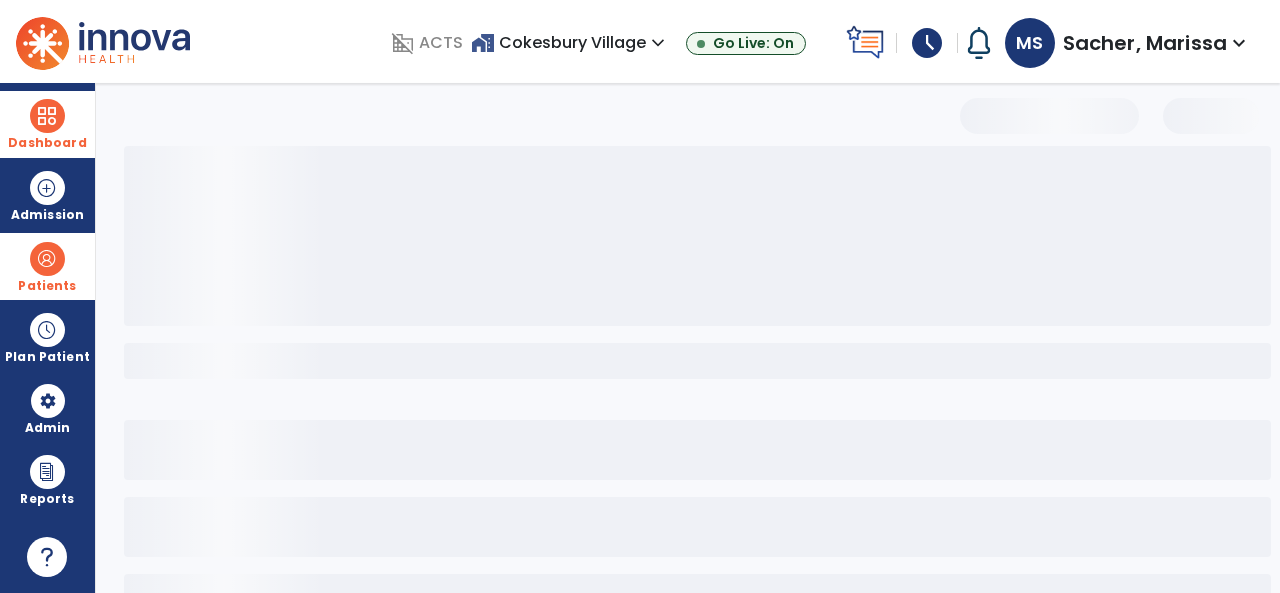 scroll, scrollTop: 0, scrollLeft: 0, axis: both 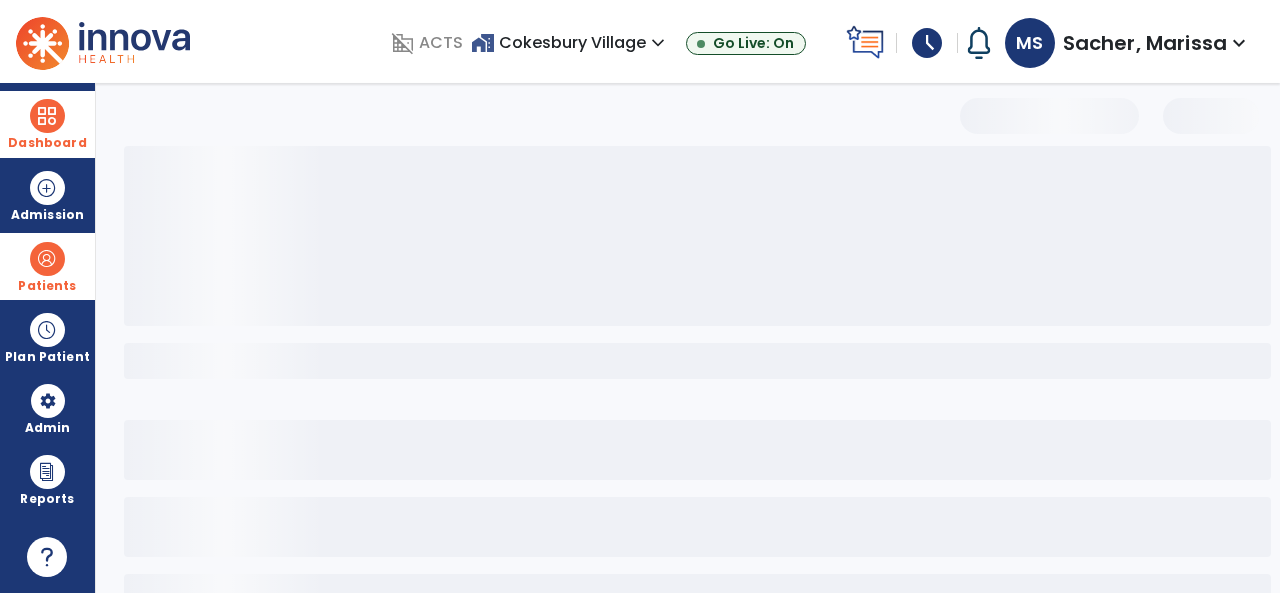 select on "***" 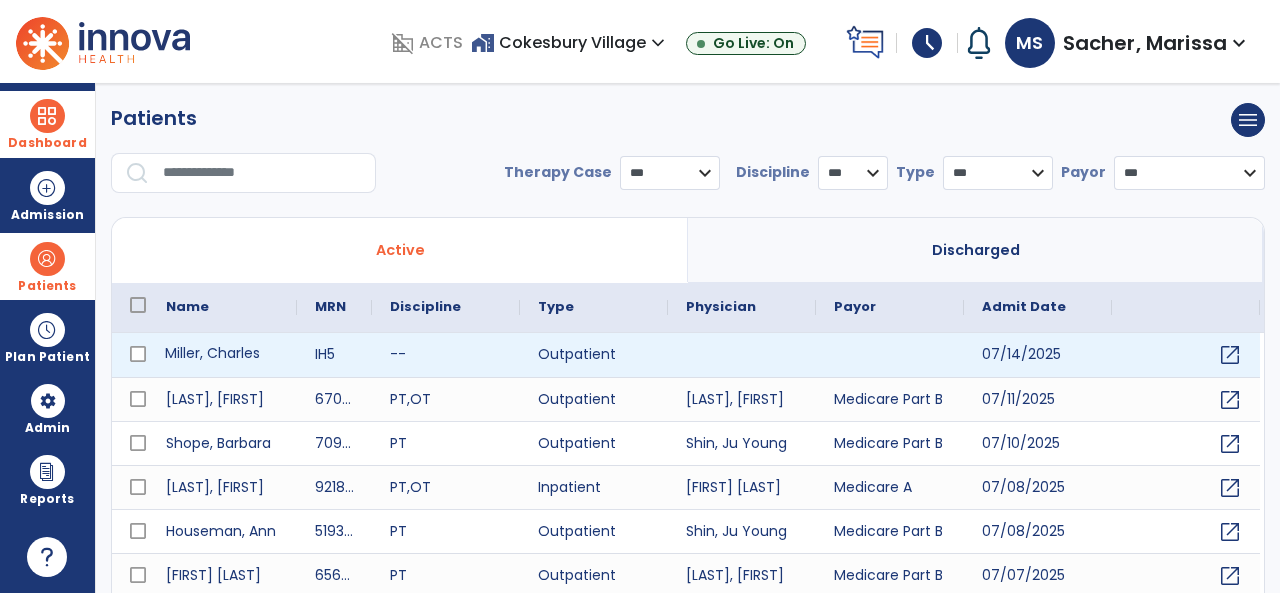 click on "Miller, Charles" at bounding box center (222, 355) 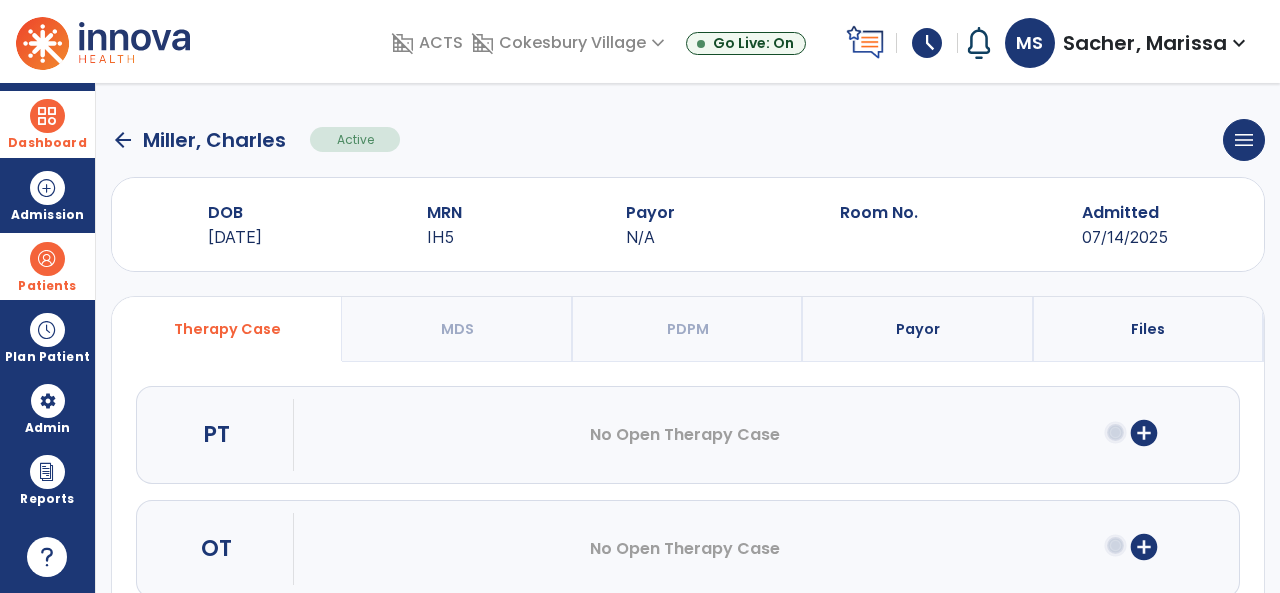 click on "Payor" at bounding box center (918, 329) 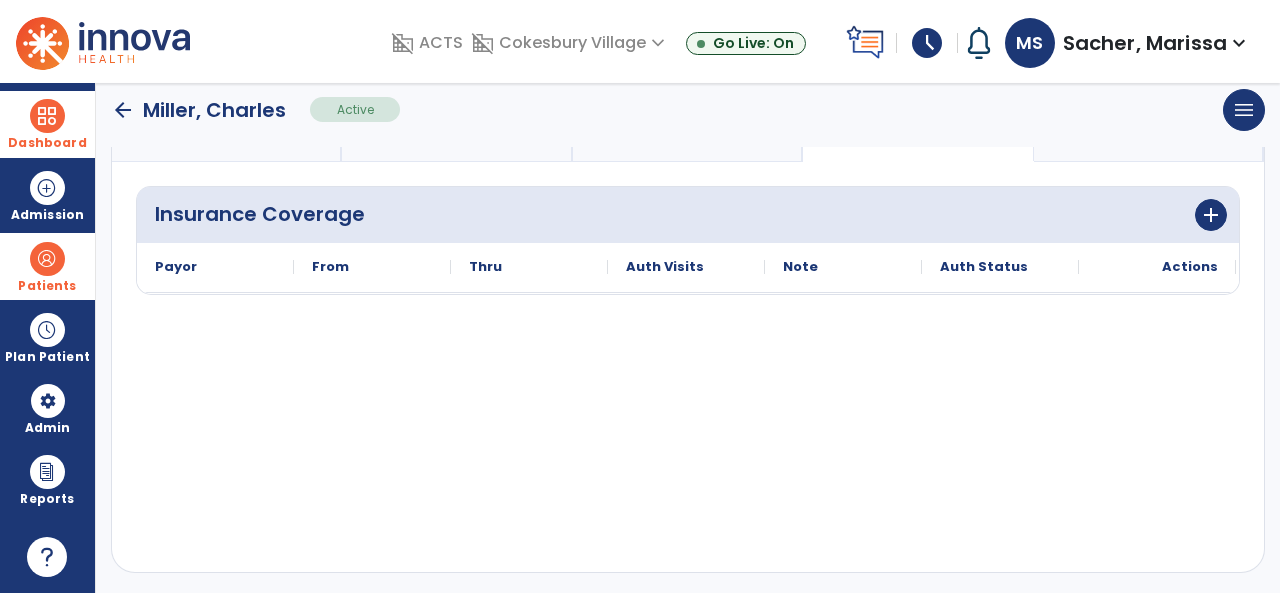 scroll, scrollTop: 100, scrollLeft: 0, axis: vertical 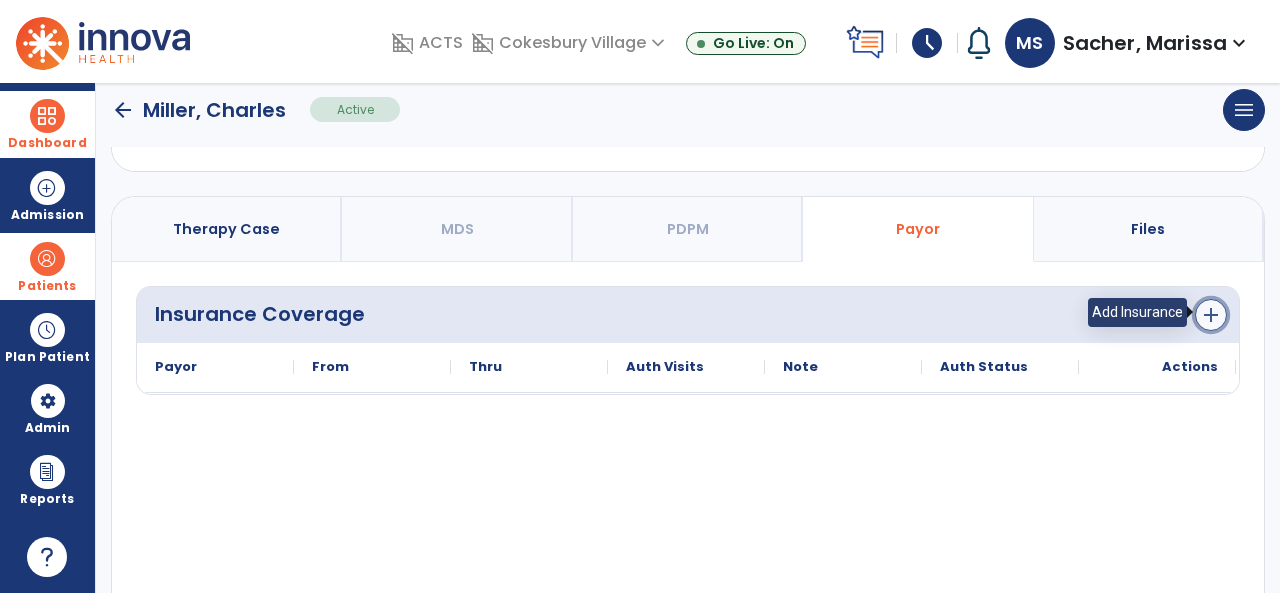 click on "add" 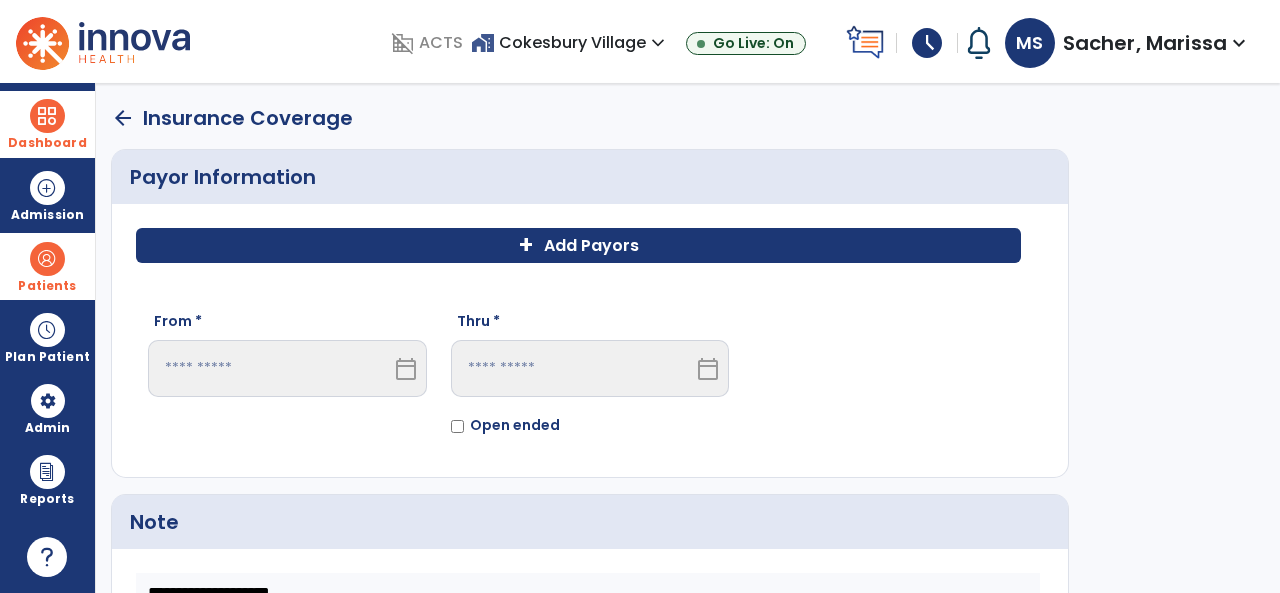 scroll, scrollTop: 100, scrollLeft: 0, axis: vertical 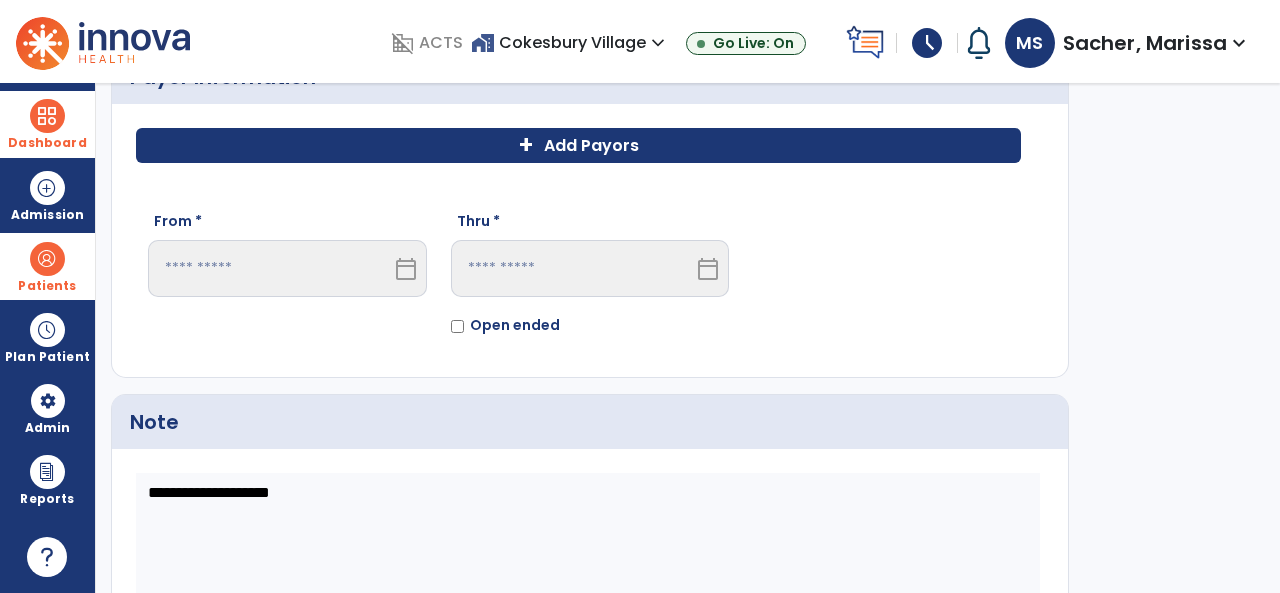 click on "+" 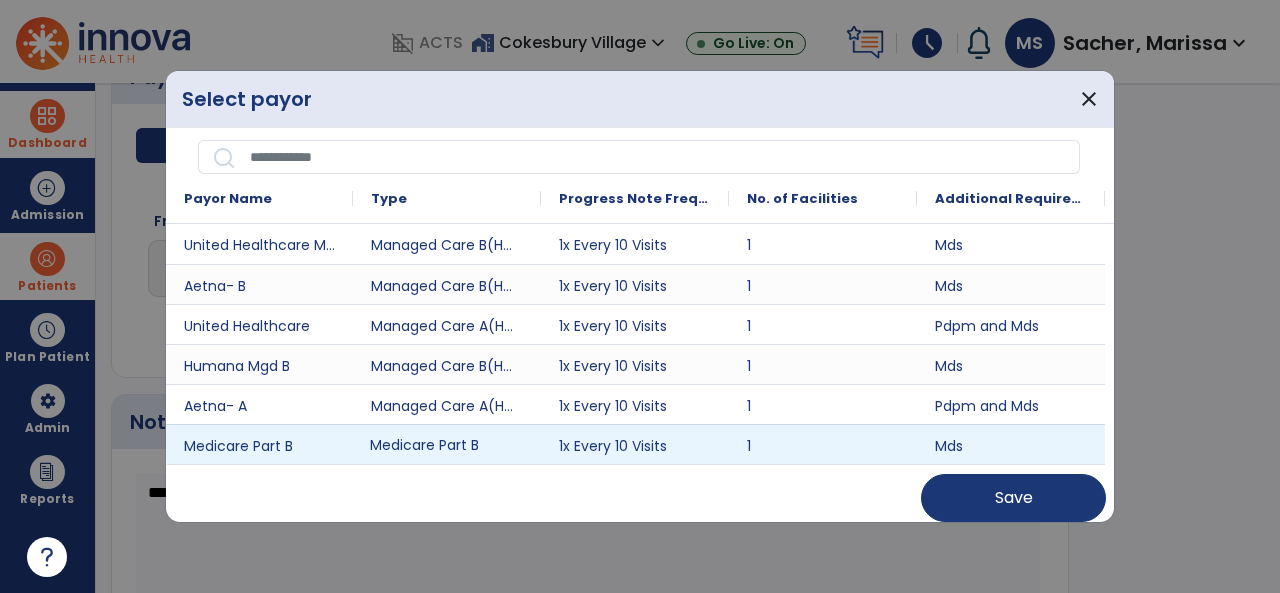 click on "Medicare Part B" at bounding box center (447, 444) 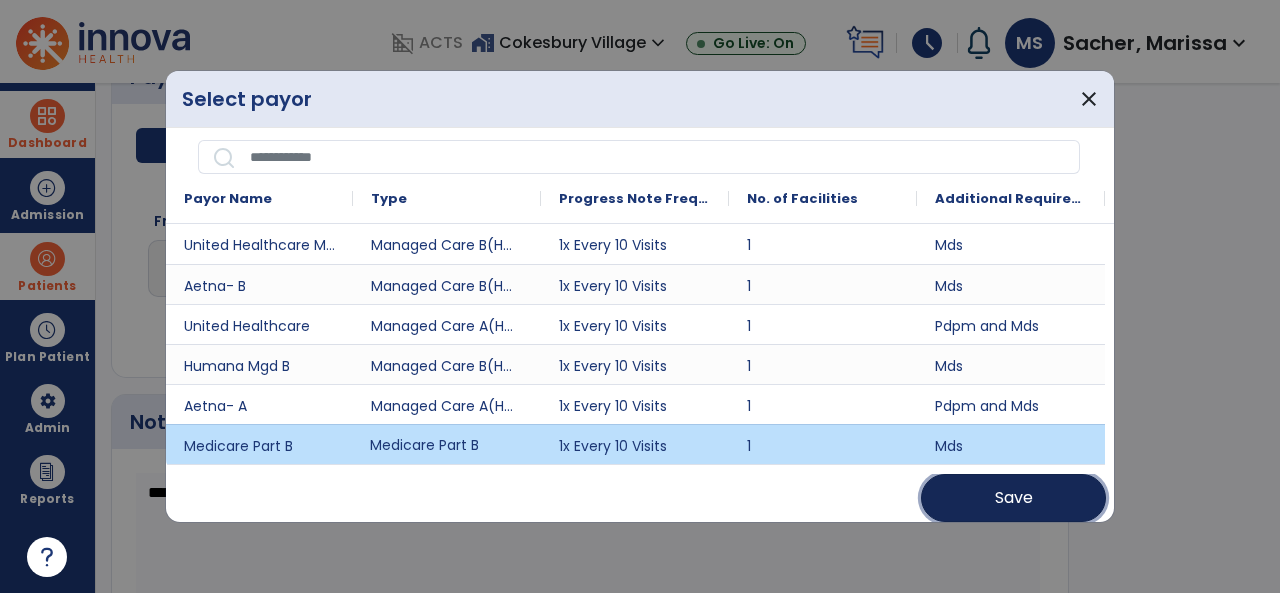 click on "Save" at bounding box center [1013, 498] 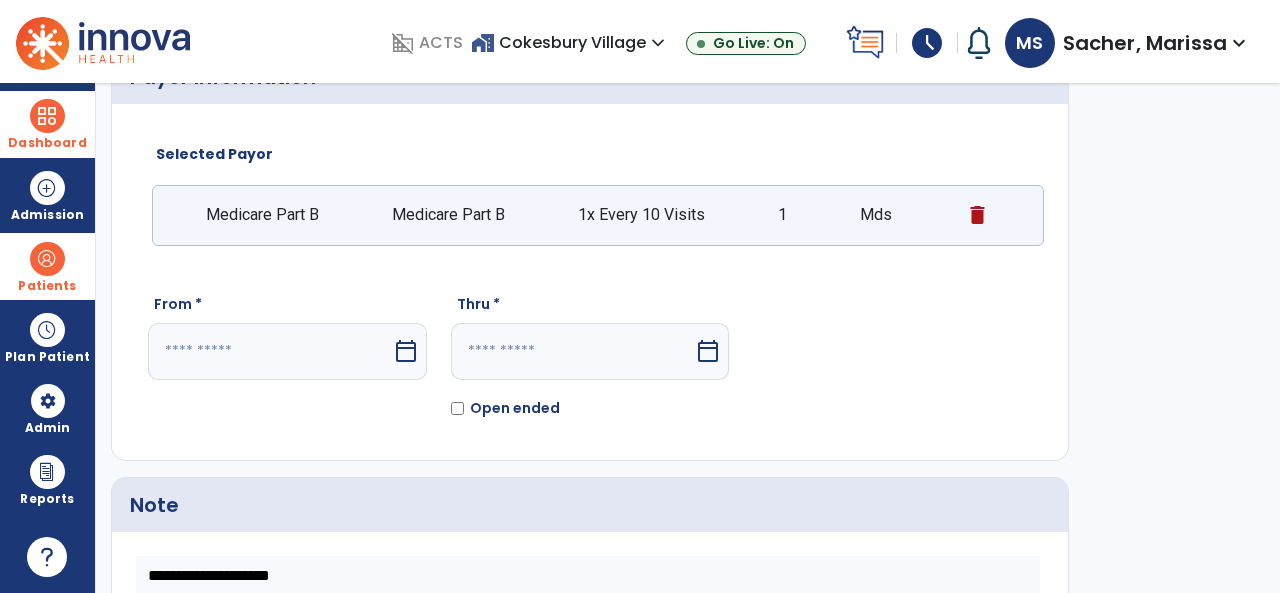 click on "calendar_today" at bounding box center [406, 351] 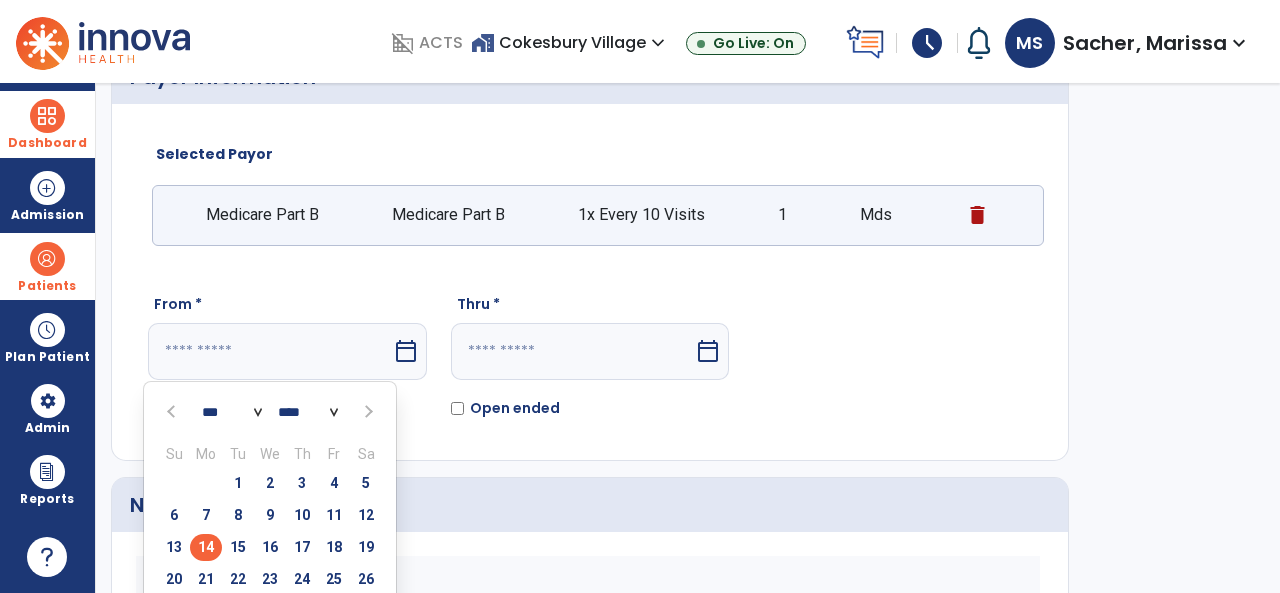 click on "14" at bounding box center (206, 547) 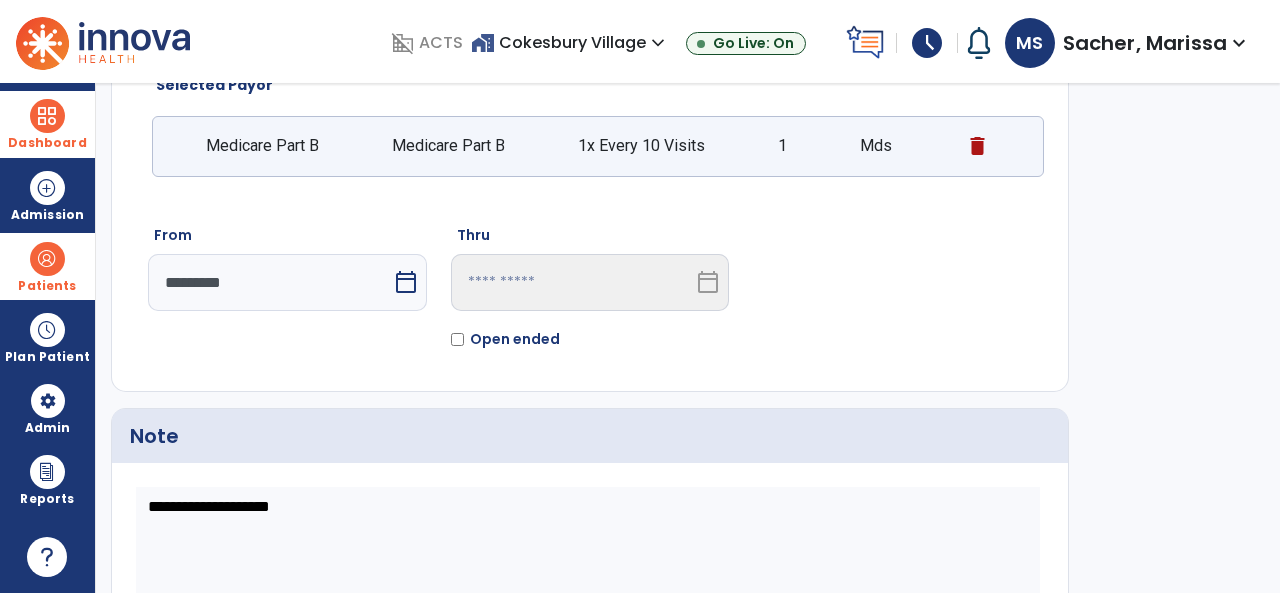 scroll, scrollTop: 306, scrollLeft: 0, axis: vertical 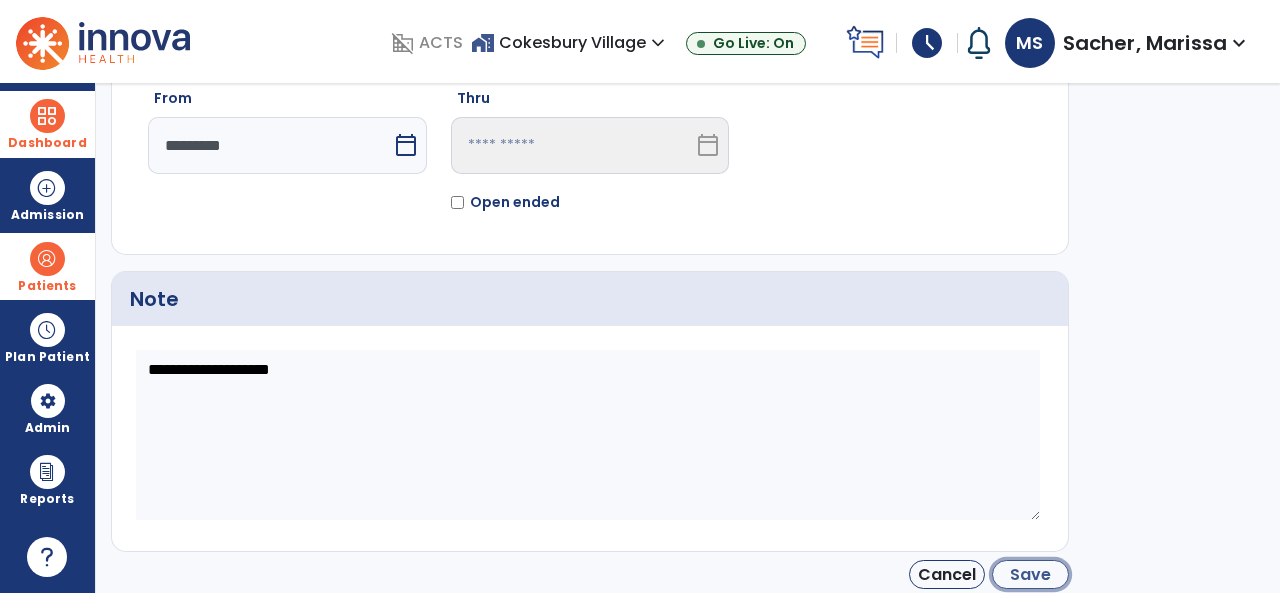 click on "Save" 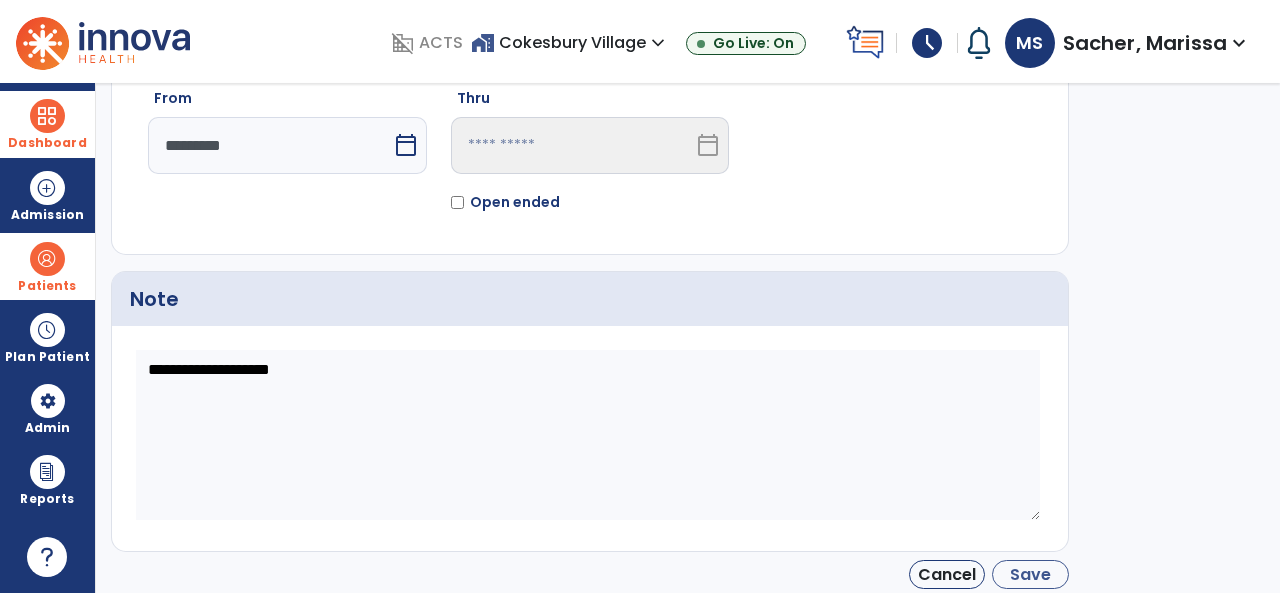 type on "*********" 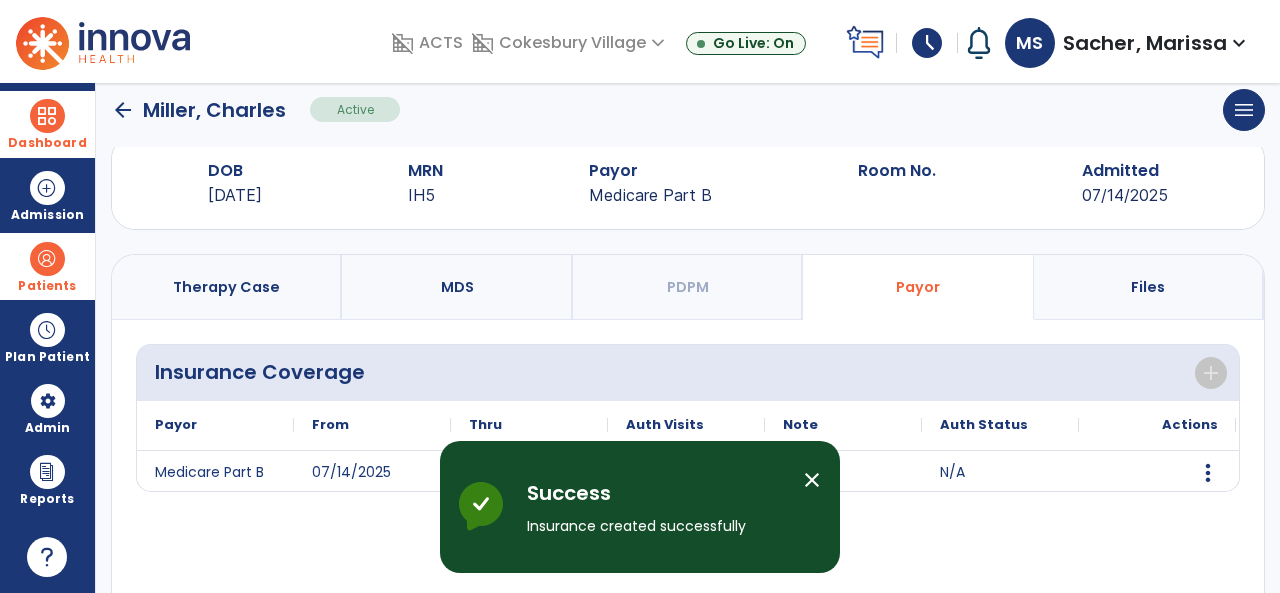 scroll, scrollTop: 0, scrollLeft: 0, axis: both 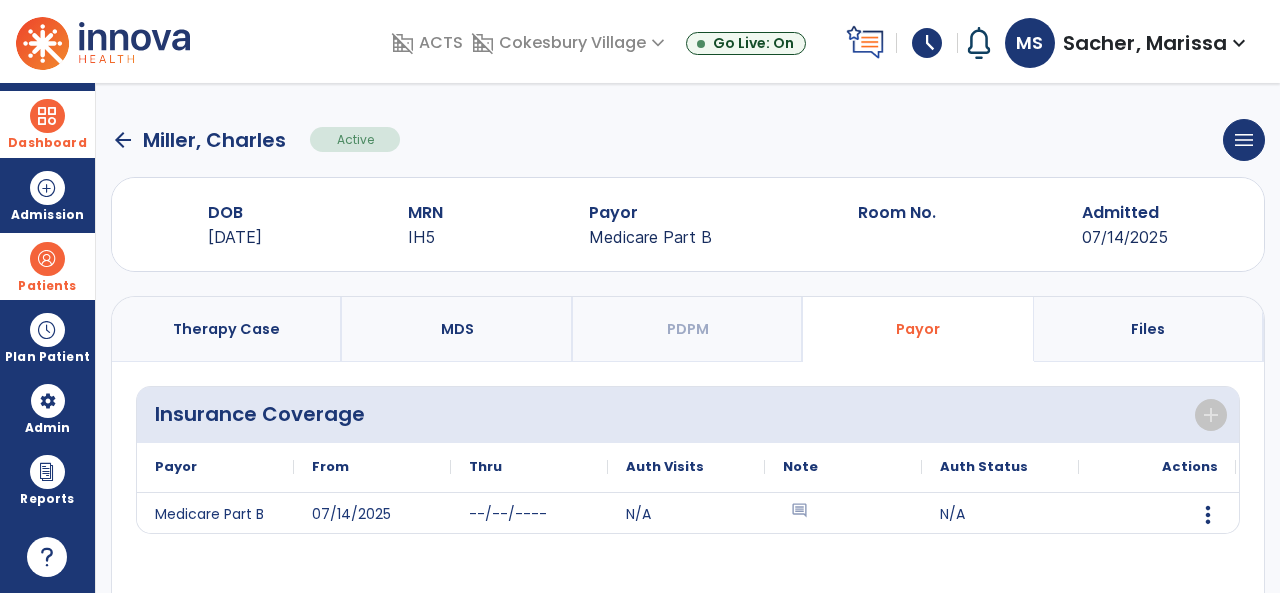 click on "arrow_back" 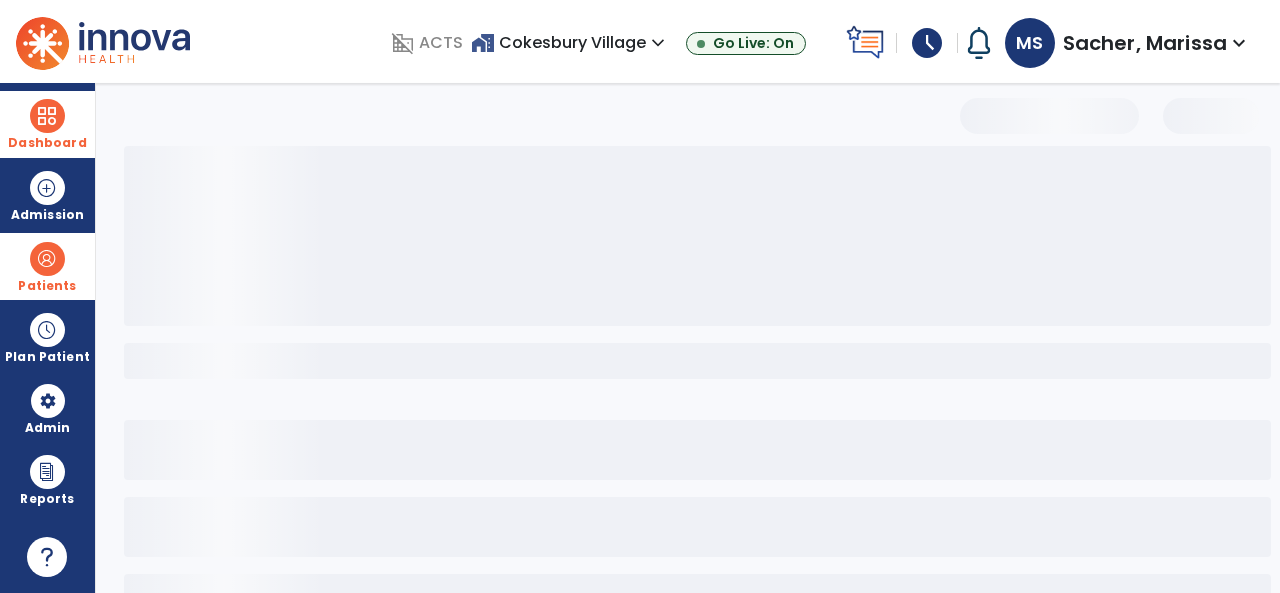 select on "***" 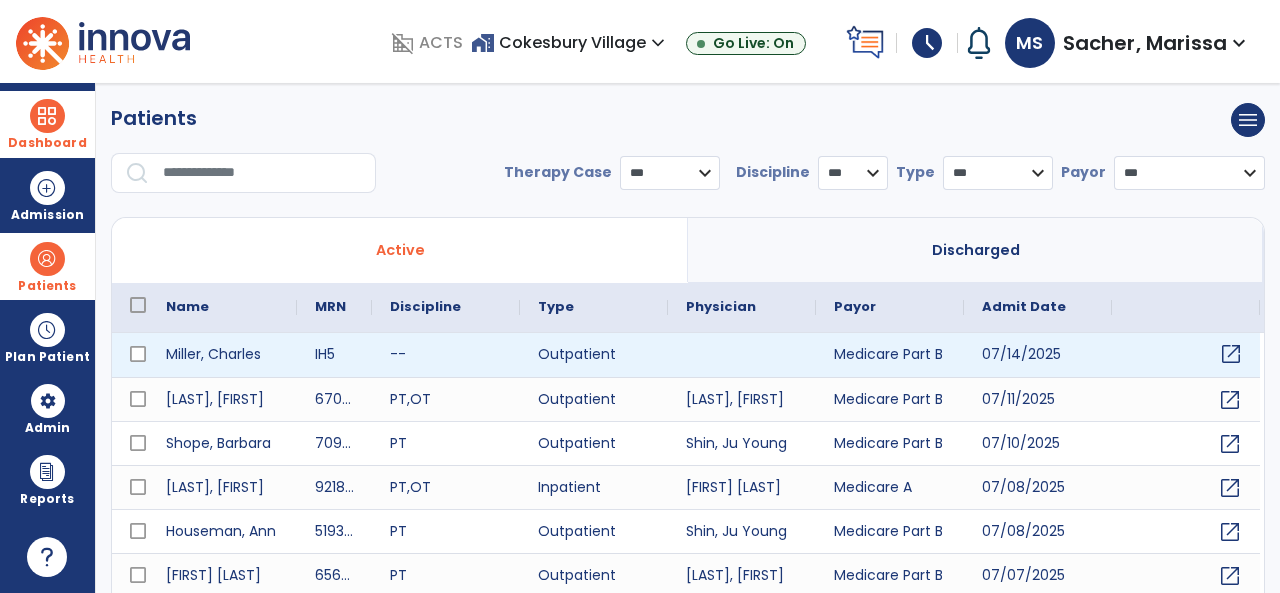 click on "open_in_new" at bounding box center [1231, 354] 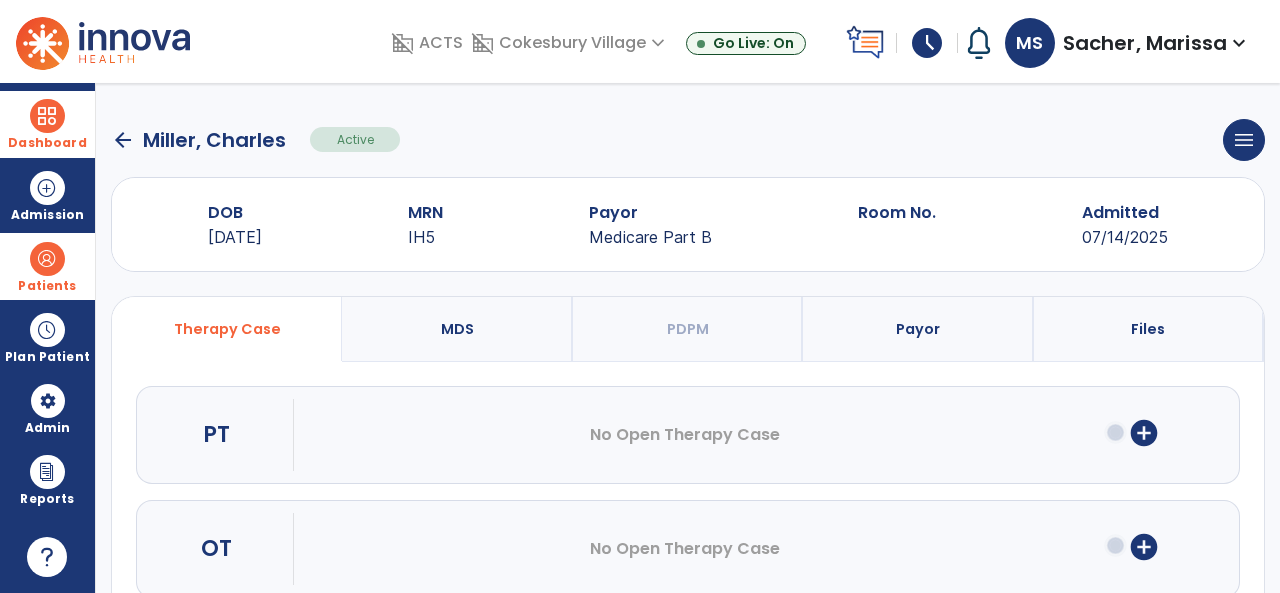 click on "add_circle" at bounding box center [1144, 433] 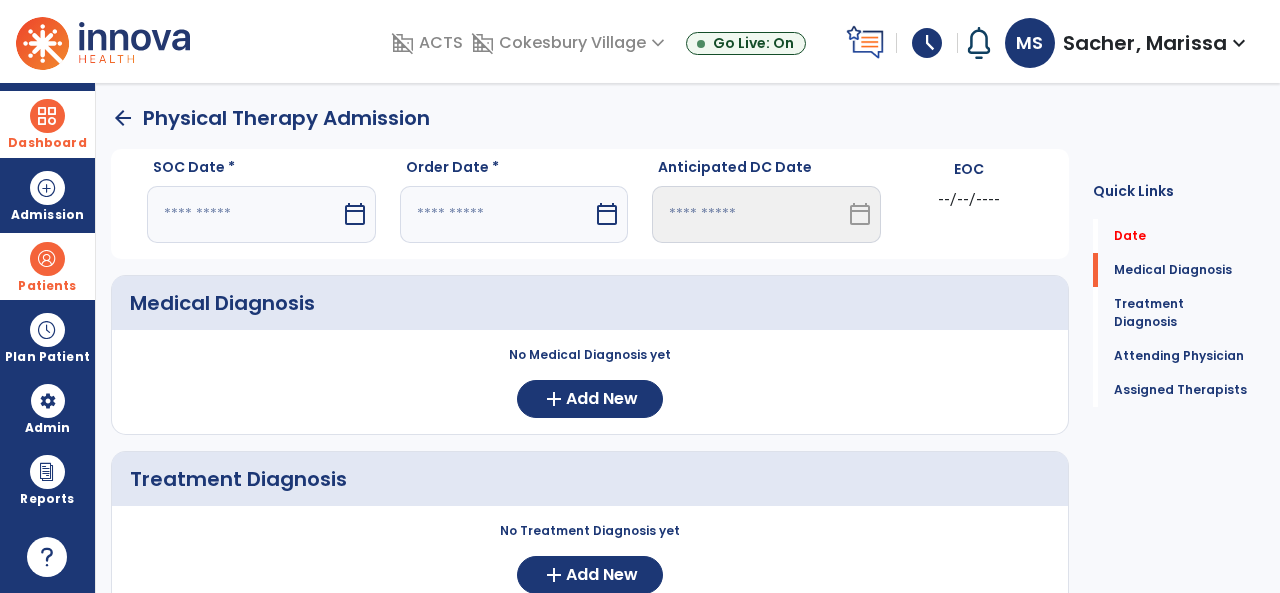 click on "calendar_today" at bounding box center (355, 214) 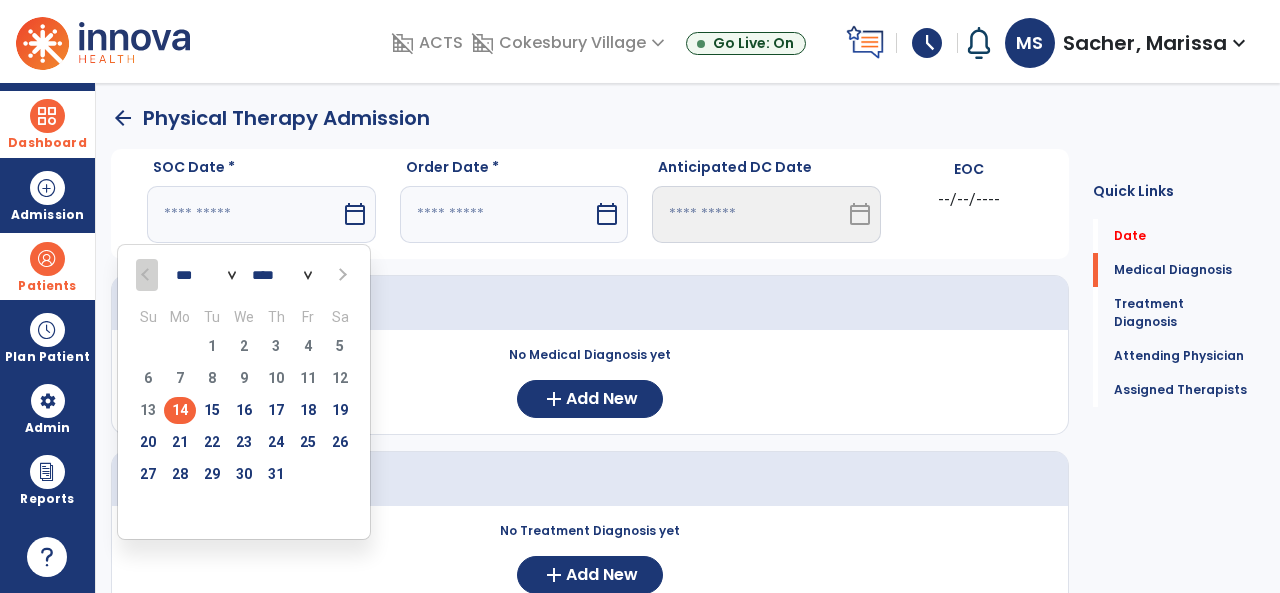 click on "14" at bounding box center (180, 410) 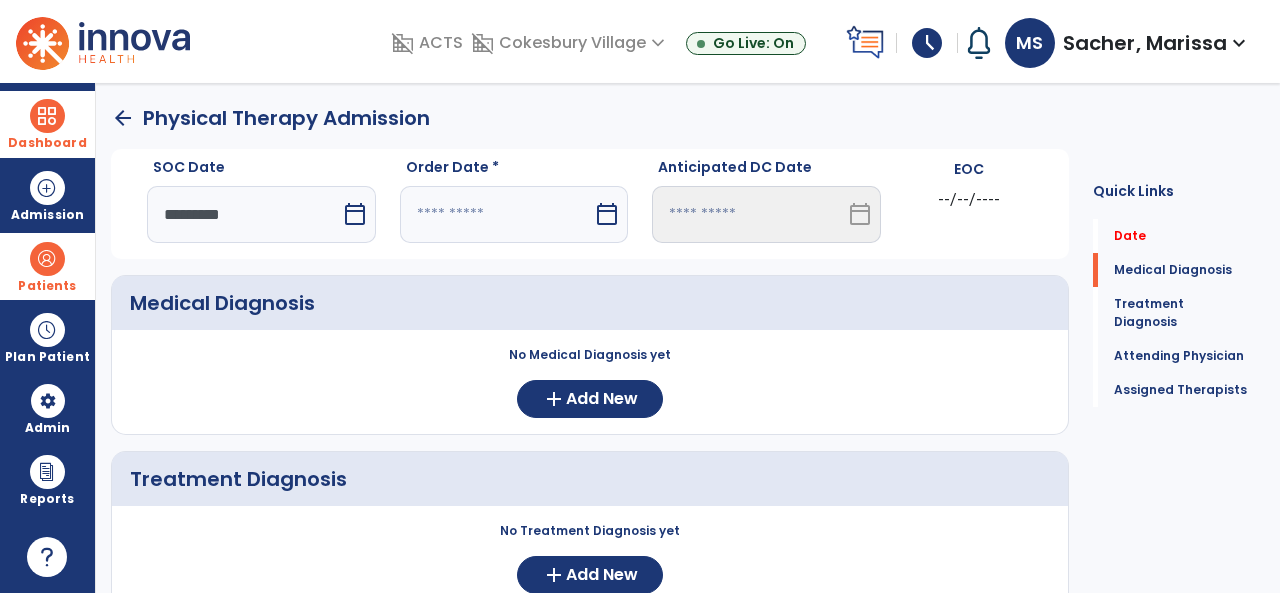click on "calendar_today" at bounding box center (607, 214) 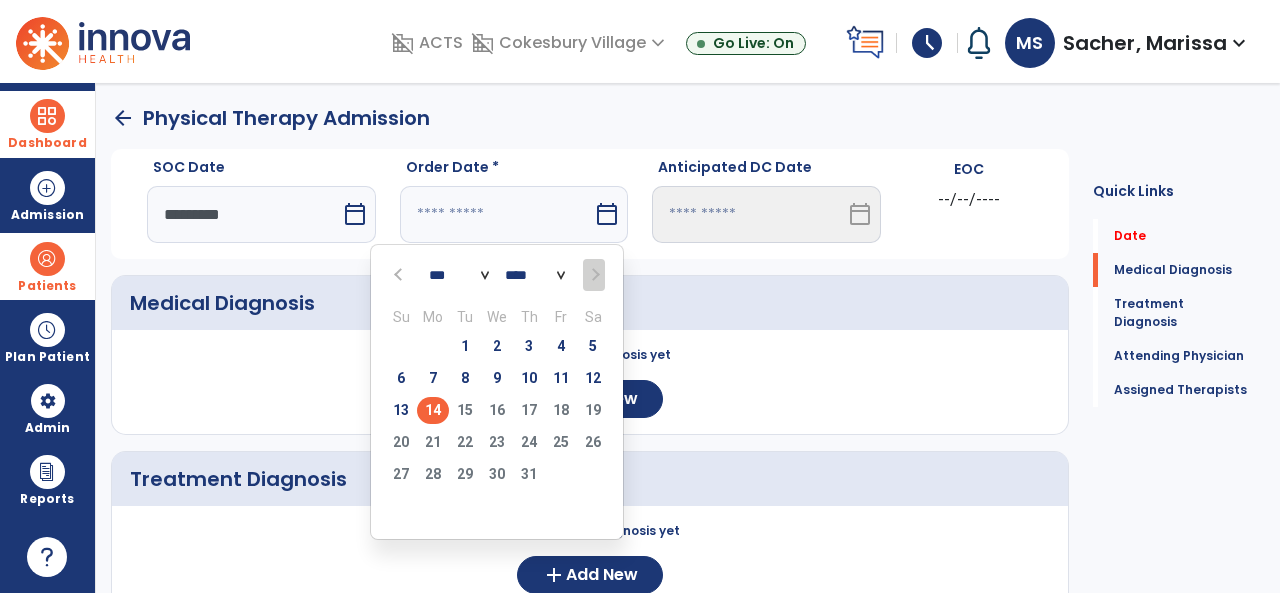 click on "*** *** *** *** *** *** ***" at bounding box center [459, 275] 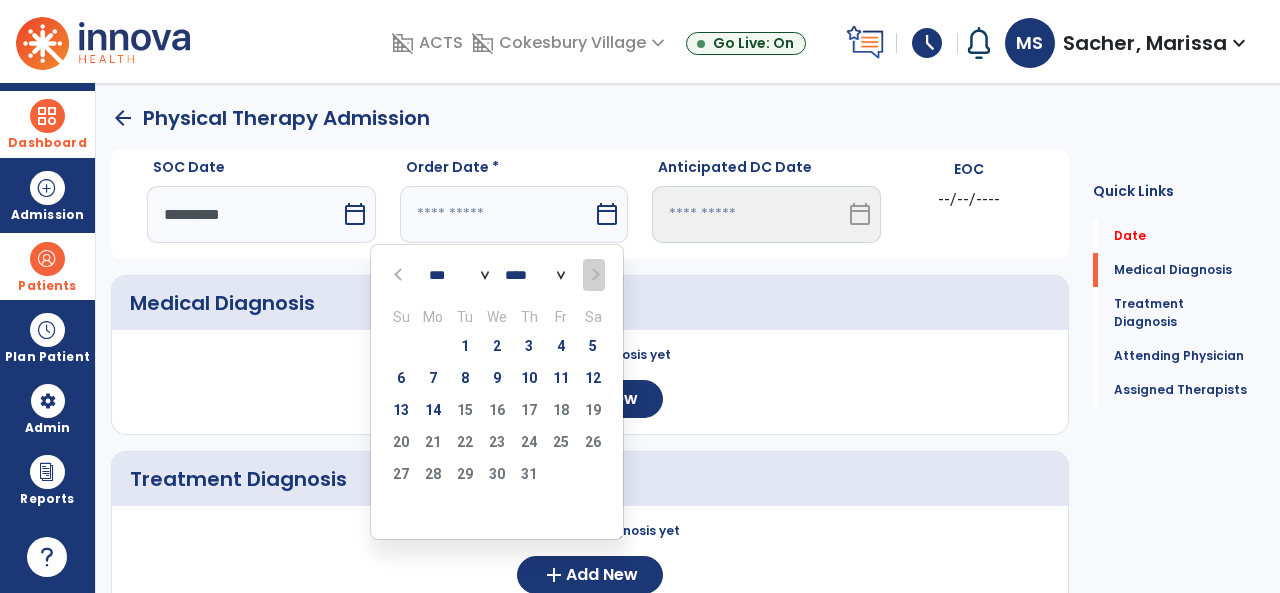 select on "*" 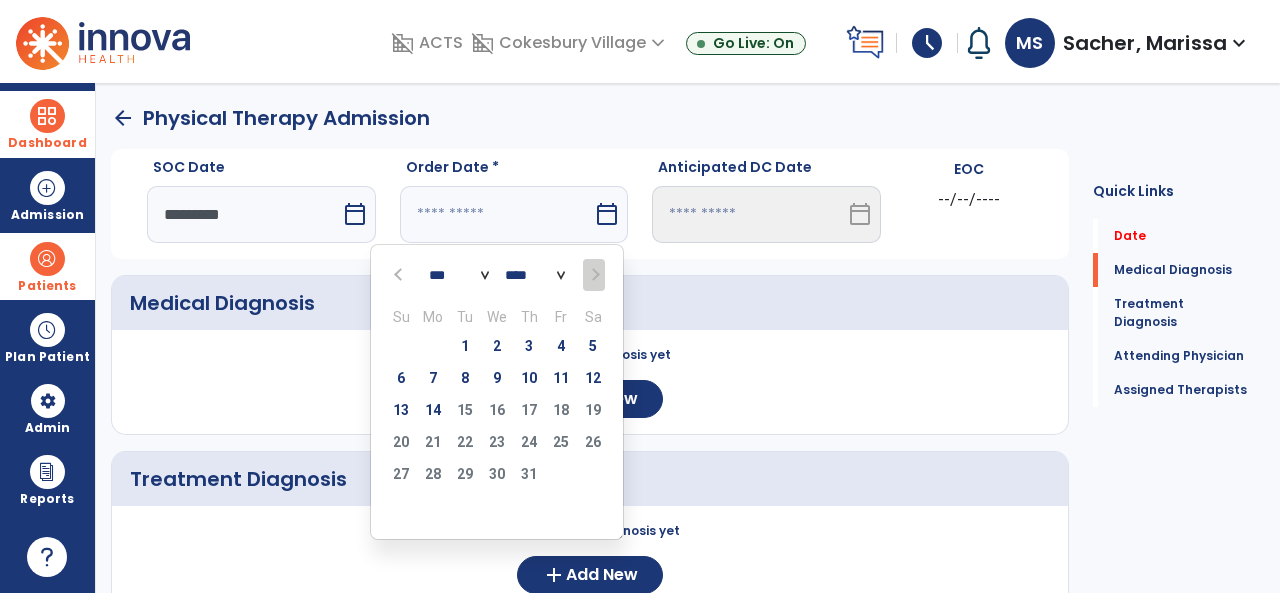 click on "*** *** *** *** *** *** ***" at bounding box center (459, 275) 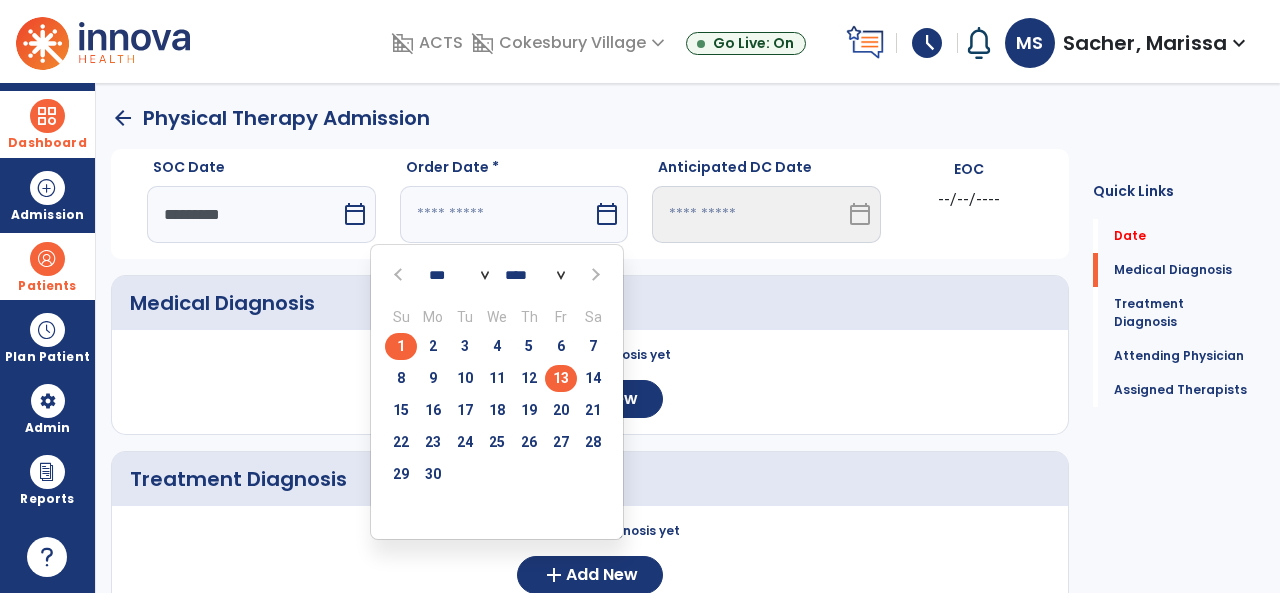 click on "13" at bounding box center (561, 378) 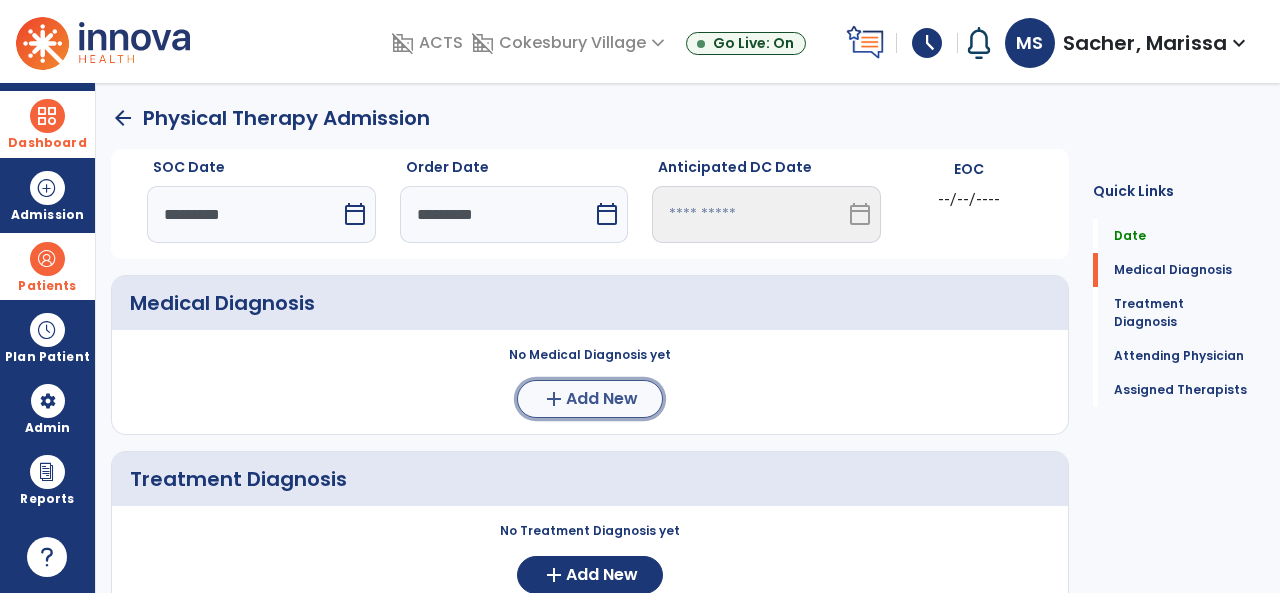 click on "add" 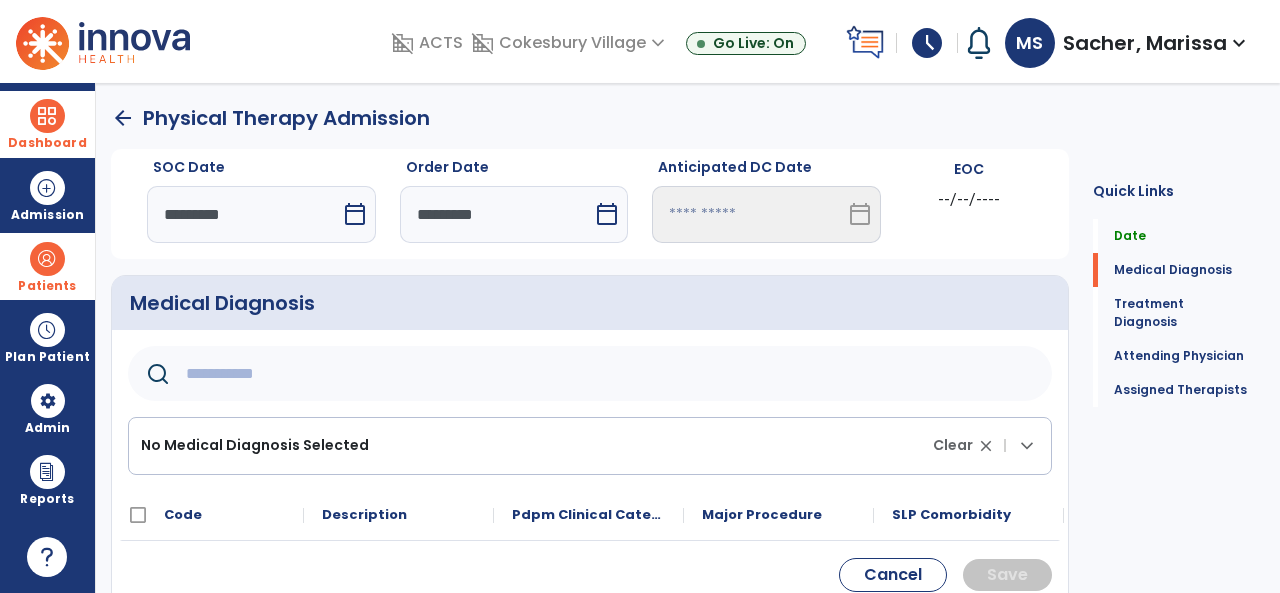 click 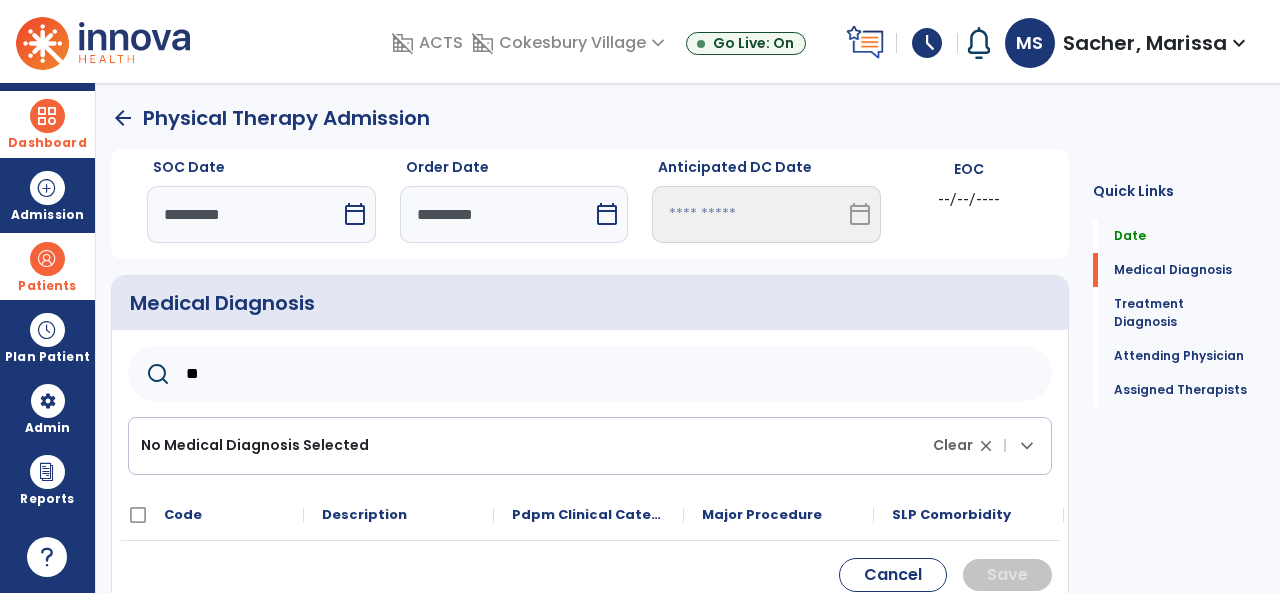 type on "*" 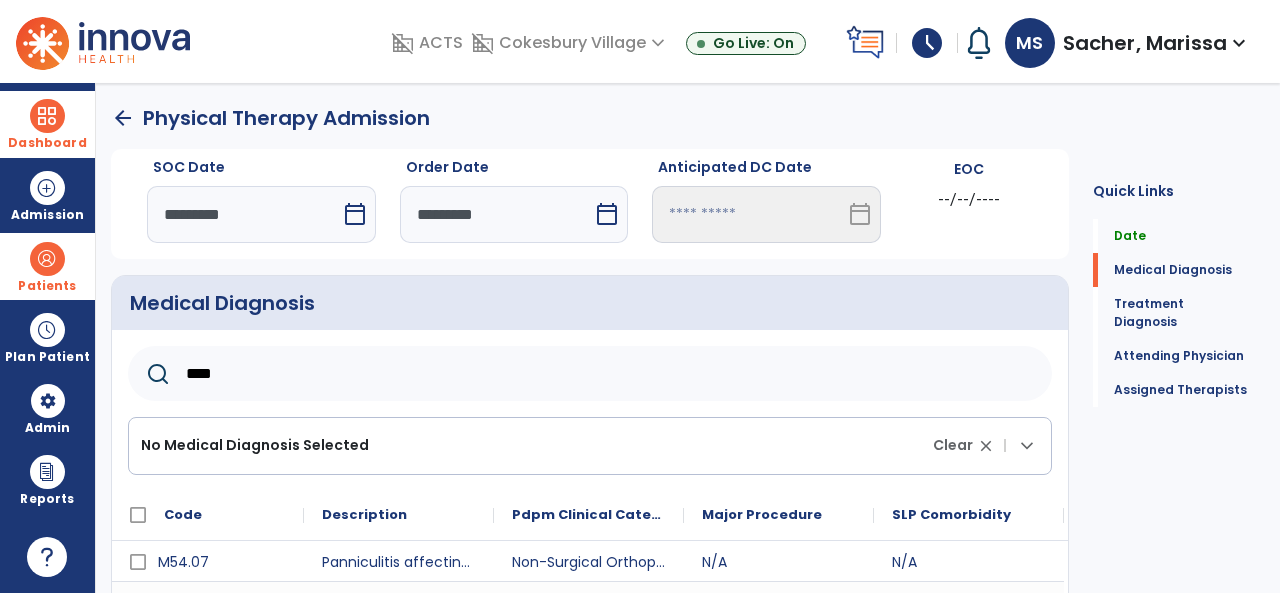 scroll, scrollTop: 89, scrollLeft: 0, axis: vertical 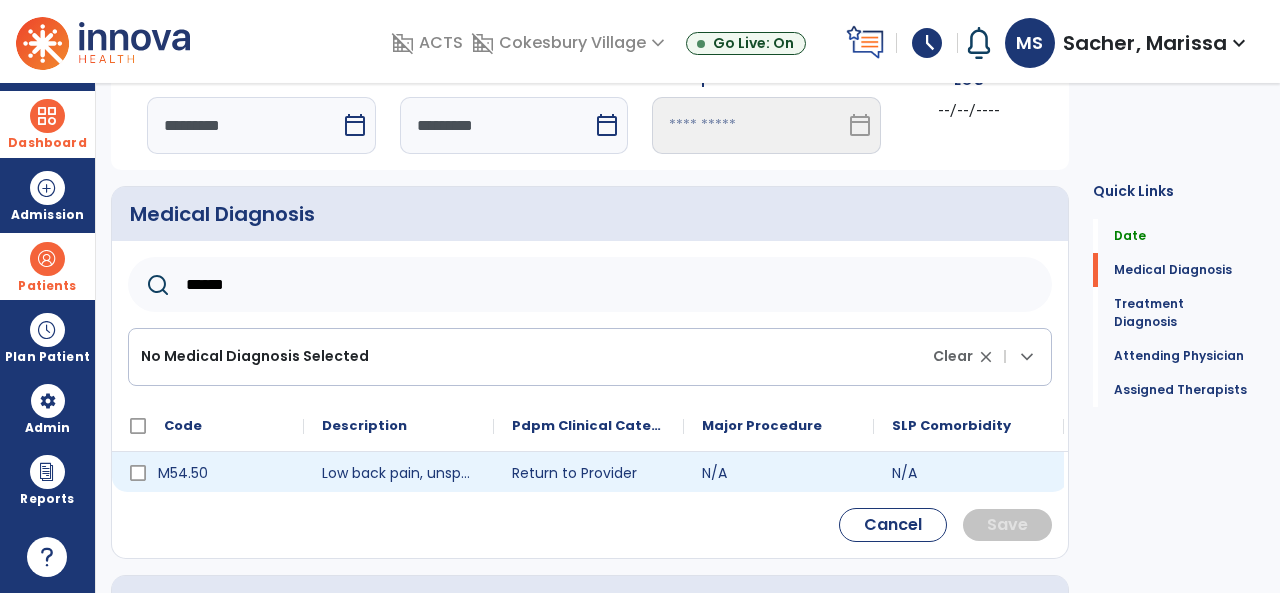 type on "******" 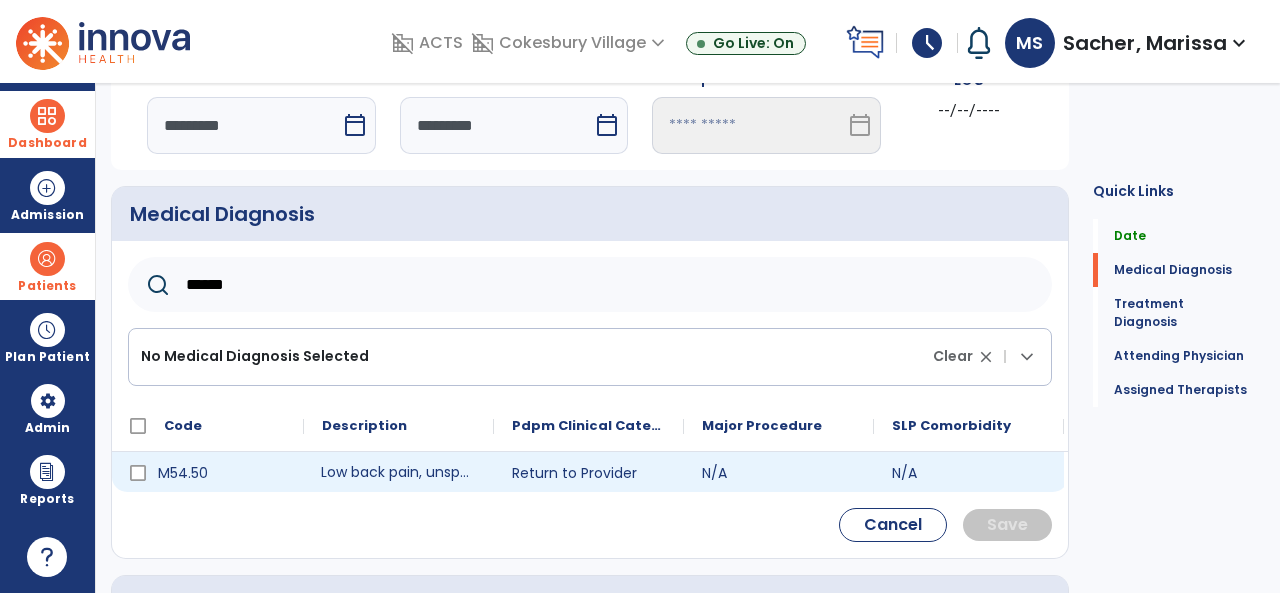 click on "Low back pain, unspecified" 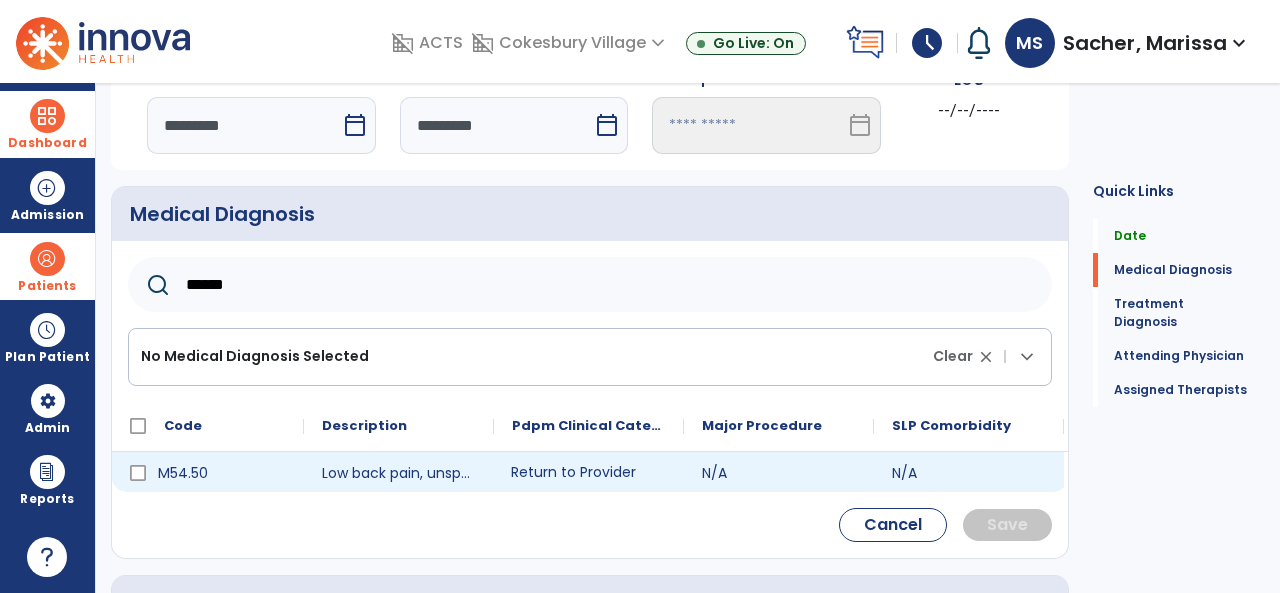 click on "Return to Provider" 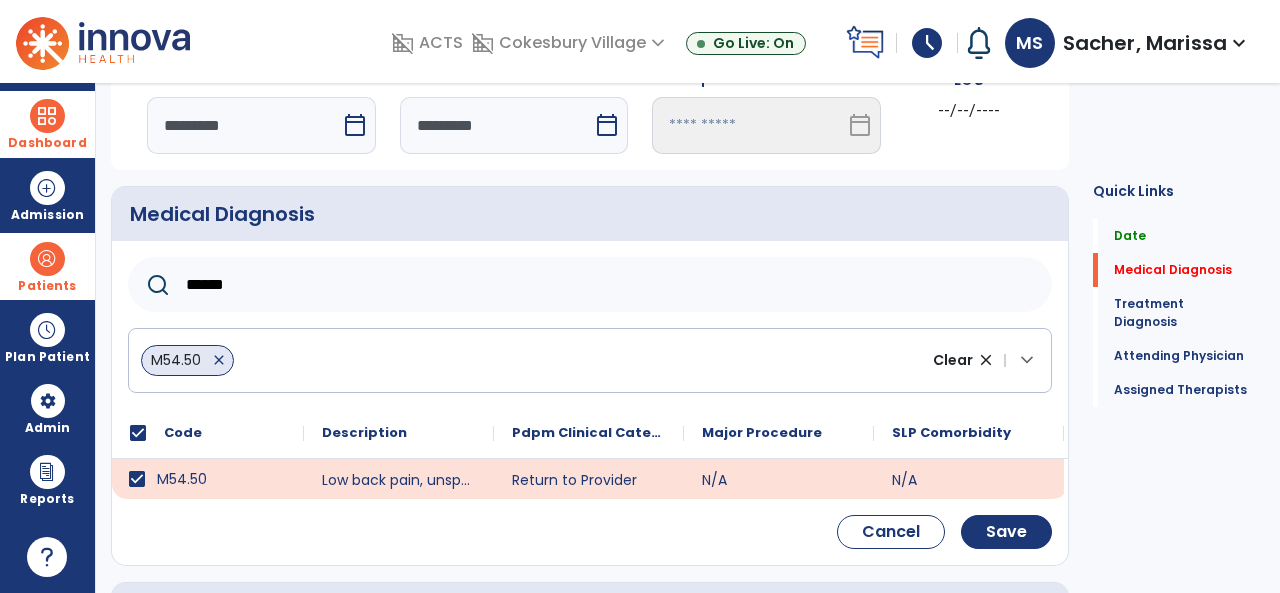 click on "M54.50   close" 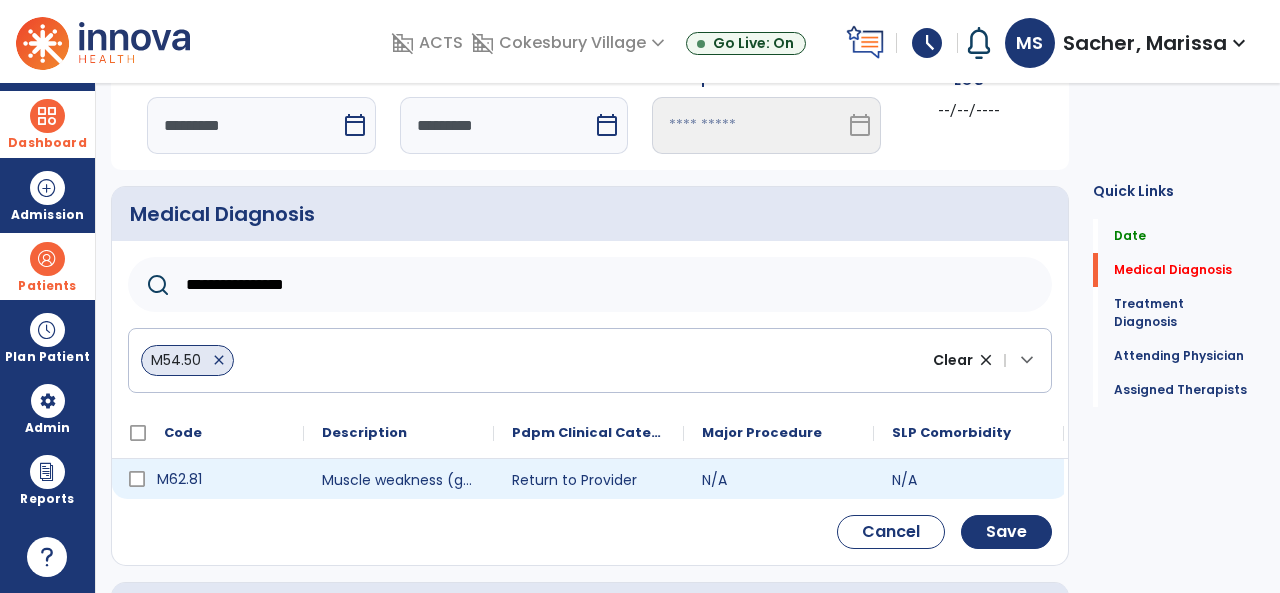 type on "**********" 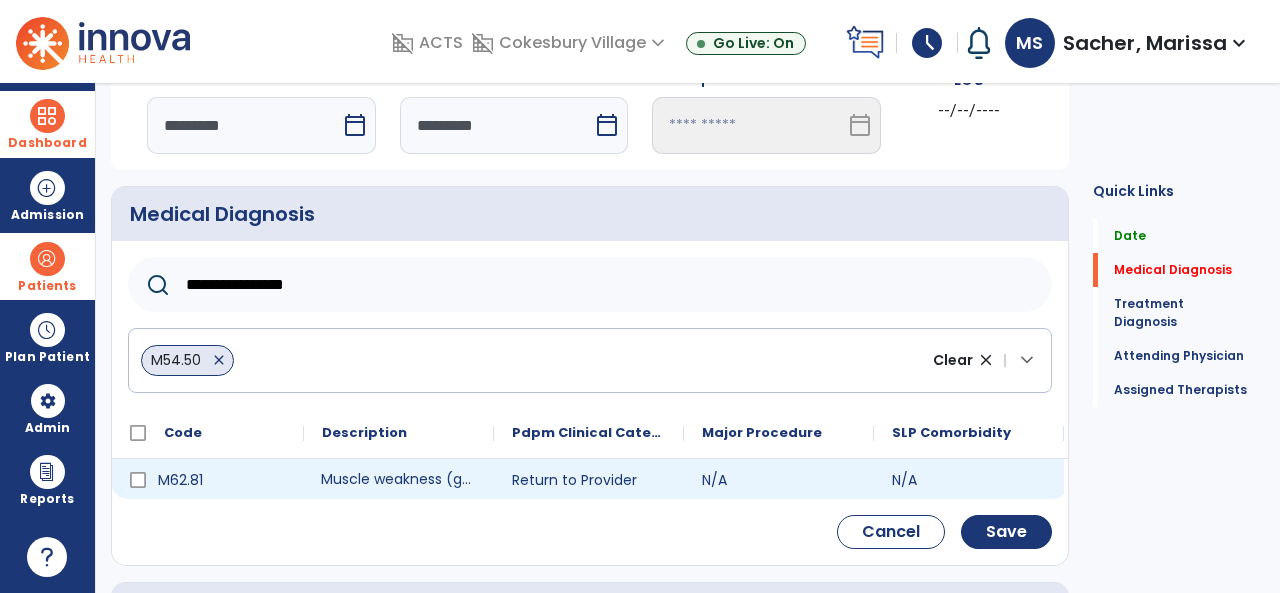 click on "Muscle weakness (generalized)" 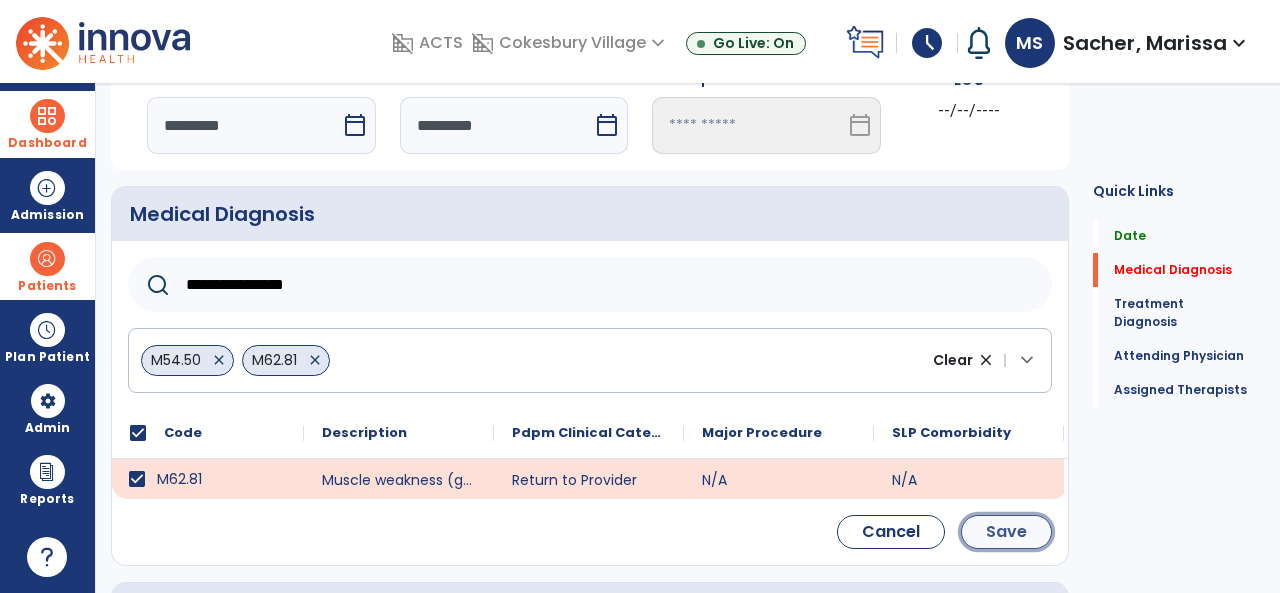 click on "Save" 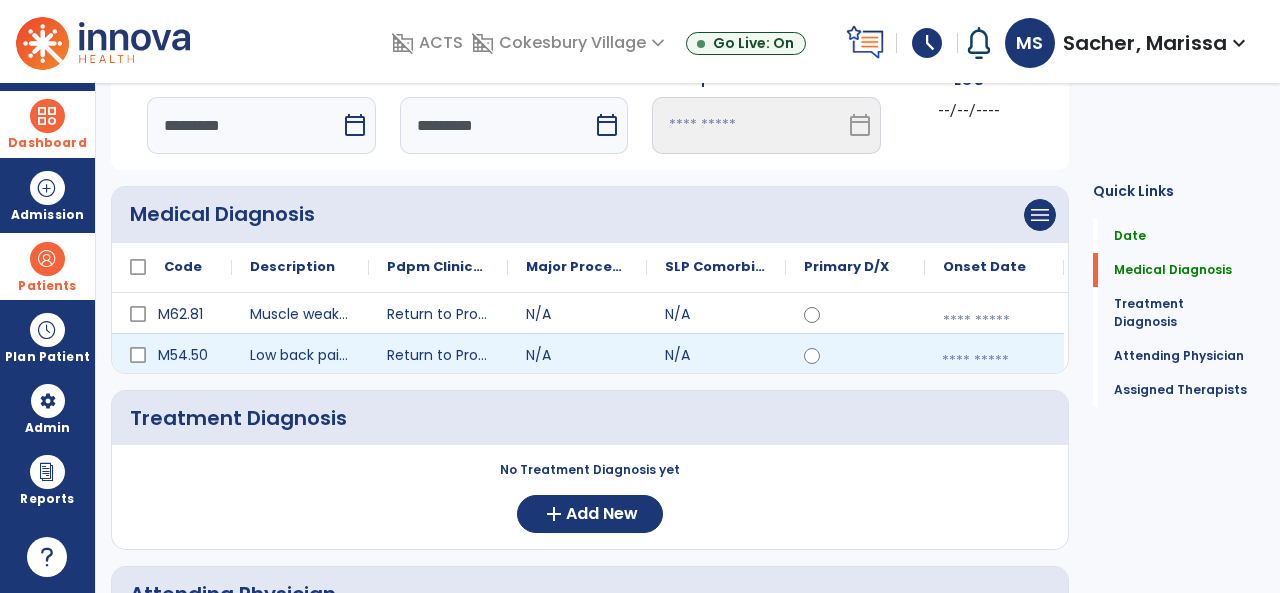 click at bounding box center [994, 361] 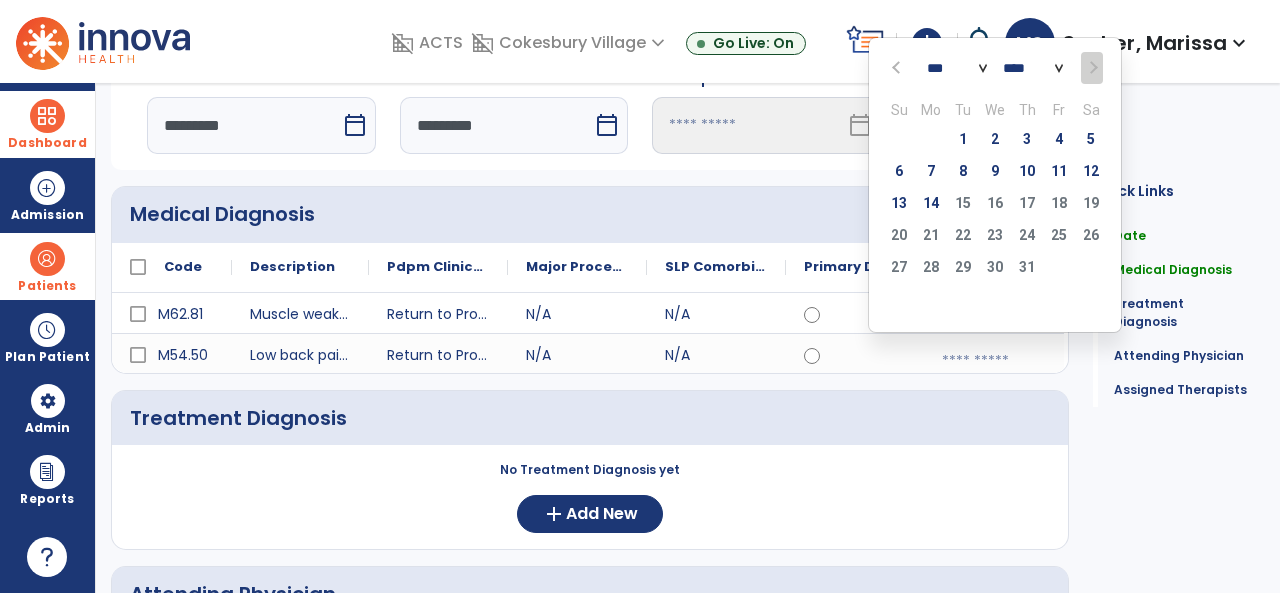 click on "*** *** *** *** *** *** ***" 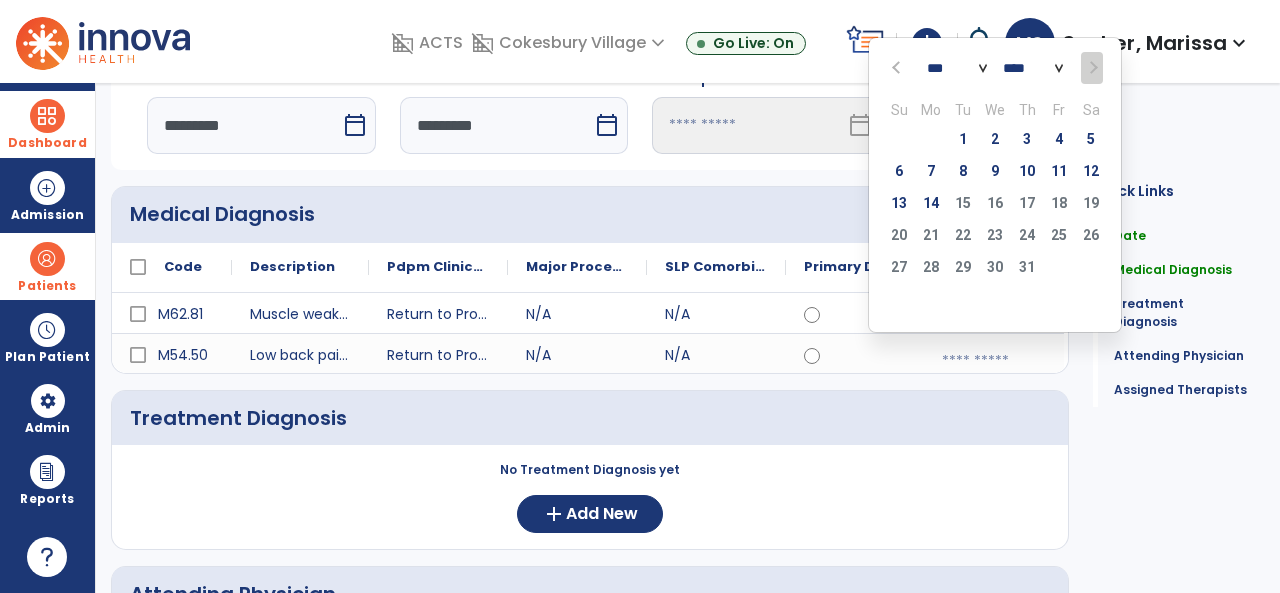 select on "*" 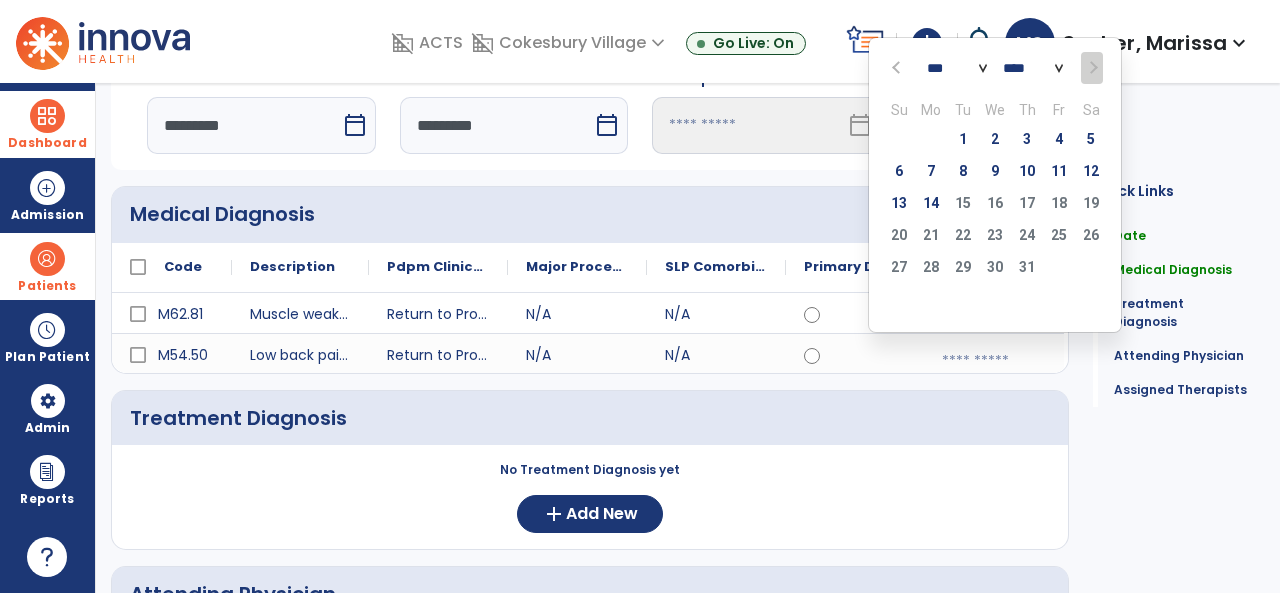 click on "*** *** *** *** *** *** ***" 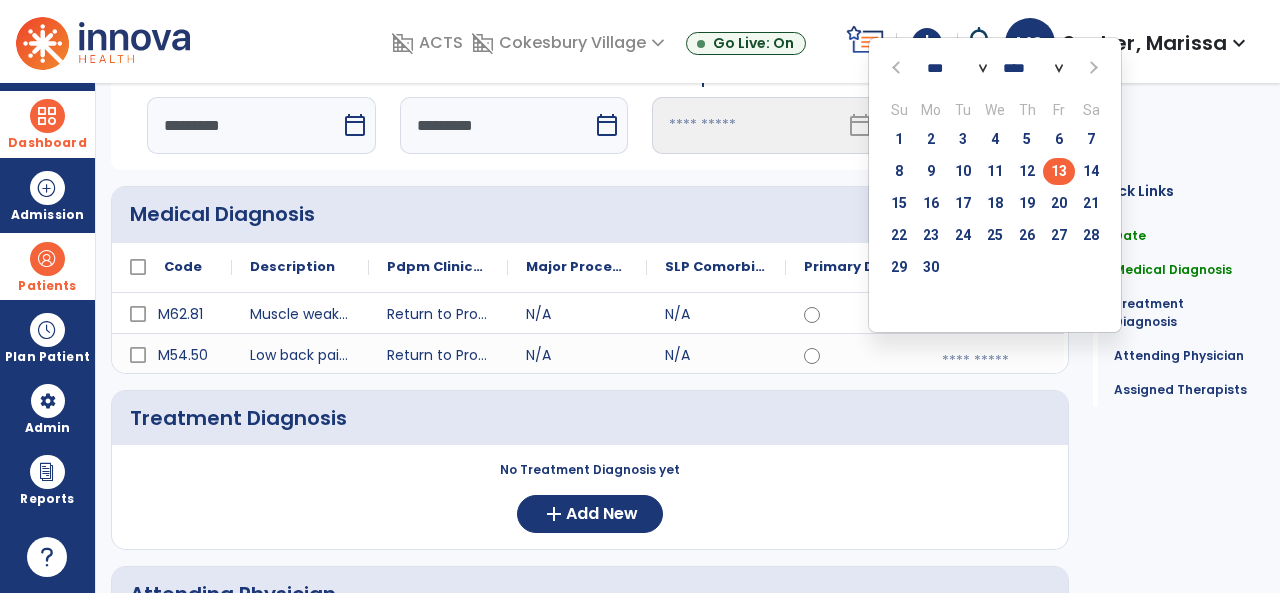 click on "13" 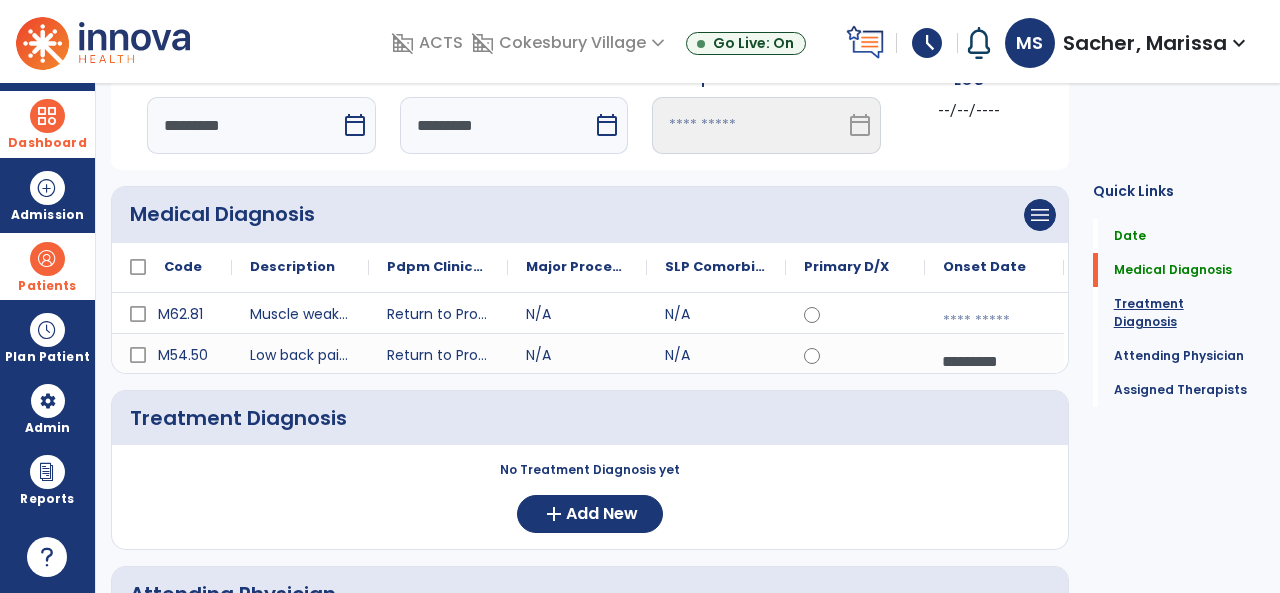 click on "Treatment Diagnosis" 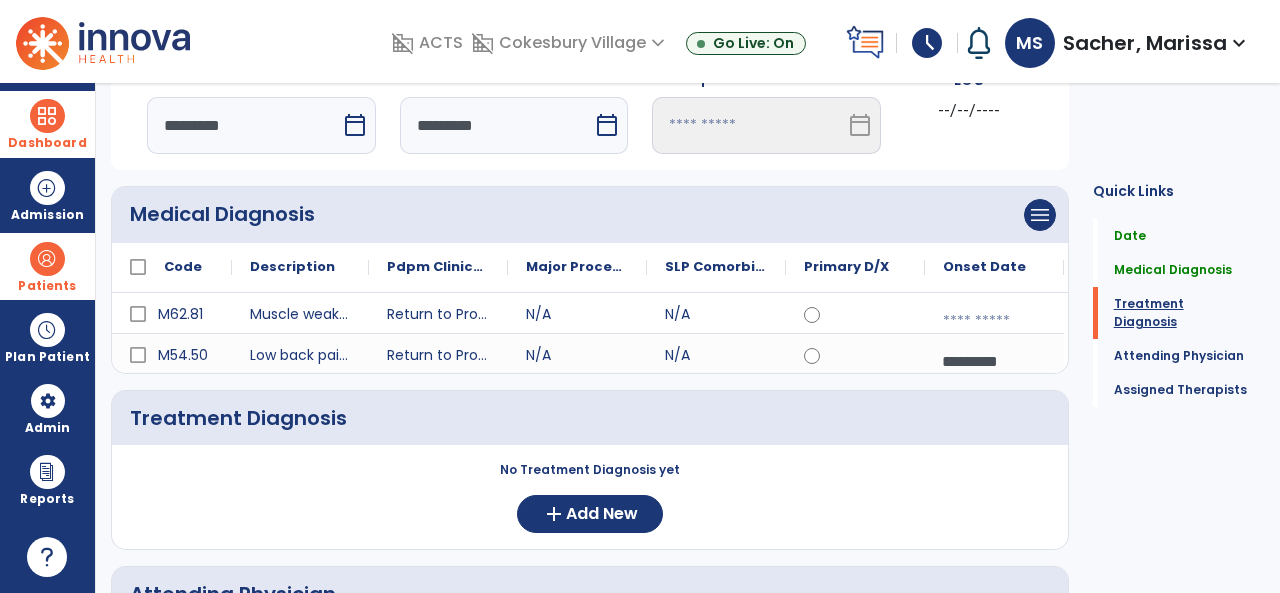 scroll, scrollTop: 218, scrollLeft: 0, axis: vertical 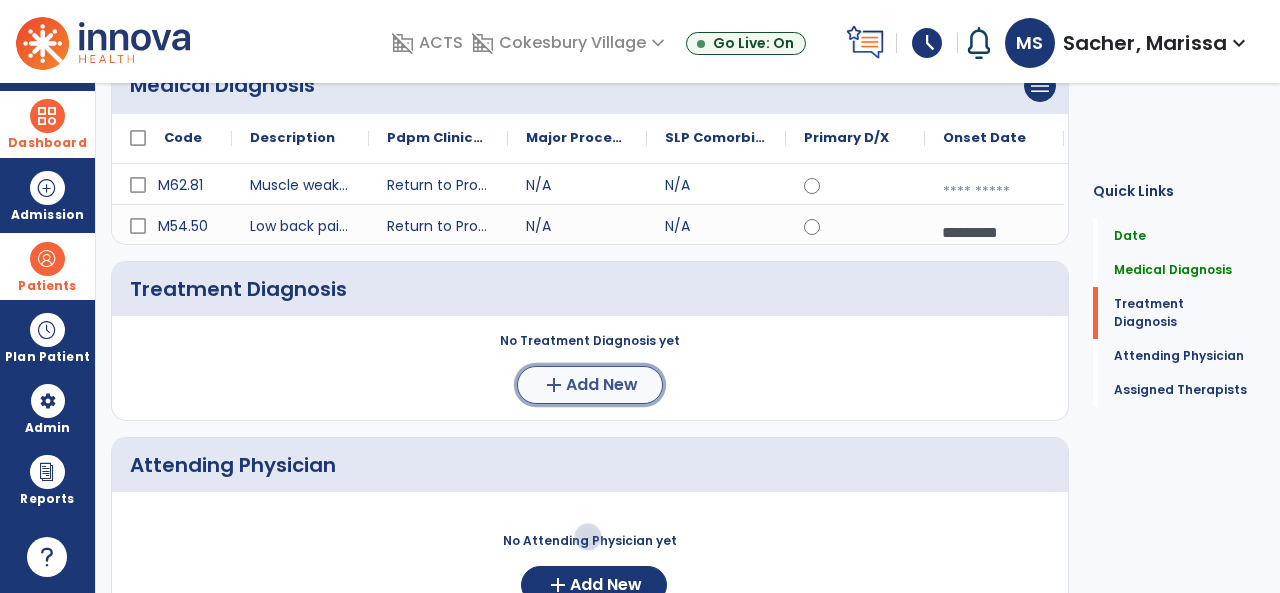 click on "Add New" 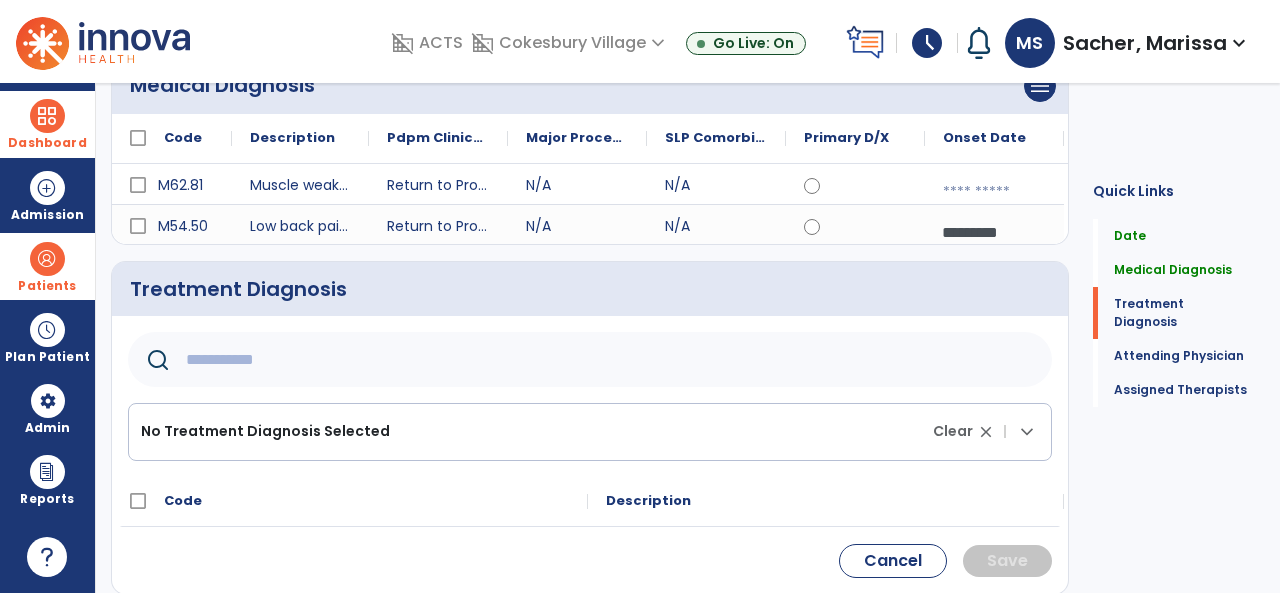click 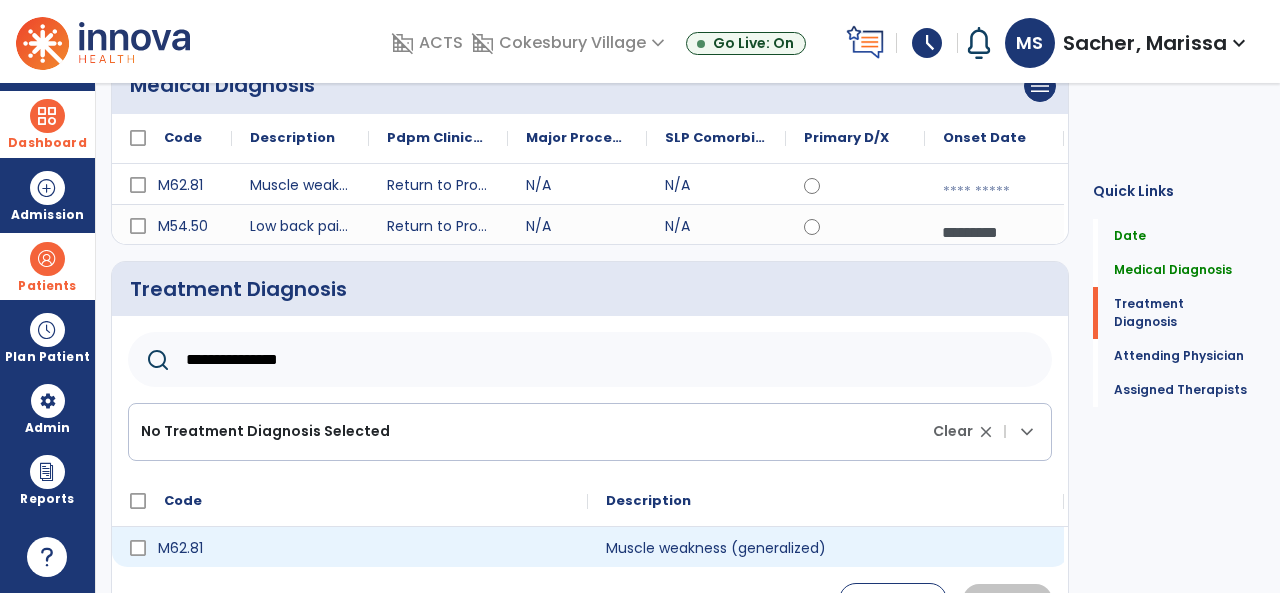 type on "**********" 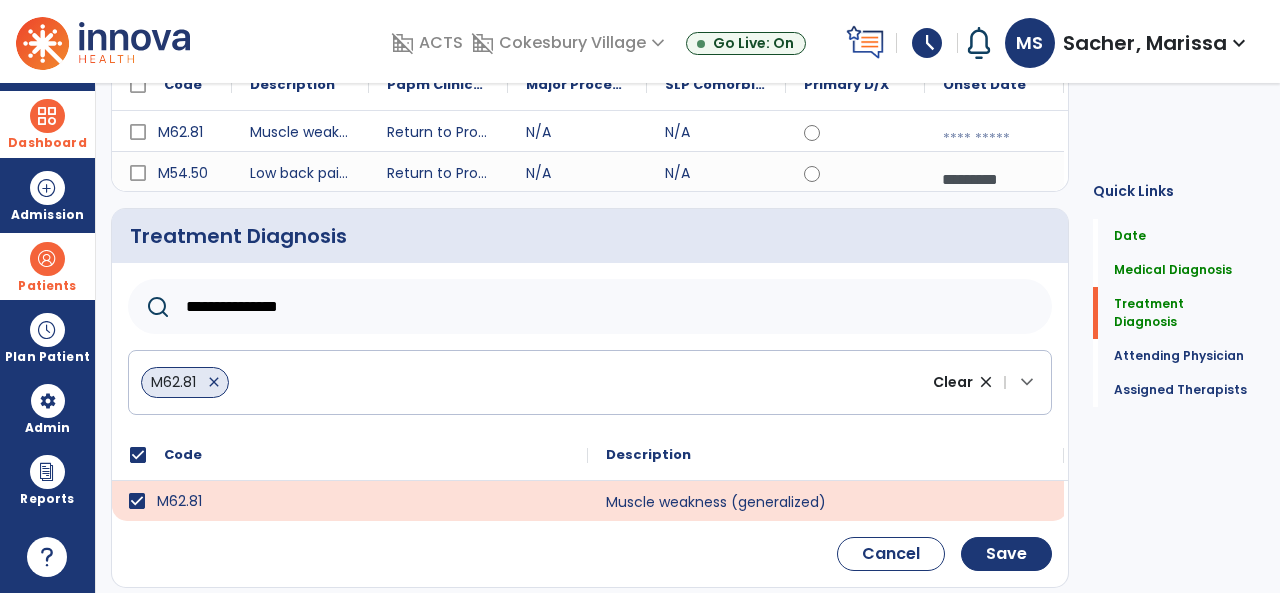 scroll, scrollTop: 218, scrollLeft: 0, axis: vertical 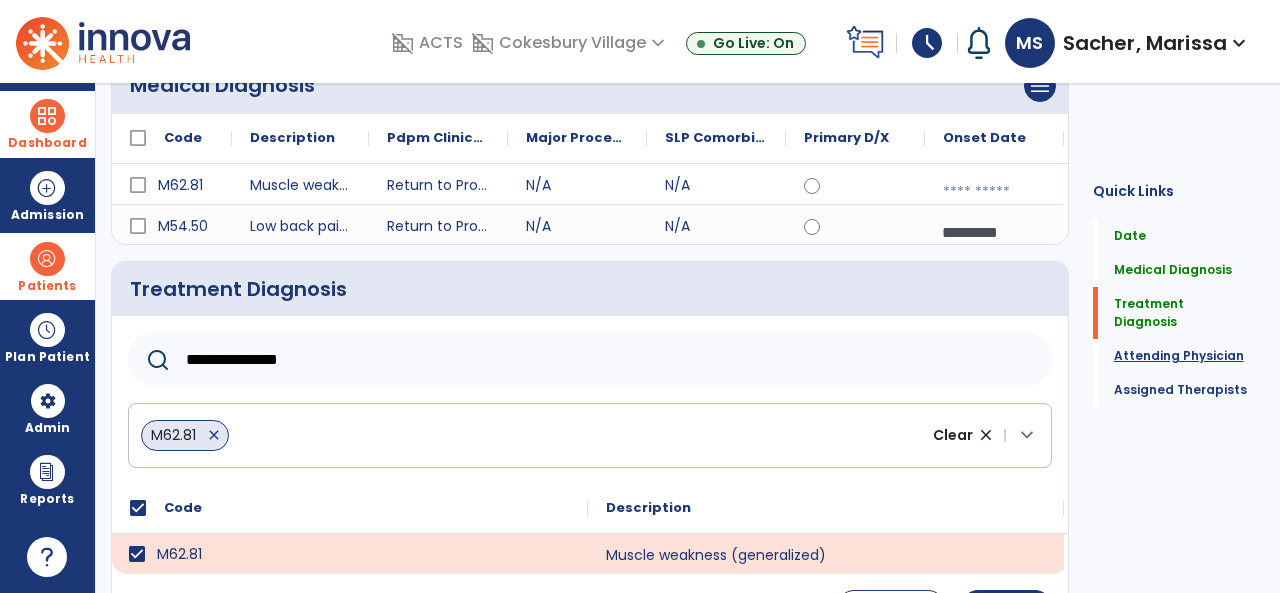 click on "Attending Physician" 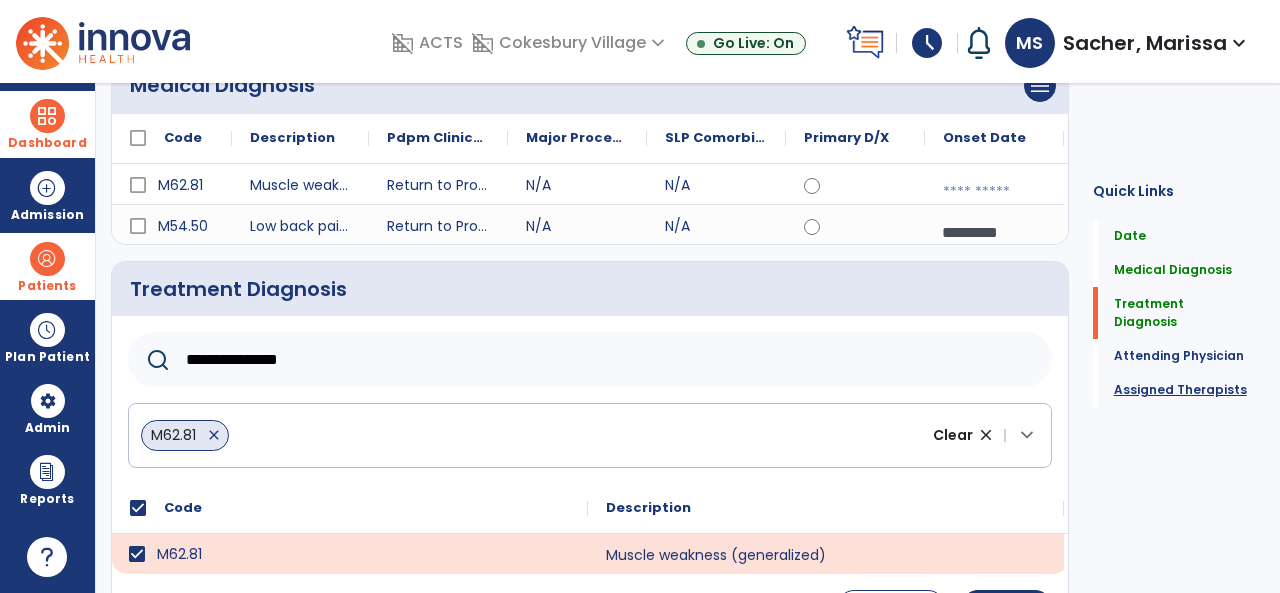 scroll, scrollTop: 307, scrollLeft: 0, axis: vertical 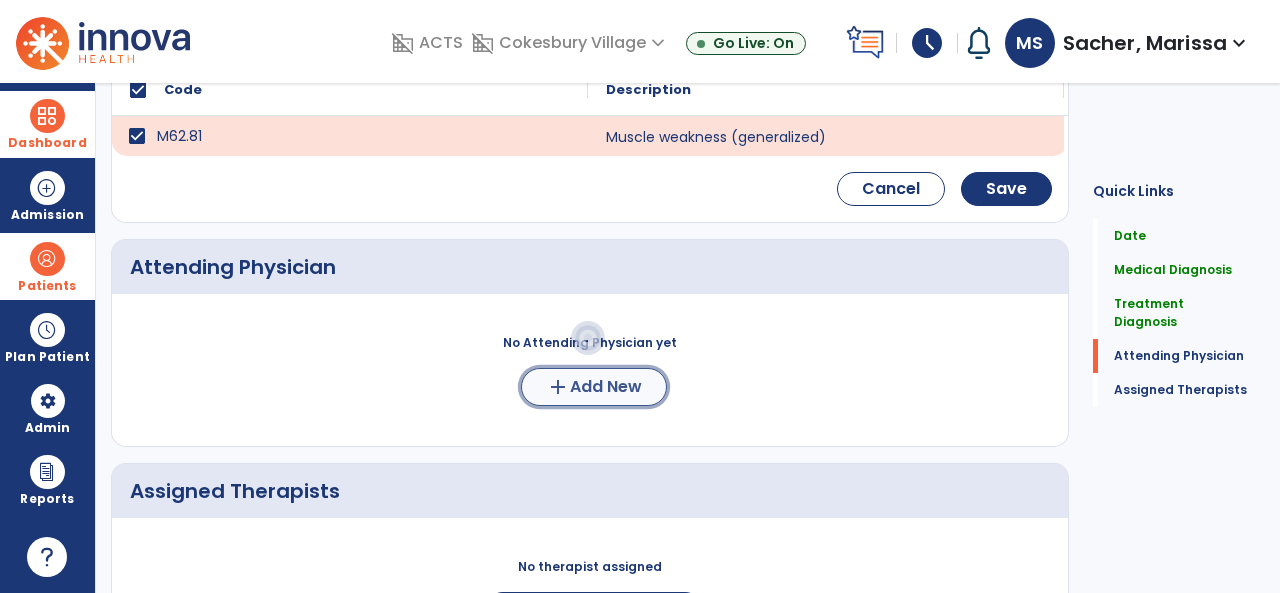 click on "add  Add New" 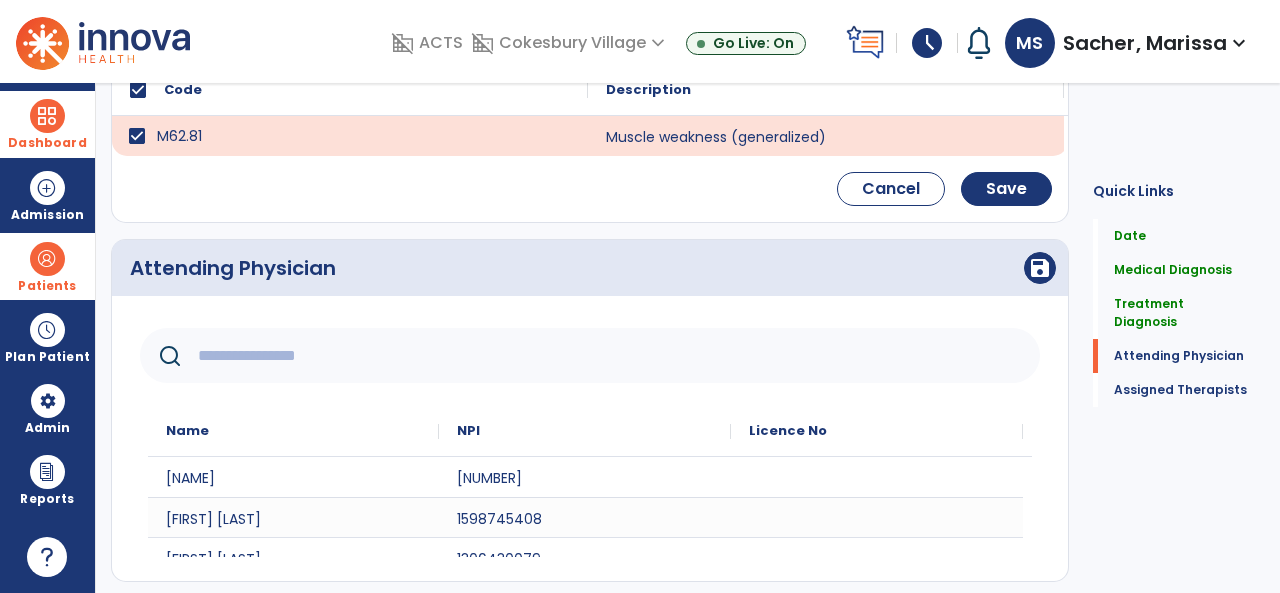 click 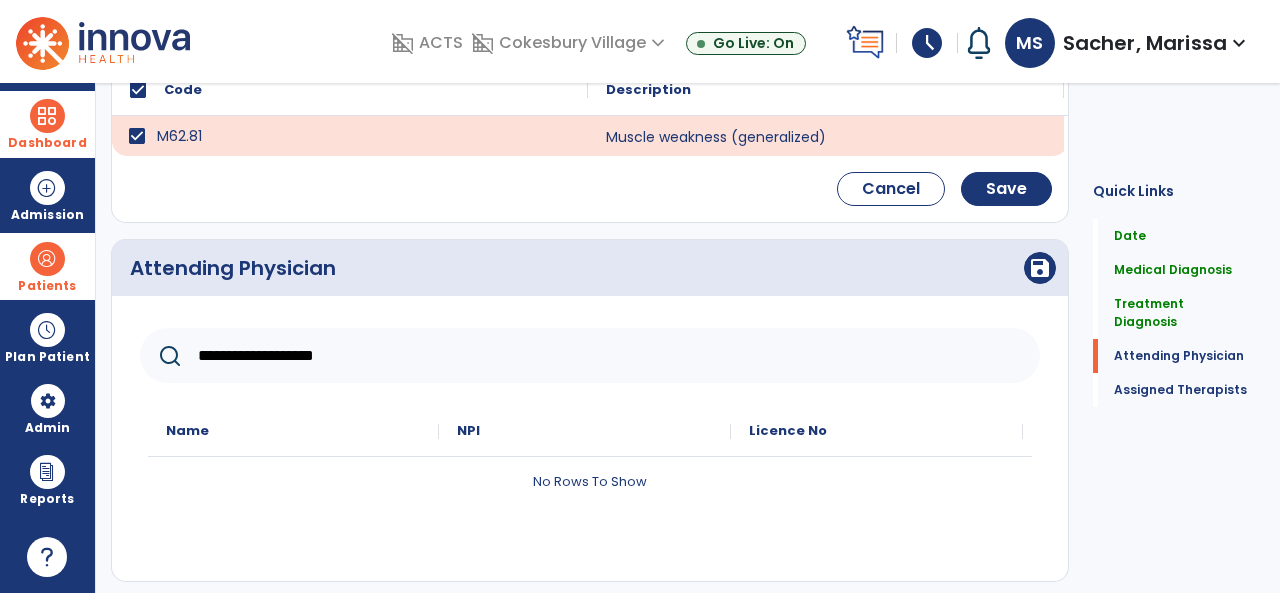 type on "**********" 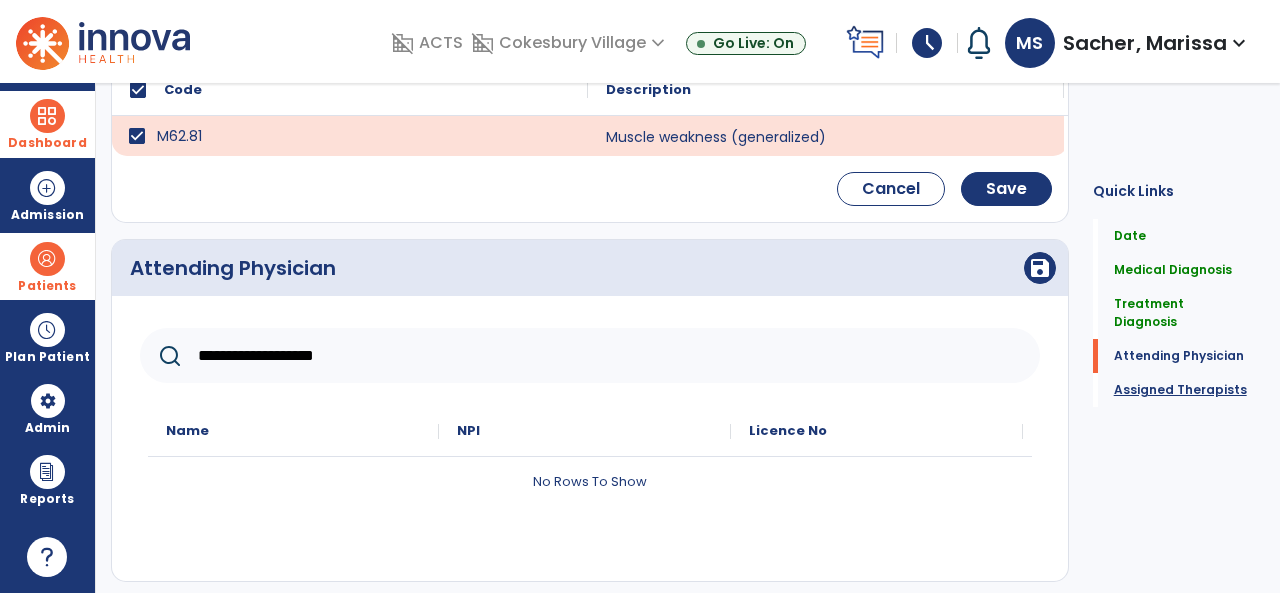 click on "Assigned Therapists" 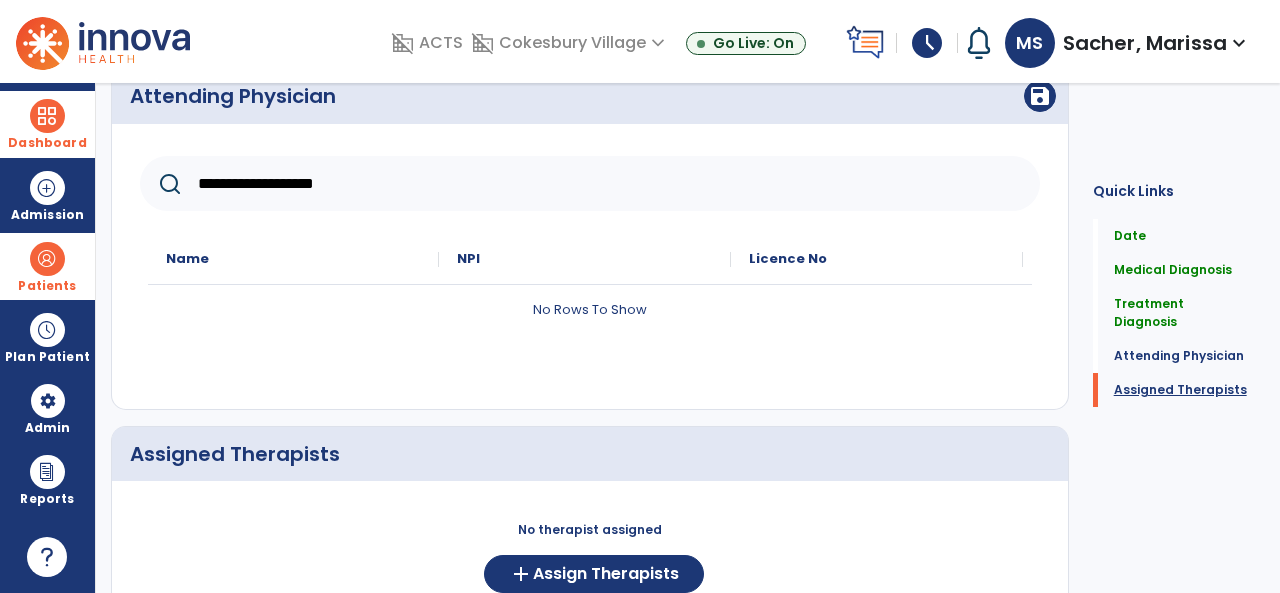 scroll, scrollTop: 935, scrollLeft: 0, axis: vertical 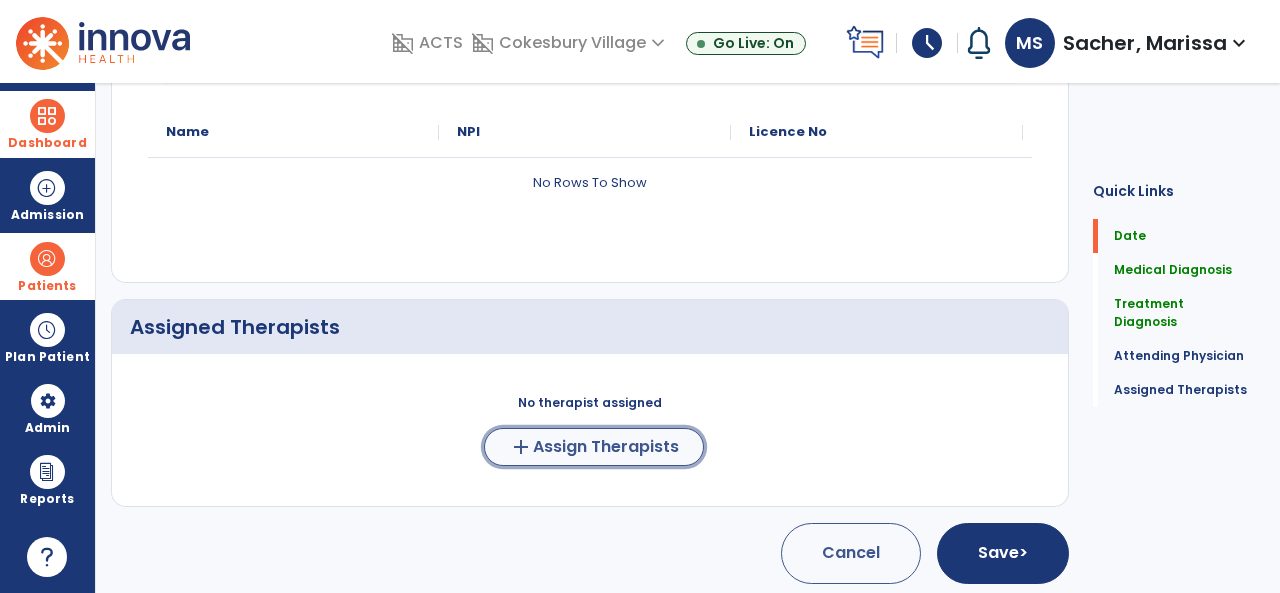 click on "Assign Therapists" 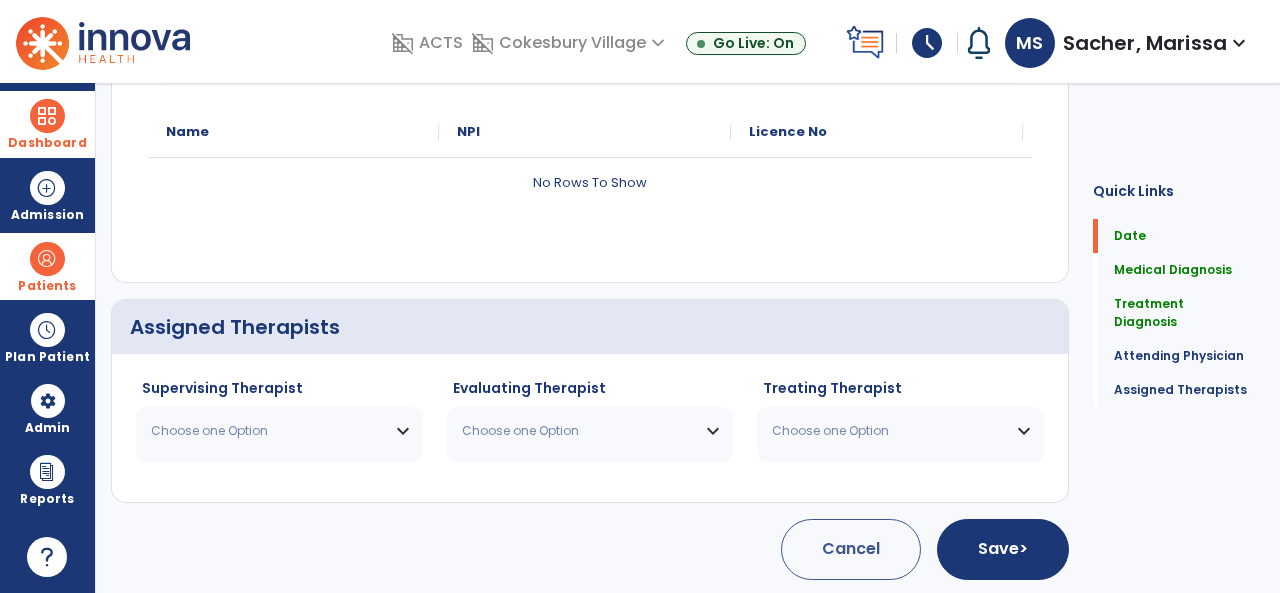 scroll, scrollTop: 932, scrollLeft: 0, axis: vertical 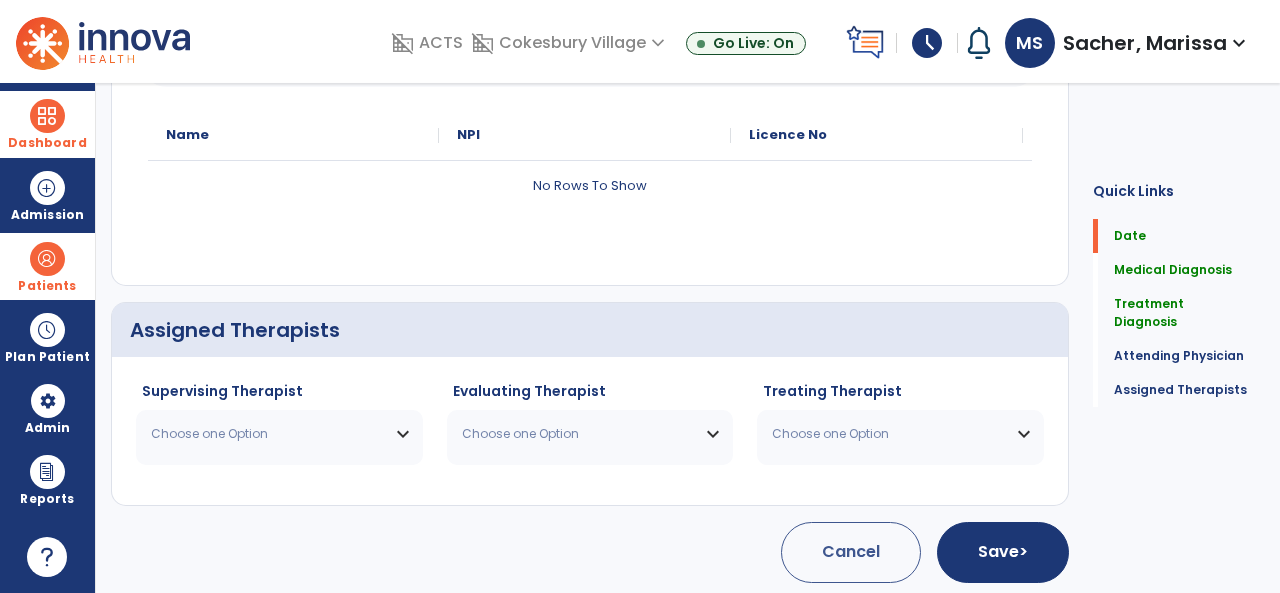 click on "Choose one Option" at bounding box center (267, 434) 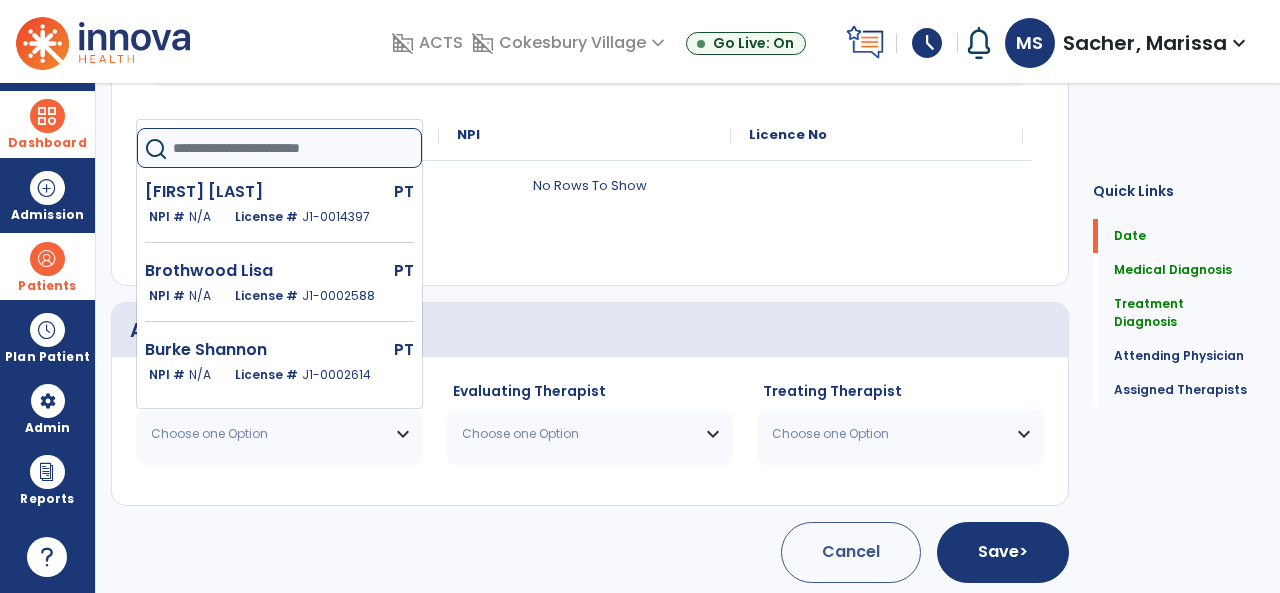 click 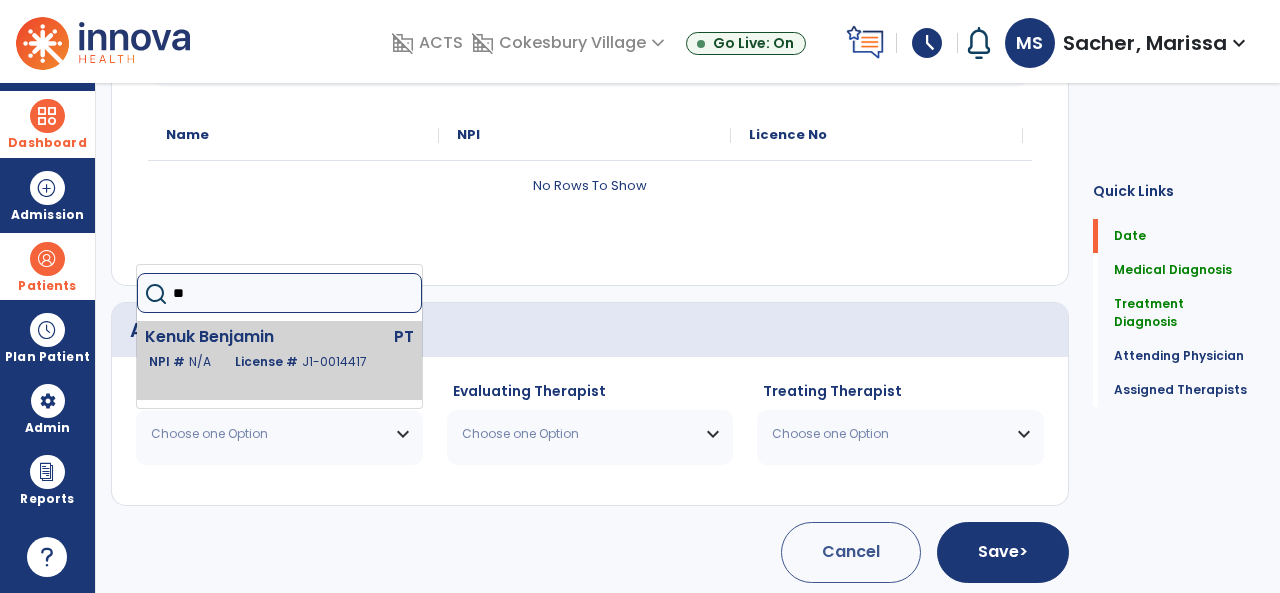 type on "**" 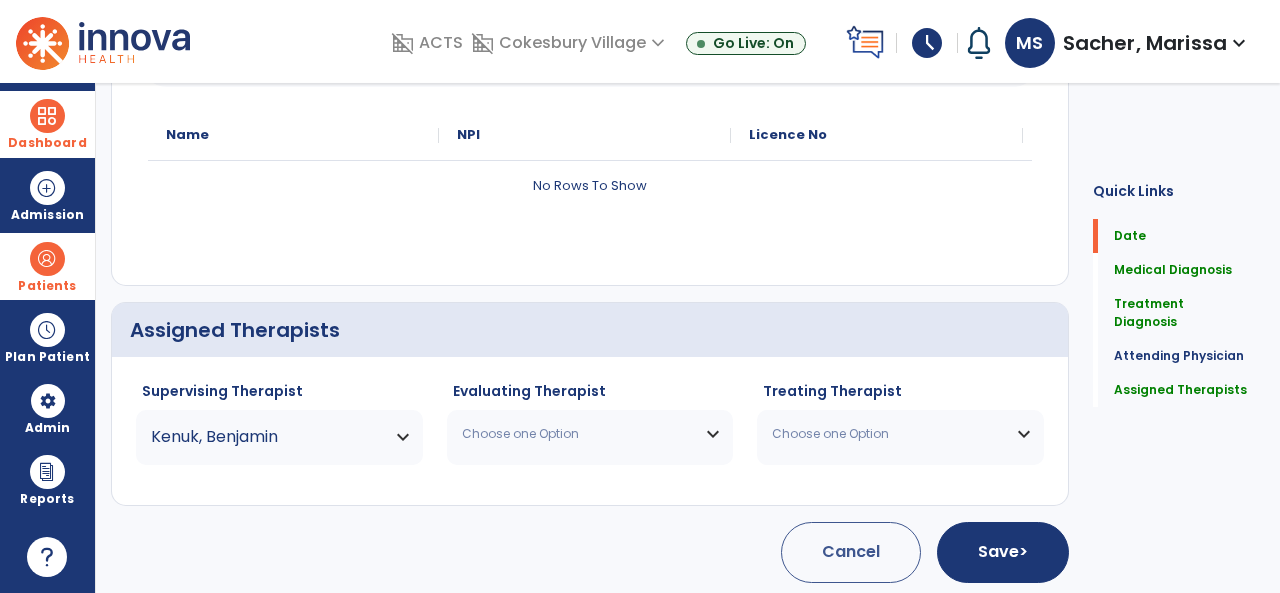 click on "Choose one Option" at bounding box center (578, 434) 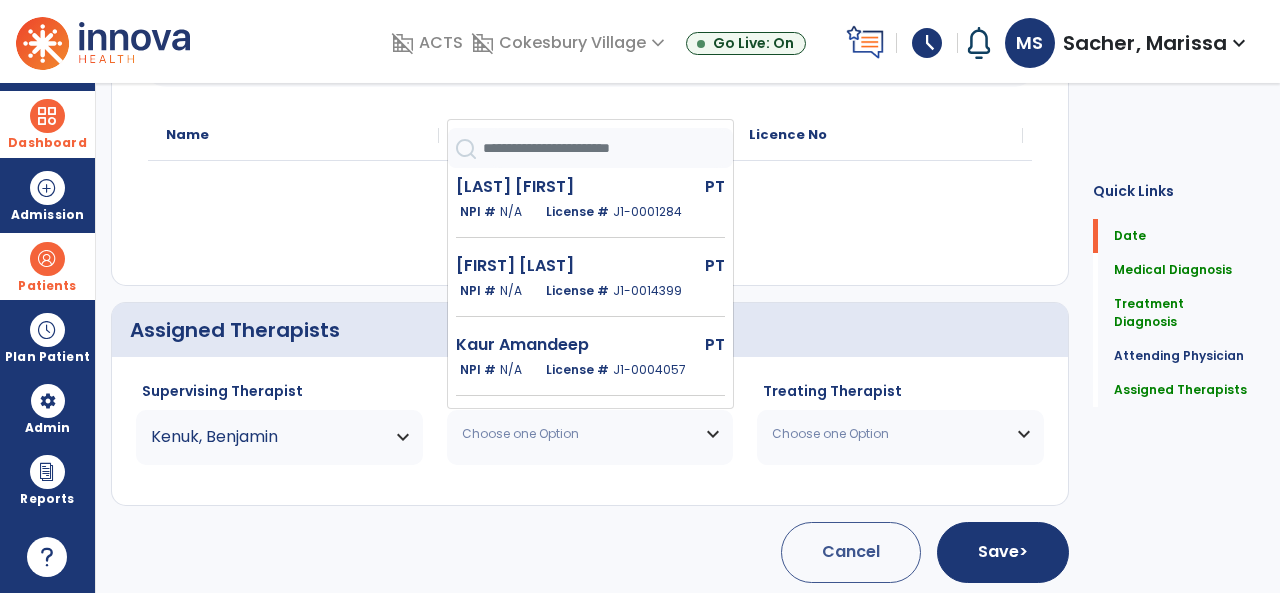 scroll, scrollTop: 600, scrollLeft: 0, axis: vertical 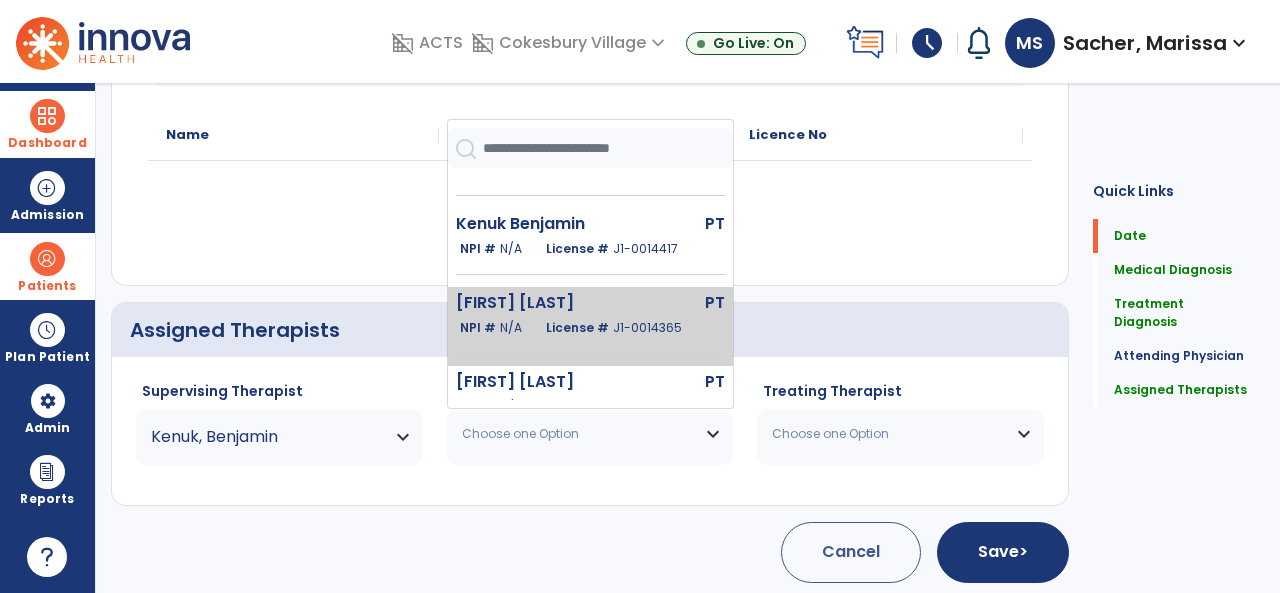 click on "[FIRST] [LAST] PT NPI # N/A License # J1-0014365" 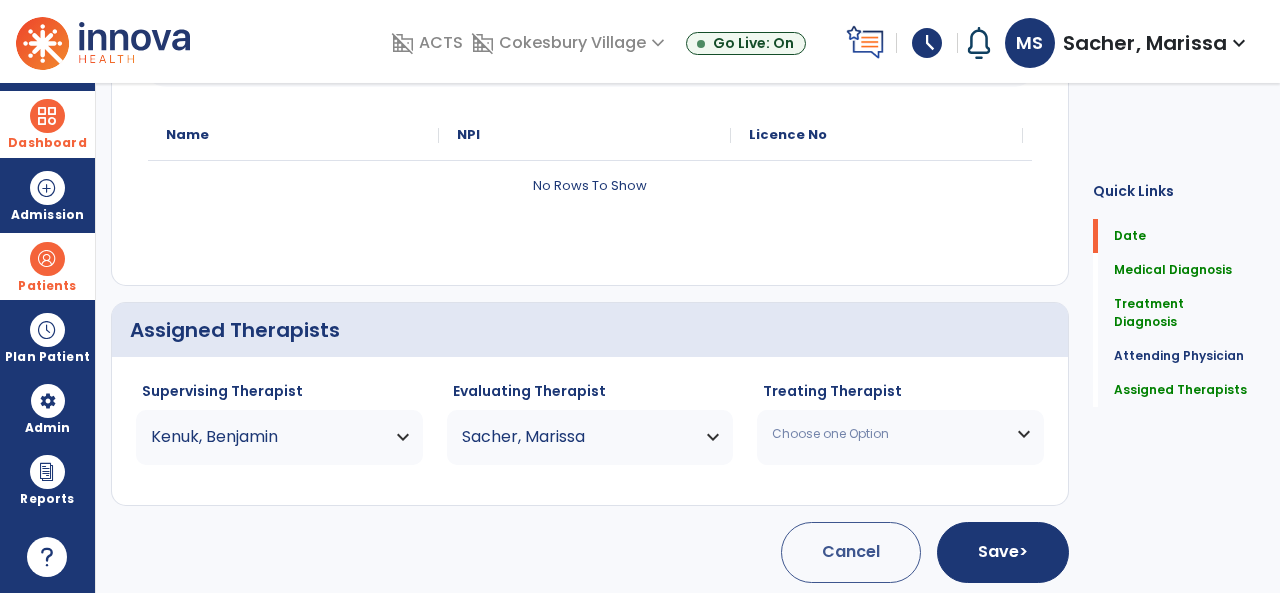 click on "Choose one Option" at bounding box center (888, 434) 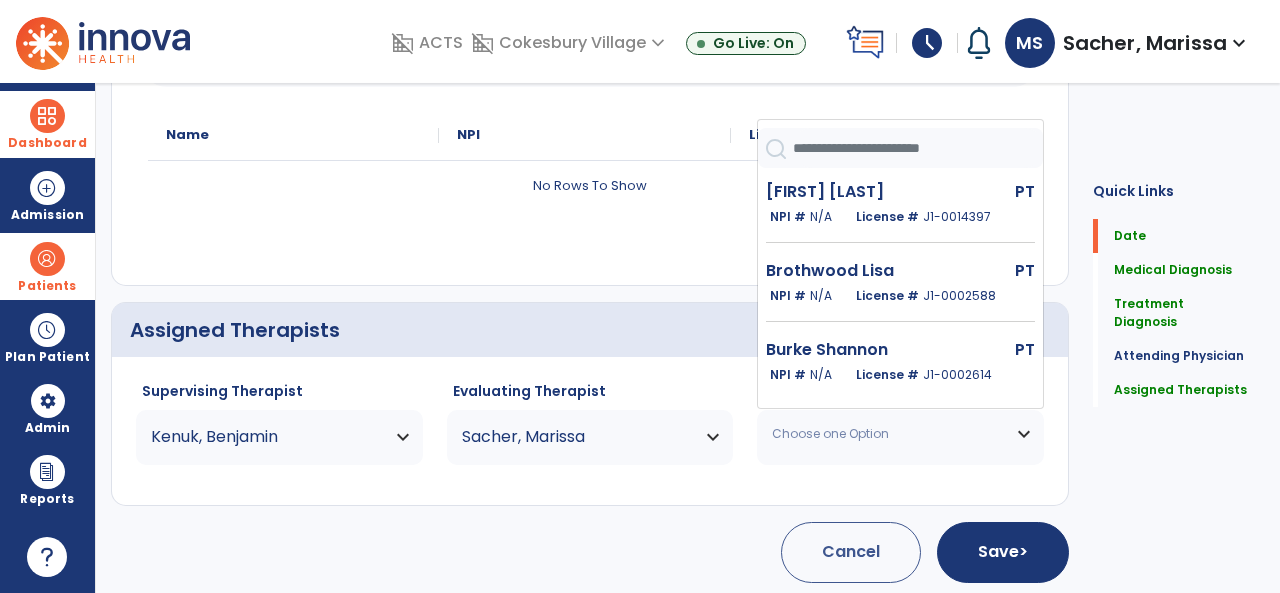 click 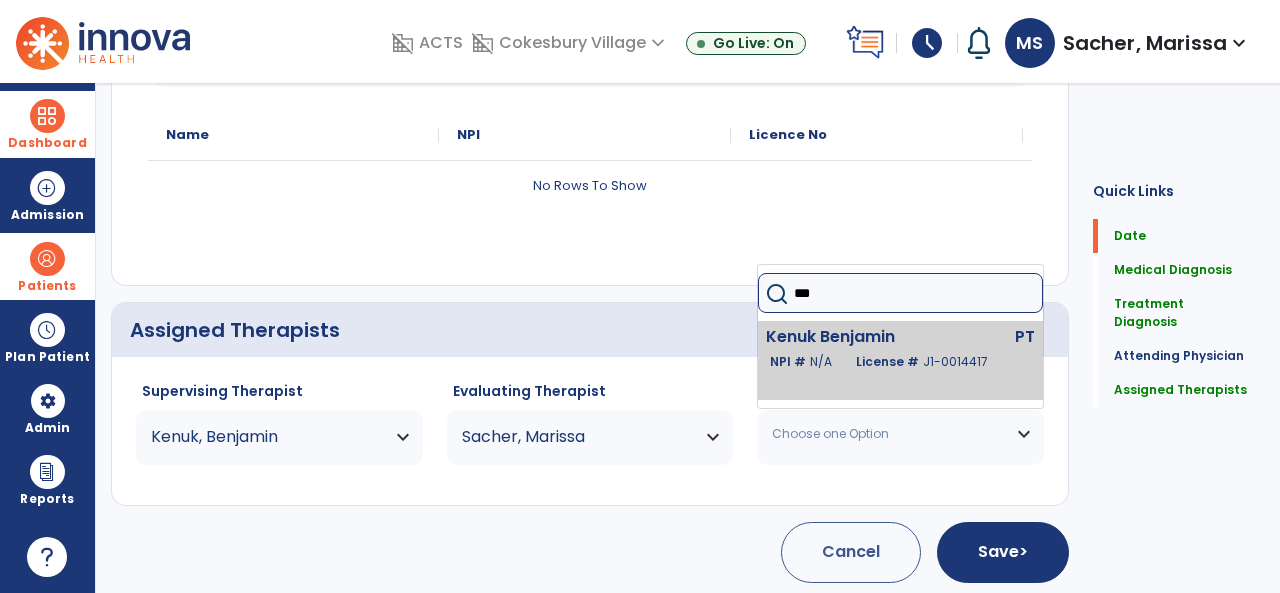 type on "***" 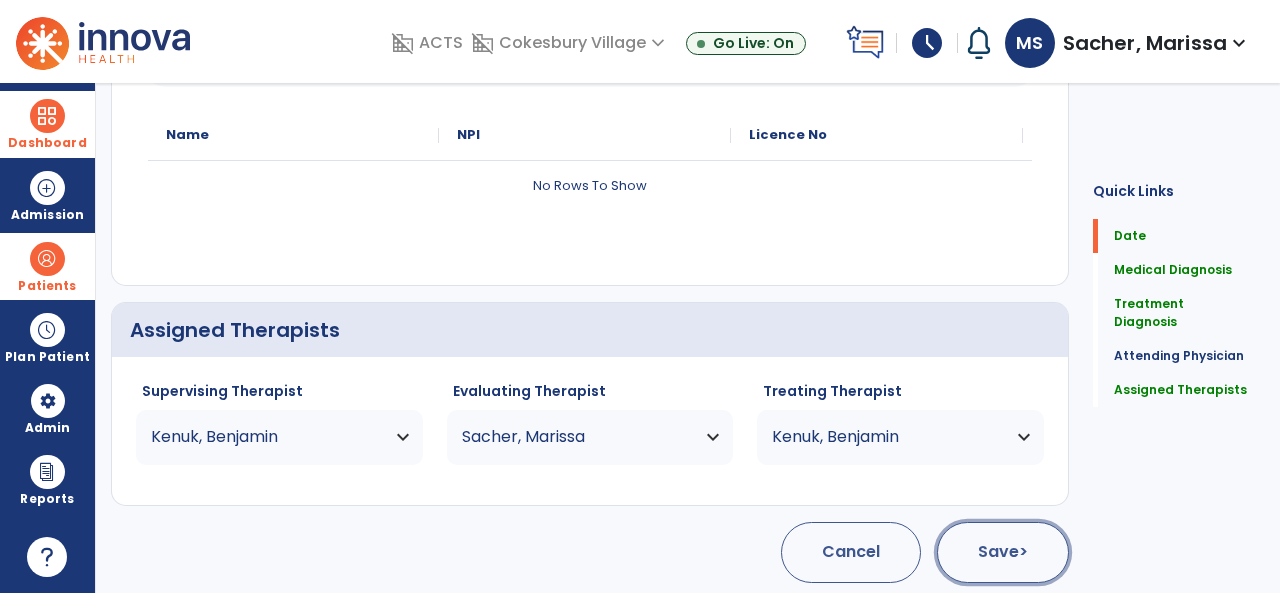 click on "Save  >" 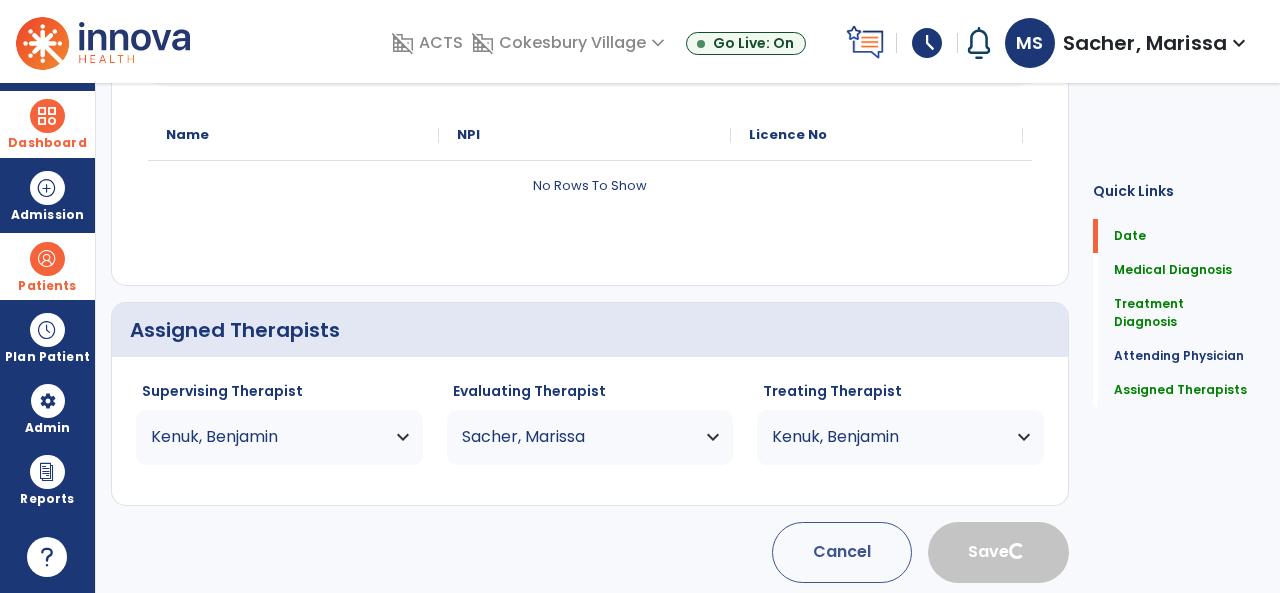 type 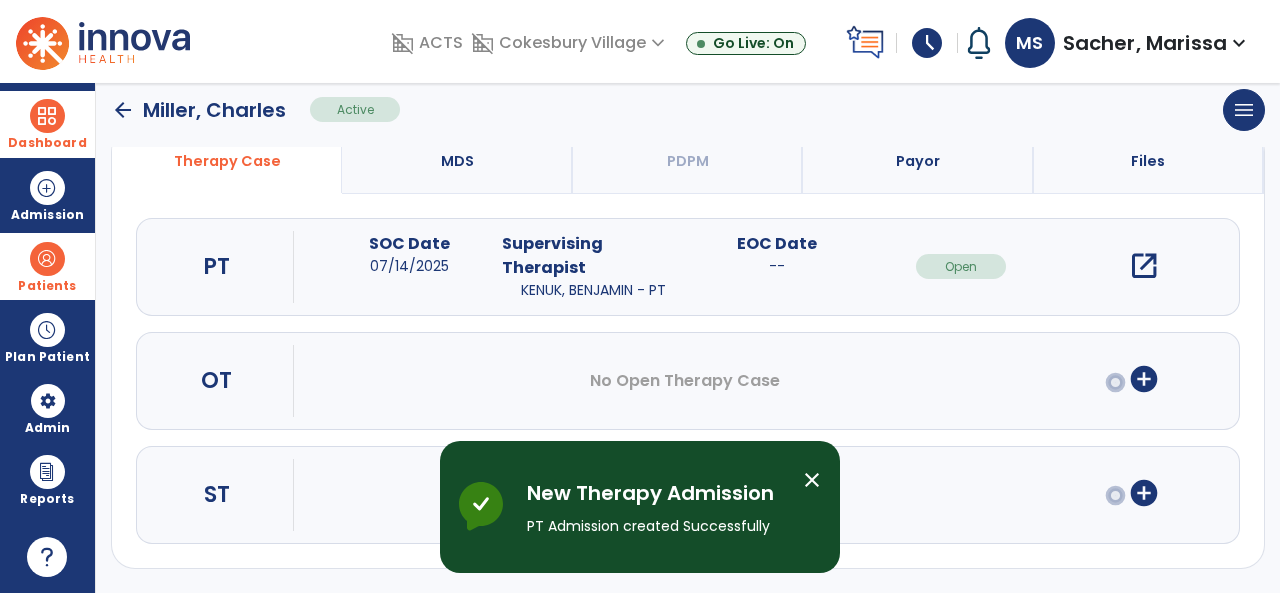 scroll, scrollTop: 163, scrollLeft: 0, axis: vertical 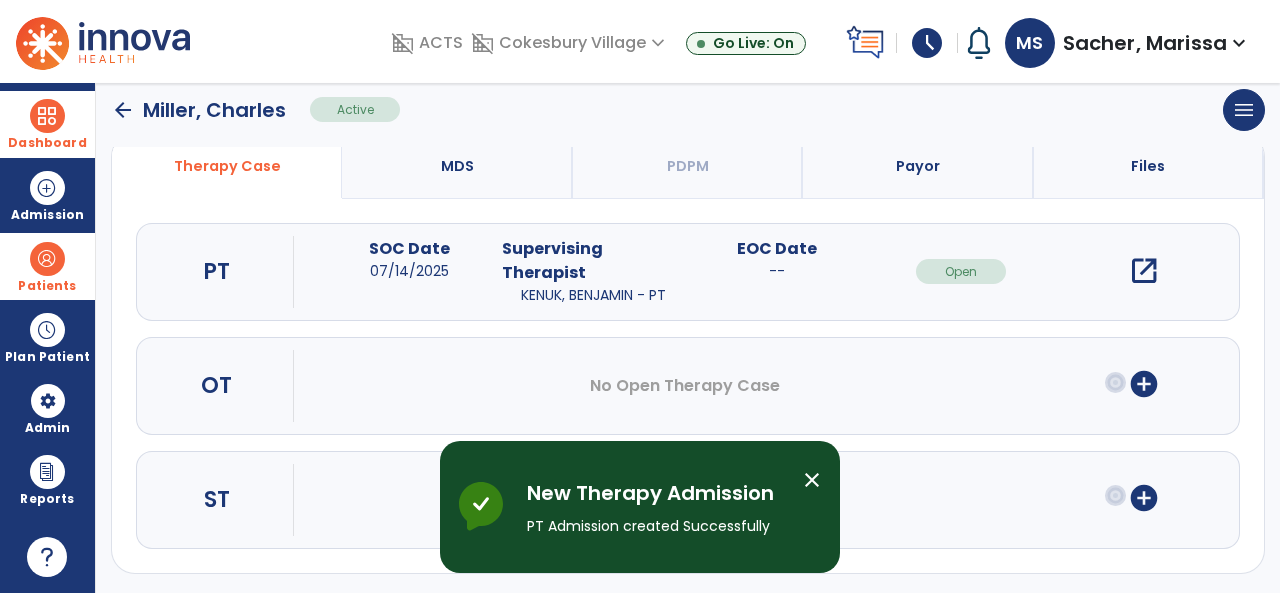 click on "close" at bounding box center (812, 480) 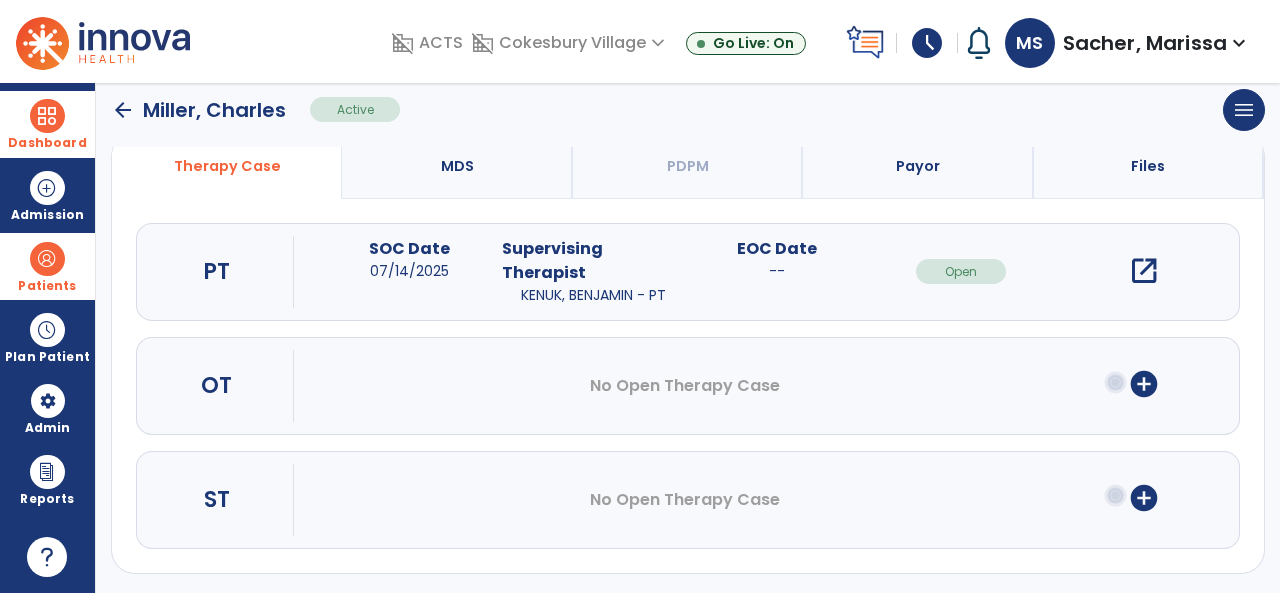 click on "open_in_new" at bounding box center [1144, 271] 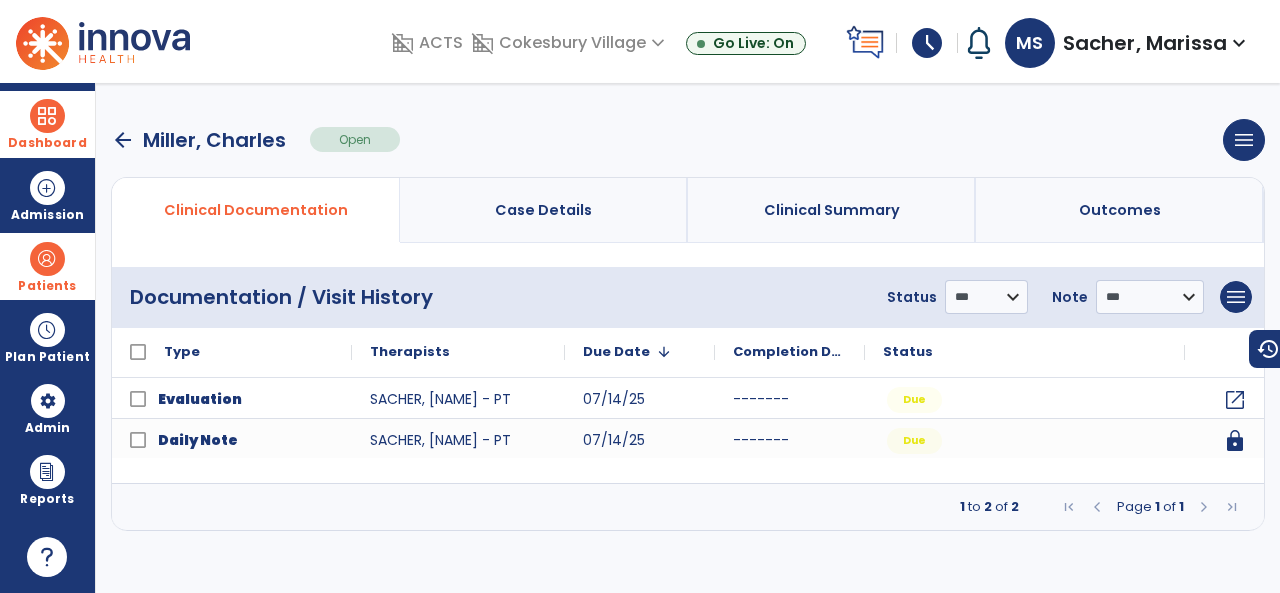 scroll, scrollTop: 0, scrollLeft: 0, axis: both 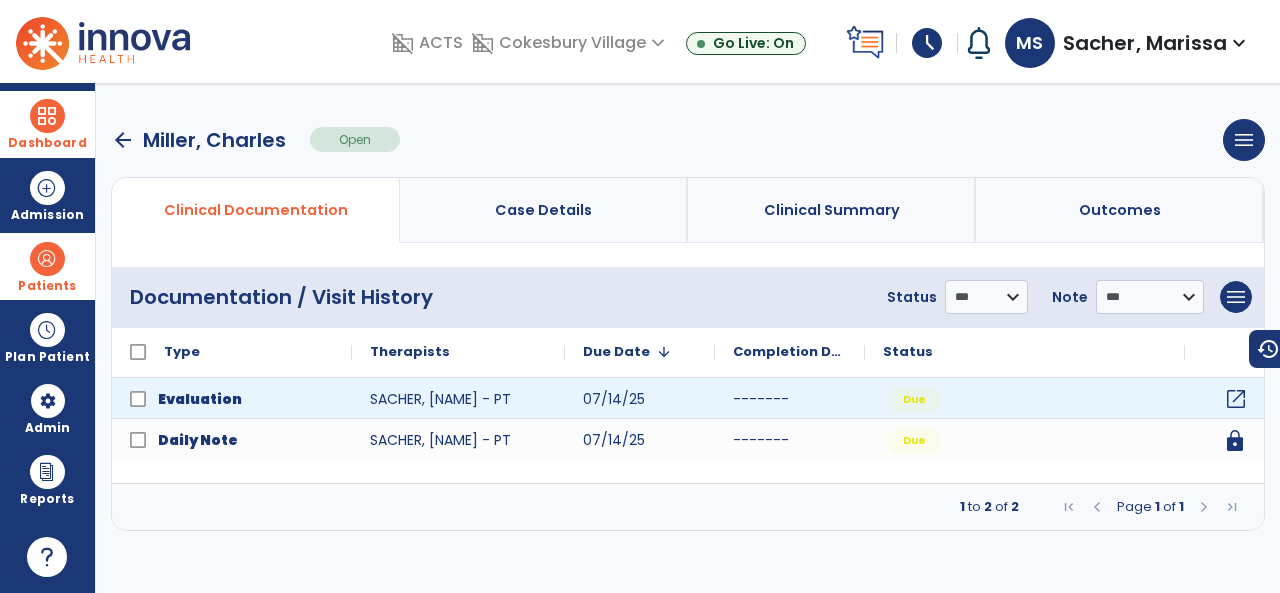click on "open_in_new" 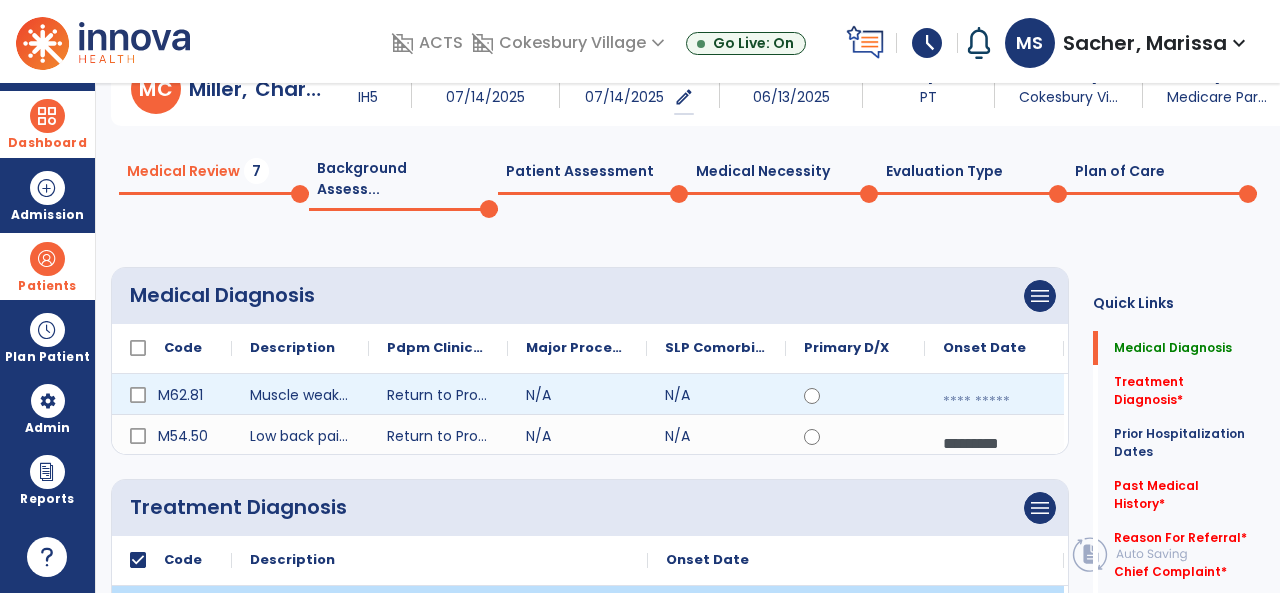 scroll, scrollTop: 100, scrollLeft: 0, axis: vertical 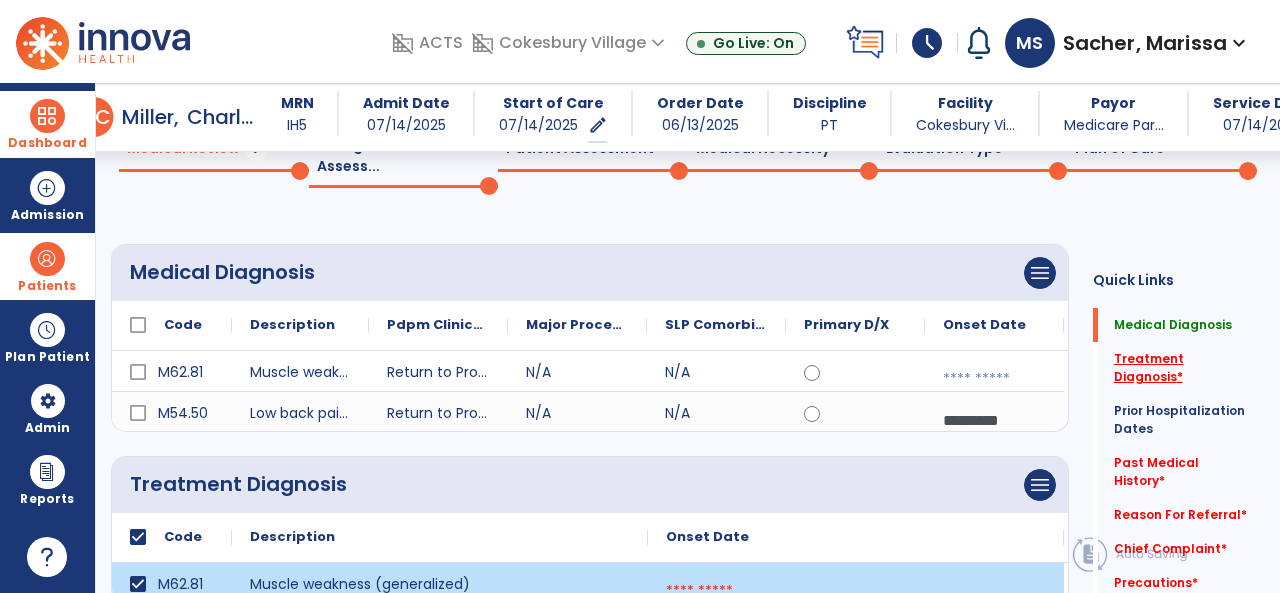 click on "Treatment Diagnosis   *" 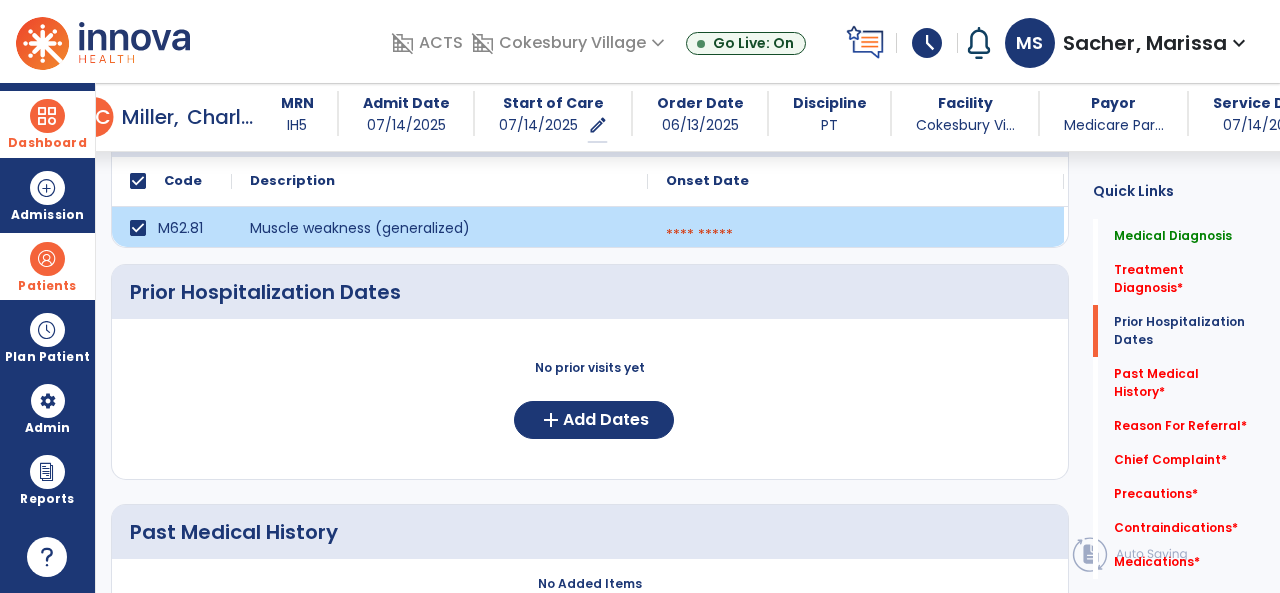 scroll, scrollTop: 456, scrollLeft: 0, axis: vertical 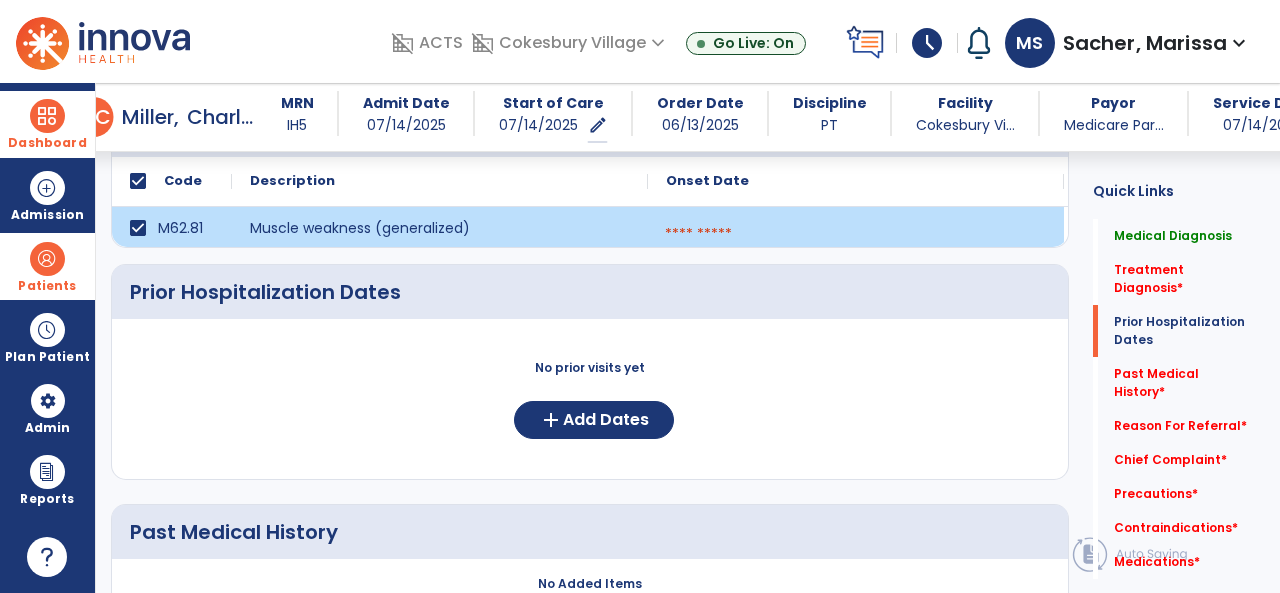 click at bounding box center [856, 234] 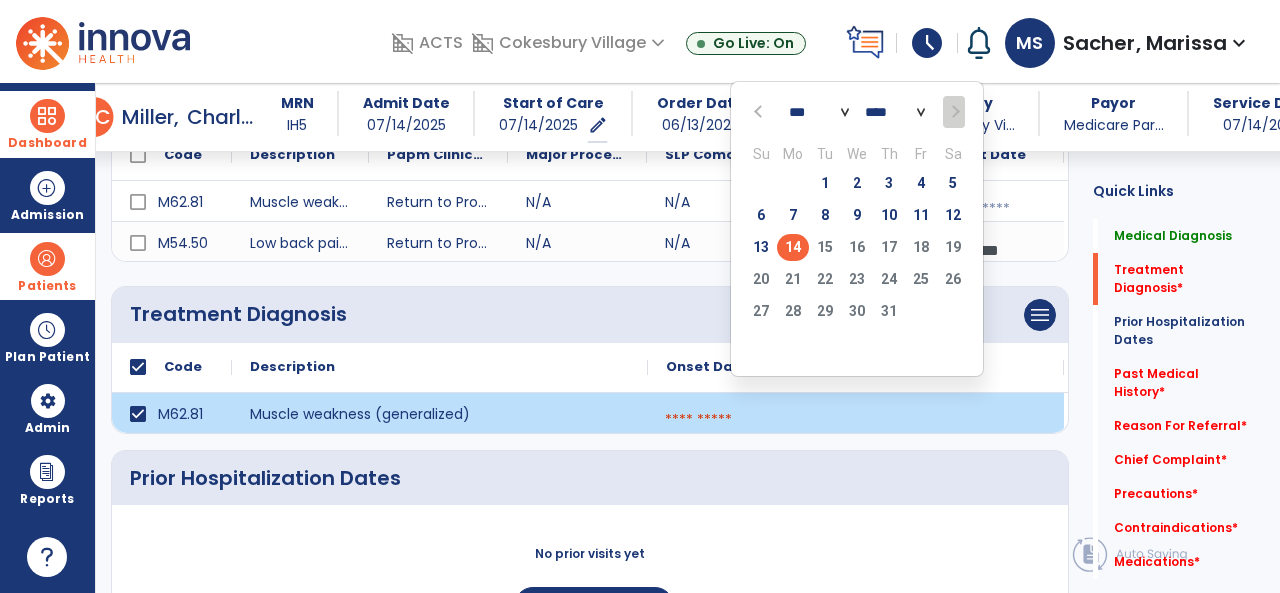 scroll, scrollTop: 228, scrollLeft: 0, axis: vertical 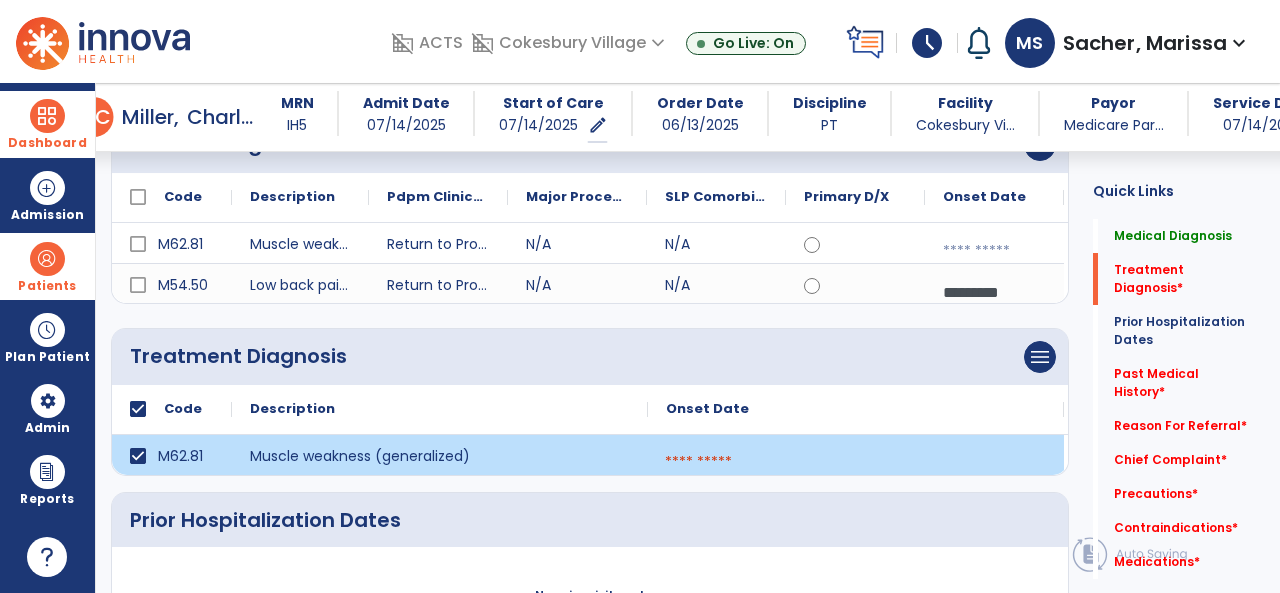 click at bounding box center [856, 462] 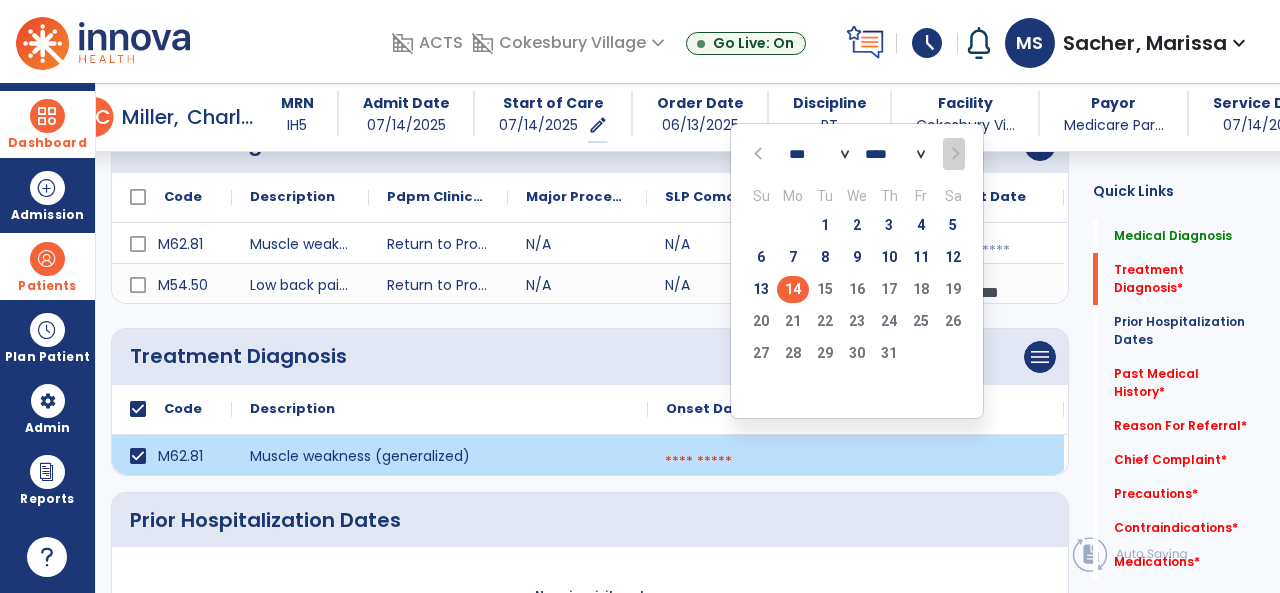 click 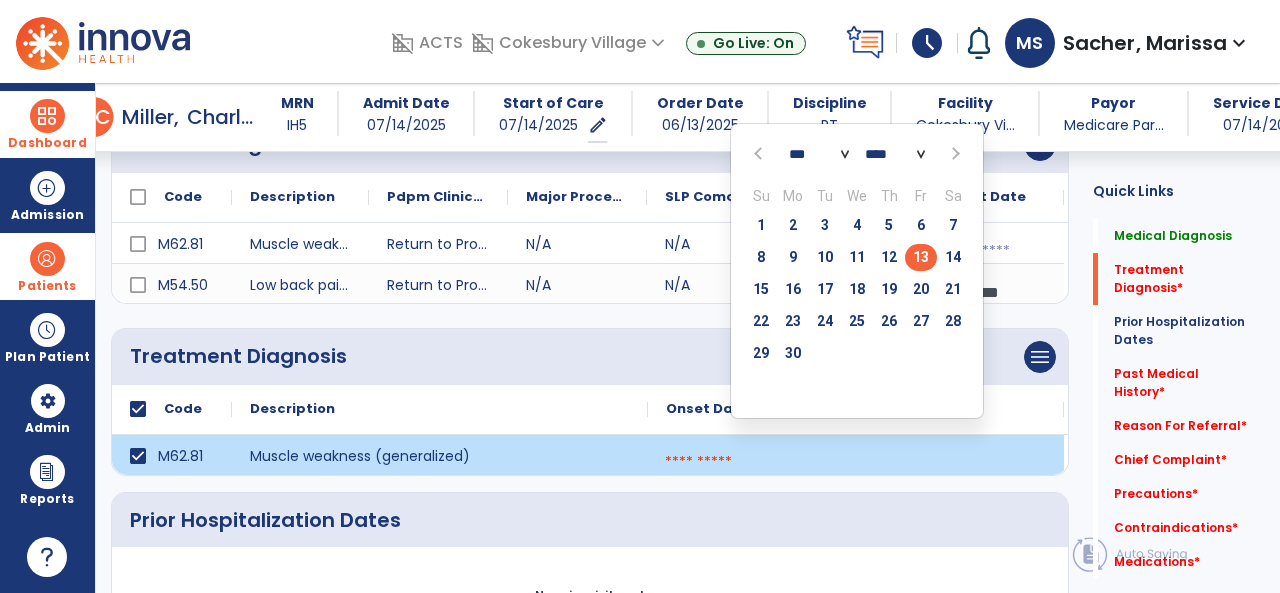 click on "13" 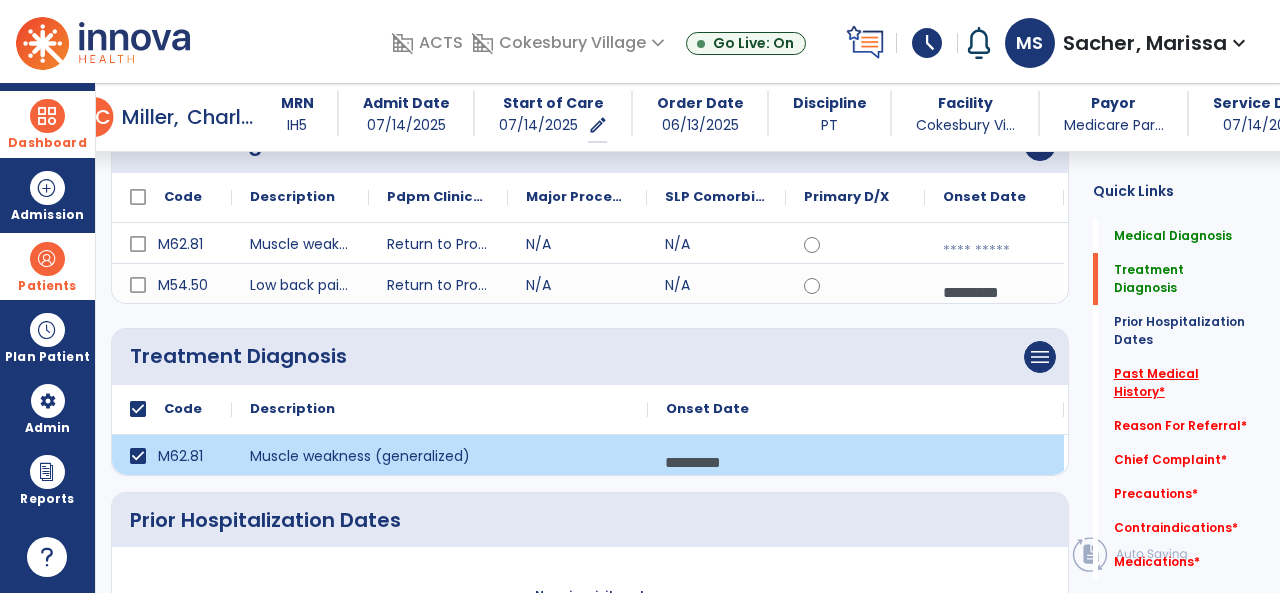 click on "Past Medical History   *" 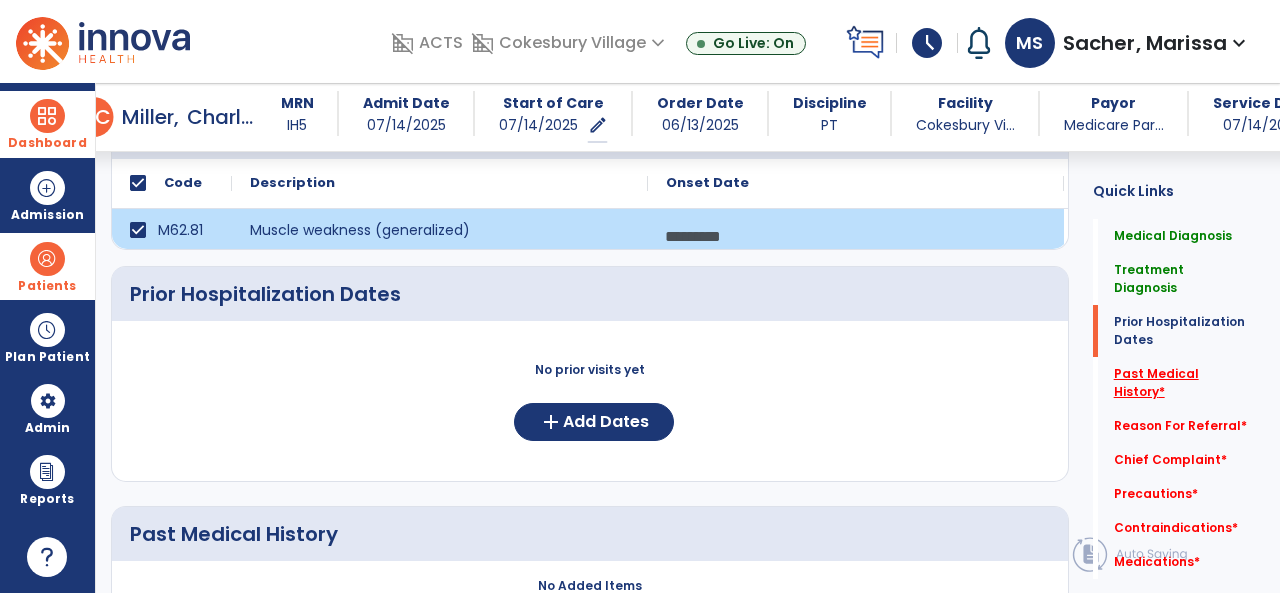 scroll, scrollTop: 686, scrollLeft: 0, axis: vertical 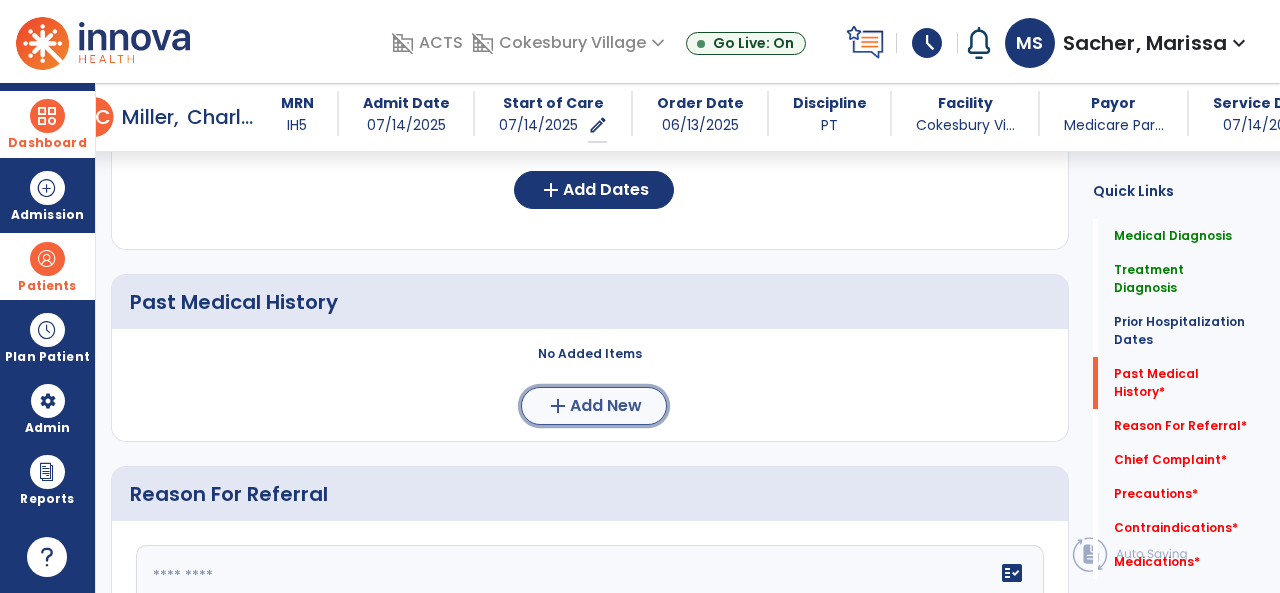 click on "add" 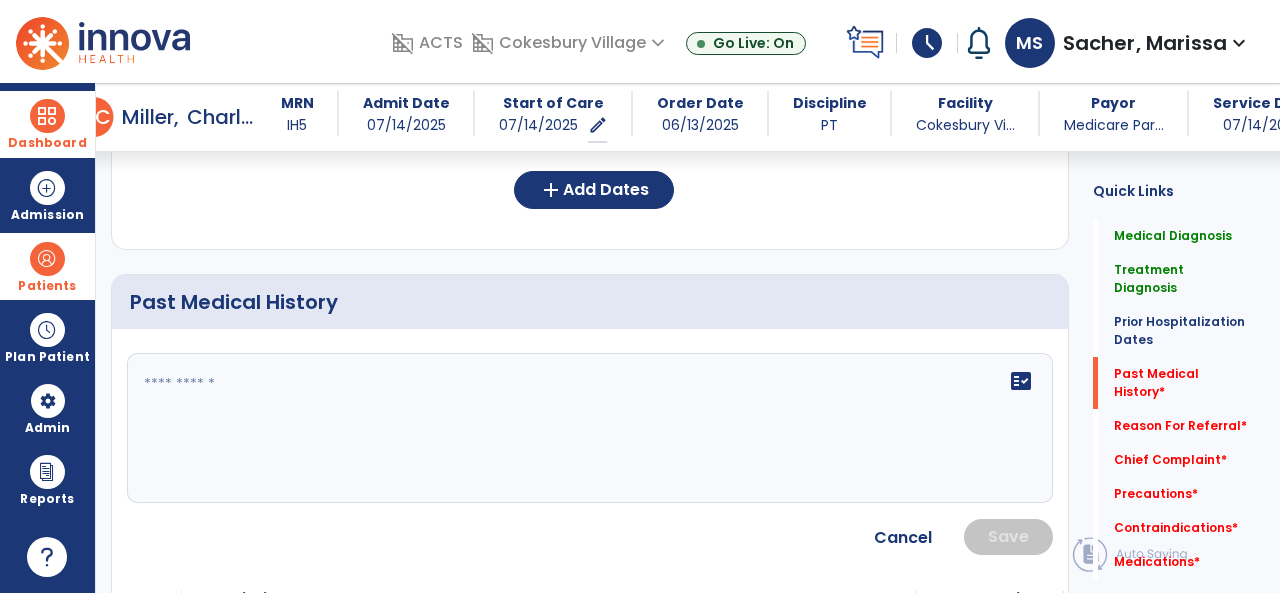 click 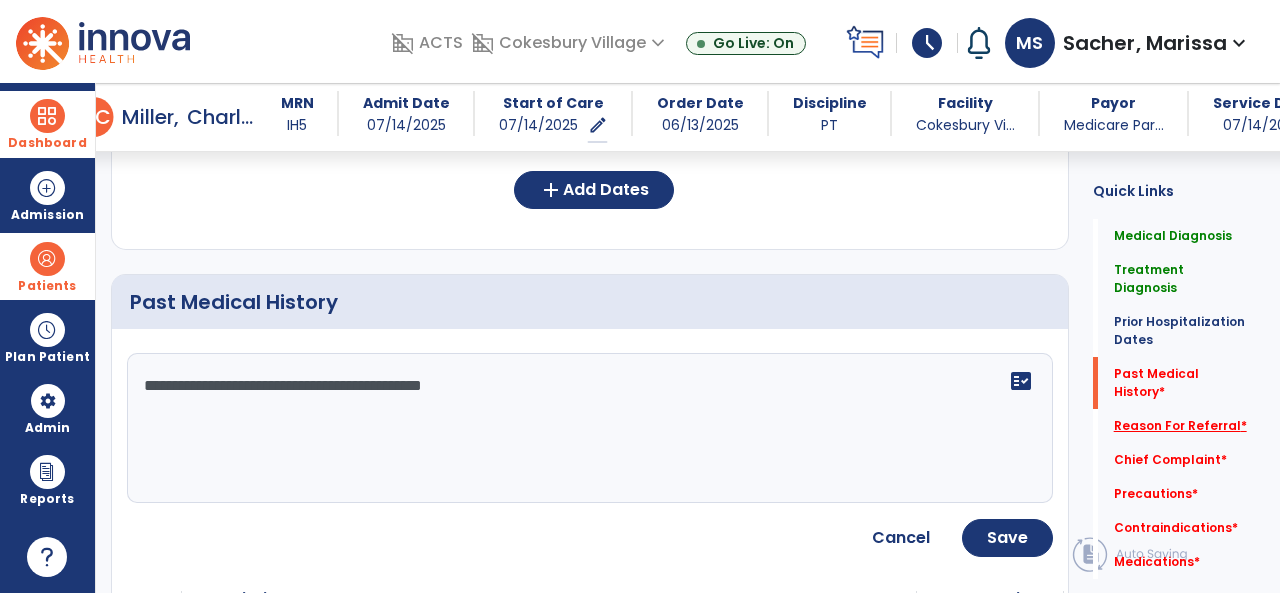 click on "Reason For Referral   *" 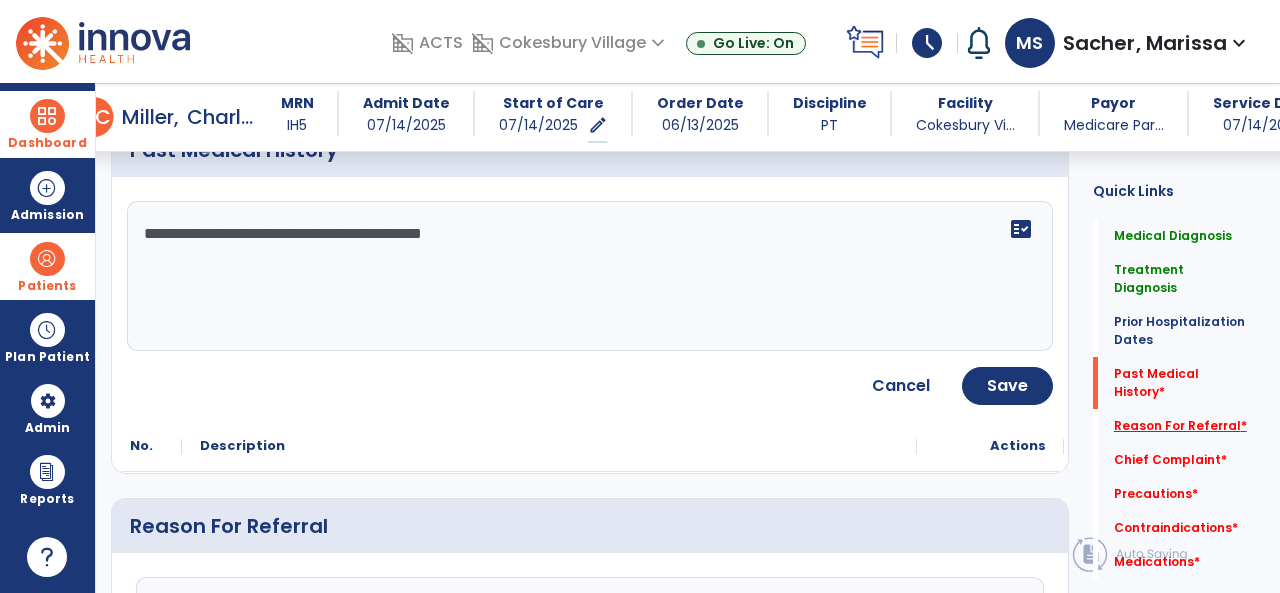 scroll, scrollTop: 804, scrollLeft: 0, axis: vertical 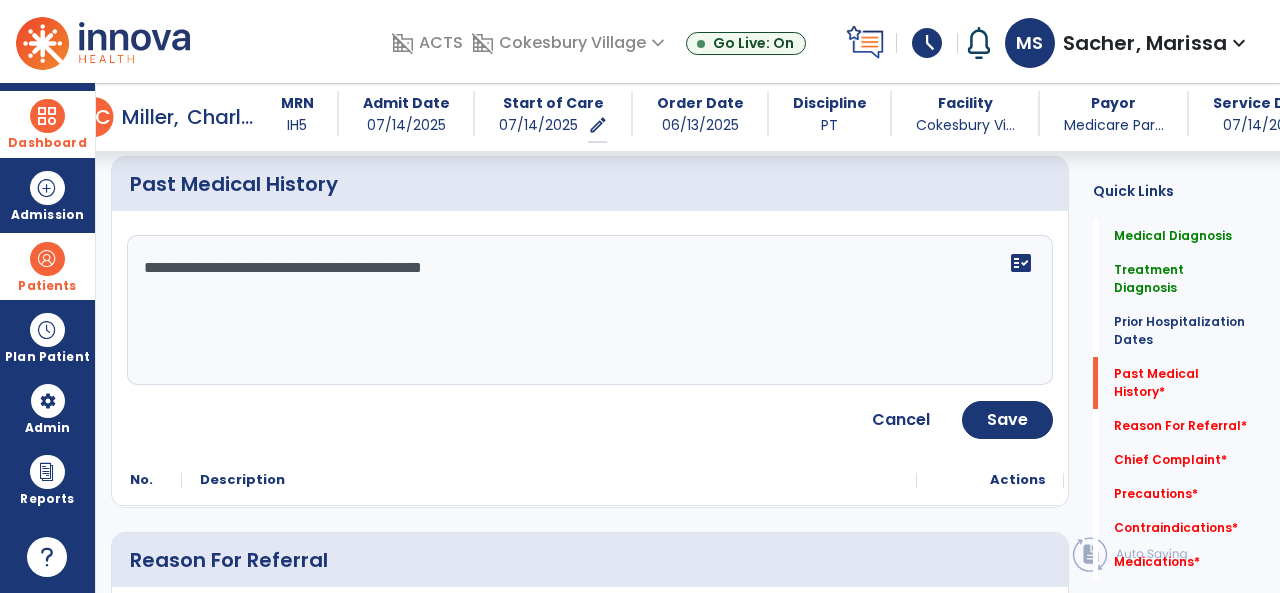 click on "**********" 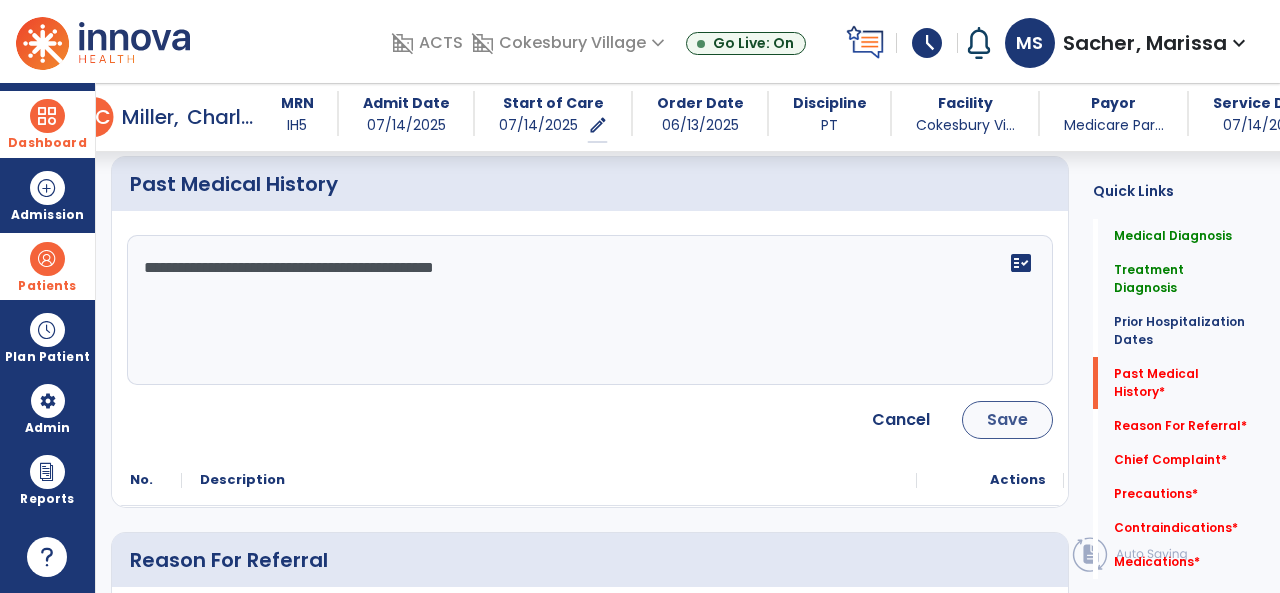 type on "**********" 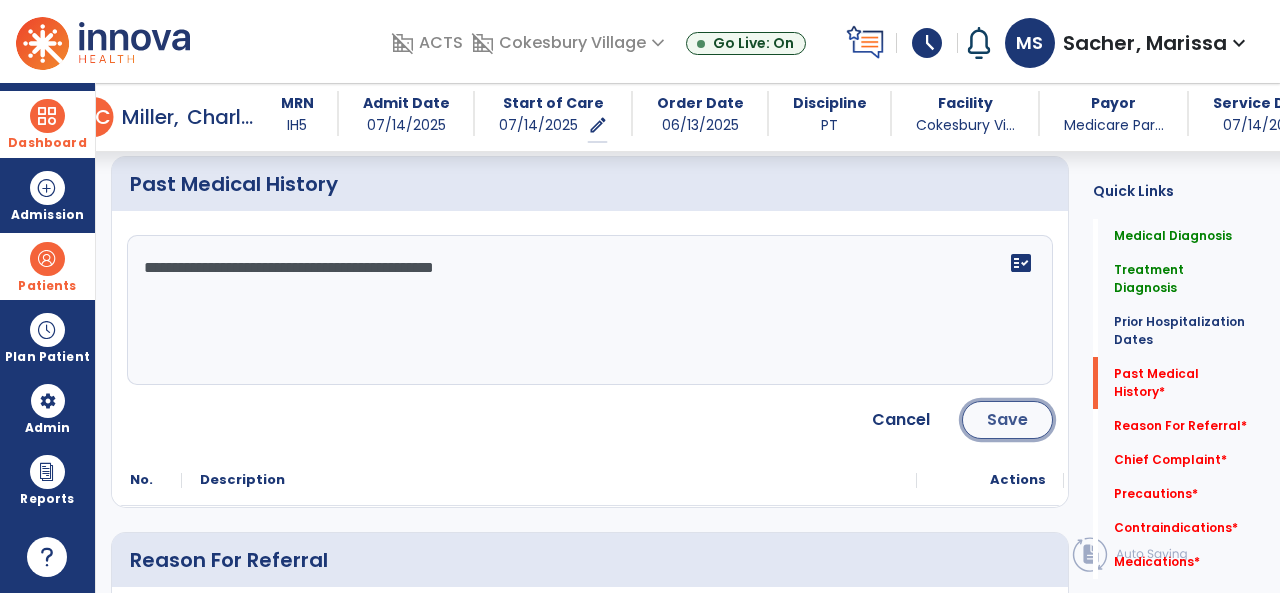 click on "Save" 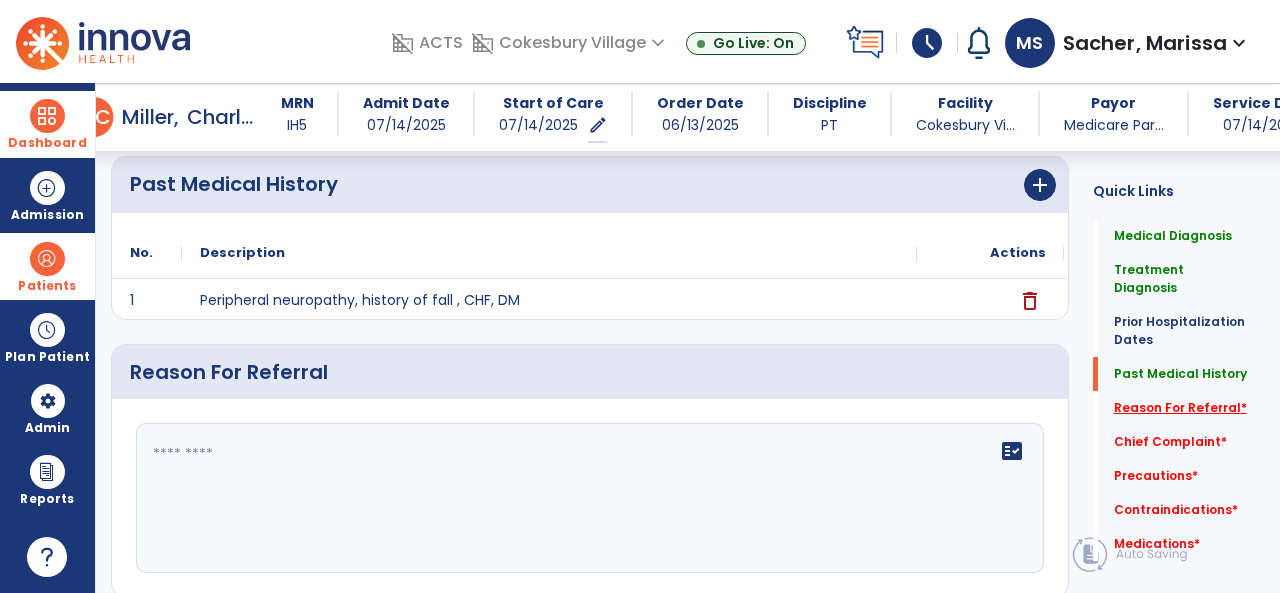 click on "Reason For Referral   *" 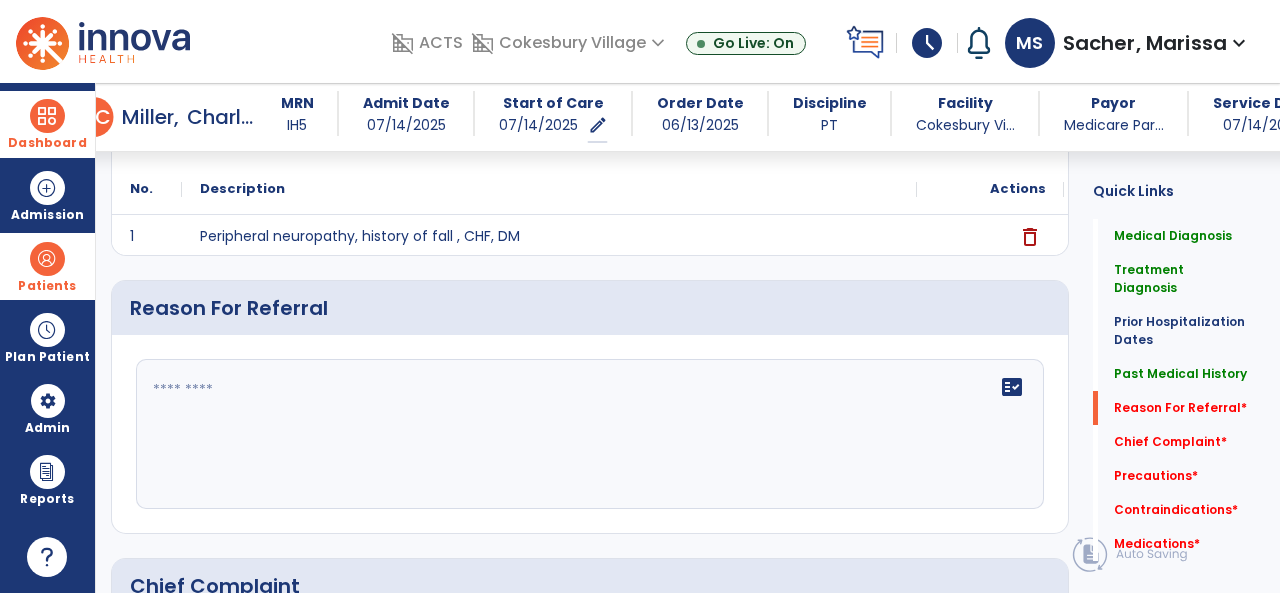 scroll, scrollTop: 917, scrollLeft: 0, axis: vertical 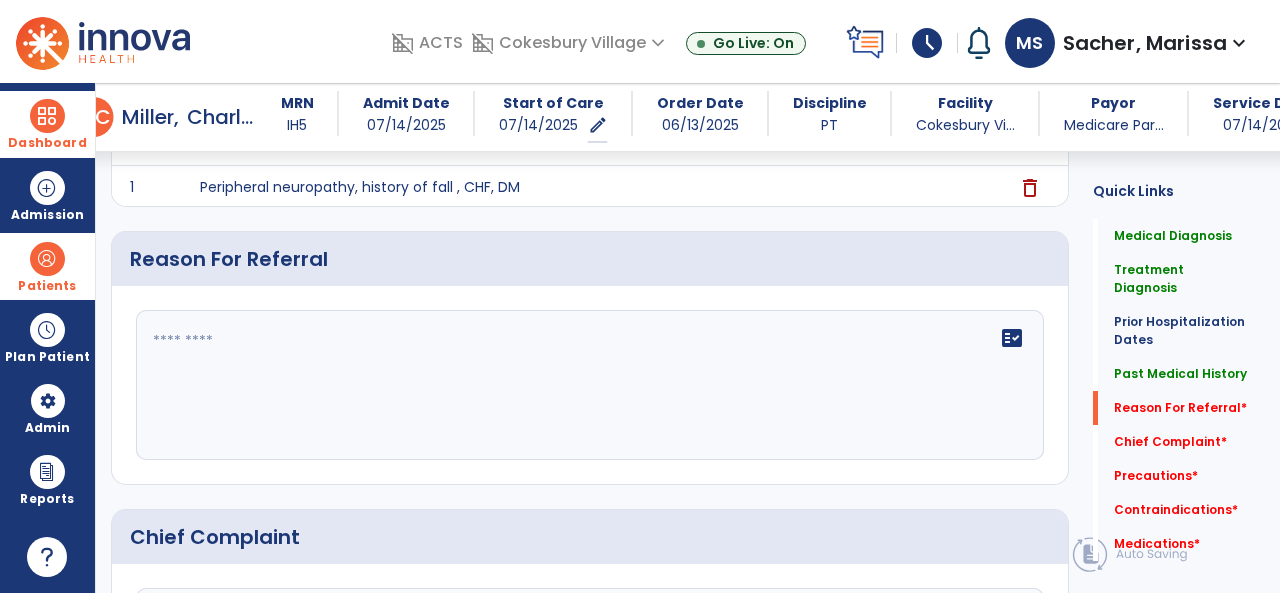 click on "fact_check" 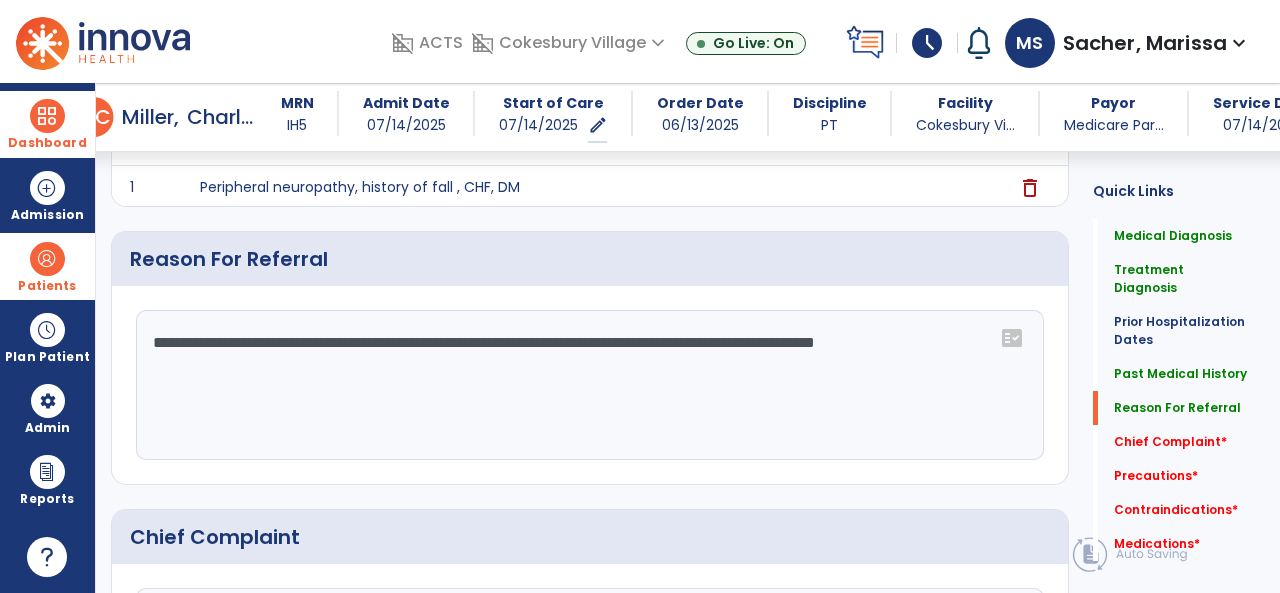 drag, startPoint x: 412, startPoint y: 323, endPoint x: 352, endPoint y: 403, distance: 100 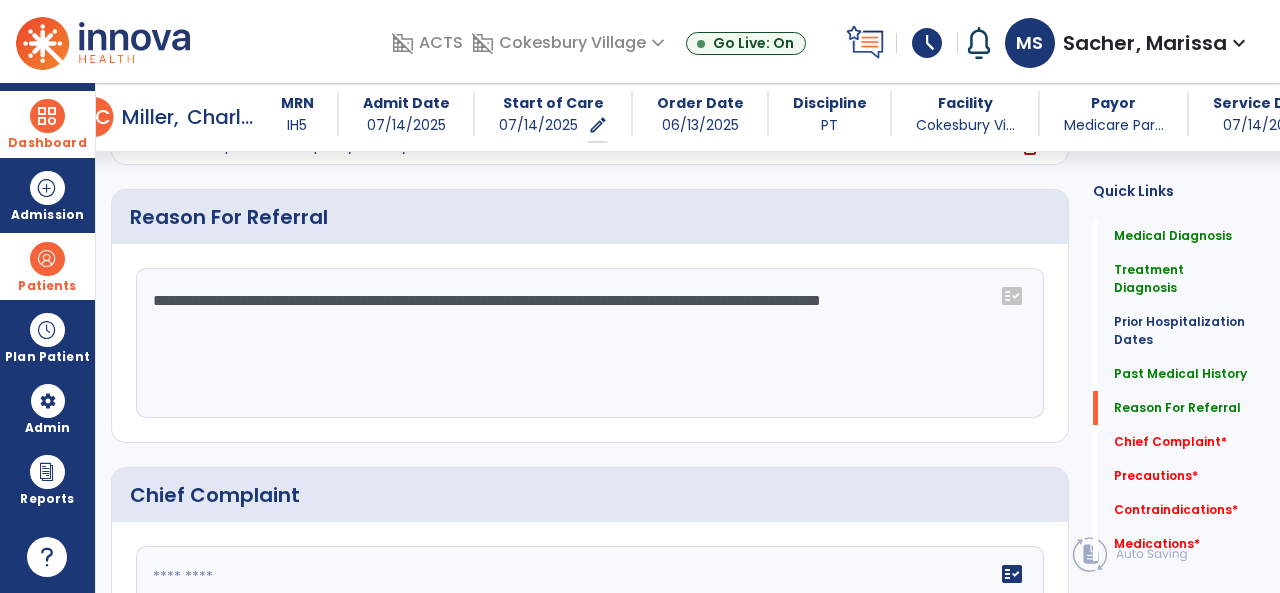 scroll, scrollTop: 1017, scrollLeft: 0, axis: vertical 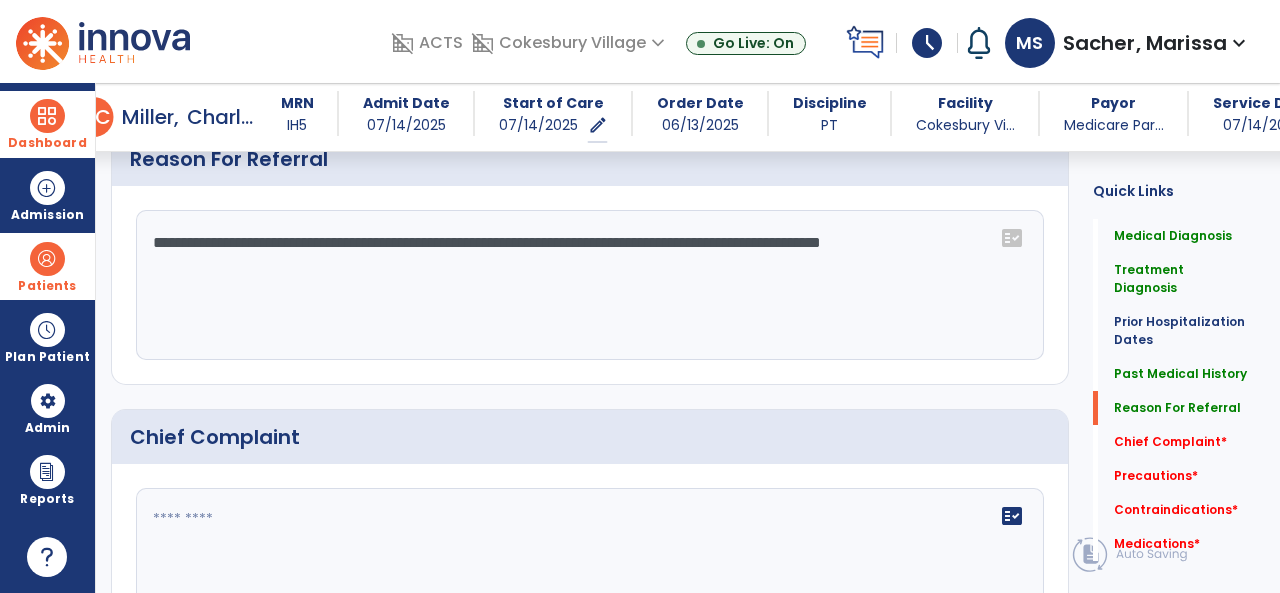 type on "**********" 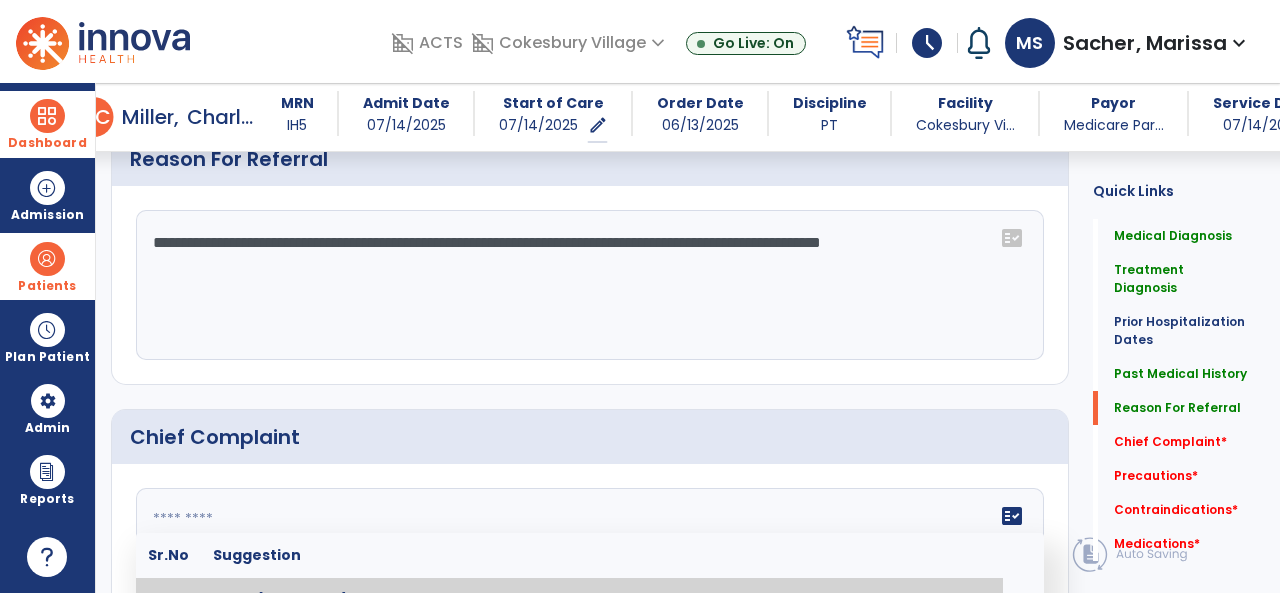 scroll, scrollTop: 1026, scrollLeft: 0, axis: vertical 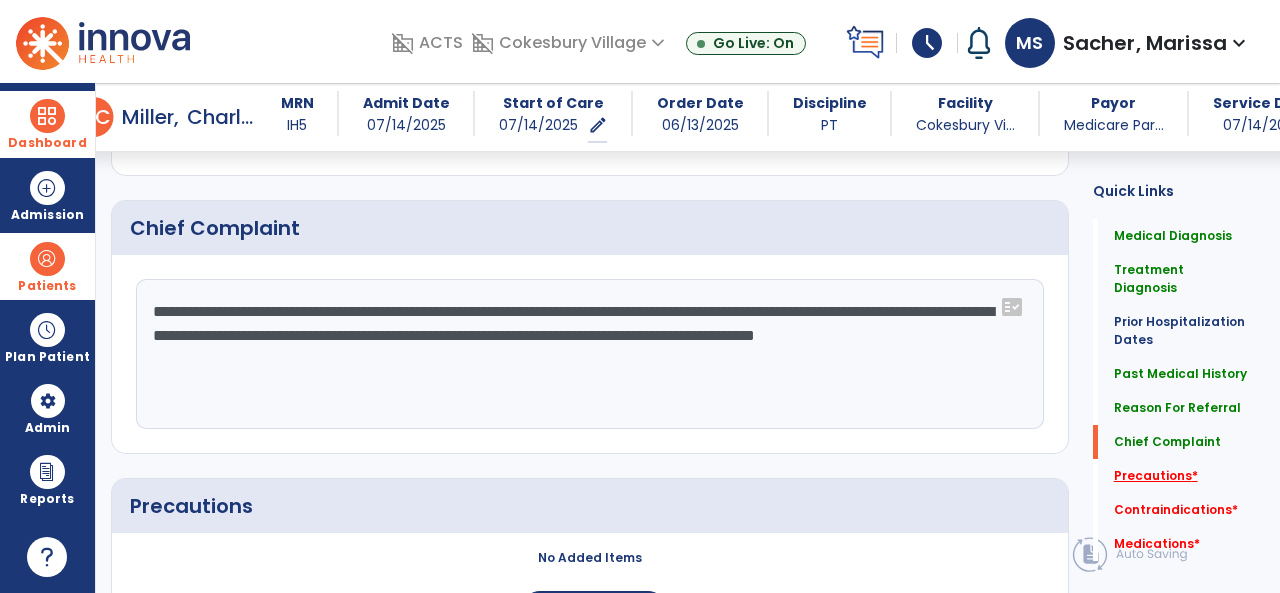 type on "**********" 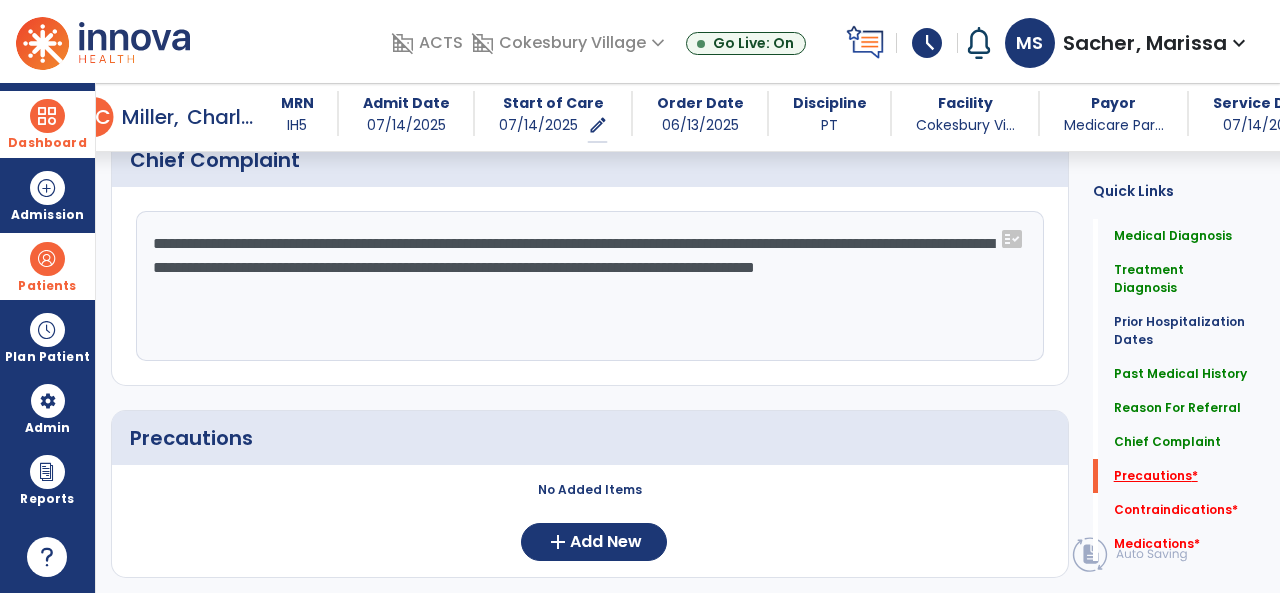 scroll, scrollTop: 1427, scrollLeft: 0, axis: vertical 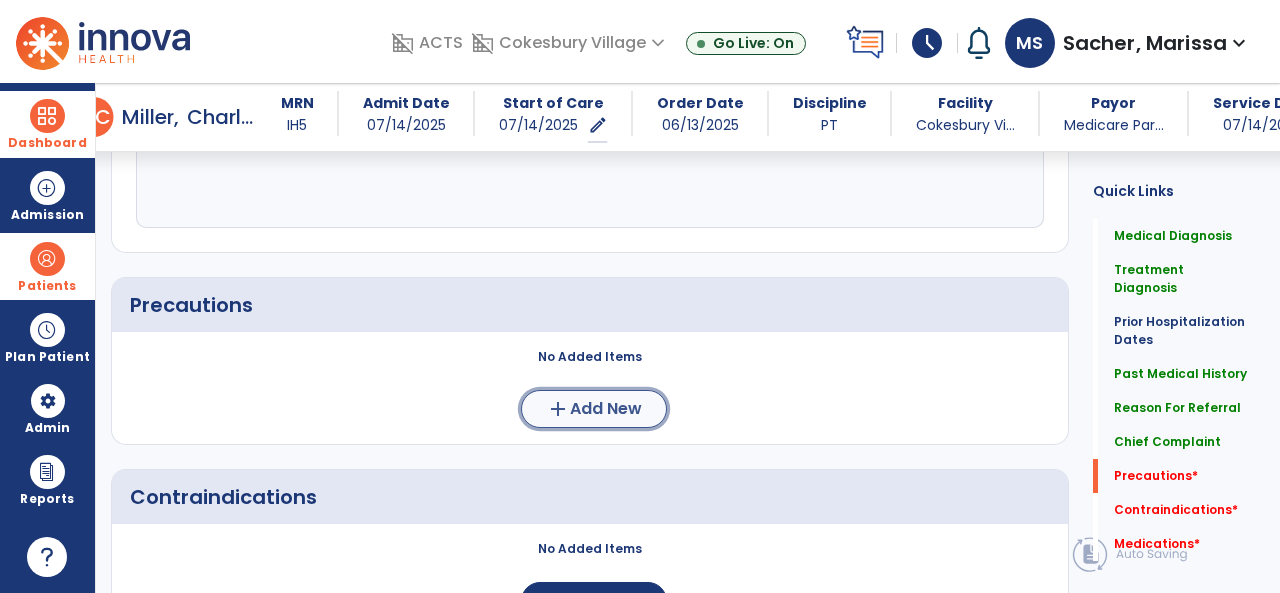 click on "add" 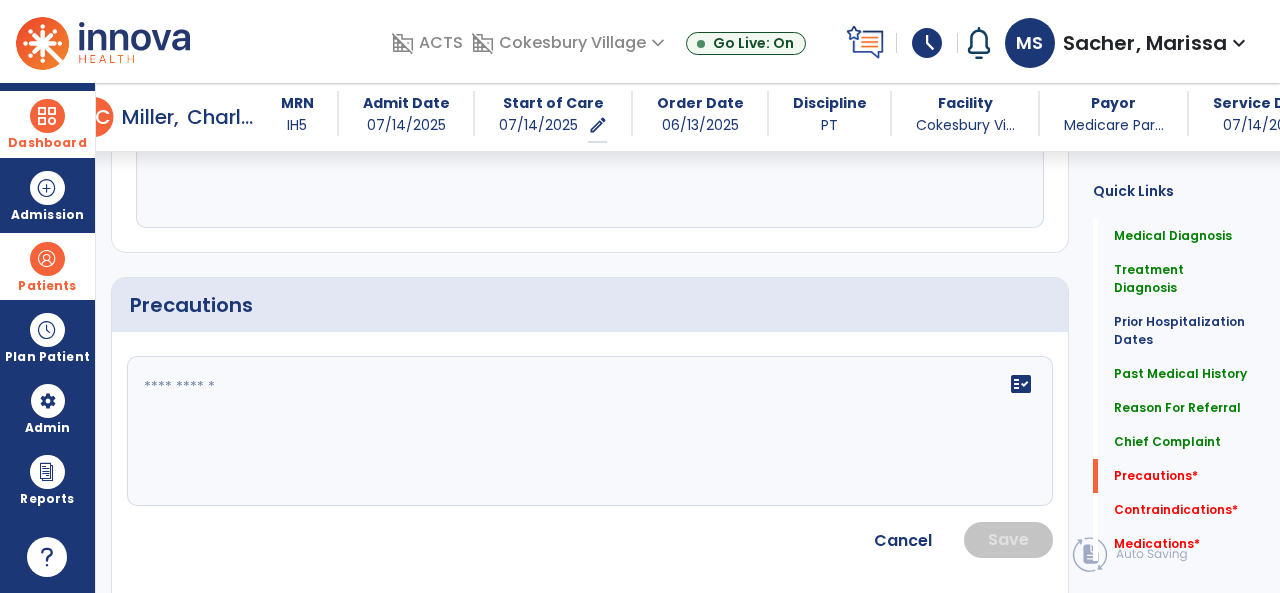 click 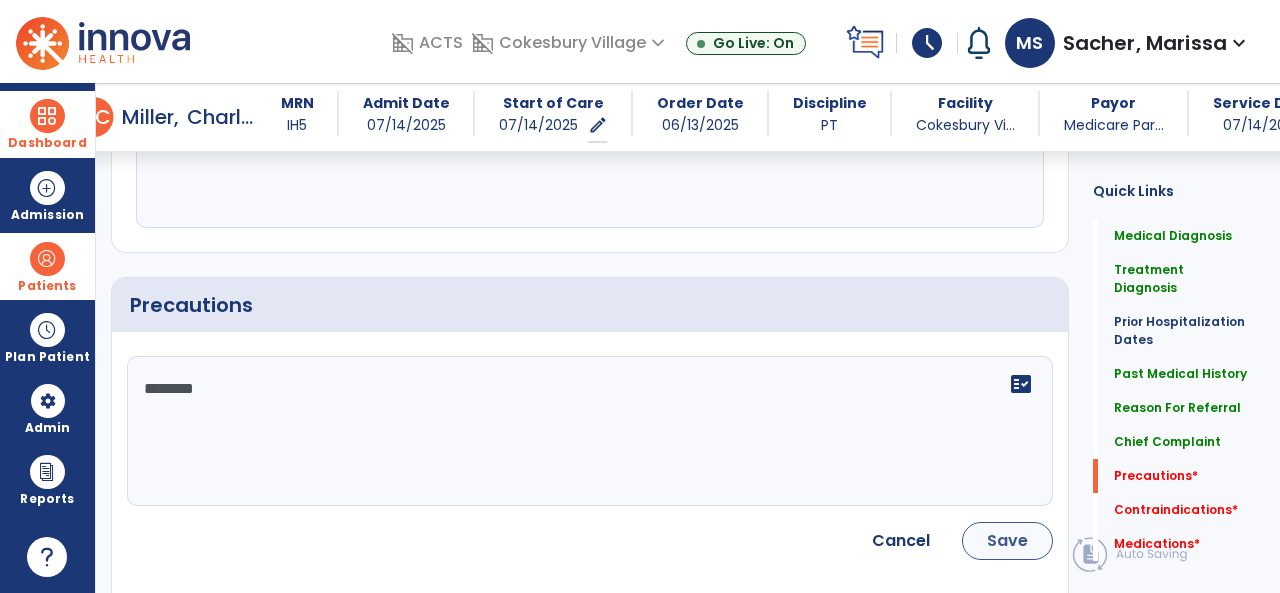 type on "*******" 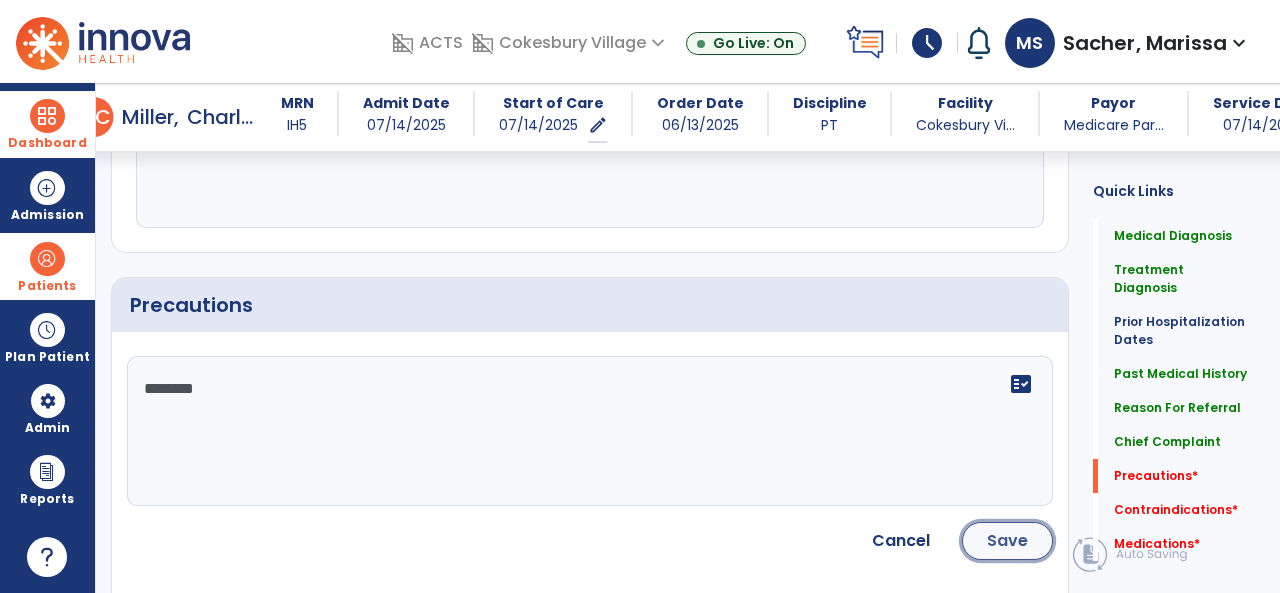 click on "Save" 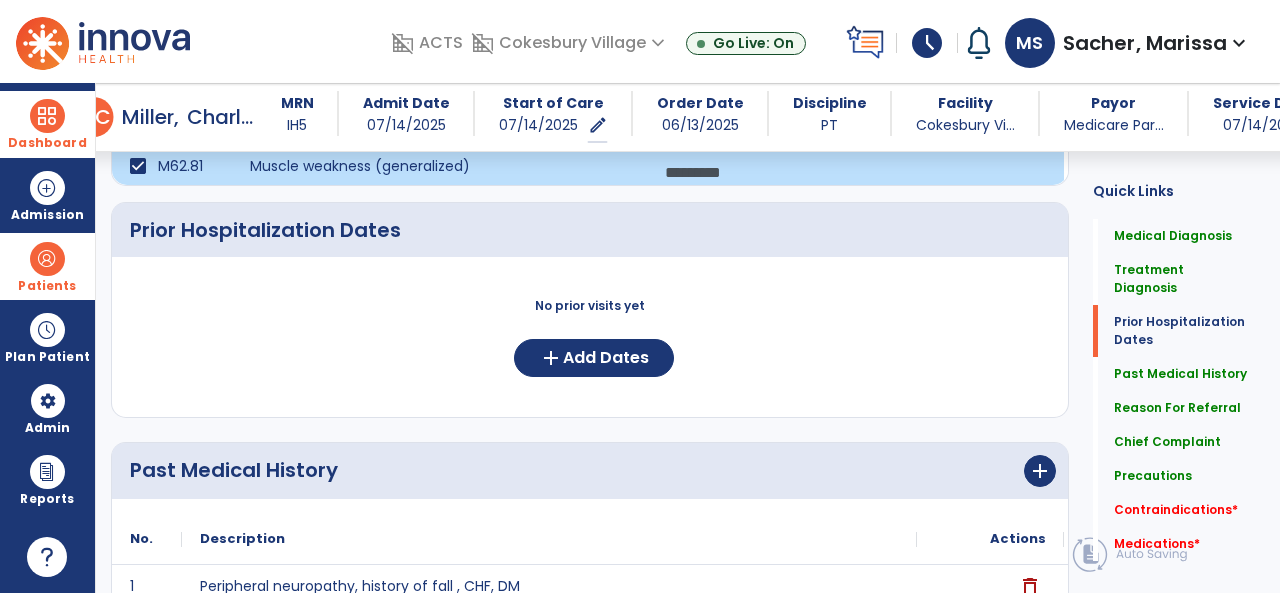 scroll, scrollTop: 627, scrollLeft: 0, axis: vertical 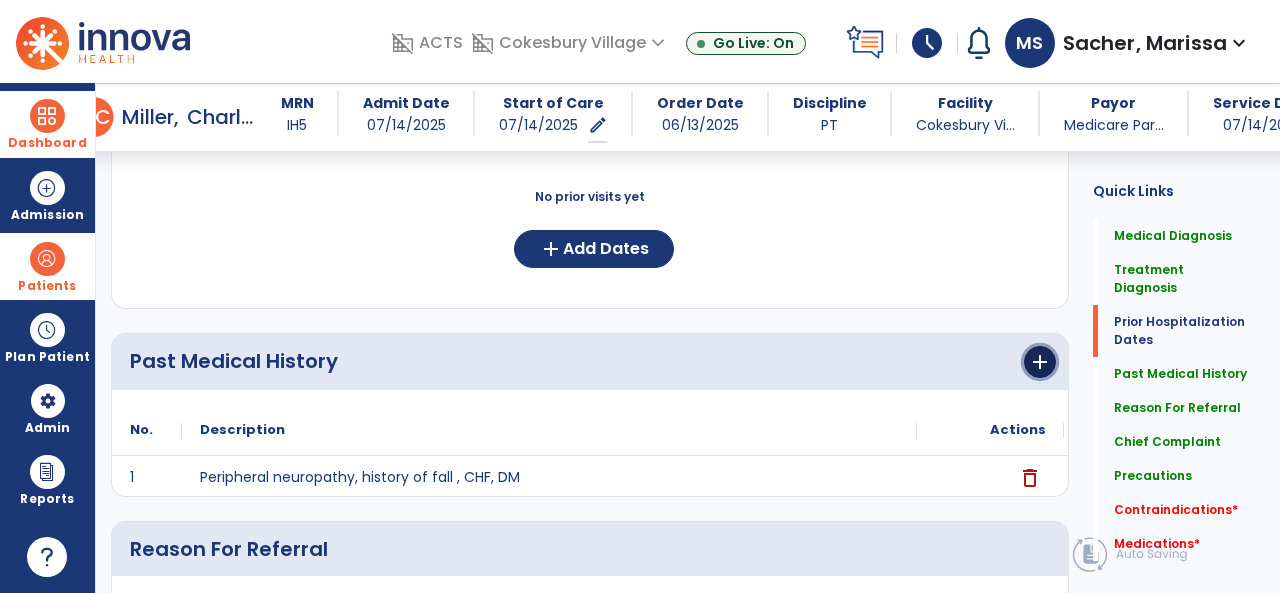 click on "add" 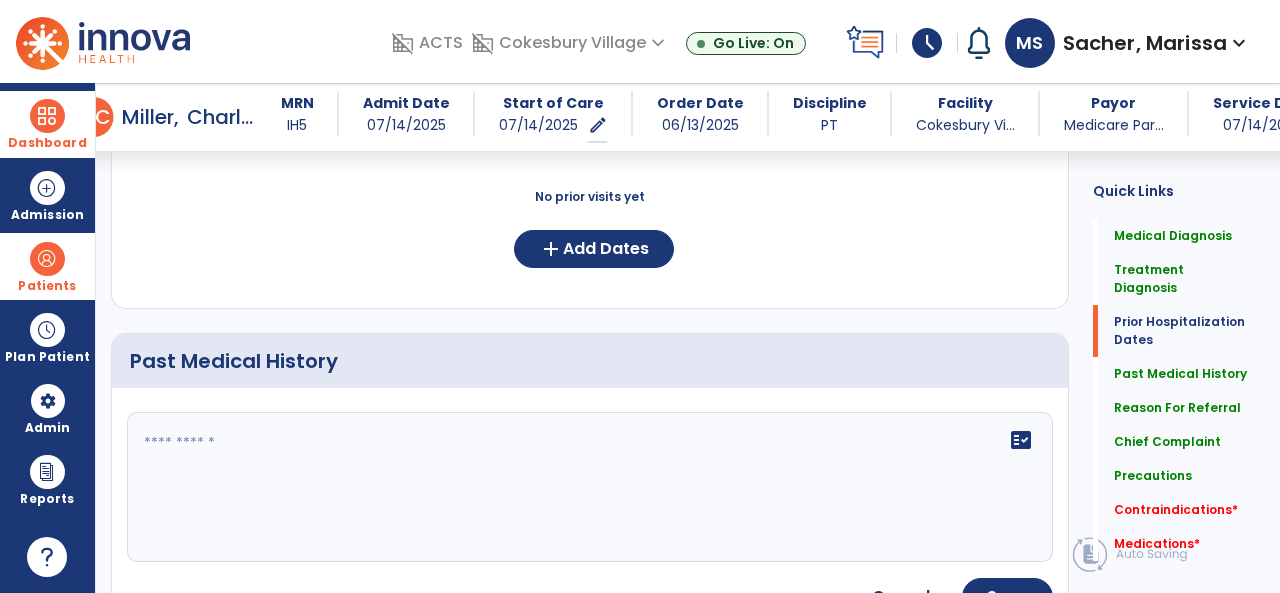 scroll, scrollTop: 827, scrollLeft: 0, axis: vertical 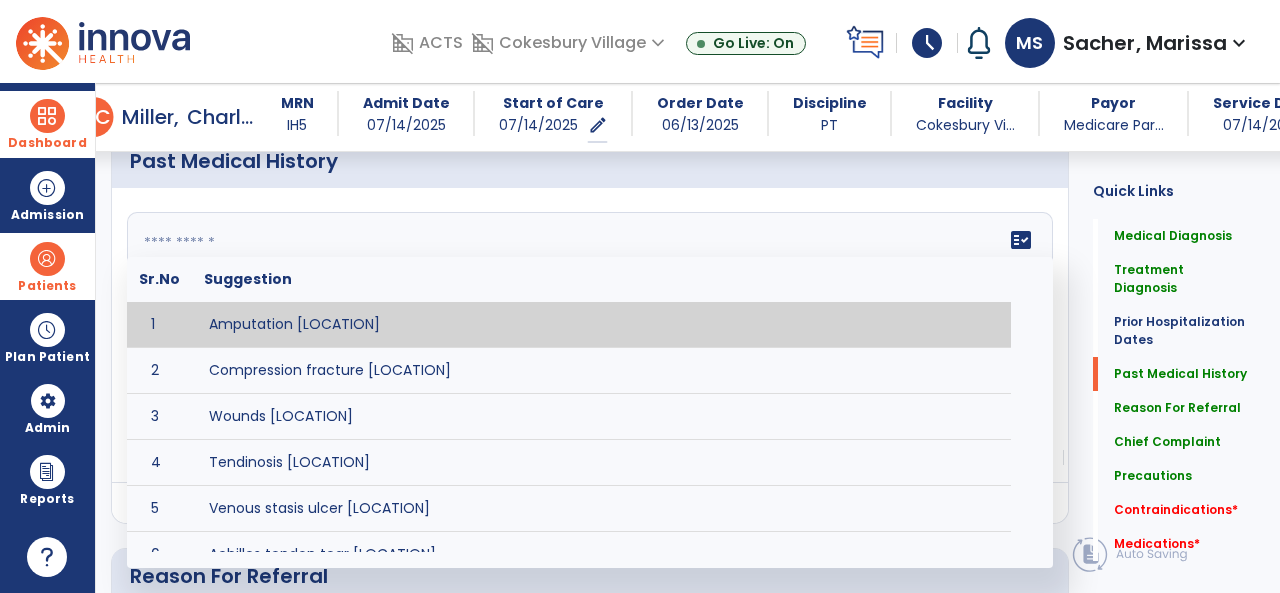 click 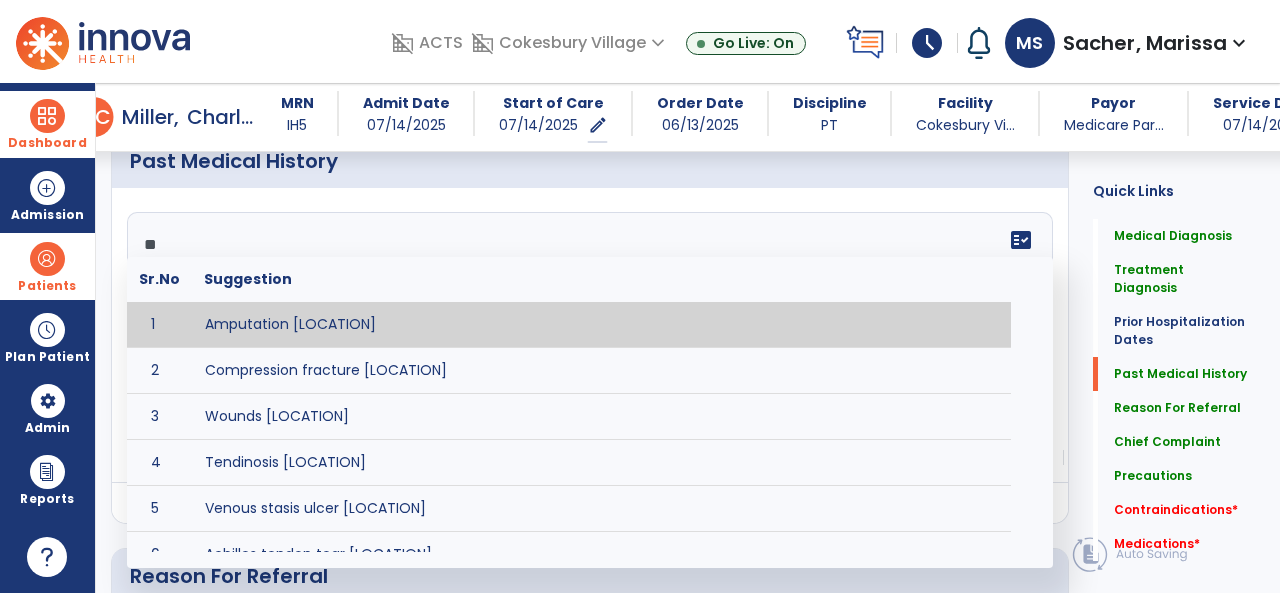 type on "*" 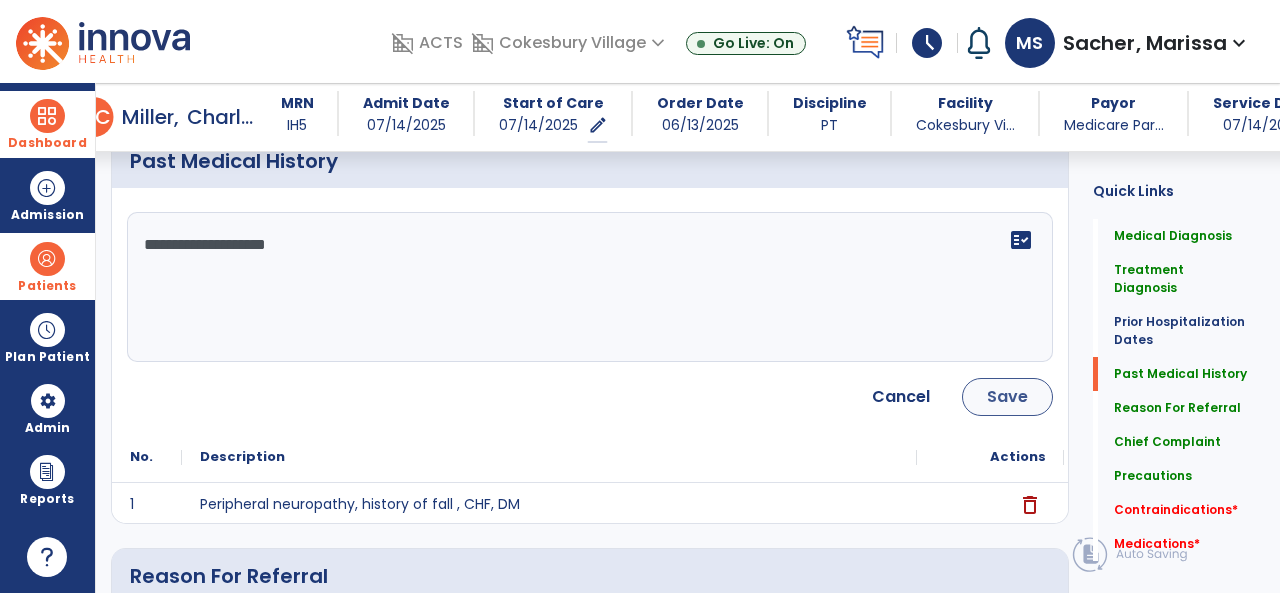 type on "**********" 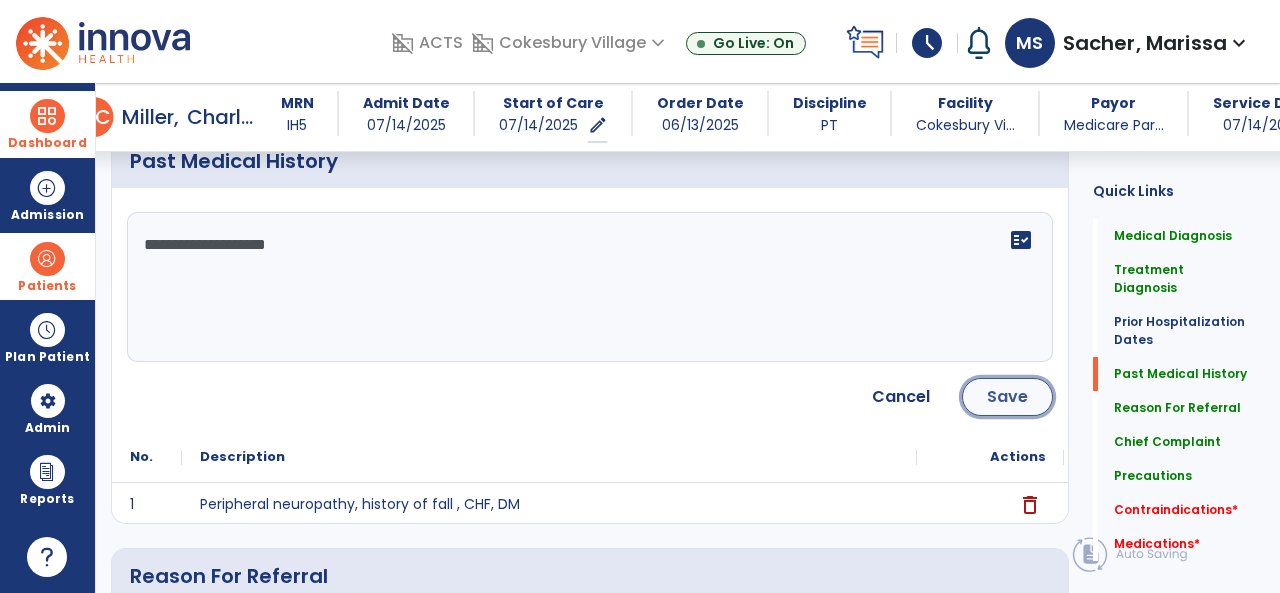click on "Save" 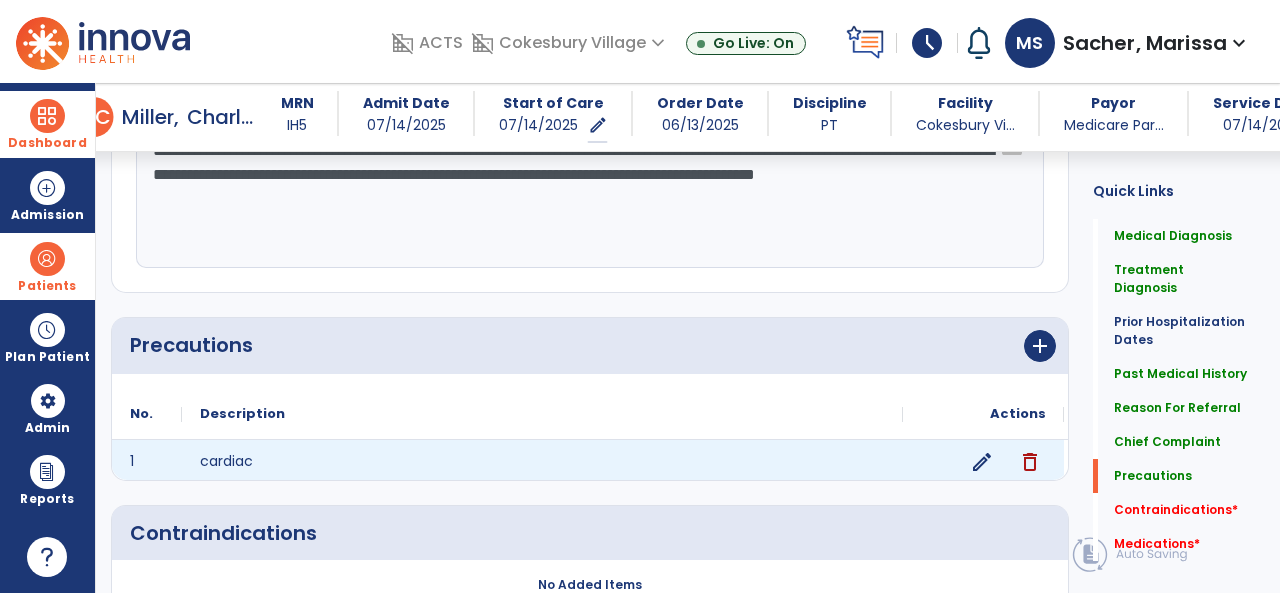 scroll, scrollTop: 1527, scrollLeft: 0, axis: vertical 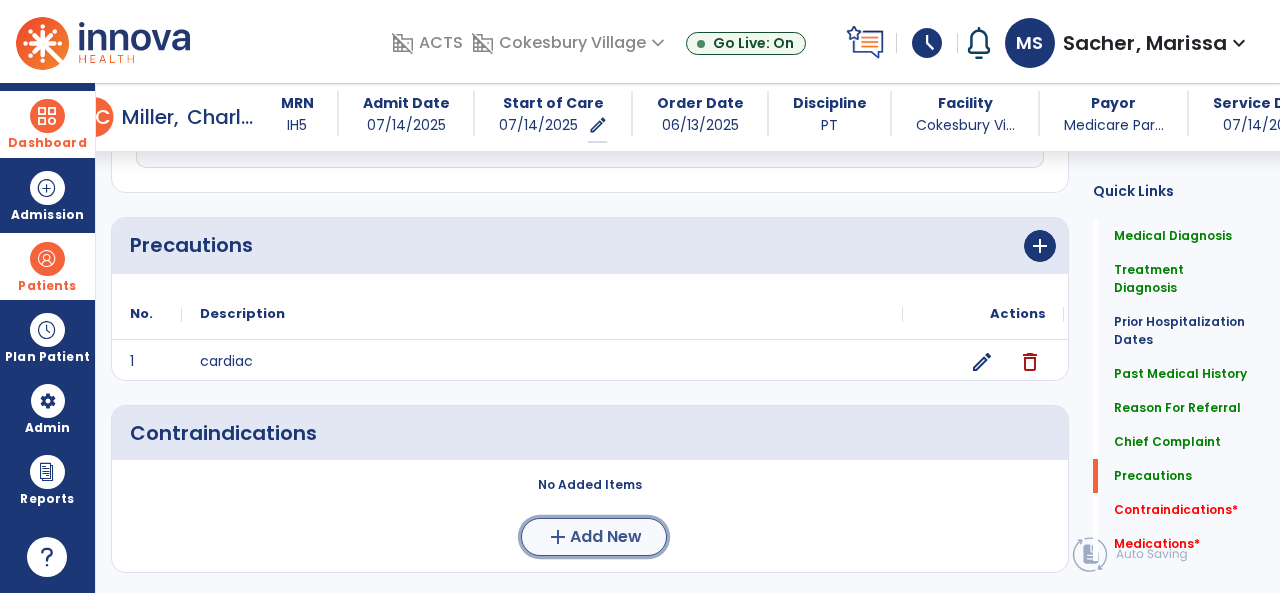 click on "Add New" 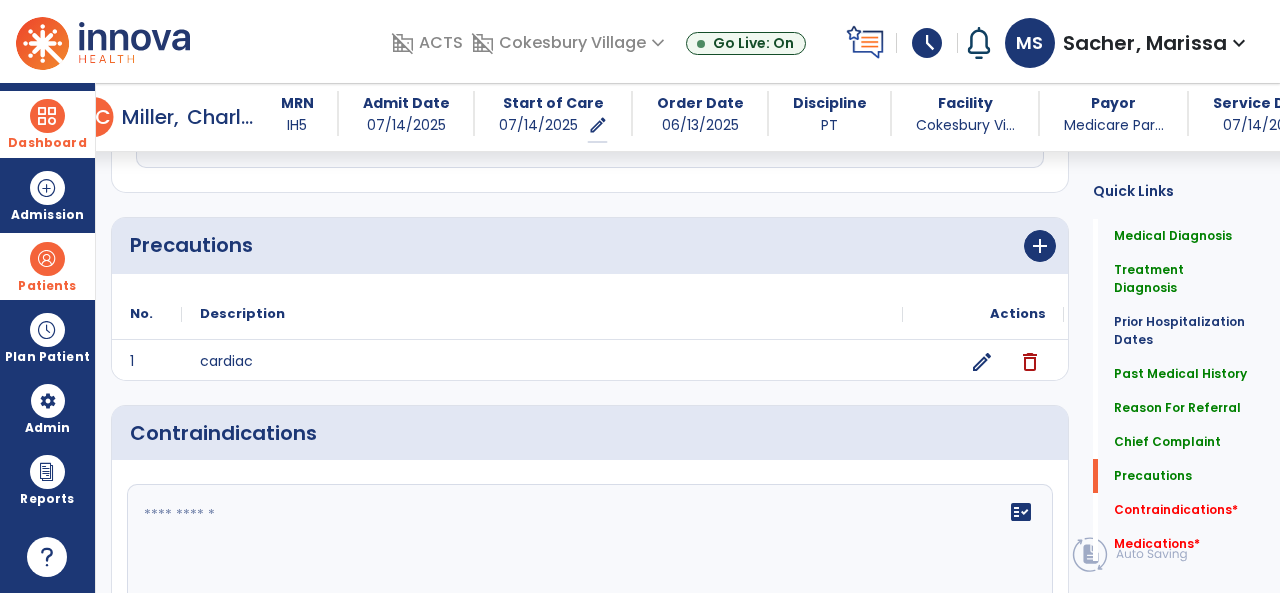 click on "fact_check" 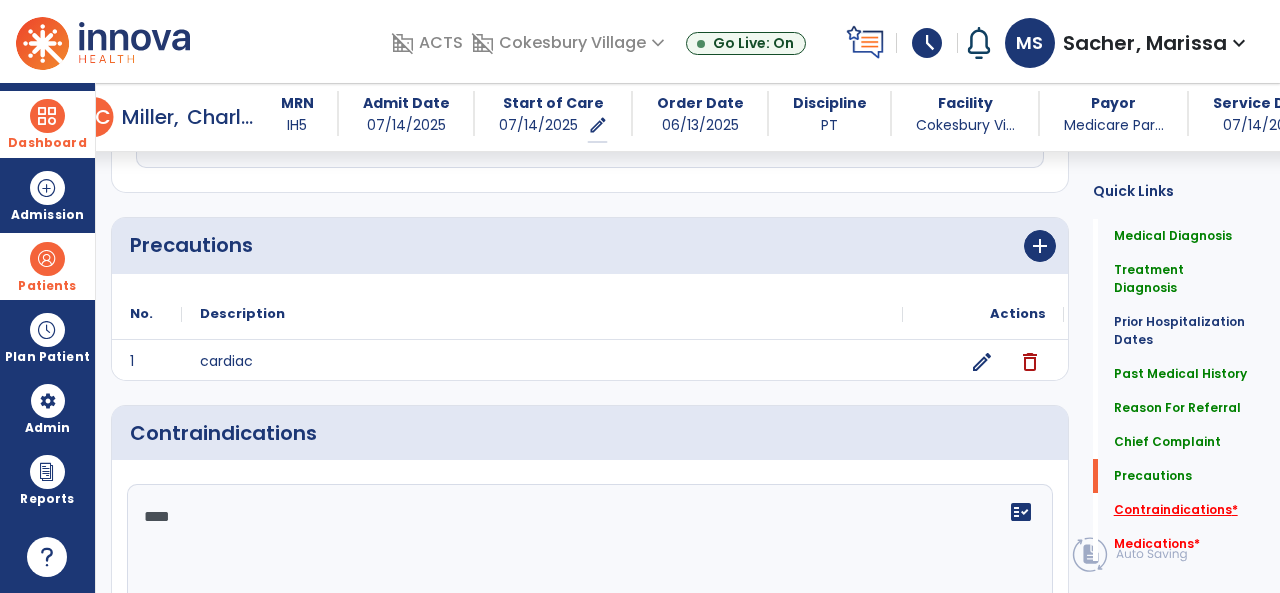 type on "****" 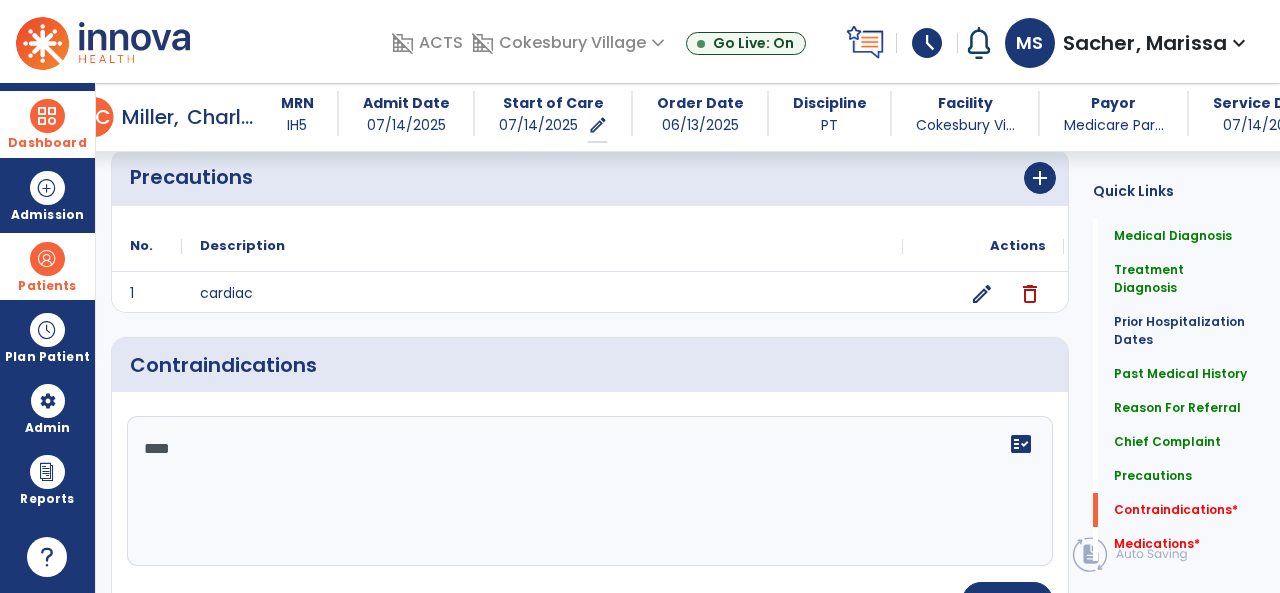 scroll, scrollTop: 1747, scrollLeft: 0, axis: vertical 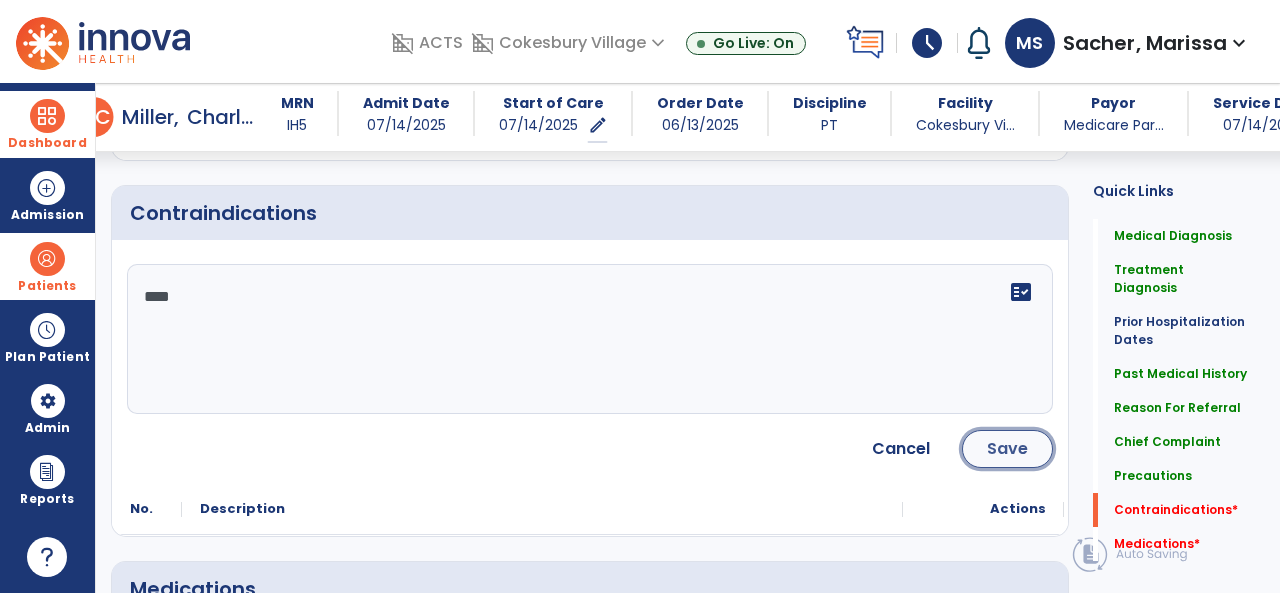 click on "Save" 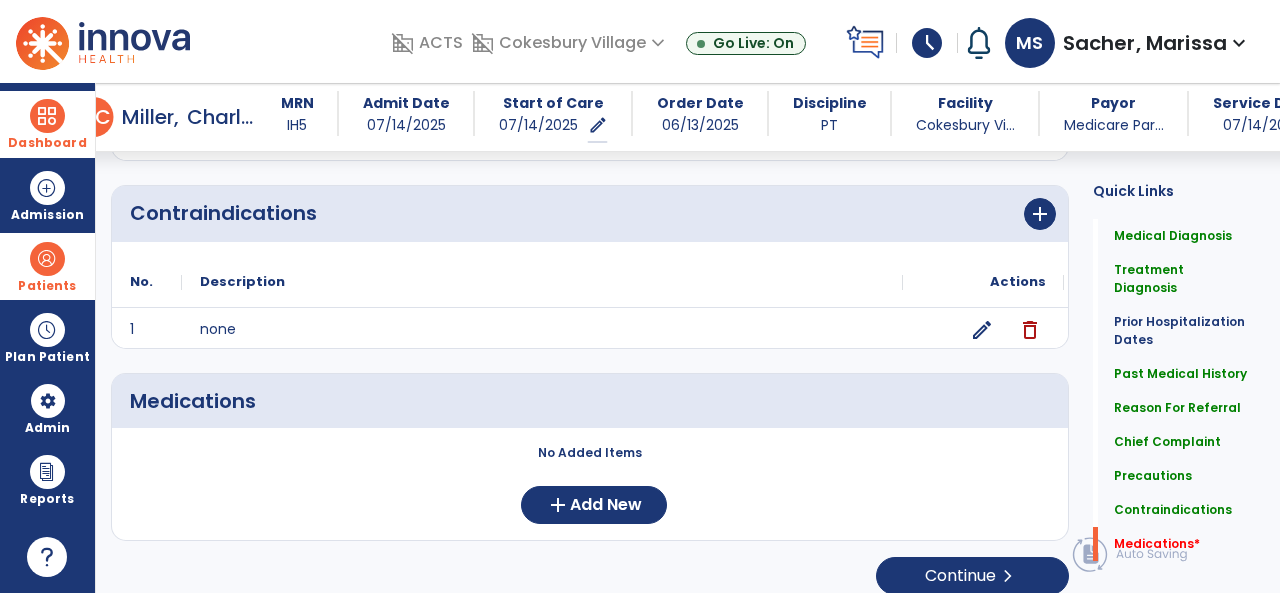 scroll, scrollTop: 1739, scrollLeft: 0, axis: vertical 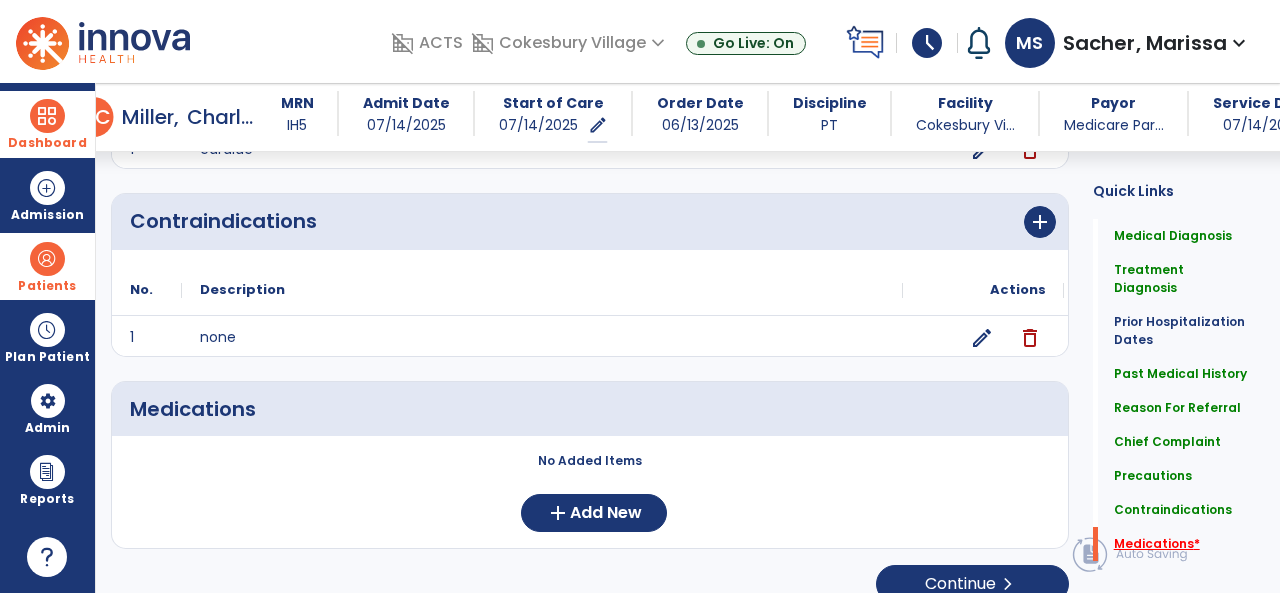 click on "Medications   *" 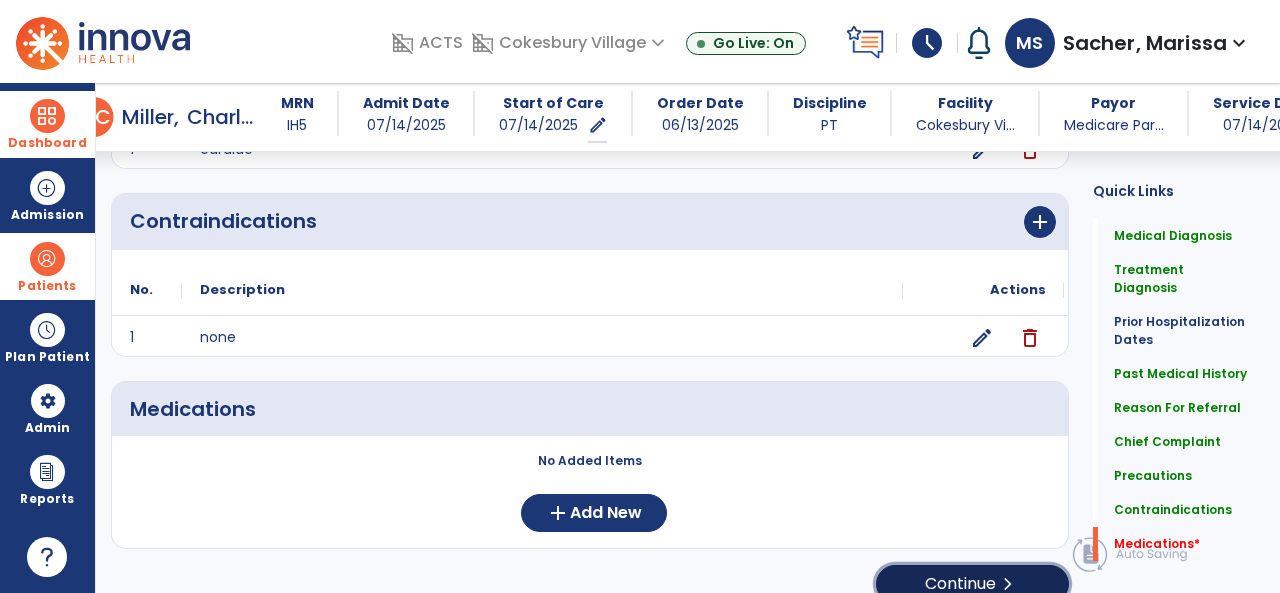 click on "Continue  chevron_right" 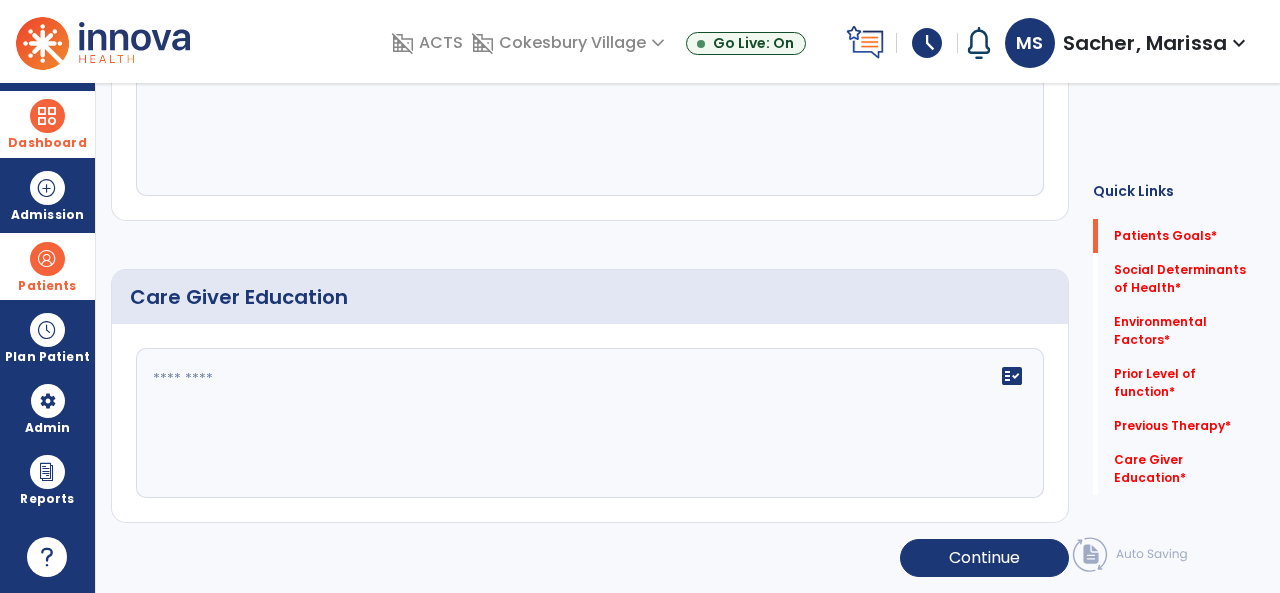 scroll, scrollTop: 0, scrollLeft: 0, axis: both 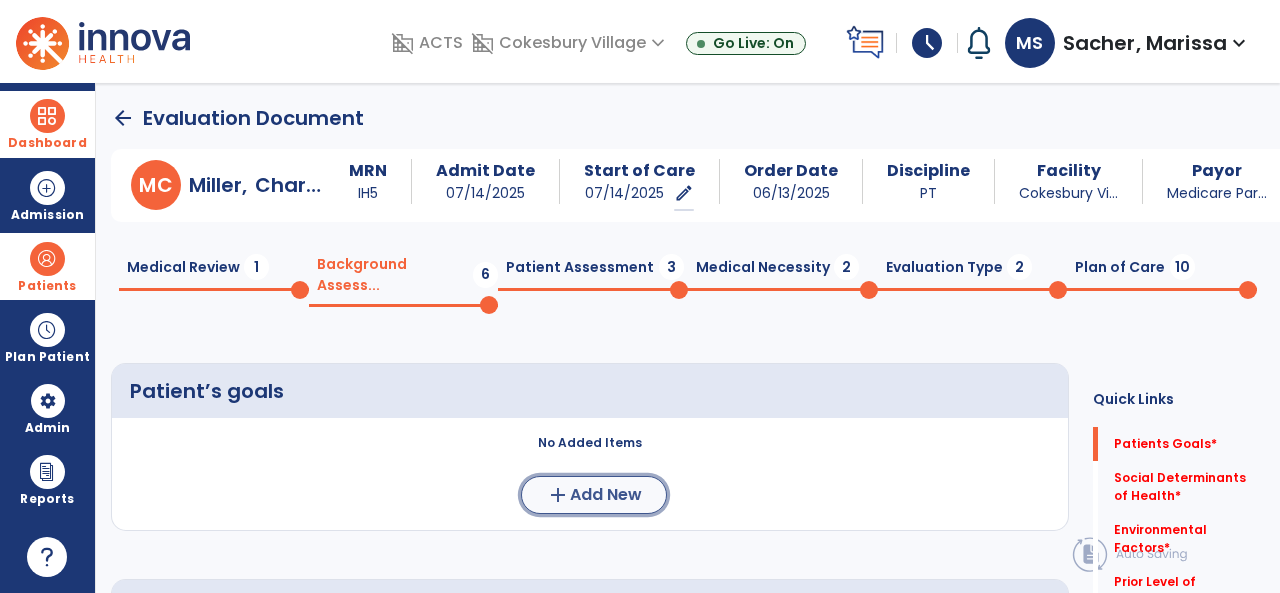 click on "Add New" 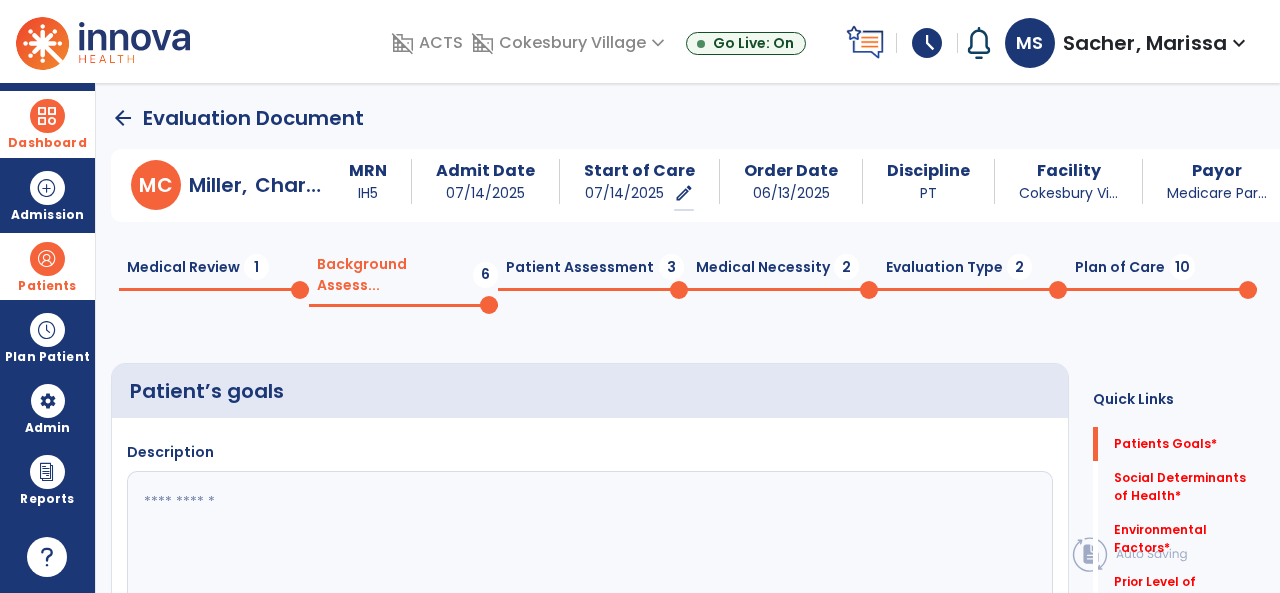 scroll, scrollTop: 100, scrollLeft: 0, axis: vertical 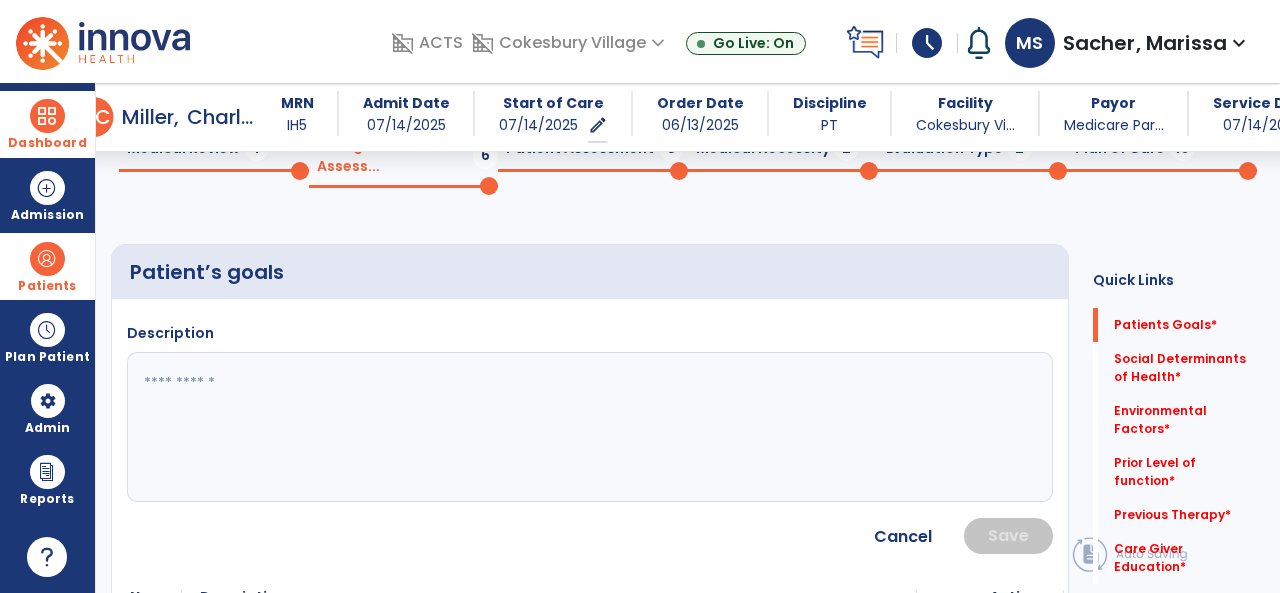 click 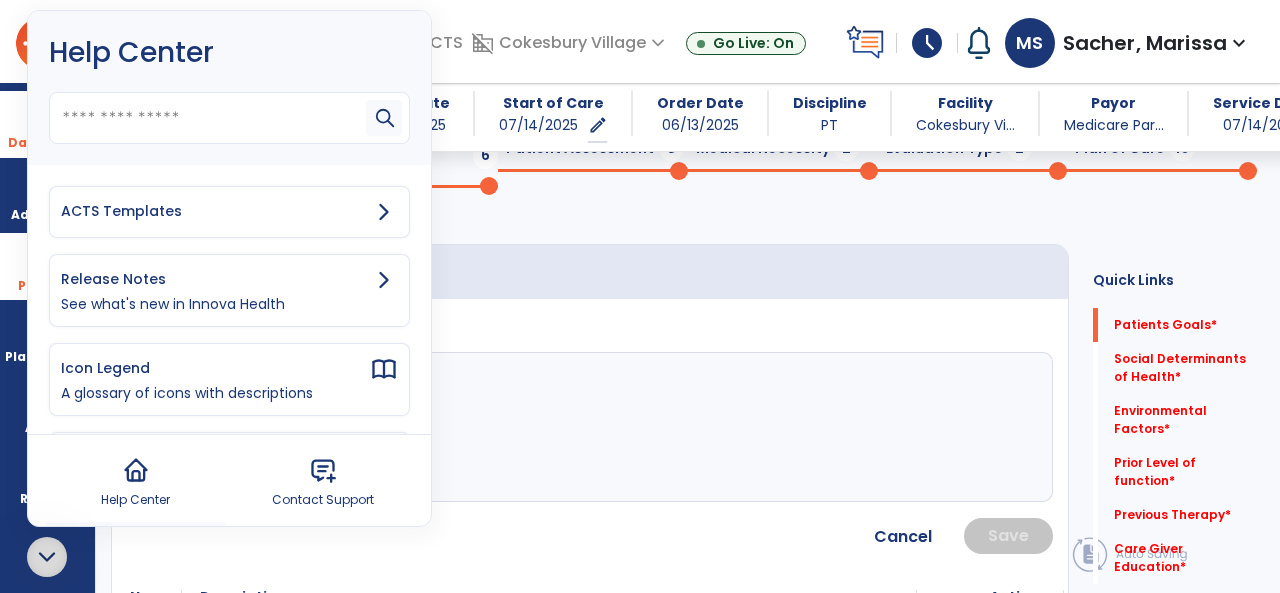 click on "ACTS Templates" at bounding box center (215, 211) 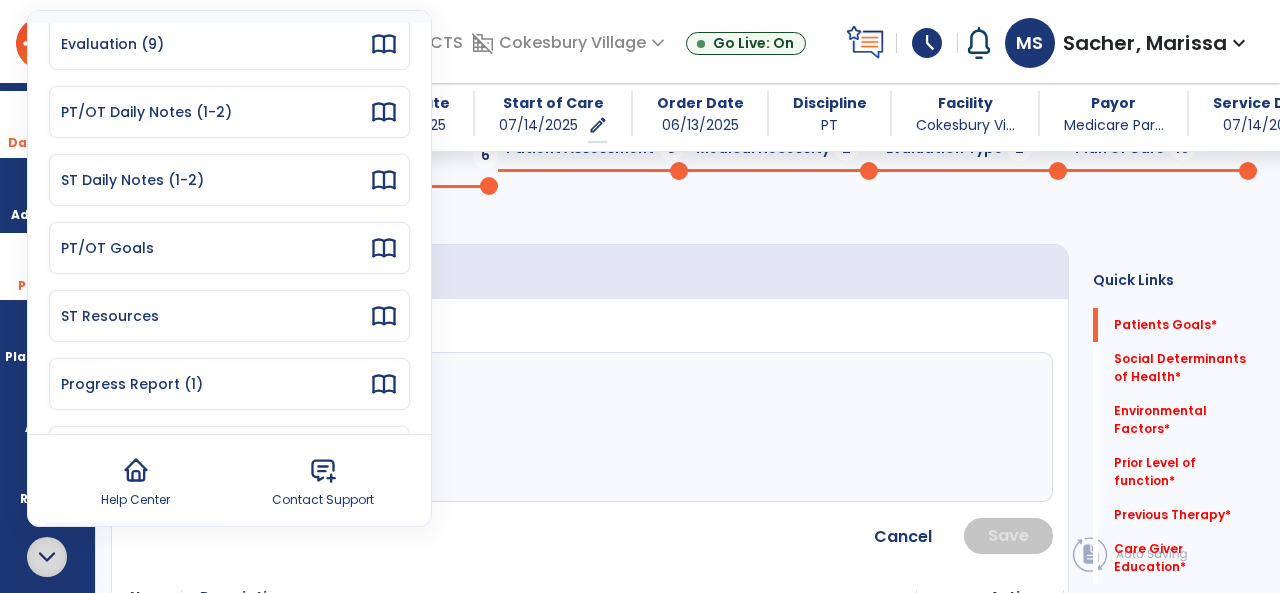 scroll, scrollTop: 0, scrollLeft: 0, axis: both 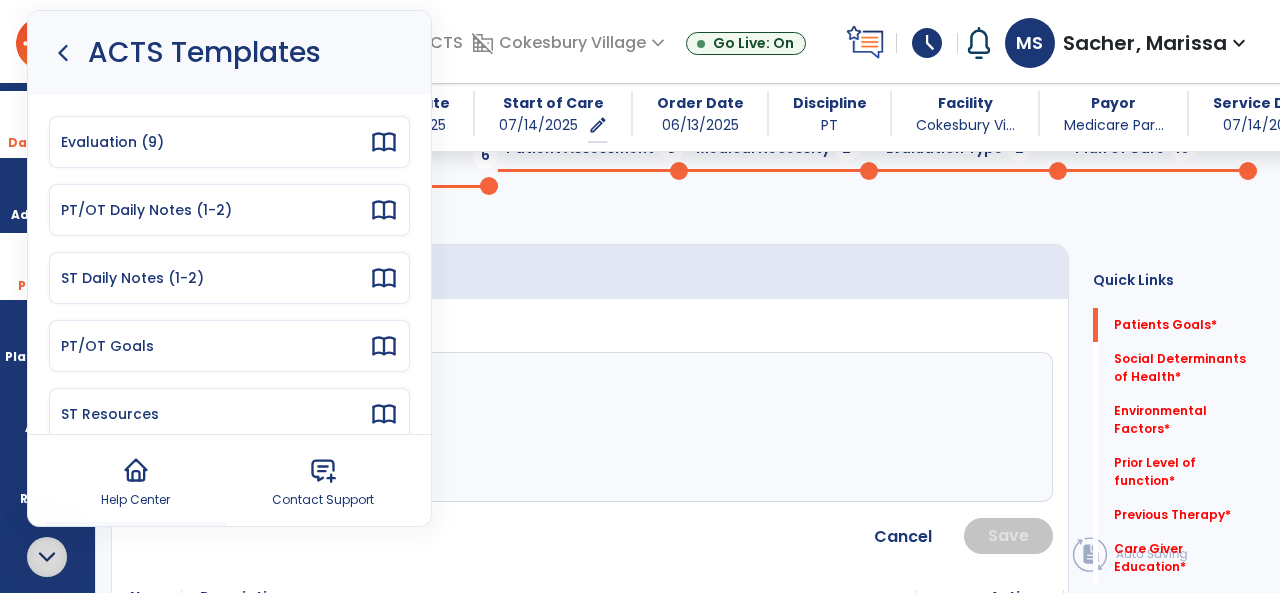 click on "Evaluation (9)" at bounding box center [215, 142] 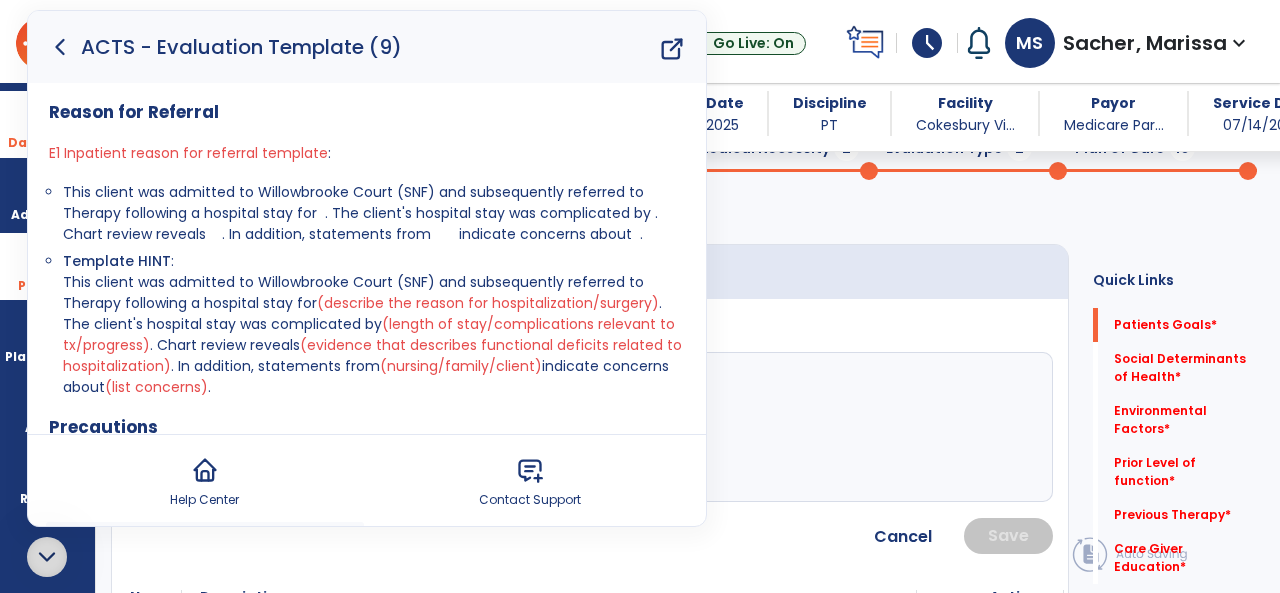 click 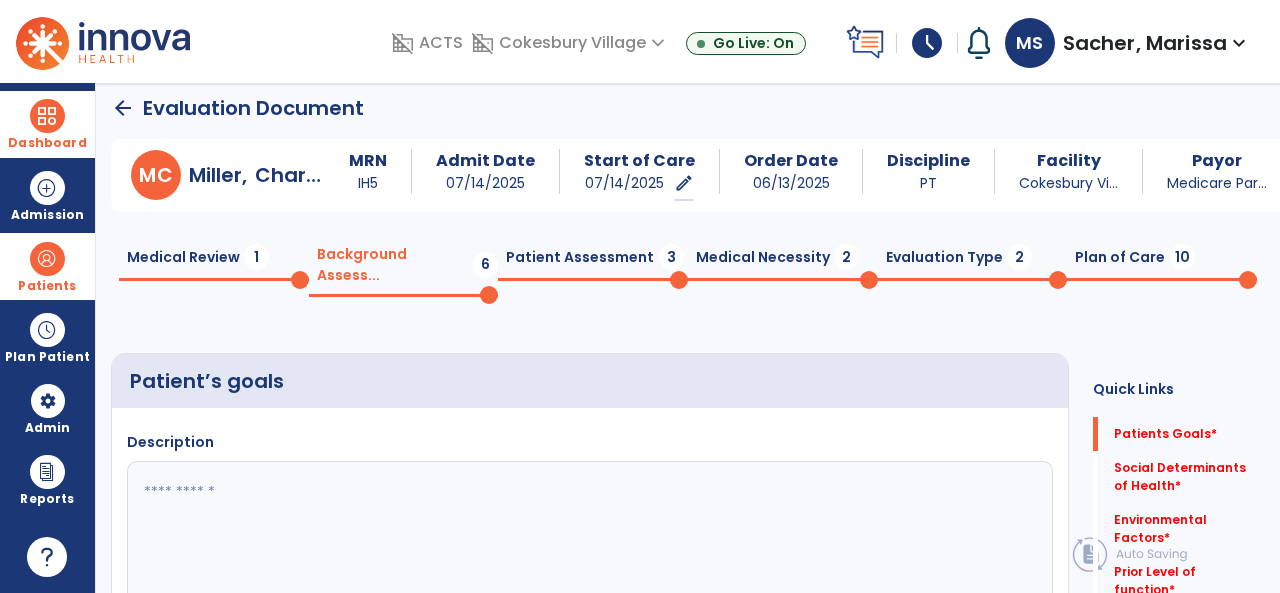 scroll, scrollTop: 0, scrollLeft: 0, axis: both 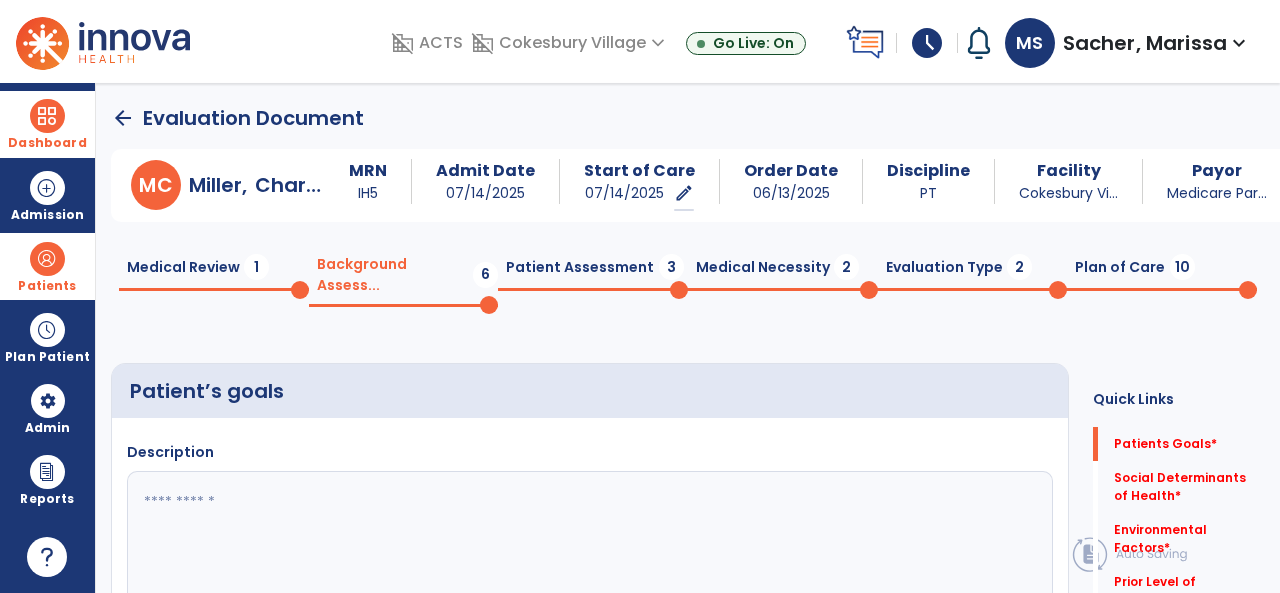 click on "Medical Review  1" 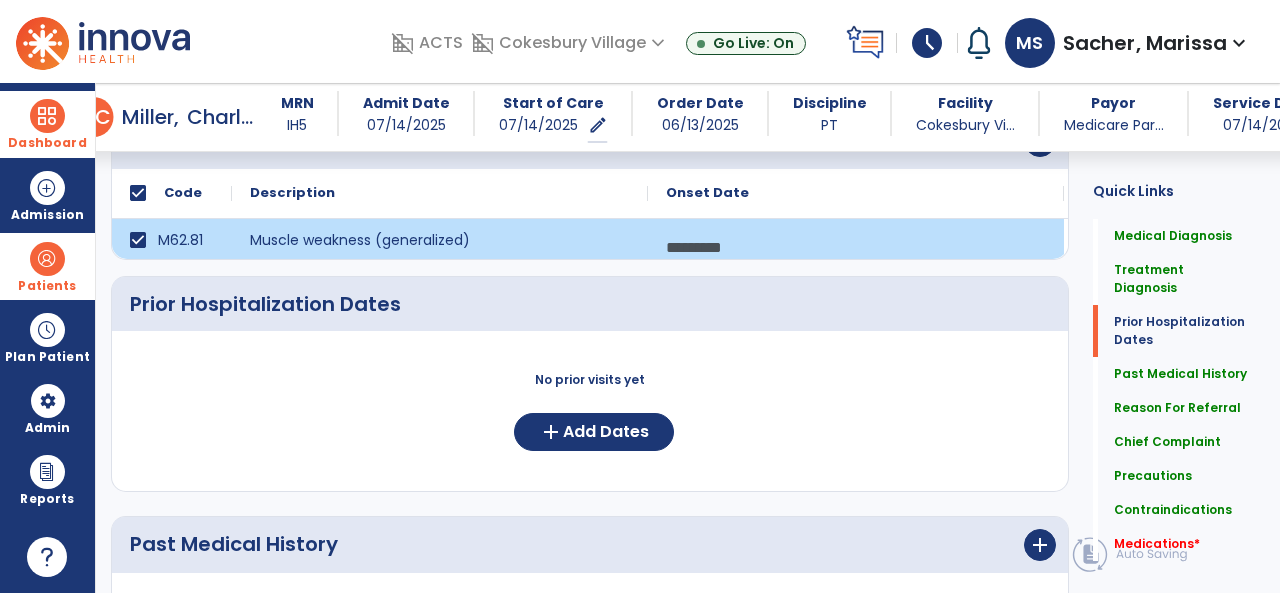 scroll, scrollTop: 600, scrollLeft: 0, axis: vertical 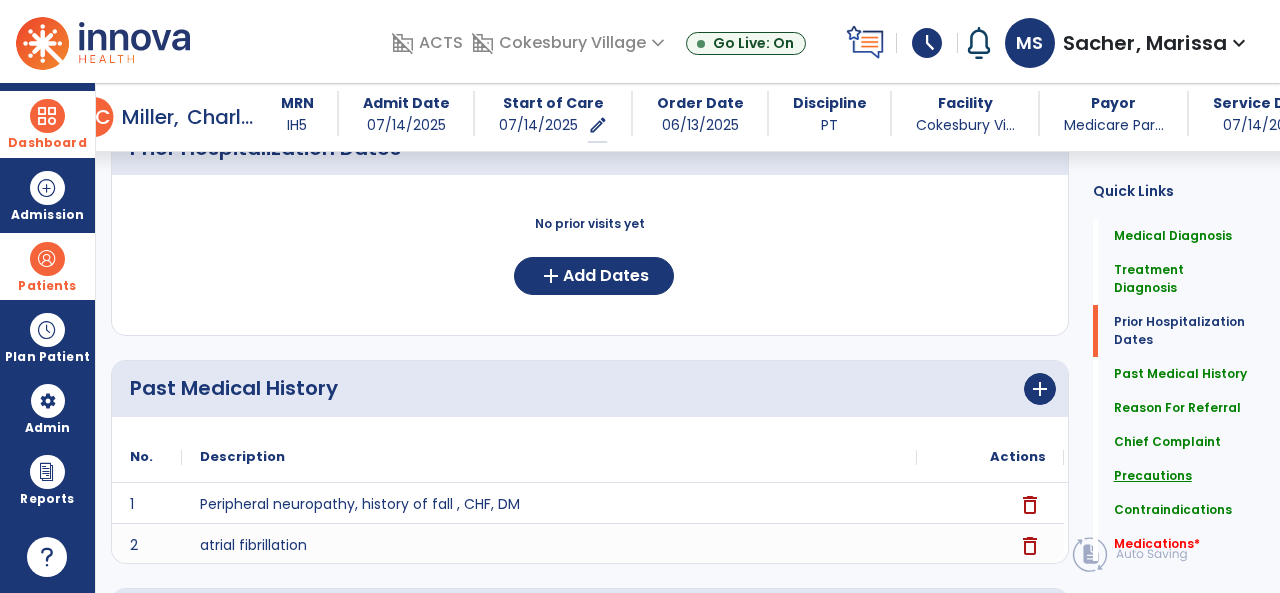 click on "Precautions" 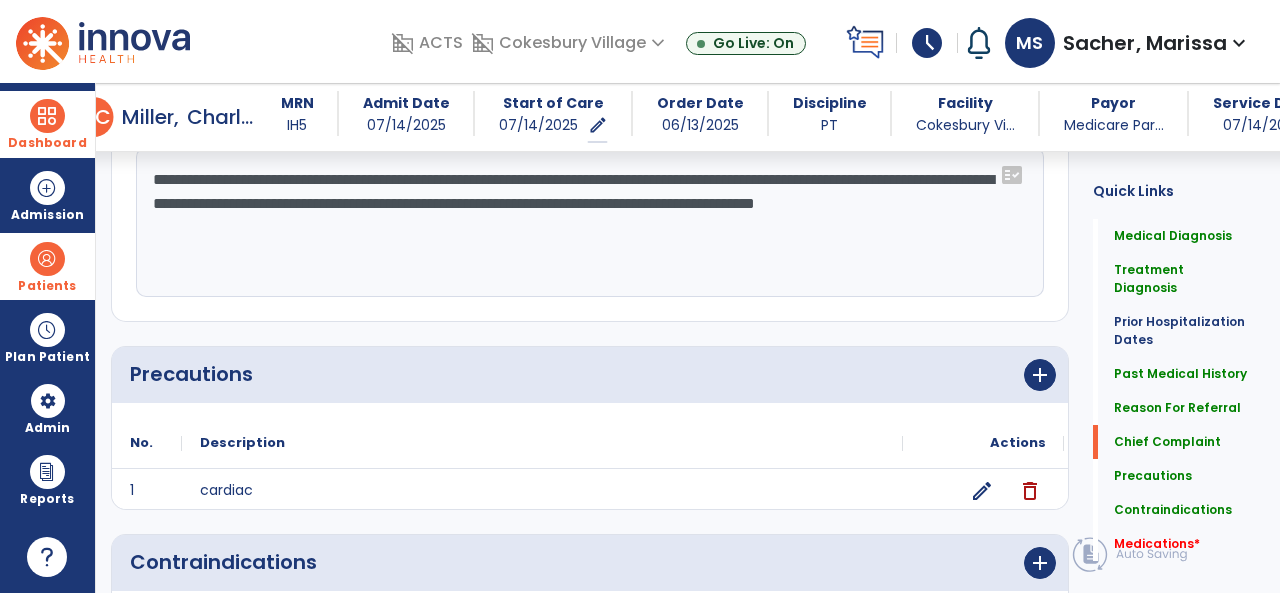 scroll, scrollTop: 1466, scrollLeft: 0, axis: vertical 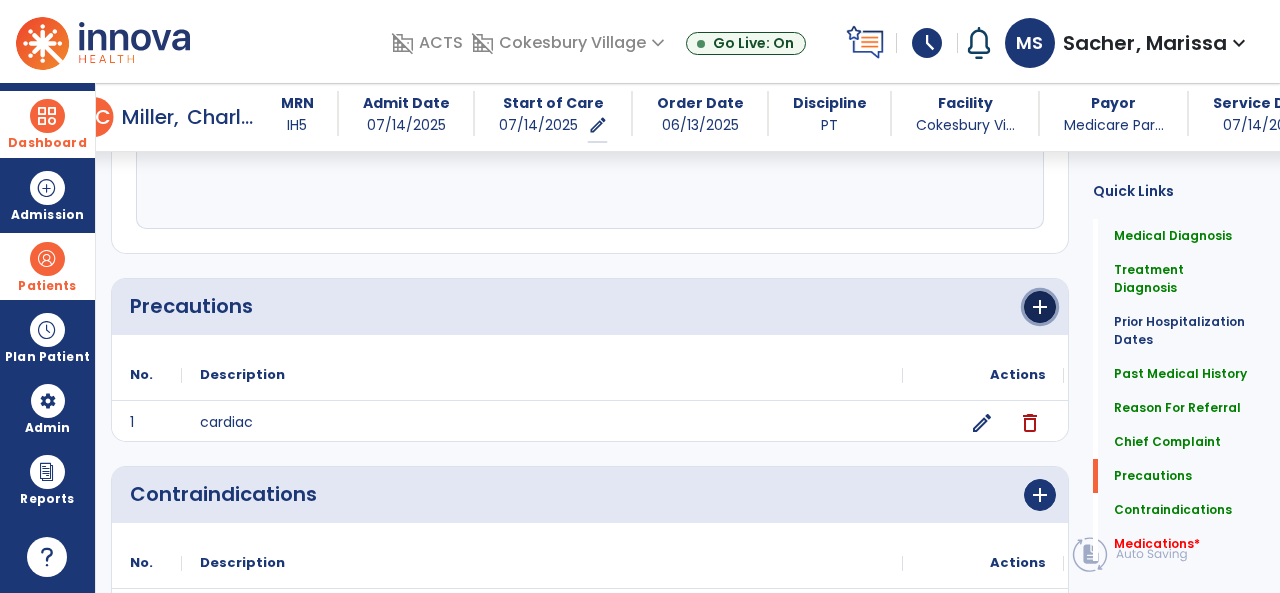 click on "add" 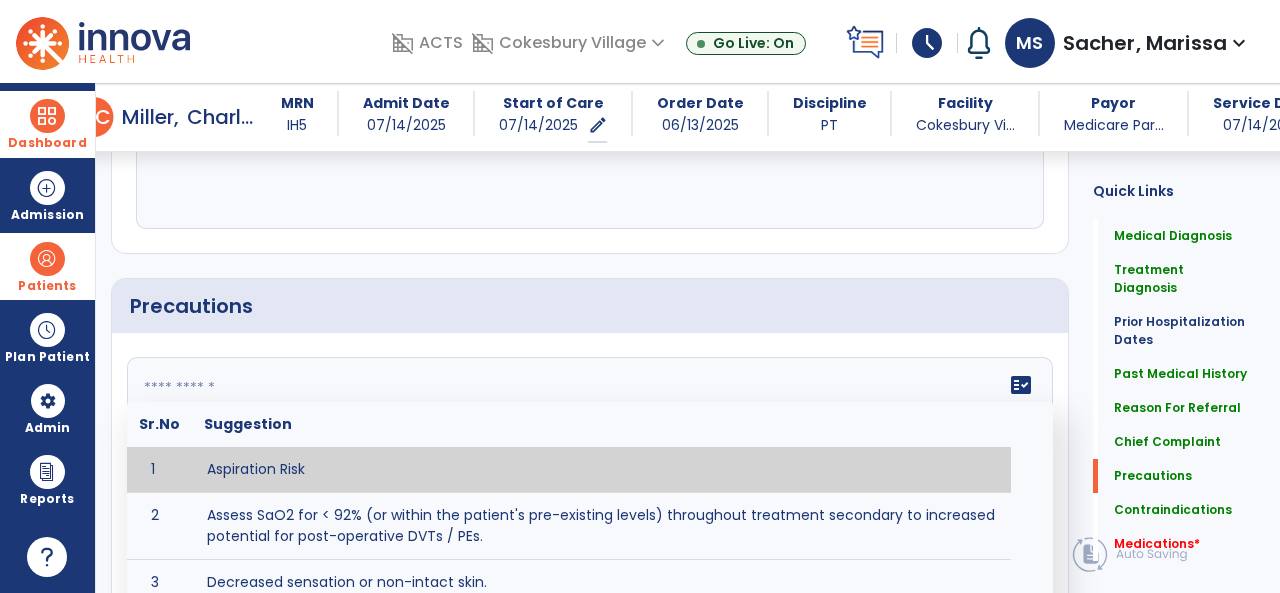 click 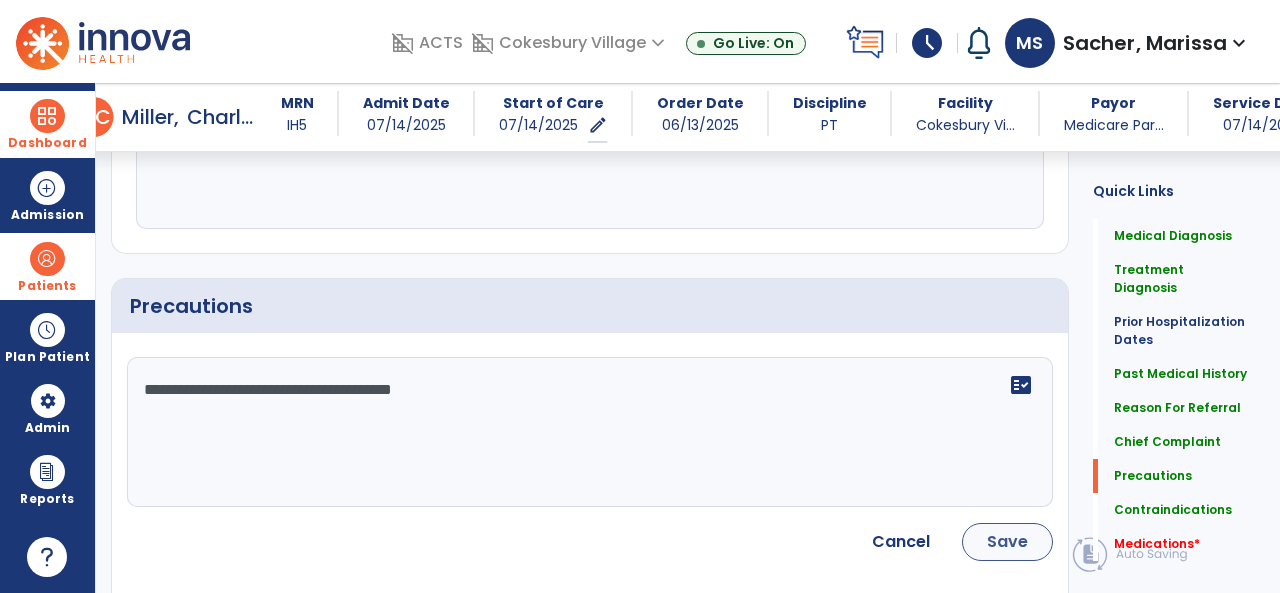 type on "**********" 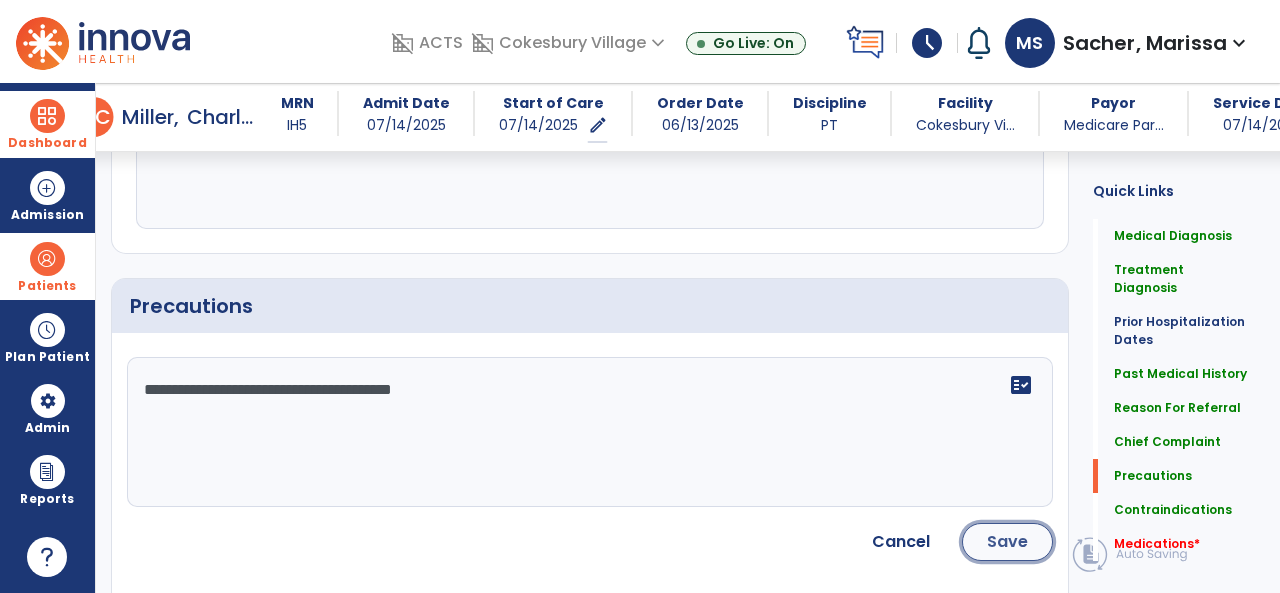 click on "Save" 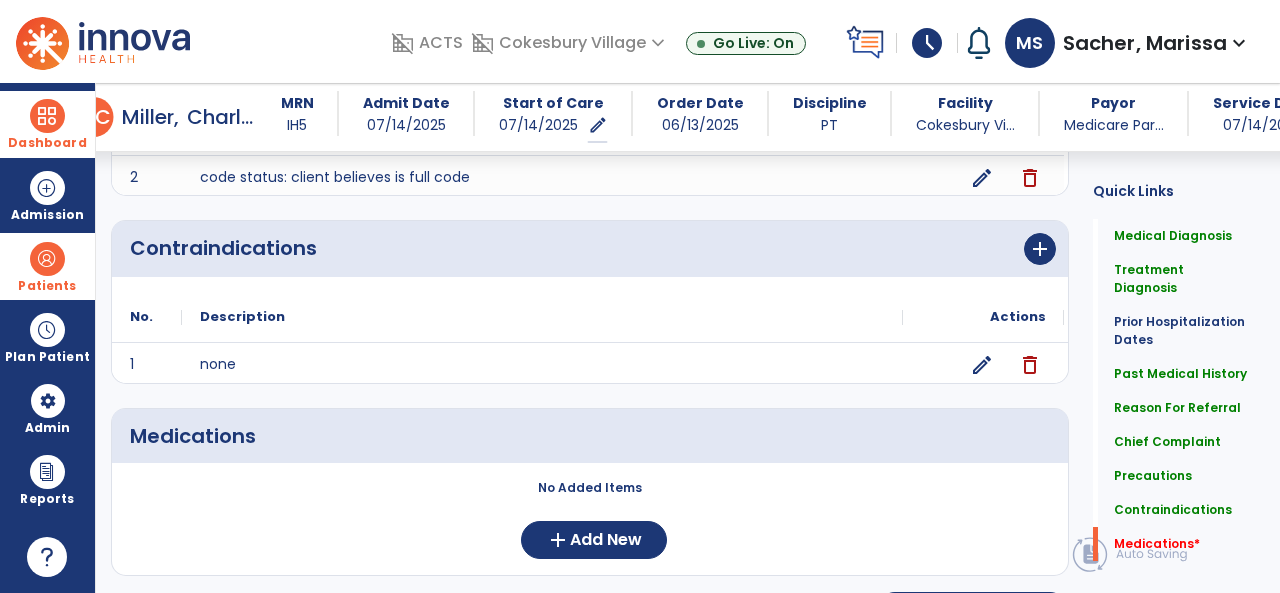 scroll, scrollTop: 1779, scrollLeft: 0, axis: vertical 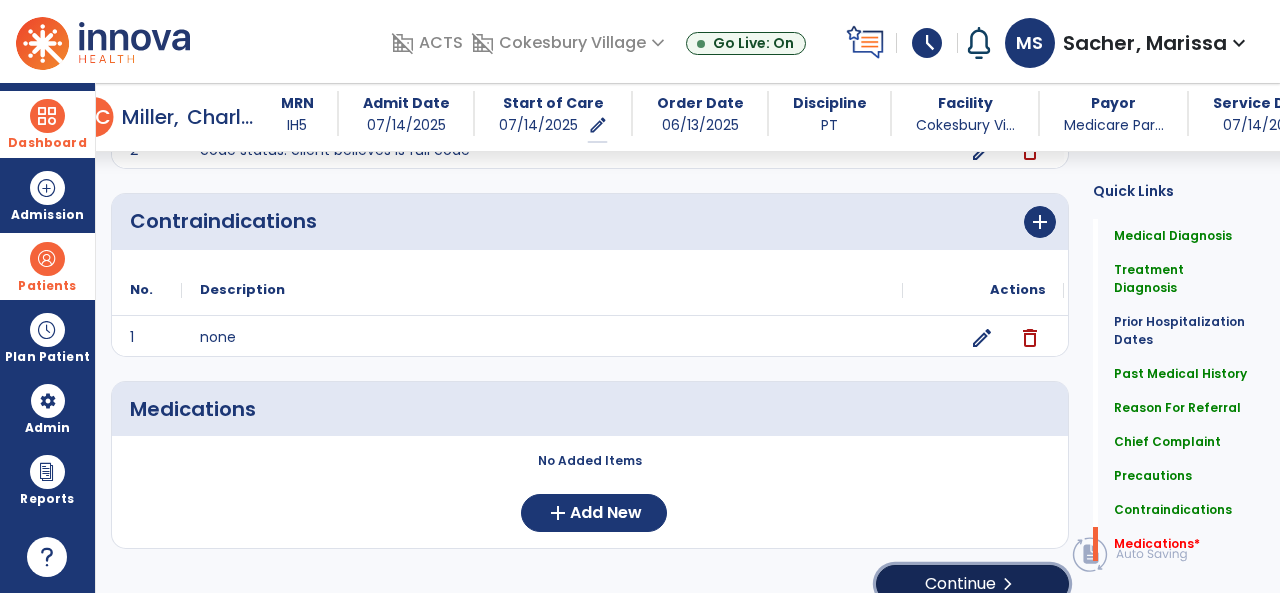 click on "Continue  chevron_right" 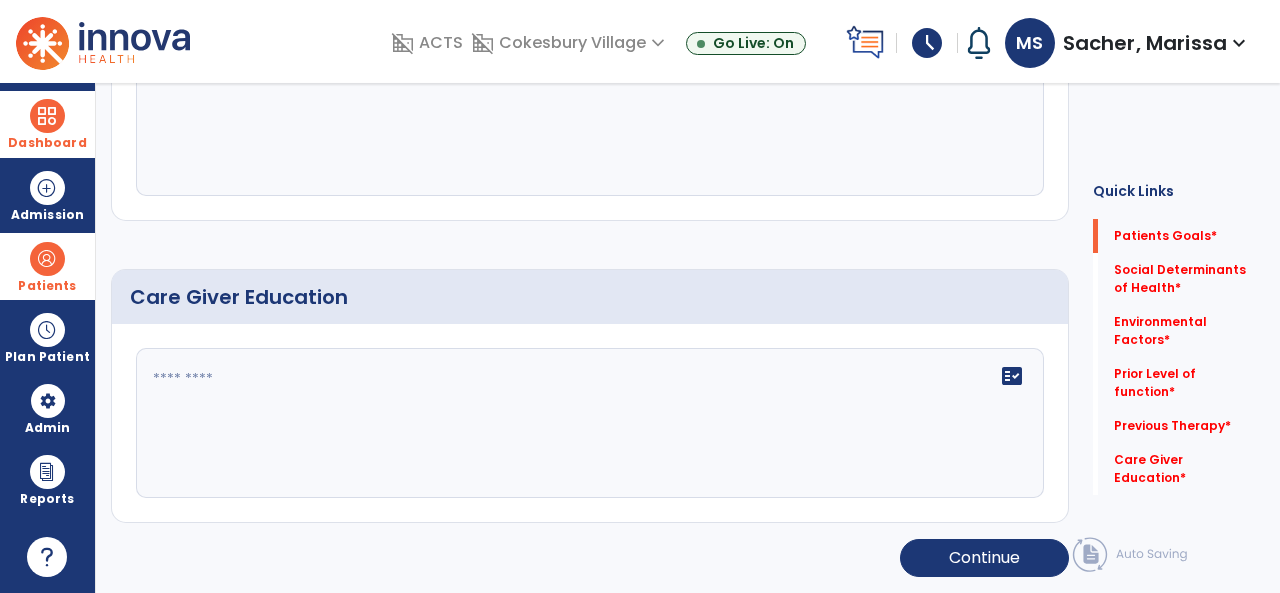 scroll, scrollTop: 0, scrollLeft: 0, axis: both 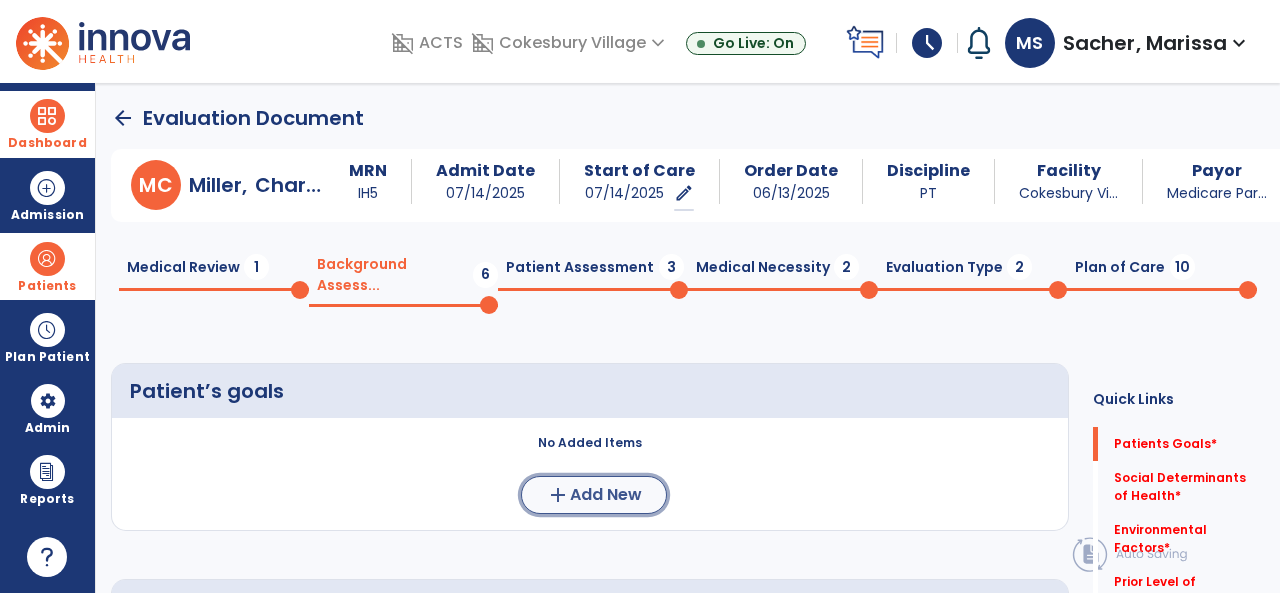 click on "add  Add New" 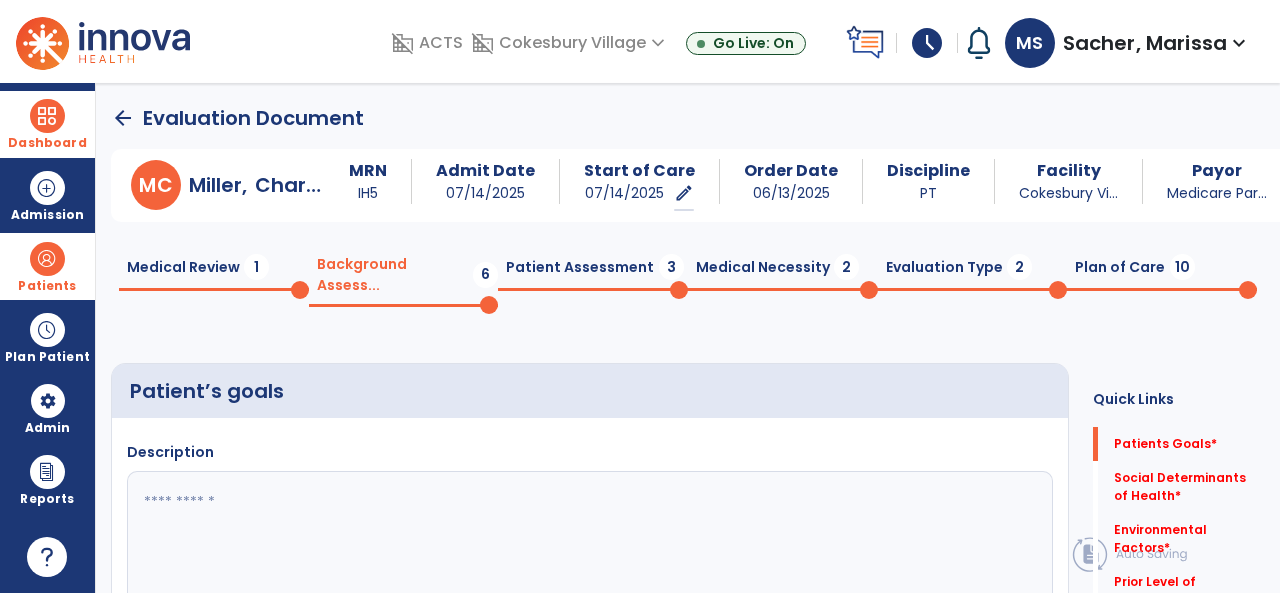 click 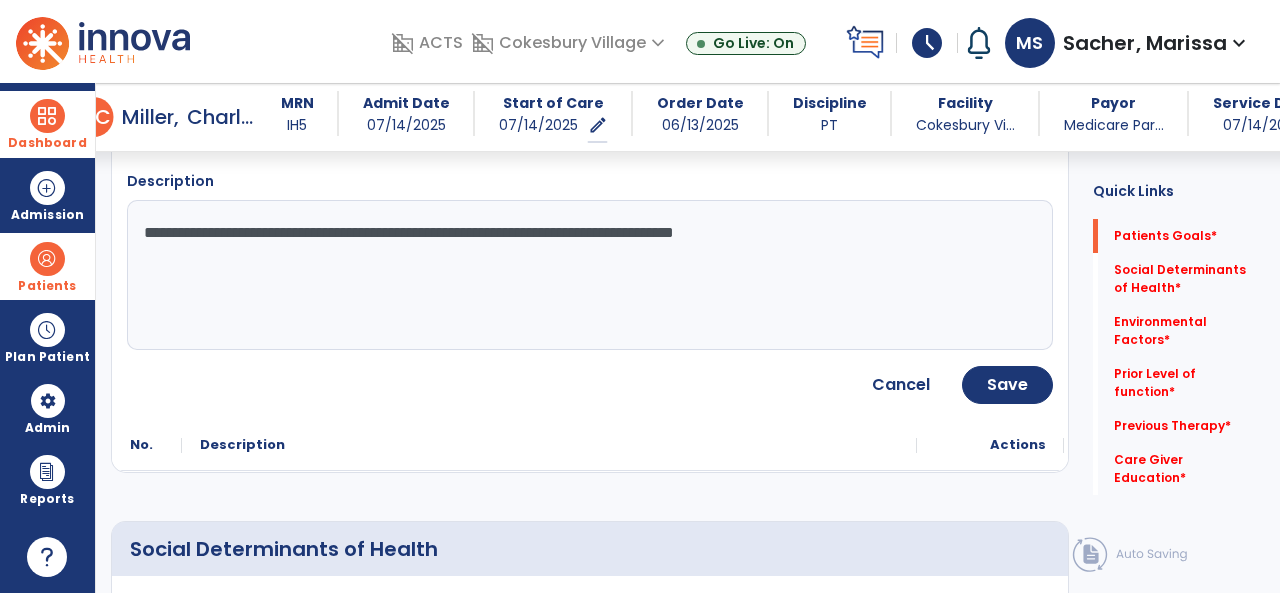 scroll, scrollTop: 300, scrollLeft: 0, axis: vertical 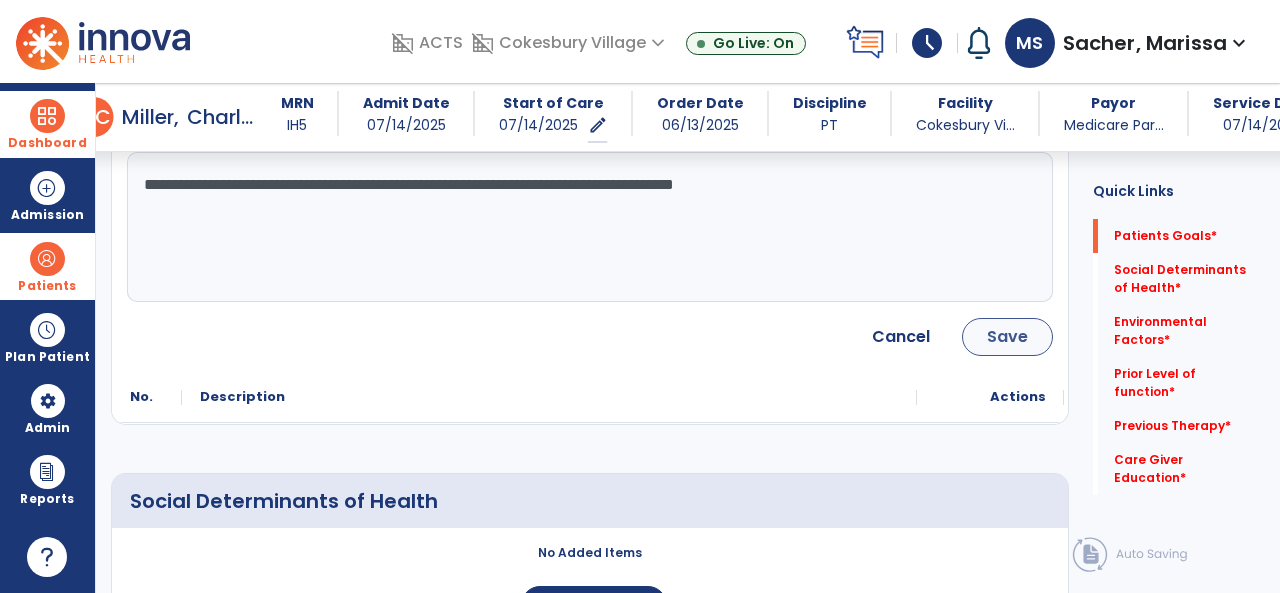 type on "**********" 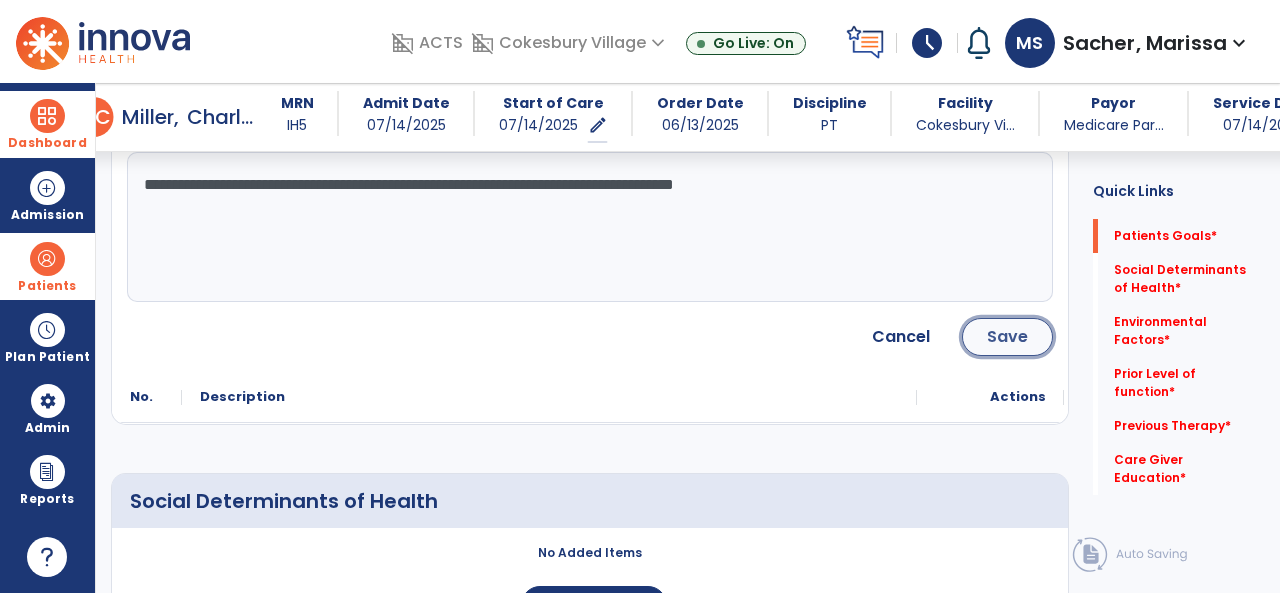 click on "Save" 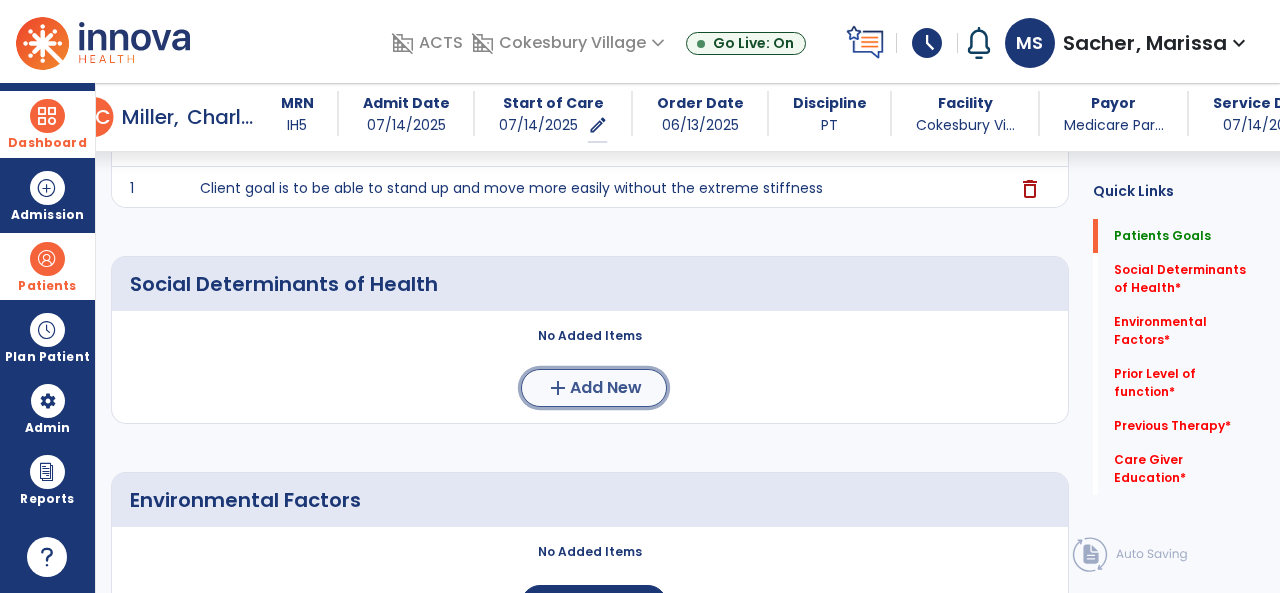 click on "add  Add New" 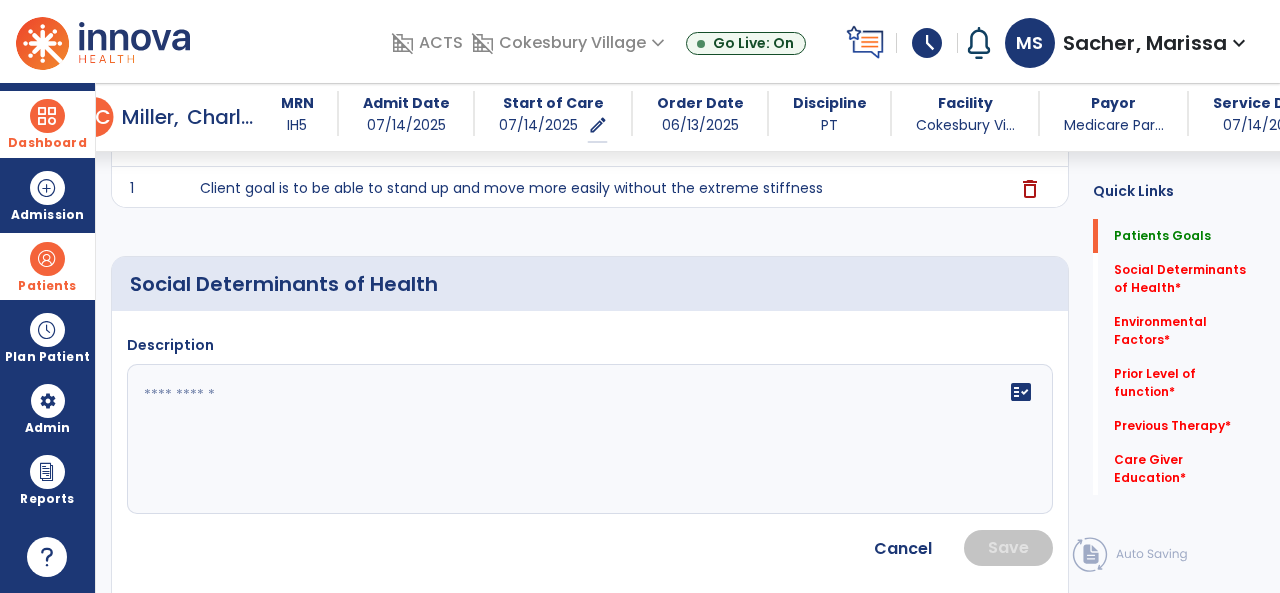 click 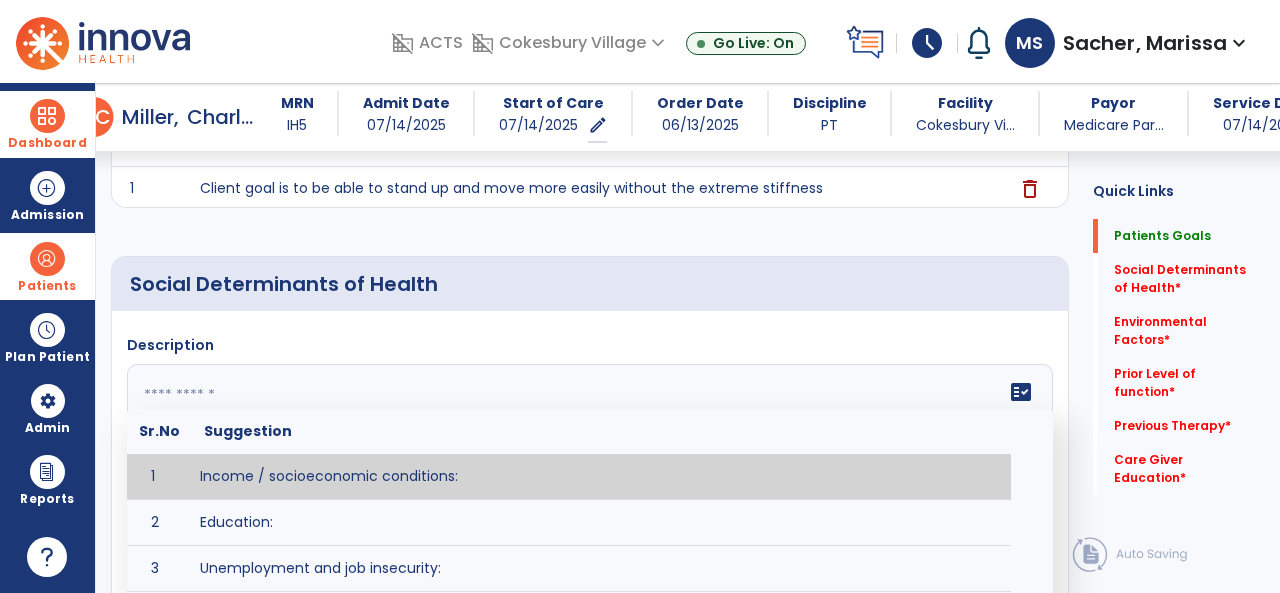 paste on "**********" 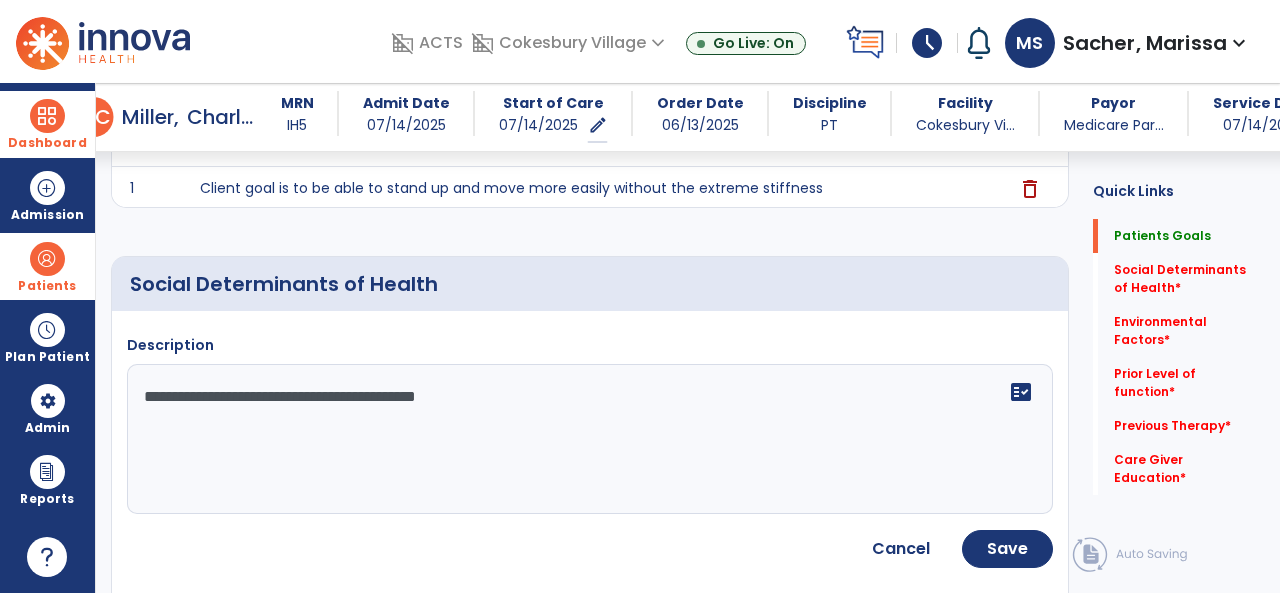 click on "**********" 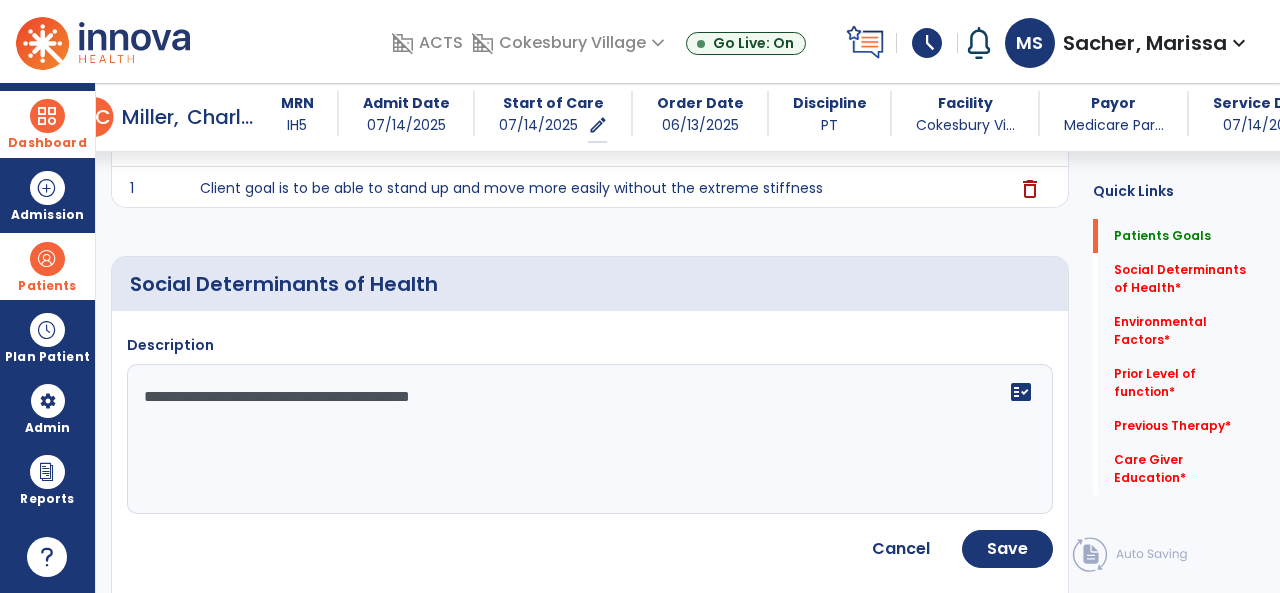 click on "**********" 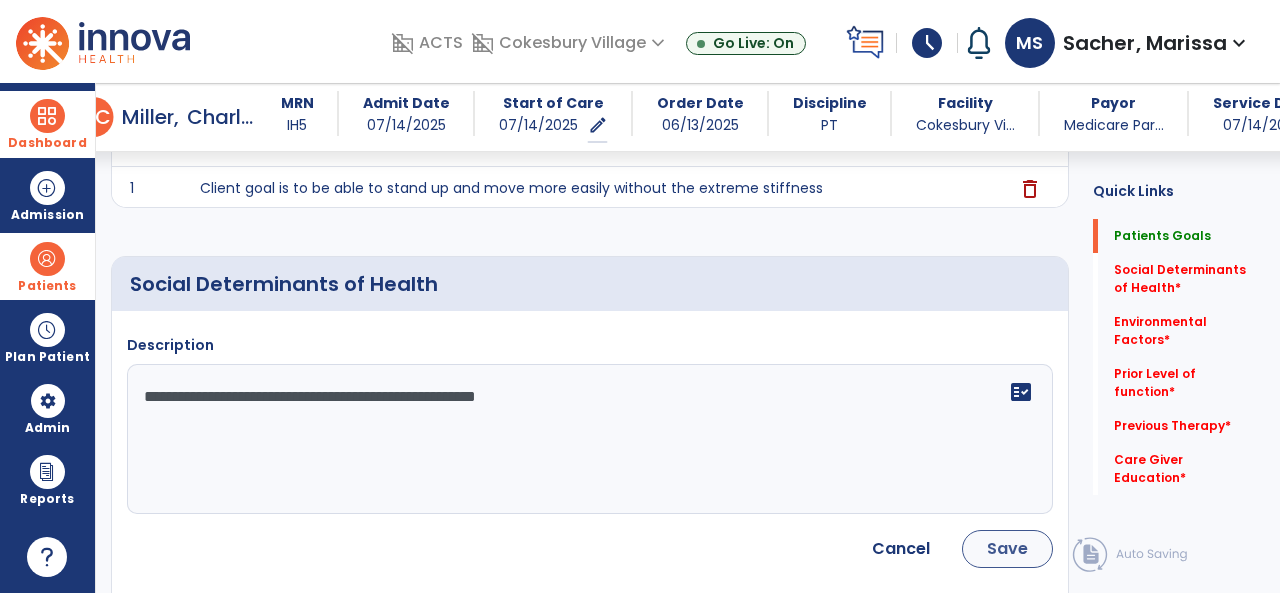 type on "**********" 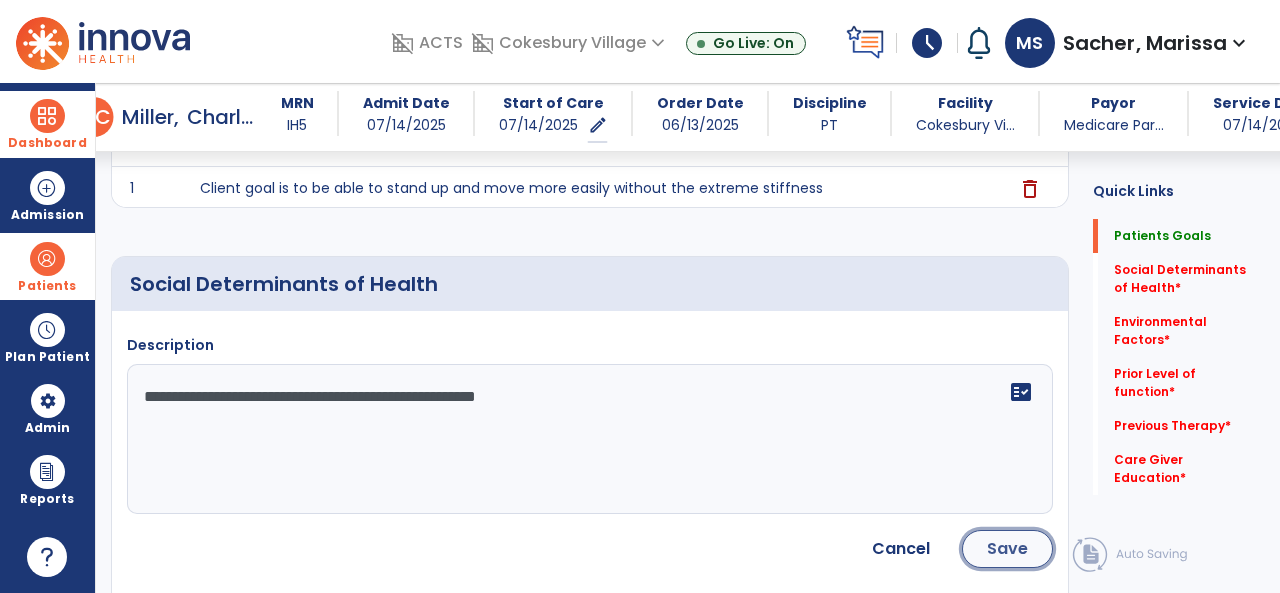 click on "Save" 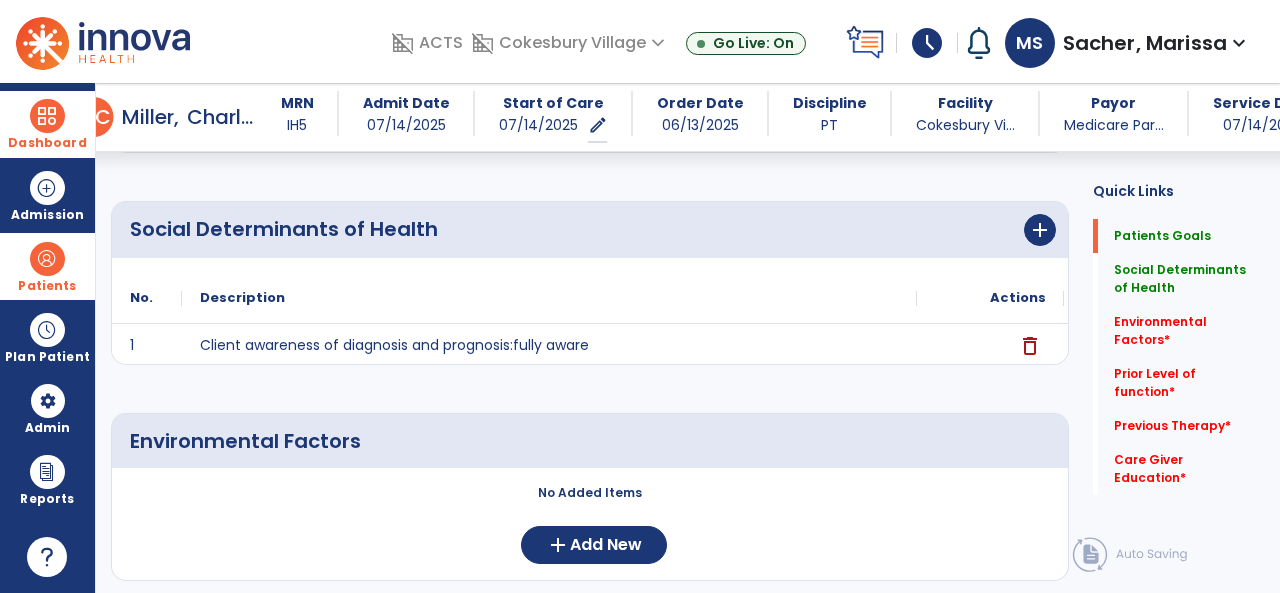 scroll, scrollTop: 400, scrollLeft: 0, axis: vertical 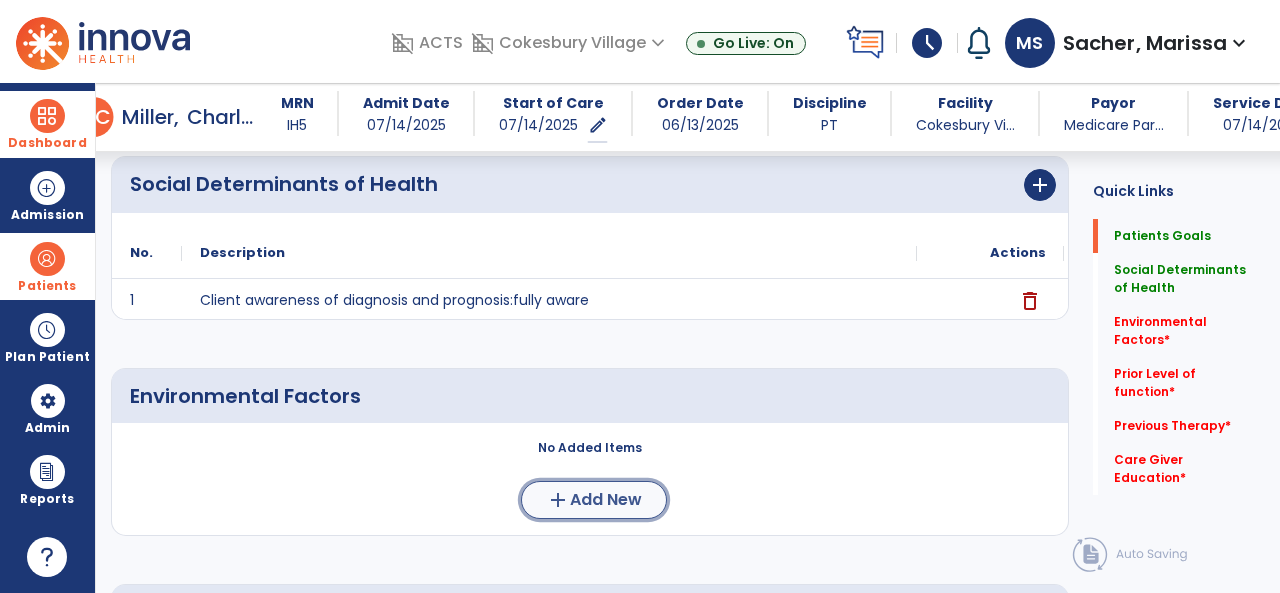 click on "Add New" 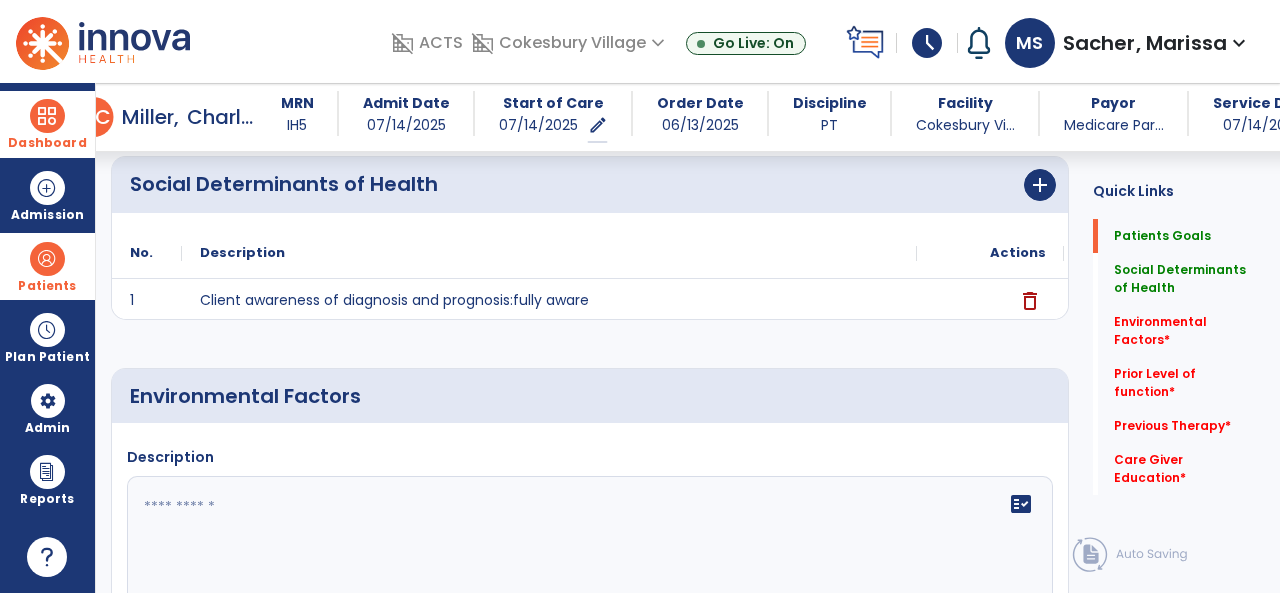 scroll, scrollTop: 600, scrollLeft: 0, axis: vertical 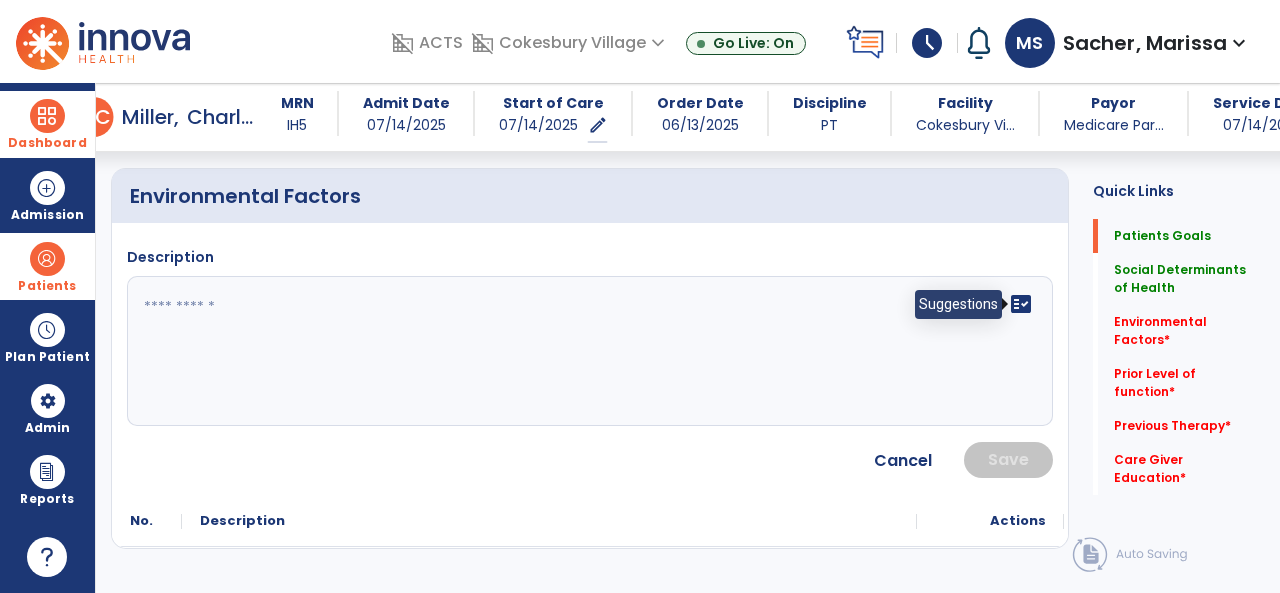 click on "fact_check" 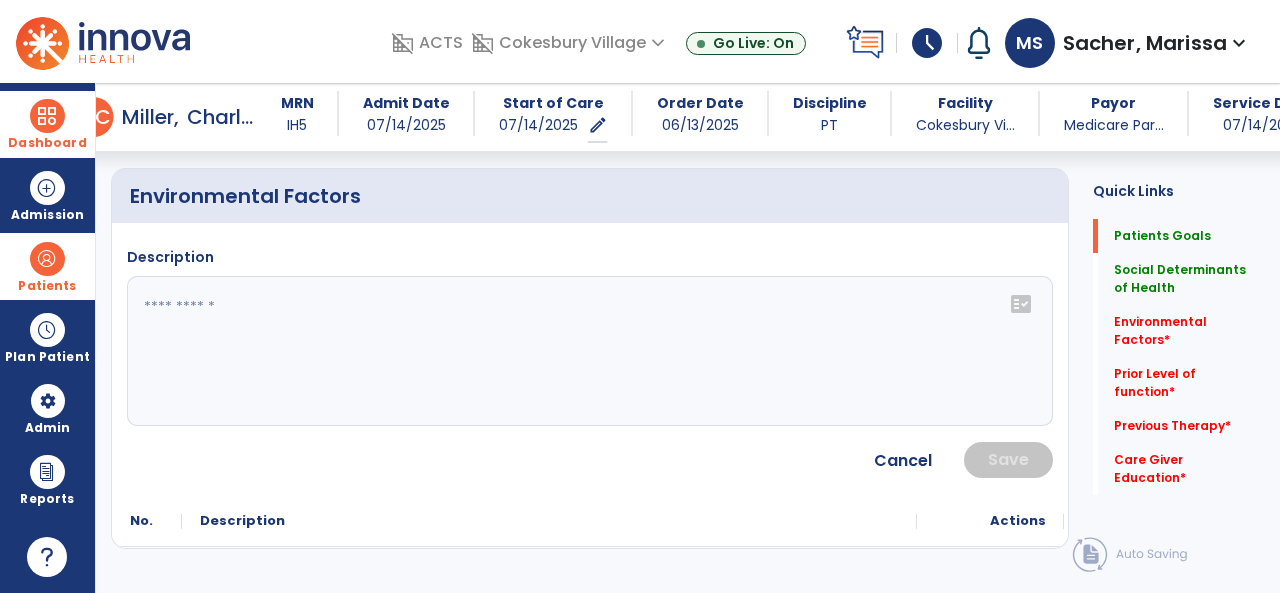 click 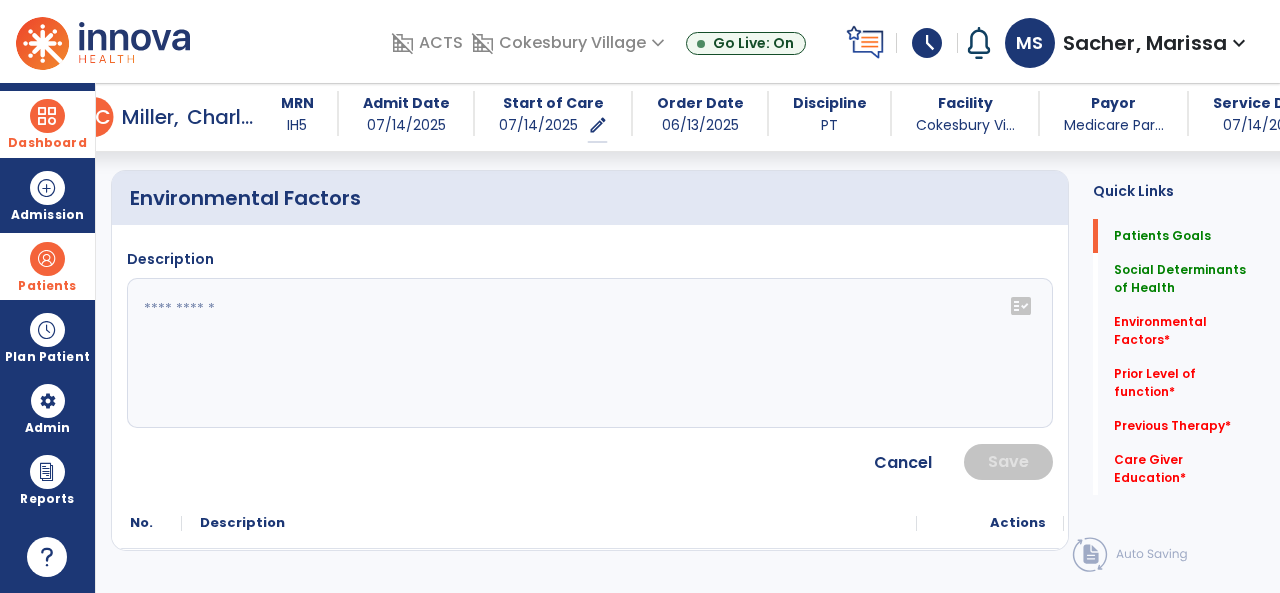 scroll, scrollTop: 500, scrollLeft: 0, axis: vertical 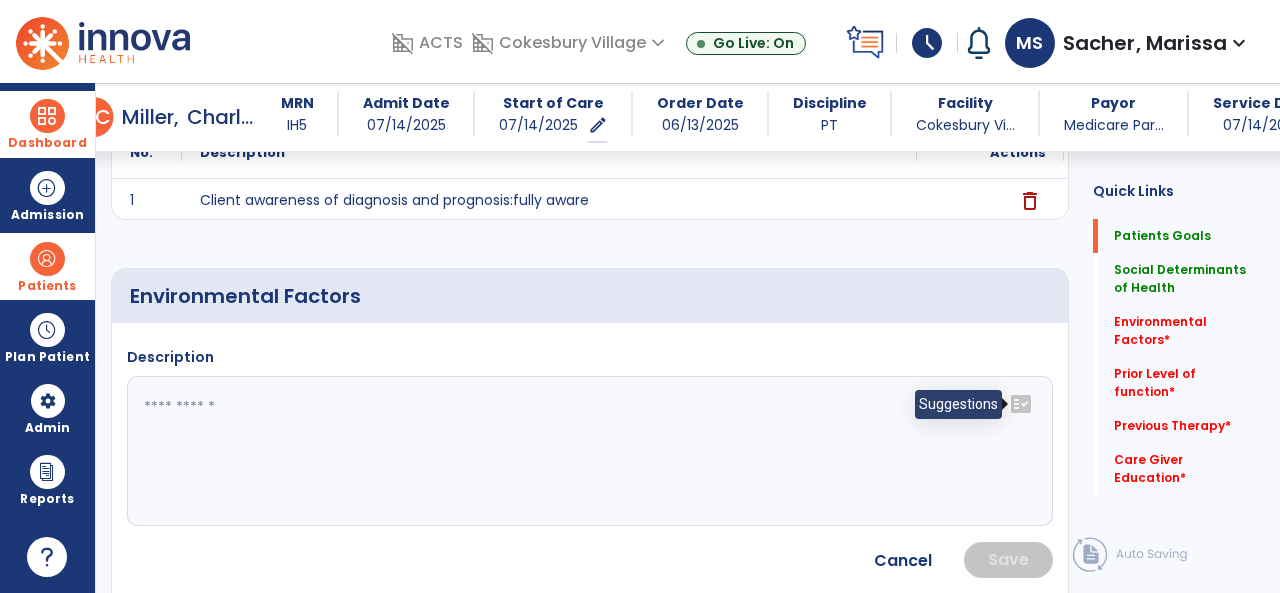 click on "fact_check" 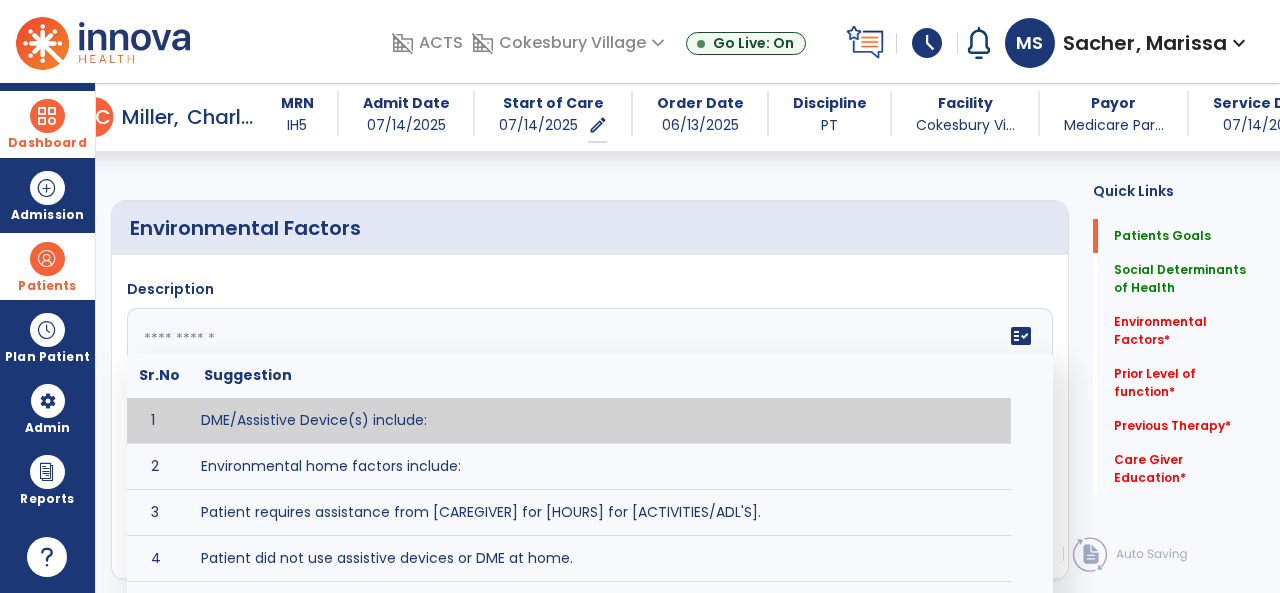 scroll, scrollTop: 600, scrollLeft: 0, axis: vertical 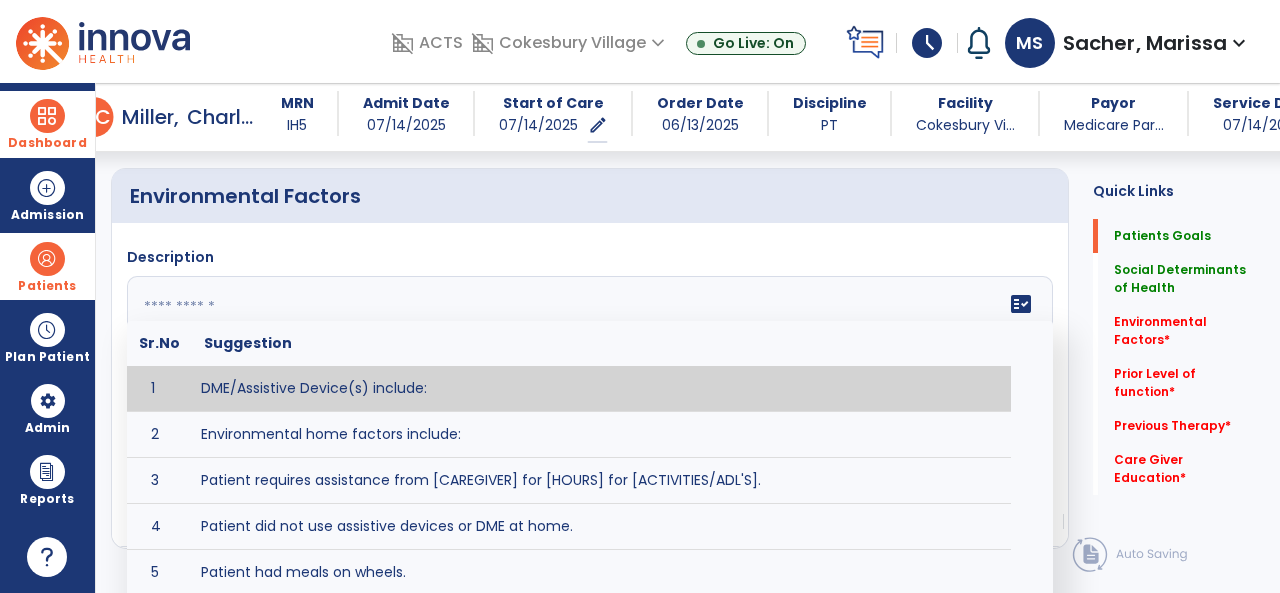 click 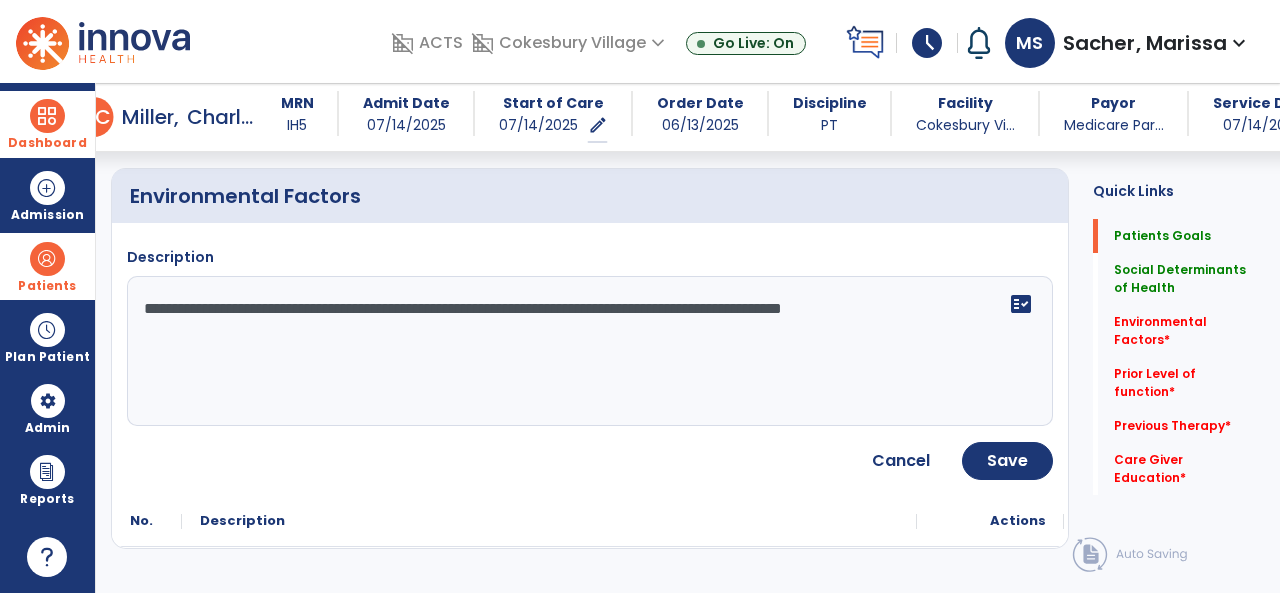 click on "**********" 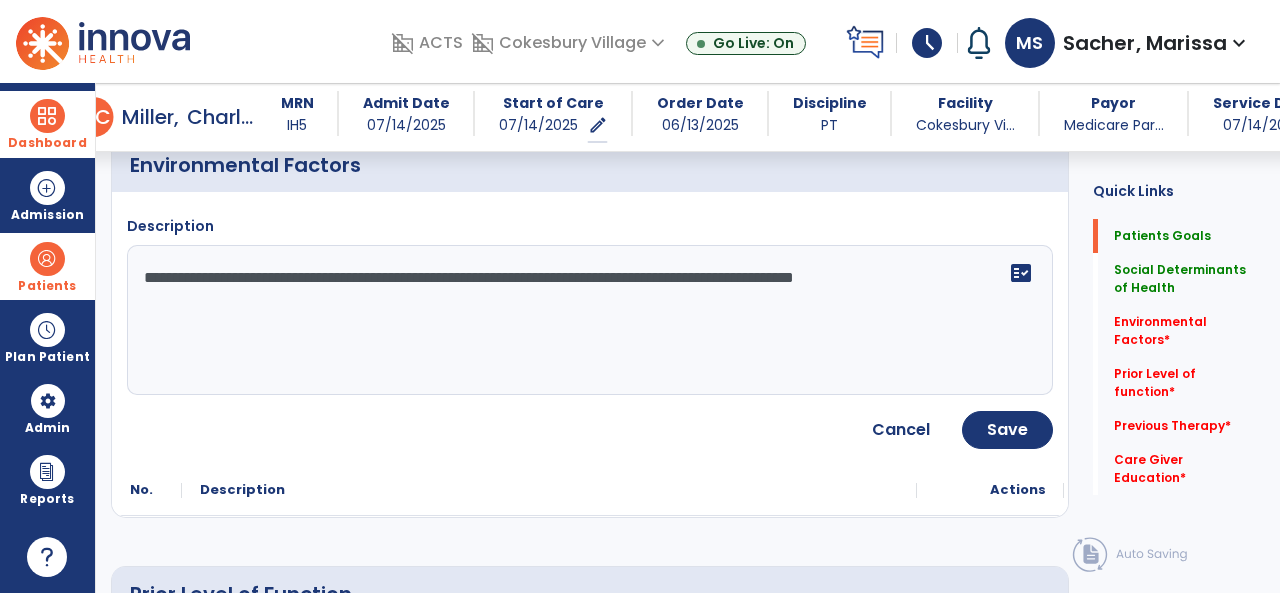 scroll, scrollTop: 600, scrollLeft: 0, axis: vertical 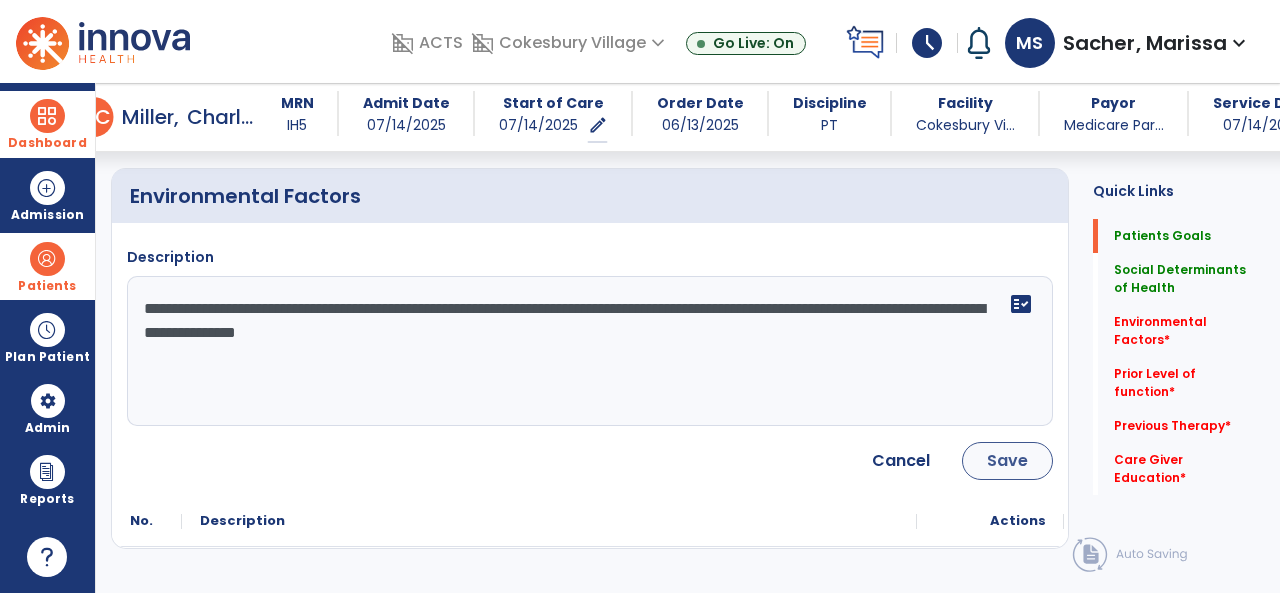 type on "**********" 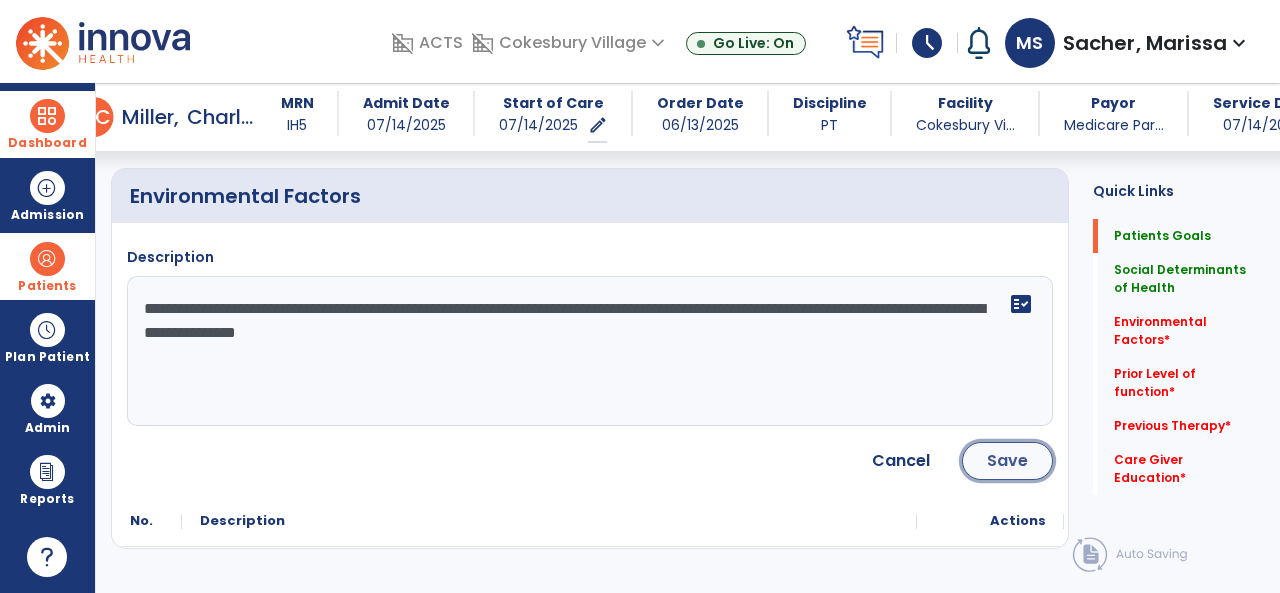 click on "Save" 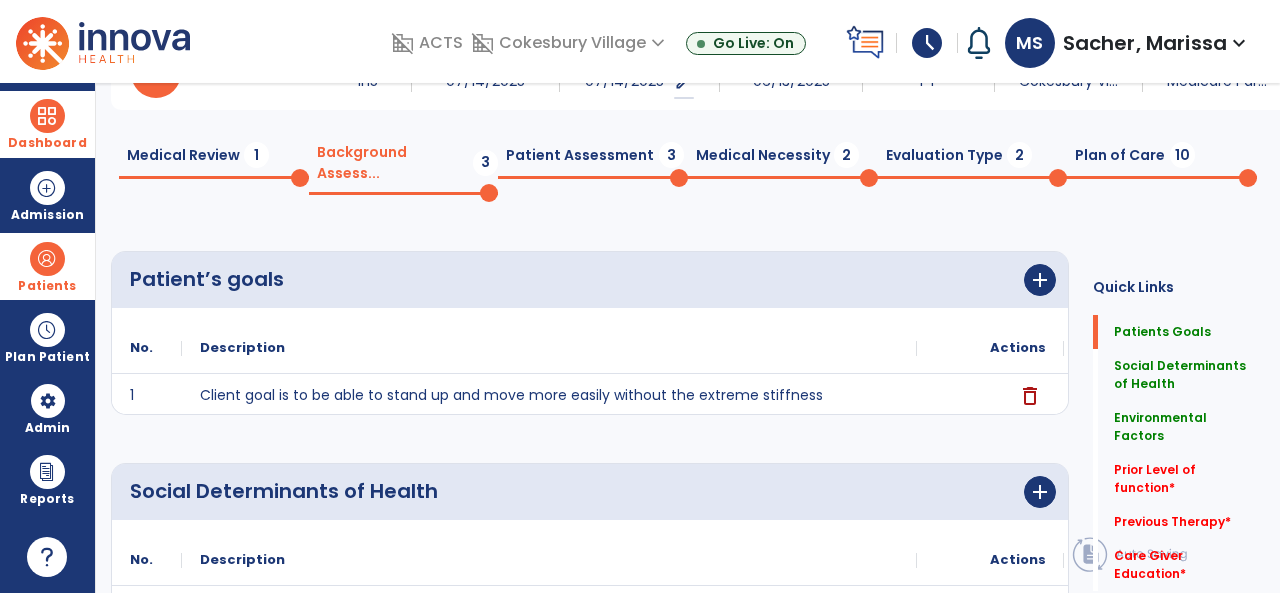 scroll, scrollTop: 0, scrollLeft: 0, axis: both 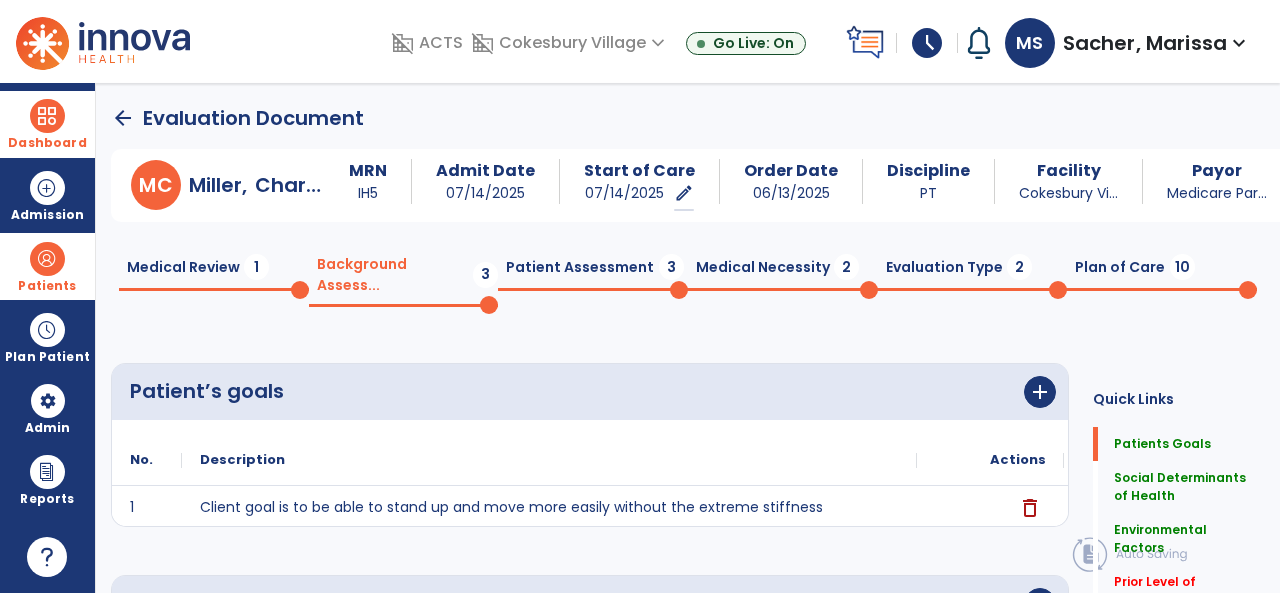 click on "Medical Review  1" 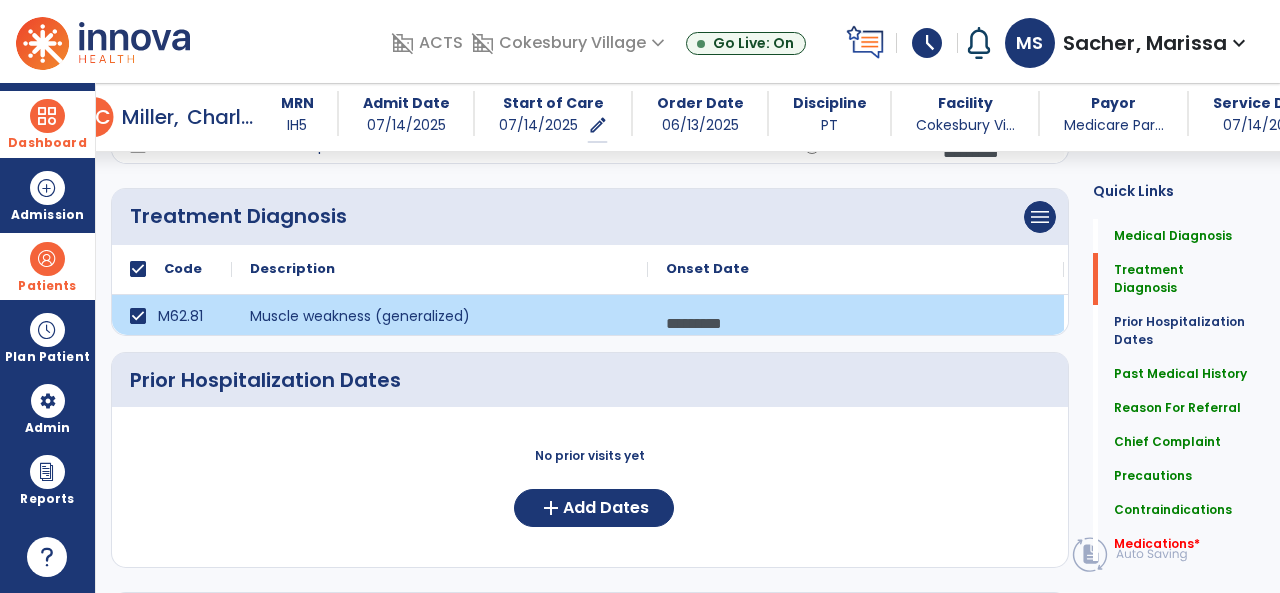 scroll, scrollTop: 400, scrollLeft: 0, axis: vertical 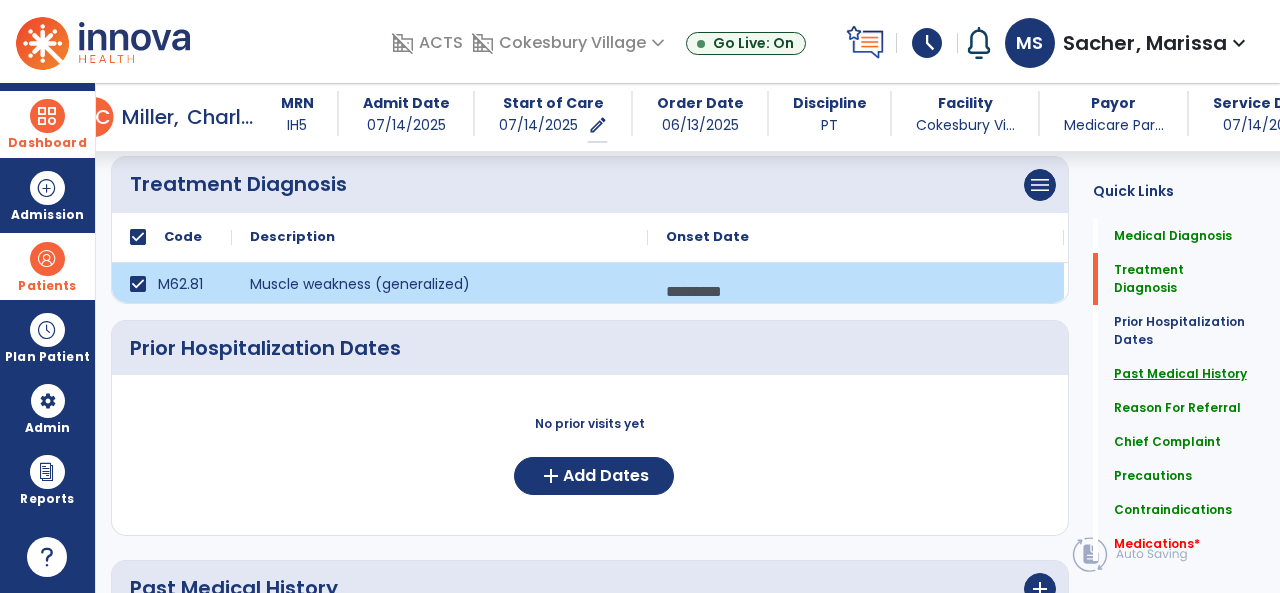 click on "Past Medical History" 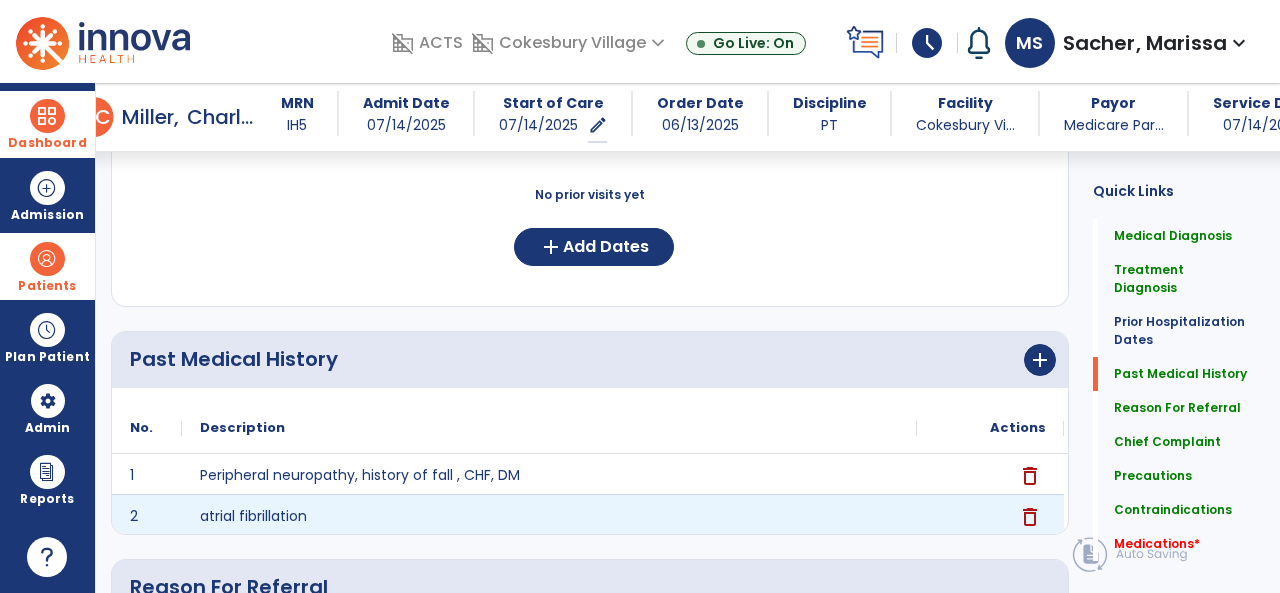 scroll, scrollTop: 705, scrollLeft: 0, axis: vertical 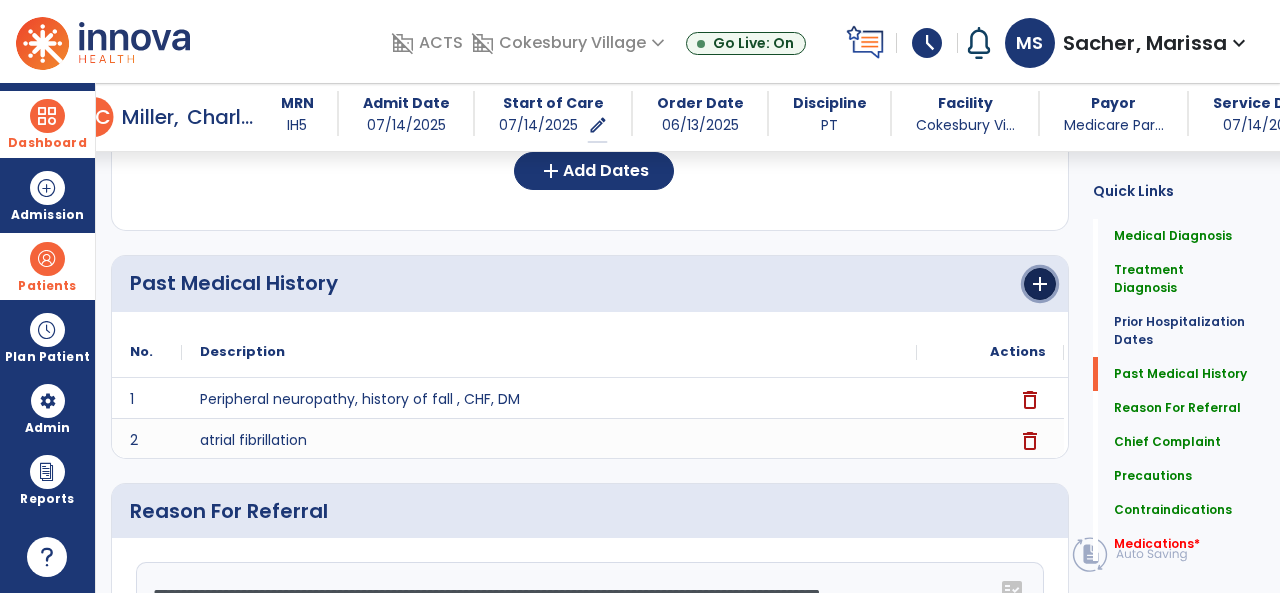 click on "add" 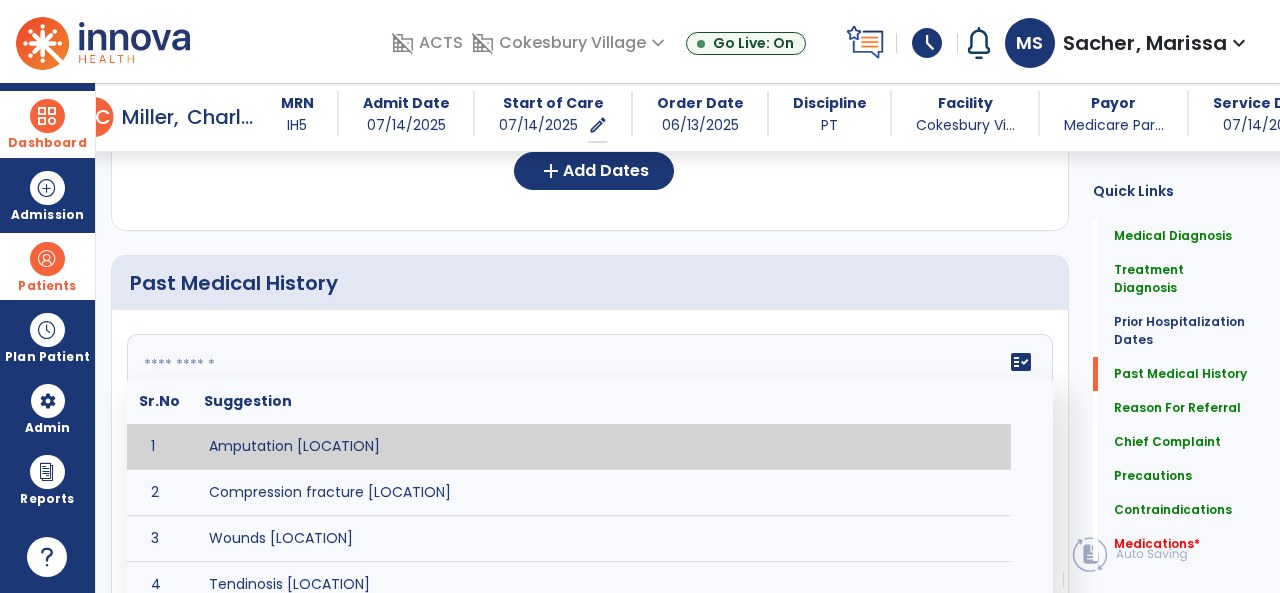 click 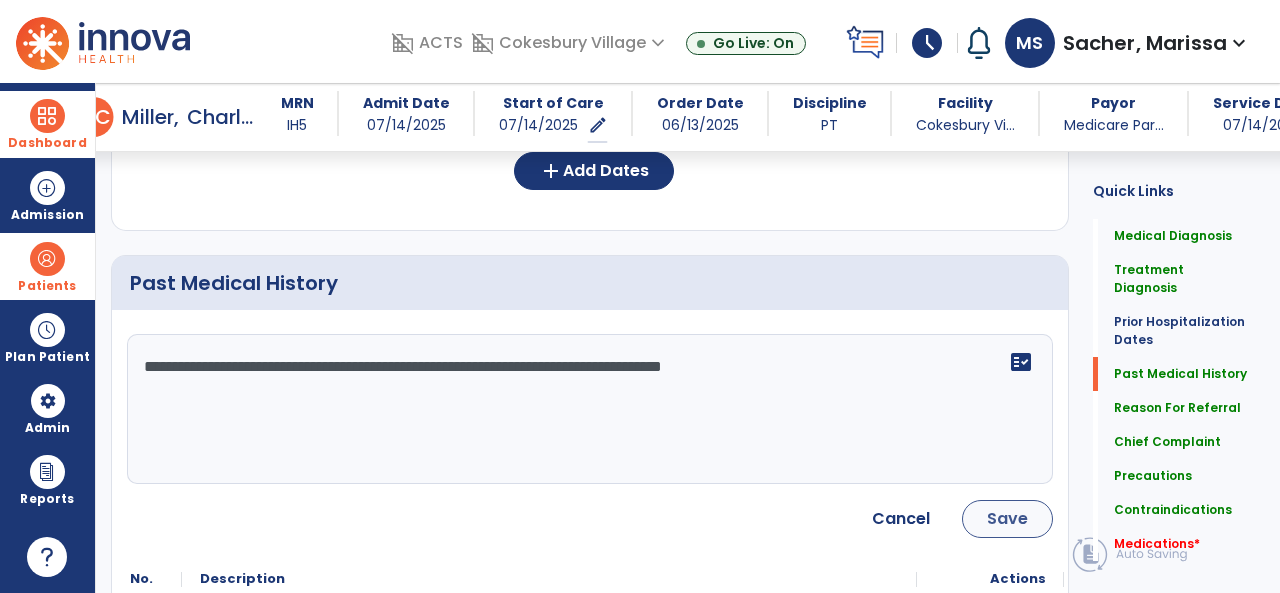 type on "**********" 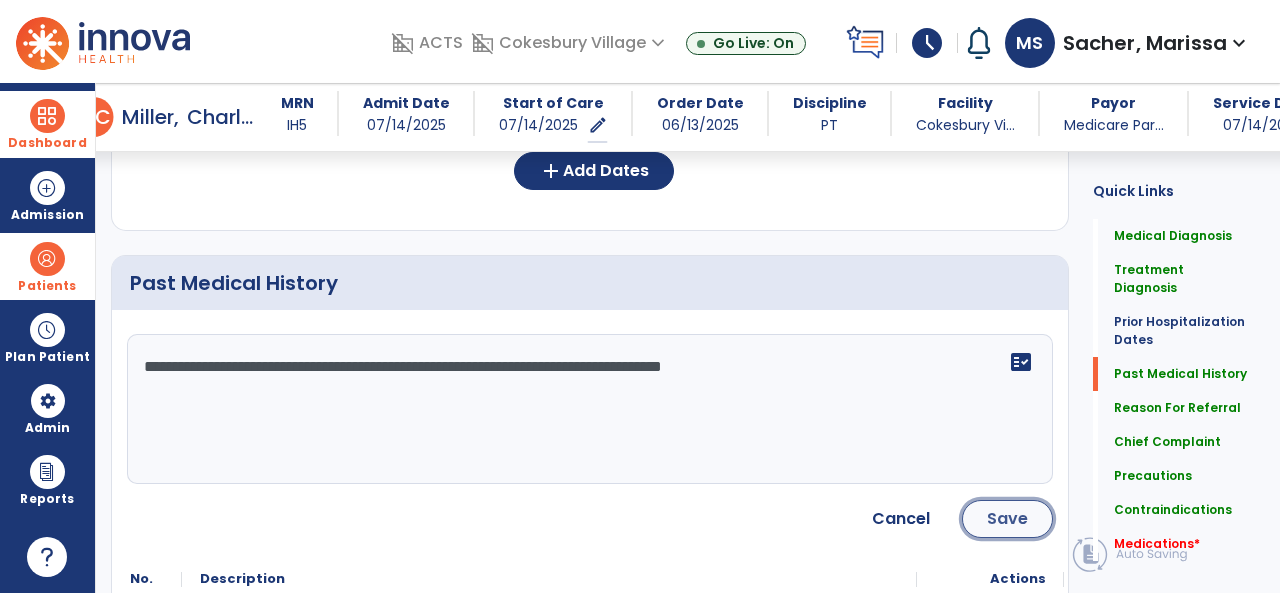 click on "Save" 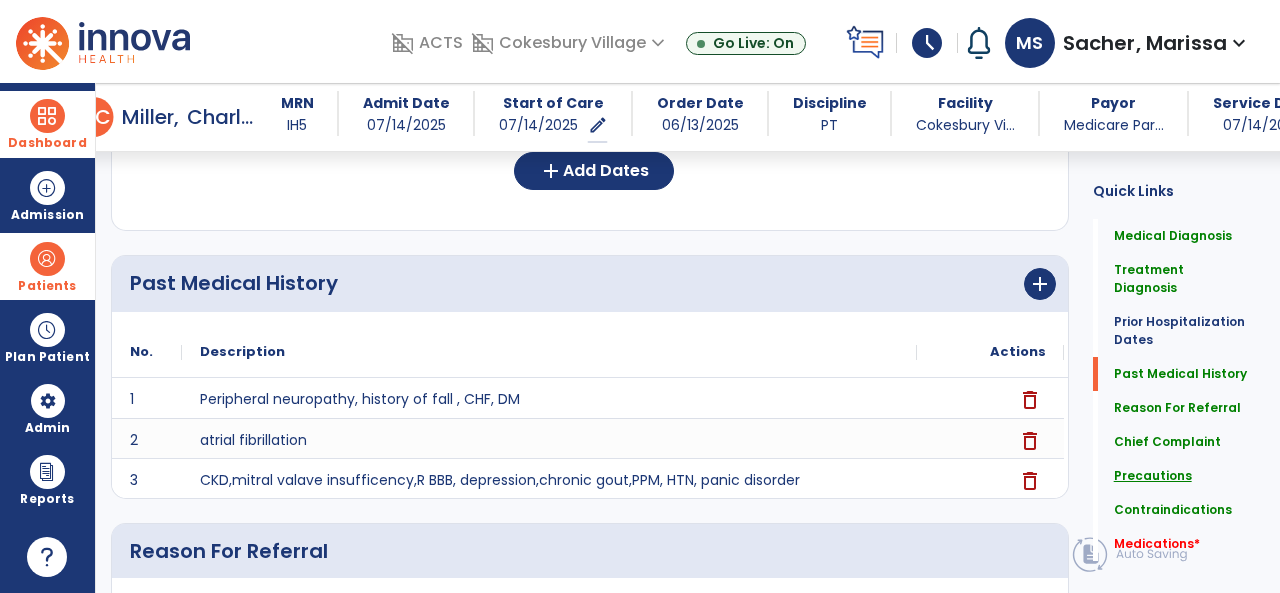 click on "Precautions" 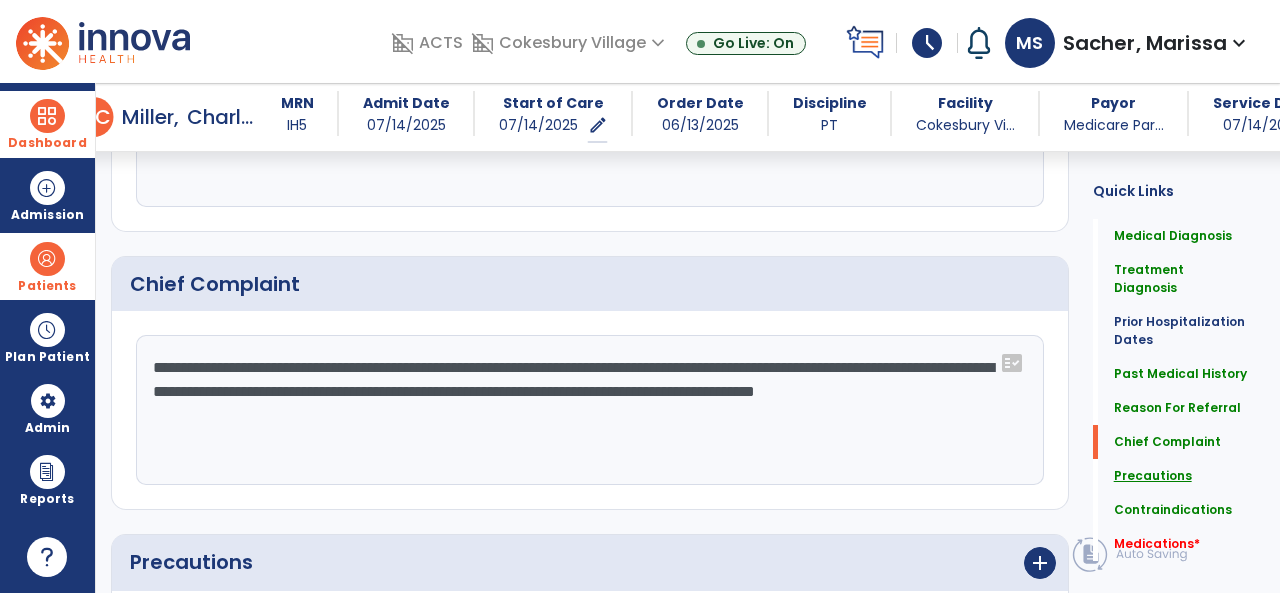 scroll, scrollTop: 1526, scrollLeft: 0, axis: vertical 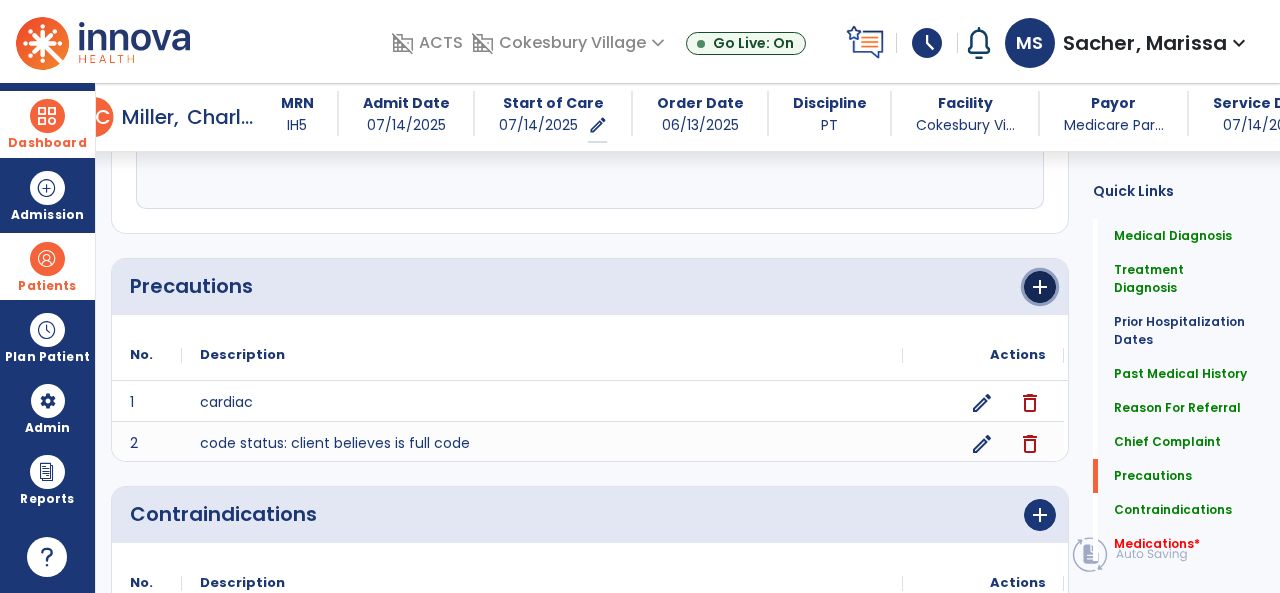 click on "add" 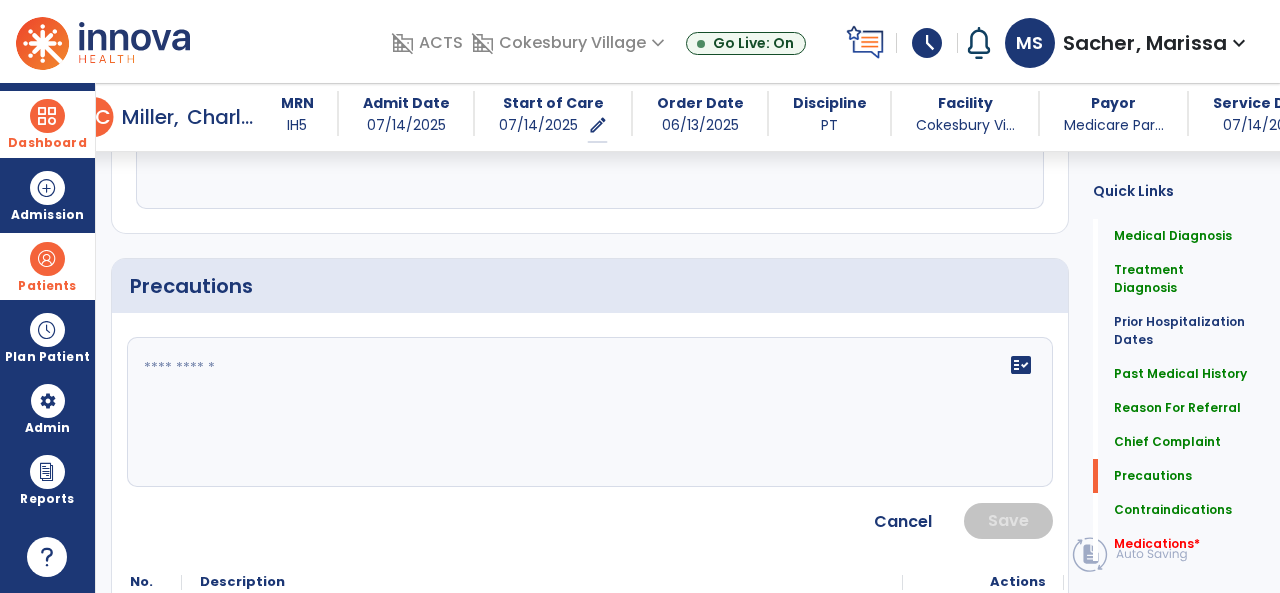 click 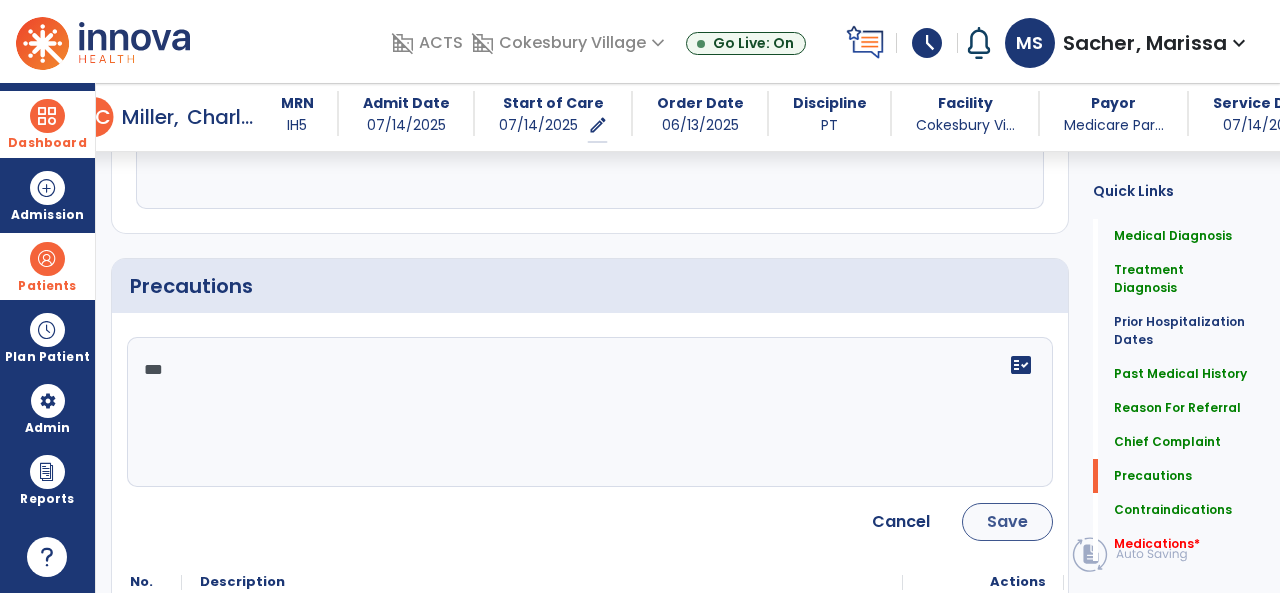 type on "***" 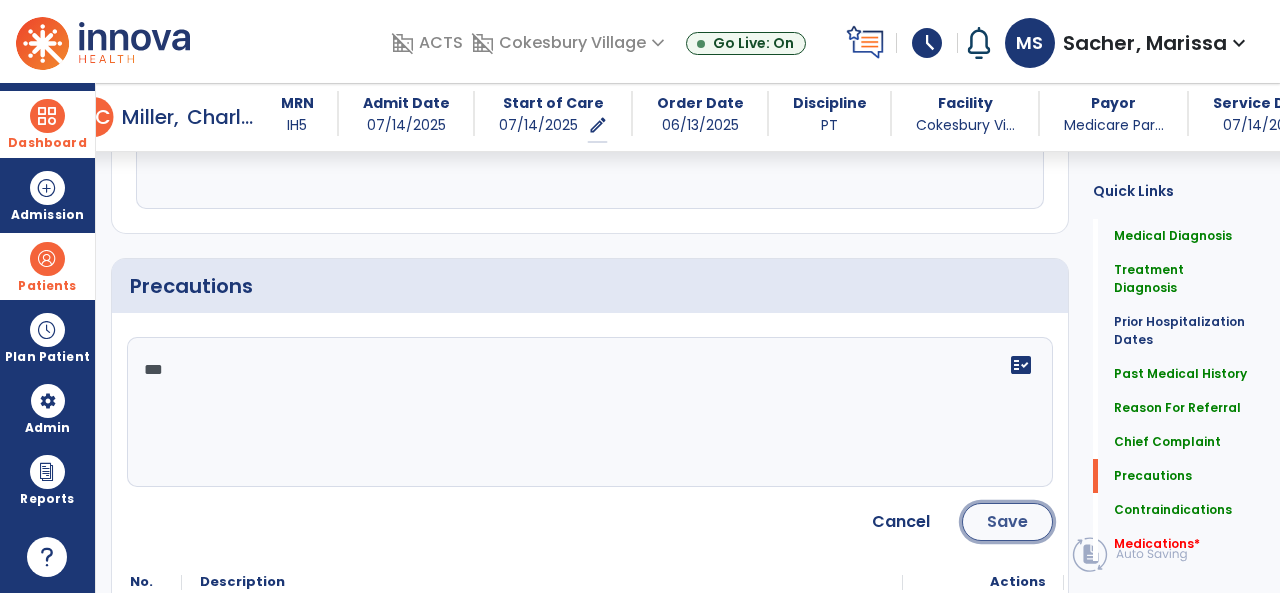 click on "Save" 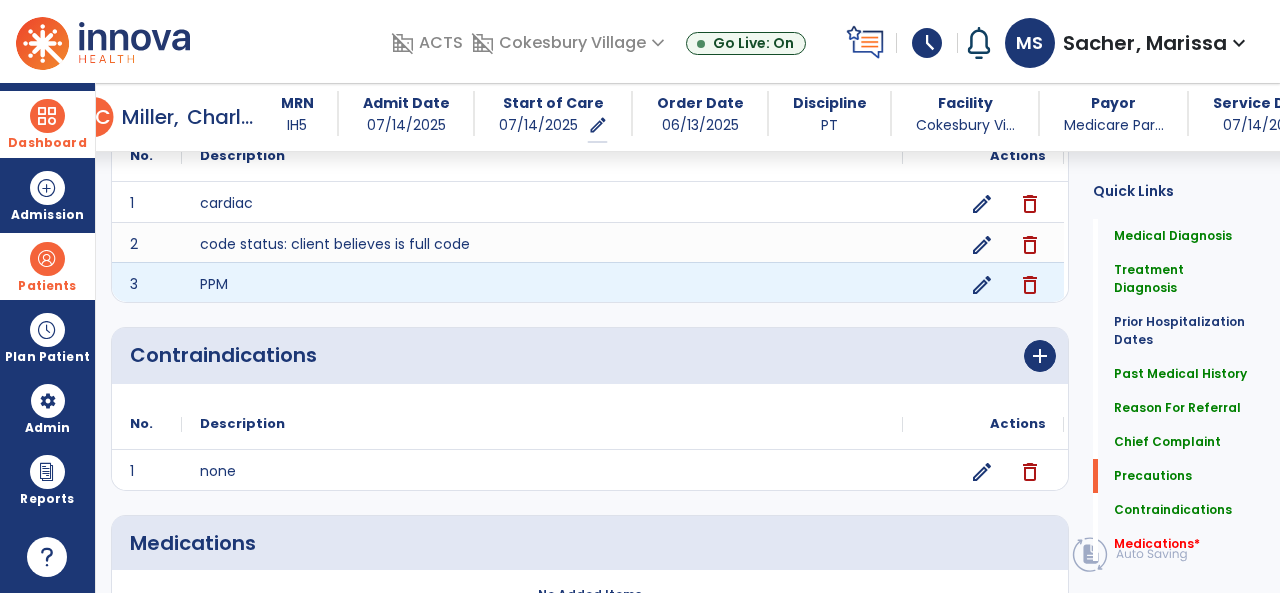 scroll, scrollTop: 1726, scrollLeft: 0, axis: vertical 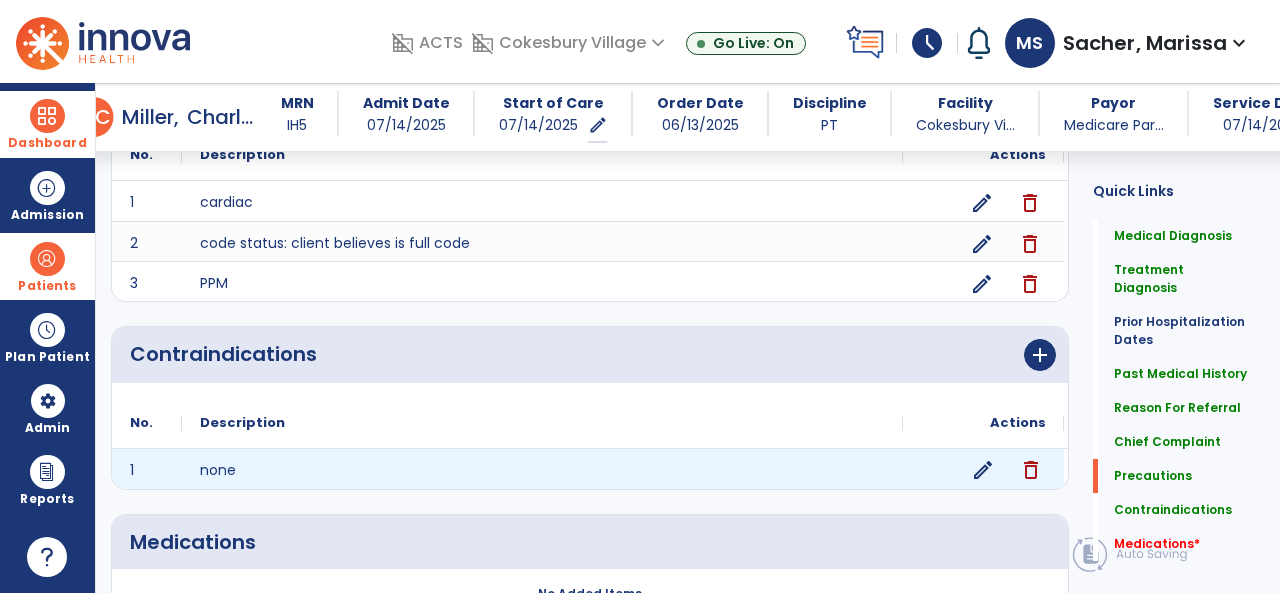 click on "edit" 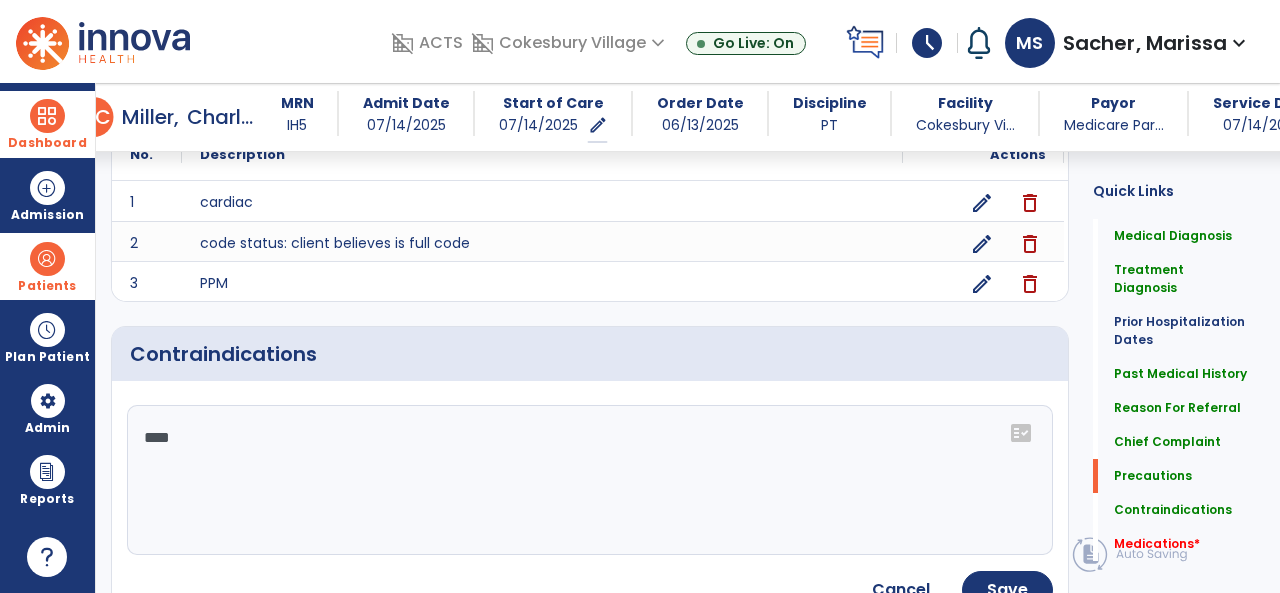 click on "****" 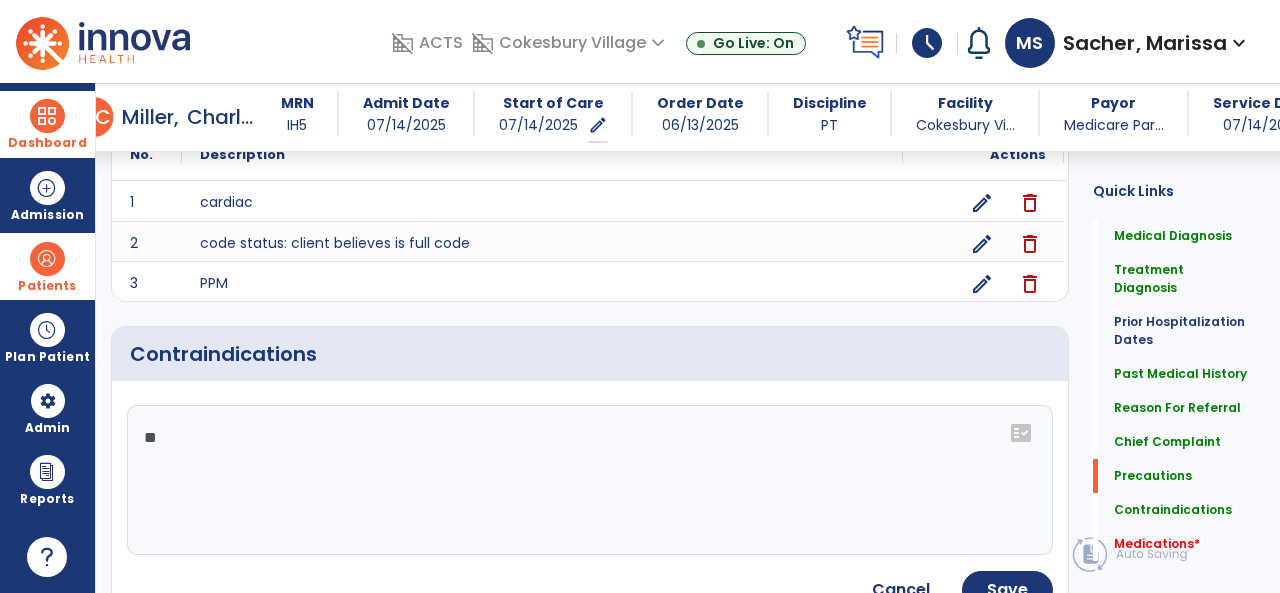 type on "*" 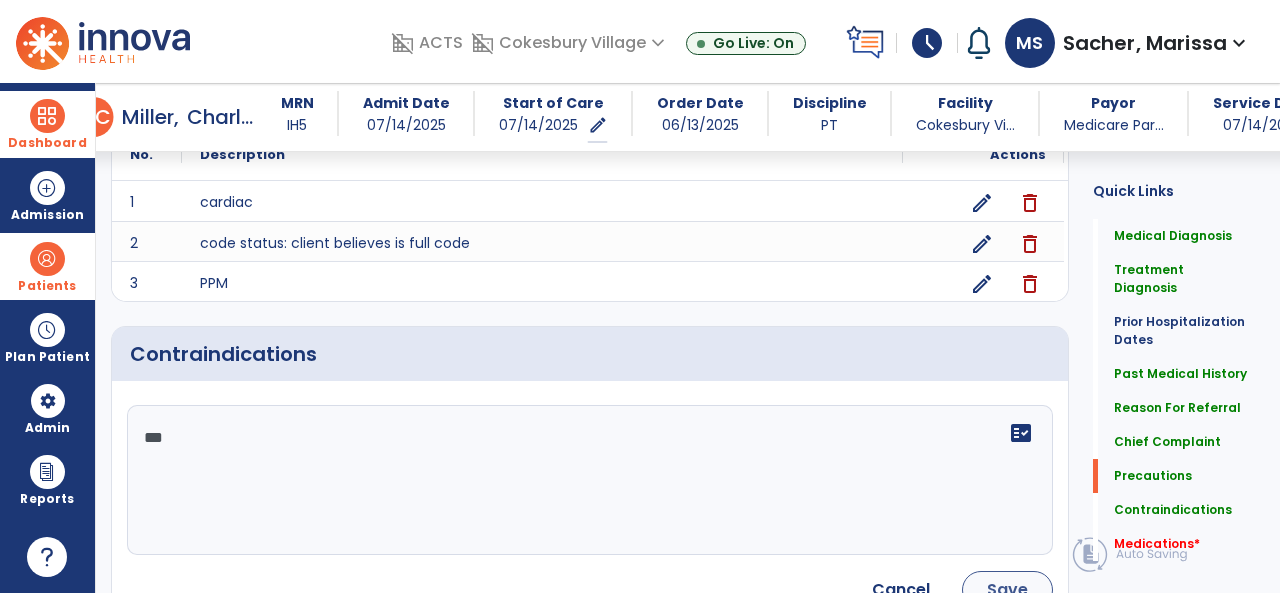 type on "***" 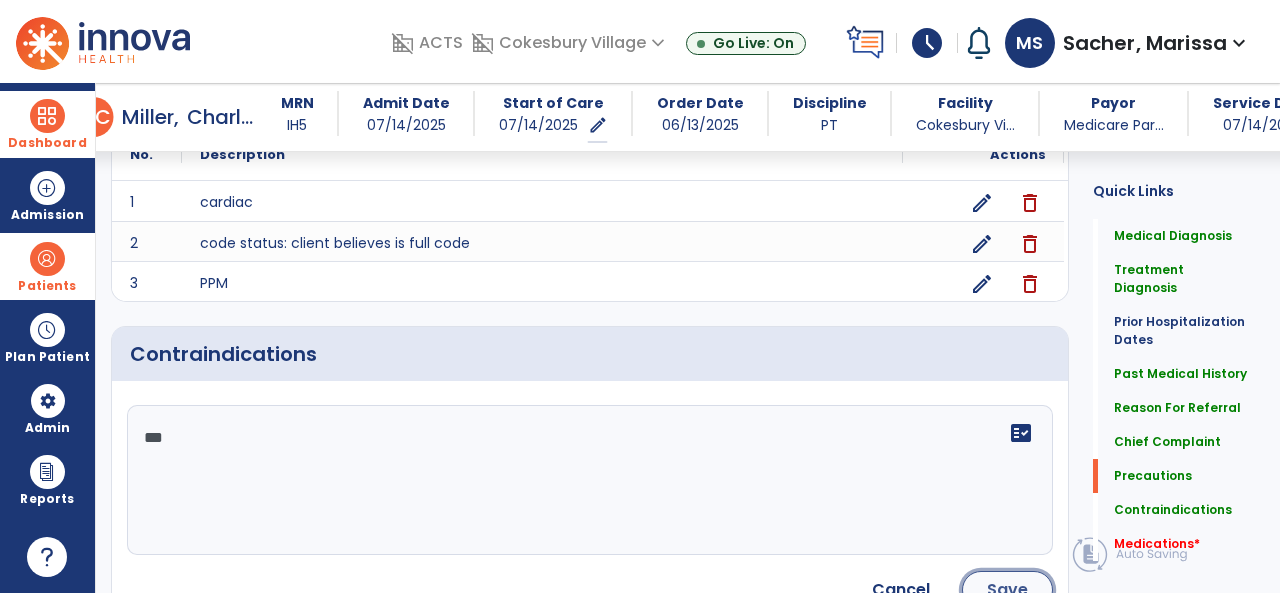 click on "Save" 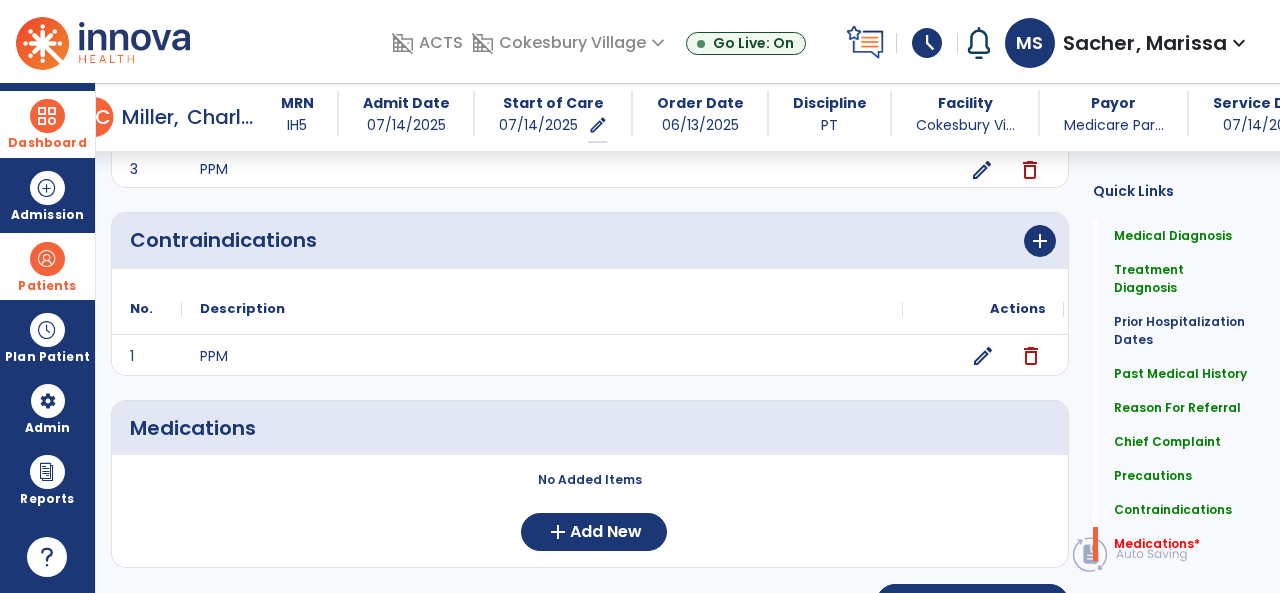 scroll, scrollTop: 1859, scrollLeft: 0, axis: vertical 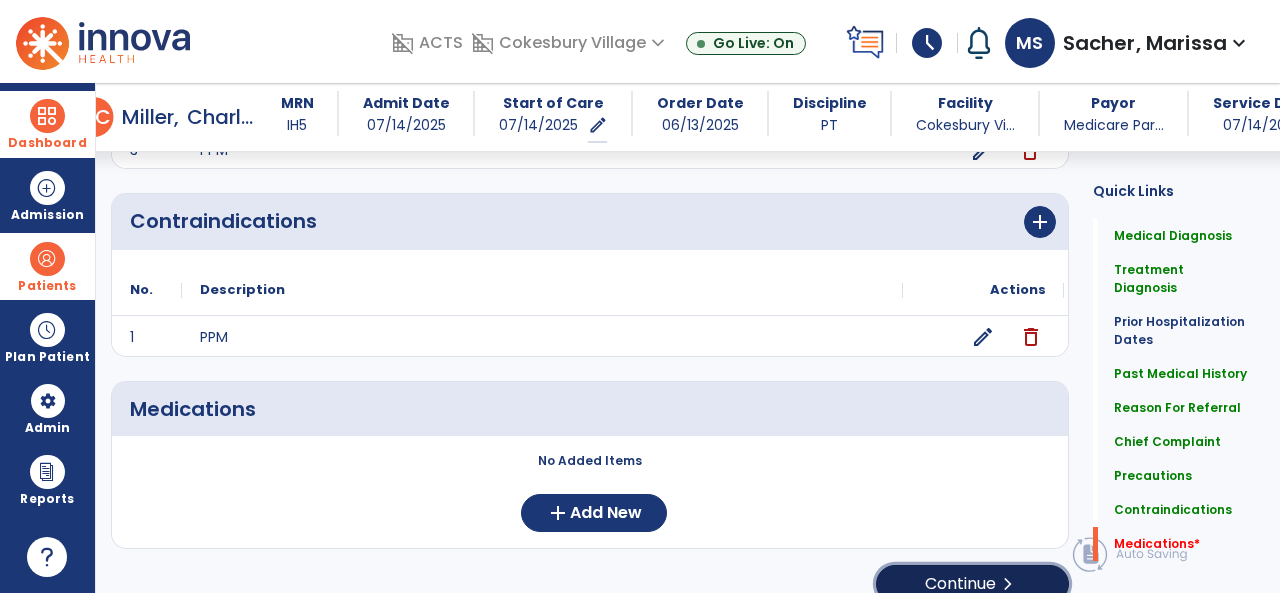 click on "Continue  chevron_right" 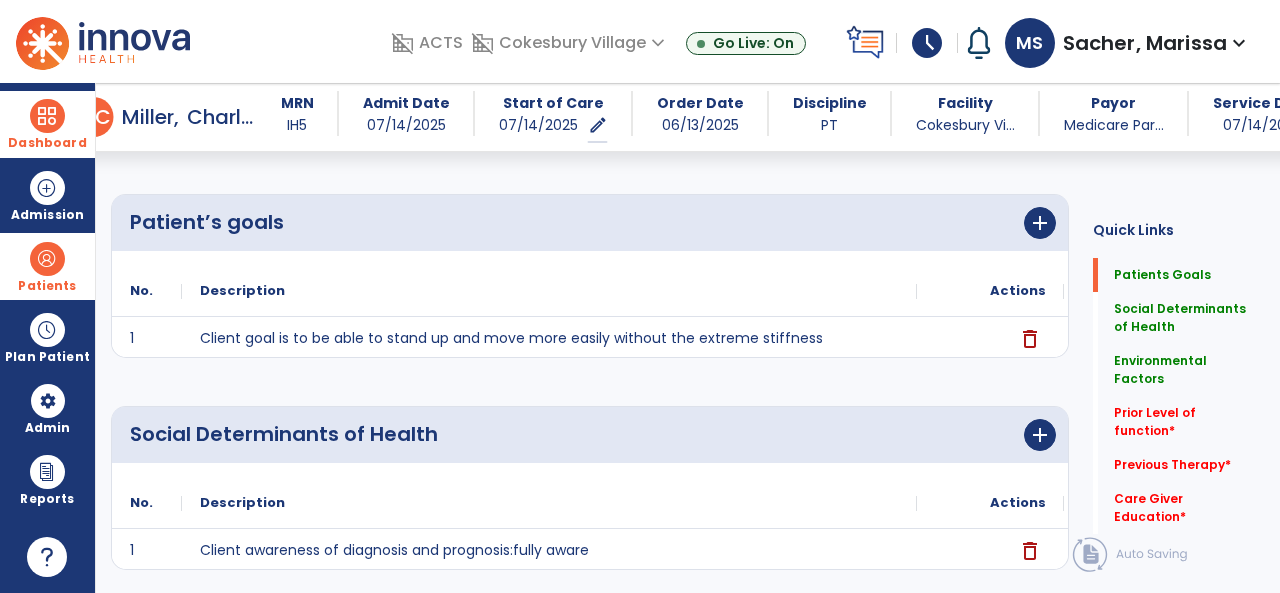 scroll, scrollTop: 200, scrollLeft: 0, axis: vertical 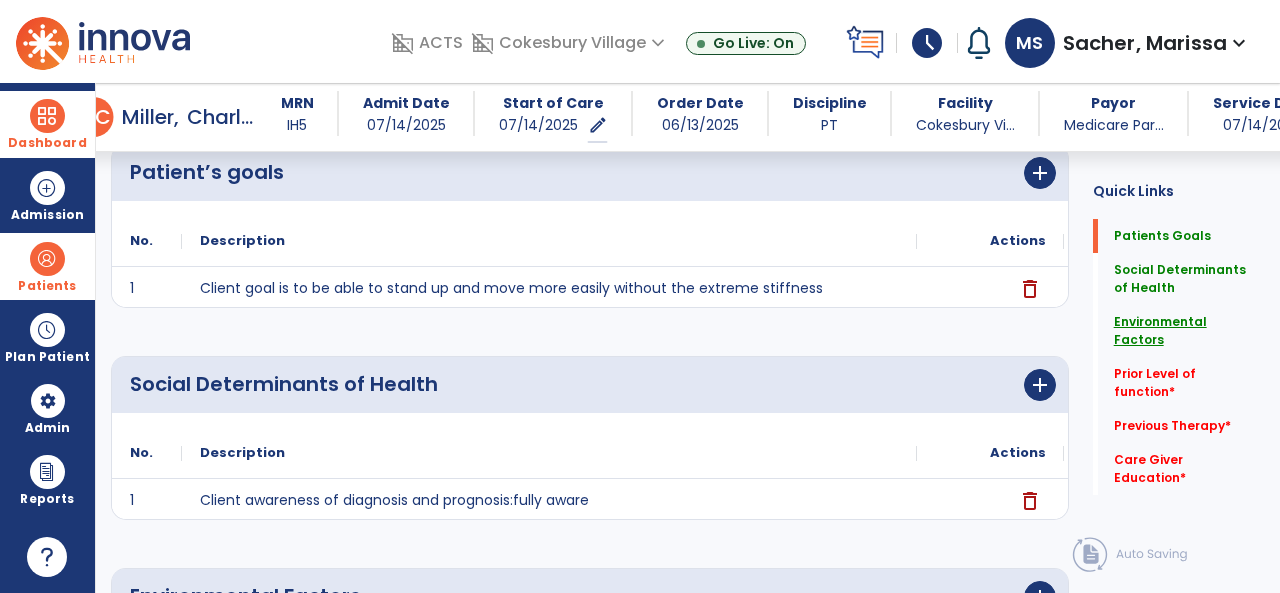 click on "Environmental Factors" 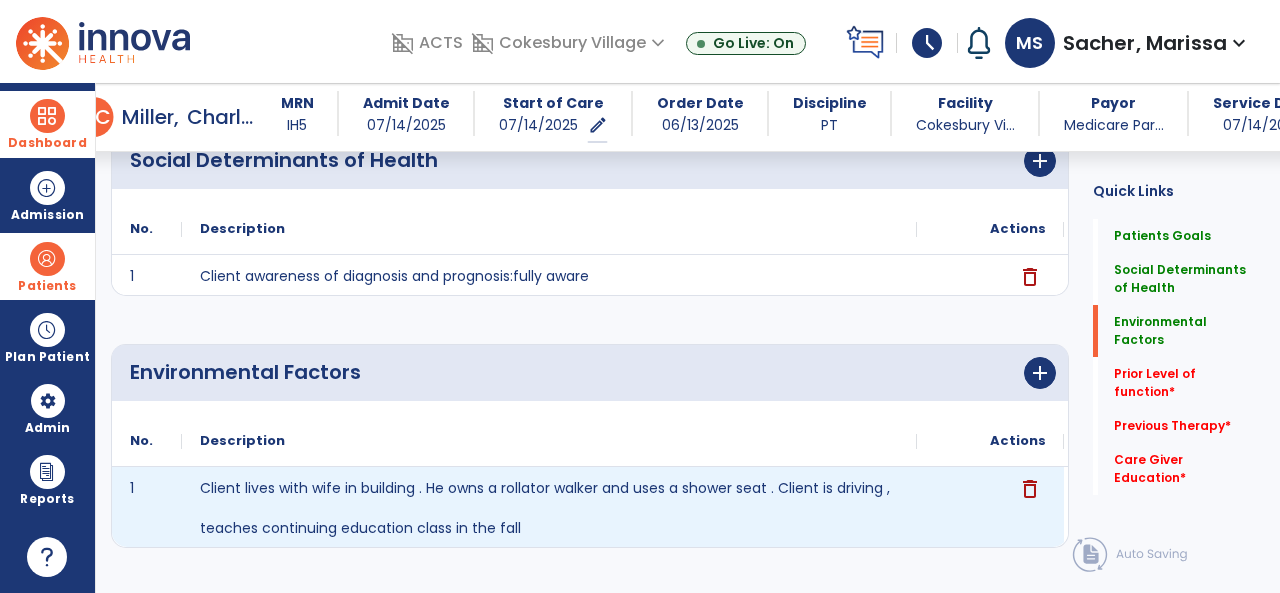 scroll, scrollTop: 490, scrollLeft: 0, axis: vertical 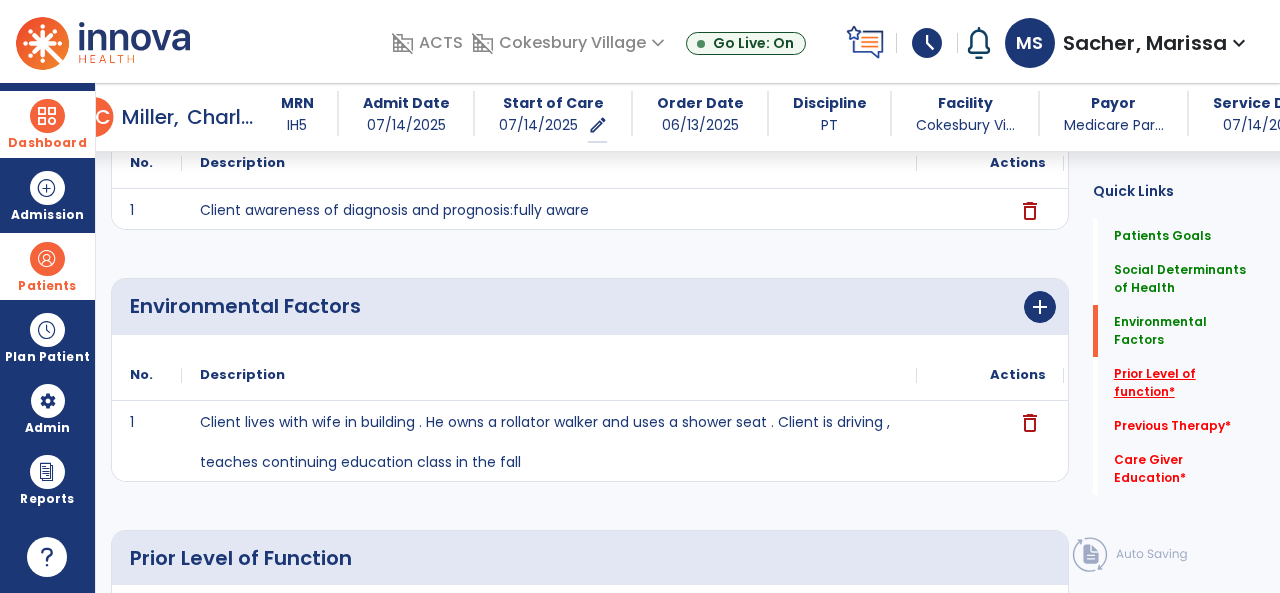 click on "Prior Level of function   *" 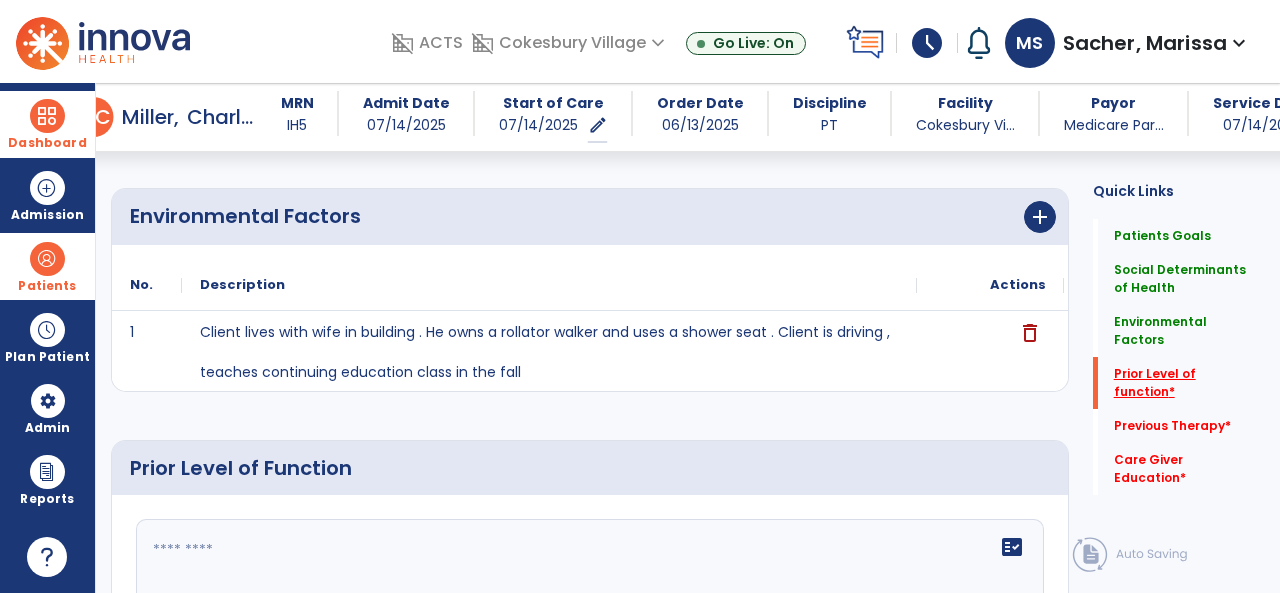 scroll, scrollTop: 817, scrollLeft: 0, axis: vertical 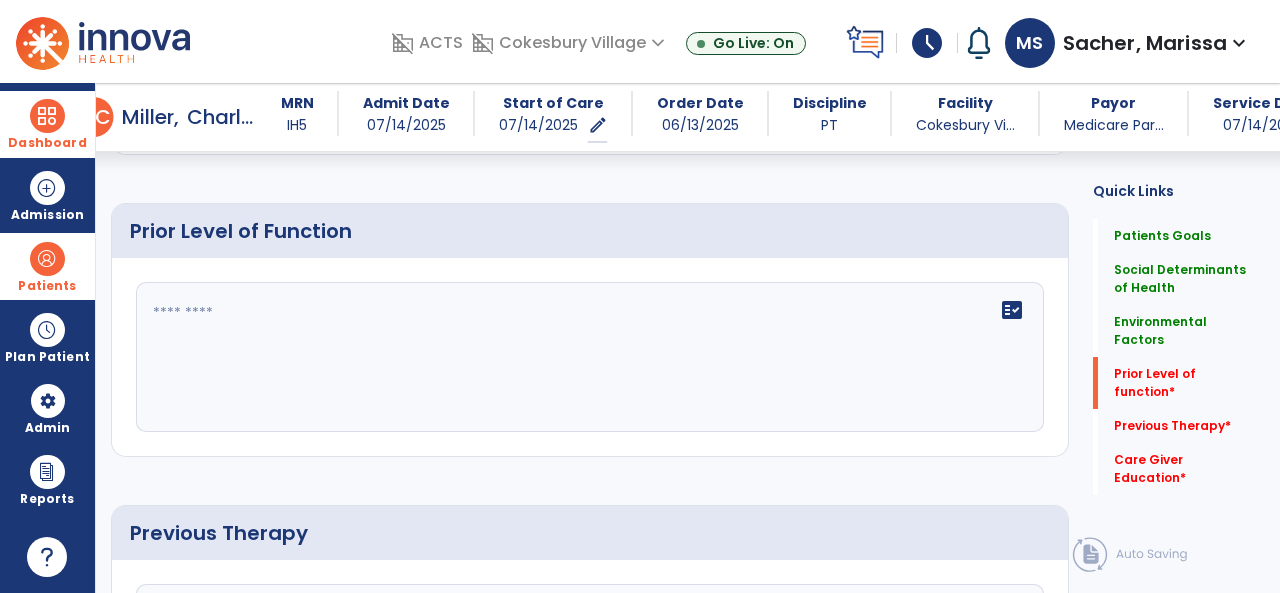 click 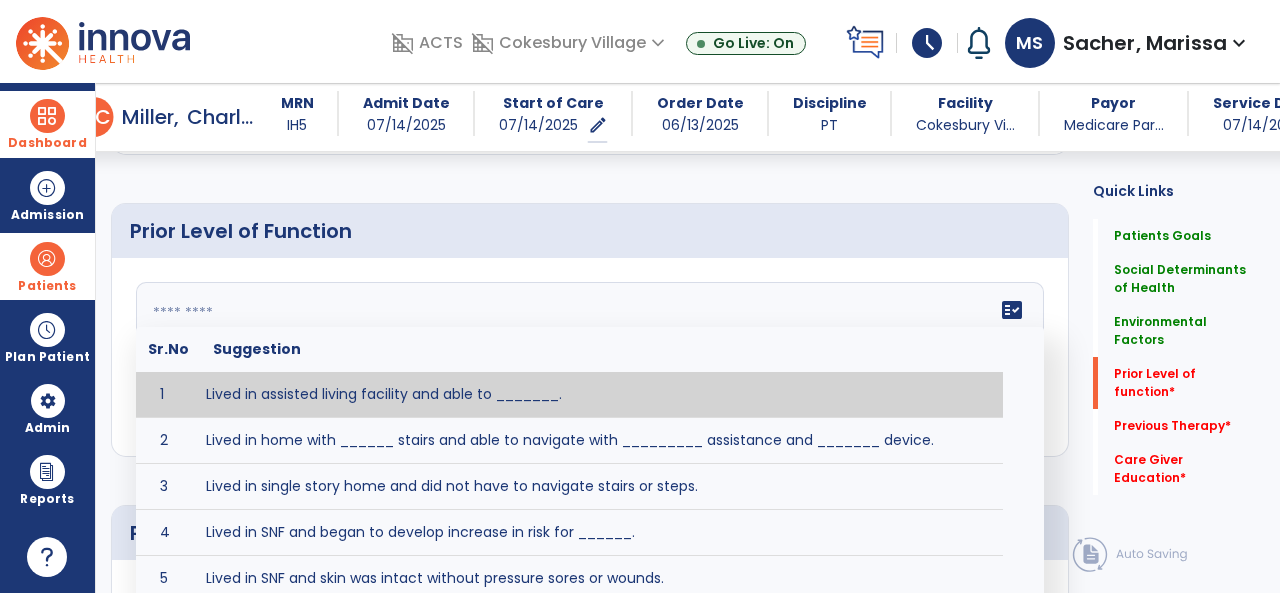 paste on "**********" 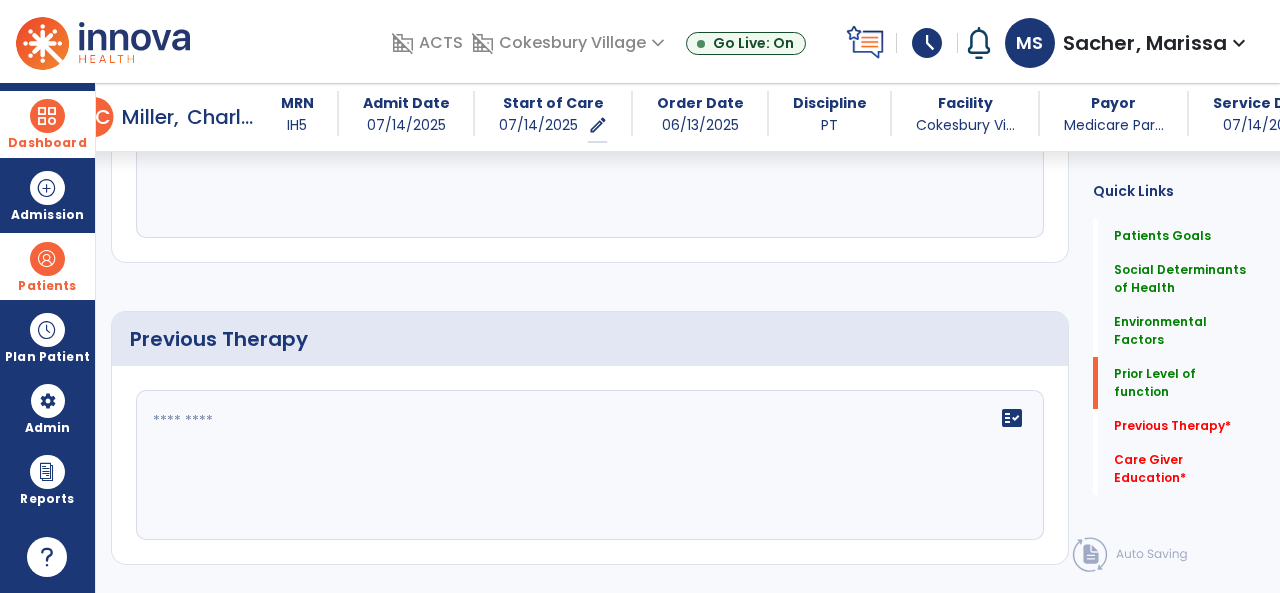 scroll, scrollTop: 1017, scrollLeft: 0, axis: vertical 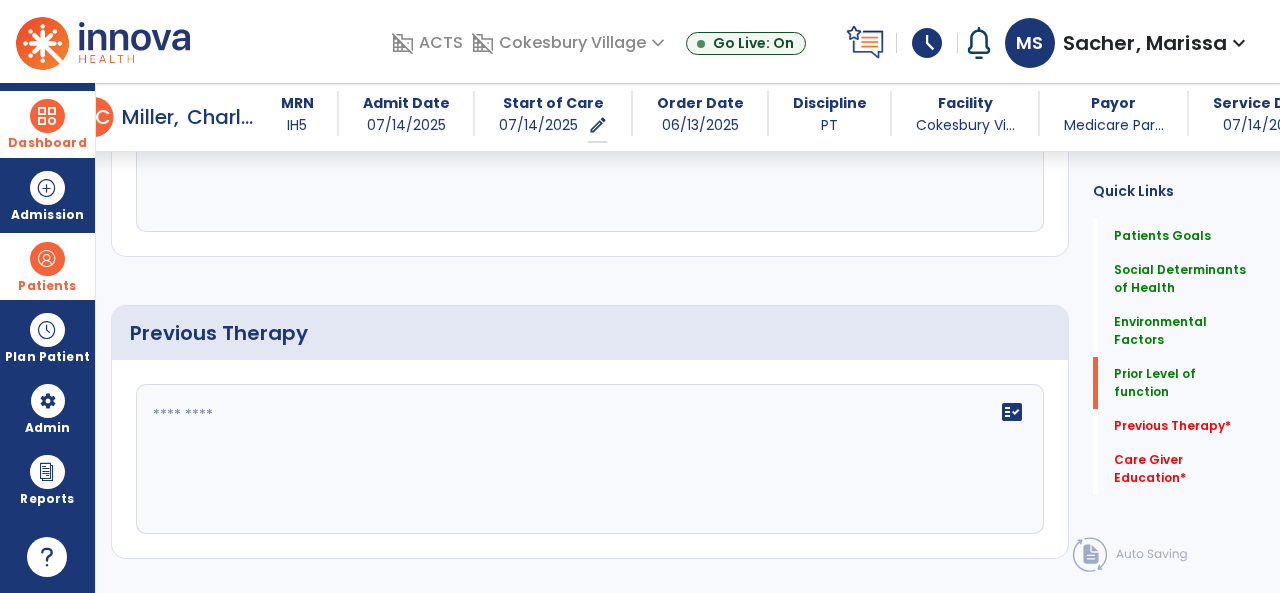 type on "**********" 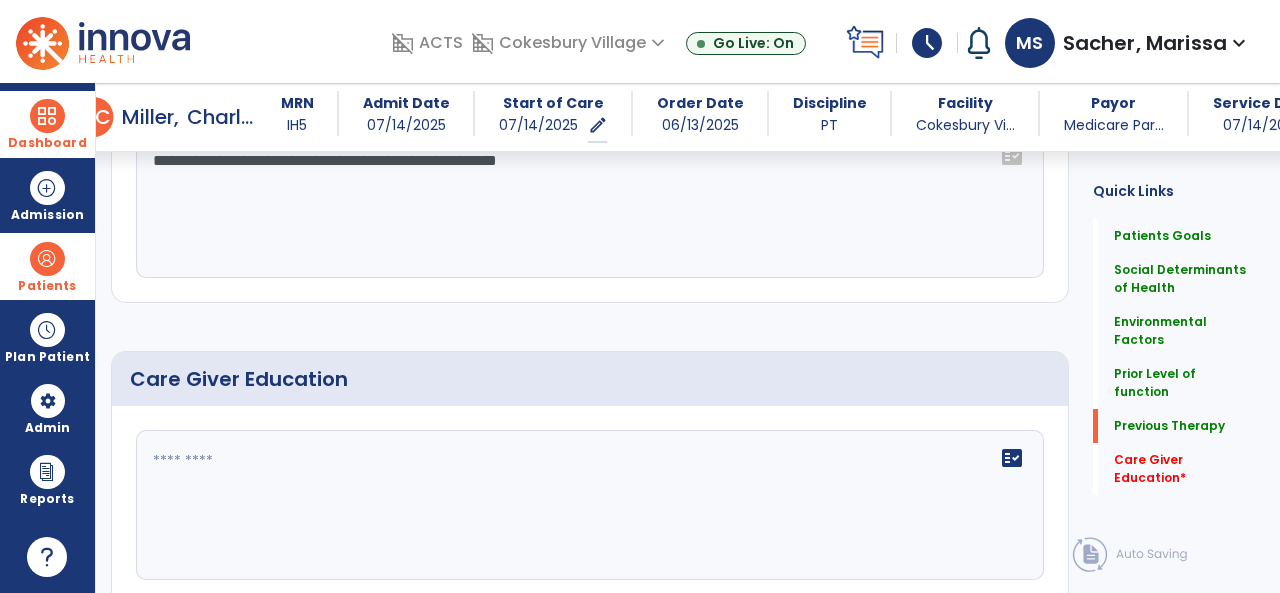 scroll, scrollTop: 1317, scrollLeft: 0, axis: vertical 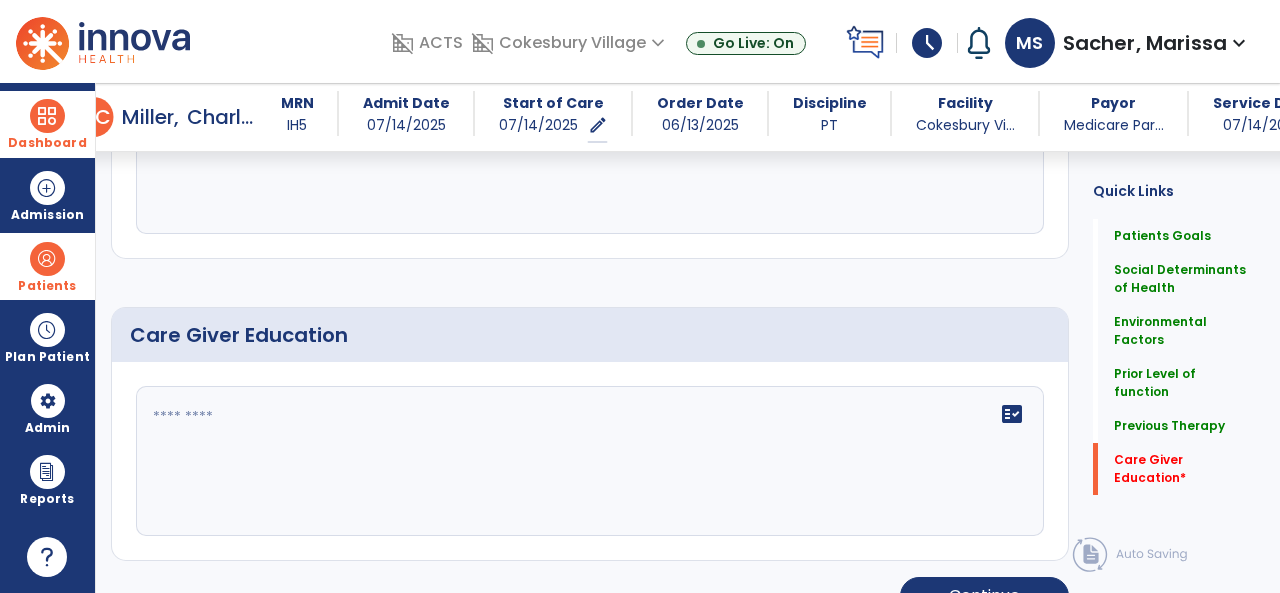type on "**********" 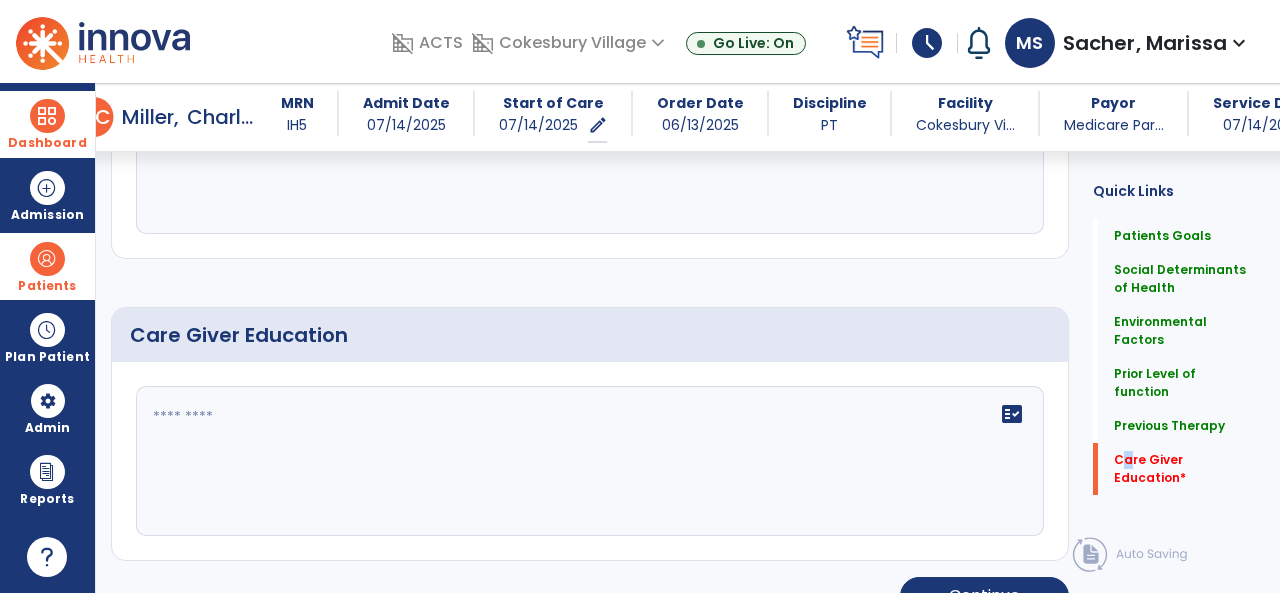 click on "Care Giver Education   *  Care Giver Education   *" 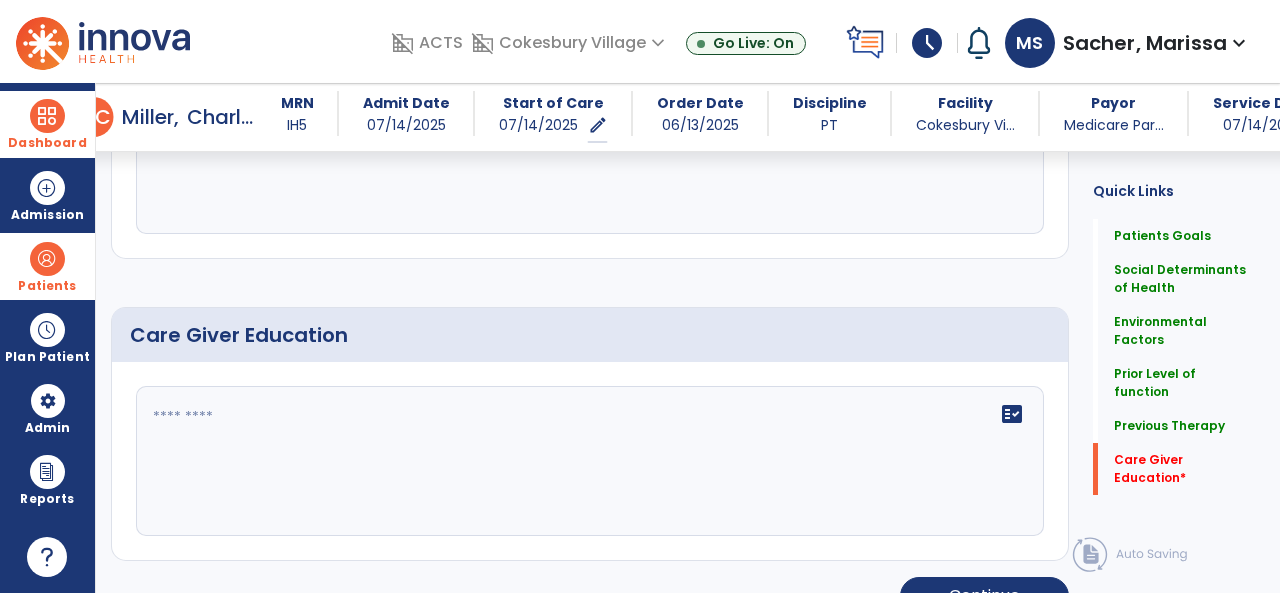 click 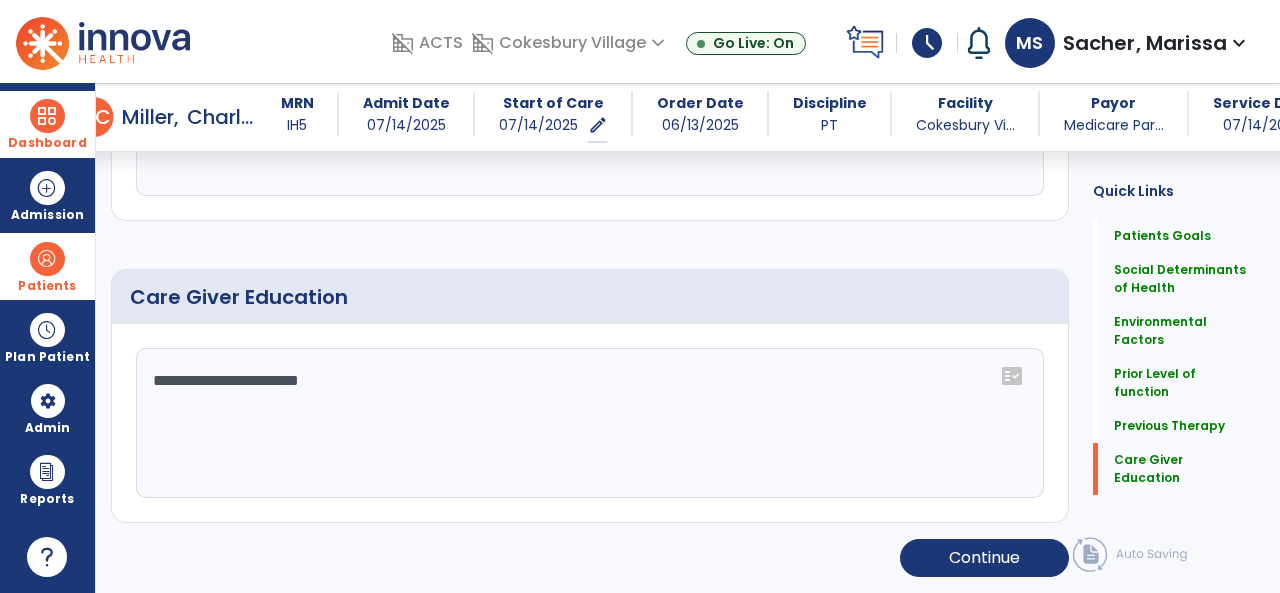 scroll, scrollTop: 1317, scrollLeft: 0, axis: vertical 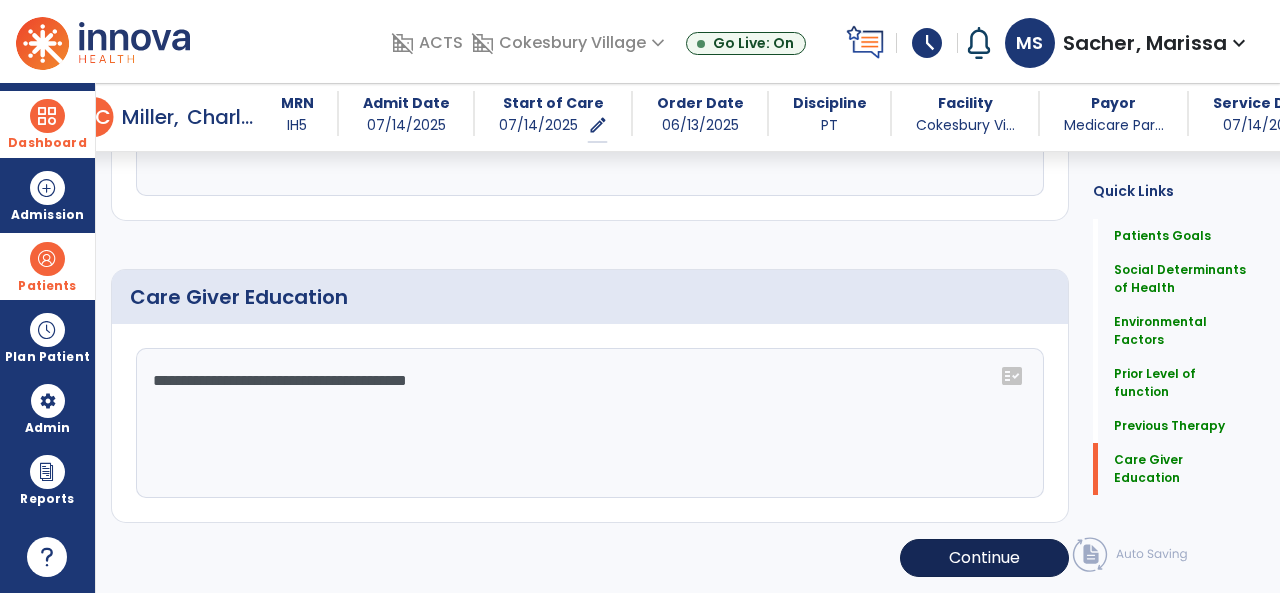 type on "**********" 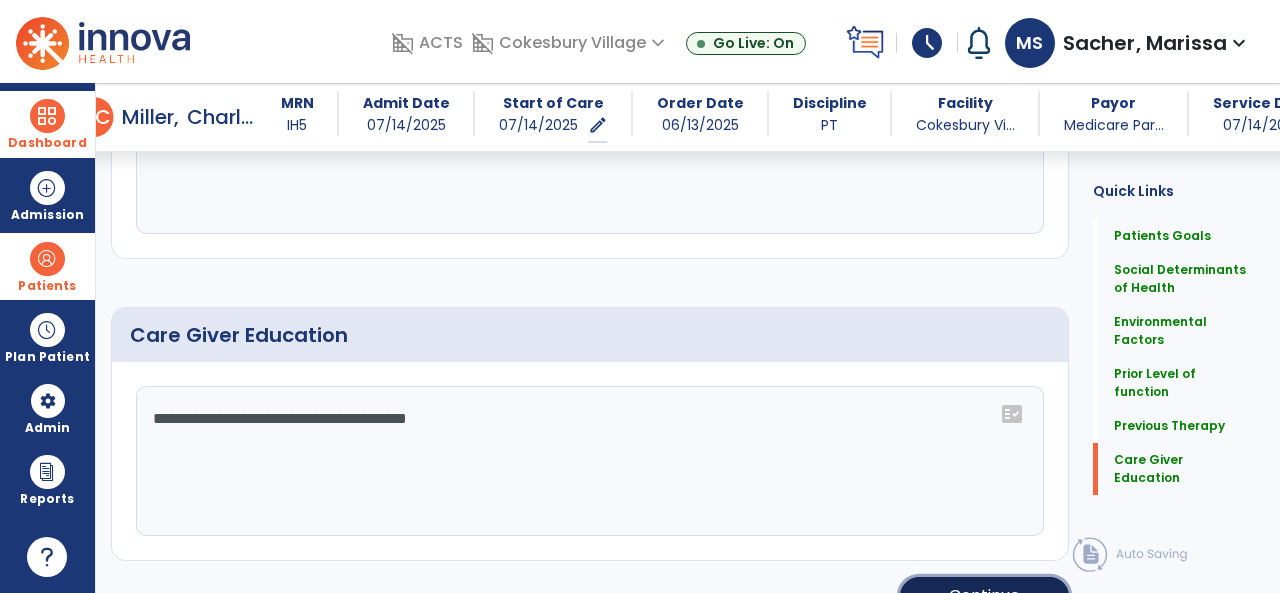 click on "Continue" 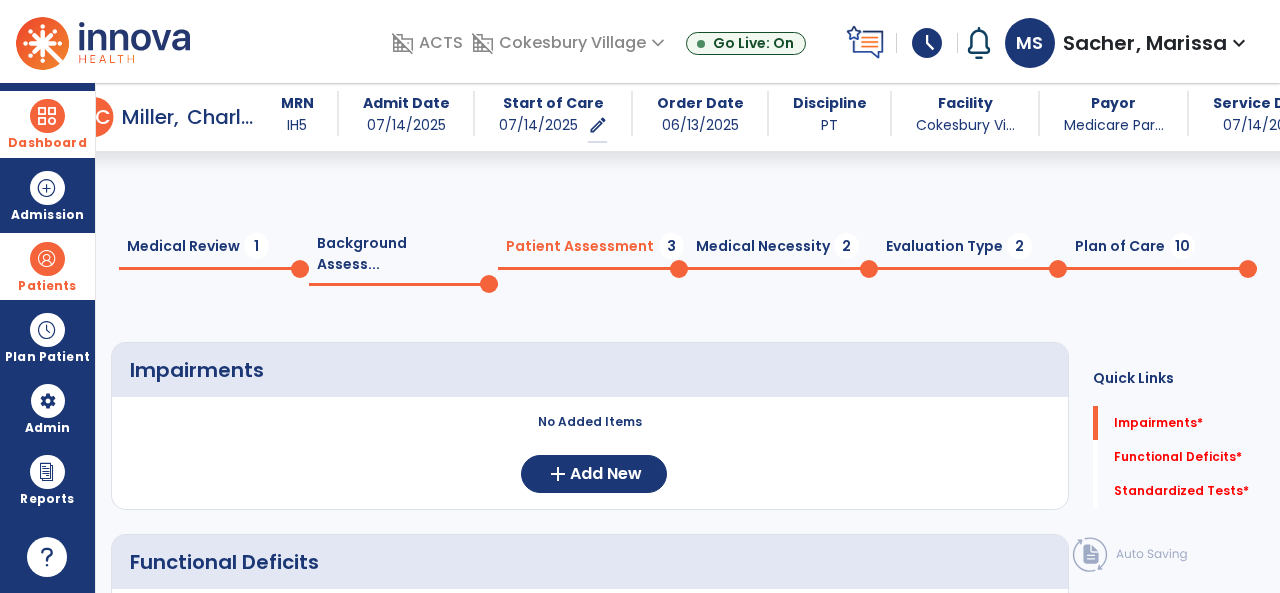 scroll, scrollTop: 0, scrollLeft: 0, axis: both 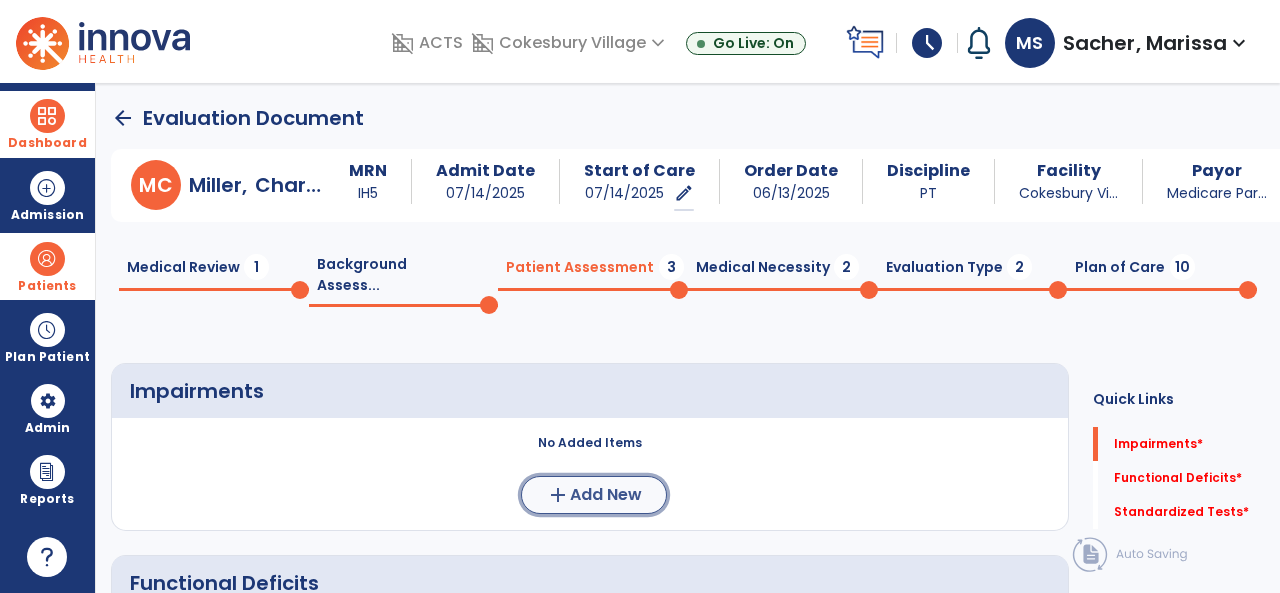 click on "Add New" 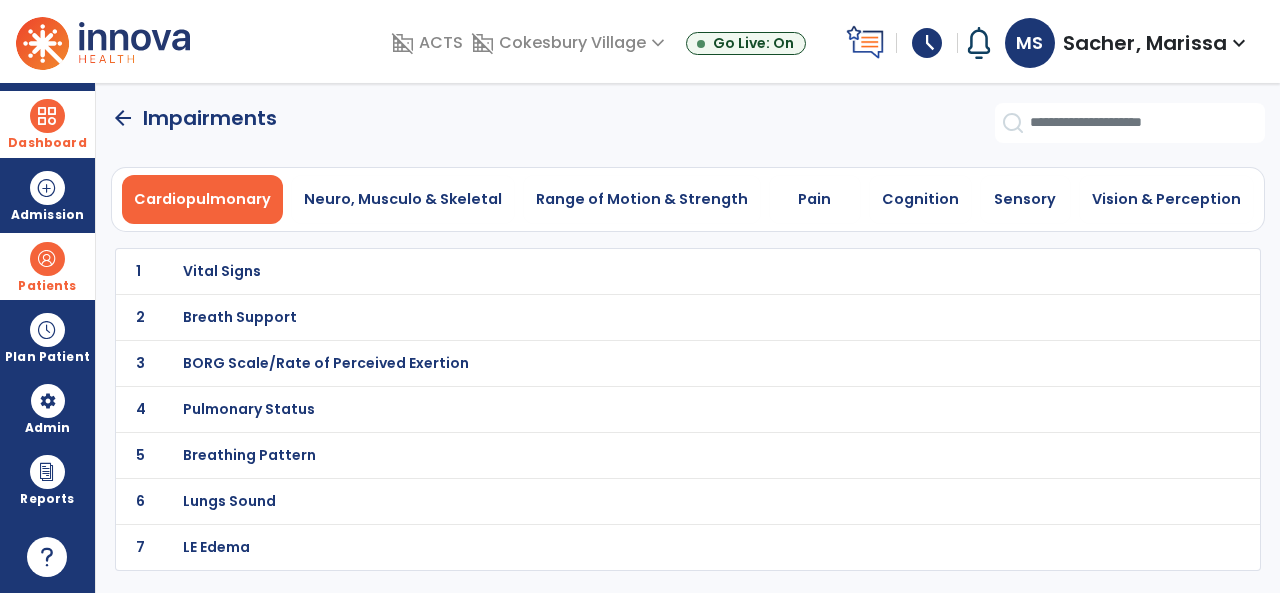 click on "Vital Signs" at bounding box center [222, 271] 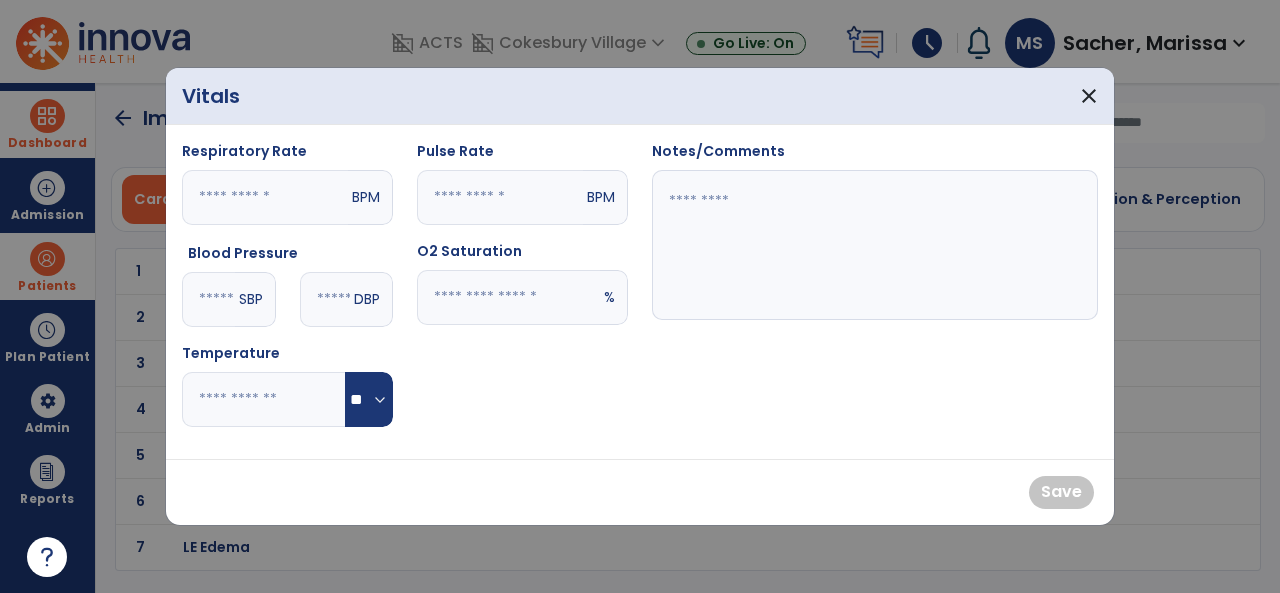click at bounding box center [208, 299] 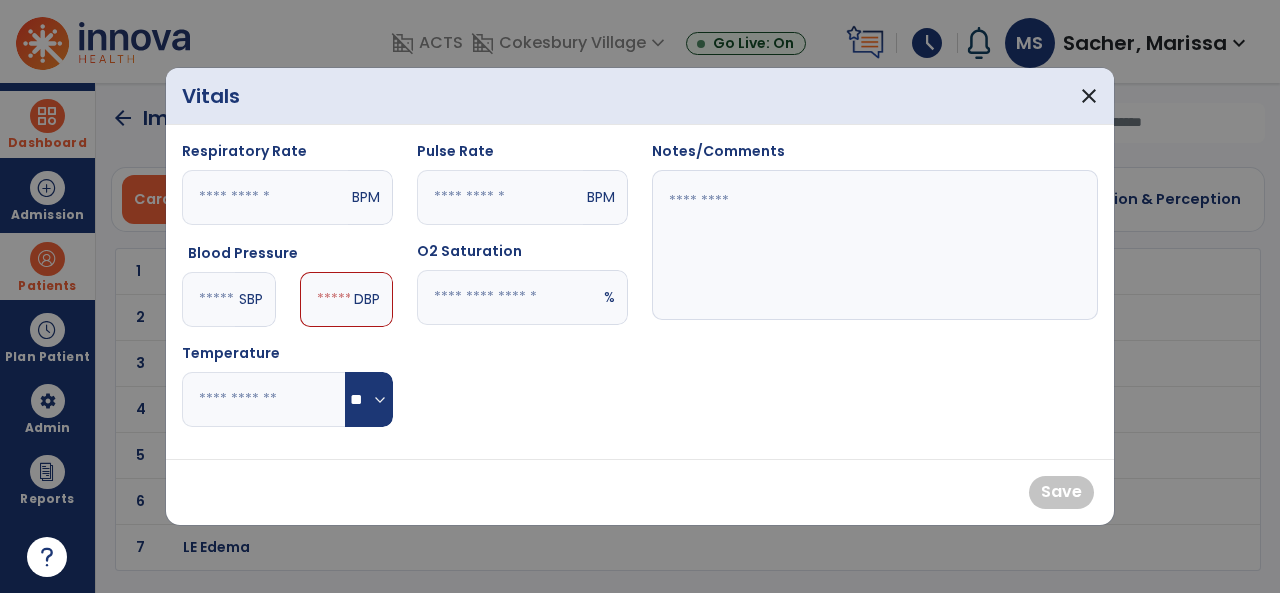 type on "***" 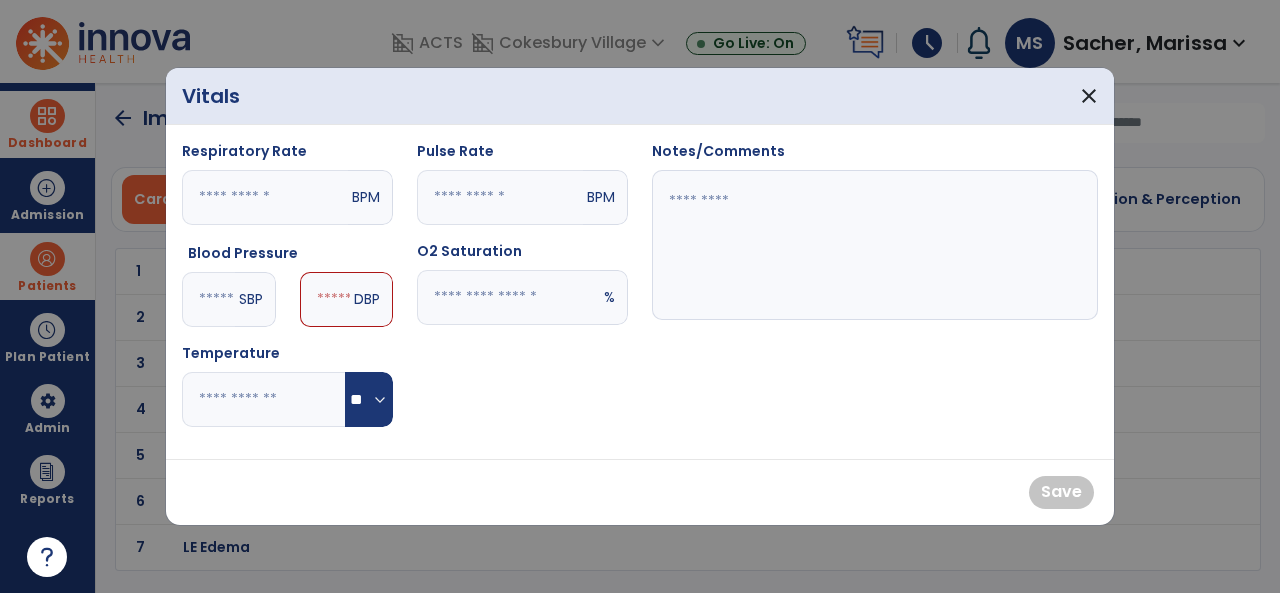 click at bounding box center (325, 299) 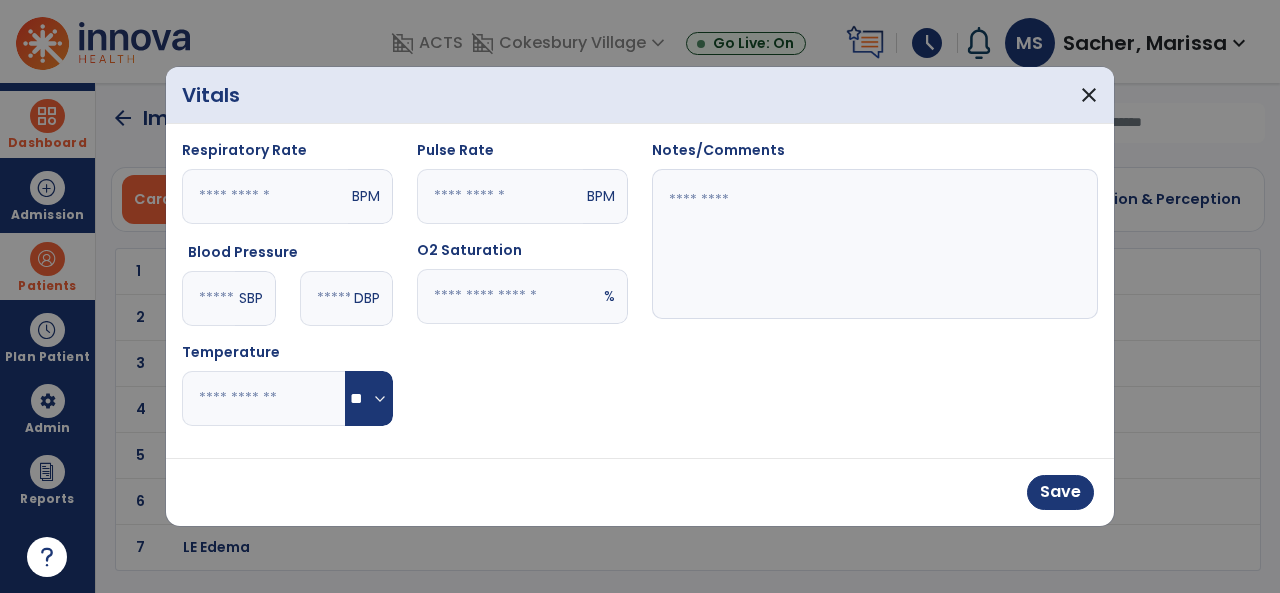 type on "**" 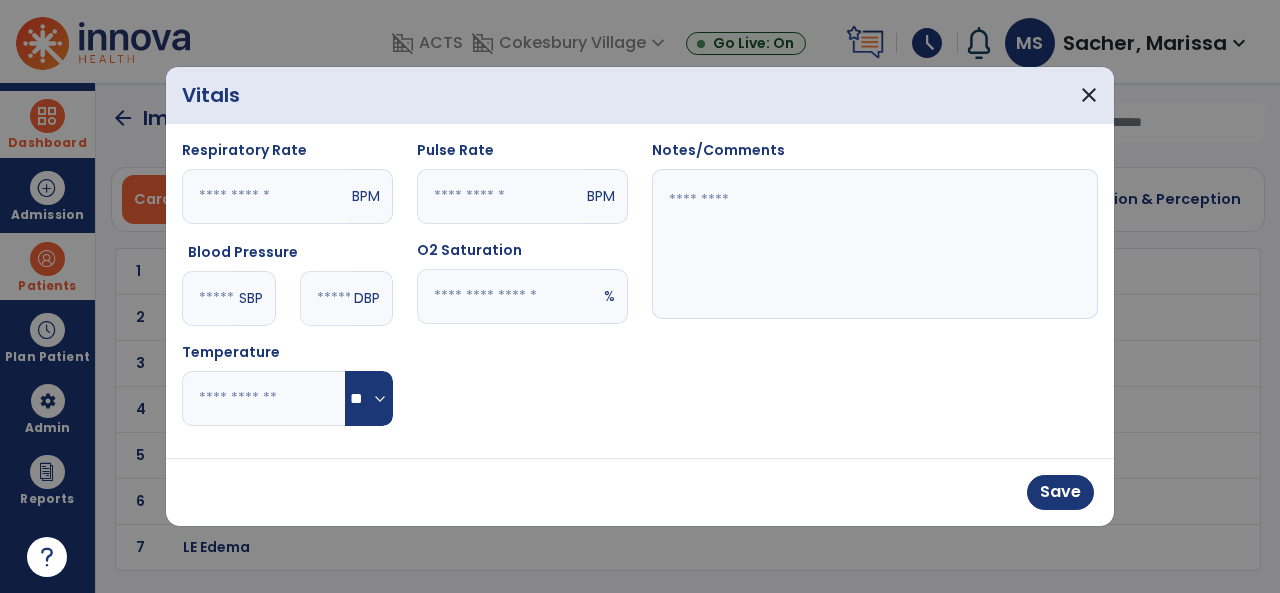 click at bounding box center (500, 196) 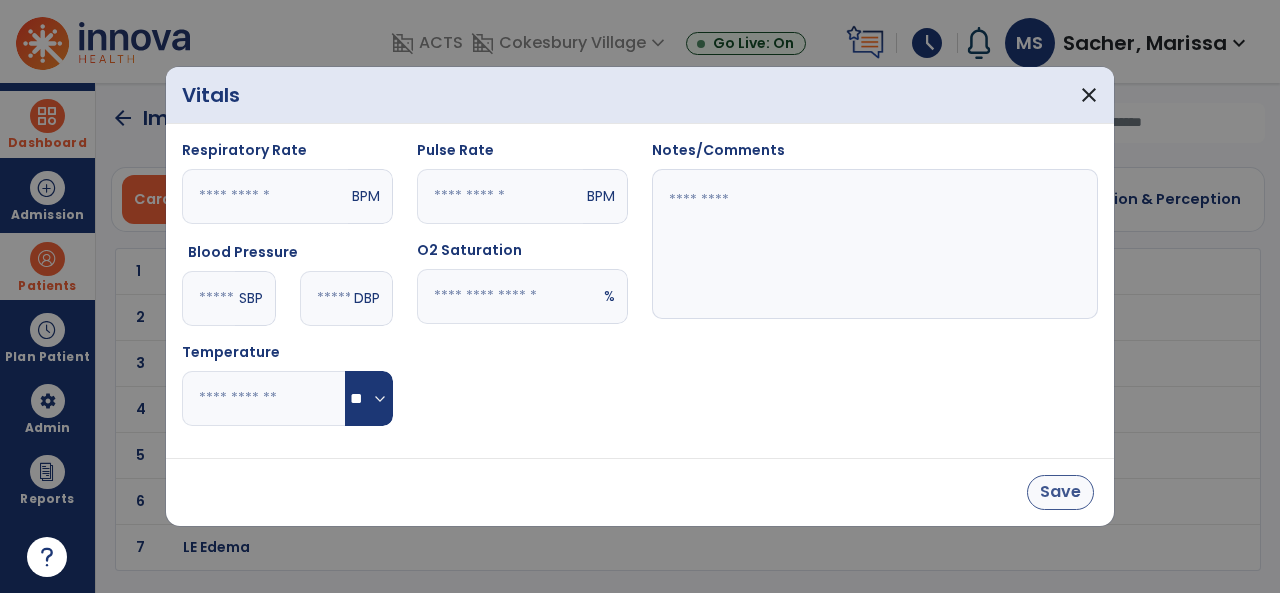 type on "**" 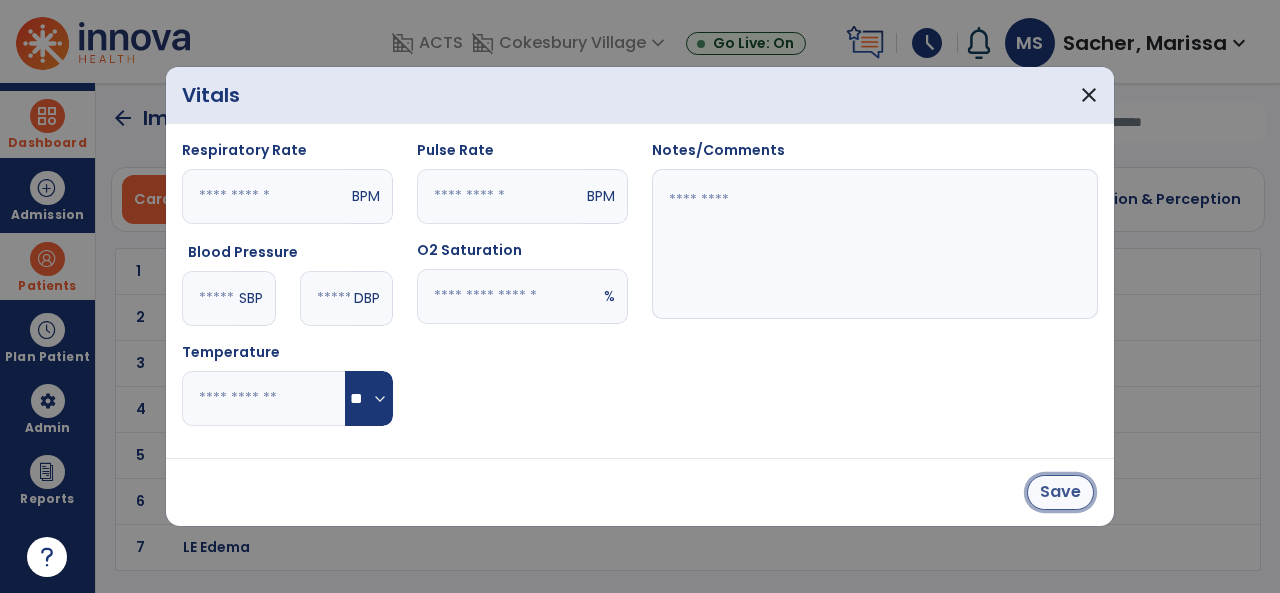 click on "Save" at bounding box center [1060, 492] 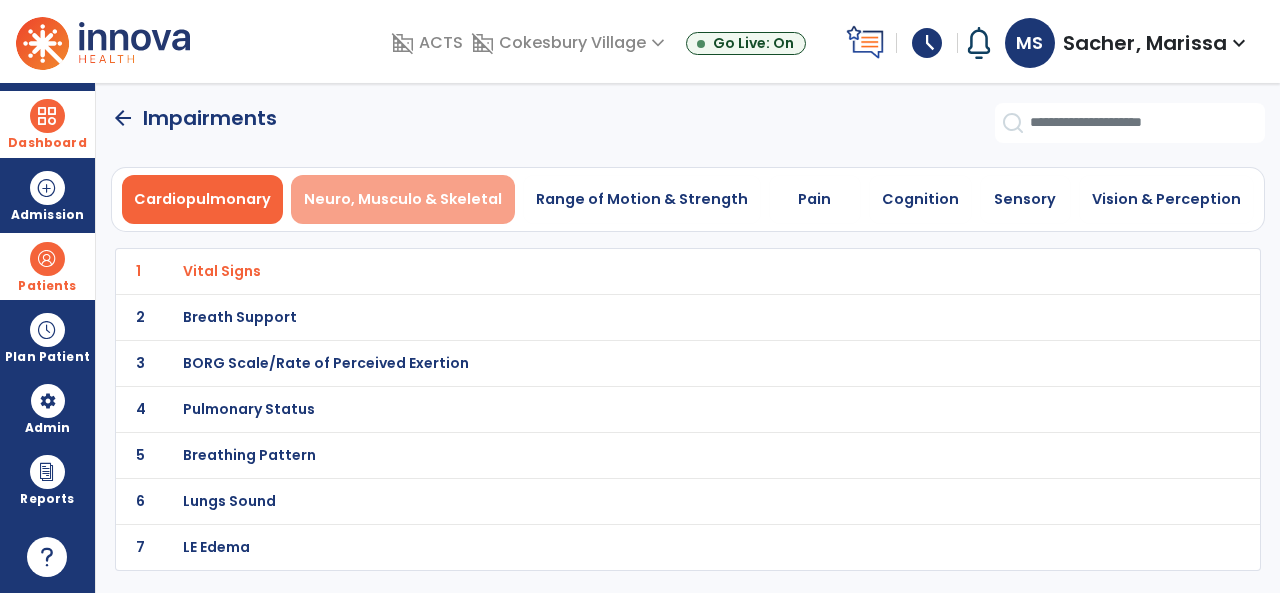 click on "Neuro, Musculo & Skeletal" at bounding box center [403, 199] 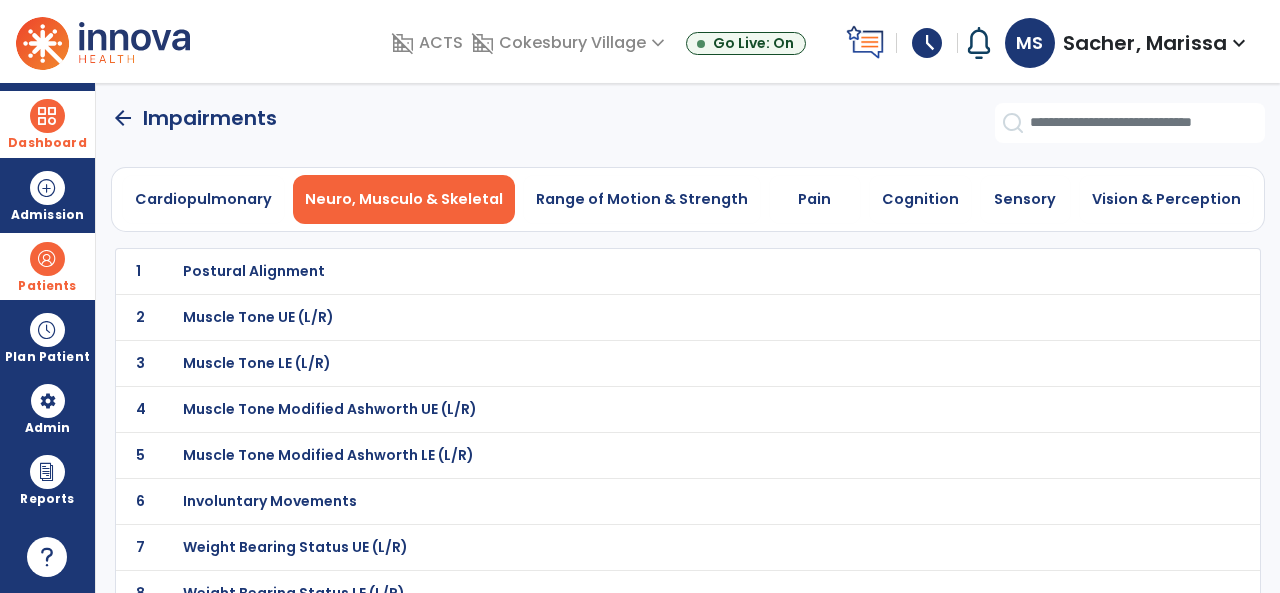 click on "Postural Alignment" at bounding box center [254, 271] 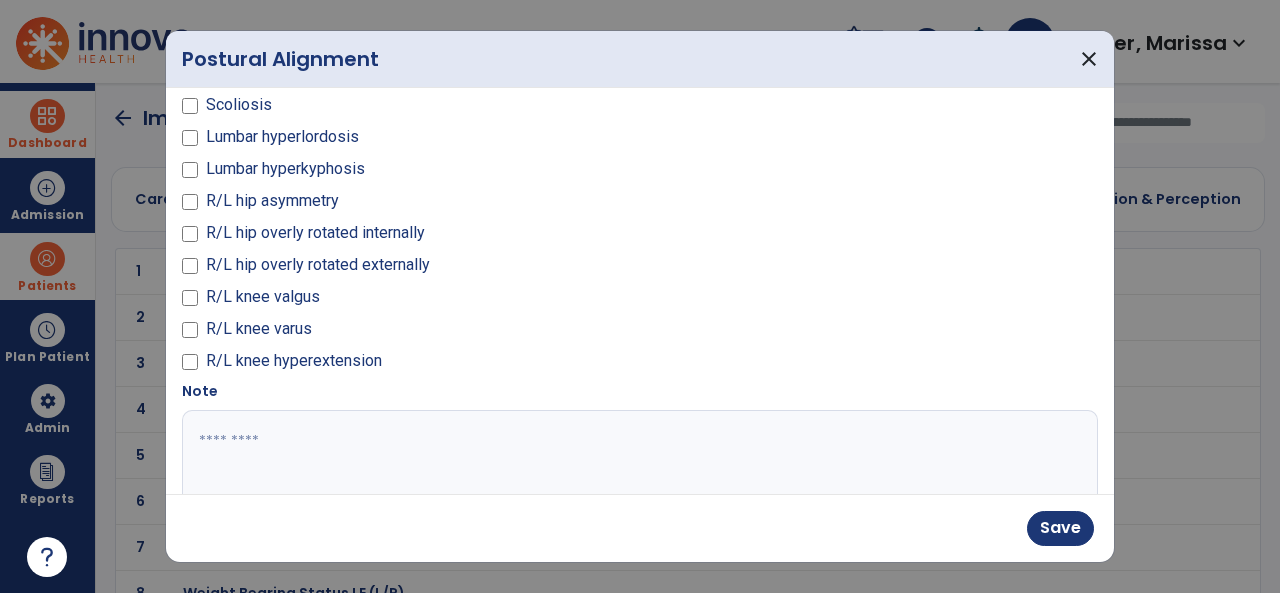 scroll, scrollTop: 100, scrollLeft: 0, axis: vertical 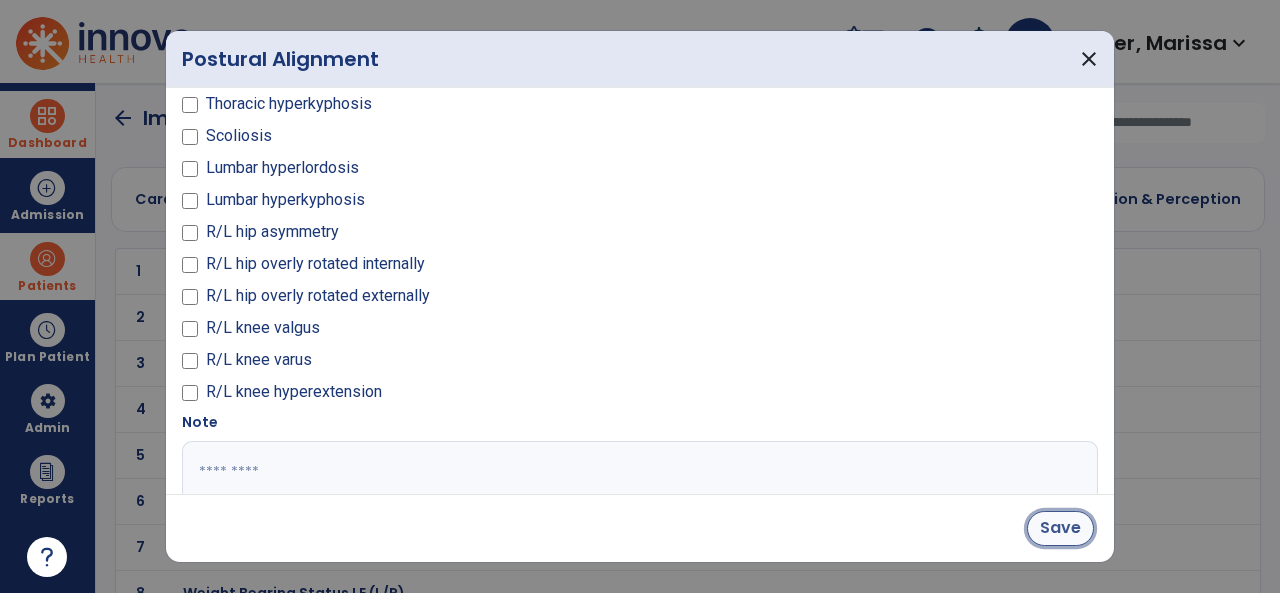 click on "Save" at bounding box center (1060, 528) 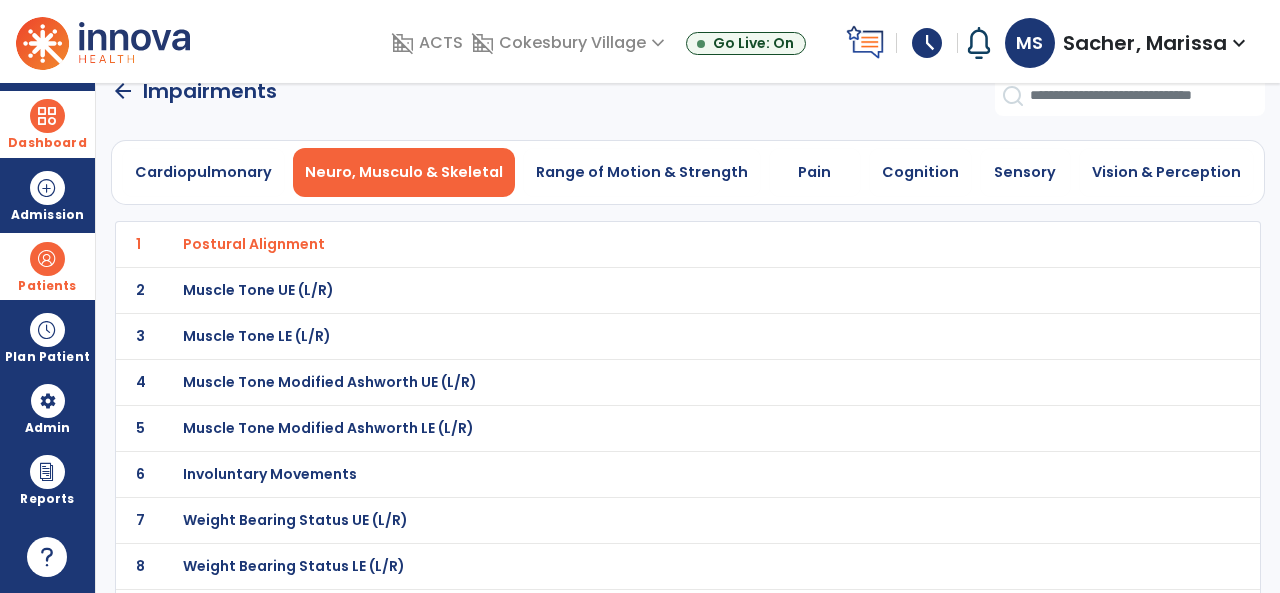 scroll, scrollTop: 0, scrollLeft: 0, axis: both 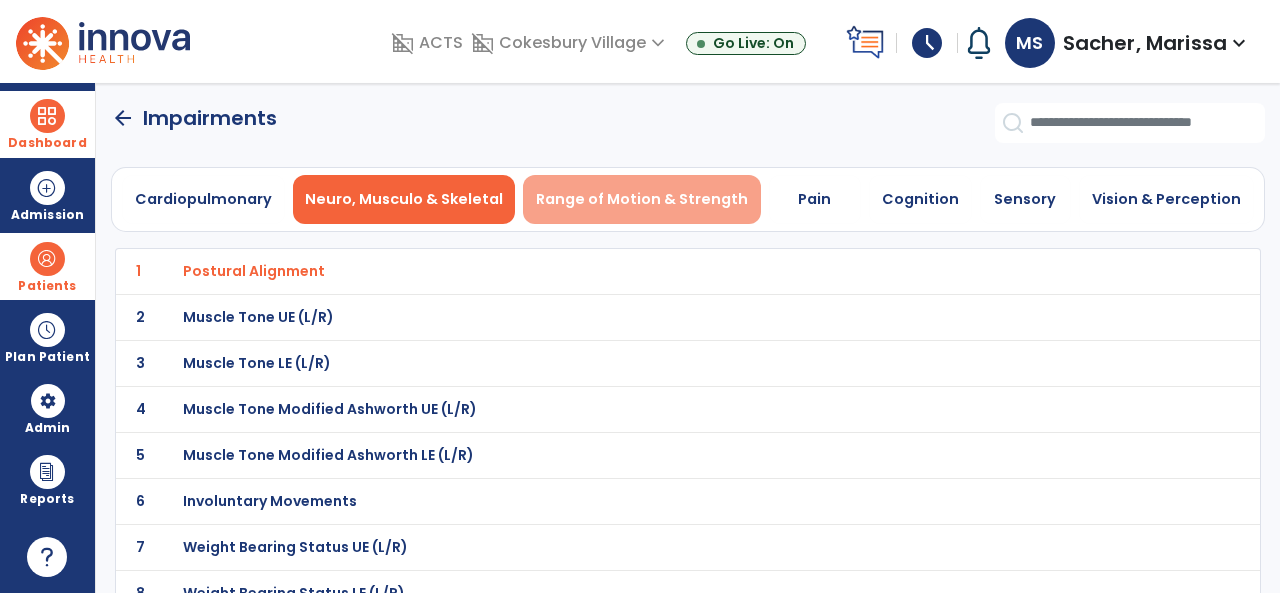 click on "Range of Motion & Strength" at bounding box center (642, 199) 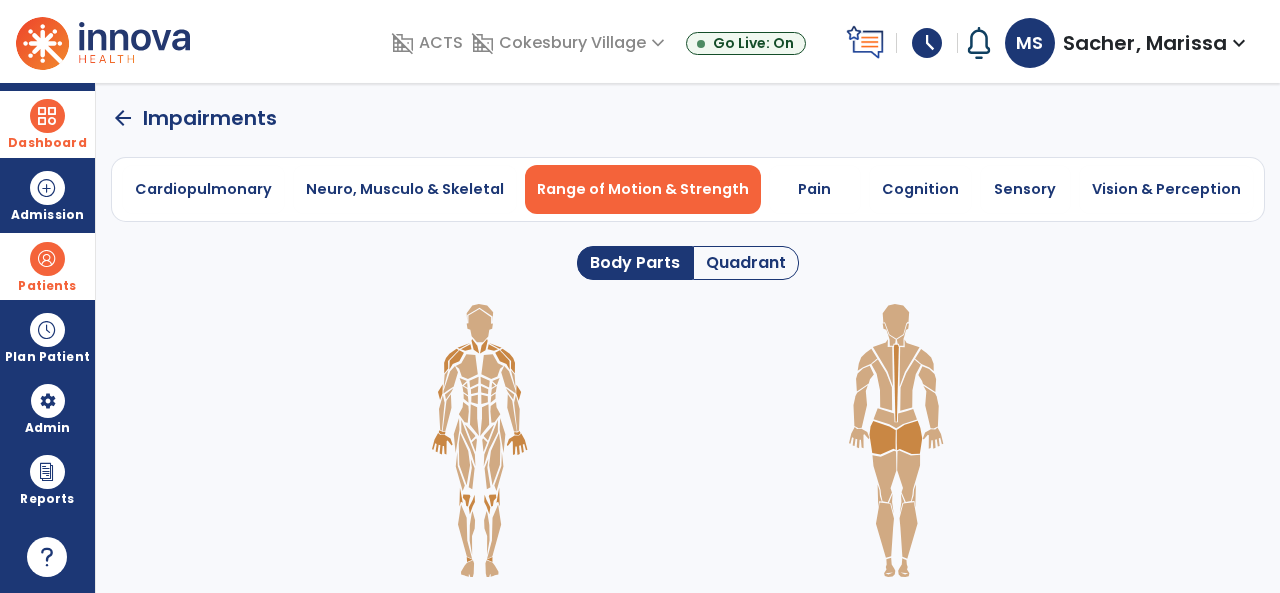 click on "Quadrant" 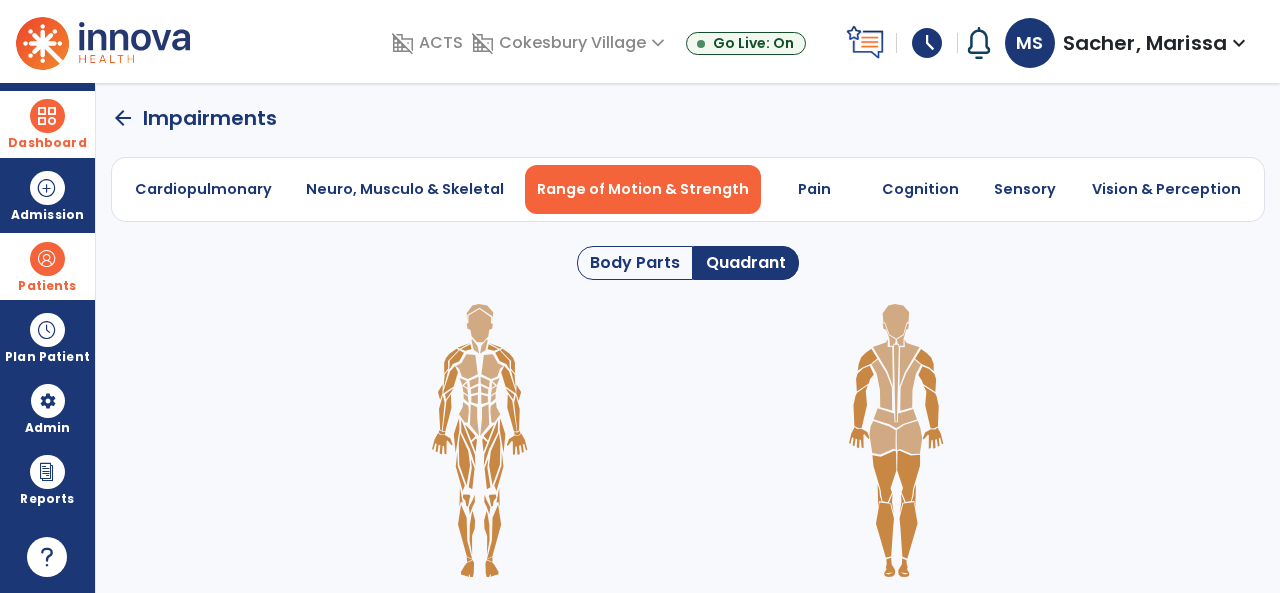 click on "Body Parts" 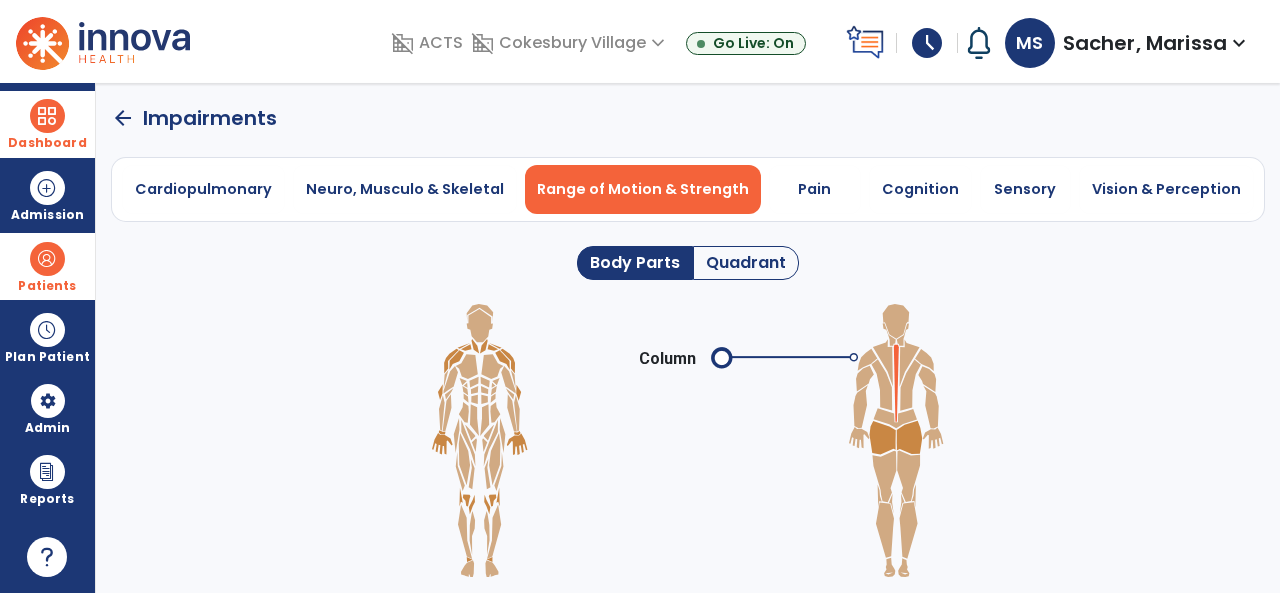 click 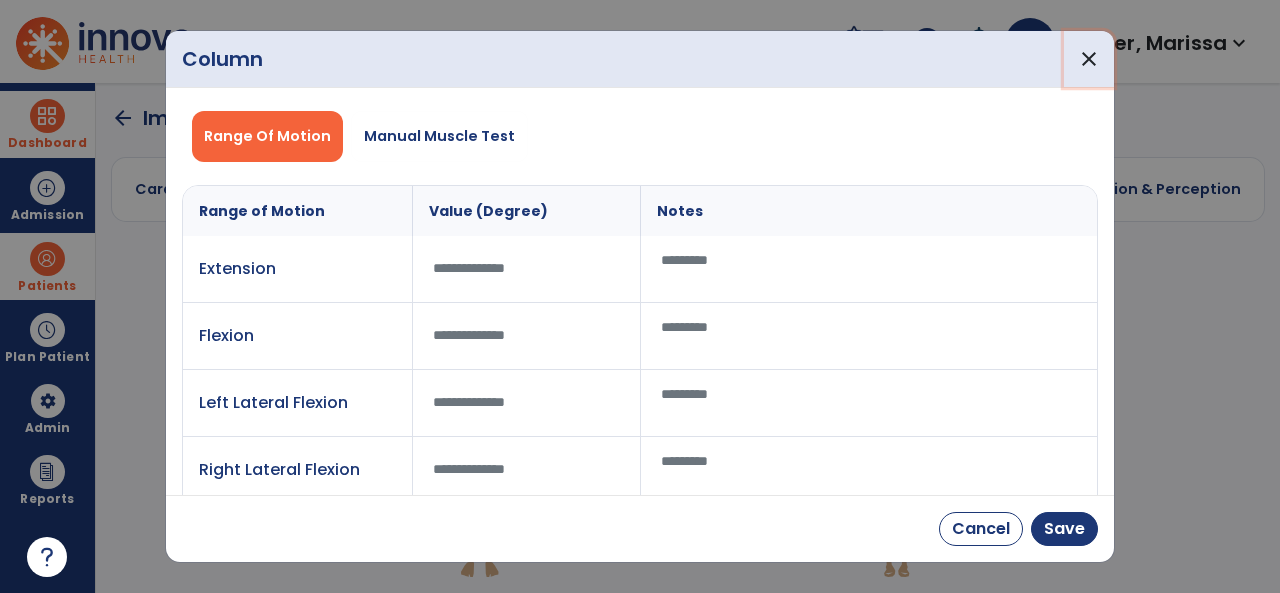 click on "close" at bounding box center [1089, 59] 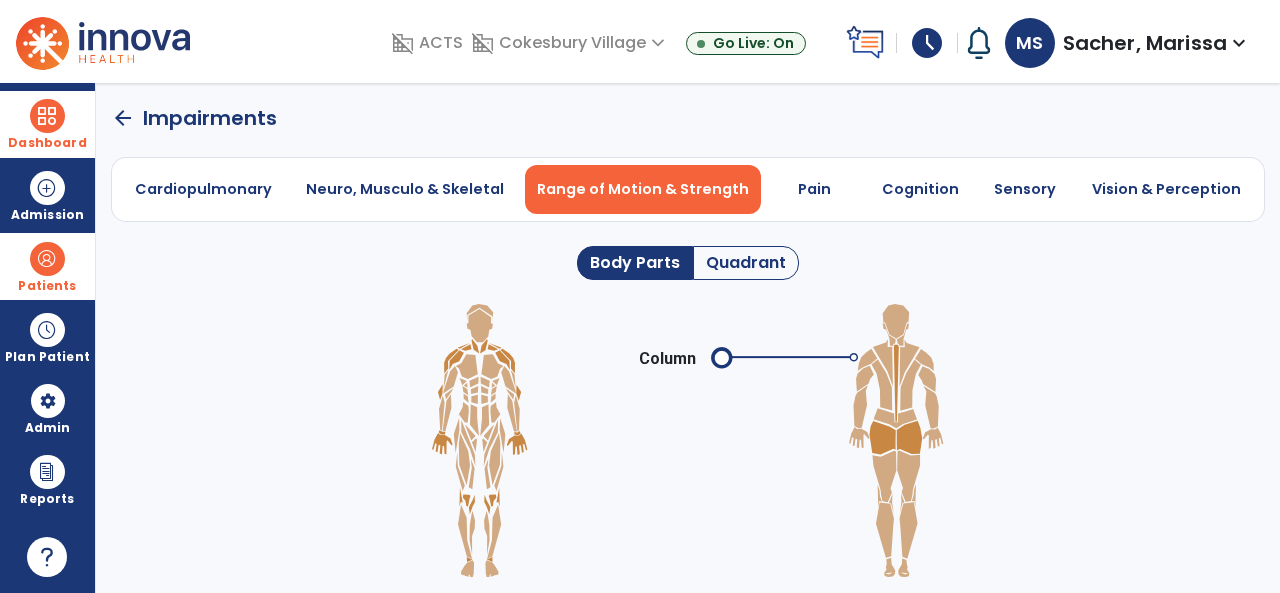 click on "Quadrant" 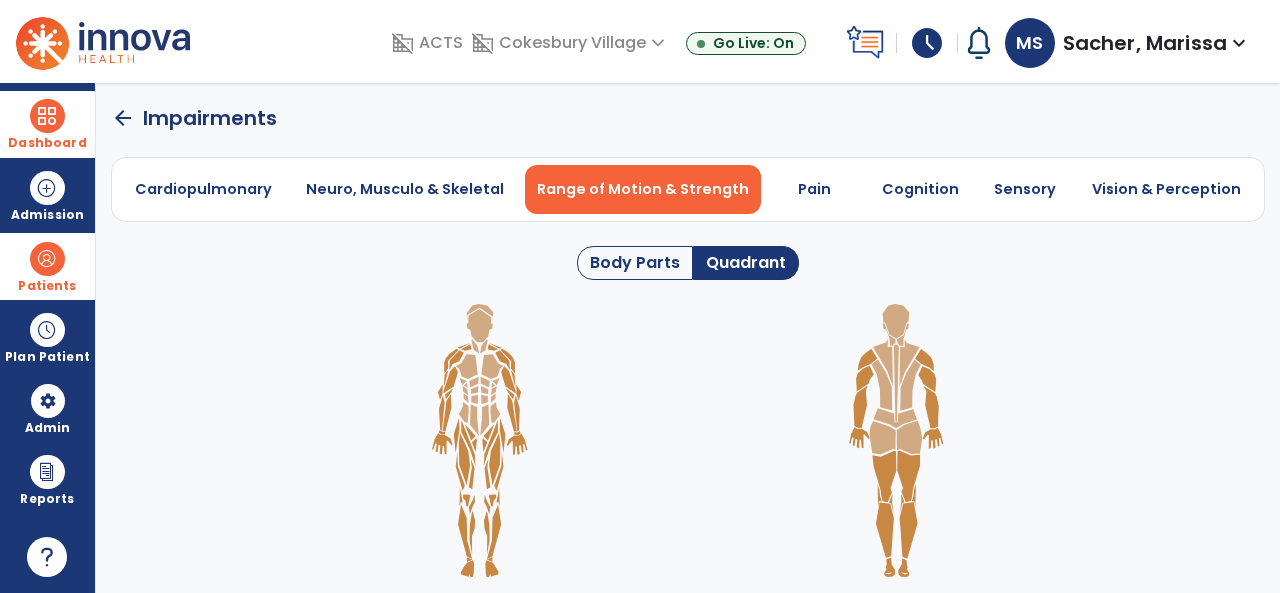 click 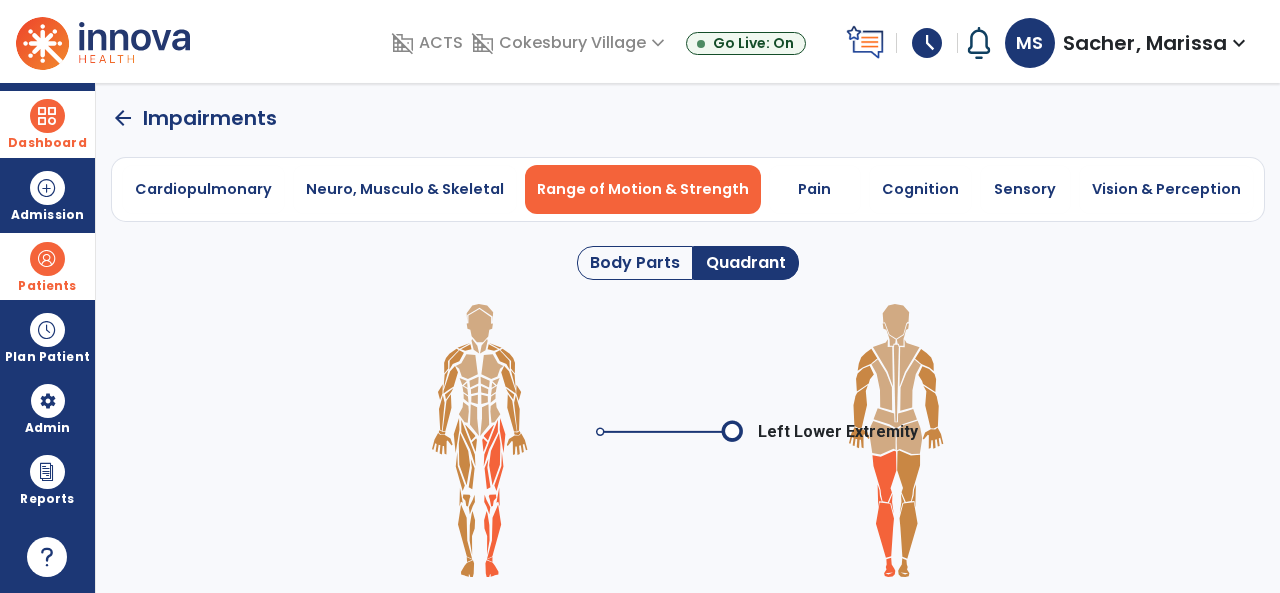 click 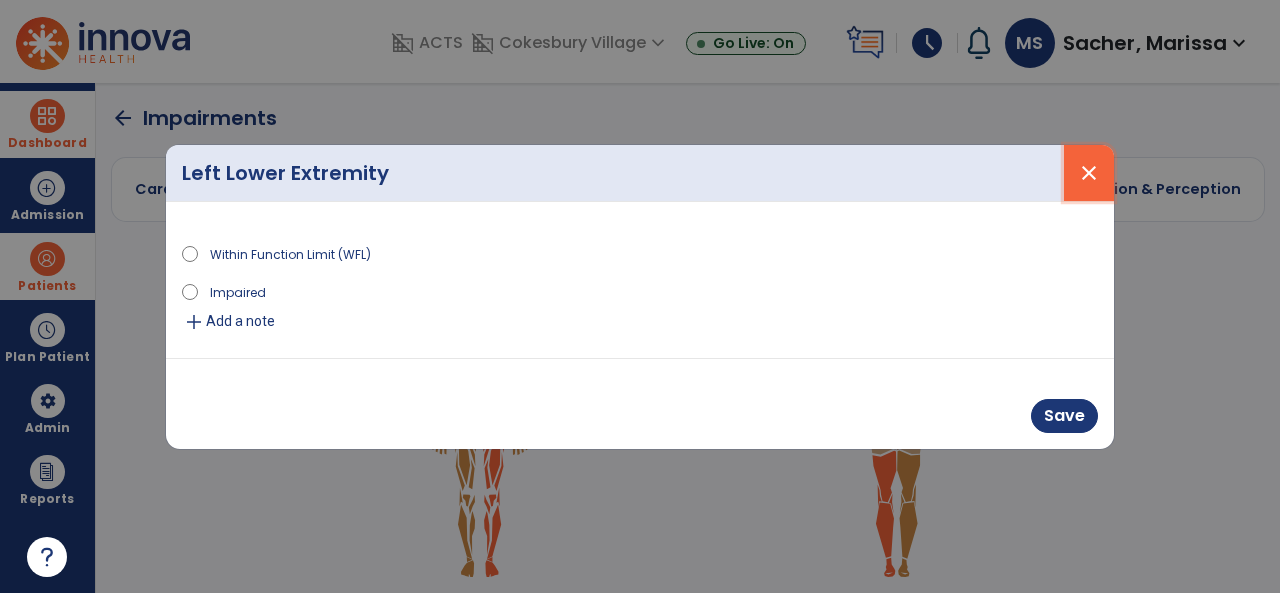 click on "close" at bounding box center [1089, 173] 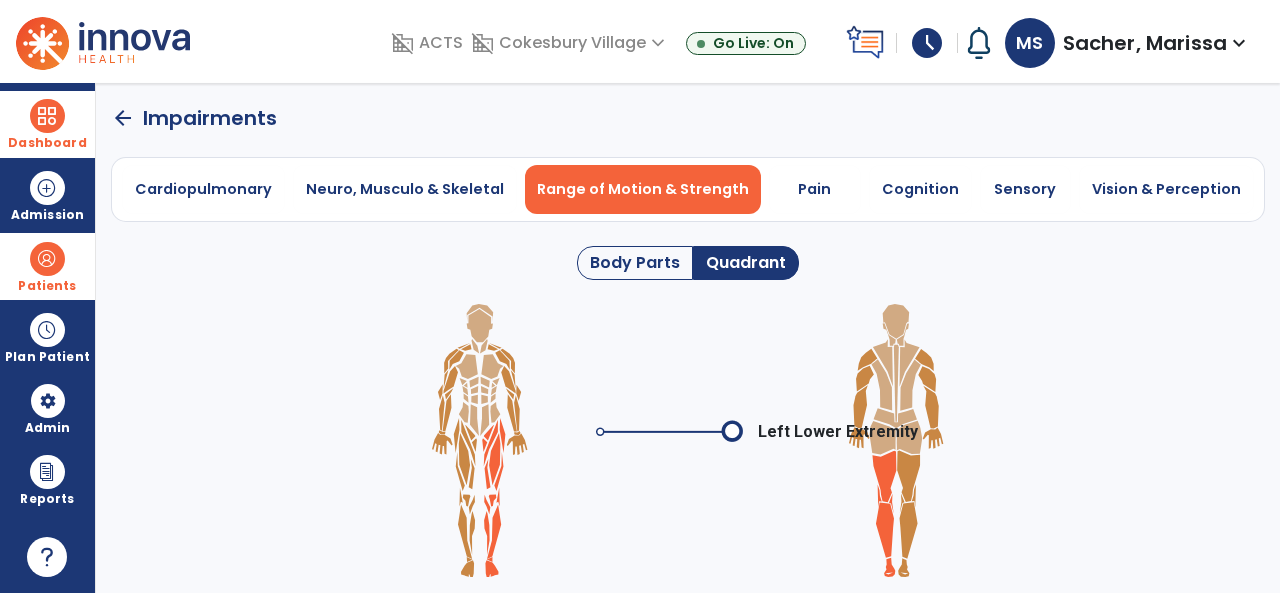 click on "Body Parts" 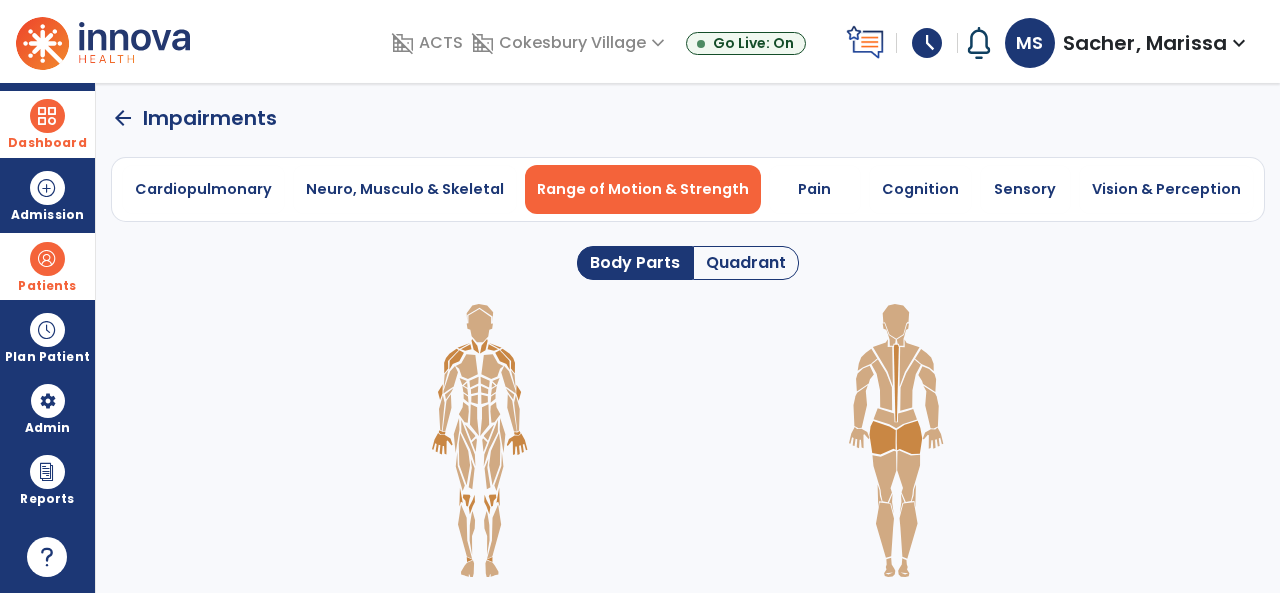 click 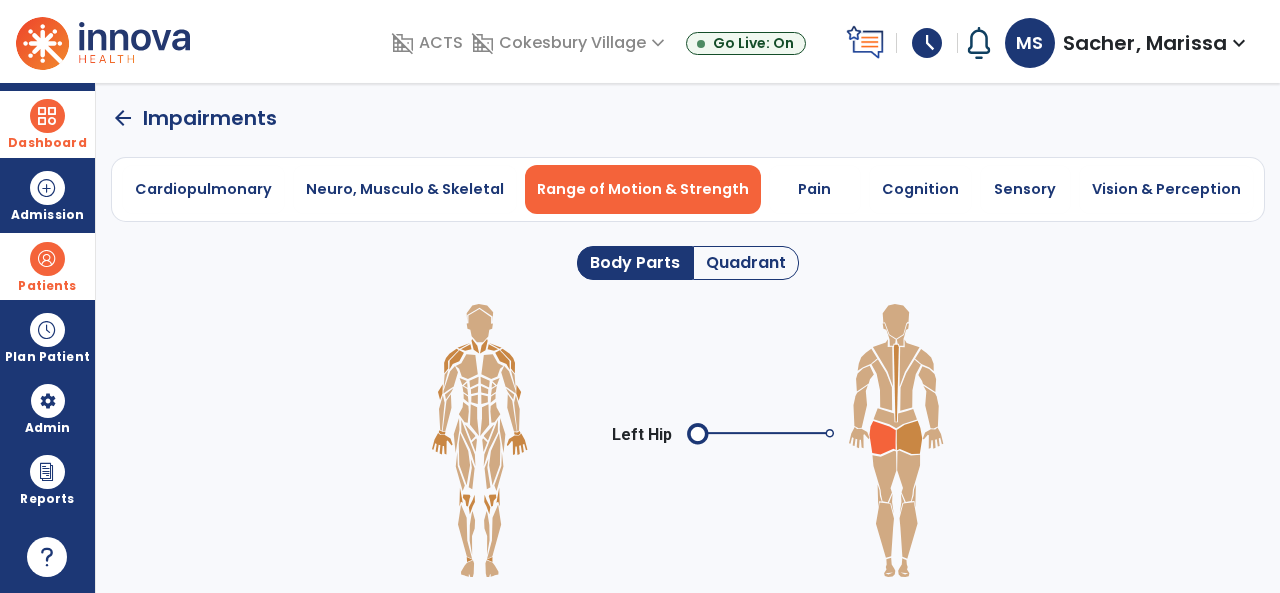 click 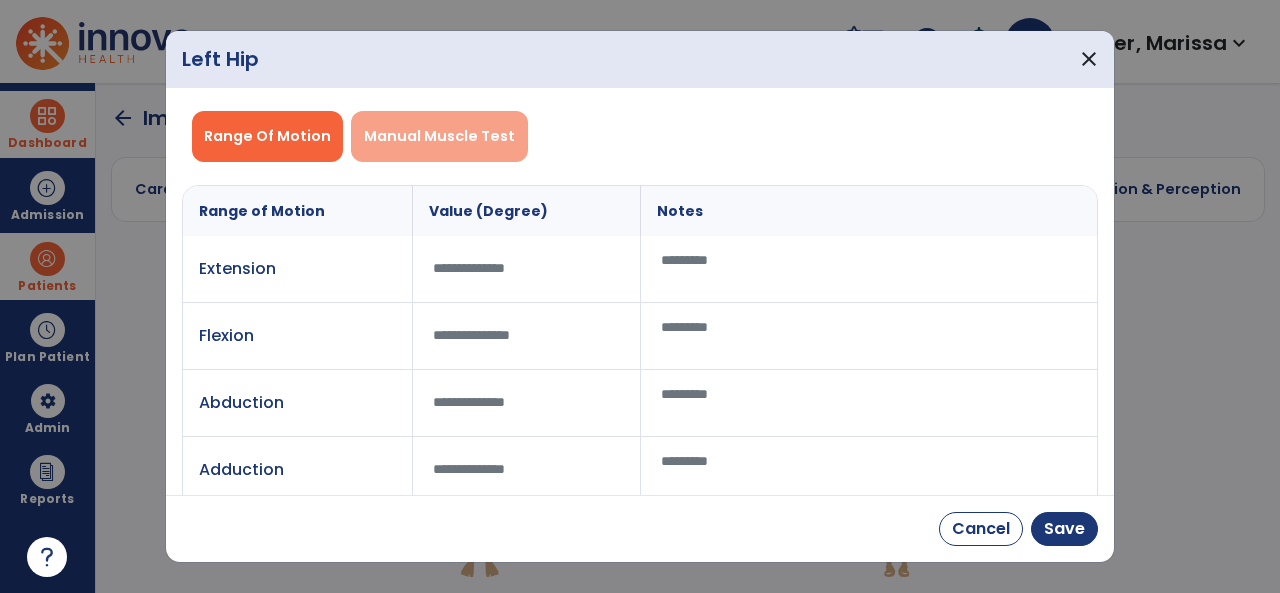 click on "Manual Muscle Test" at bounding box center [439, 136] 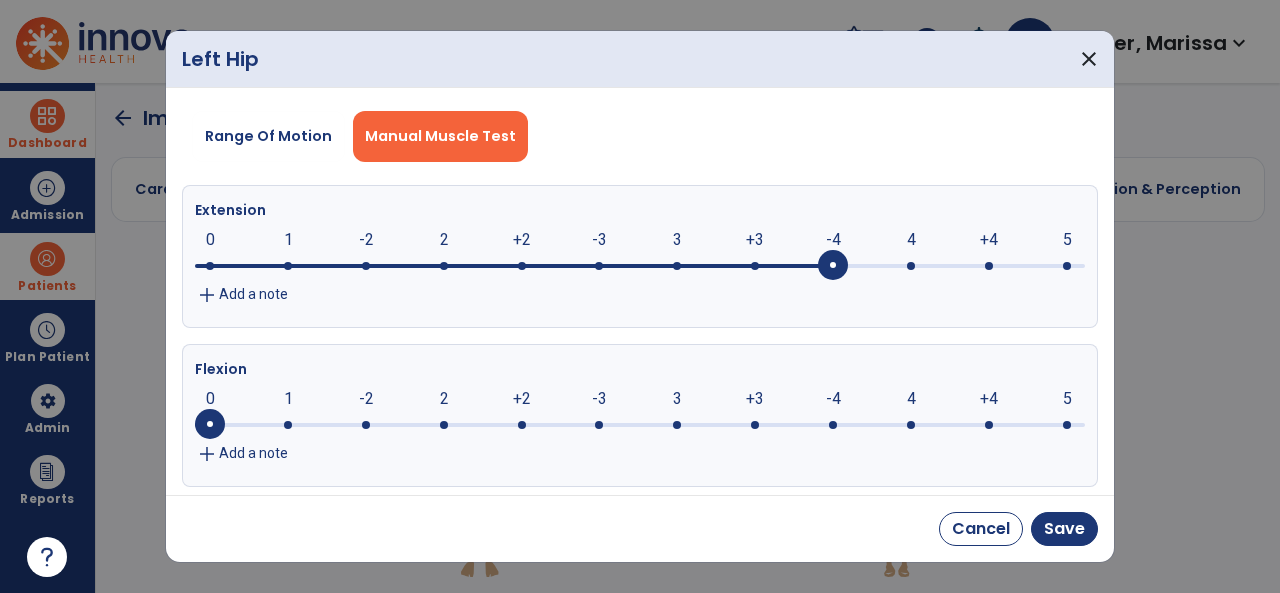 click 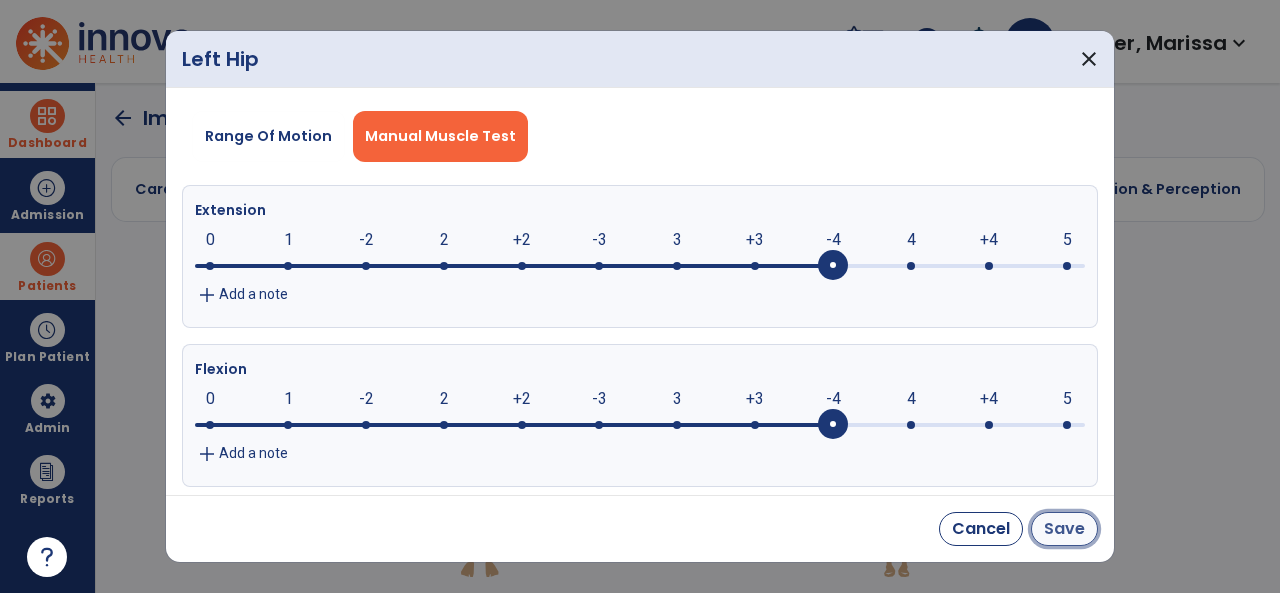 click on "Save" at bounding box center [1064, 529] 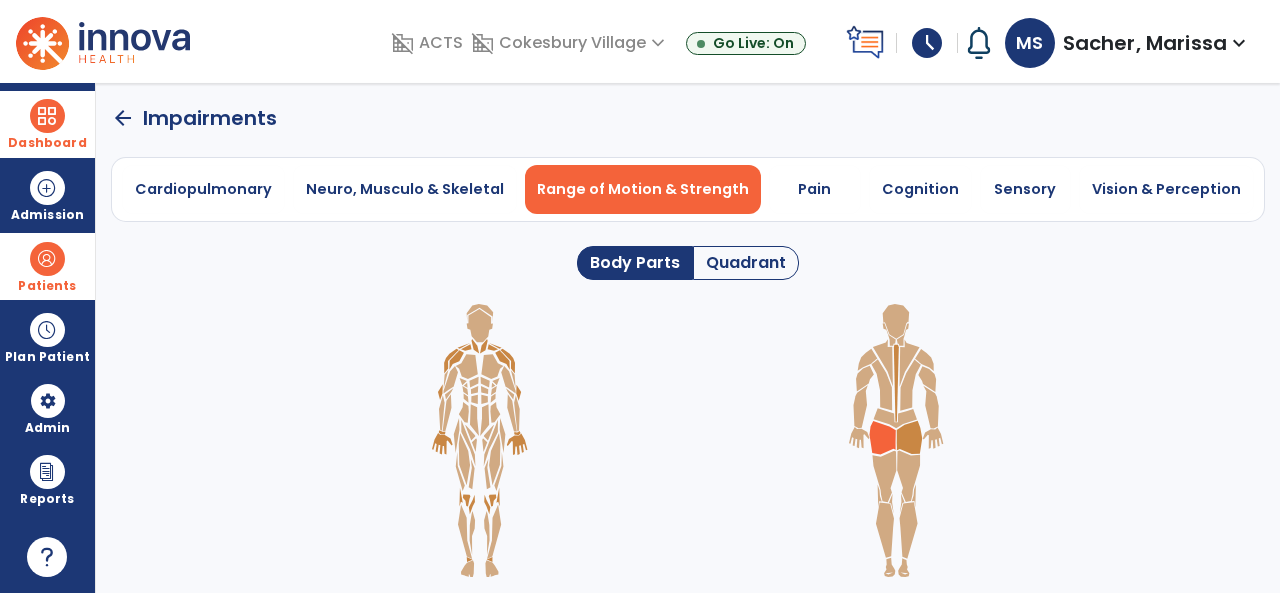 click 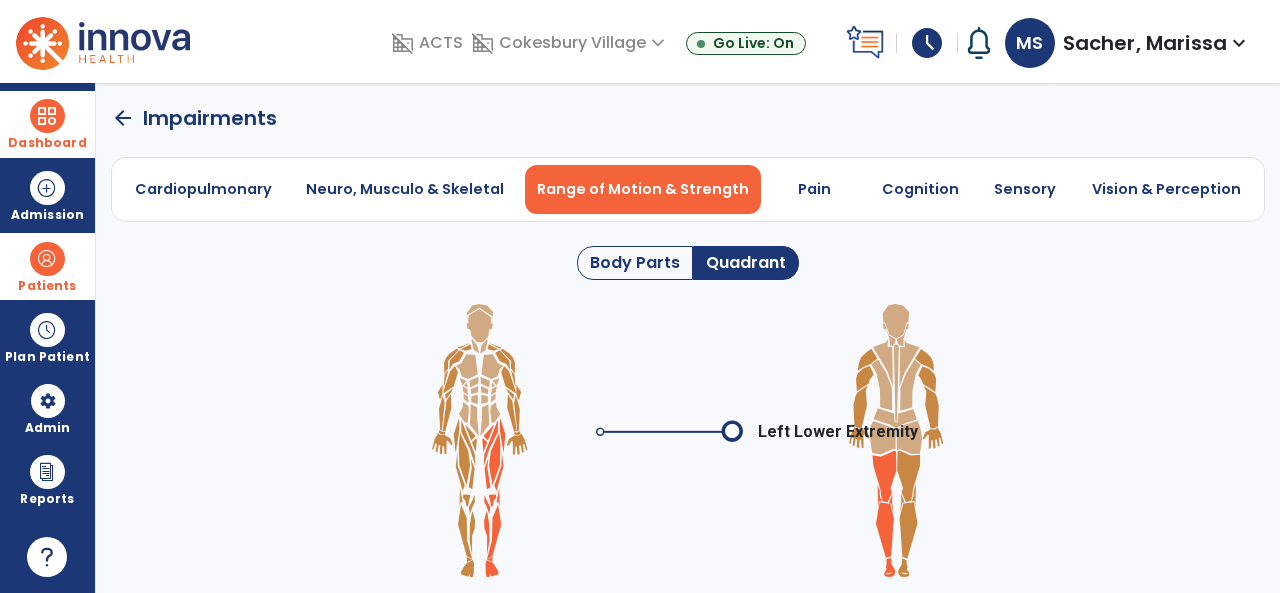 click 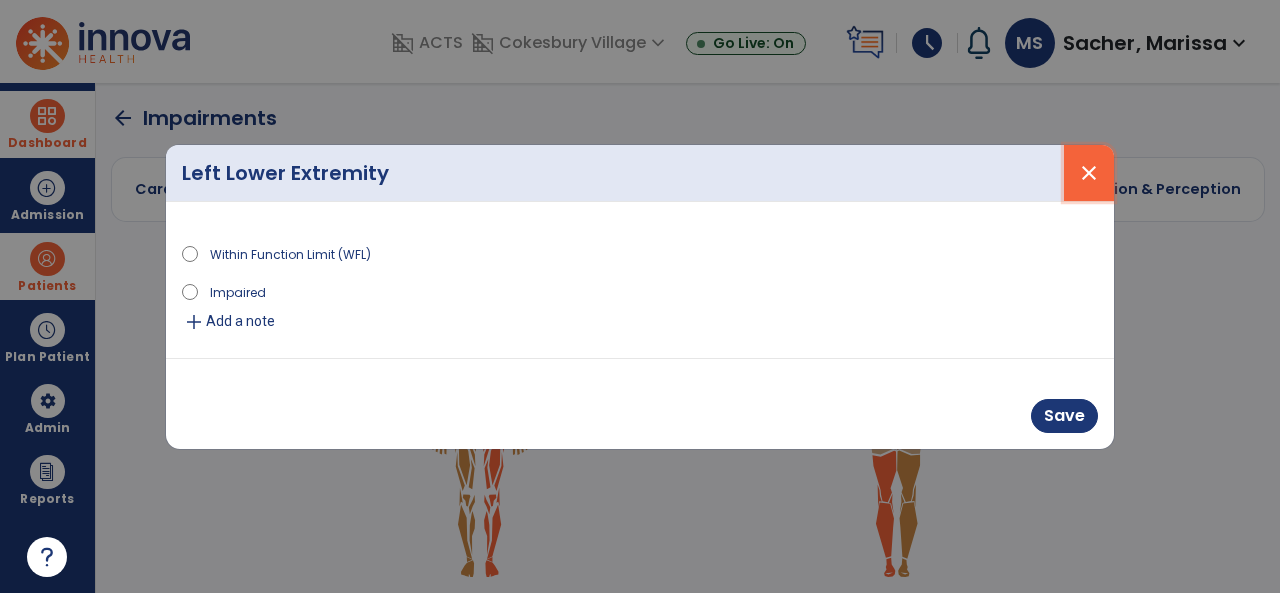 click on "close" at bounding box center (1089, 173) 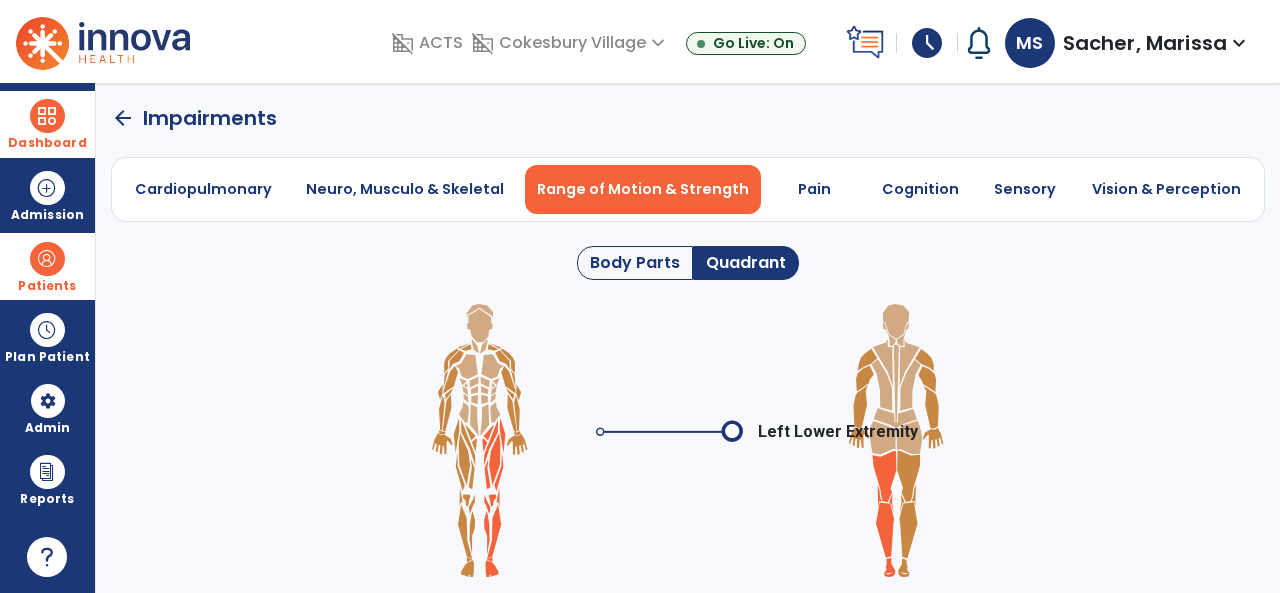 click 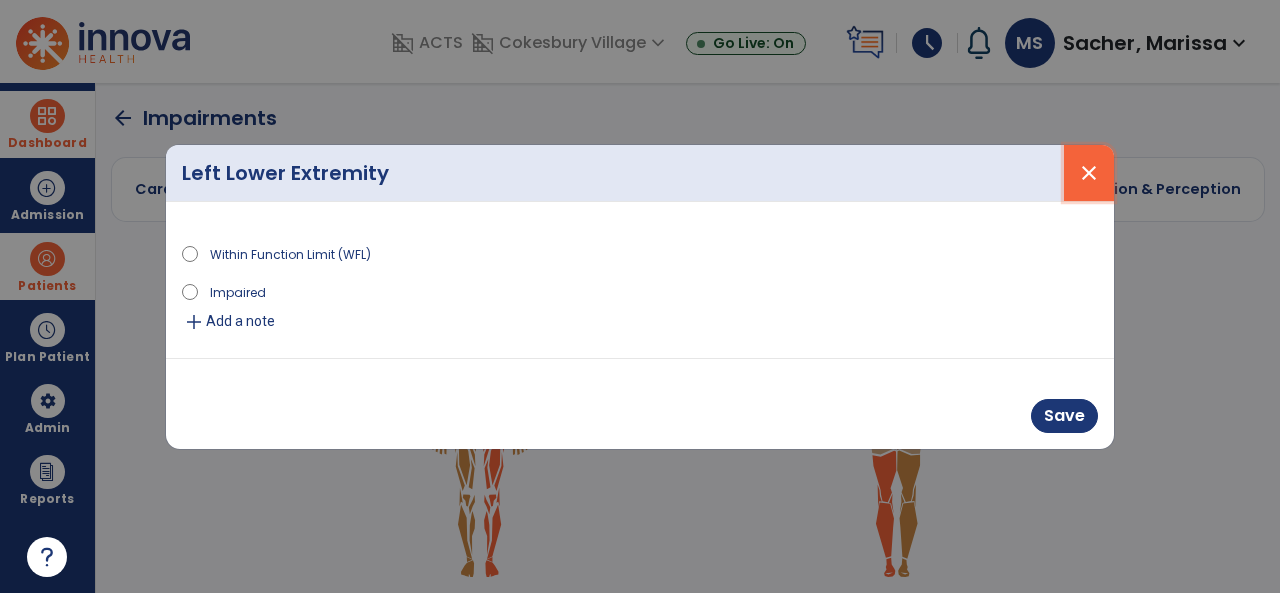 click on "close" at bounding box center [1089, 173] 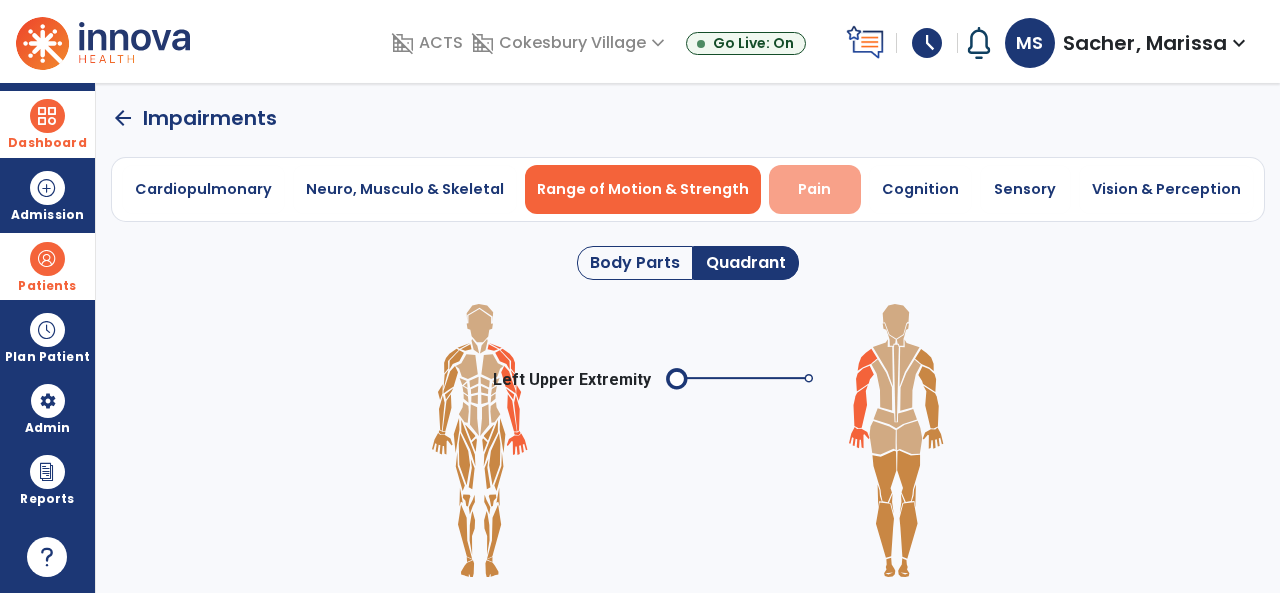 click on "Pain" at bounding box center [814, 189] 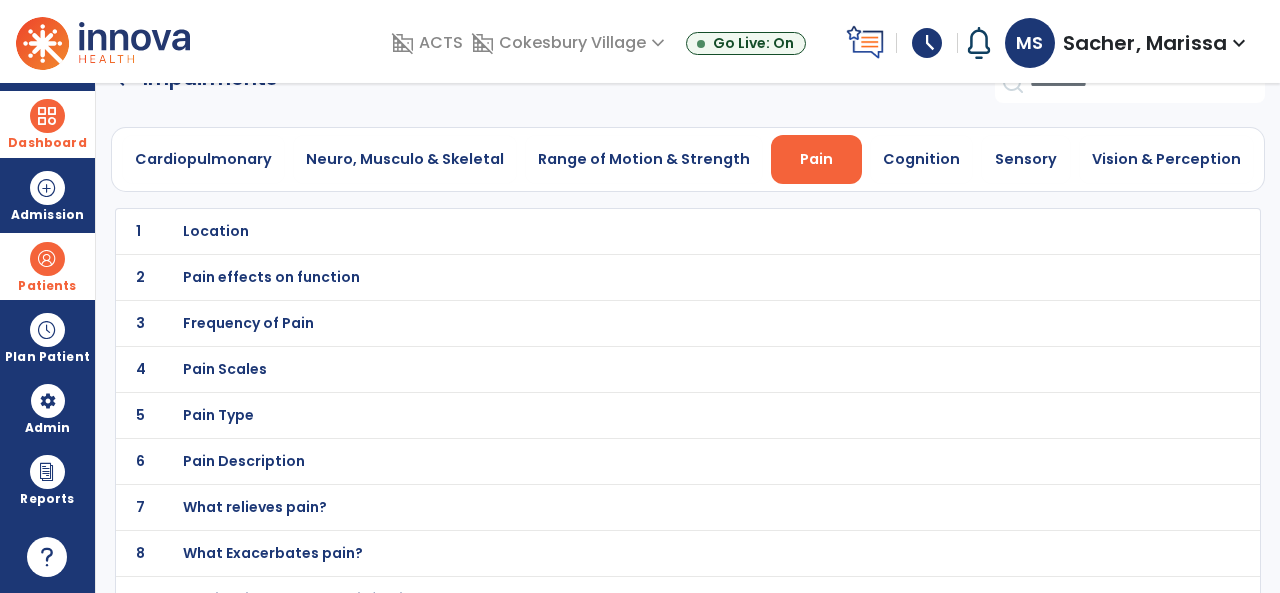 scroll, scrollTop: 0, scrollLeft: 0, axis: both 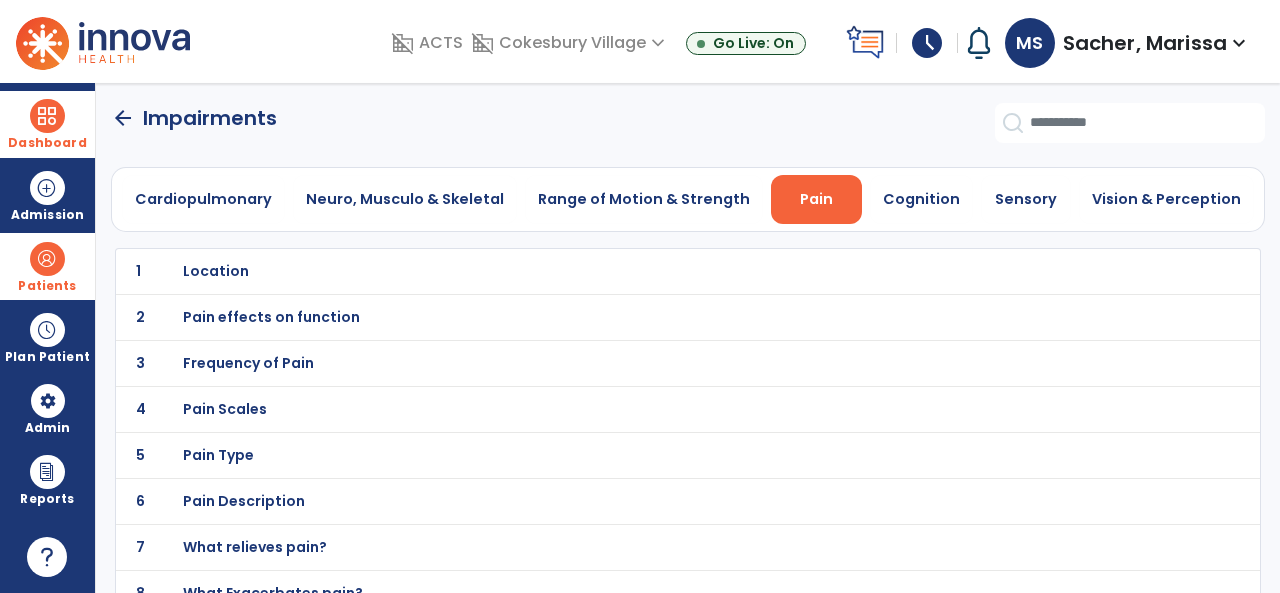 click on "1 Location" 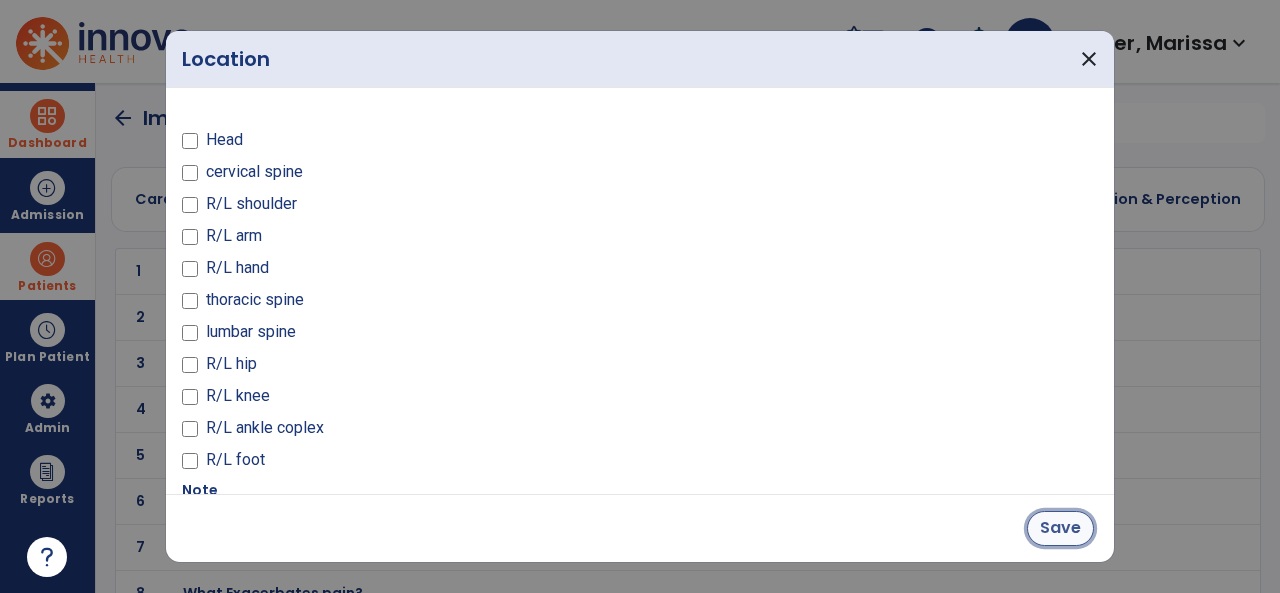 click on "Save" at bounding box center [1060, 528] 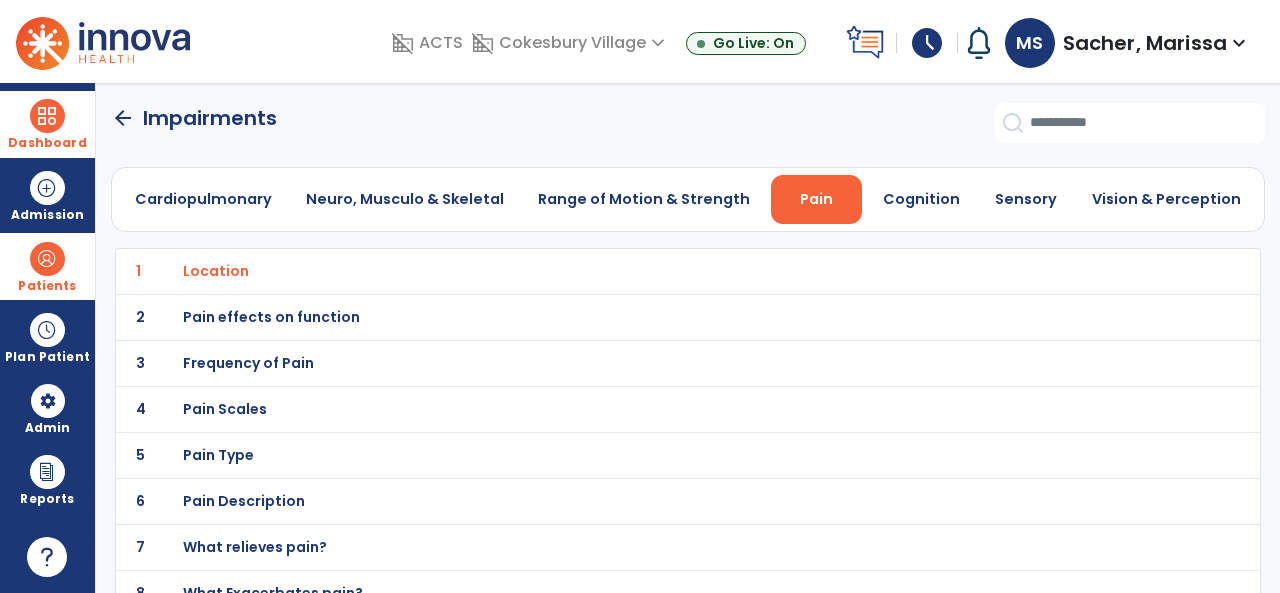 click on "Pain effects on function" at bounding box center [216, 271] 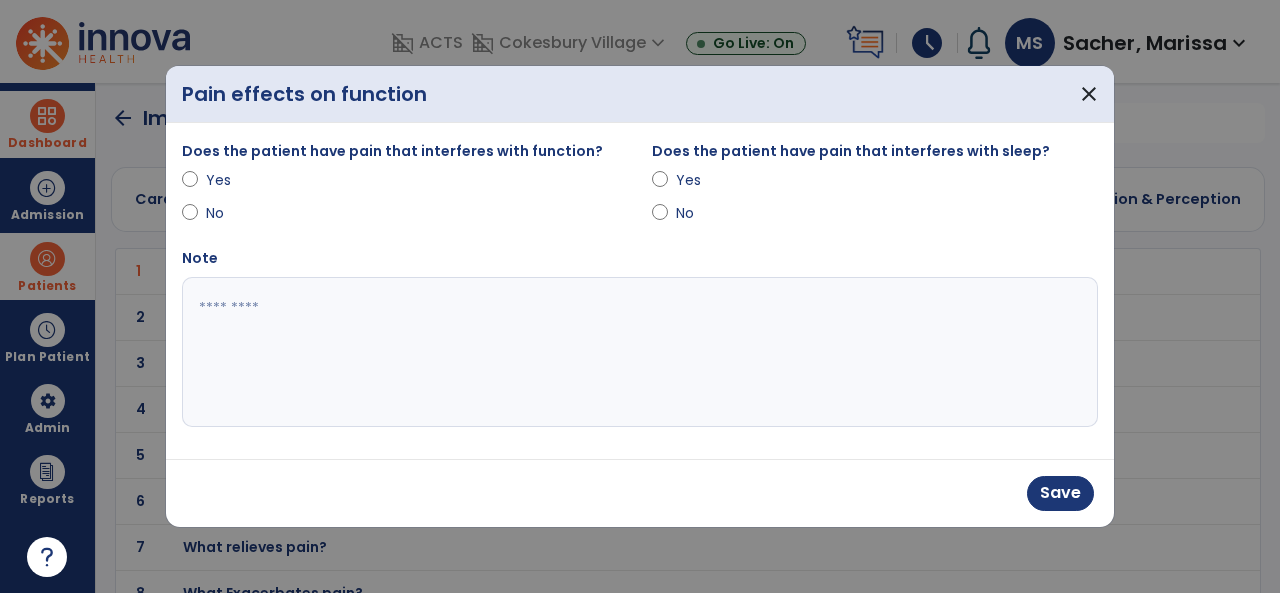 click at bounding box center (640, 352) 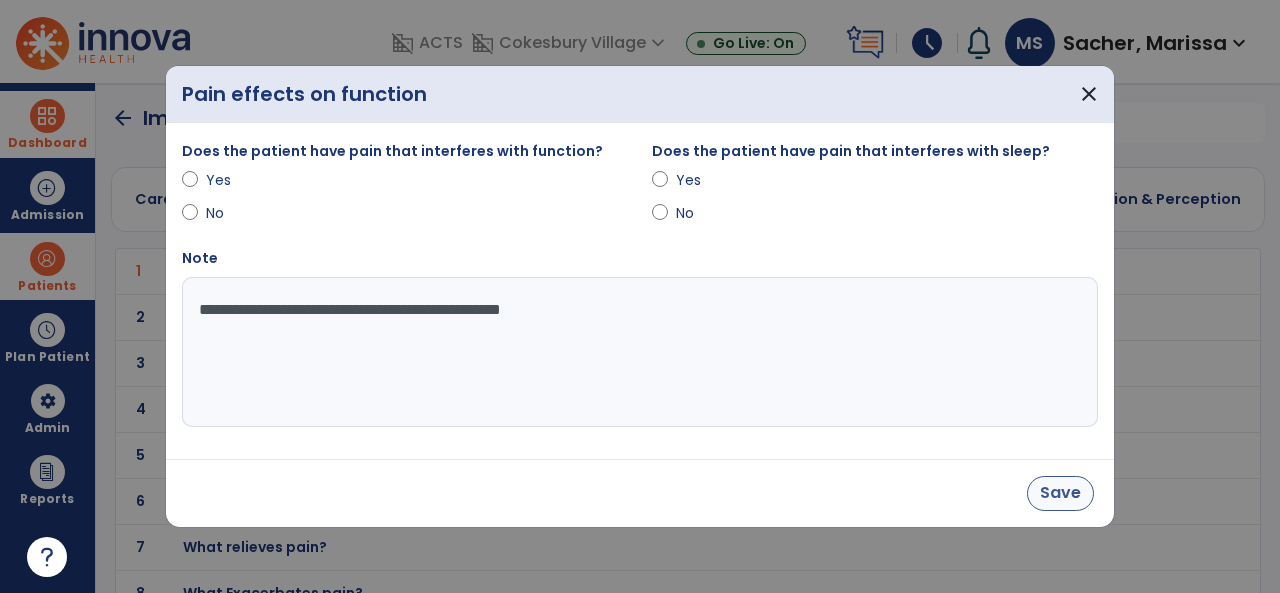type on "**********" 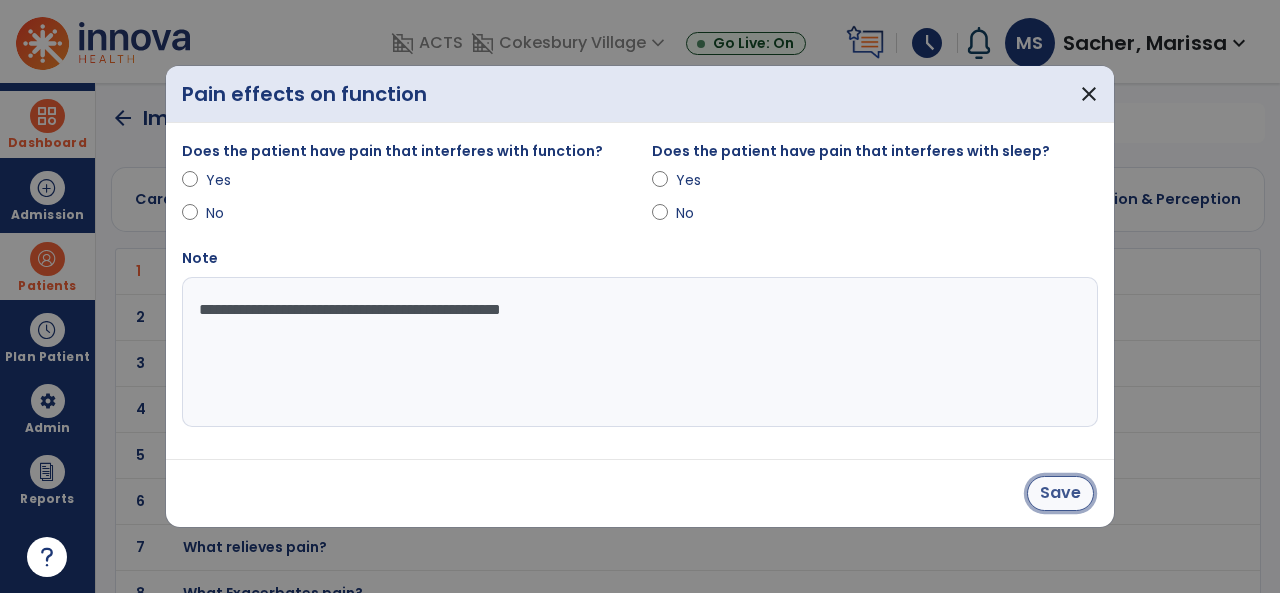 click on "Save" at bounding box center (1060, 493) 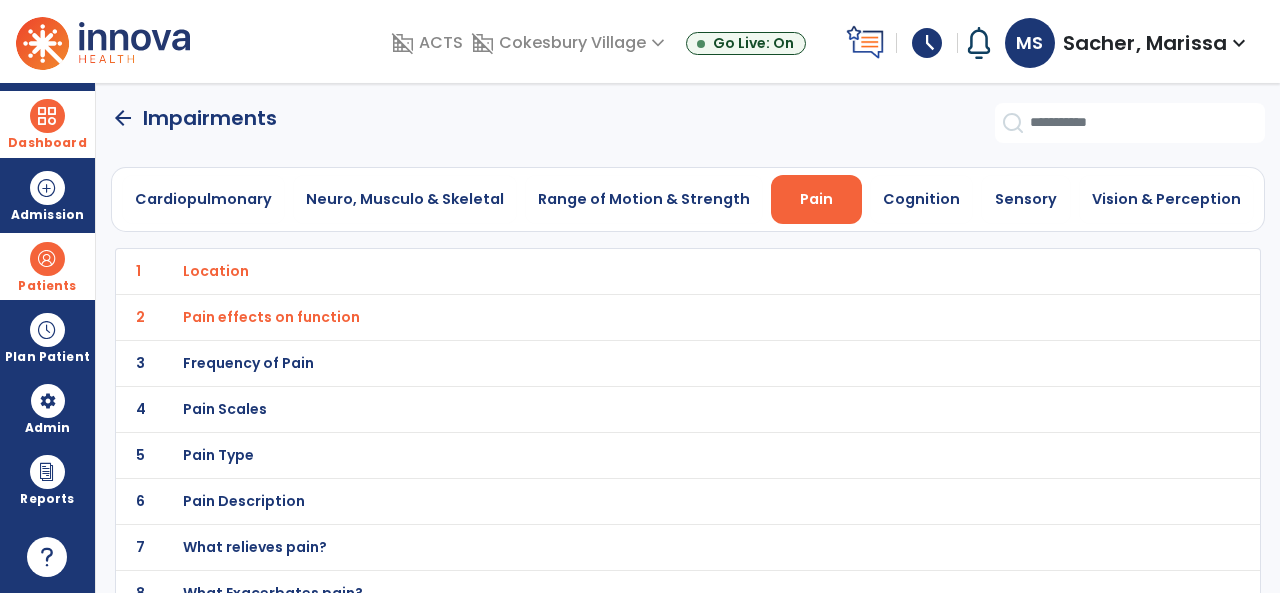click on "Pain Scales" at bounding box center (216, 271) 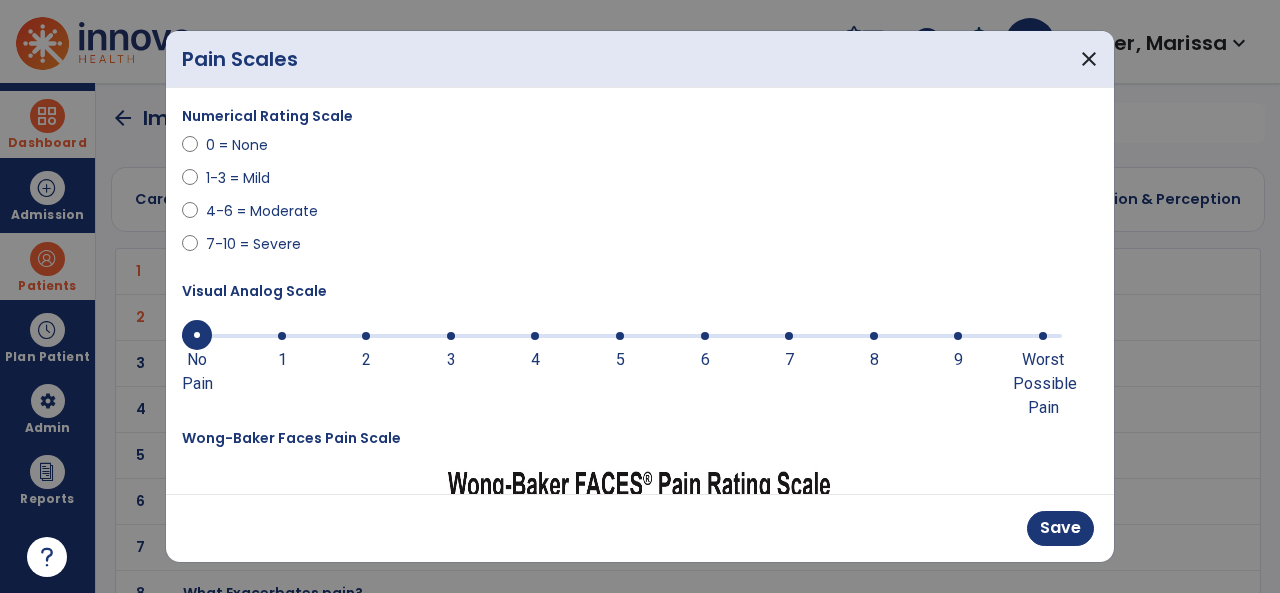 click at bounding box center [535, 336] 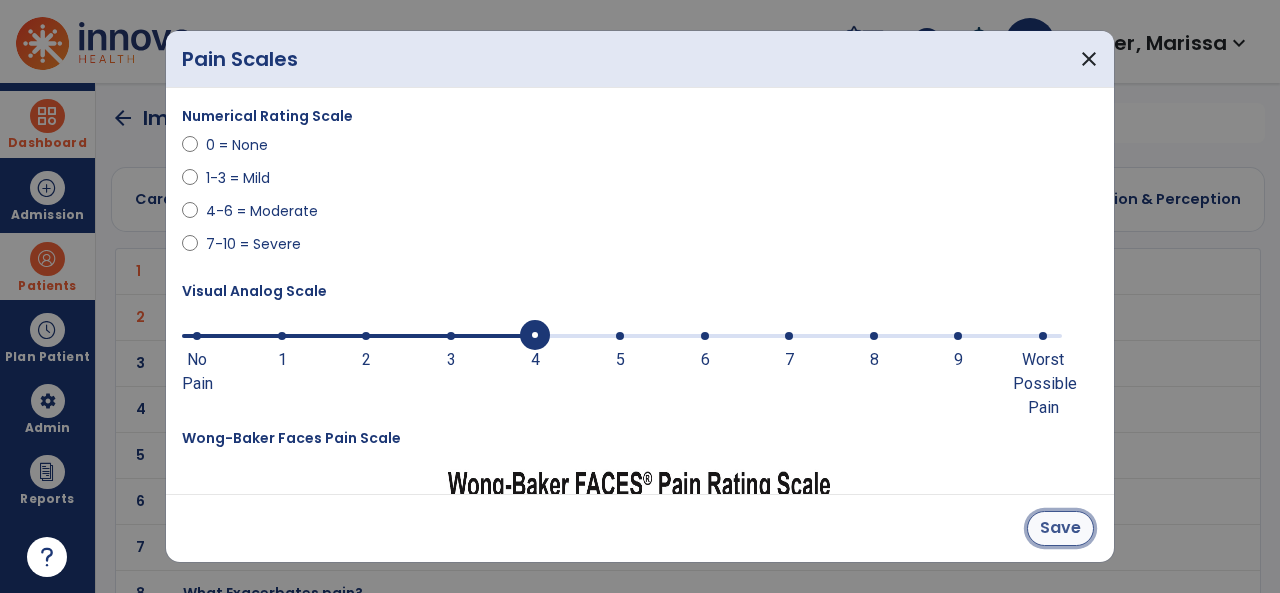 click on "Save" at bounding box center (1060, 528) 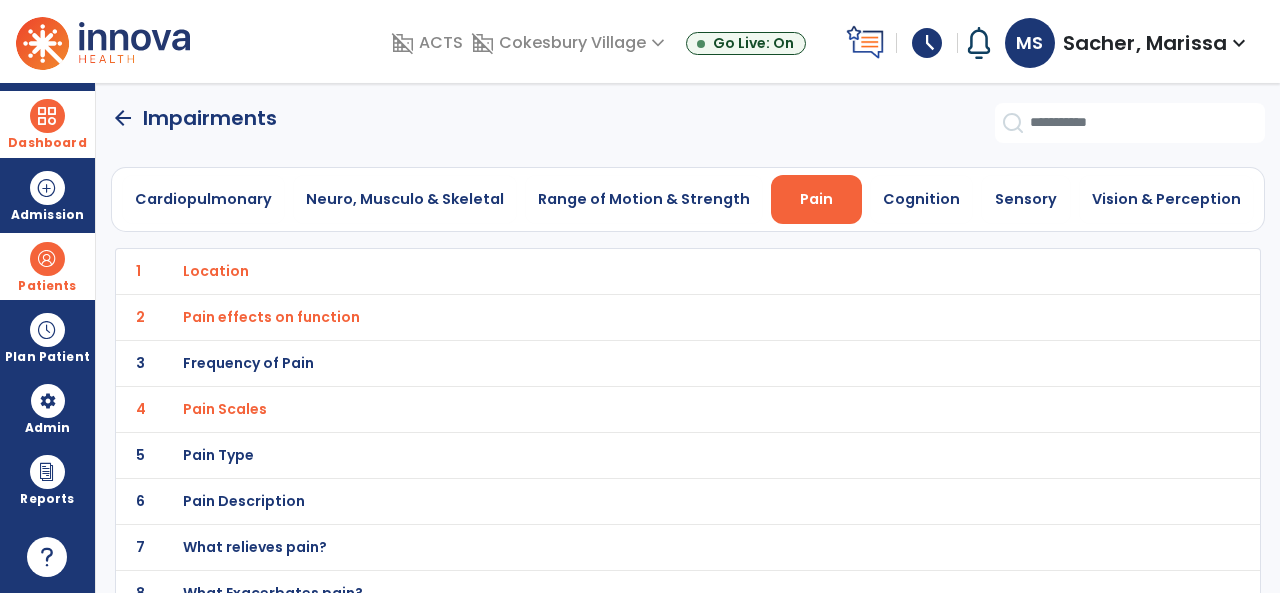 scroll, scrollTop: 100, scrollLeft: 0, axis: vertical 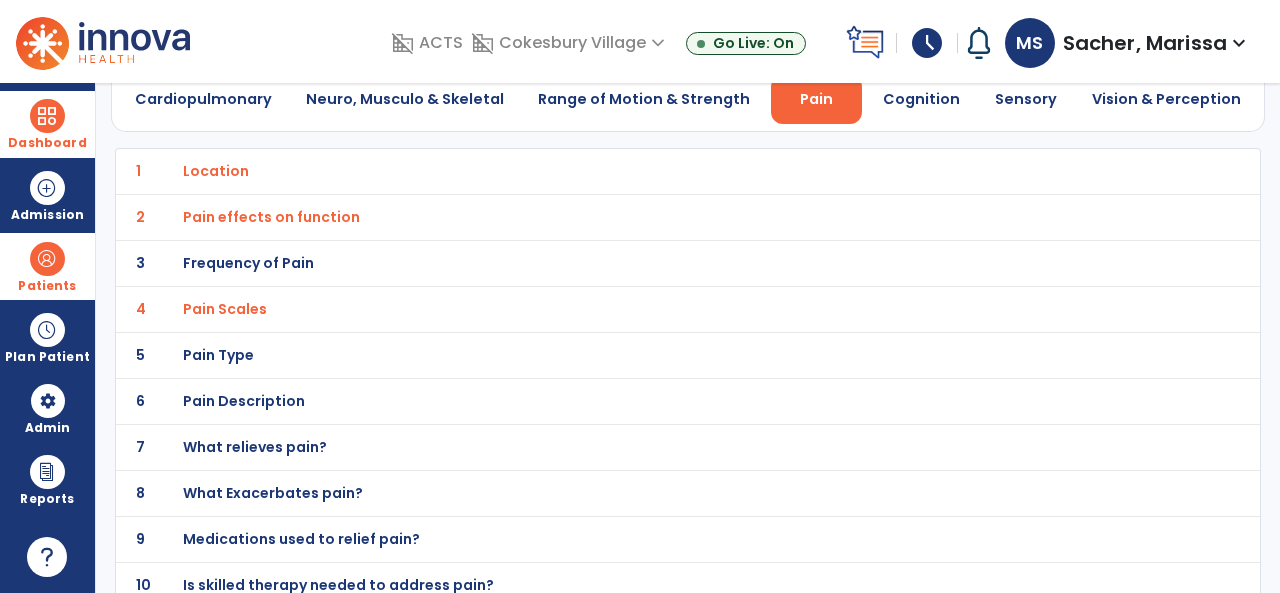 click on "Pain Type" at bounding box center (216, 171) 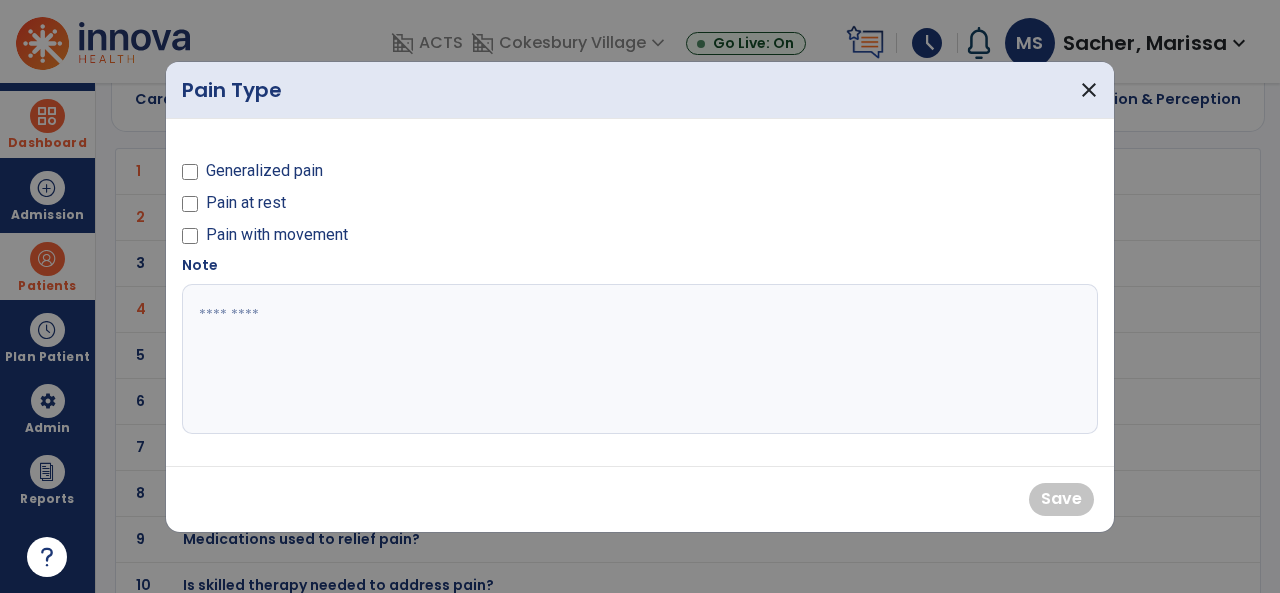 click at bounding box center (640, 359) 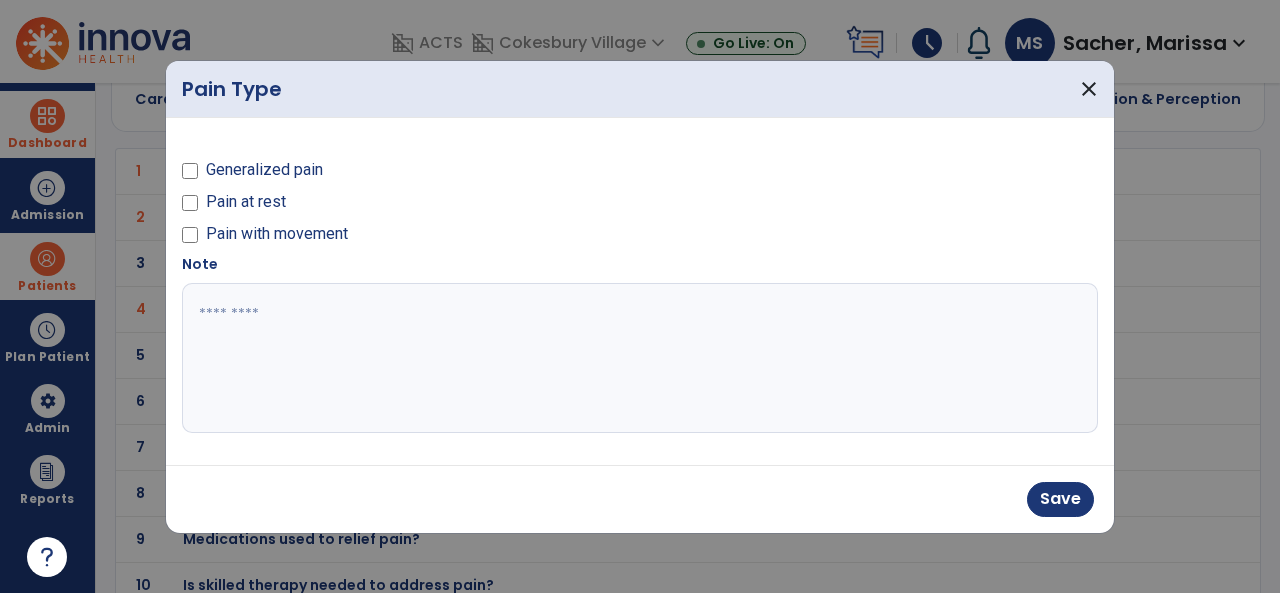 click at bounding box center (640, 358) 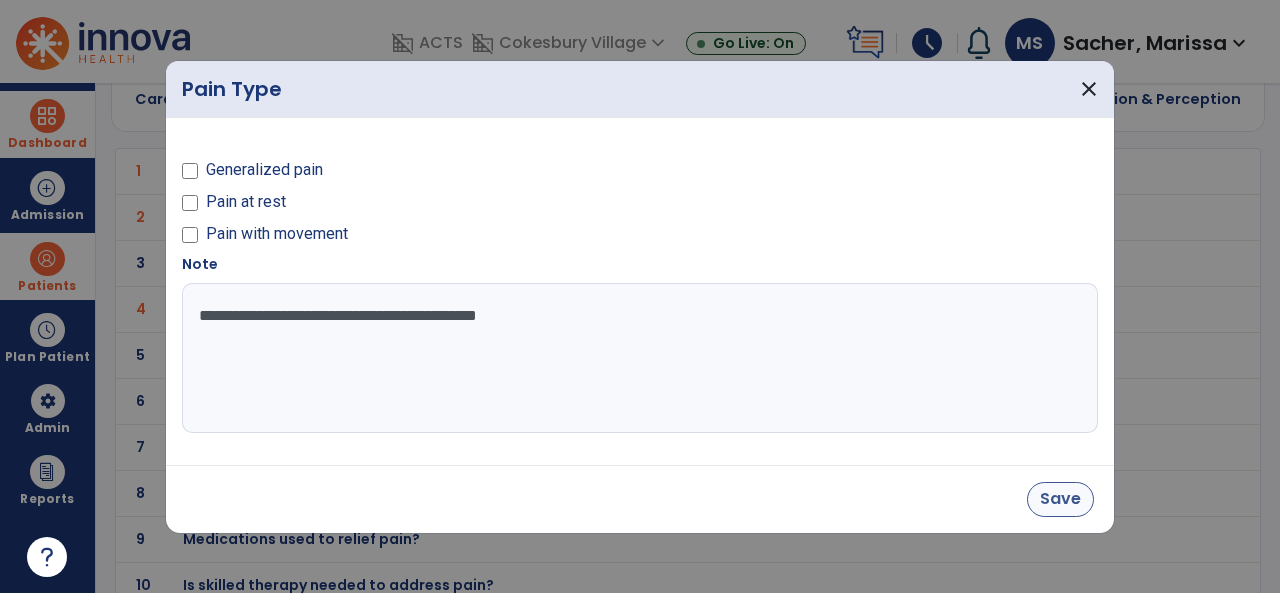 type on "**********" 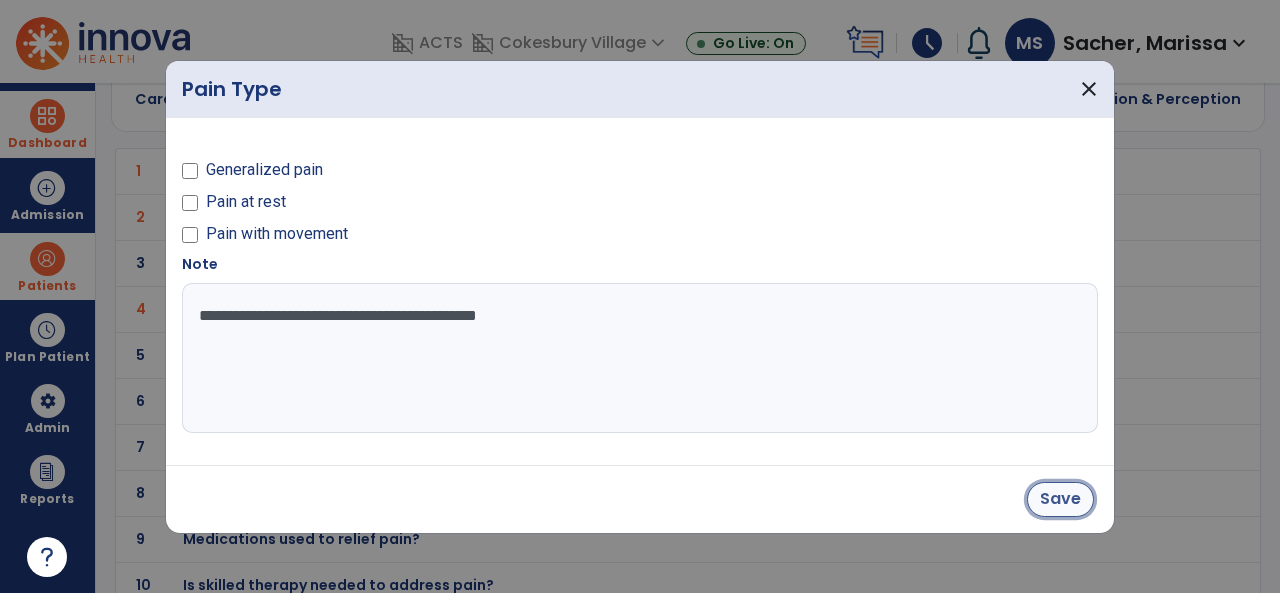click on "Save" at bounding box center (1060, 499) 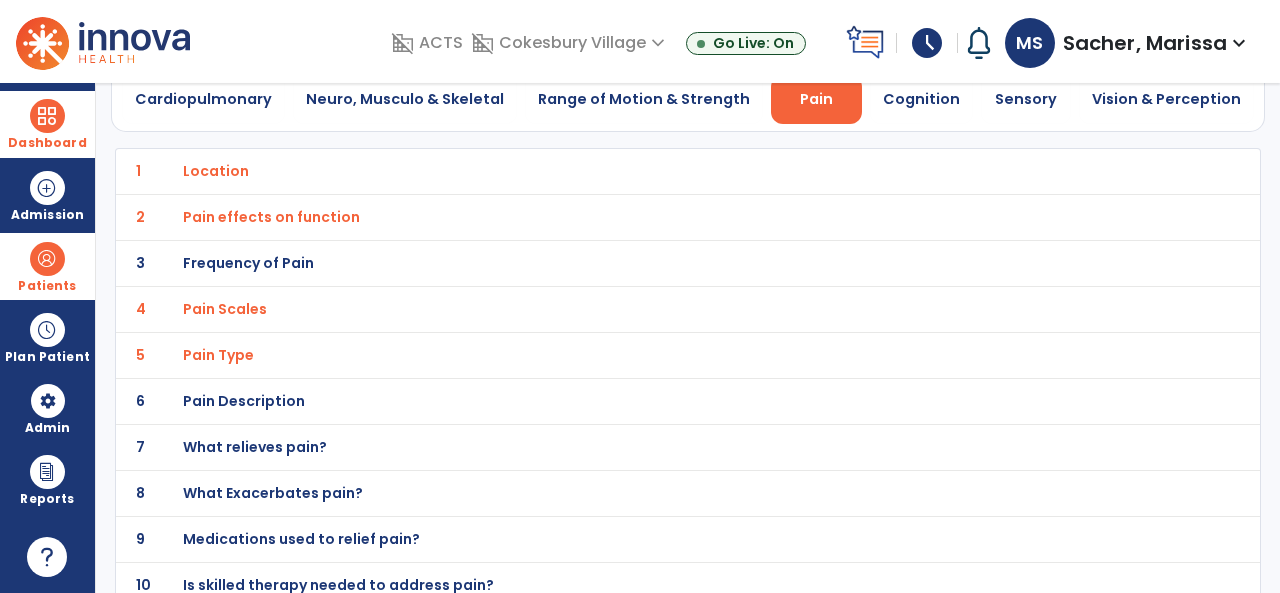 click on "Pain Description" at bounding box center [216, 171] 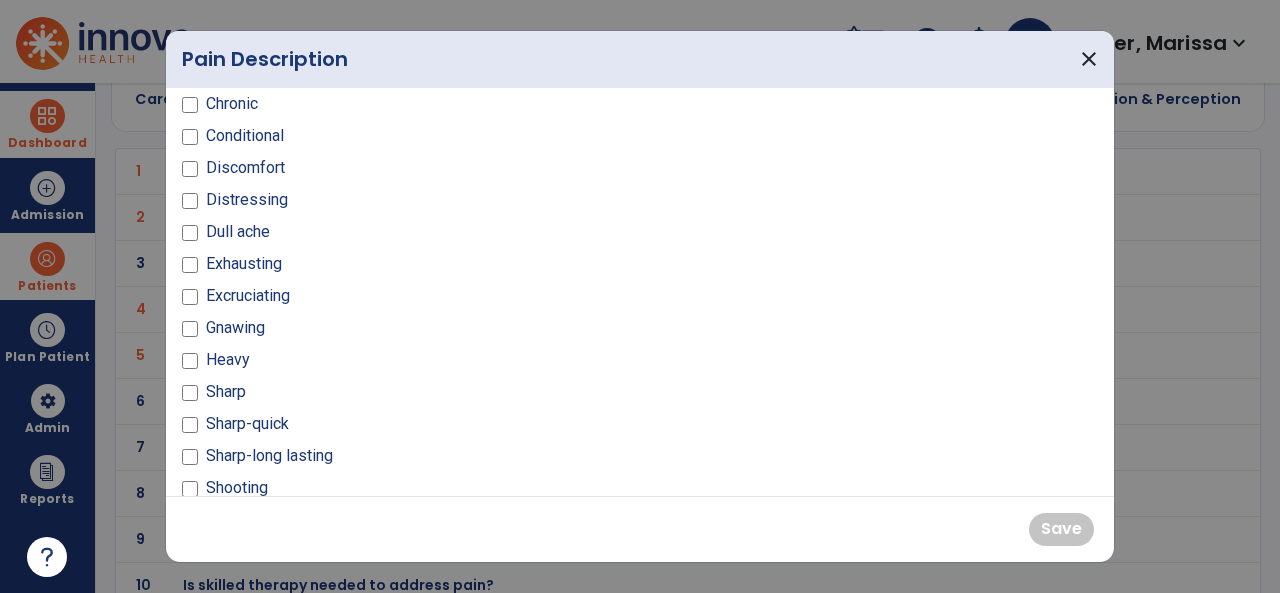 scroll, scrollTop: 0, scrollLeft: 0, axis: both 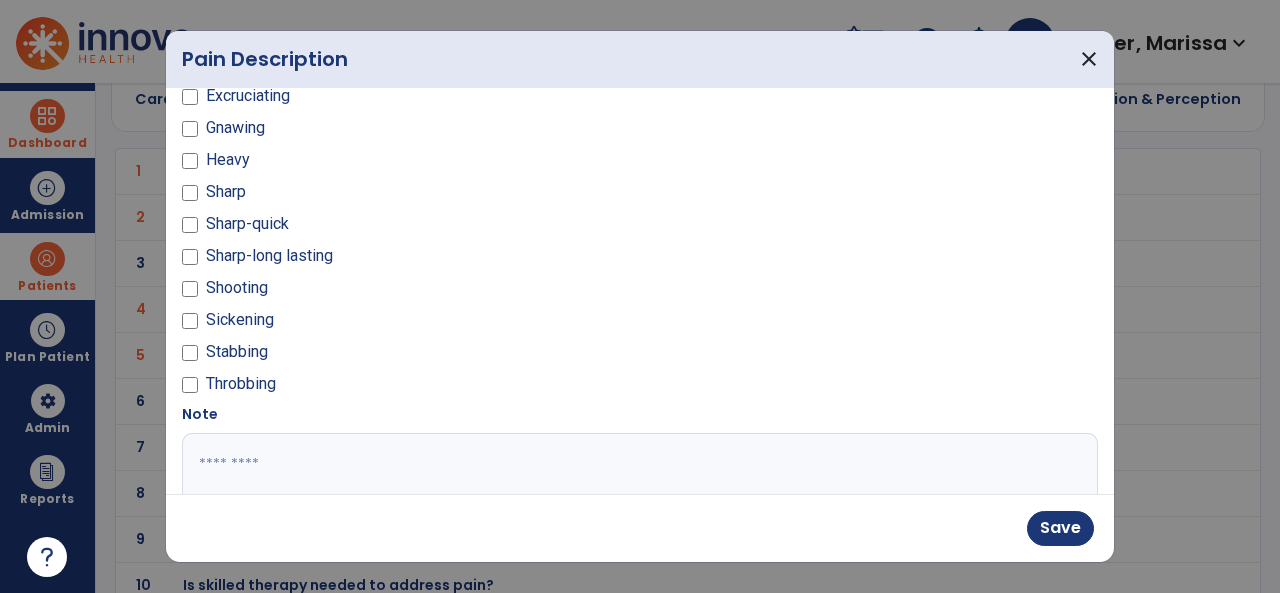 click at bounding box center (638, 508) 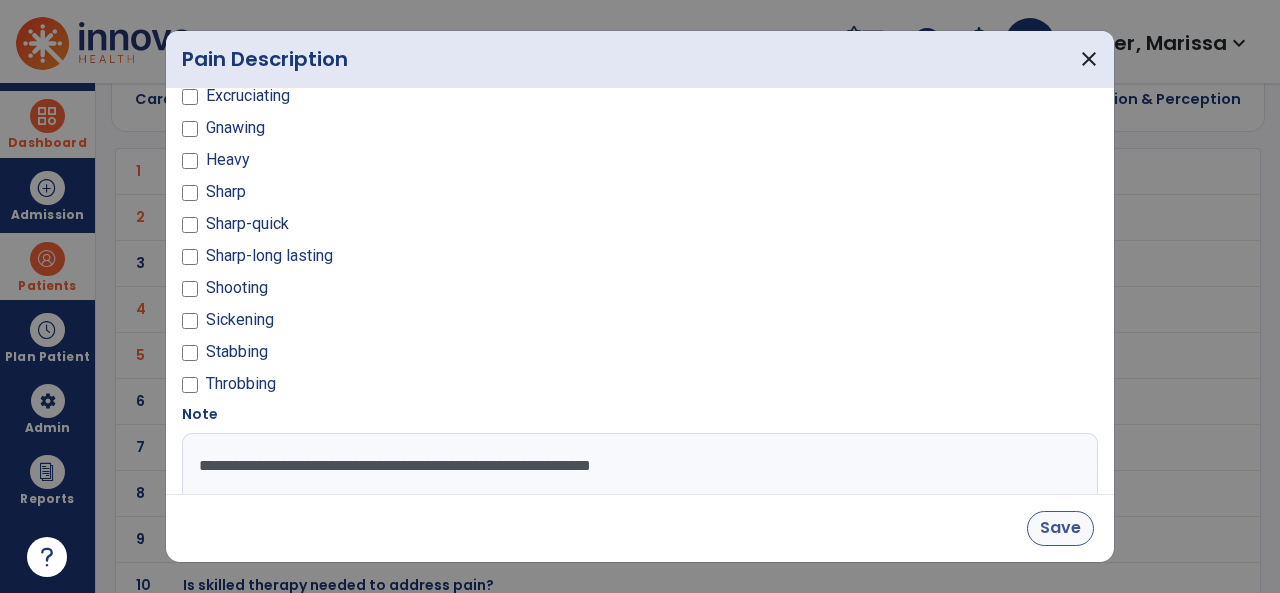 type on "**********" 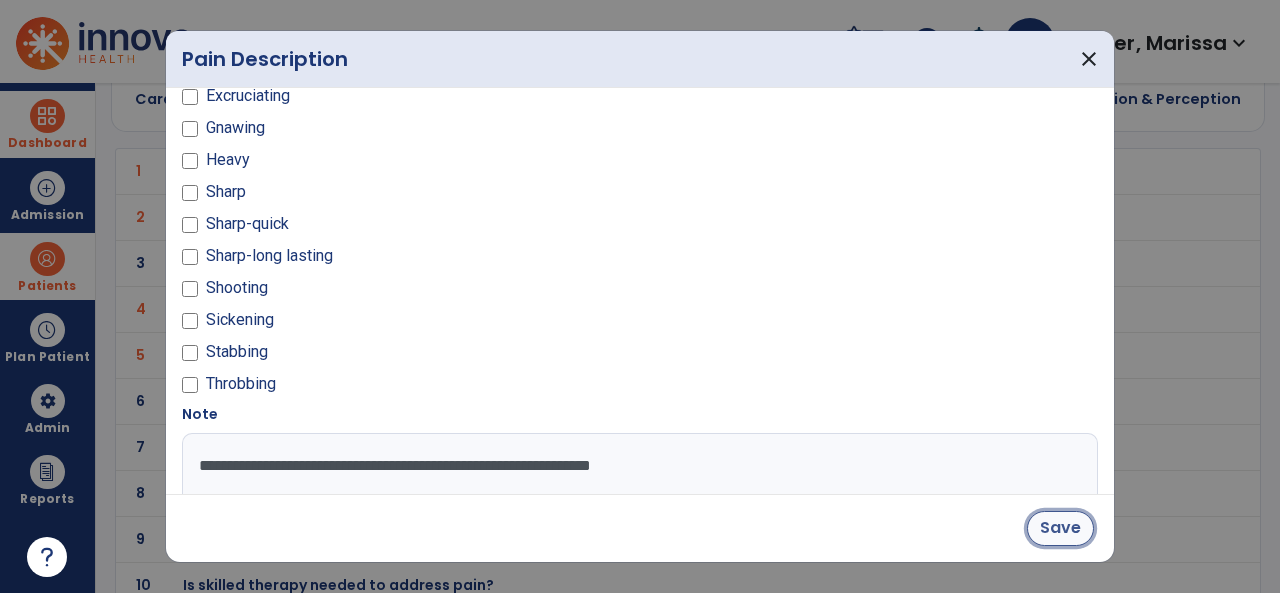 click on "Save" at bounding box center [1060, 528] 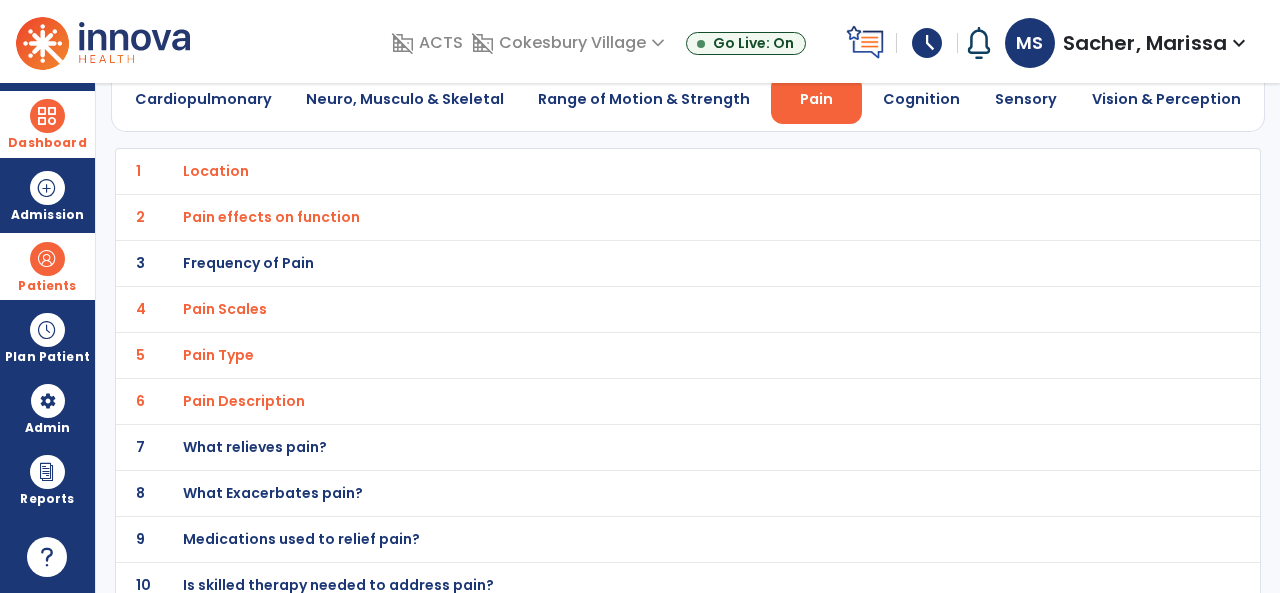 scroll, scrollTop: 112, scrollLeft: 0, axis: vertical 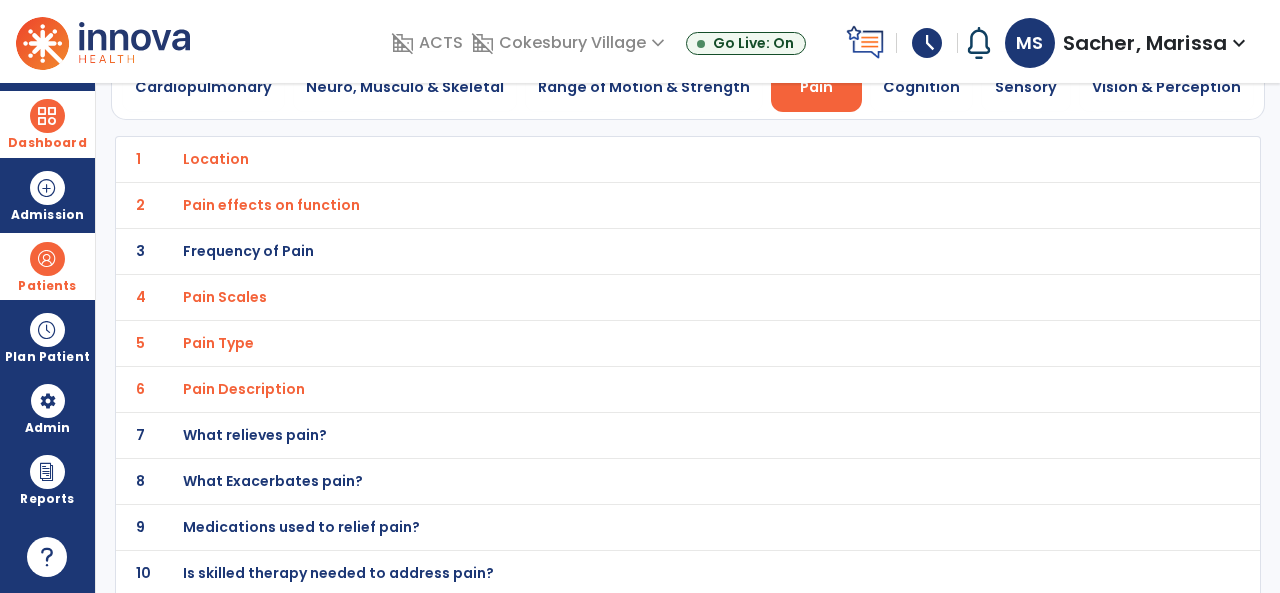 click on "What relieves pain?" at bounding box center [216, 159] 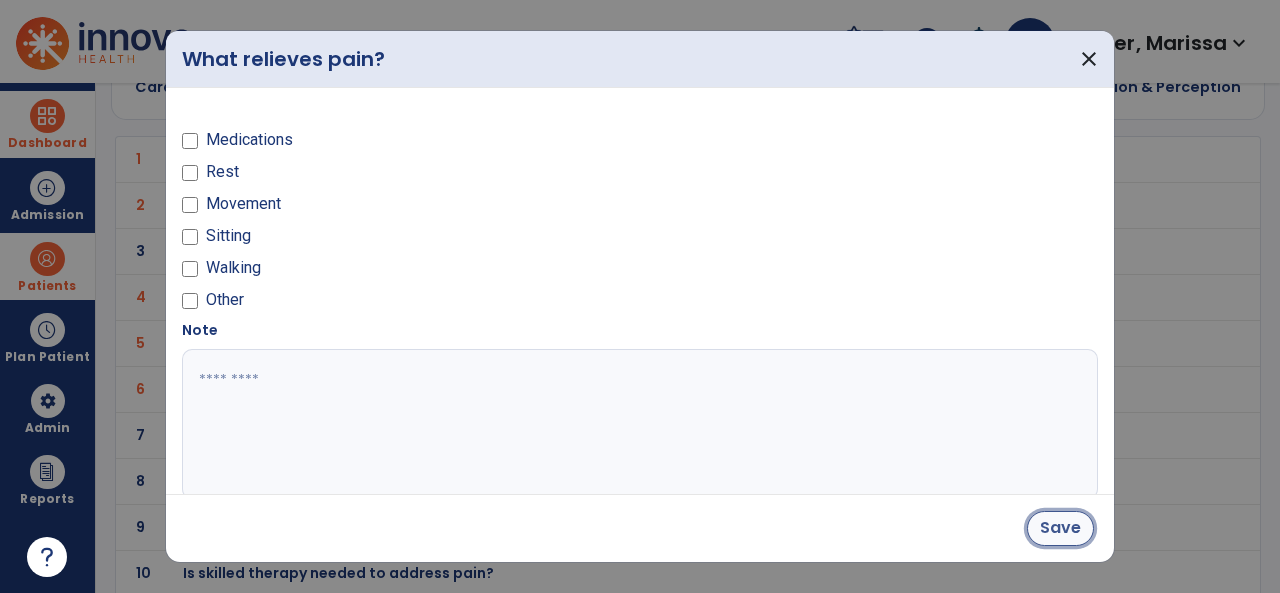 click on "Save" at bounding box center [1060, 528] 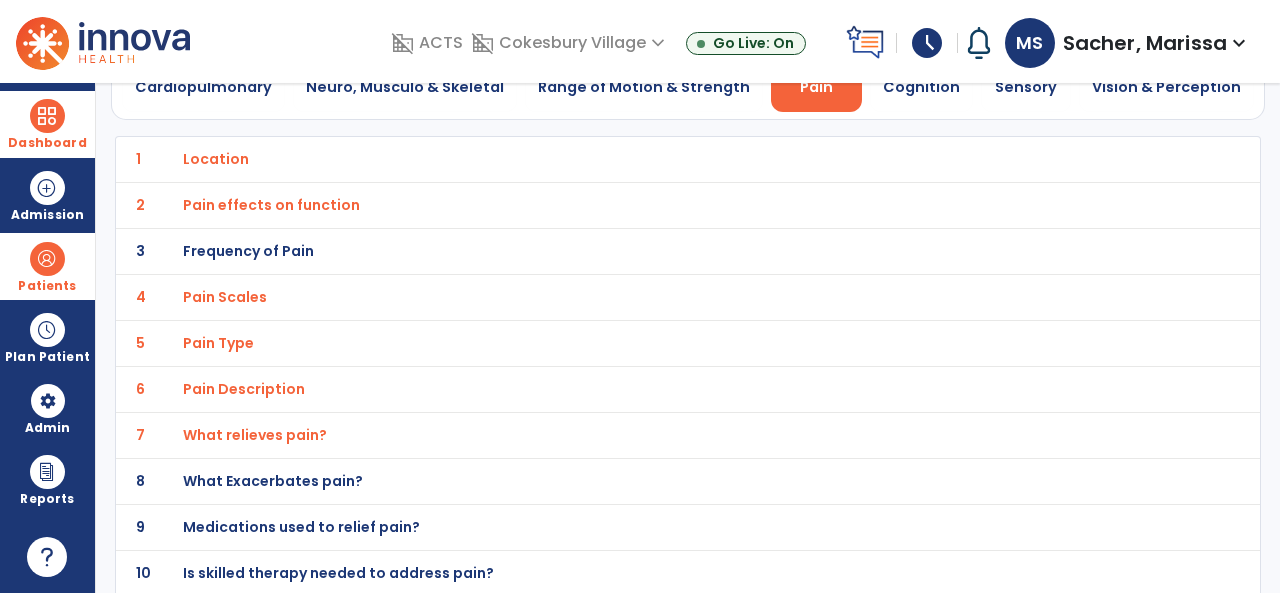 click on "8 What Exacerbates pain?" 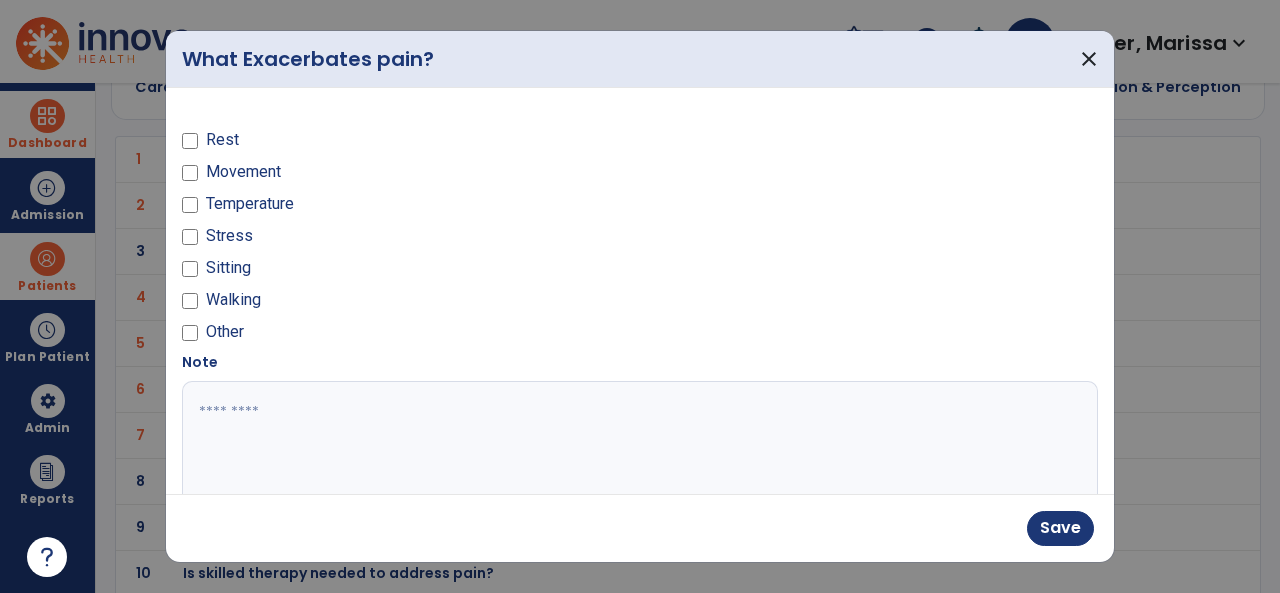 click at bounding box center [638, 456] 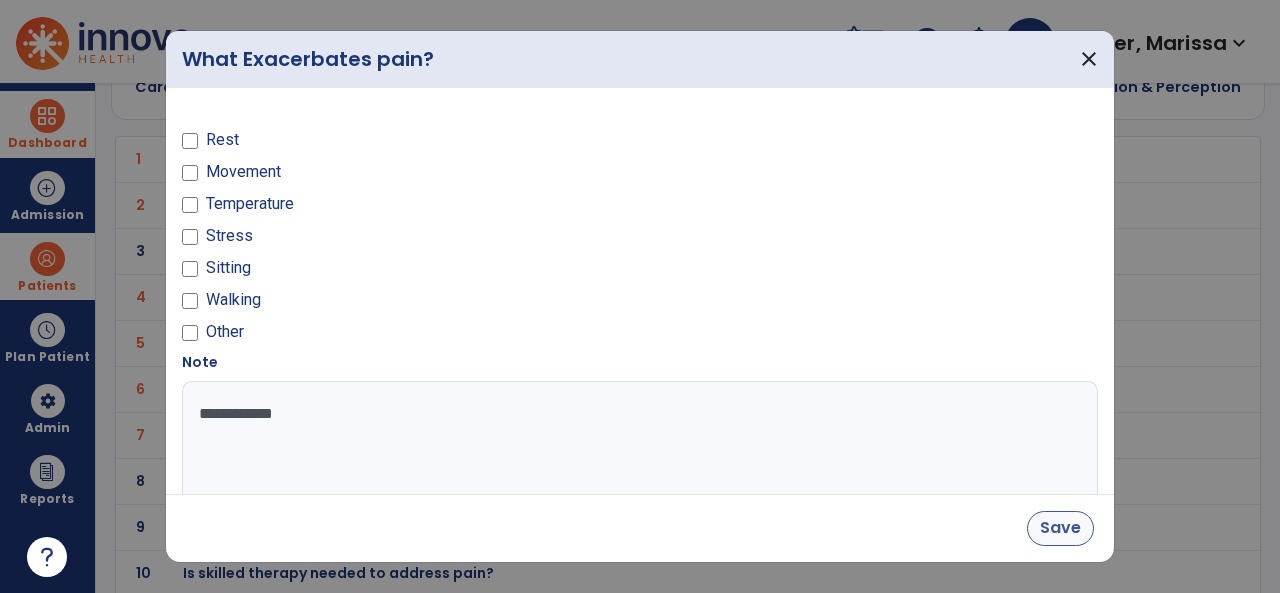 type on "**********" 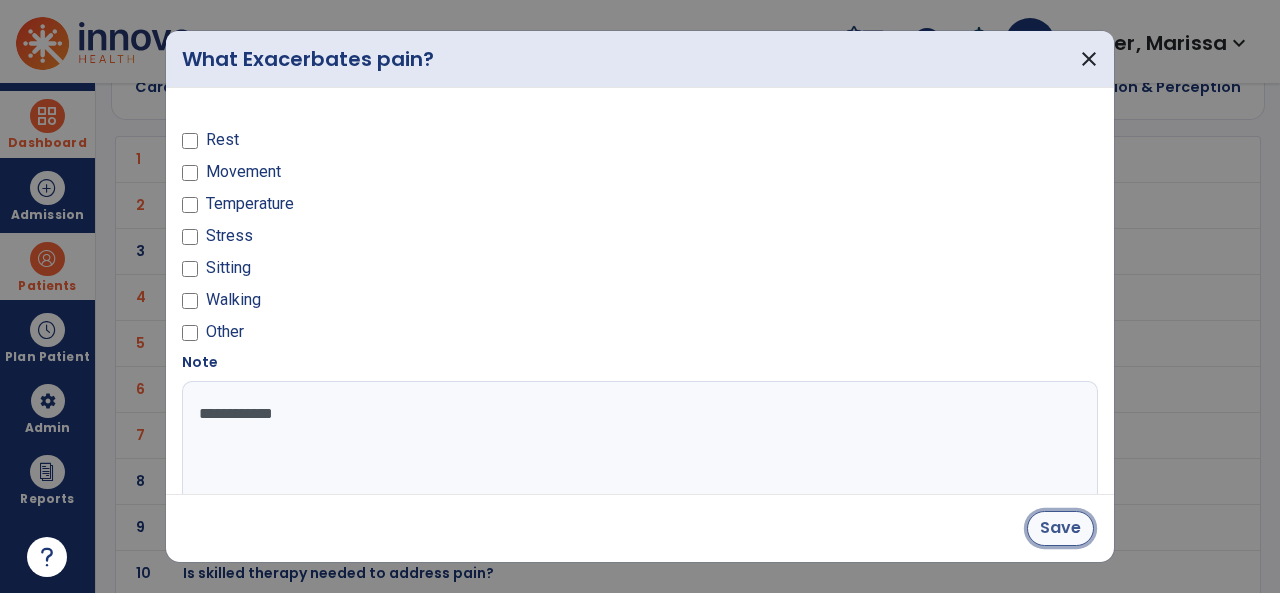click on "Save" at bounding box center [1060, 528] 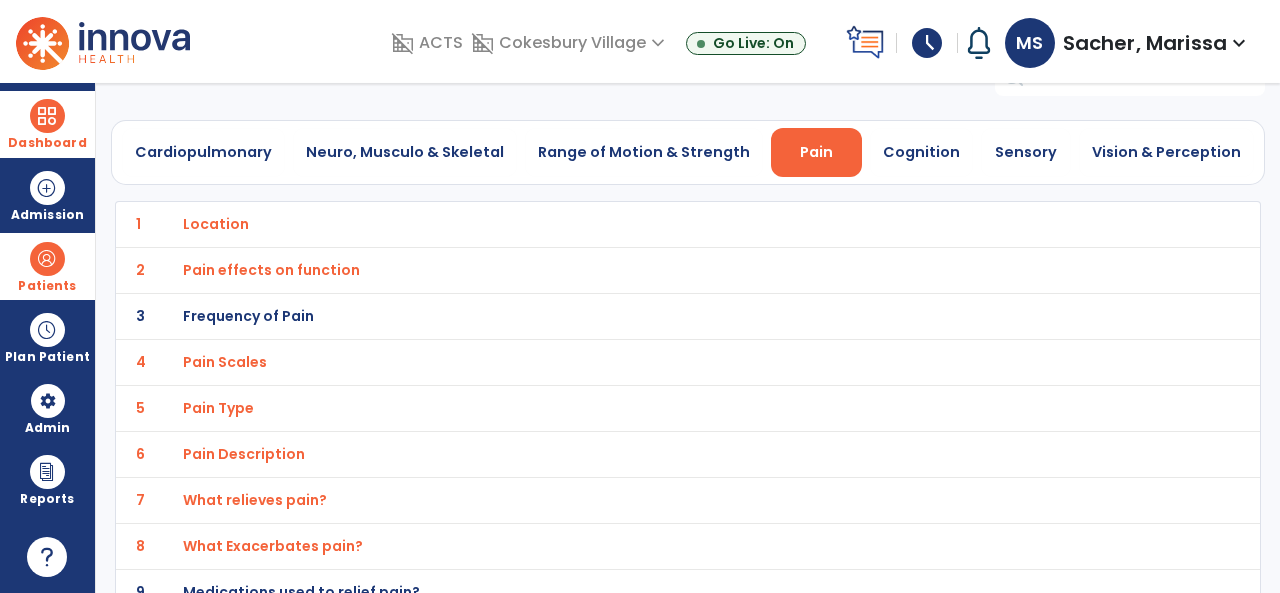 scroll, scrollTop: 0, scrollLeft: 0, axis: both 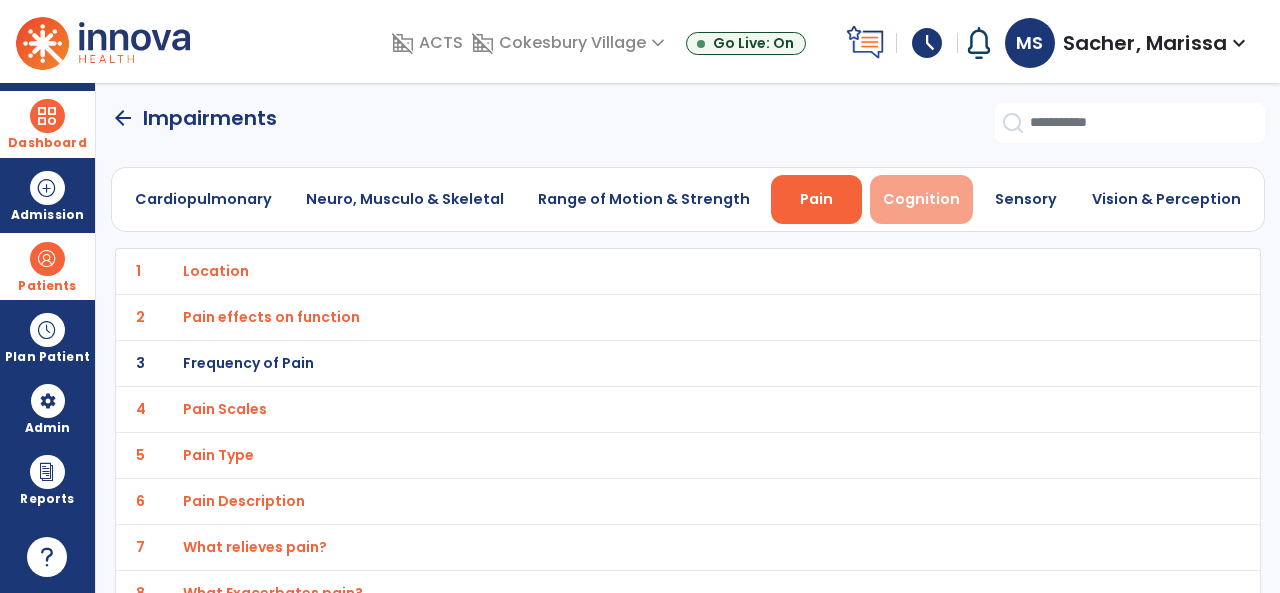 click on "Cognition" at bounding box center [921, 199] 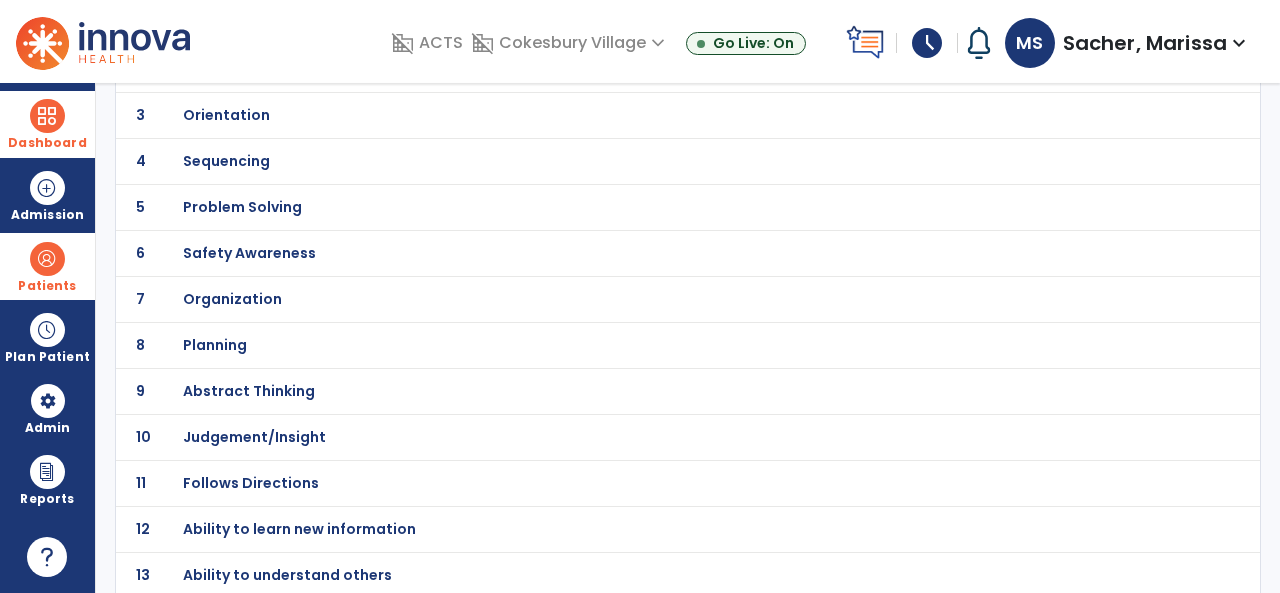 scroll, scrollTop: 0, scrollLeft: 0, axis: both 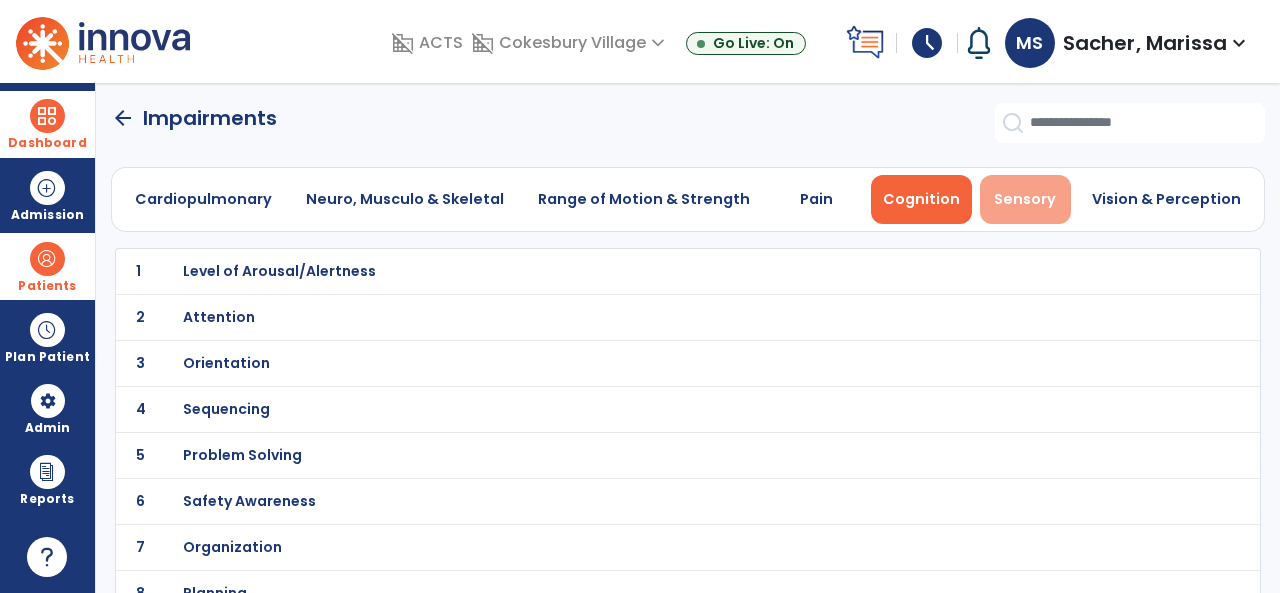 click on "Sensory" at bounding box center (1025, 199) 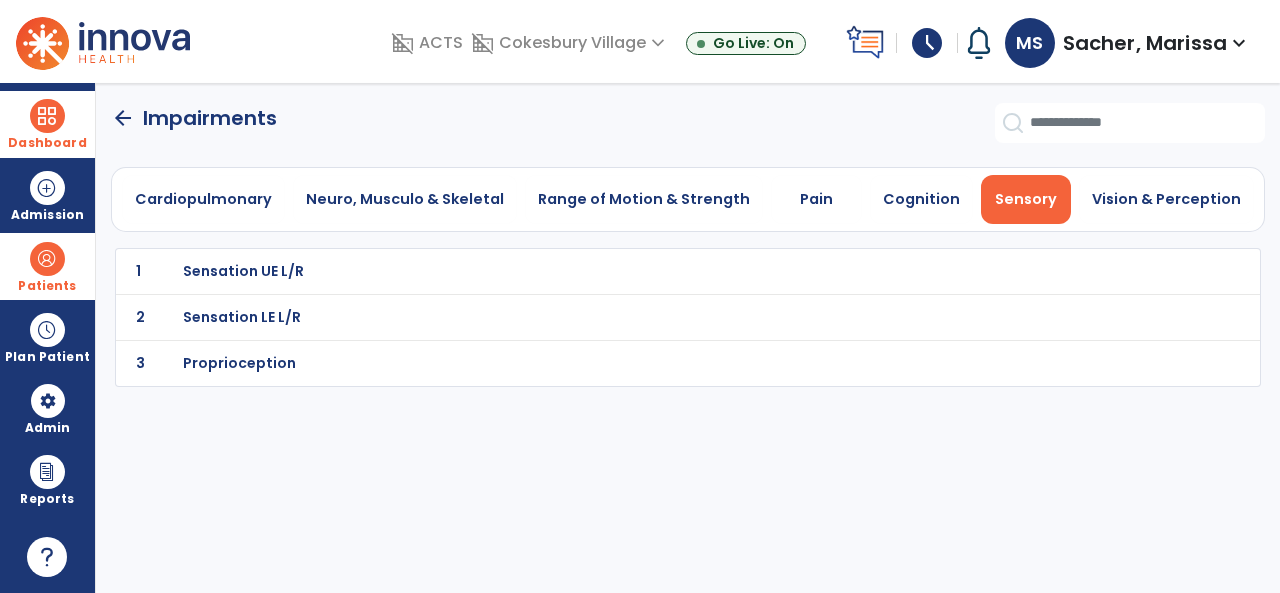 click on "Sensation LE L/R" at bounding box center (243, 271) 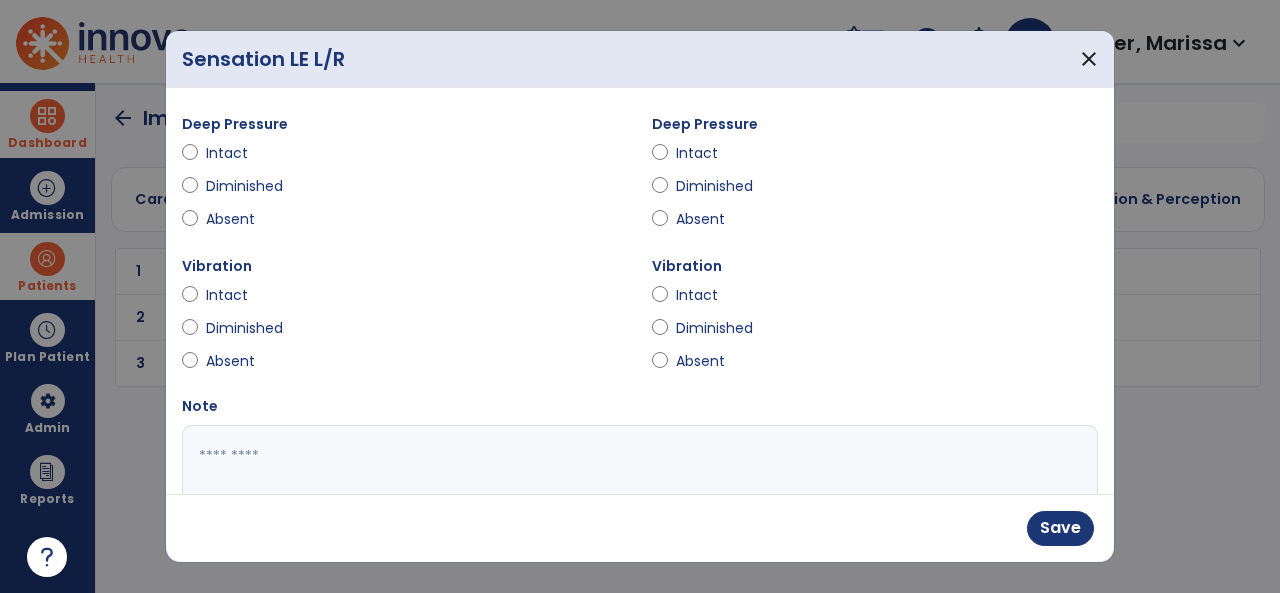 scroll, scrollTop: 400, scrollLeft: 0, axis: vertical 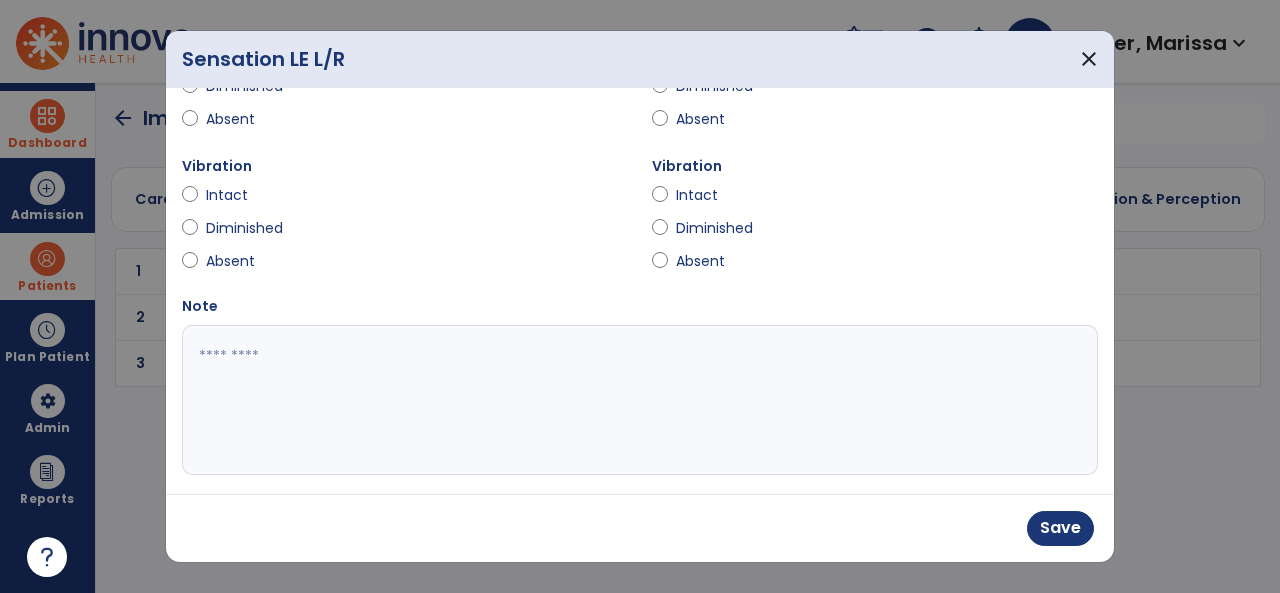 click at bounding box center [638, 400] 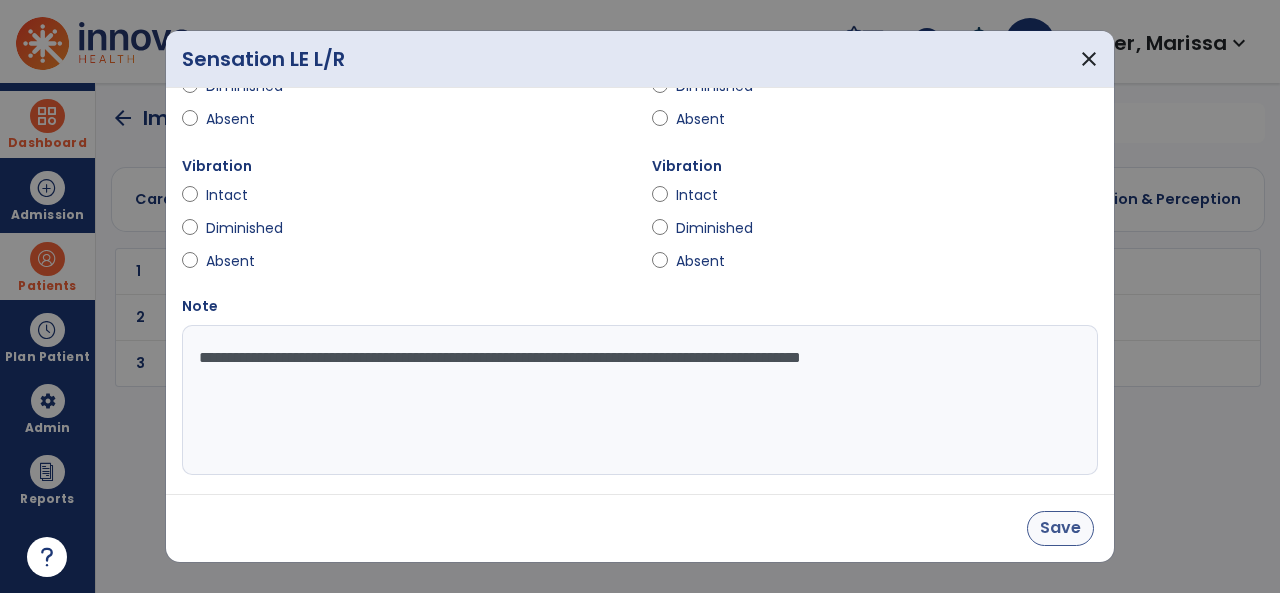 type on "**********" 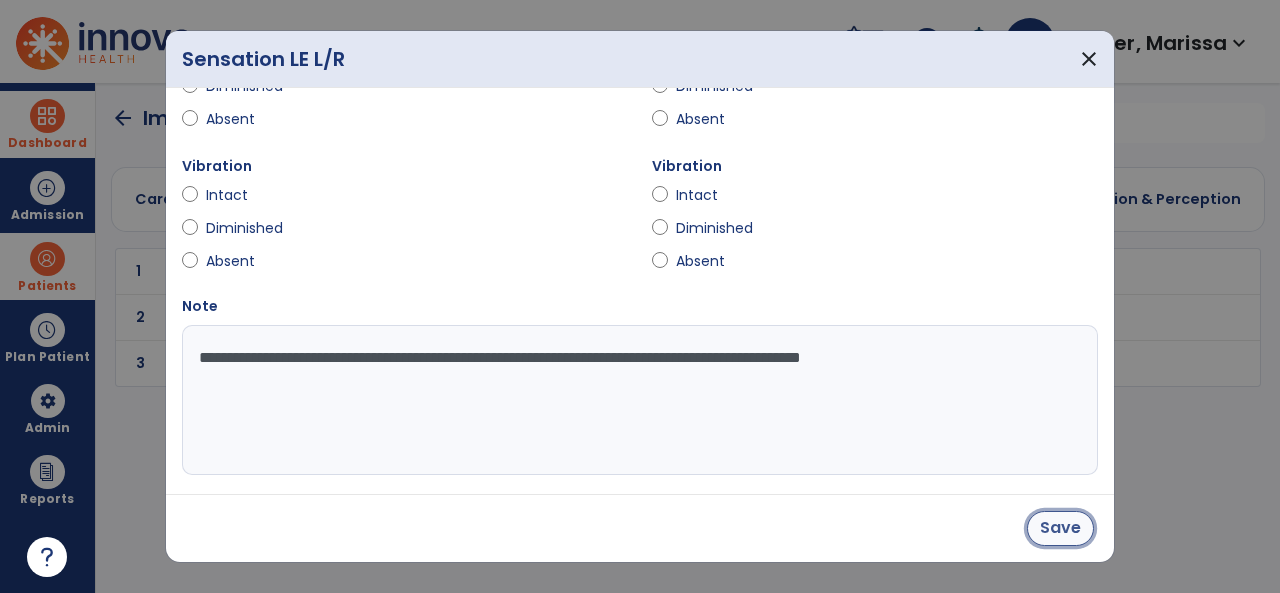 click on "Save" at bounding box center [1060, 528] 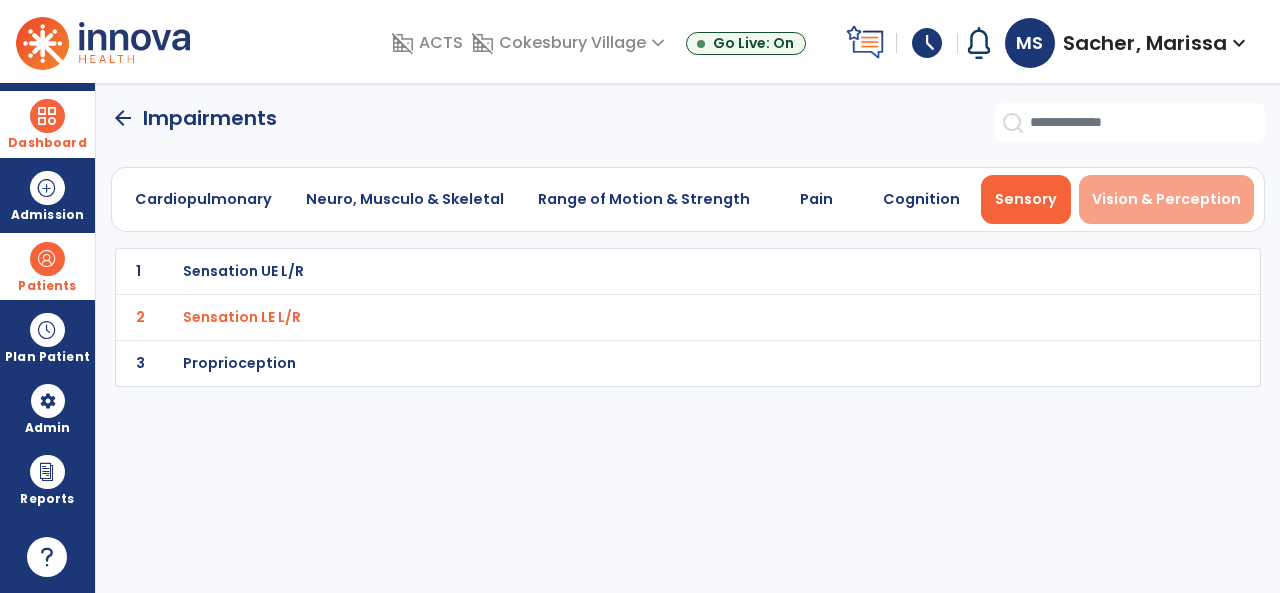 click on "Vision & Perception" at bounding box center [1166, 199] 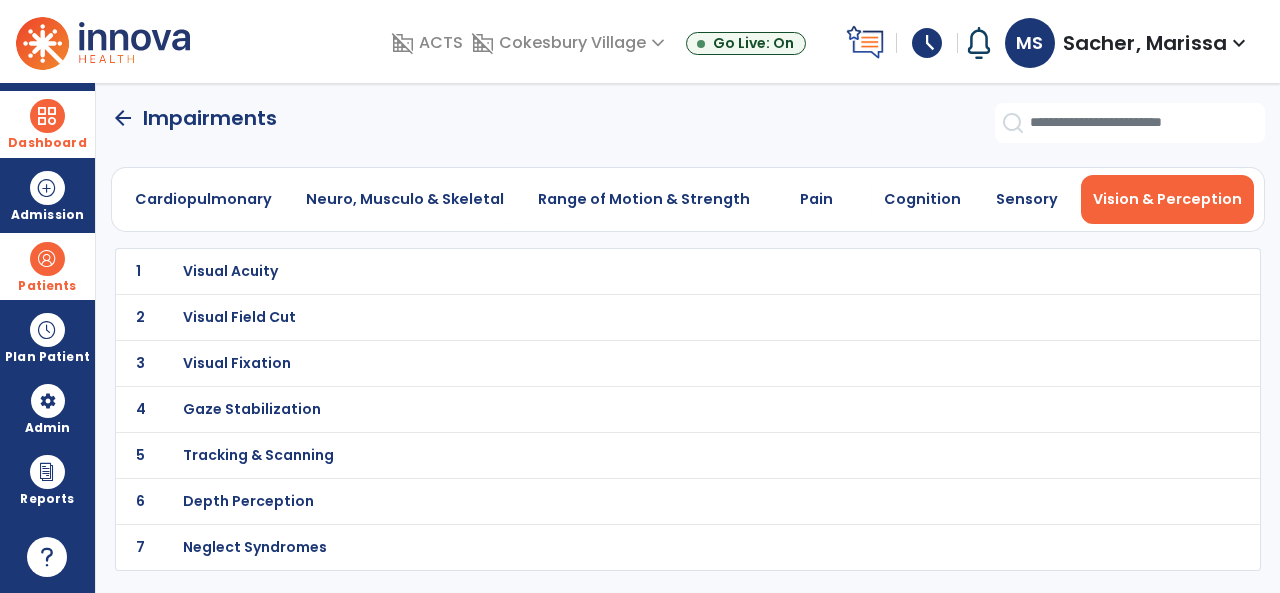 click on "arrow_back" 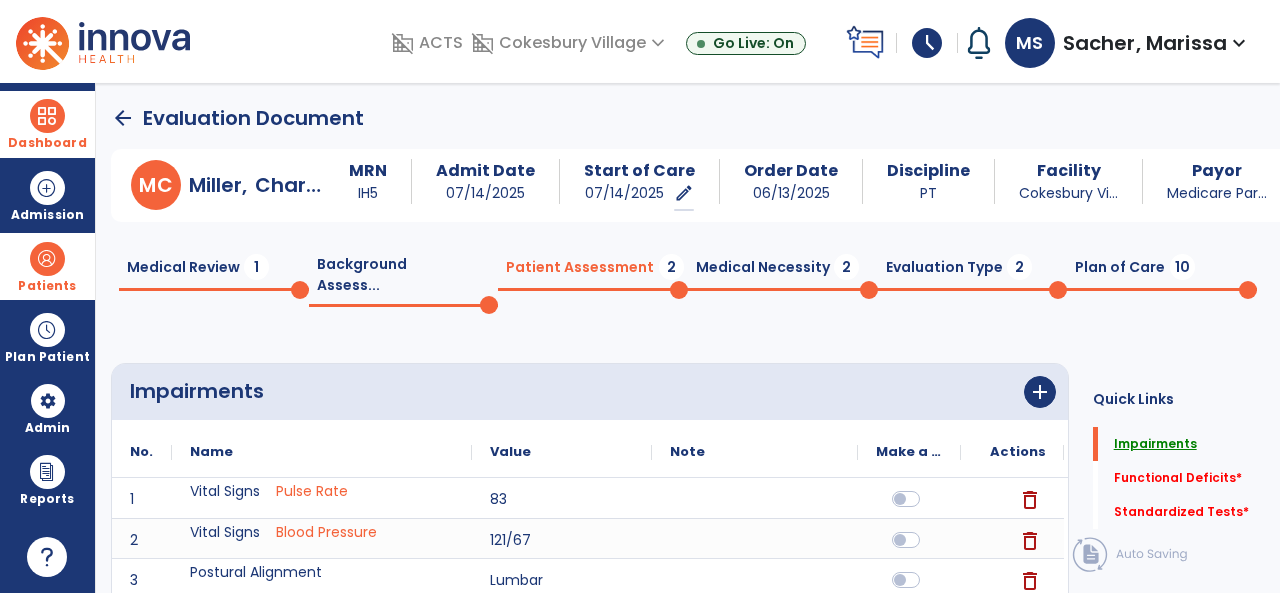 click on "Impairments" 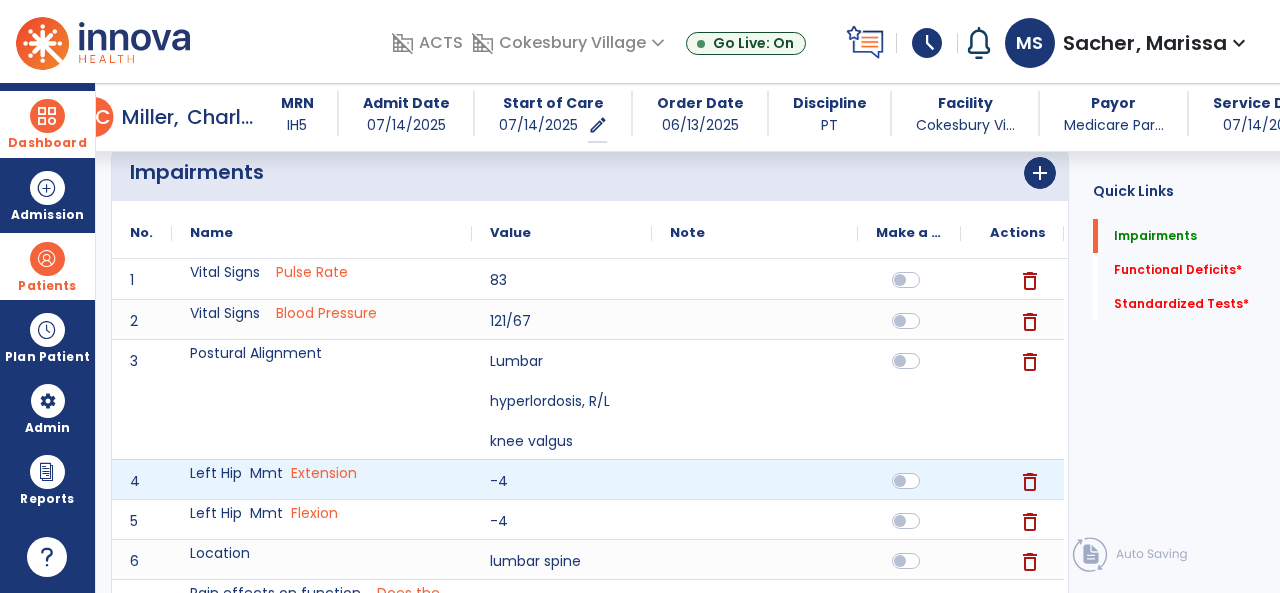 scroll, scrollTop: 0, scrollLeft: 0, axis: both 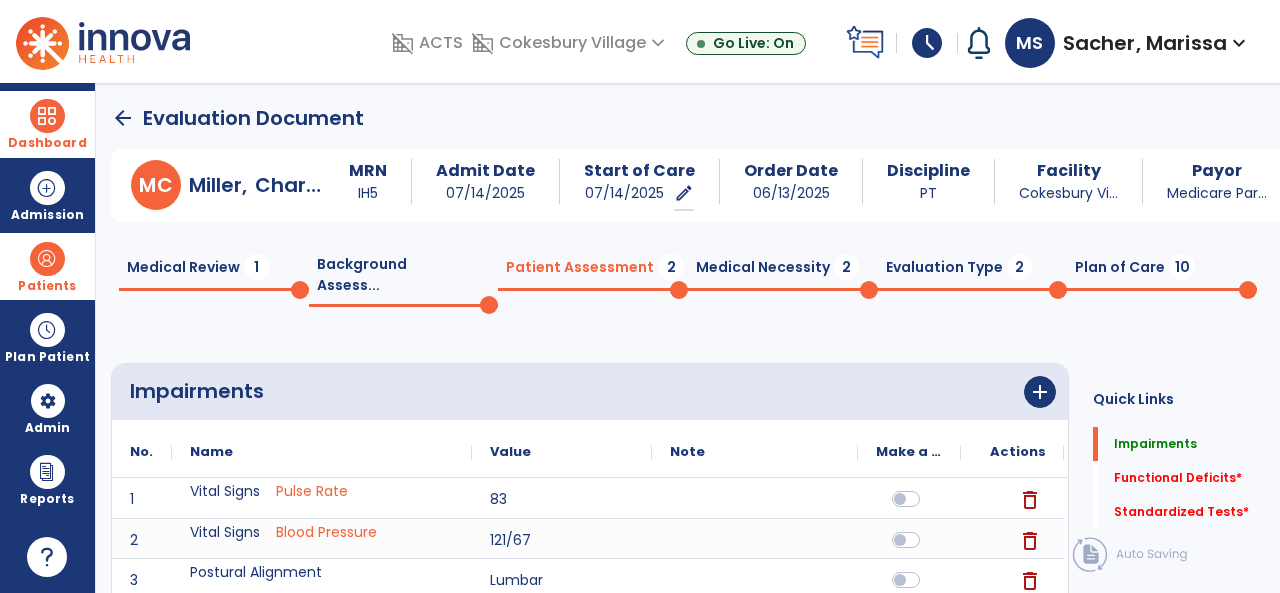 click on "Patient Assessment  2" 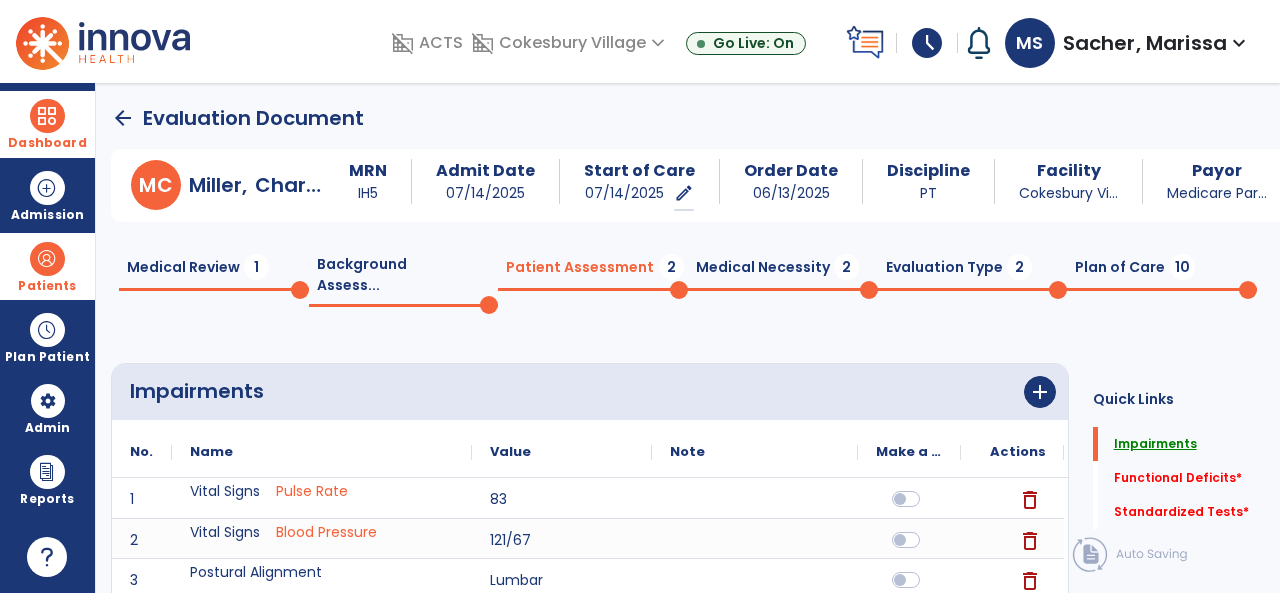 click on "Impairments" 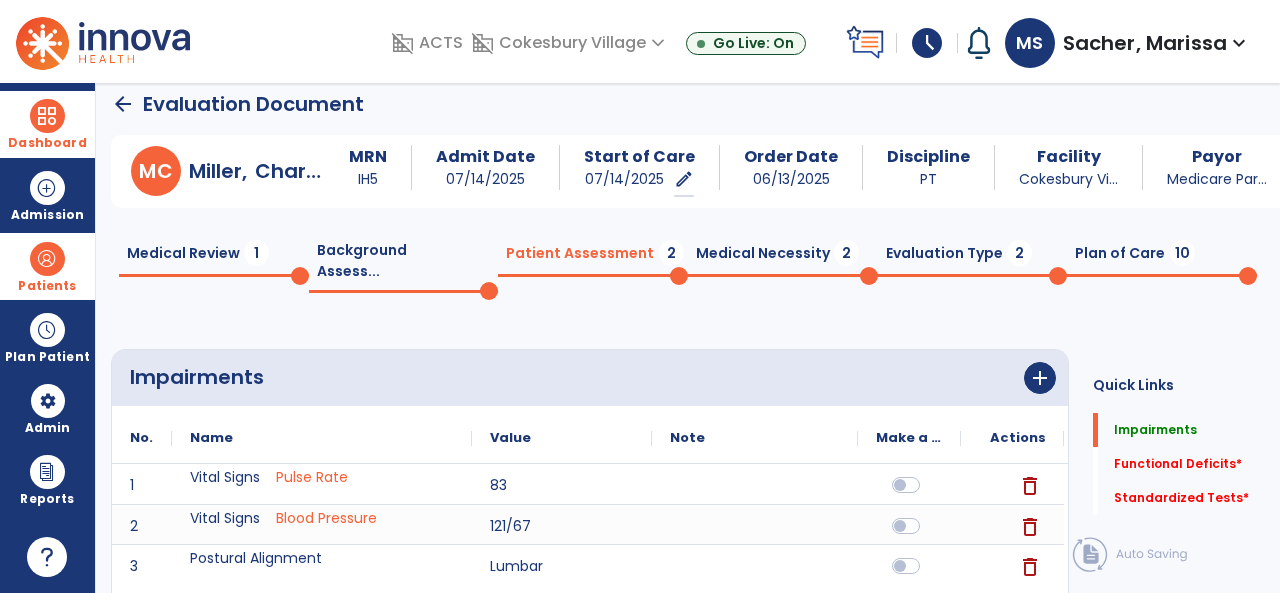 scroll, scrollTop: 0, scrollLeft: 0, axis: both 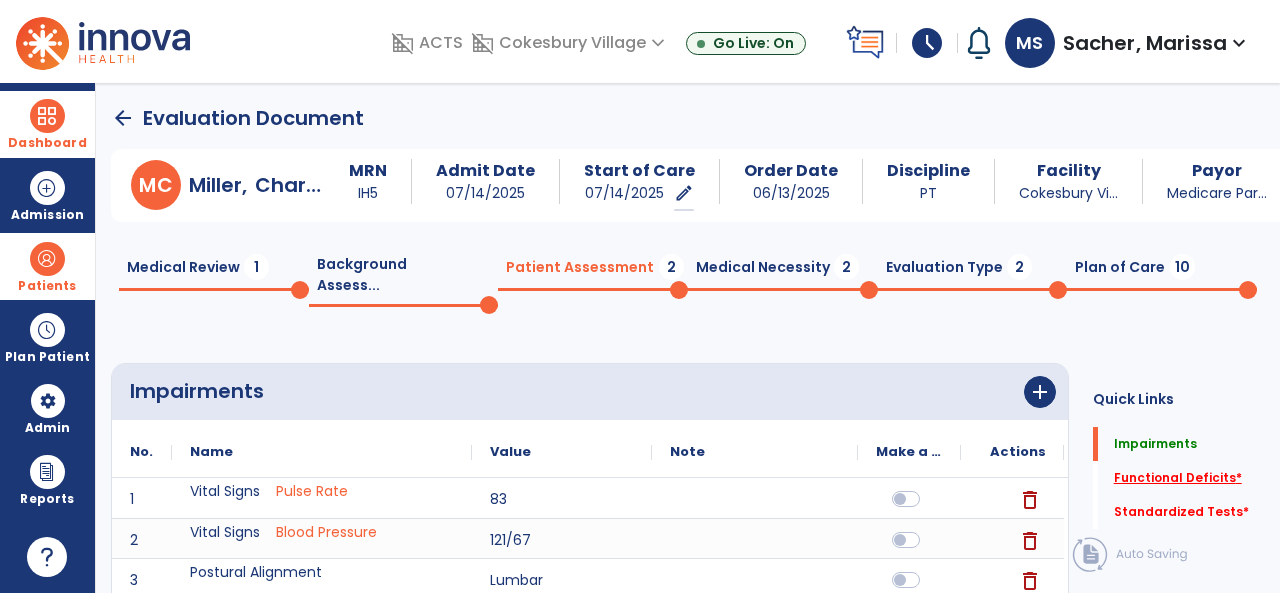 click on "Functional Deficits   *" 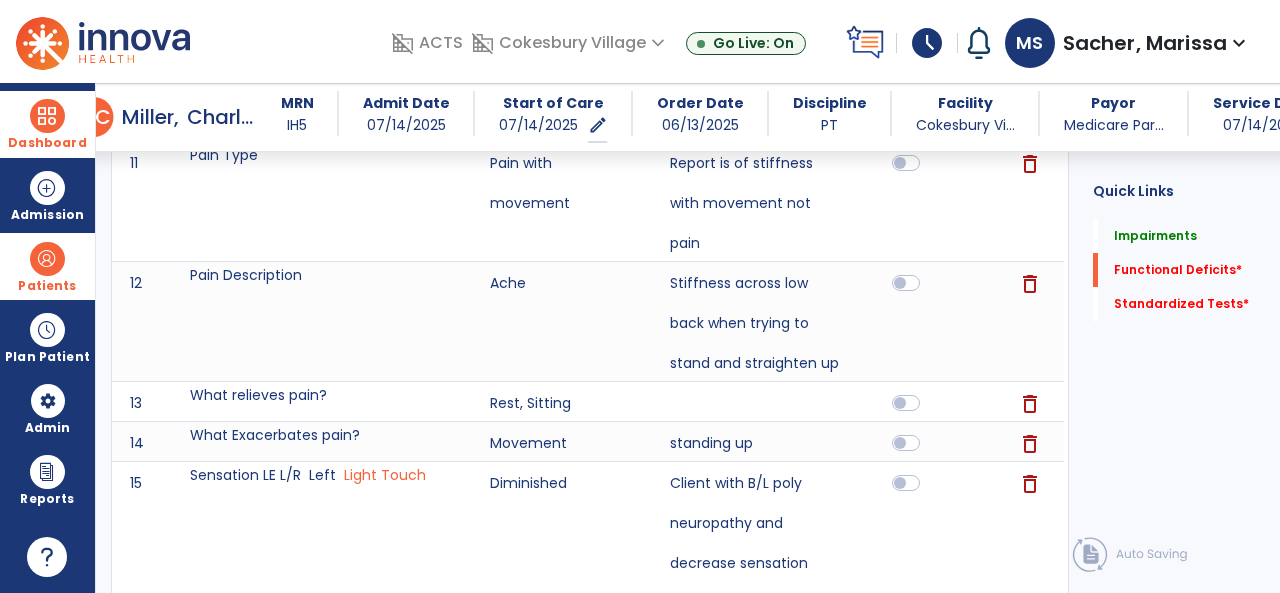 scroll, scrollTop: 1512, scrollLeft: 0, axis: vertical 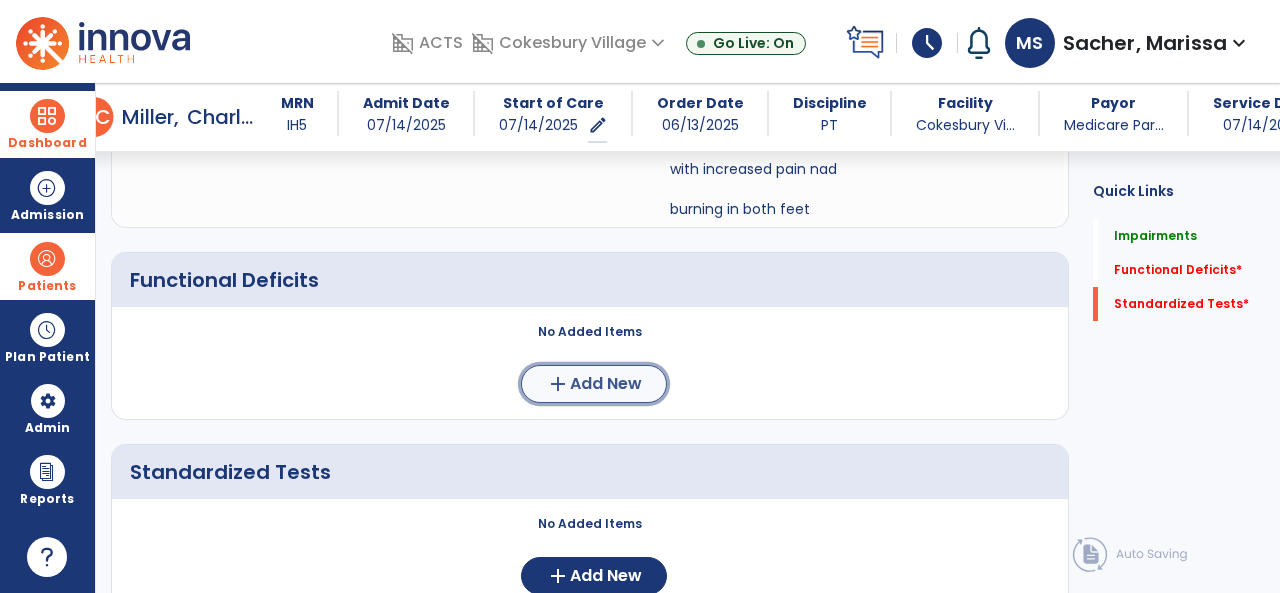 click on "Add New" 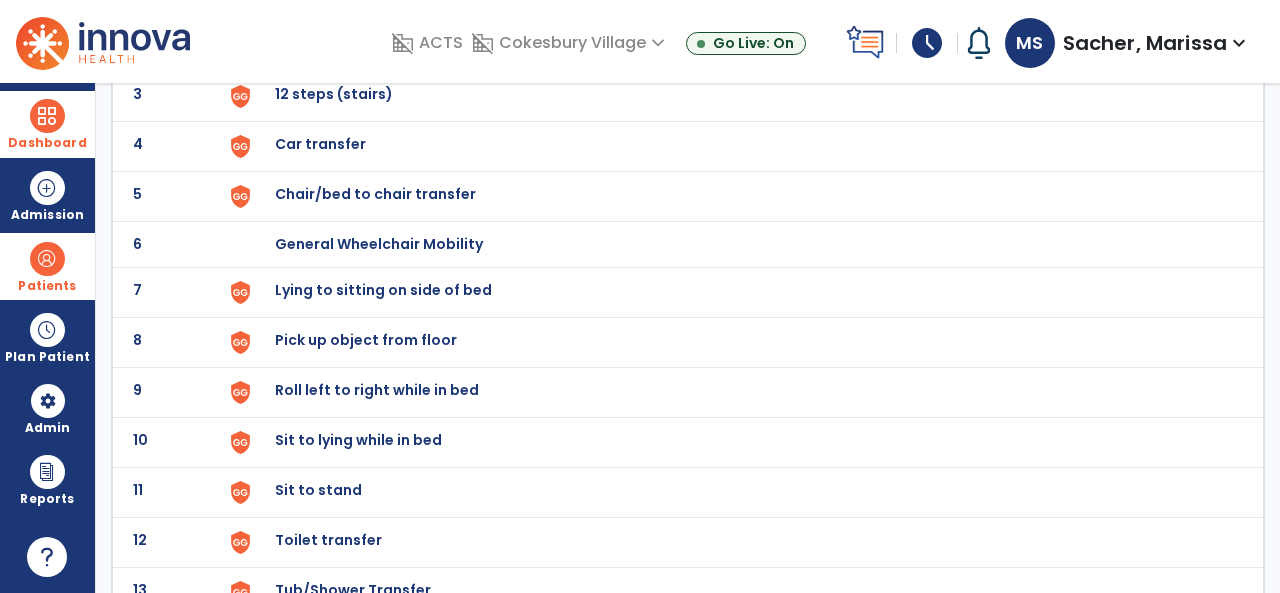 scroll, scrollTop: 300, scrollLeft: 0, axis: vertical 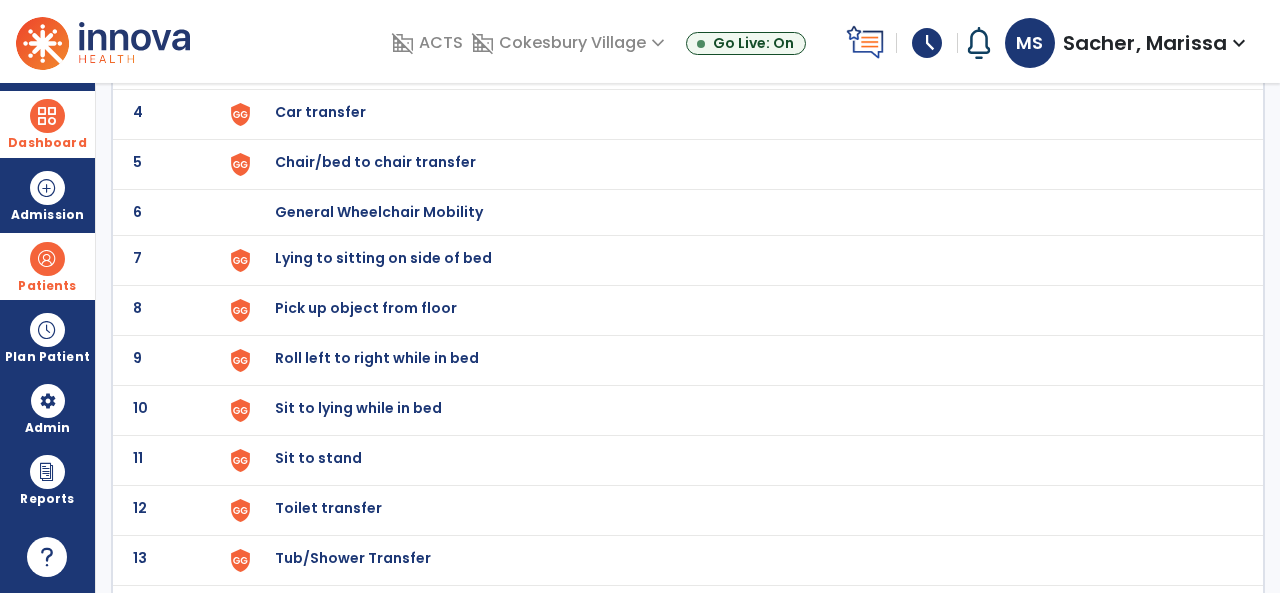 click on "Pick up object from floor" at bounding box center (321, -38) 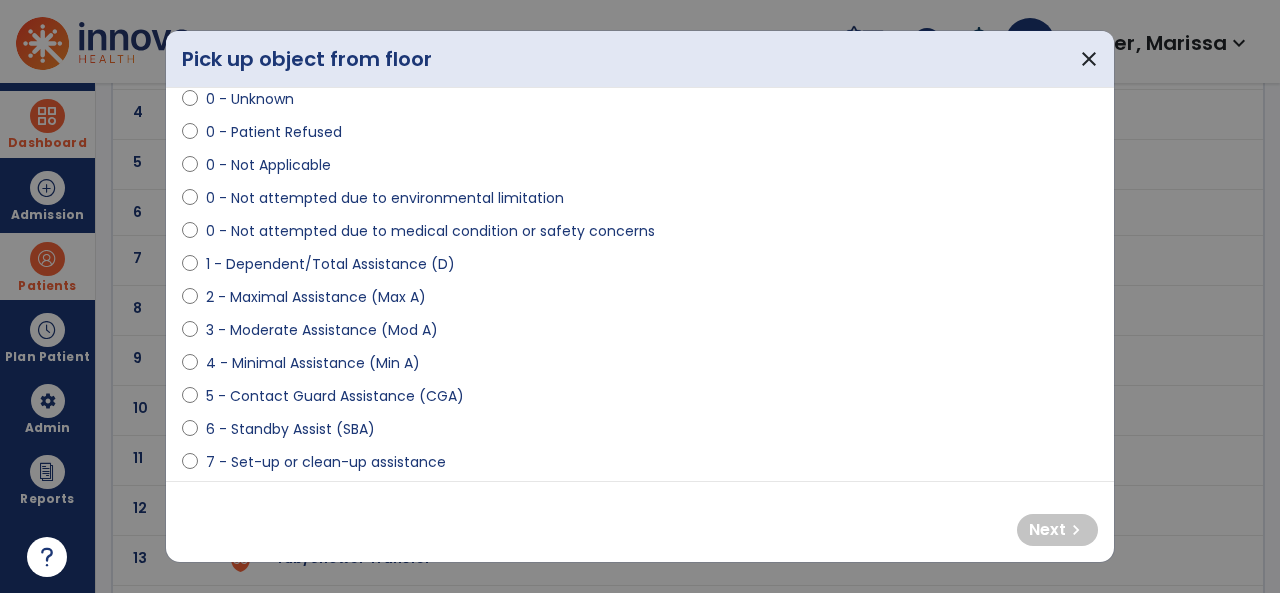 scroll, scrollTop: 200, scrollLeft: 0, axis: vertical 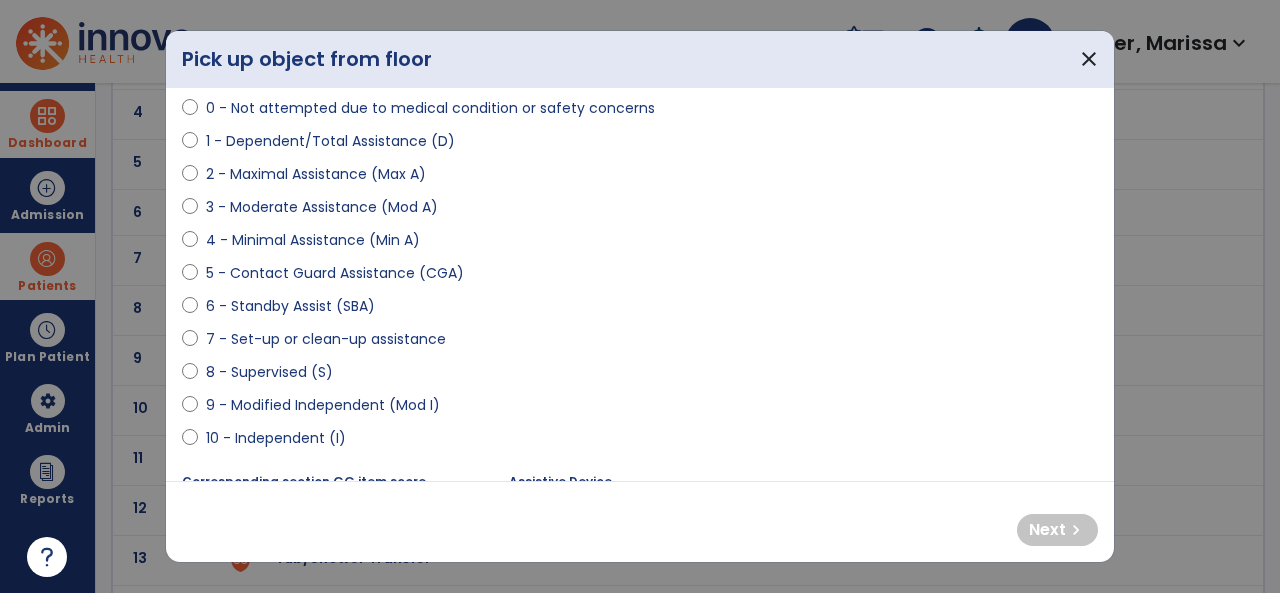 select on "**********" 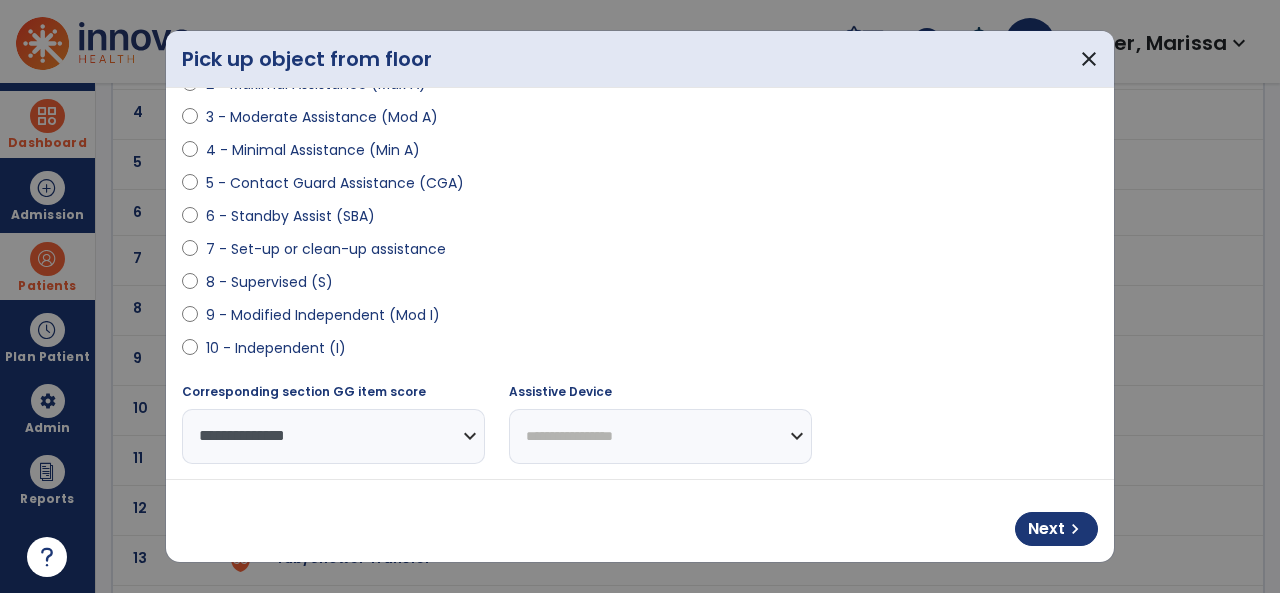 scroll, scrollTop: 400, scrollLeft: 0, axis: vertical 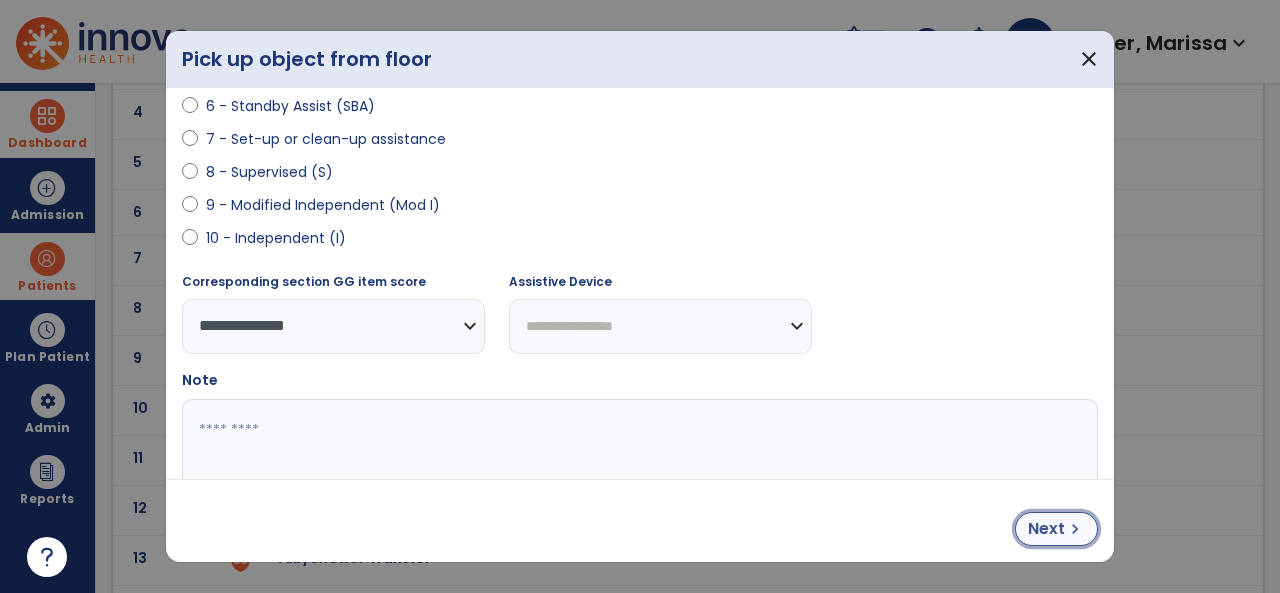 click on "Next" at bounding box center [1046, 529] 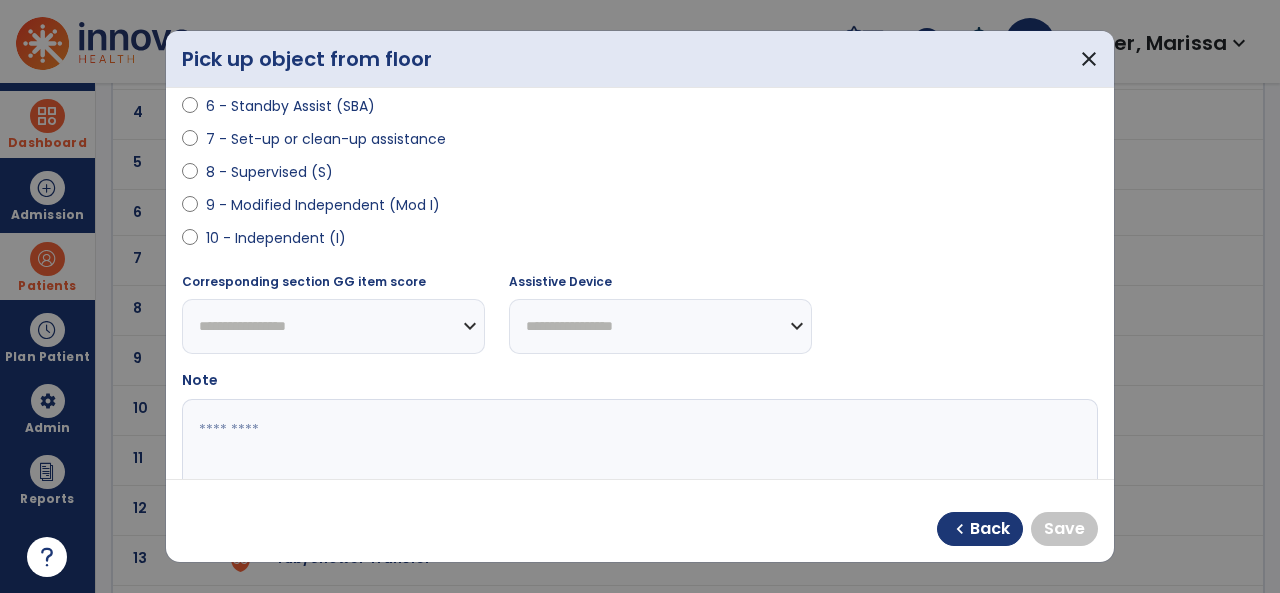 select on "**********" 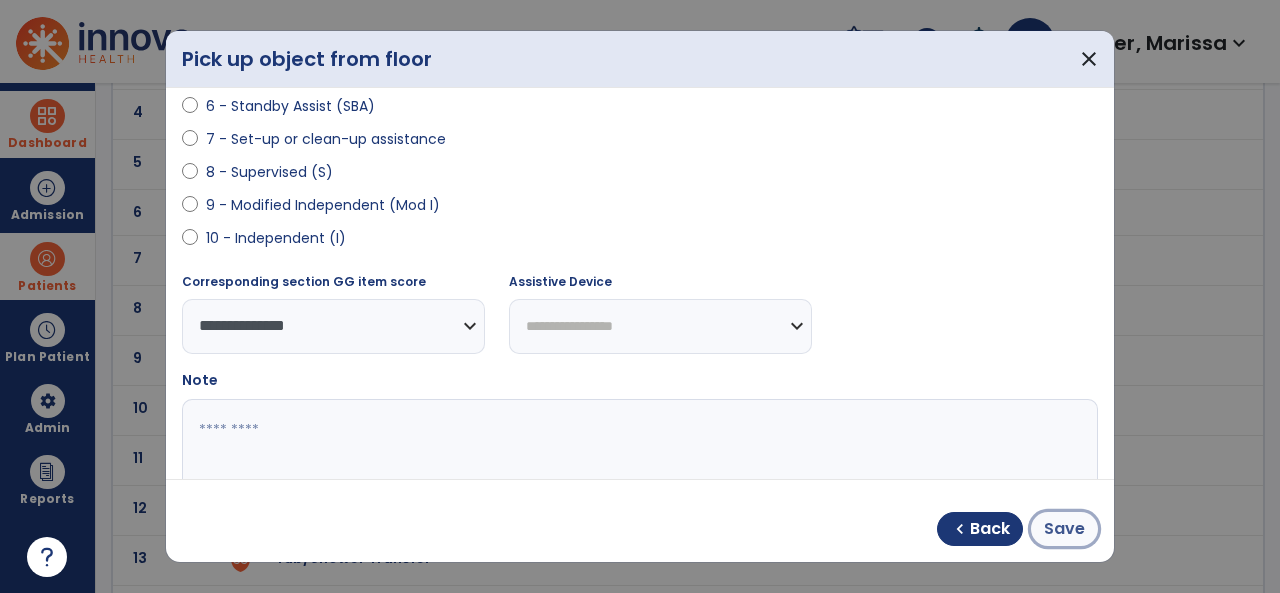 click on "Save" at bounding box center (1064, 529) 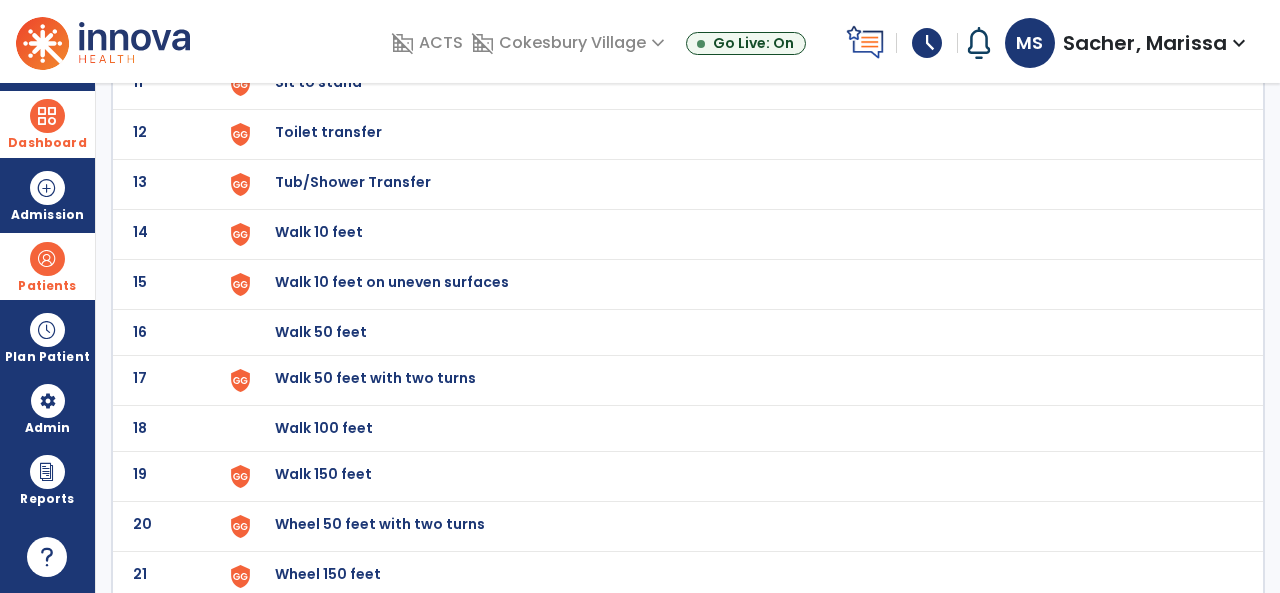 scroll, scrollTop: 768, scrollLeft: 0, axis: vertical 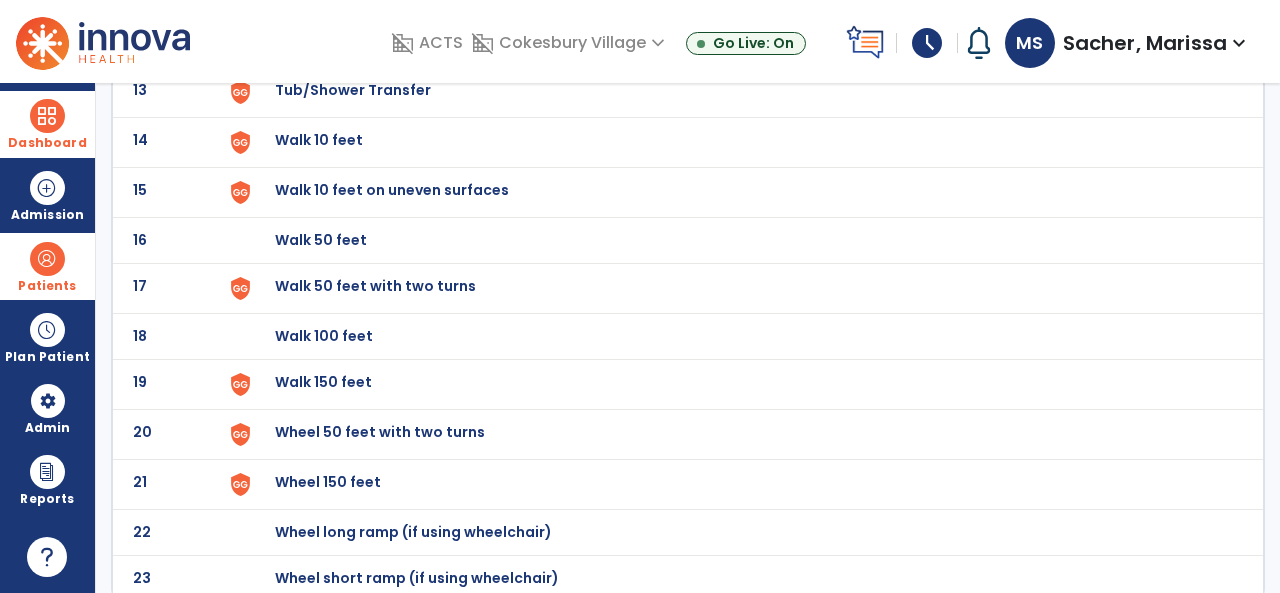 click on "Wheel 50 feet with two turns" at bounding box center (321, -506) 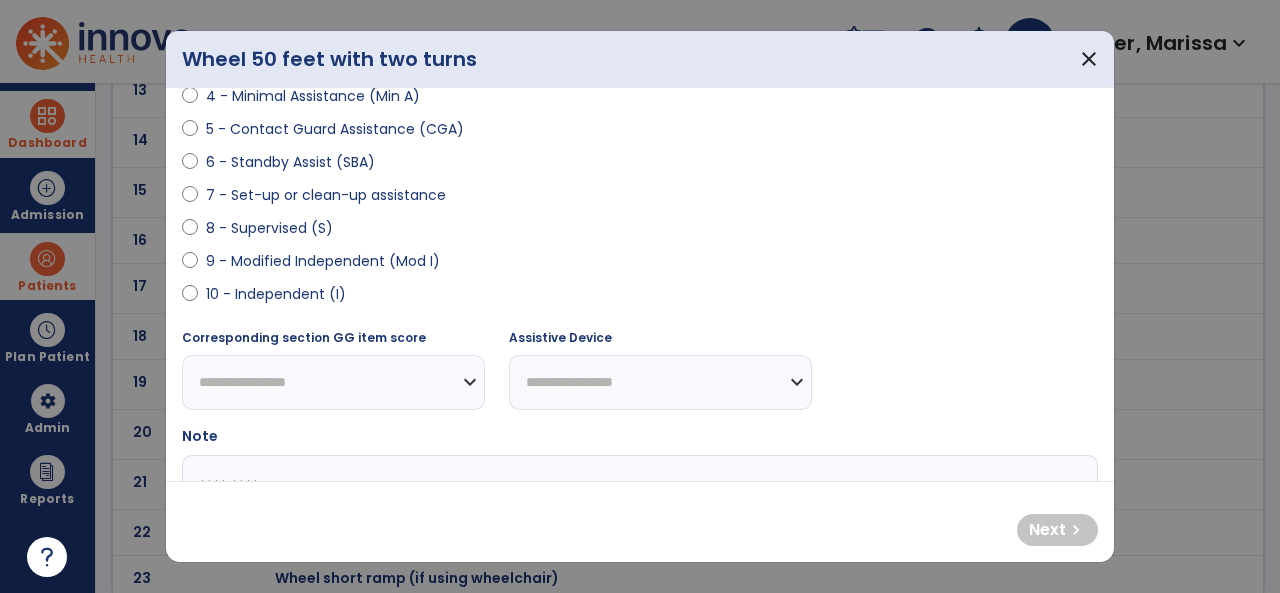 scroll, scrollTop: 400, scrollLeft: 0, axis: vertical 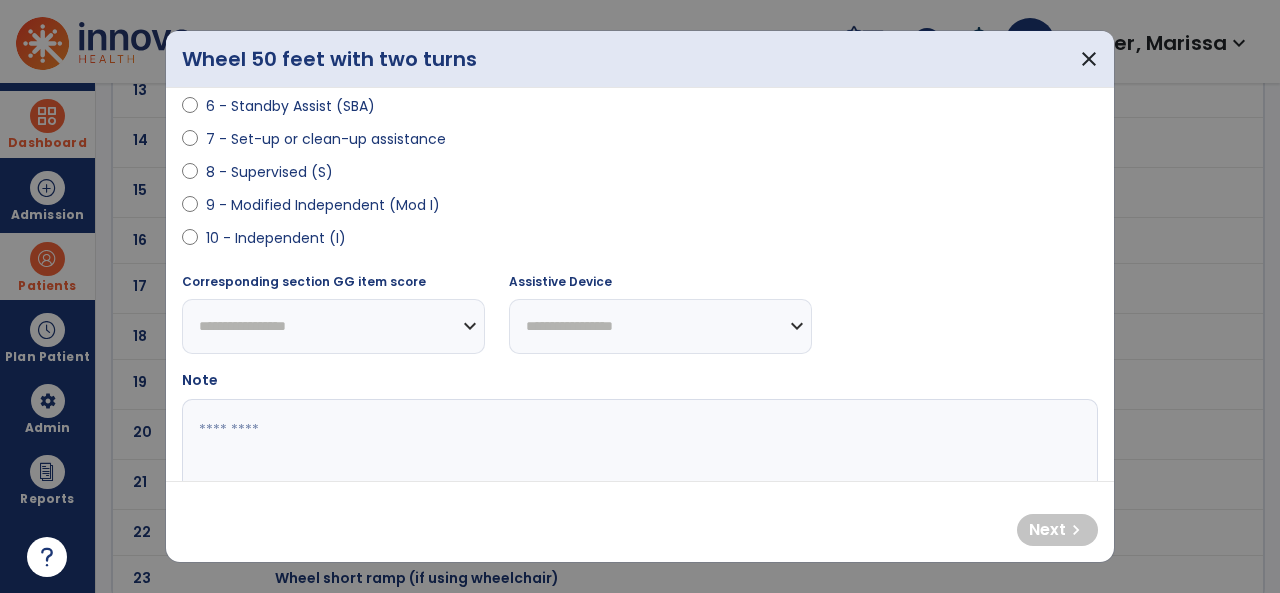 select on "**********" 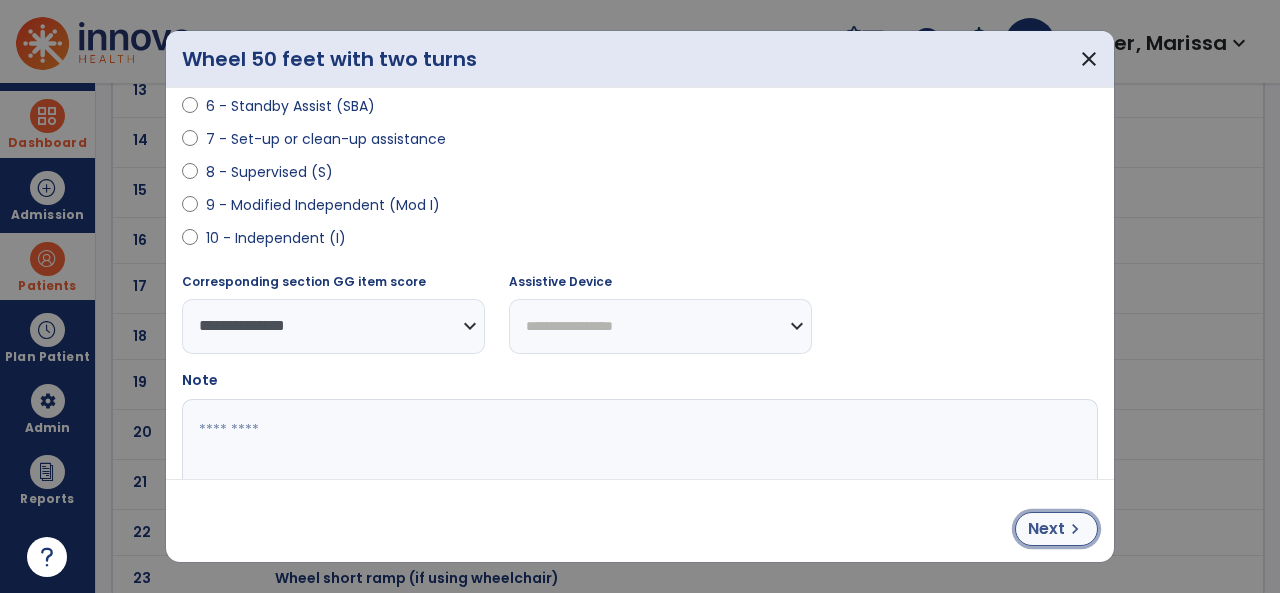 click on "Next" at bounding box center (1046, 529) 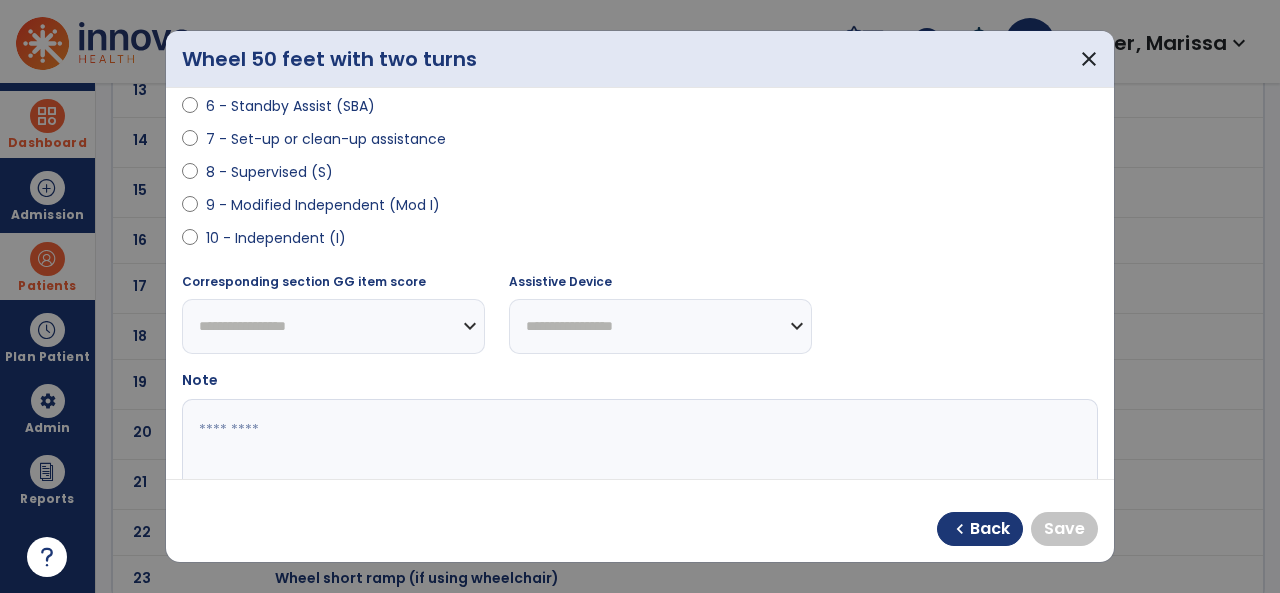 select on "**********" 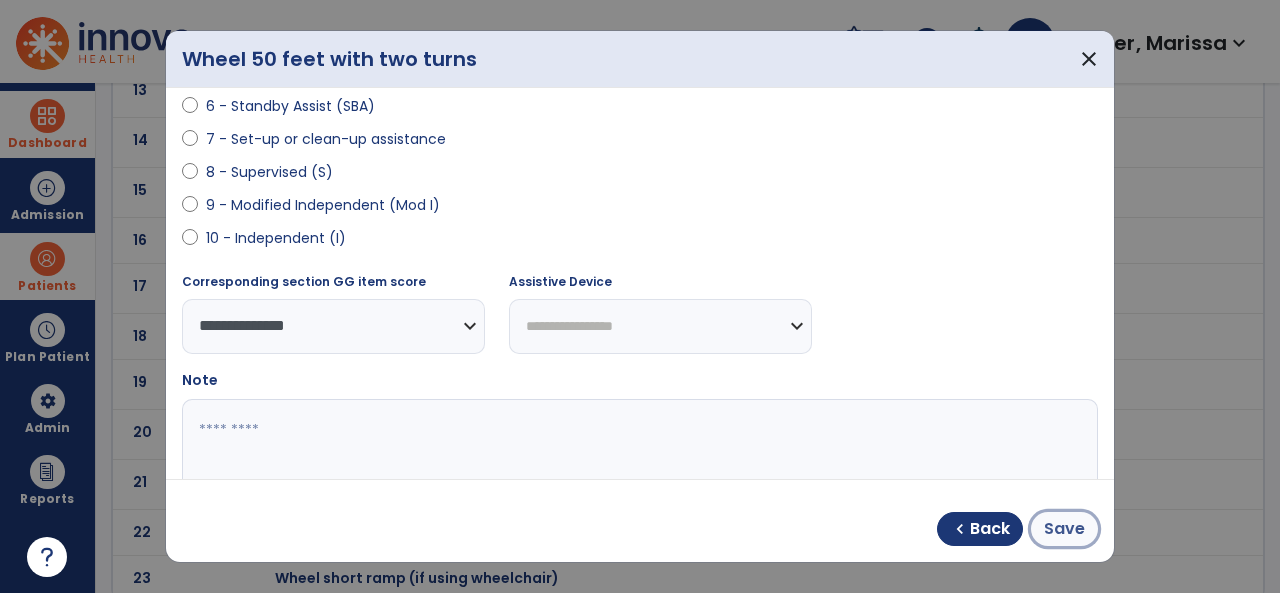 click on "Save" at bounding box center (1064, 529) 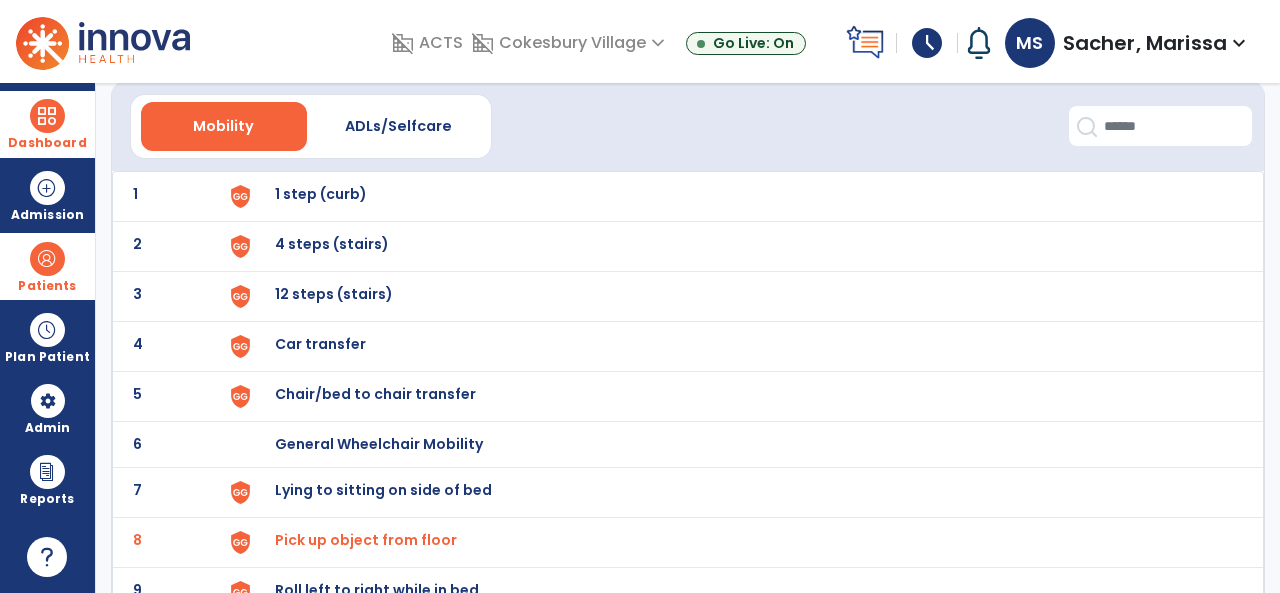 scroll, scrollTop: 0, scrollLeft: 0, axis: both 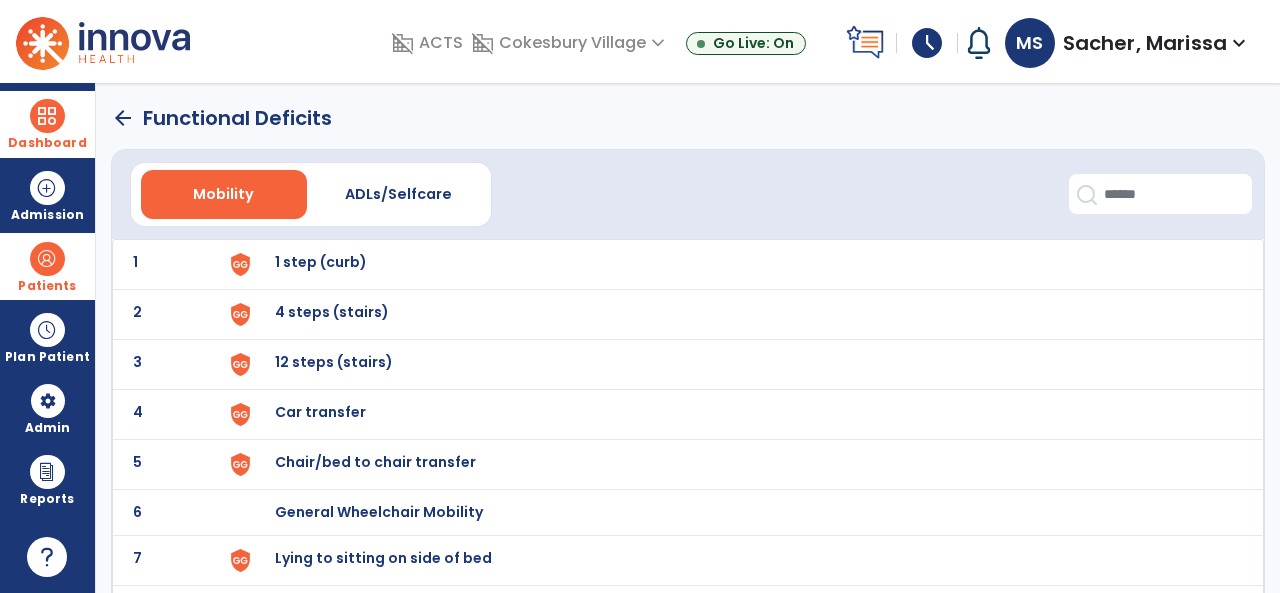 click on "arrow_back" 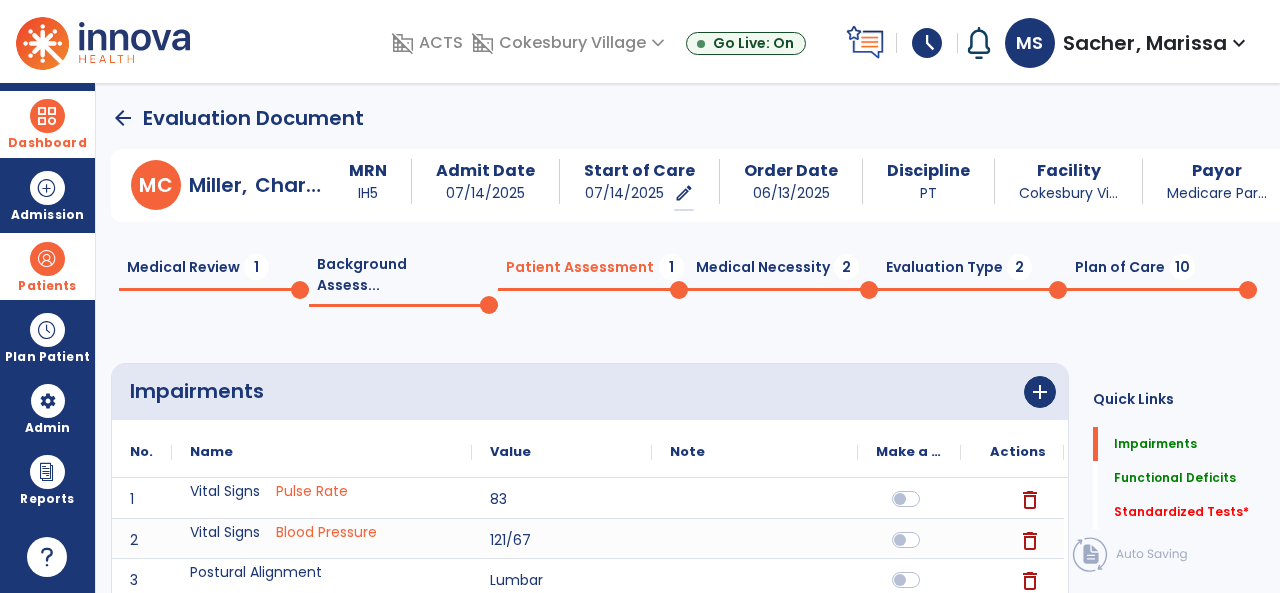 scroll, scrollTop: 20, scrollLeft: 0, axis: vertical 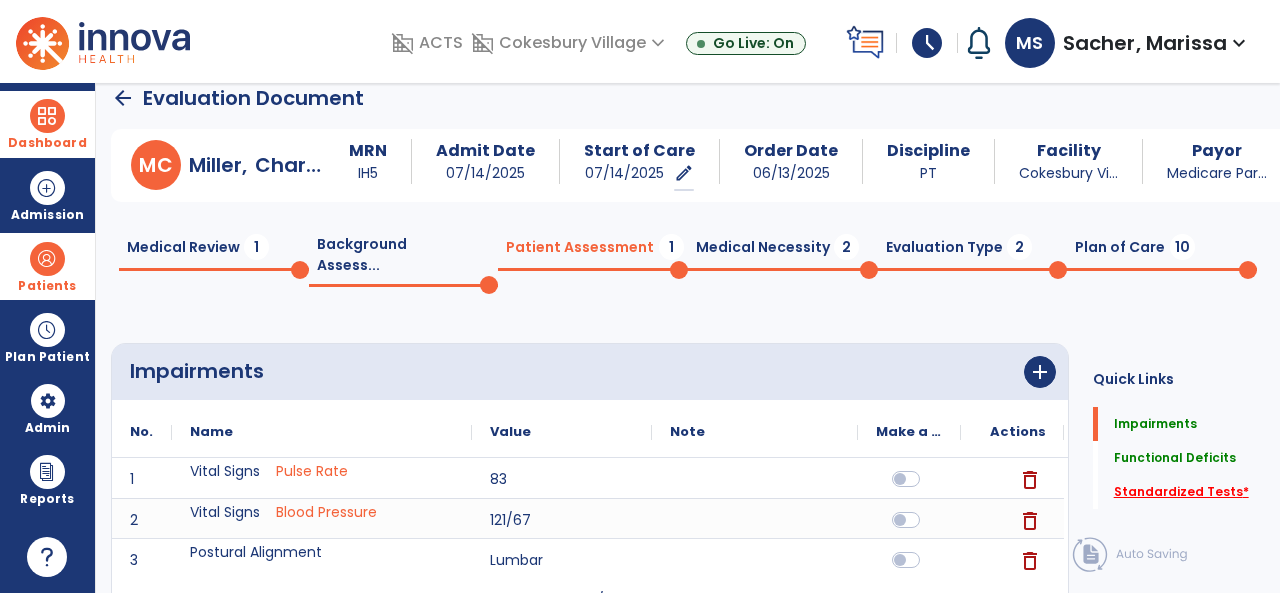 click on "Standardized Tests   *" 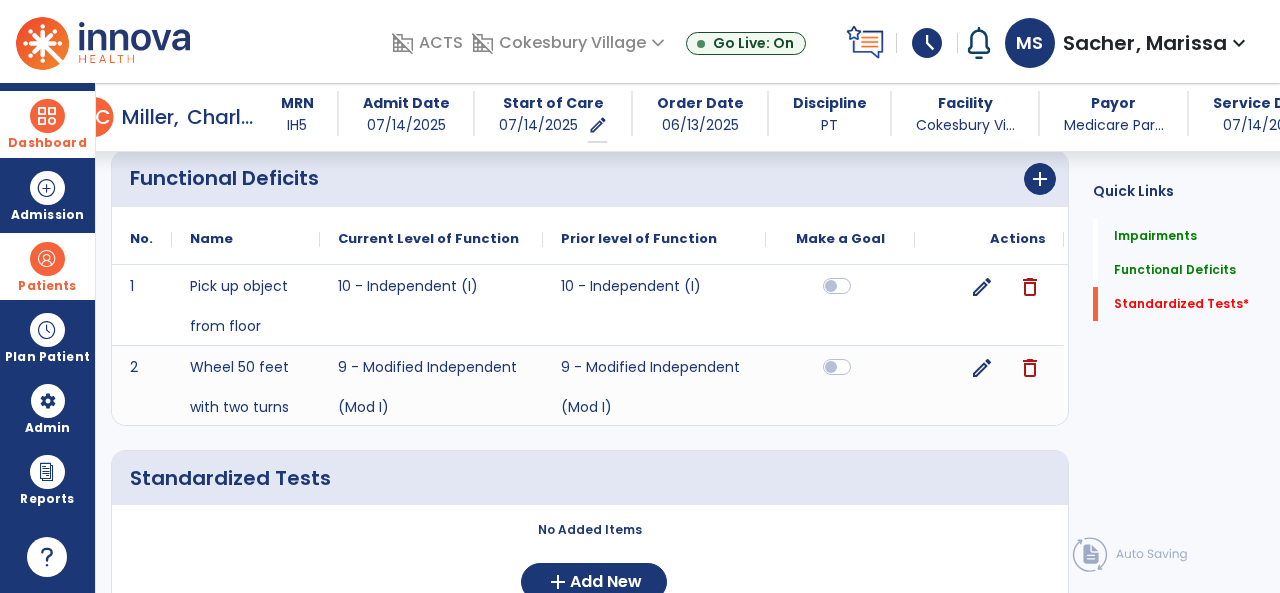 scroll, scrollTop: 1689, scrollLeft: 0, axis: vertical 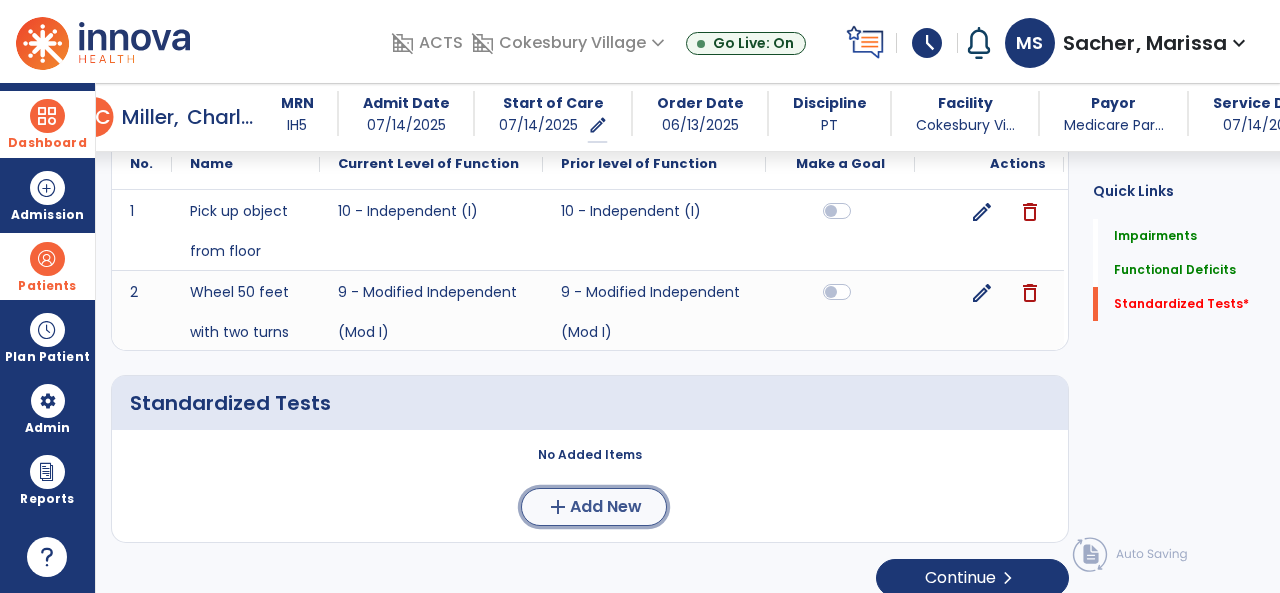 click on "Add New" 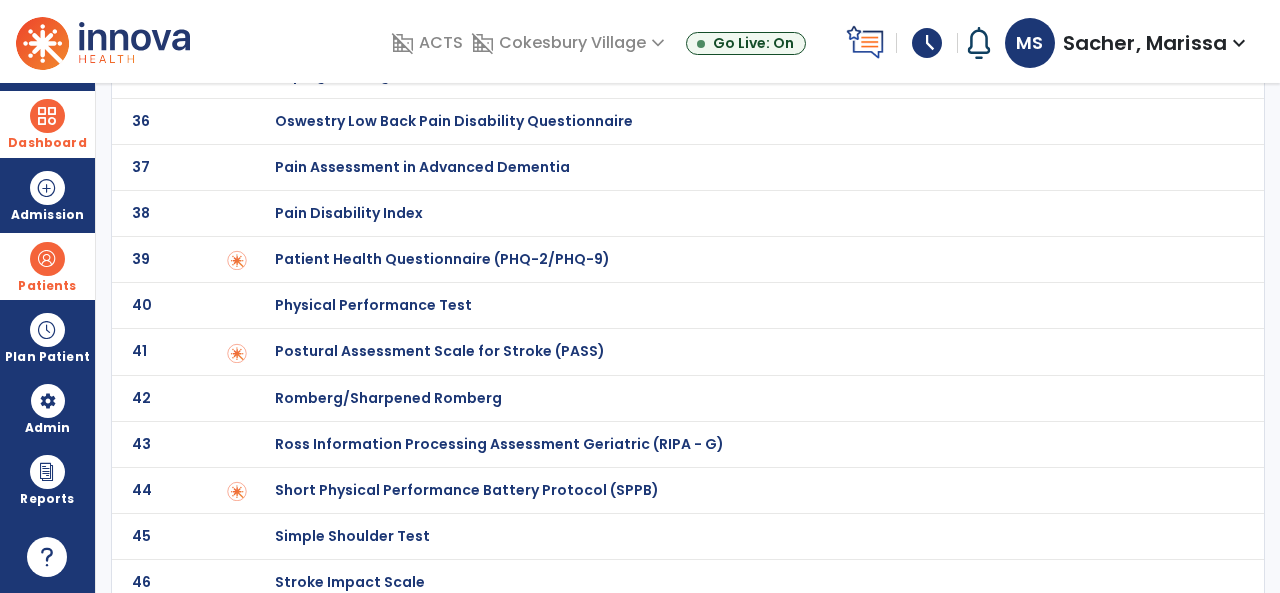 scroll, scrollTop: 0, scrollLeft: 0, axis: both 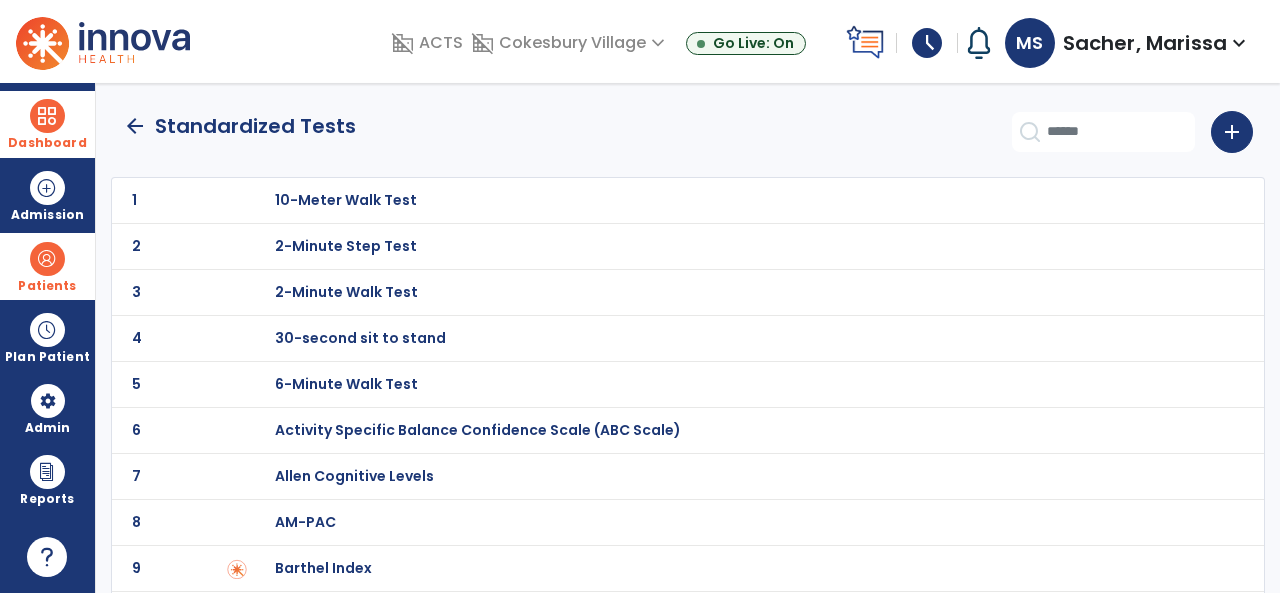 click on "2-Minute Walk Test" at bounding box center [346, 200] 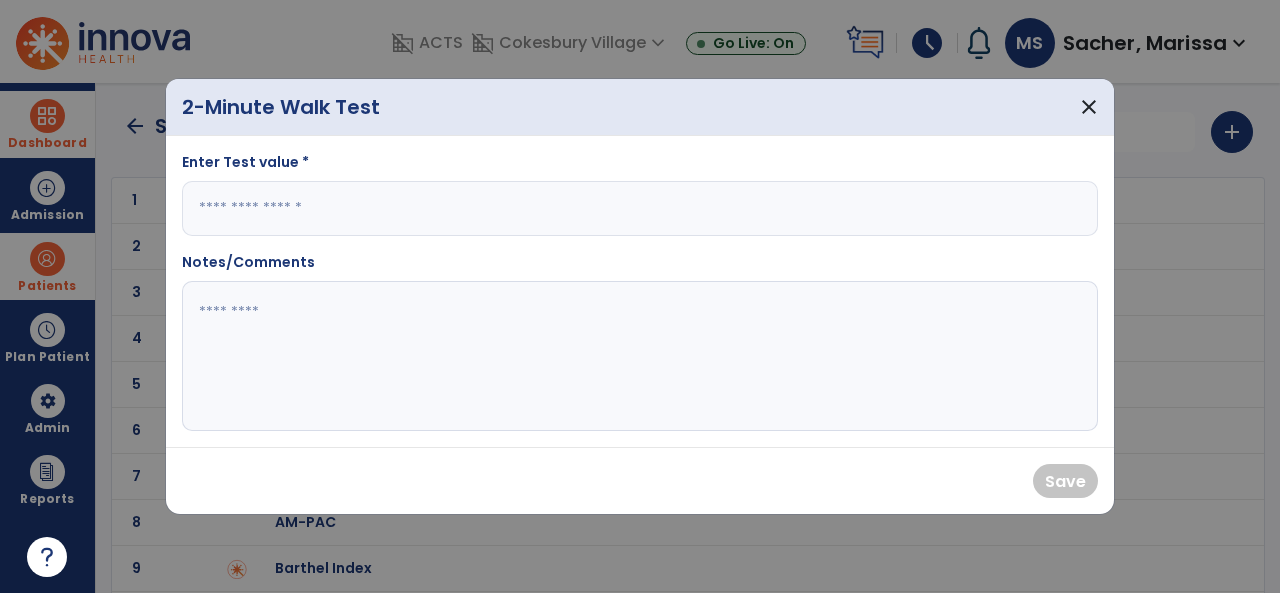 click at bounding box center (640, 208) 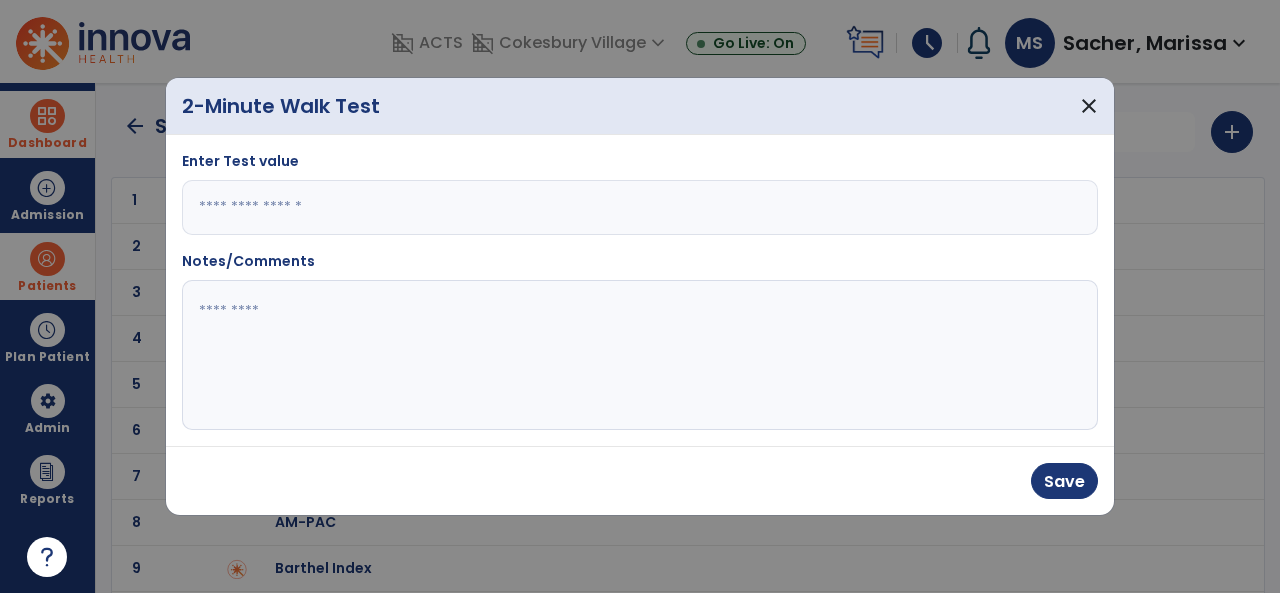type on "***" 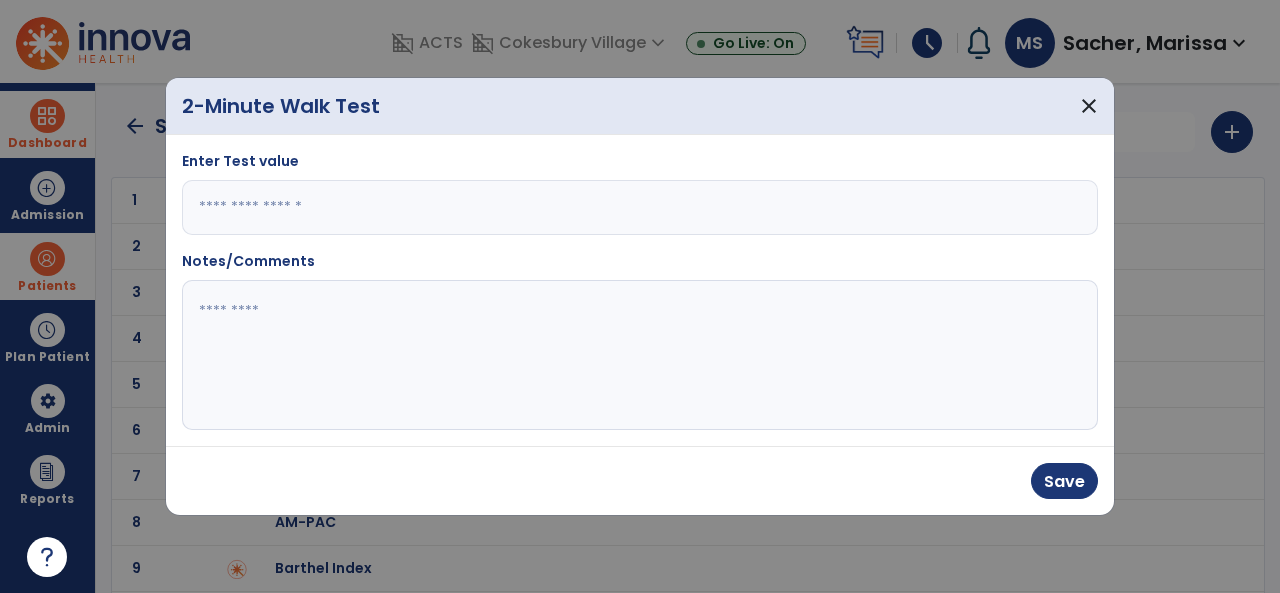 type on "***" 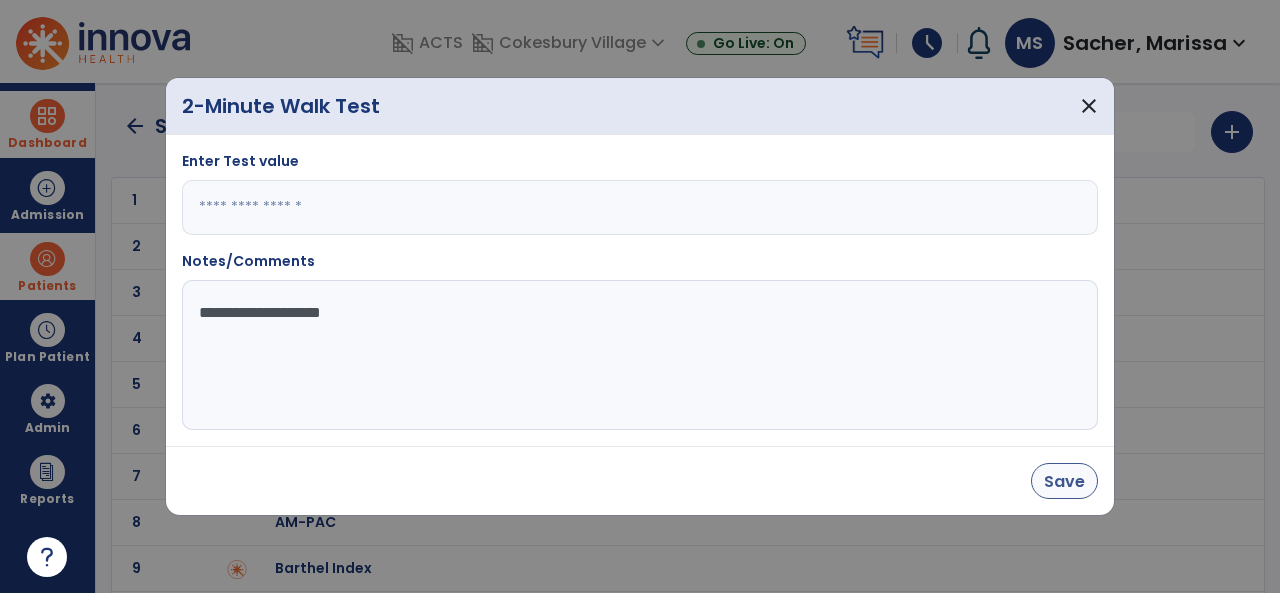 type on "**********" 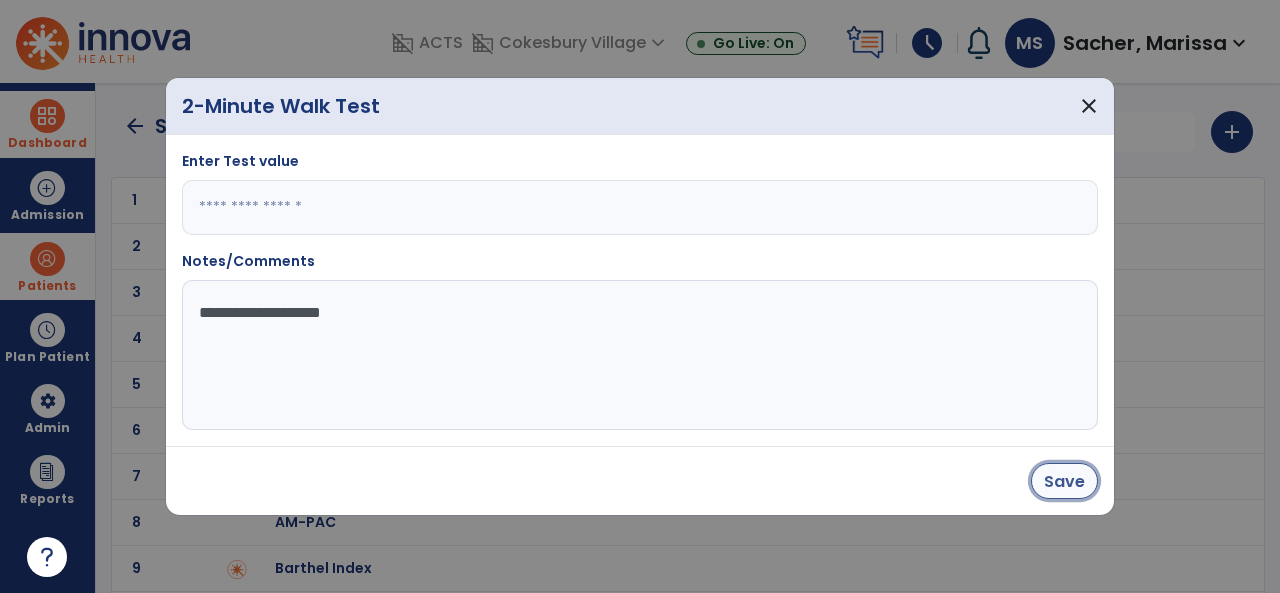 click on "Save" at bounding box center [1064, 481] 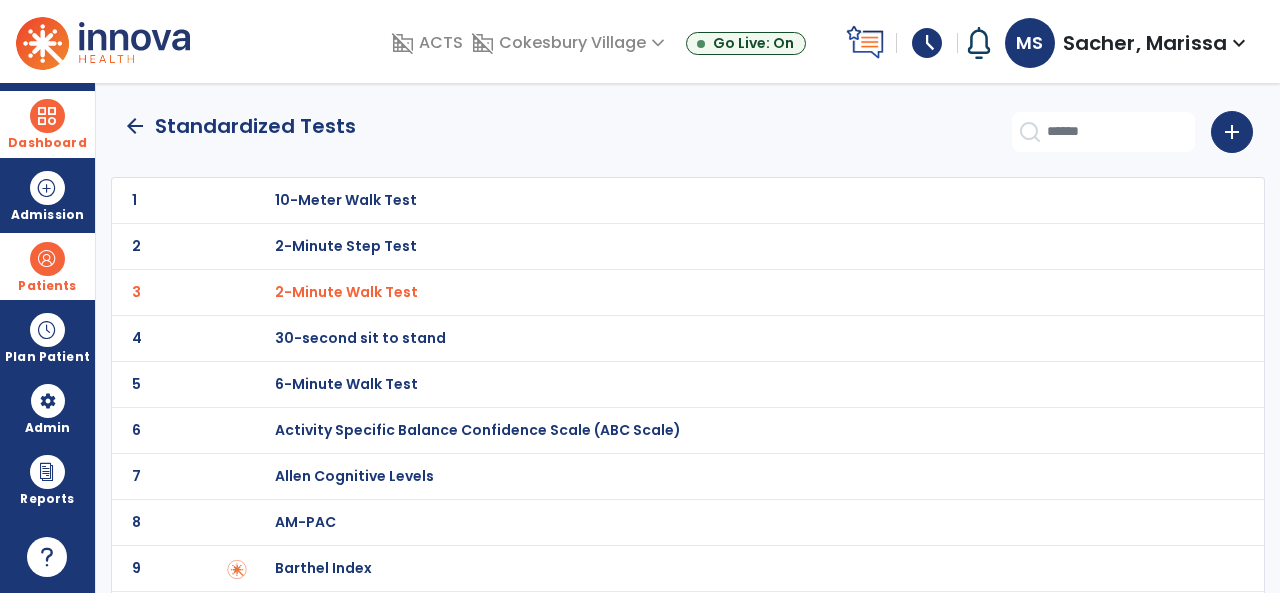 click on "30-second sit to stand" at bounding box center [346, 200] 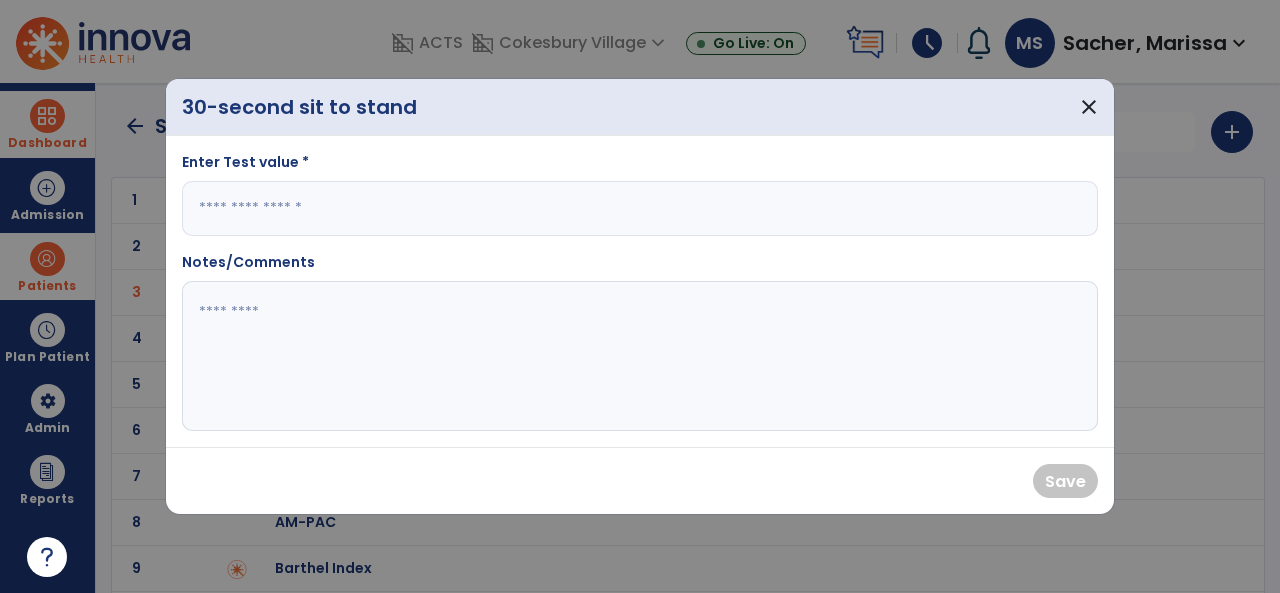 click at bounding box center (640, 208) 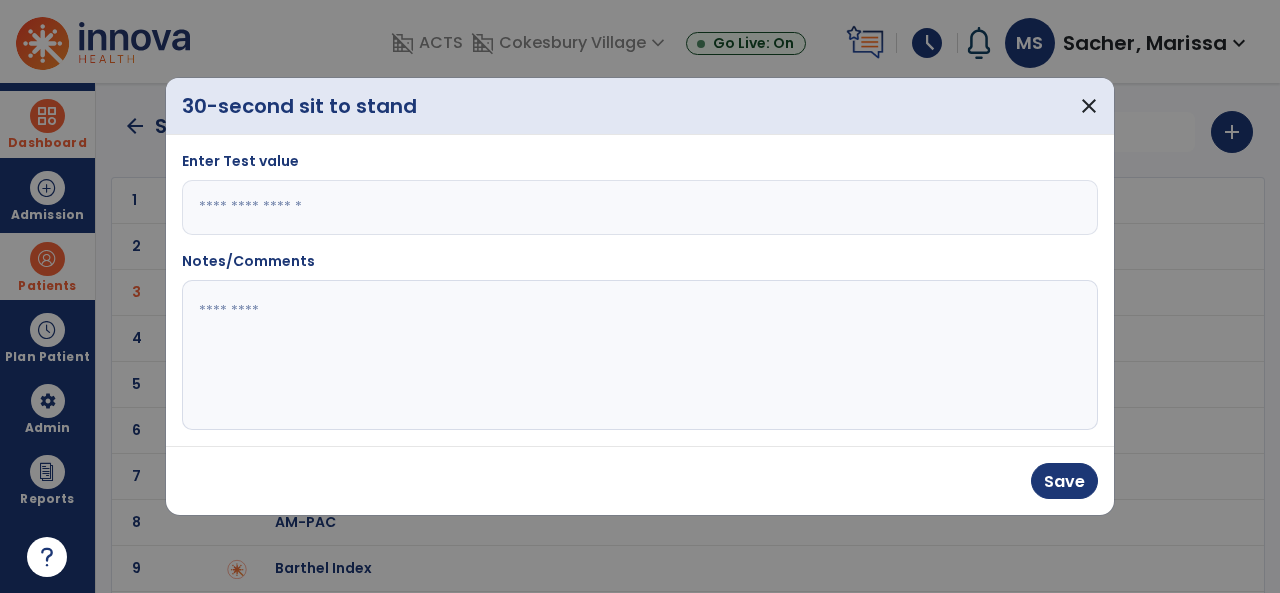 type on "*" 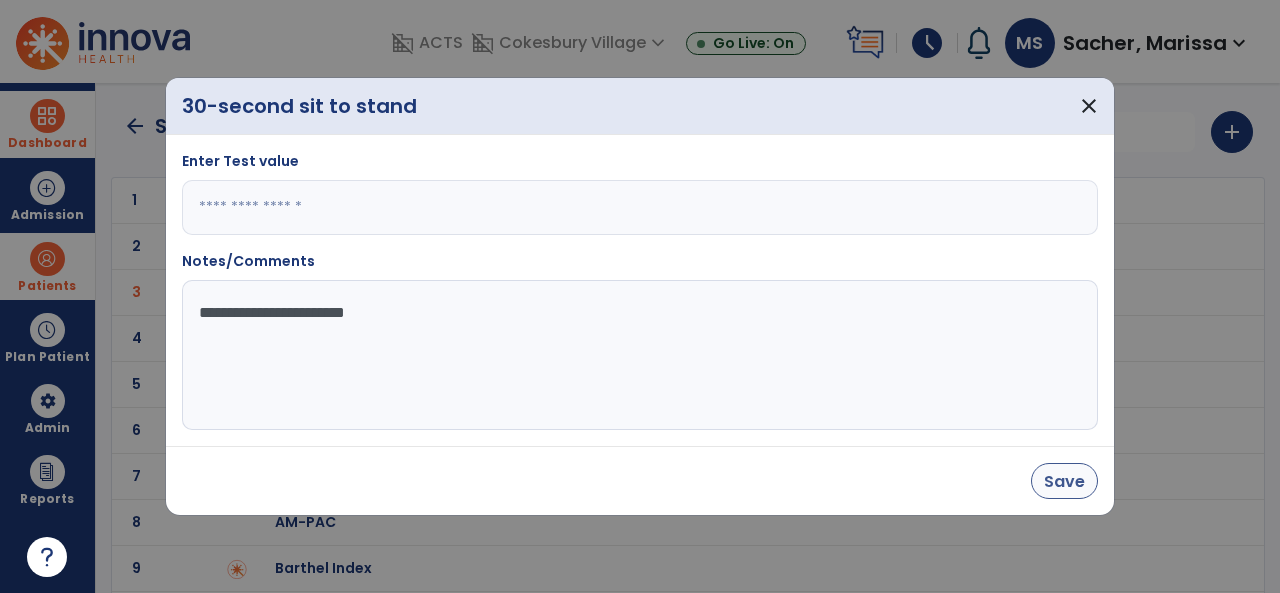 type on "**********" 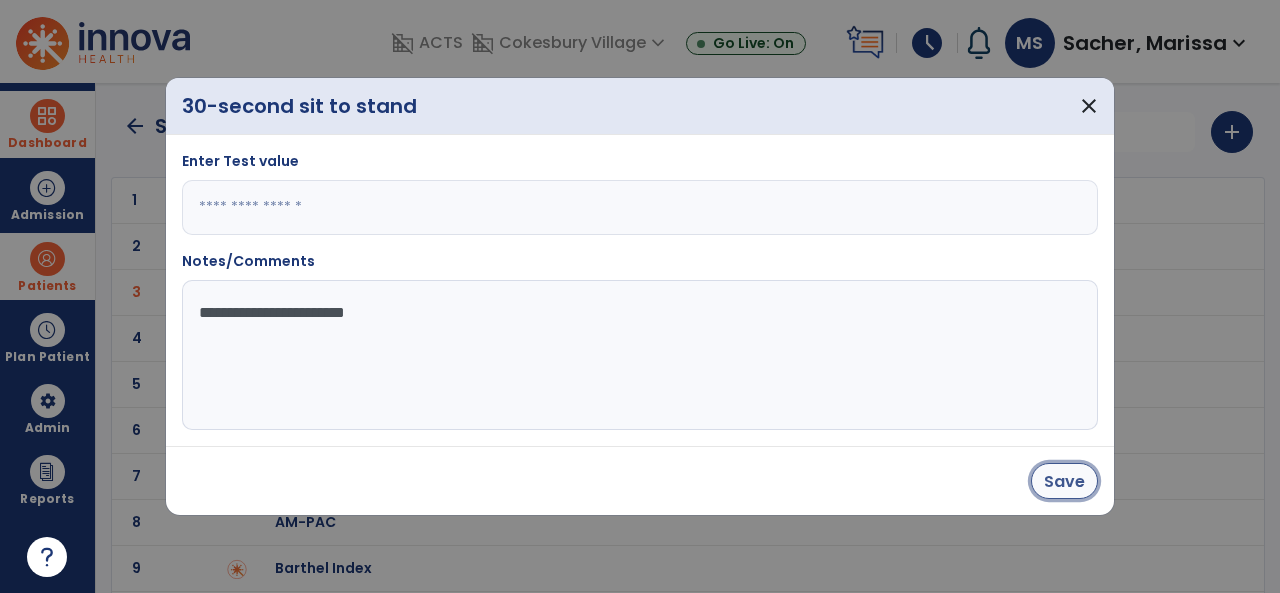 click on "Save" at bounding box center [1064, 481] 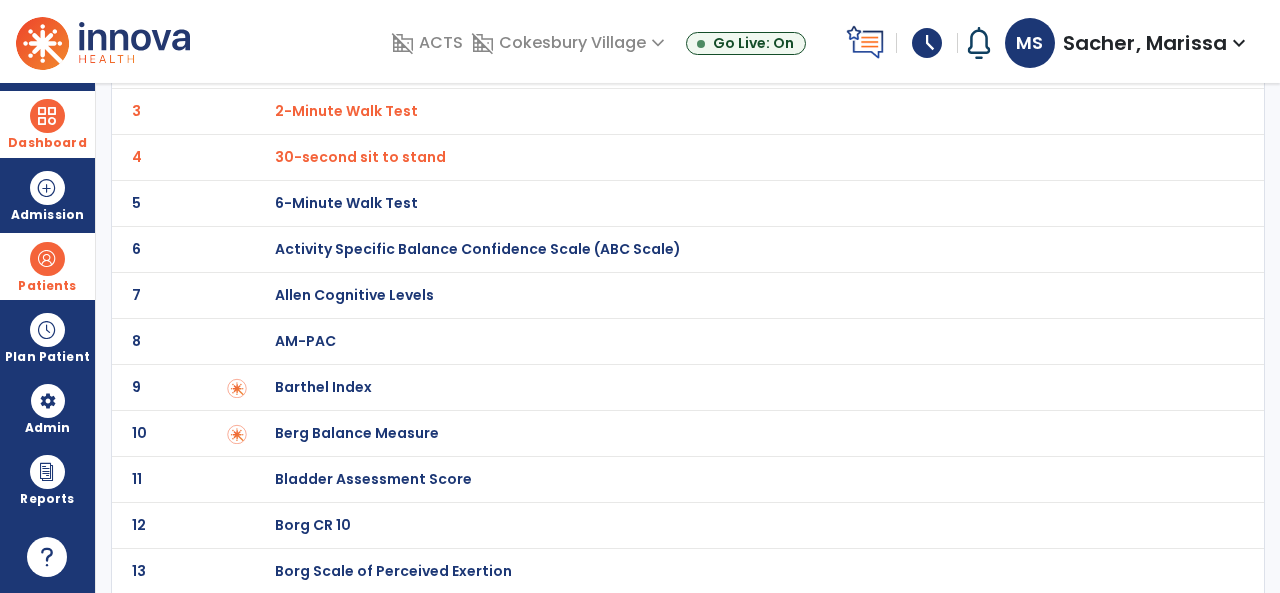 scroll, scrollTop: 200, scrollLeft: 0, axis: vertical 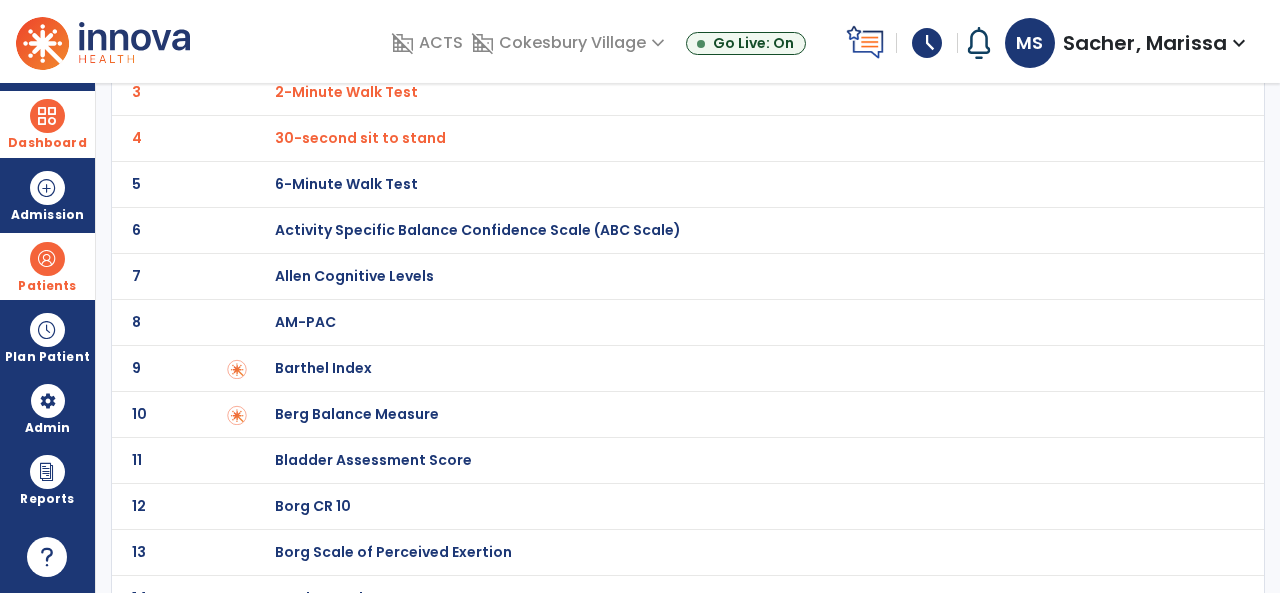 click on "Berg Balance Measure" at bounding box center (346, 0) 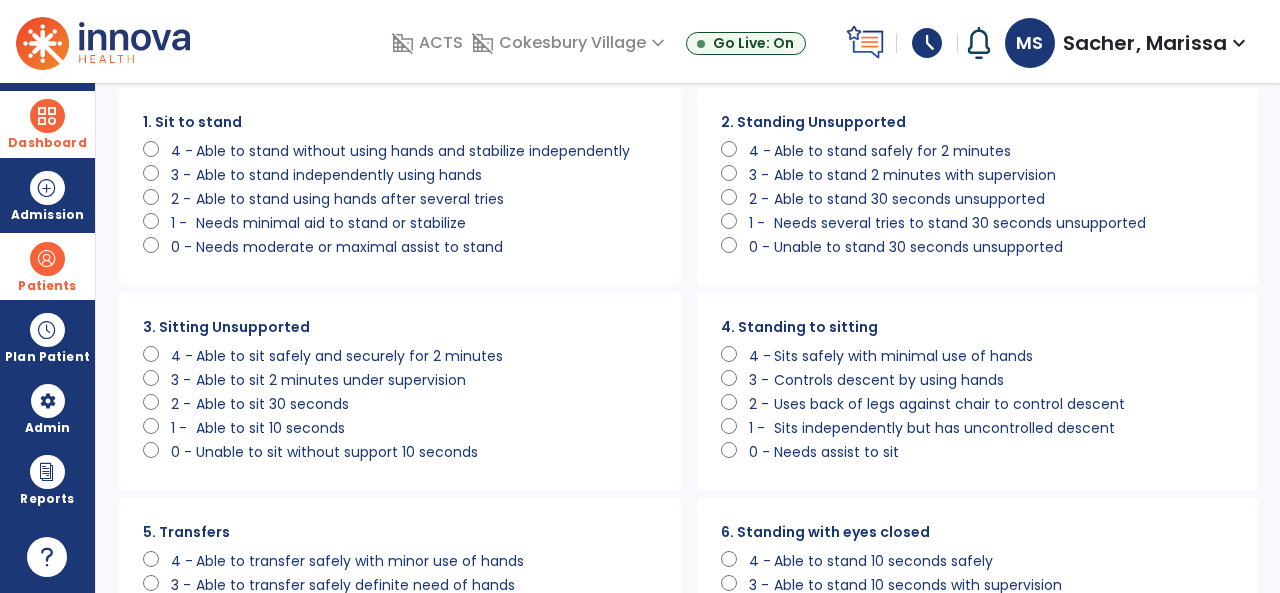 scroll, scrollTop: 100, scrollLeft: 0, axis: vertical 